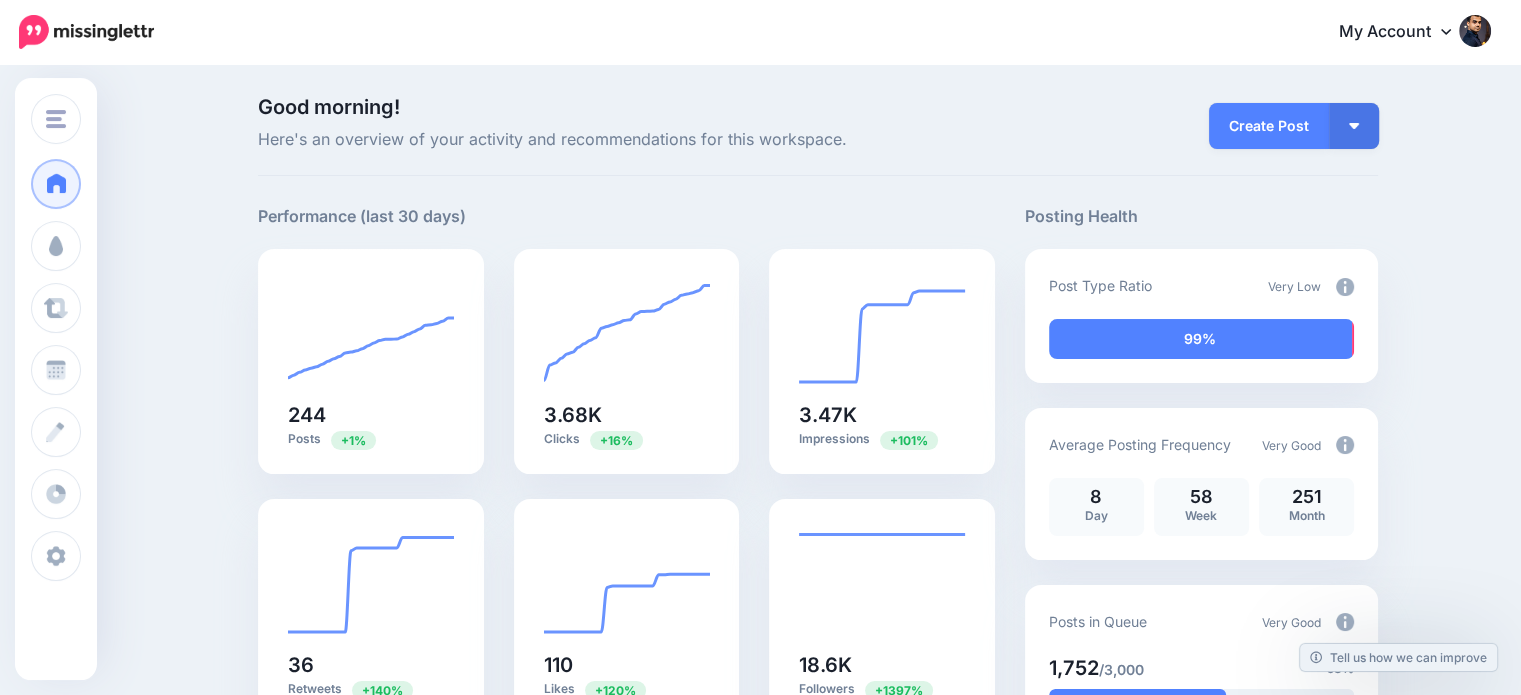 scroll, scrollTop: 0, scrollLeft: 0, axis: both 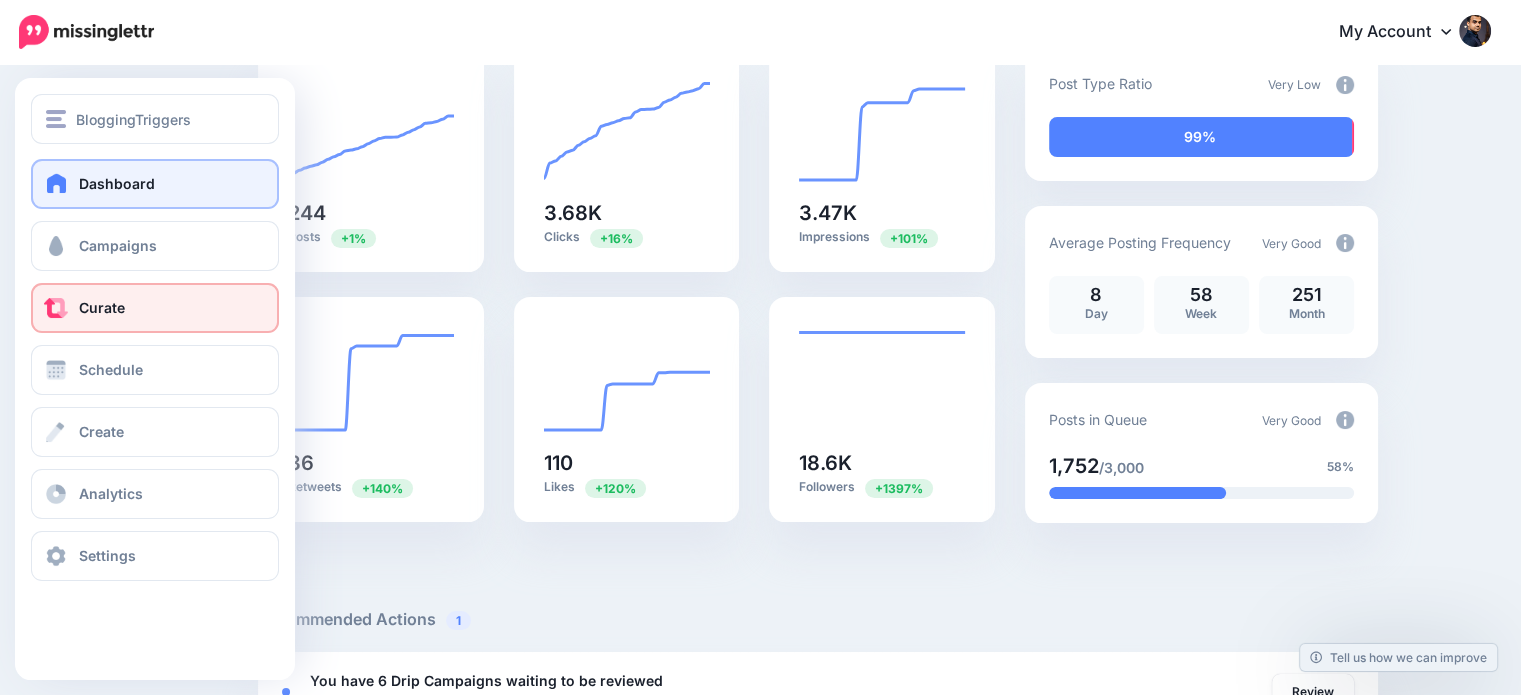 click at bounding box center (56, 308) 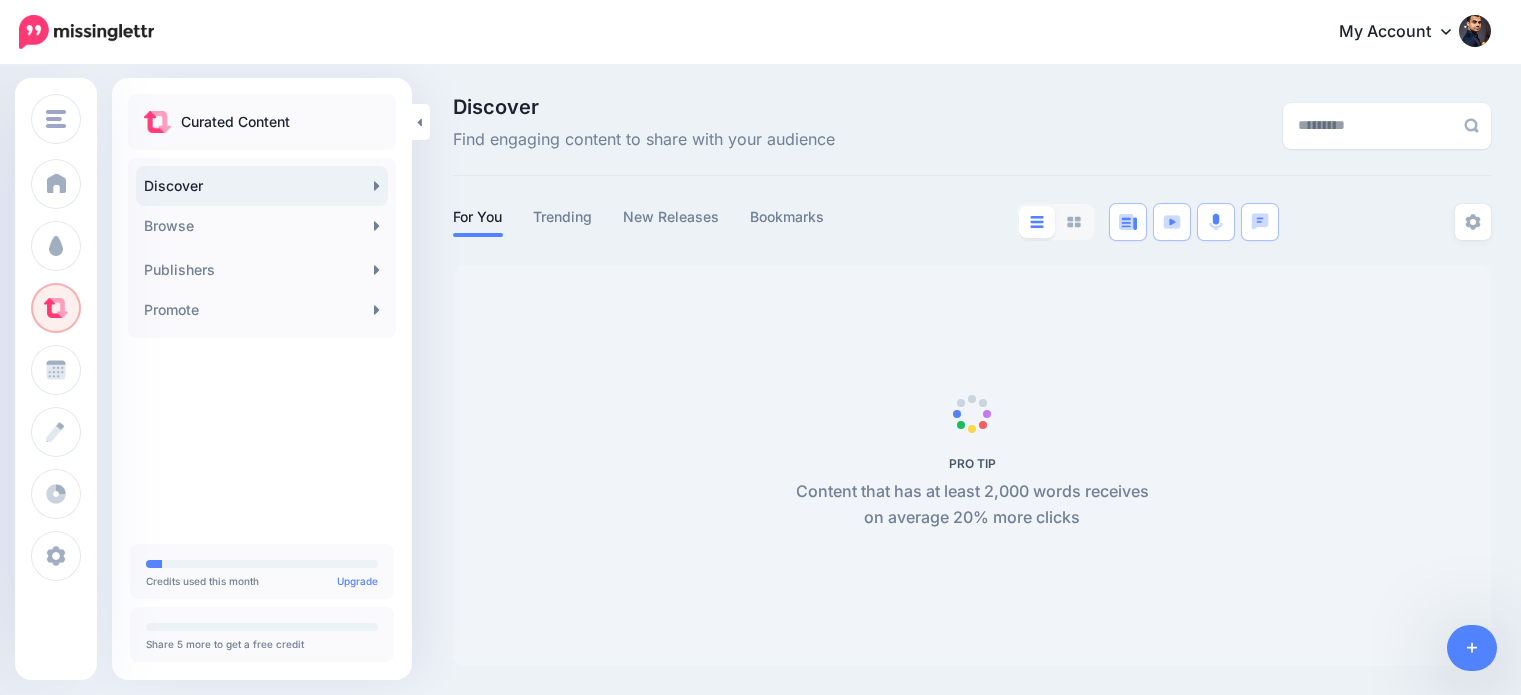 scroll, scrollTop: 0, scrollLeft: 0, axis: both 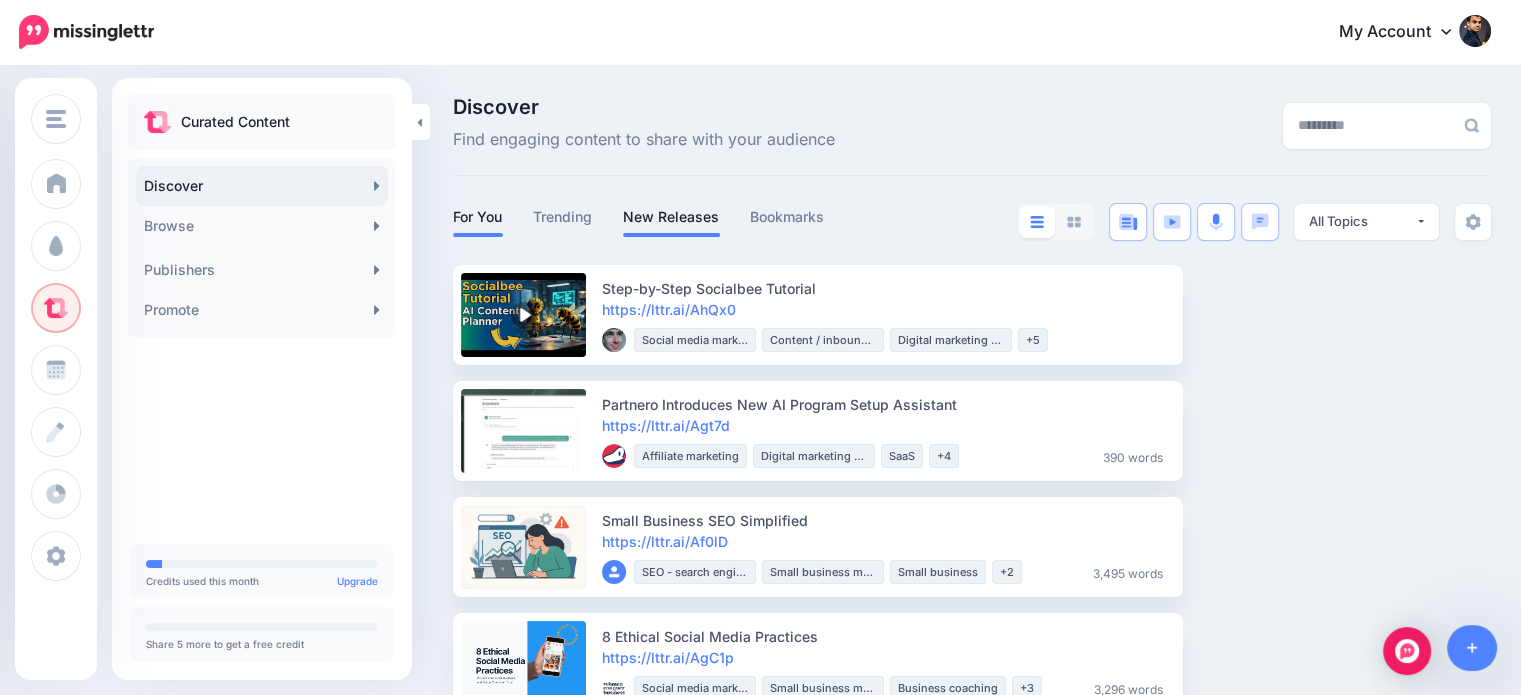 click on "New Releases" at bounding box center [671, 217] 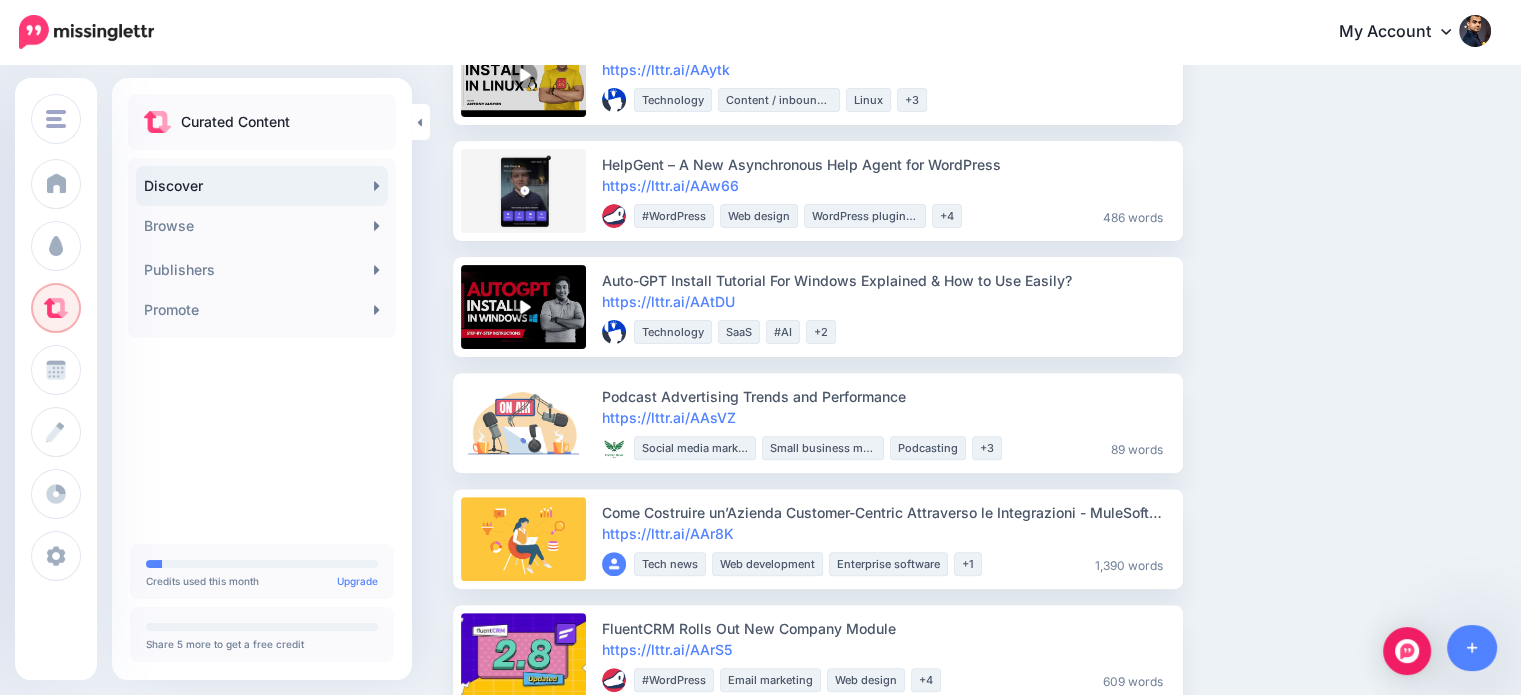 scroll, scrollTop: 596, scrollLeft: 0, axis: vertical 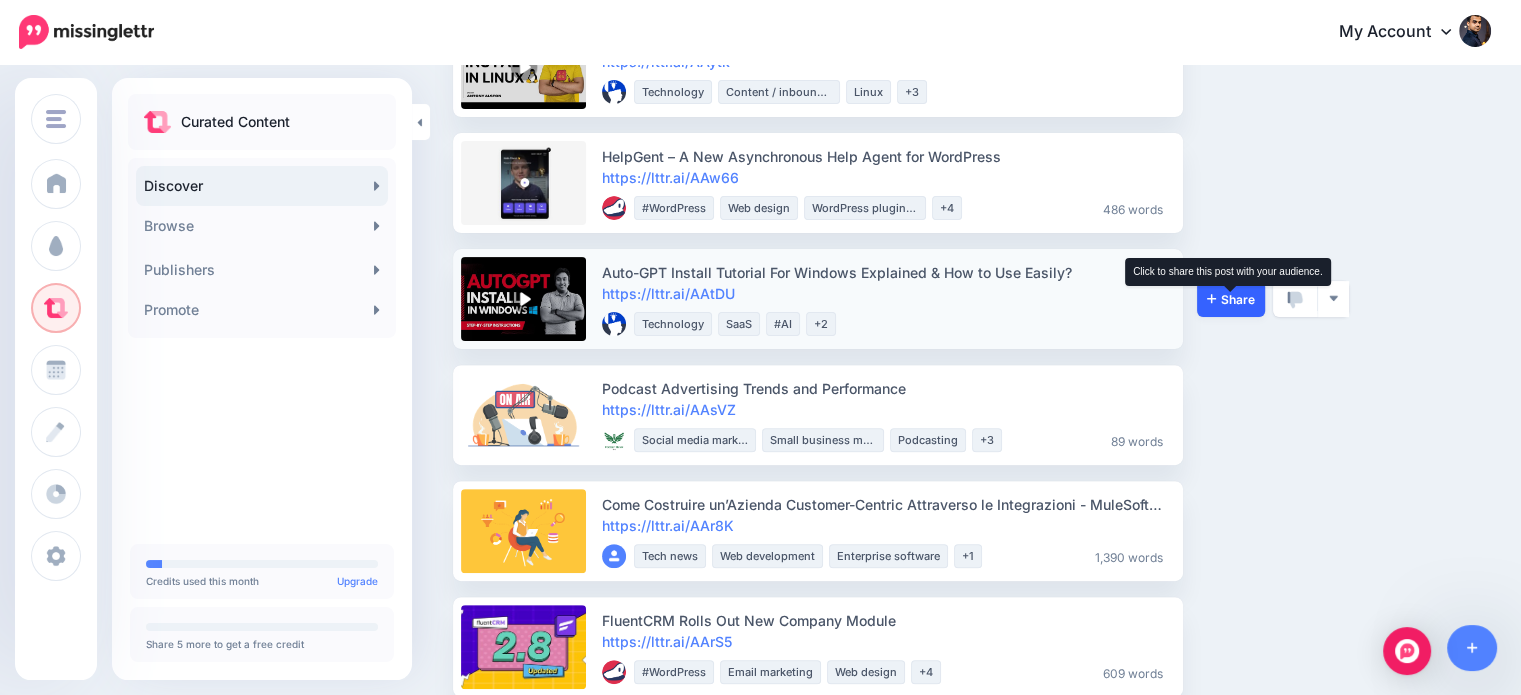 click 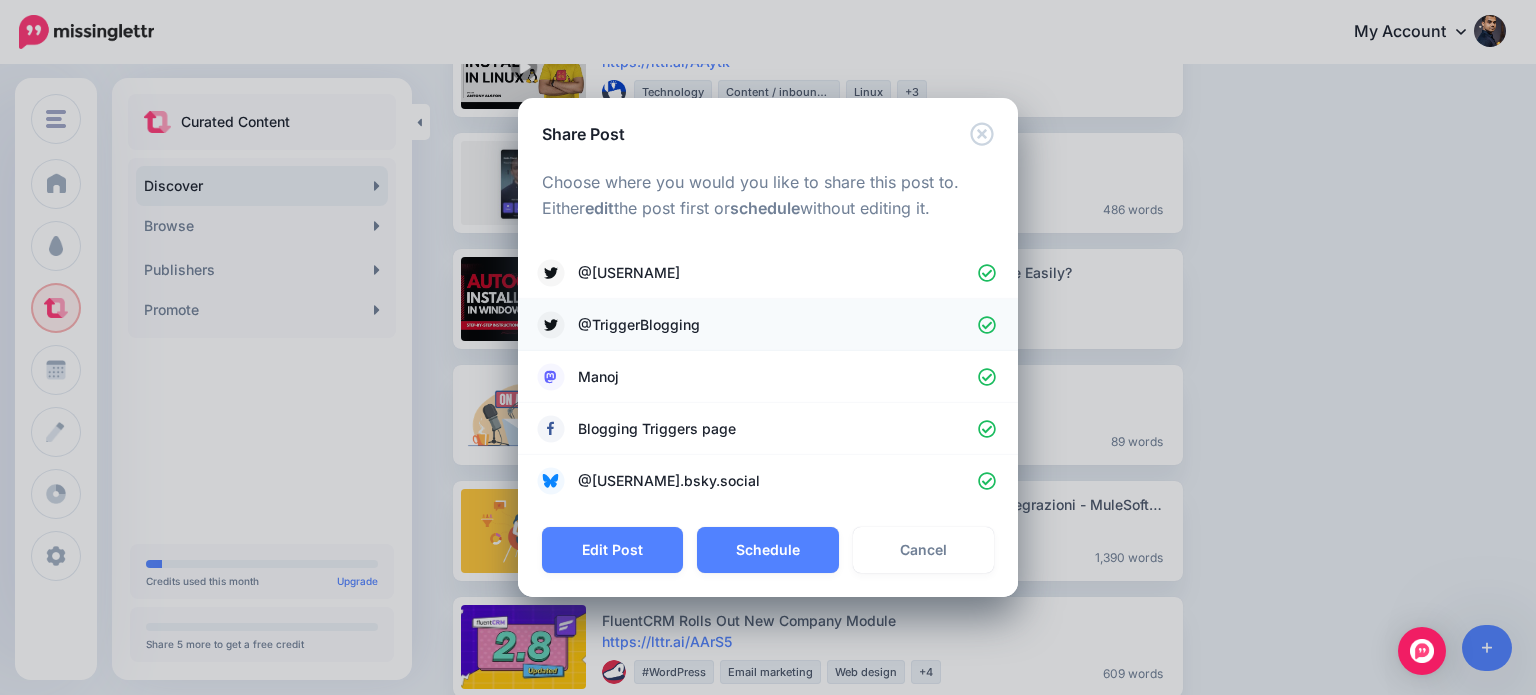 click 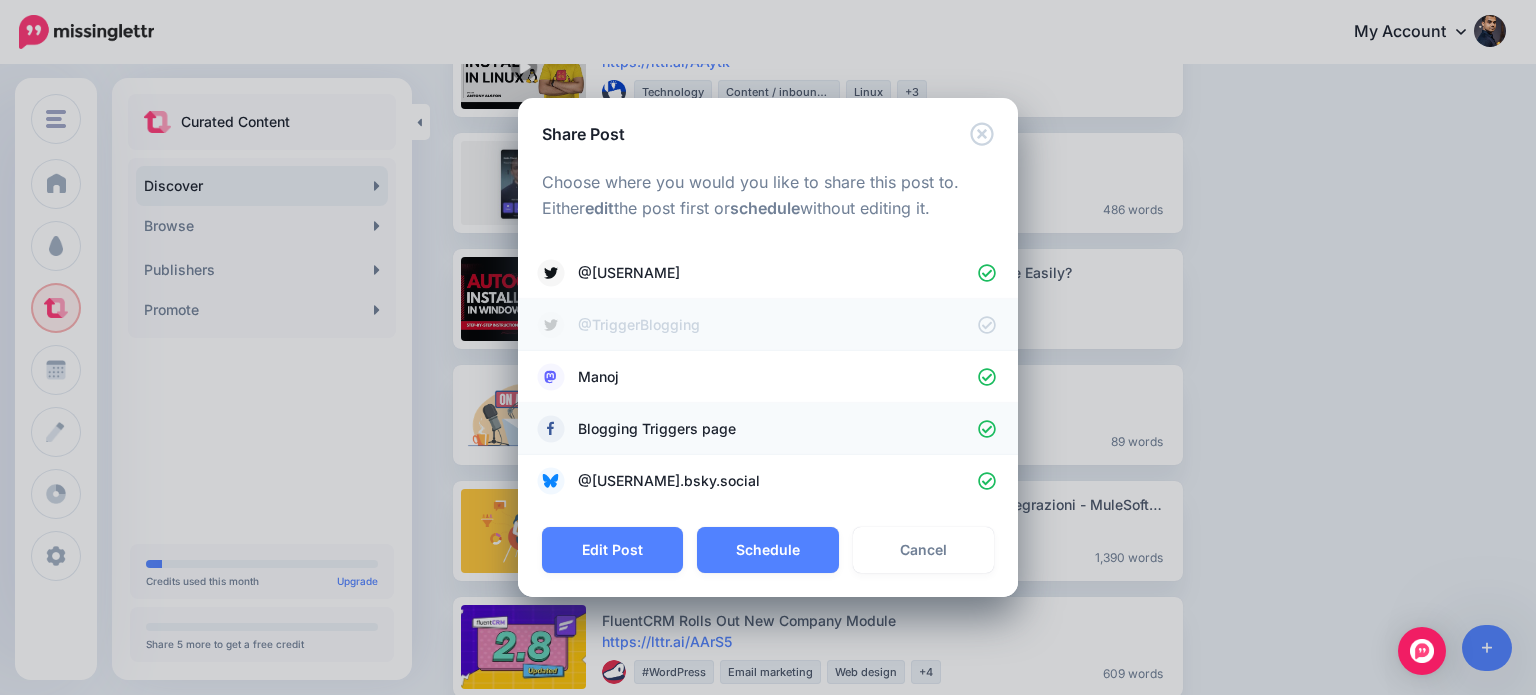 click 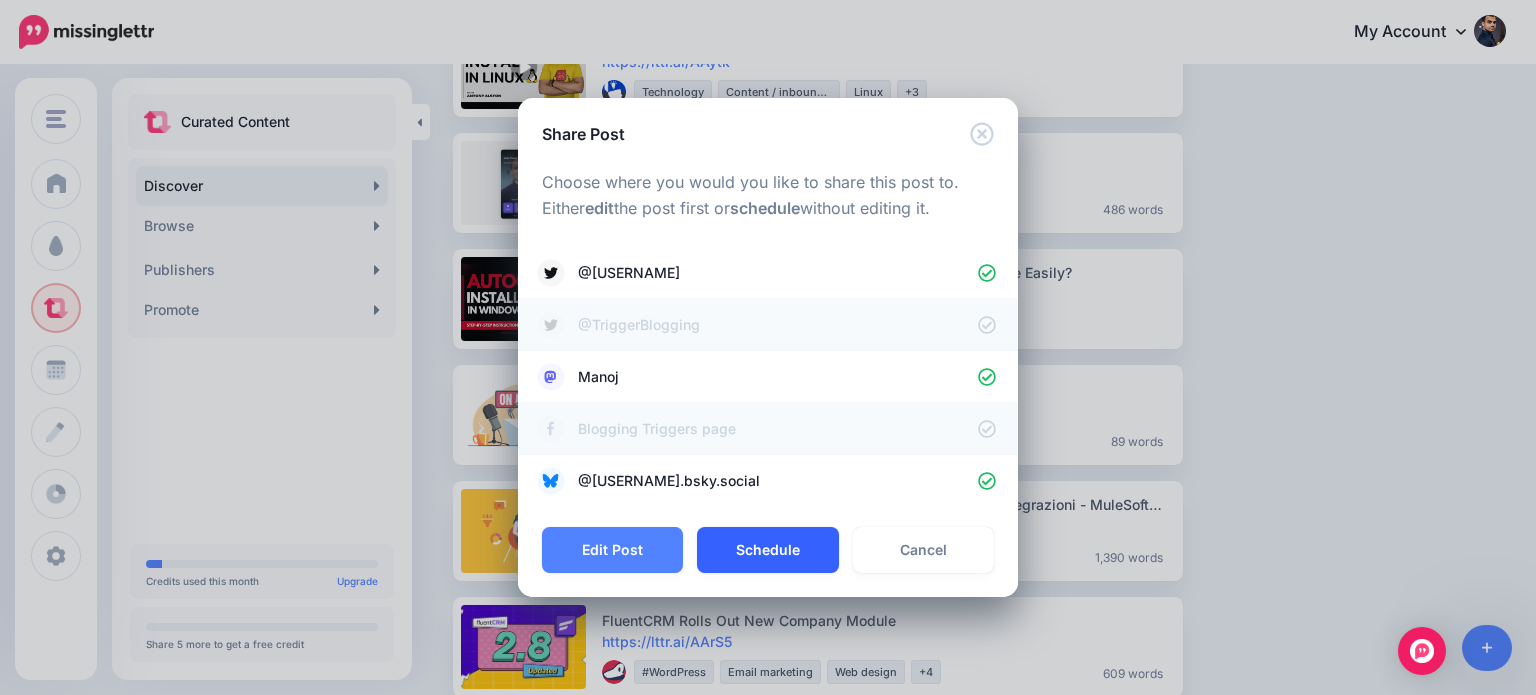 click on "Schedule" at bounding box center (767, 550) 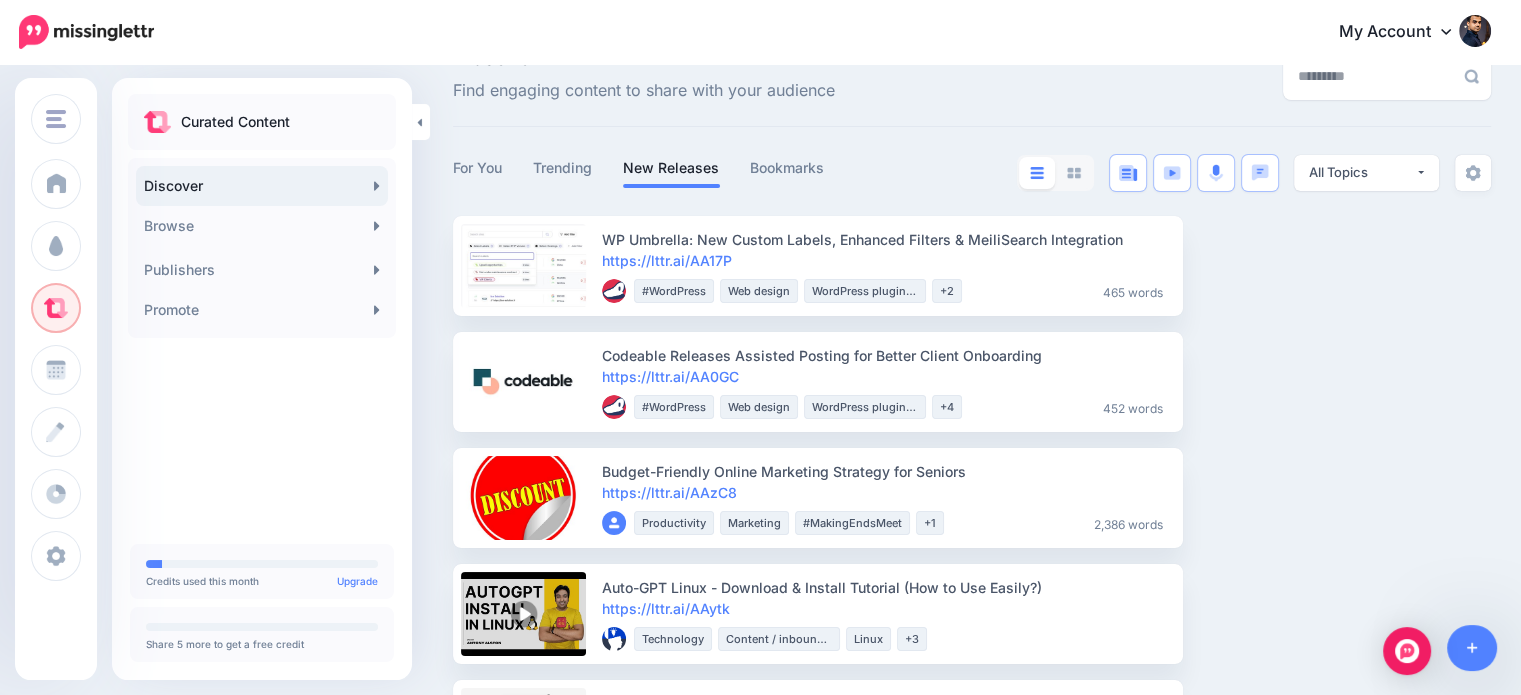scroll, scrollTop: 1, scrollLeft: 0, axis: vertical 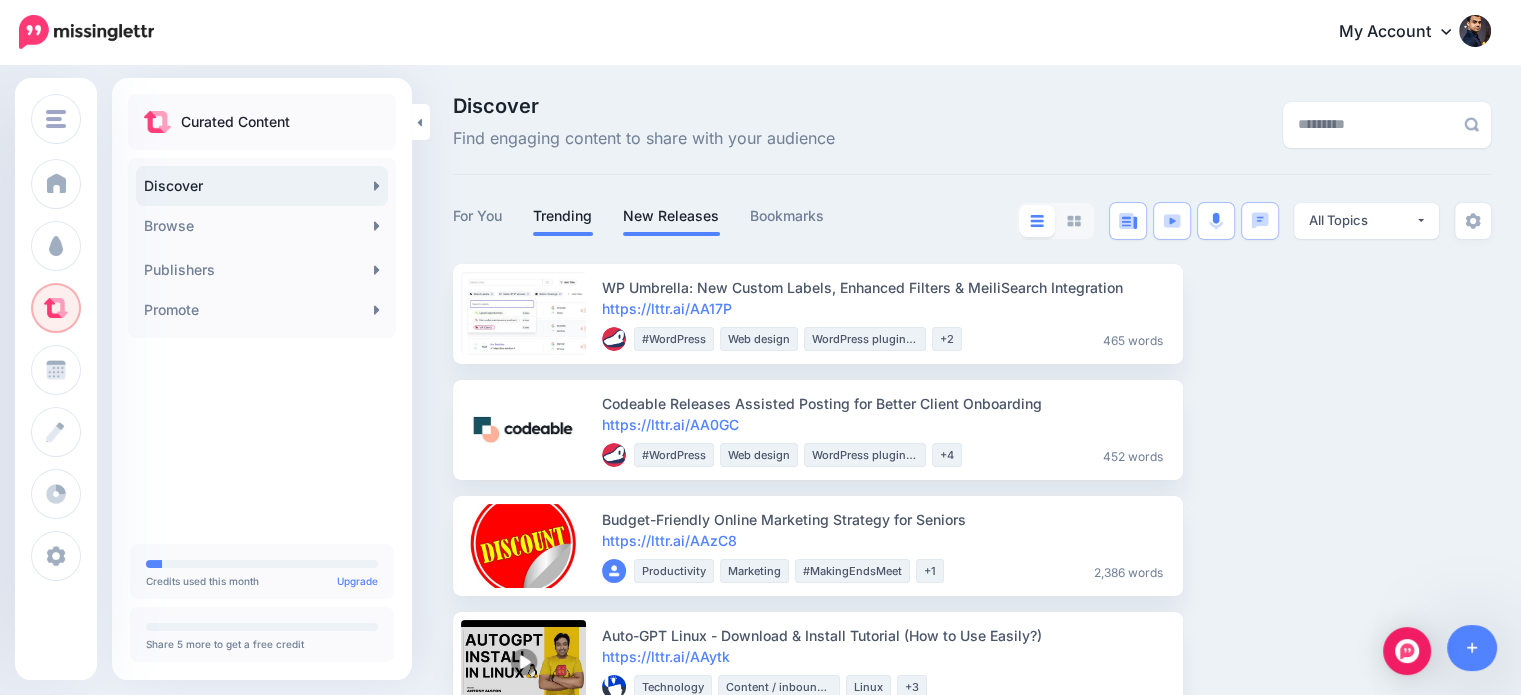 click on "Trending" at bounding box center [563, 216] 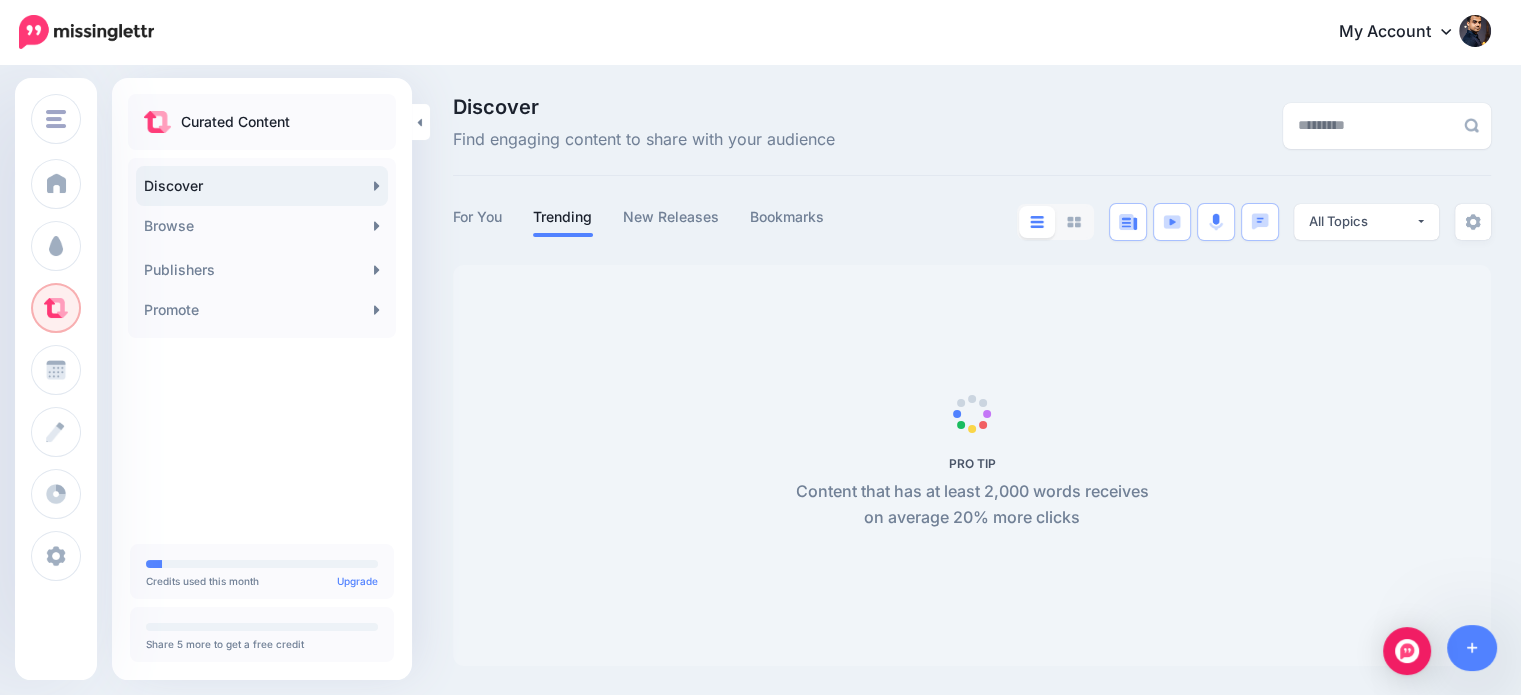 scroll, scrollTop: 1, scrollLeft: 0, axis: vertical 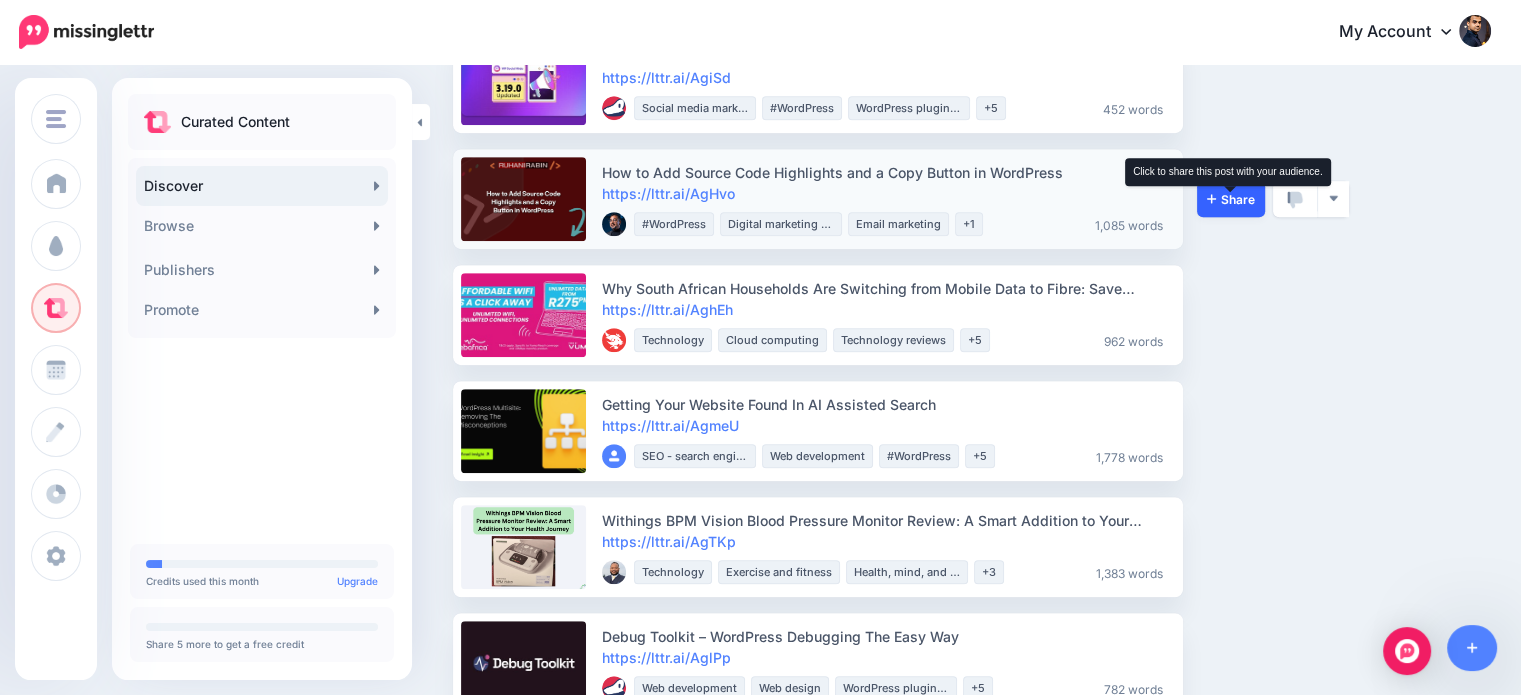 click on "Share" at bounding box center (1231, 199) 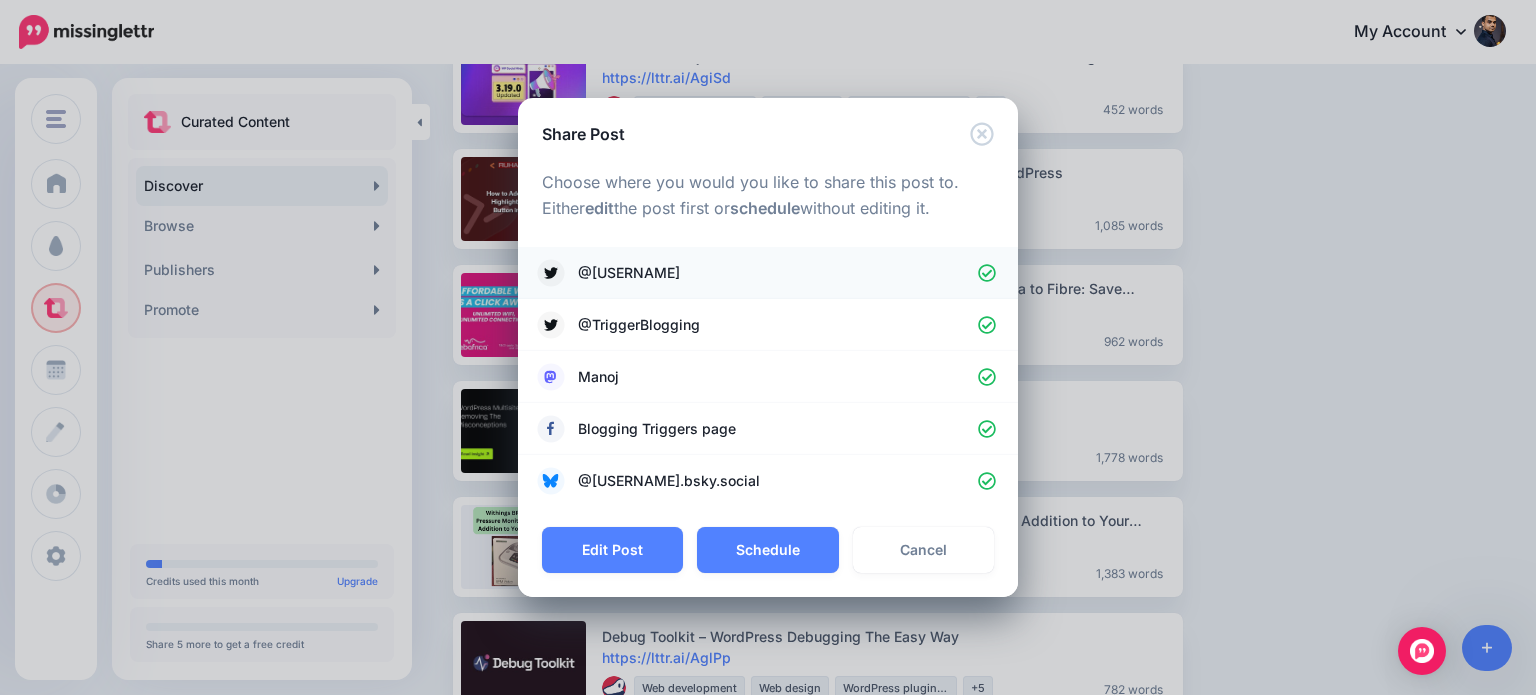 click 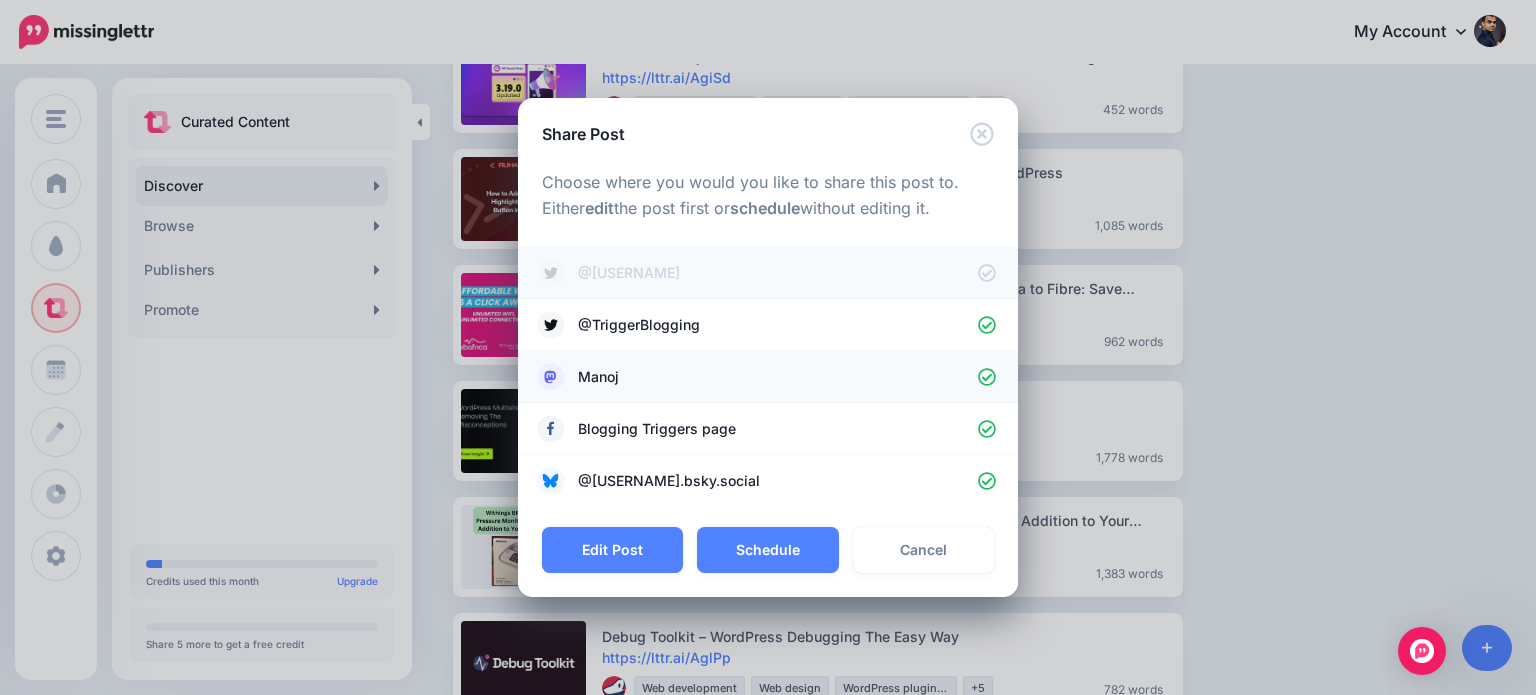 click 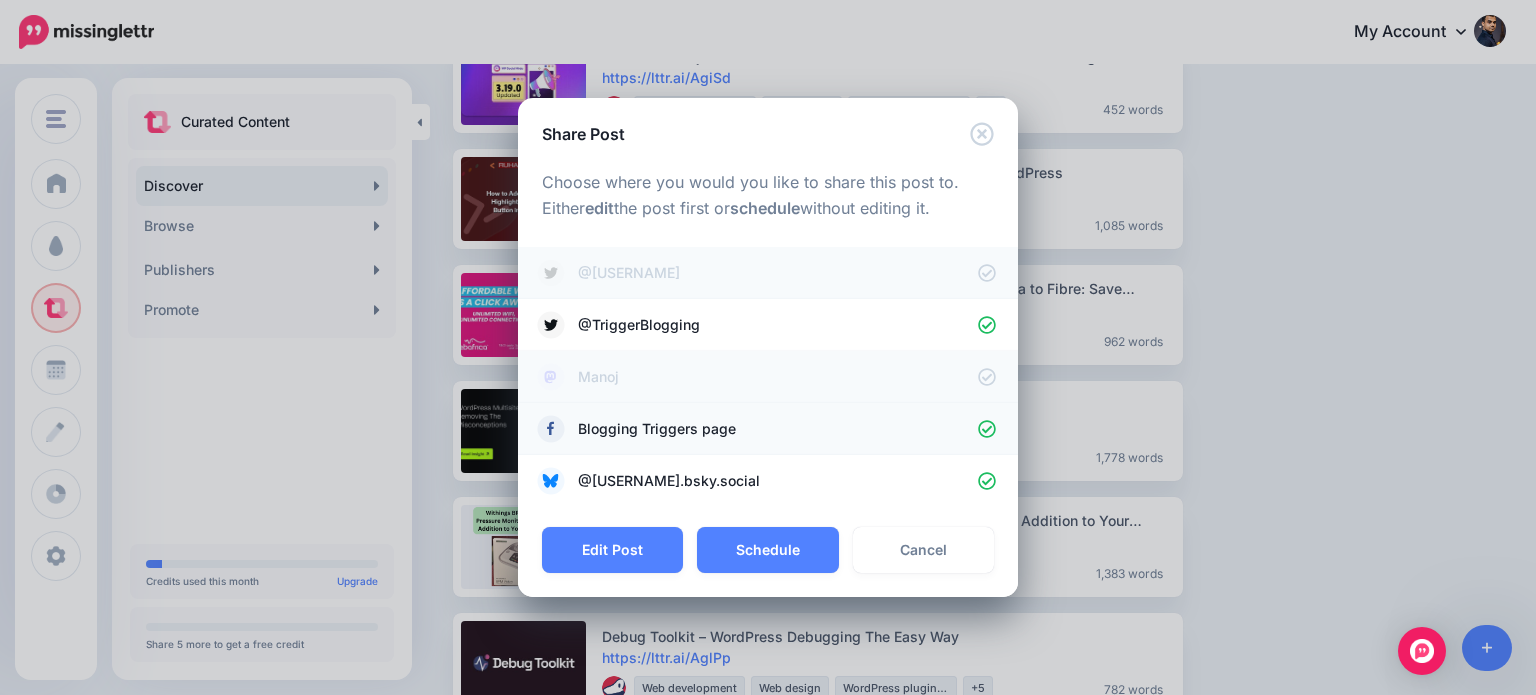 click 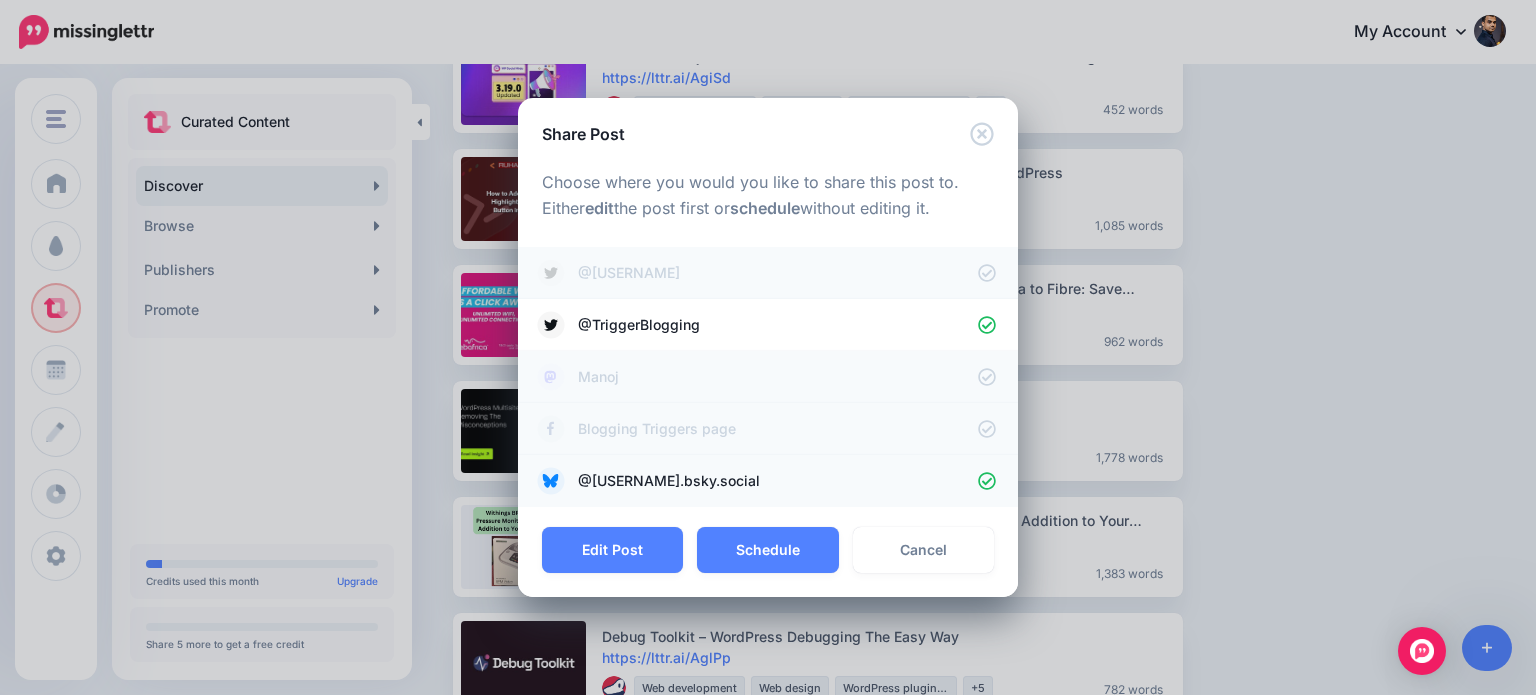 click 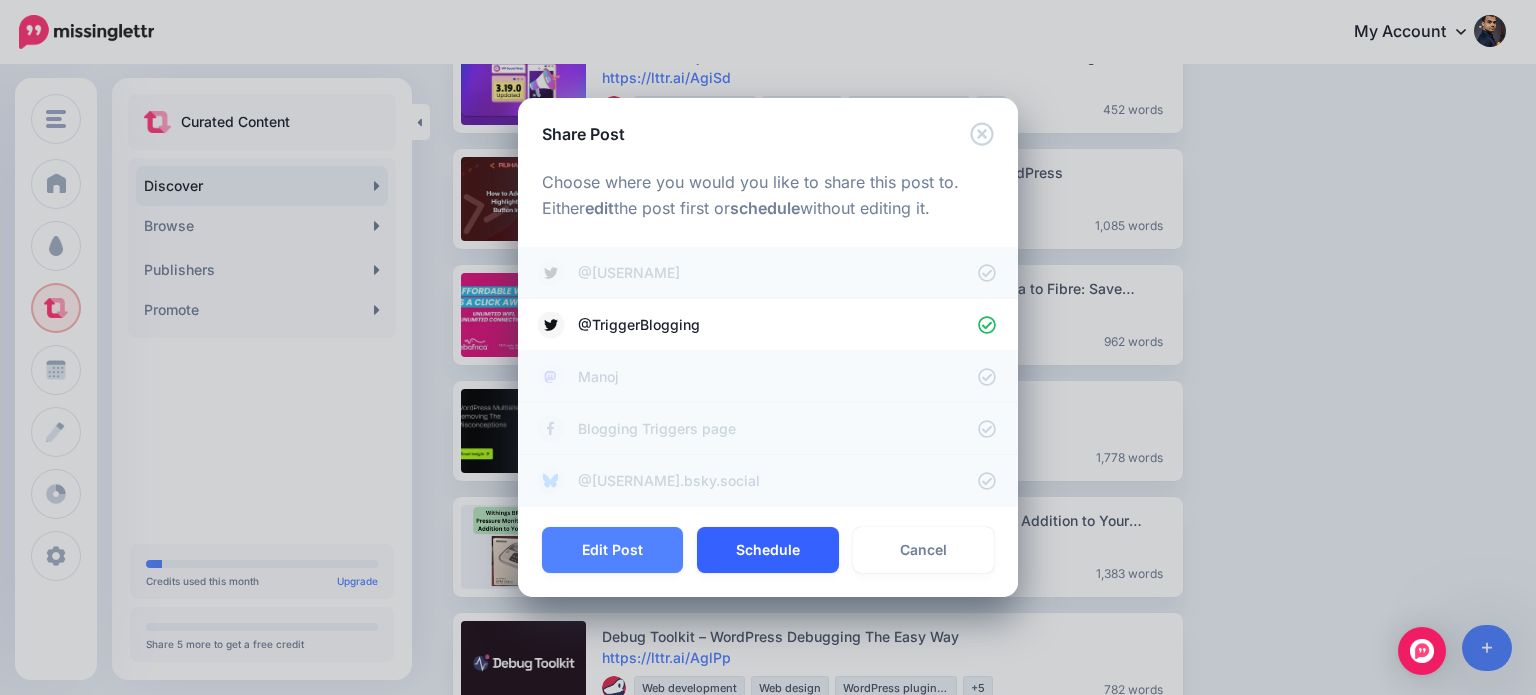 click on "Schedule" at bounding box center [767, 550] 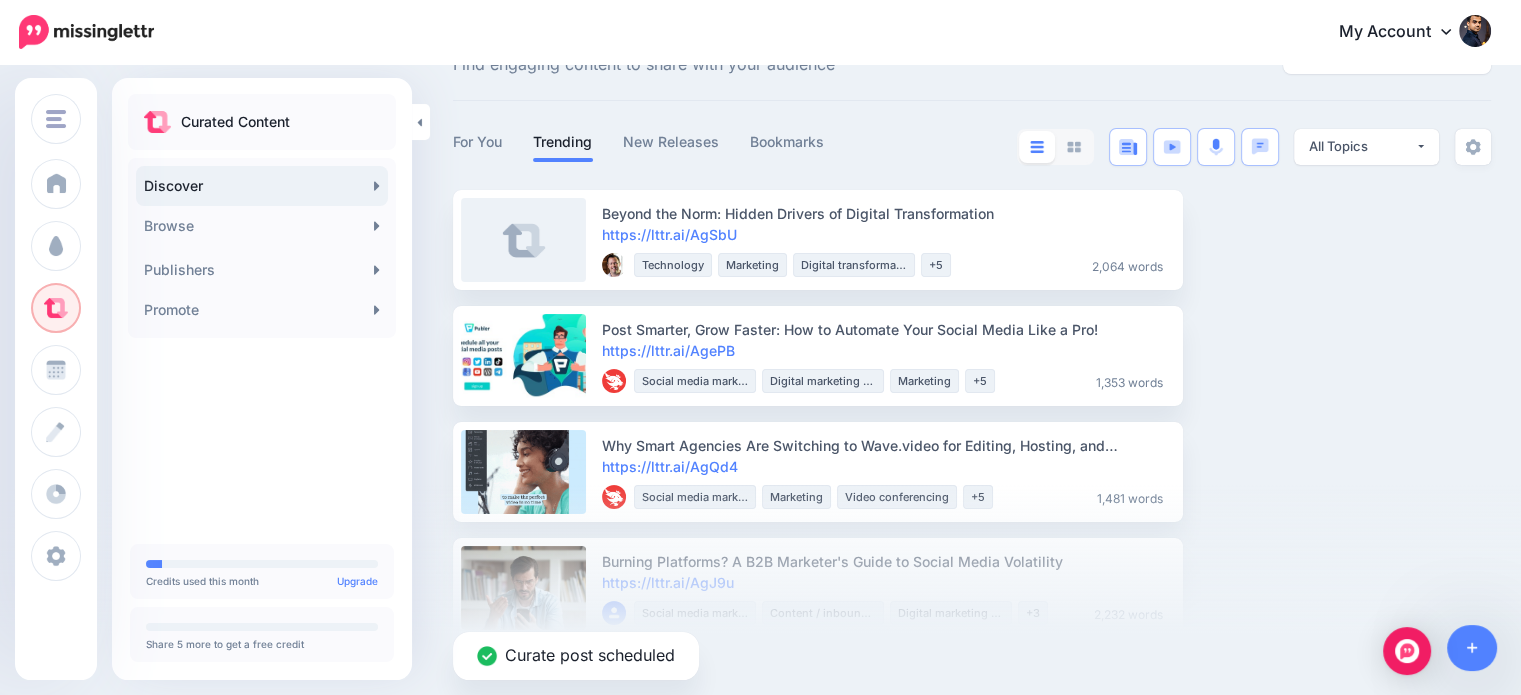 scroll, scrollTop: 0, scrollLeft: 0, axis: both 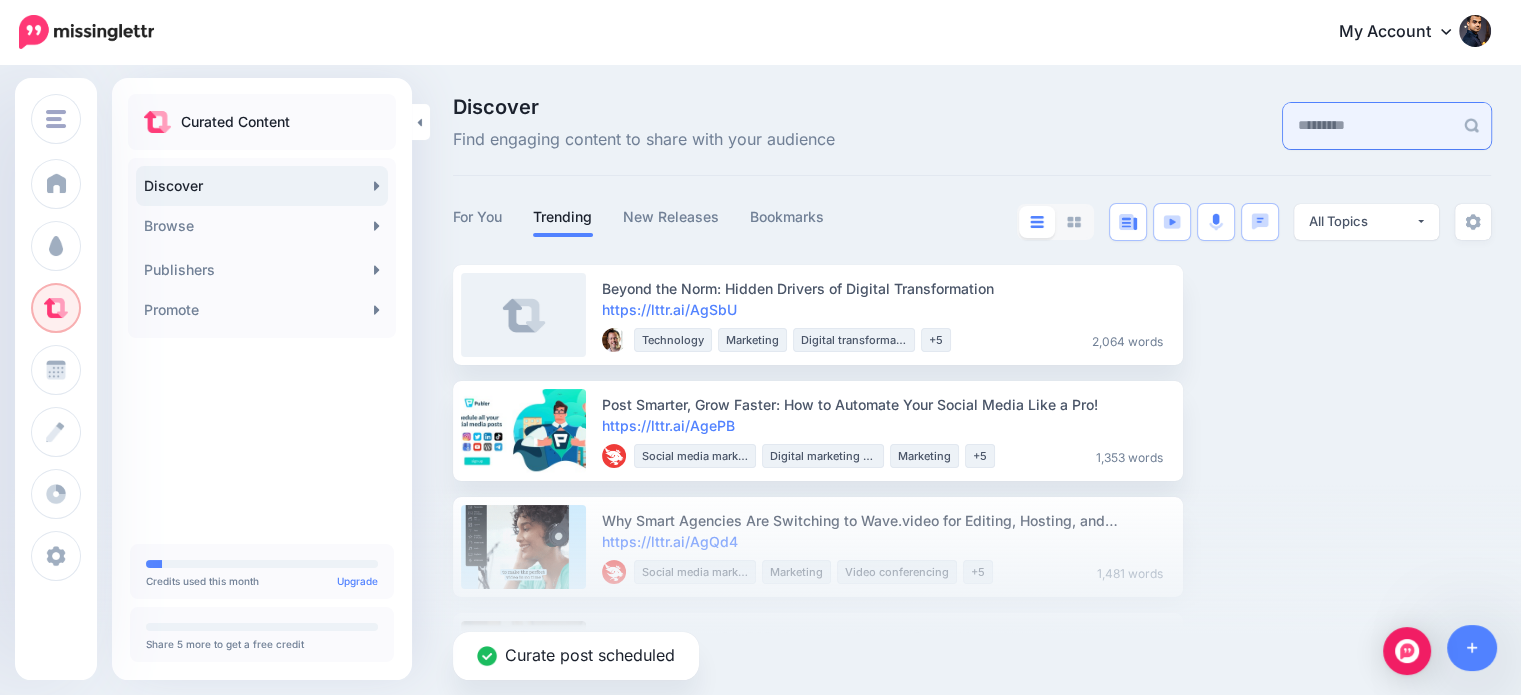 click at bounding box center [1368, 126] 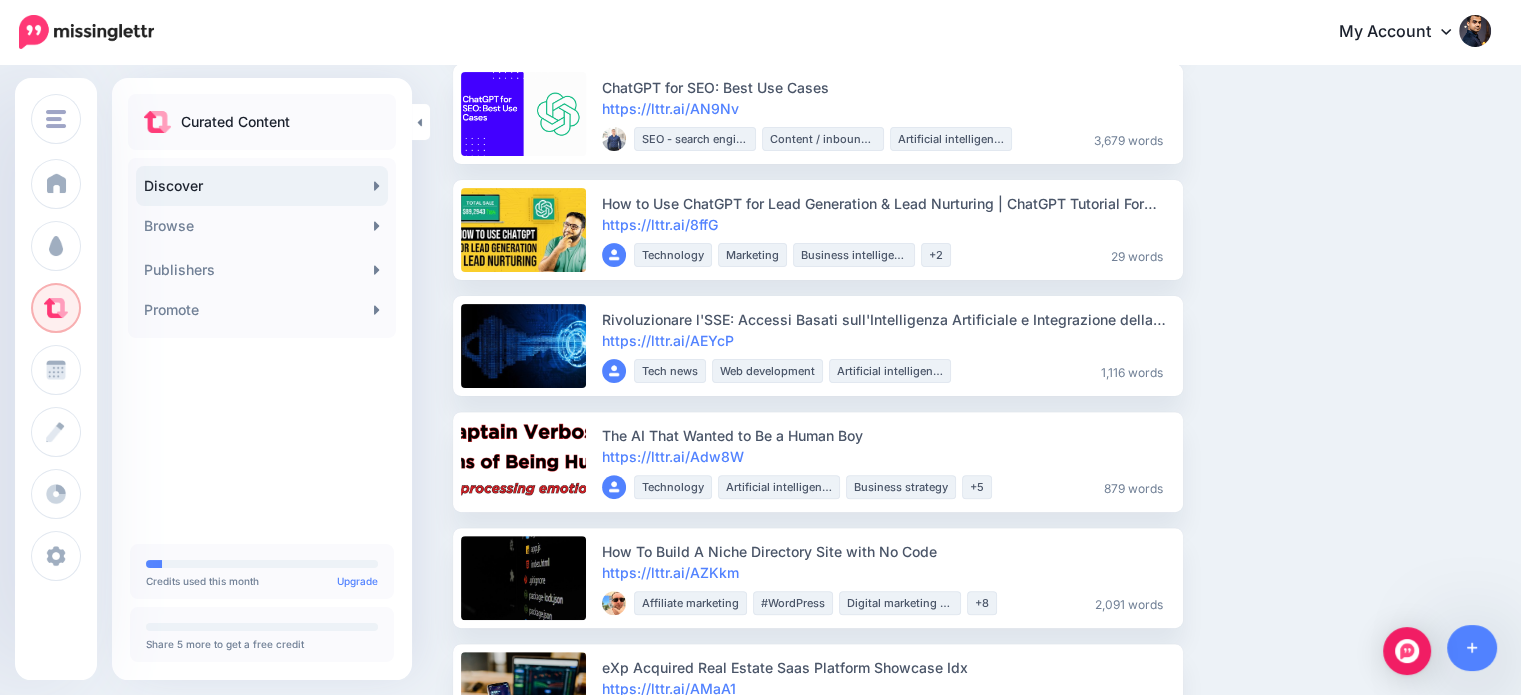 scroll, scrollTop: 580, scrollLeft: 0, axis: vertical 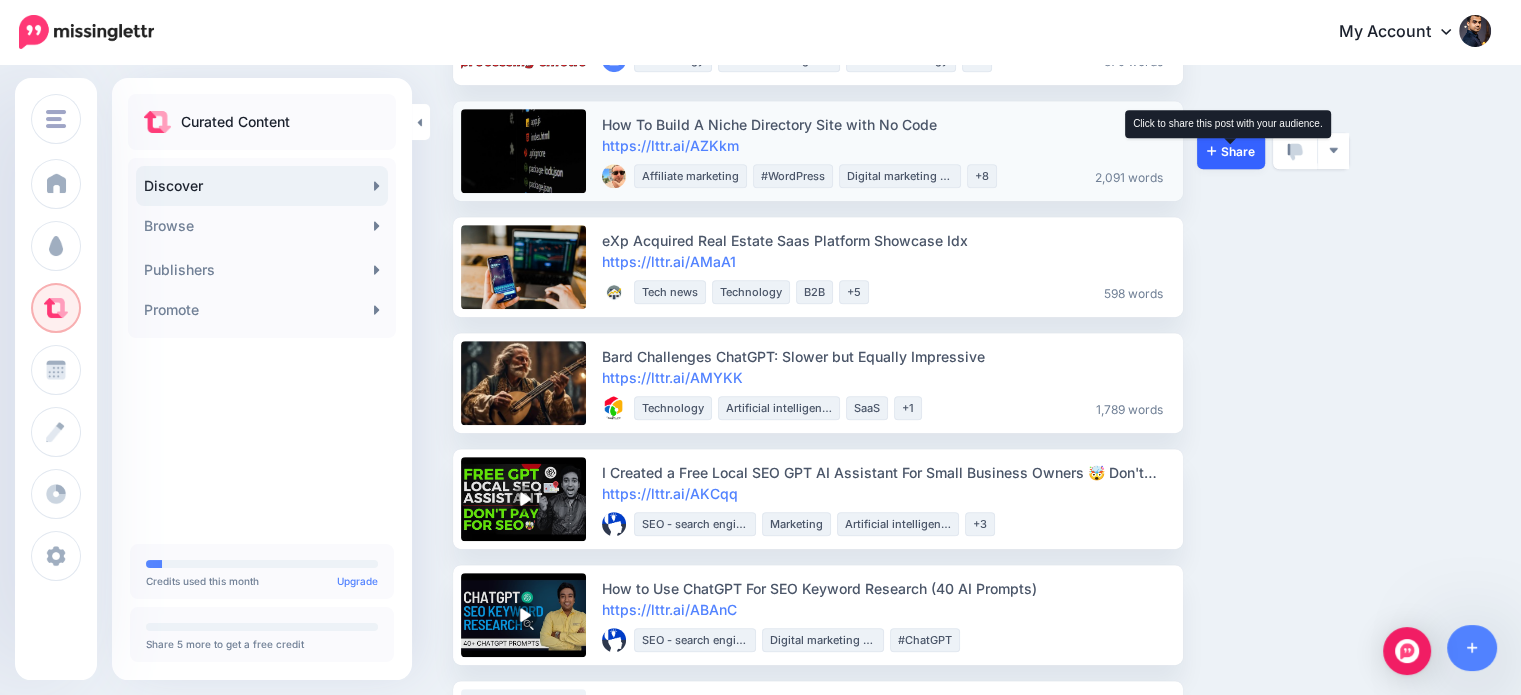 click on "Share" at bounding box center [1231, 151] 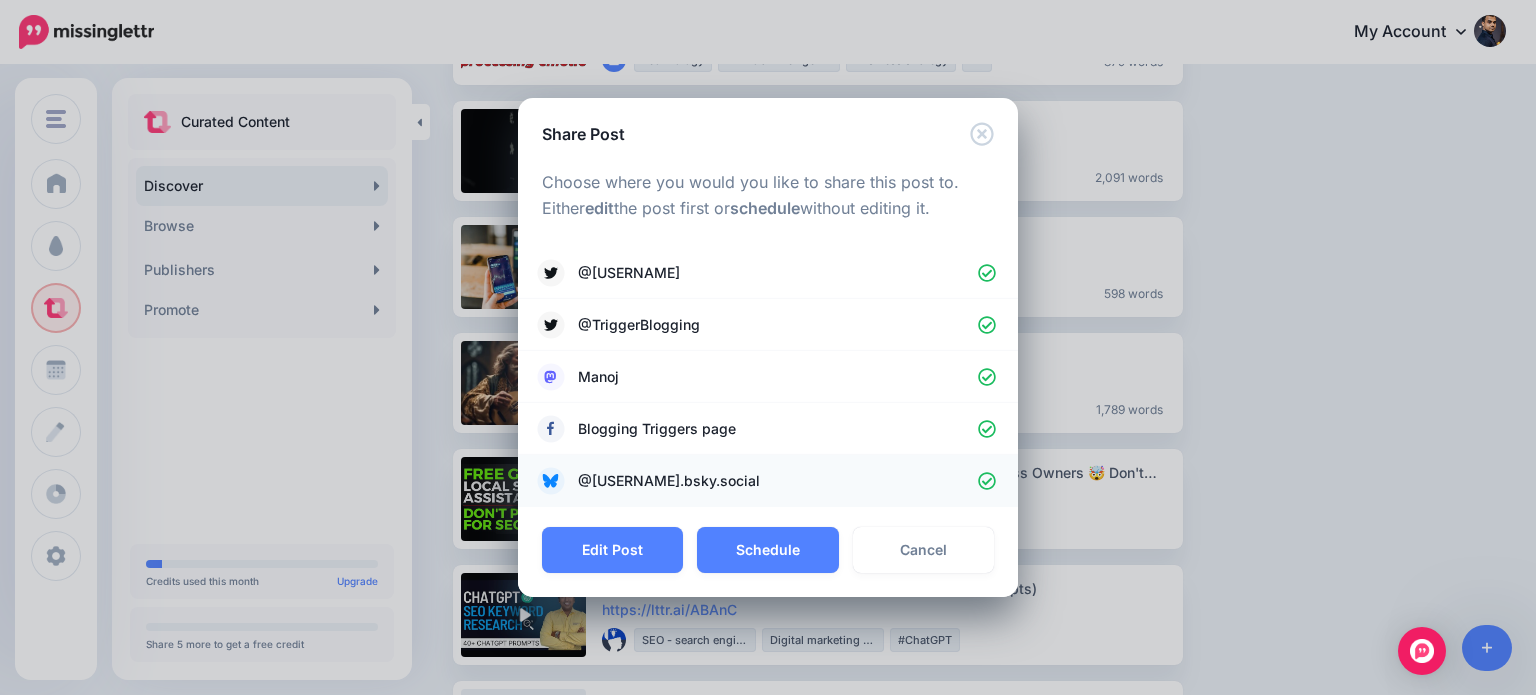 click 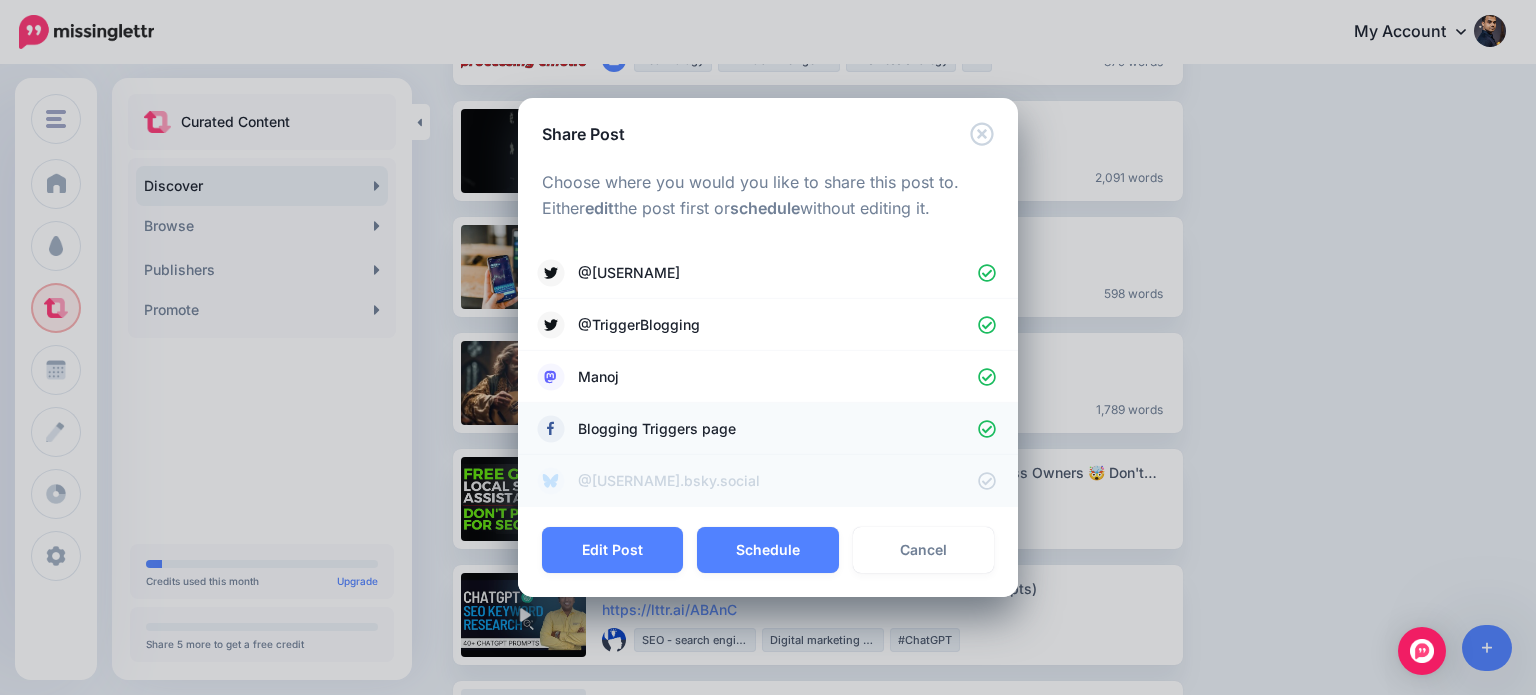 drag, startPoint x: 985, startPoint y: 426, endPoint x: 984, endPoint y: 410, distance: 16.03122 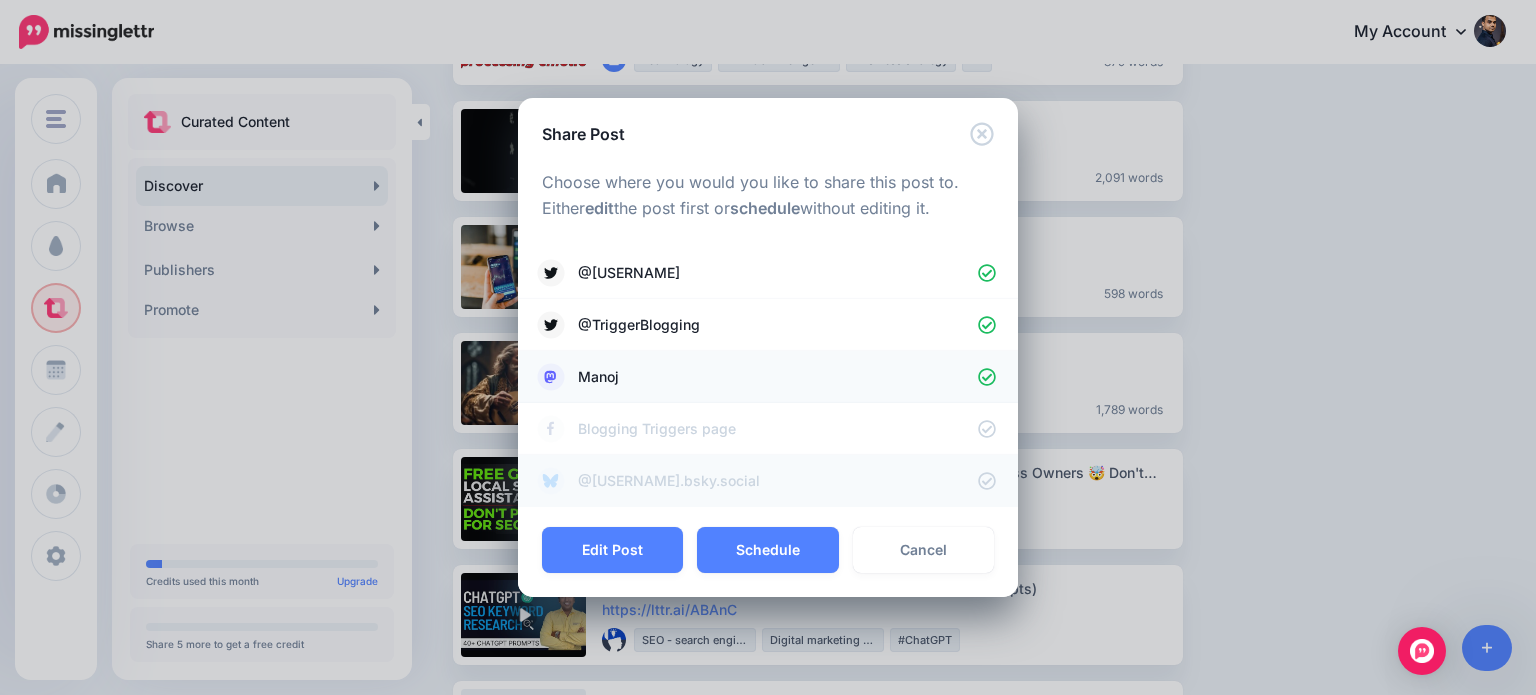 click 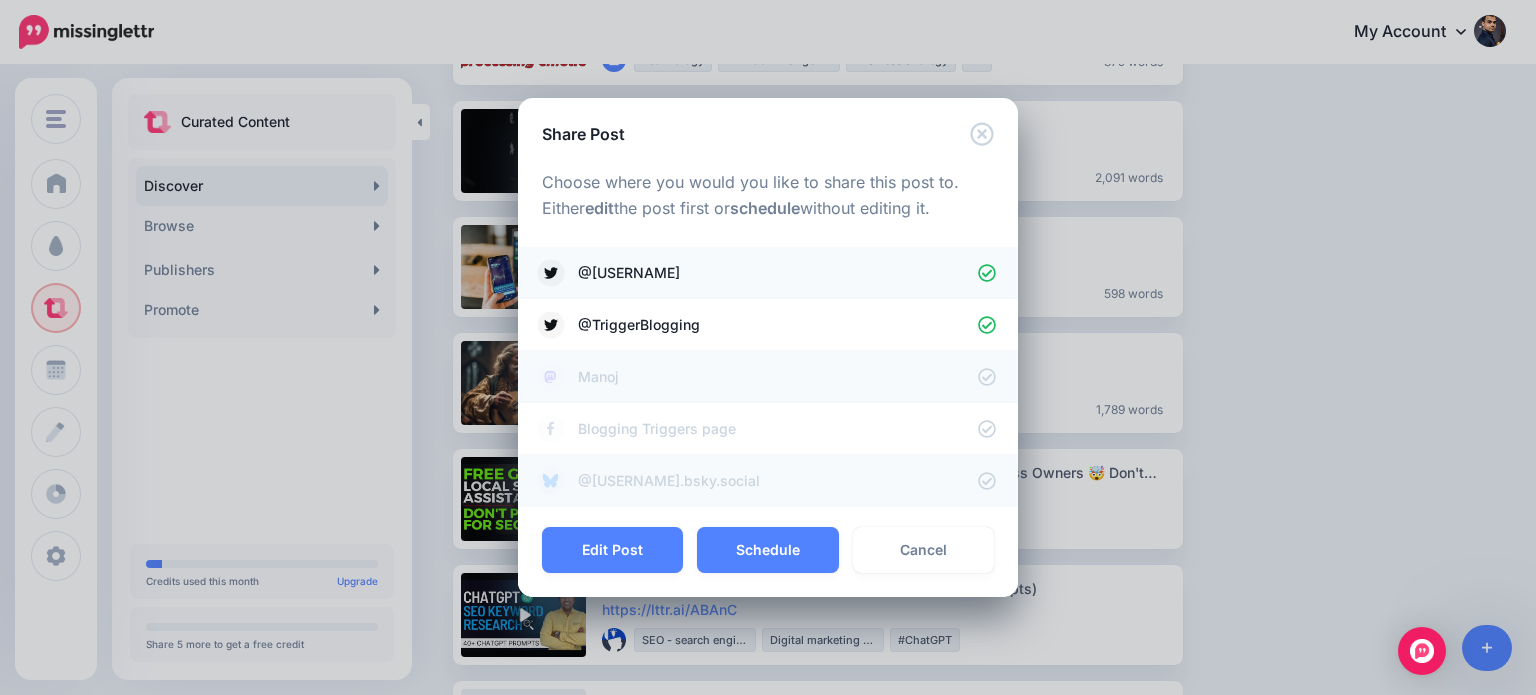 click 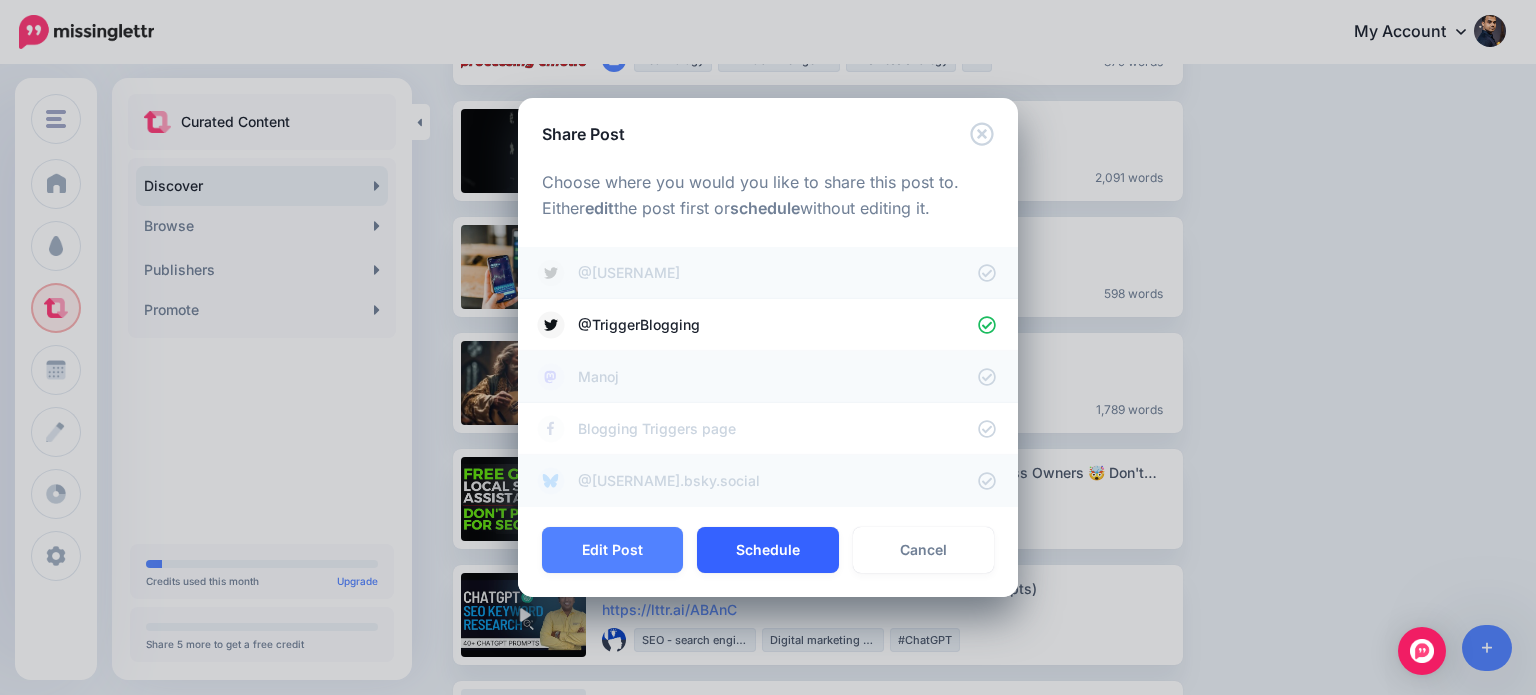 click on "Schedule" at bounding box center [767, 550] 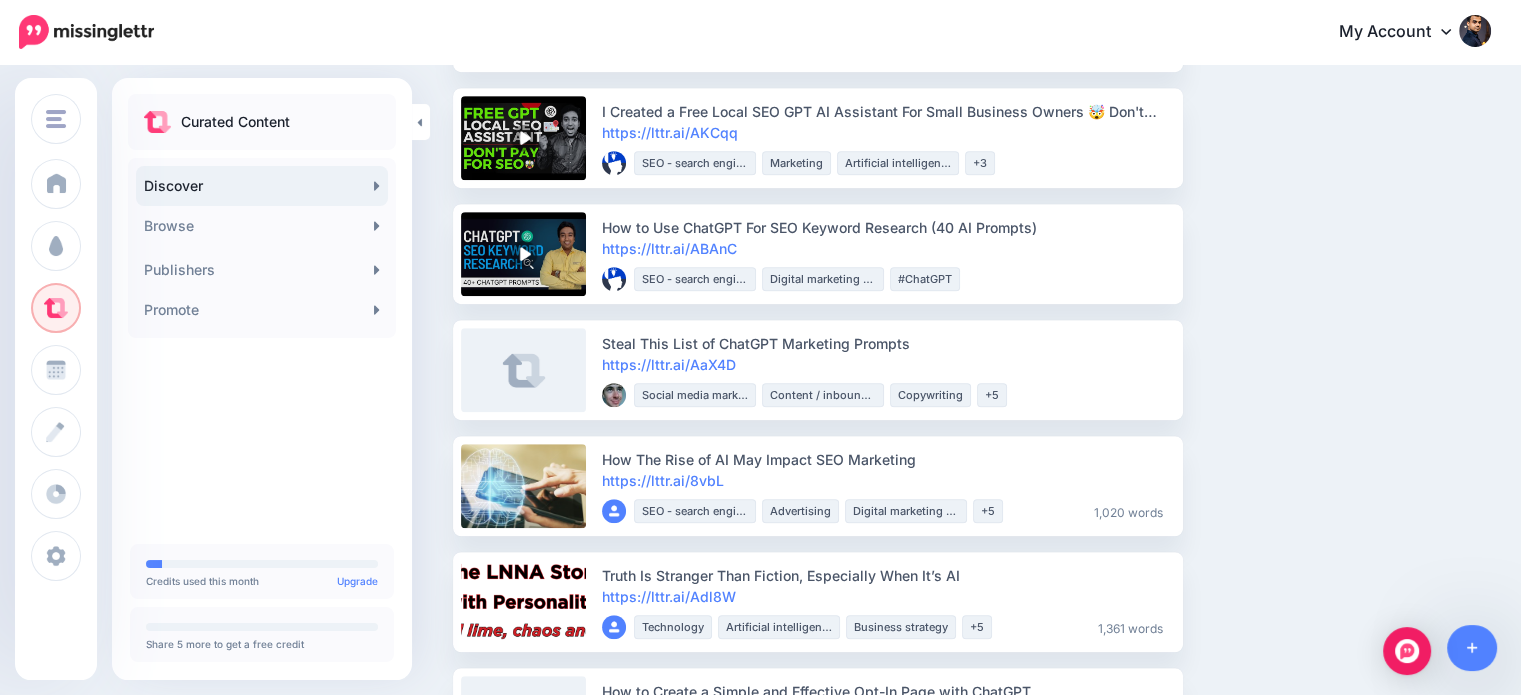 scroll, scrollTop: 1236, scrollLeft: 0, axis: vertical 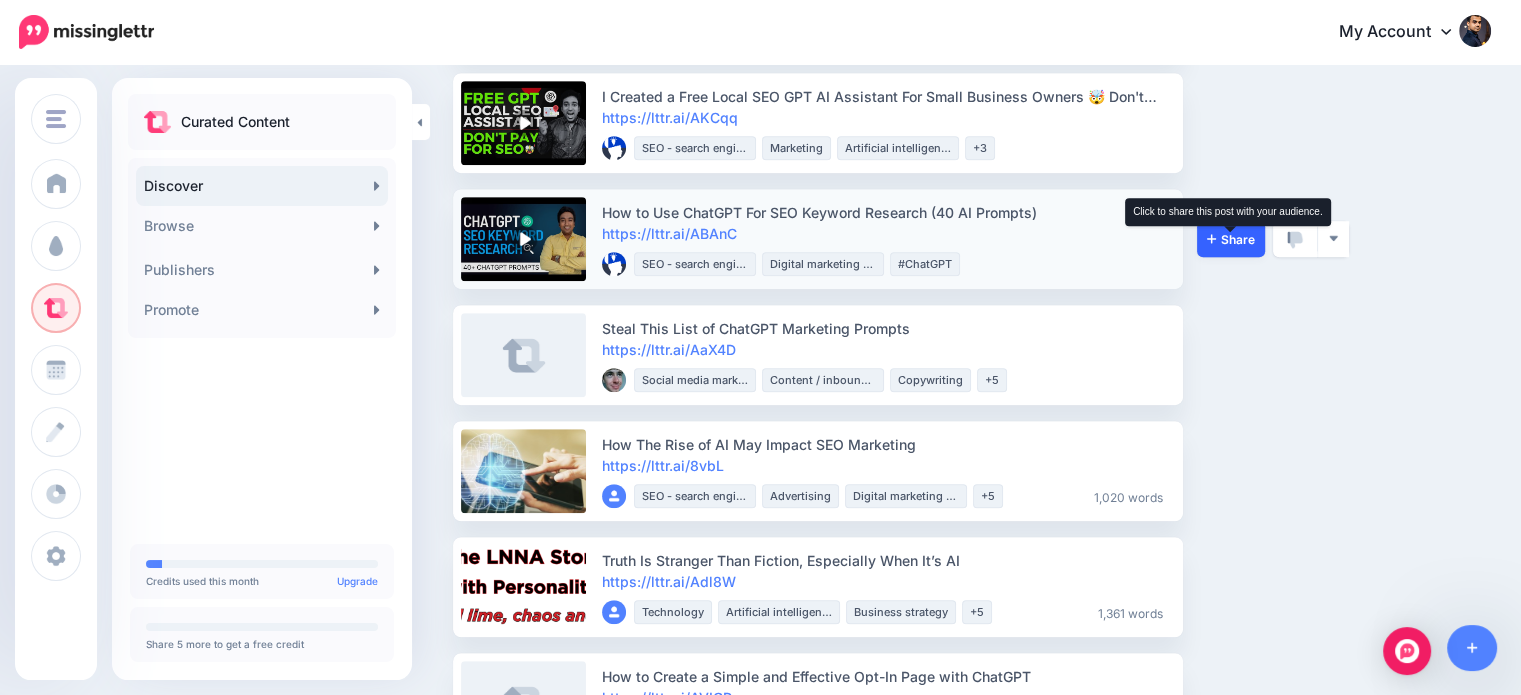 click on "Share" at bounding box center (1231, 239) 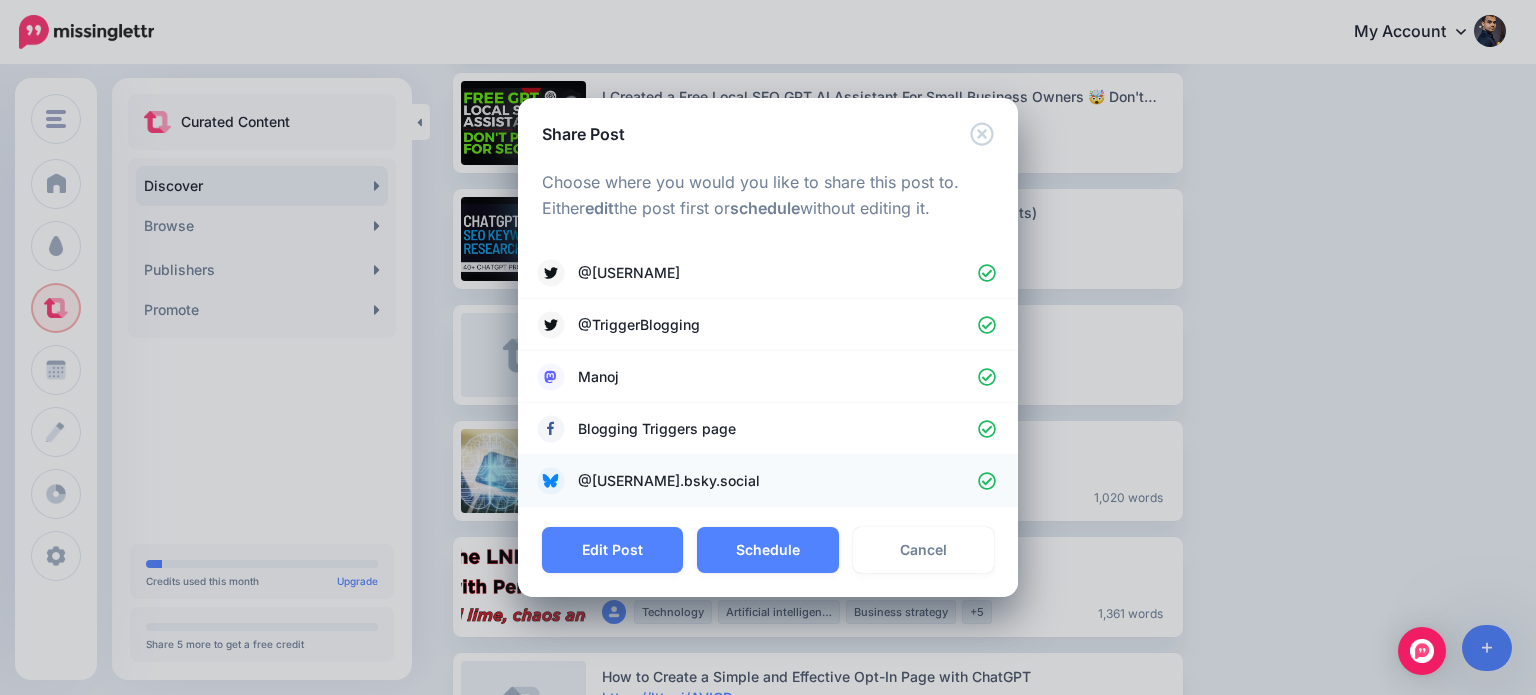 click 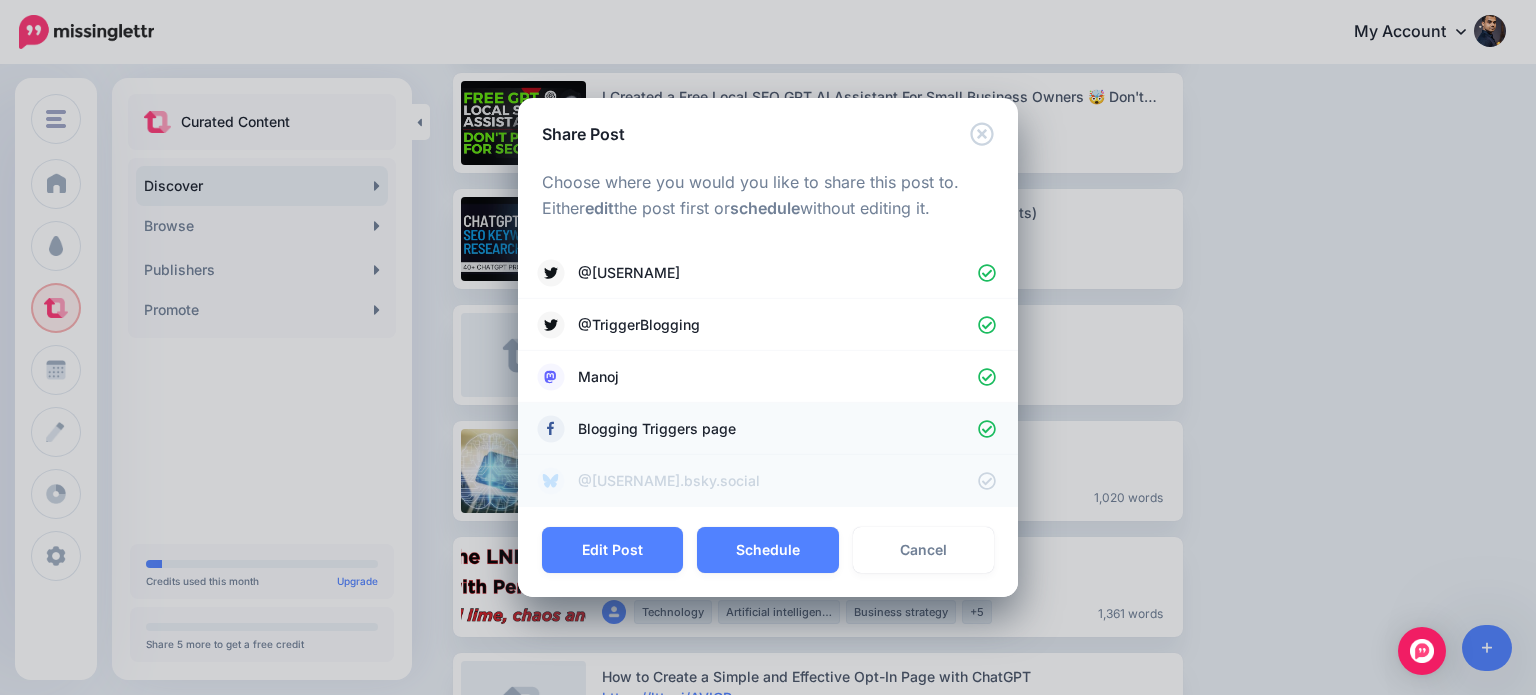 click 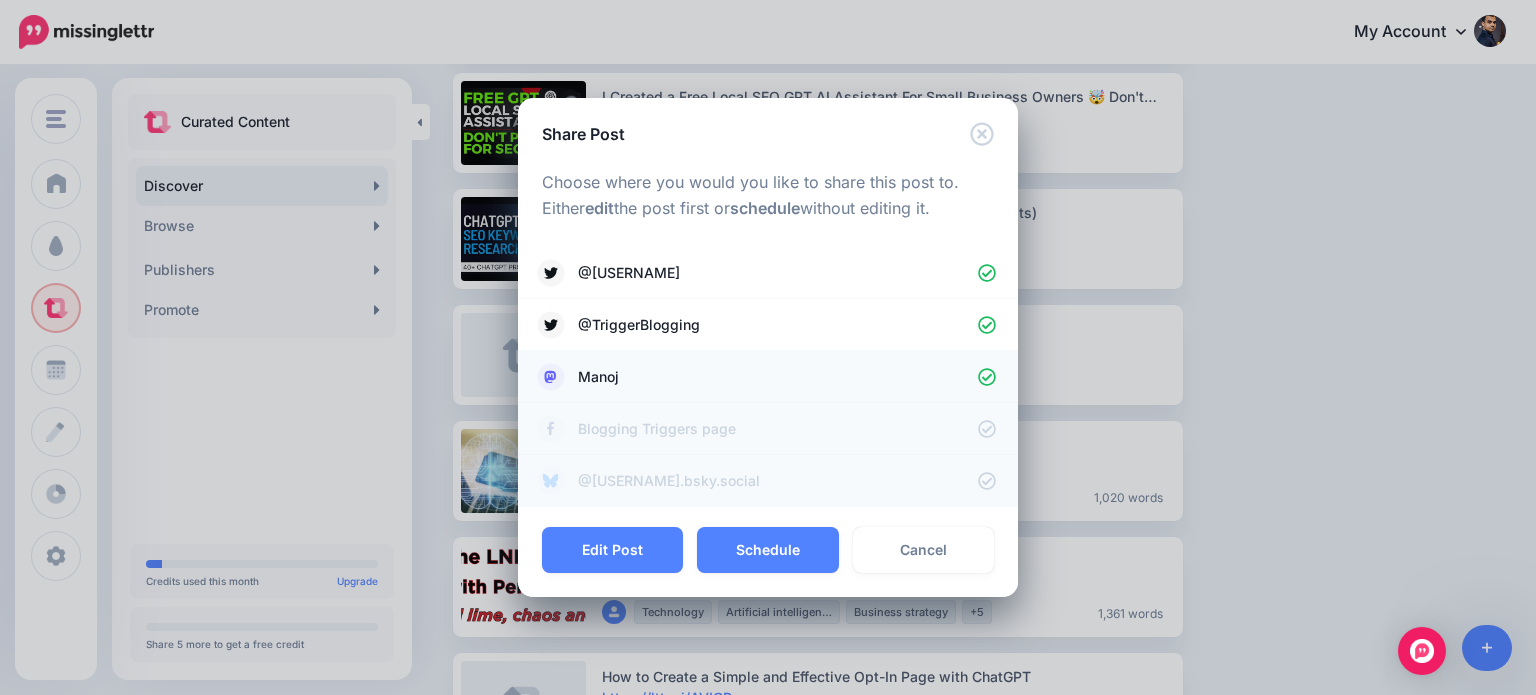 click 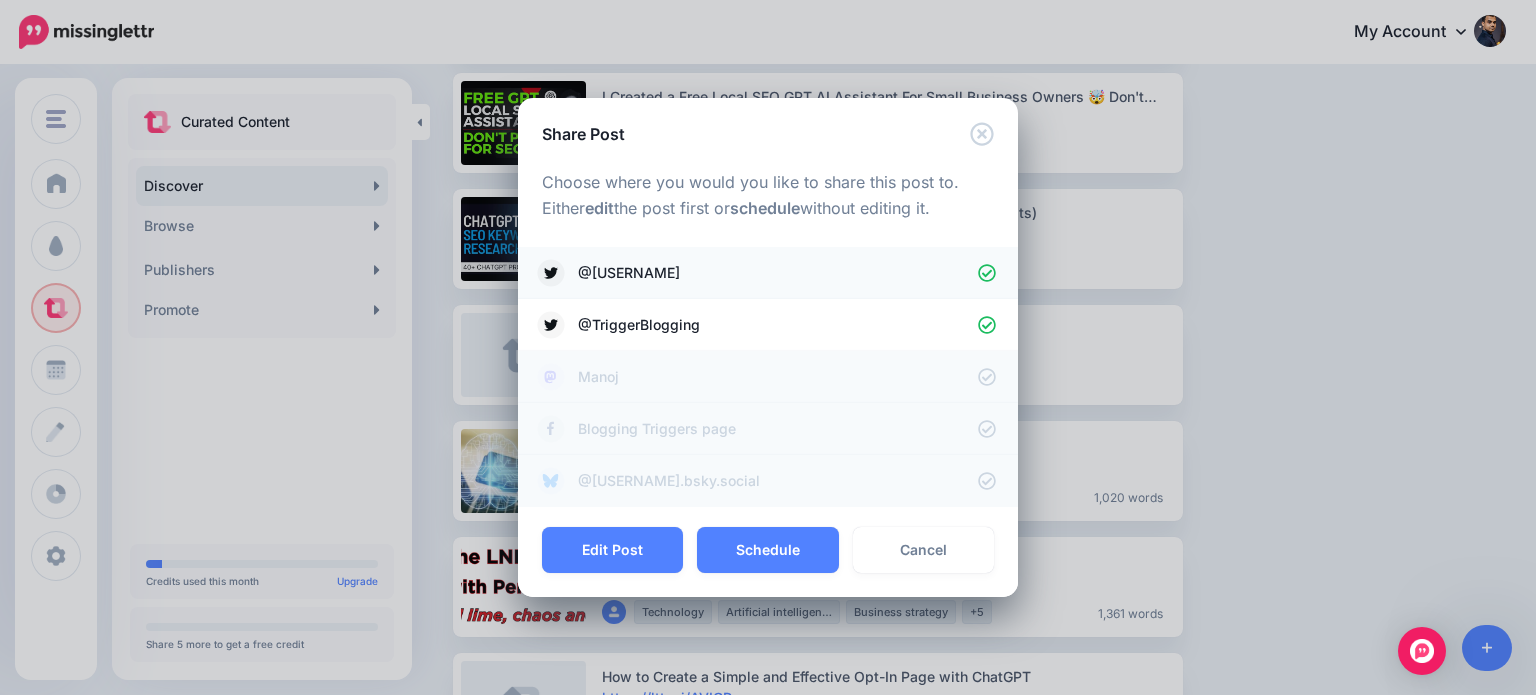 click 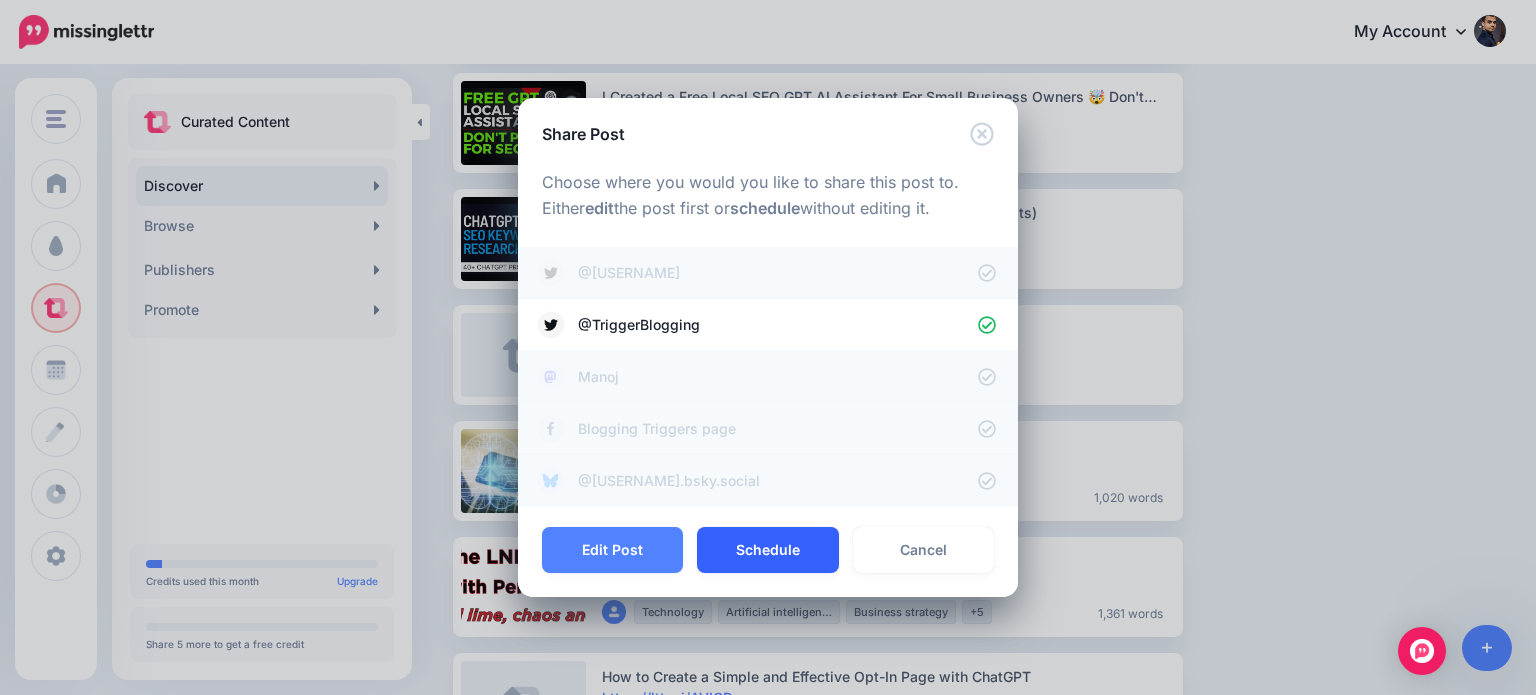 click on "Schedule" at bounding box center (767, 550) 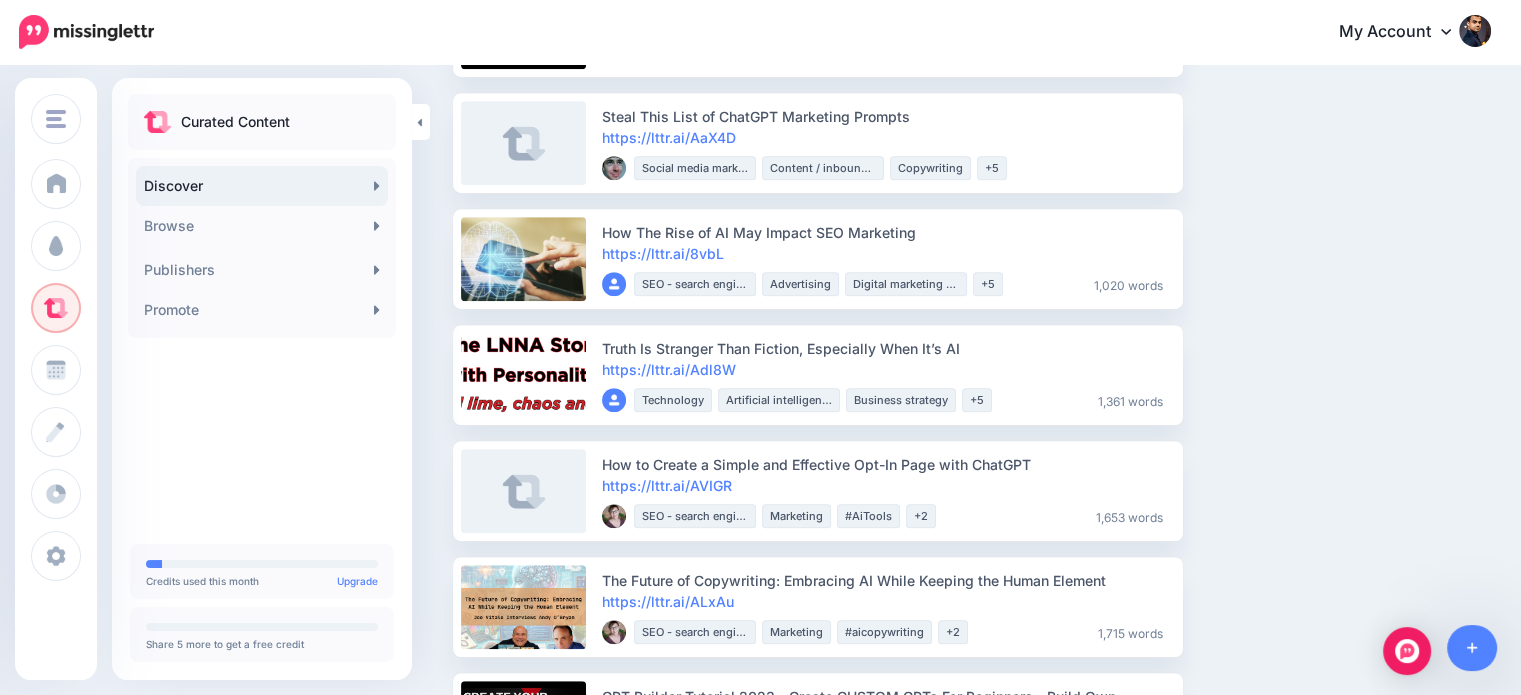 scroll, scrollTop: 1344, scrollLeft: 0, axis: vertical 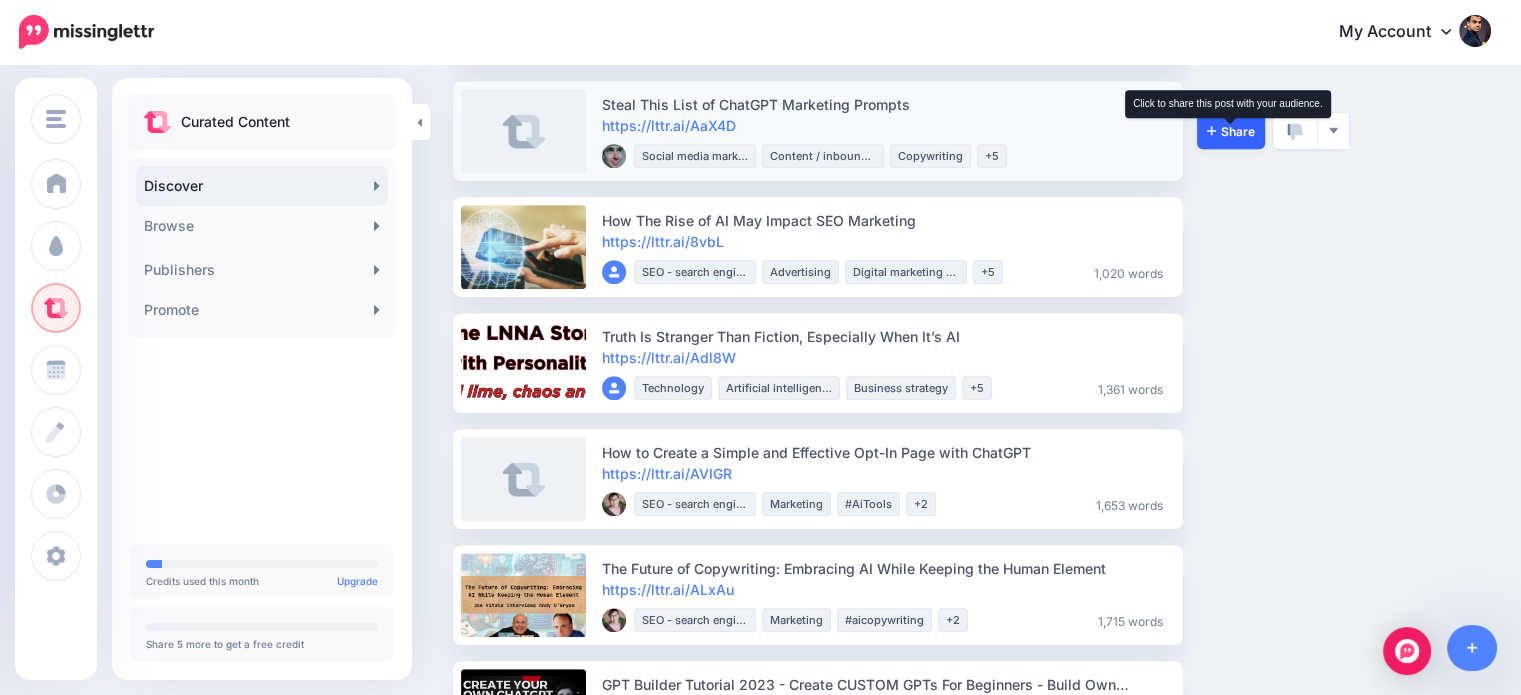 click on "Share" at bounding box center (1231, 131) 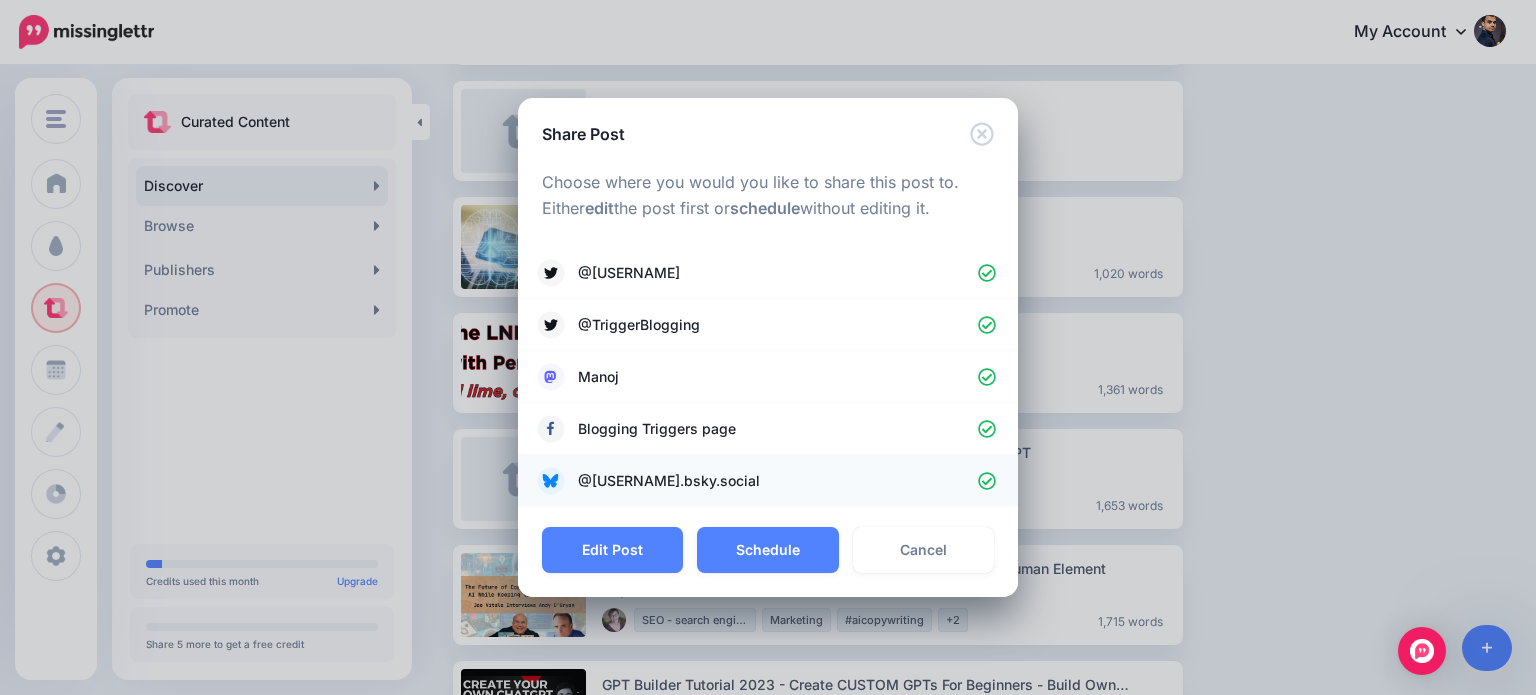 click 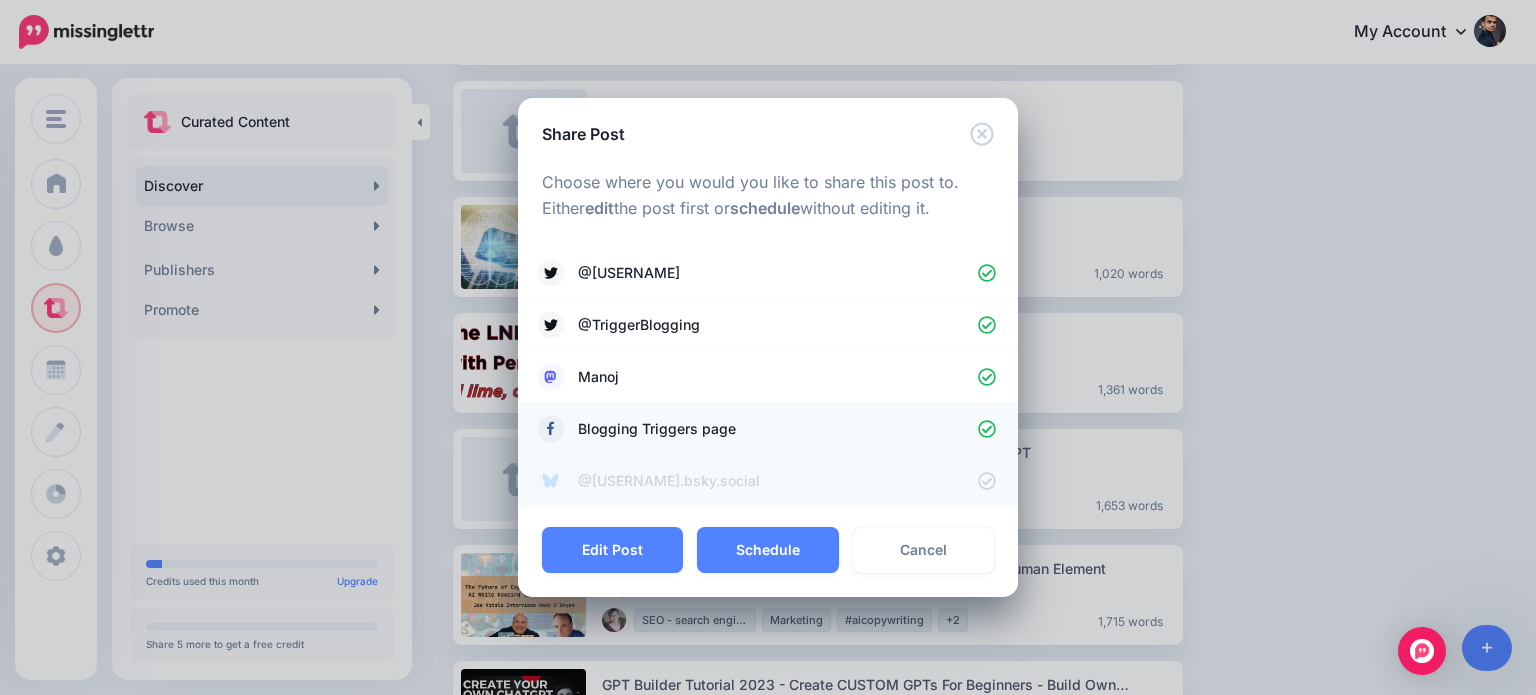 click on "Blogging Triggers page" at bounding box center [768, 429] 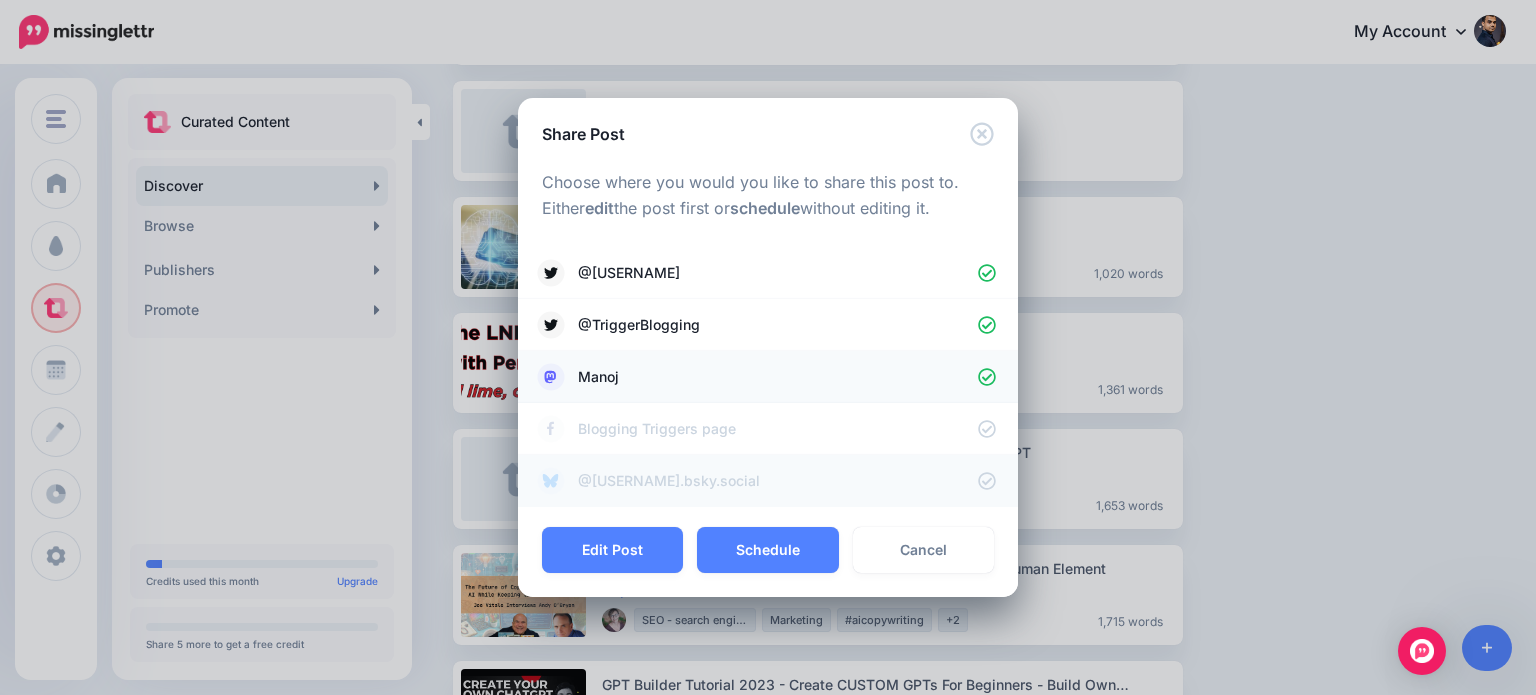 click on "Manoj" at bounding box center (768, 377) 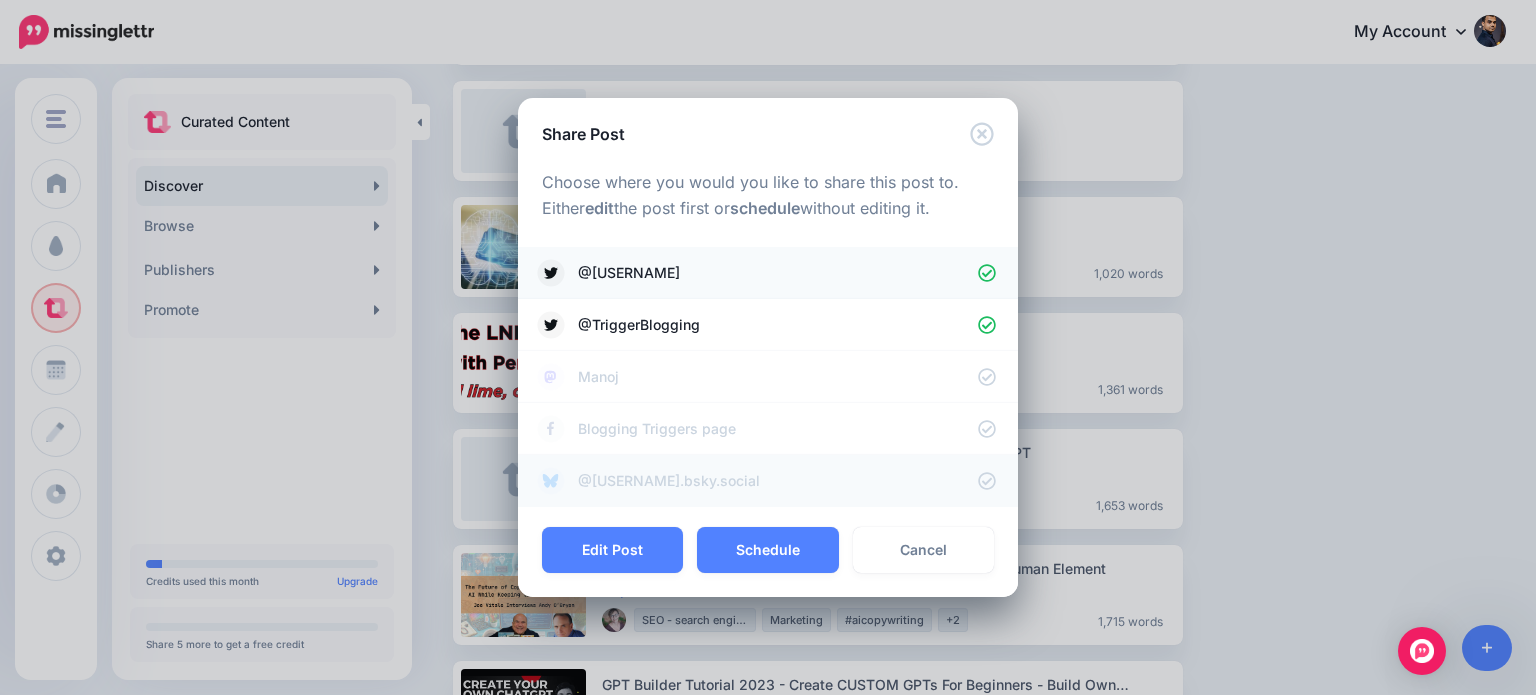 click on "@HeartofManoj" at bounding box center (768, 273) 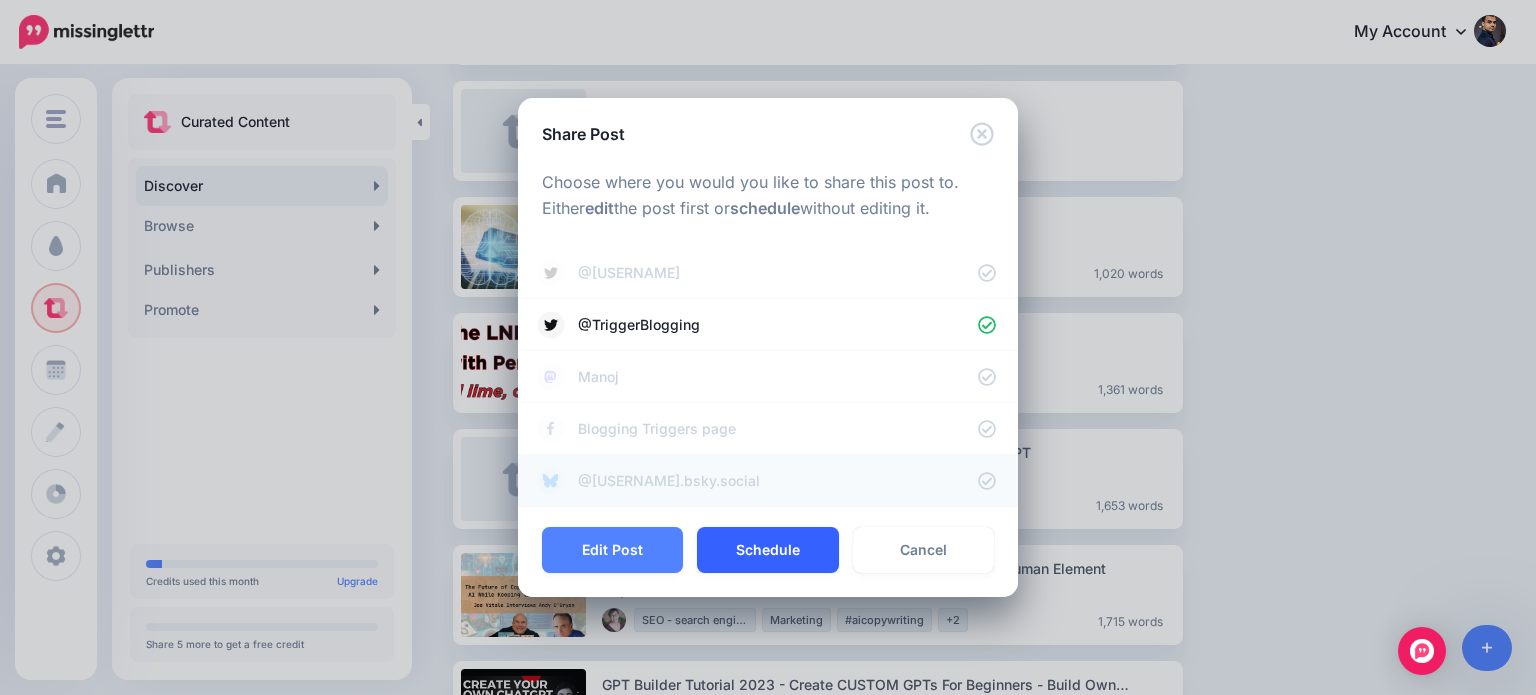click on "Schedule" at bounding box center [767, 550] 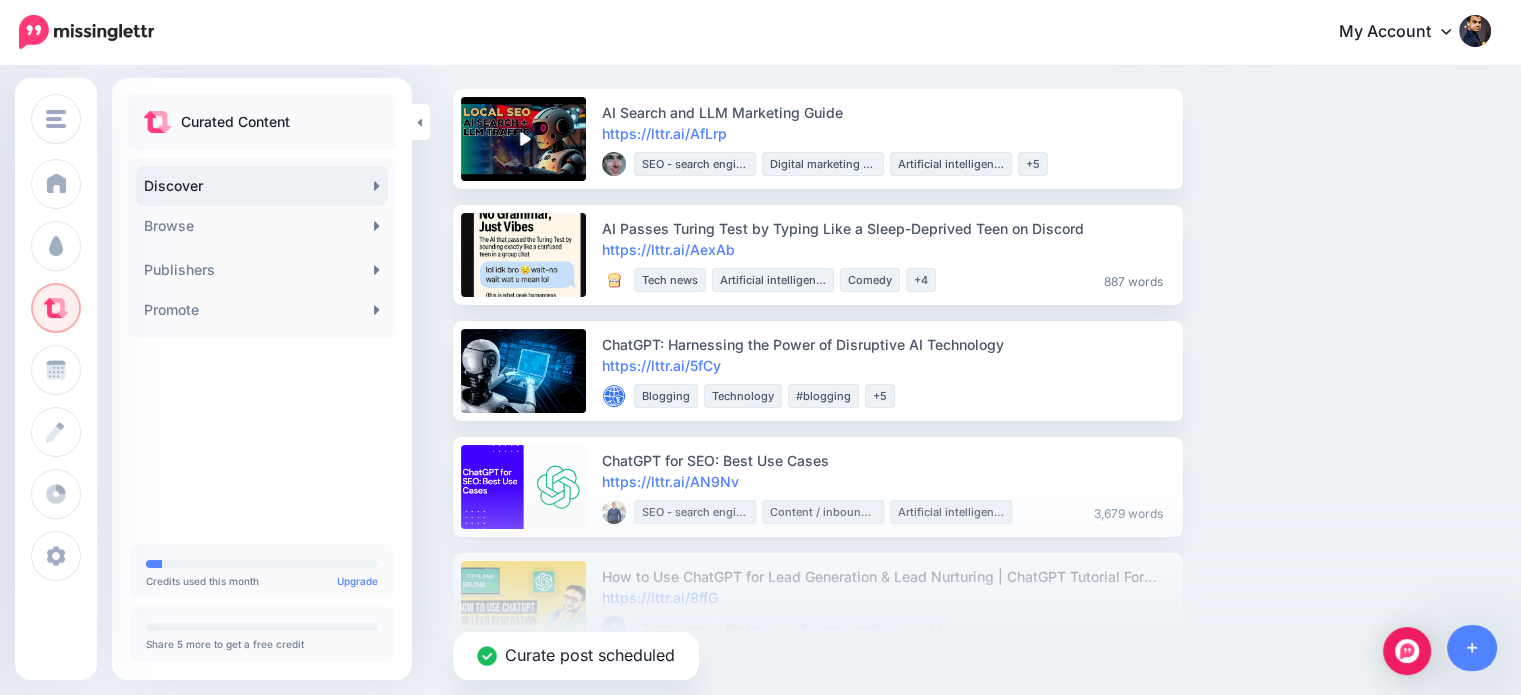 scroll, scrollTop: 0, scrollLeft: 0, axis: both 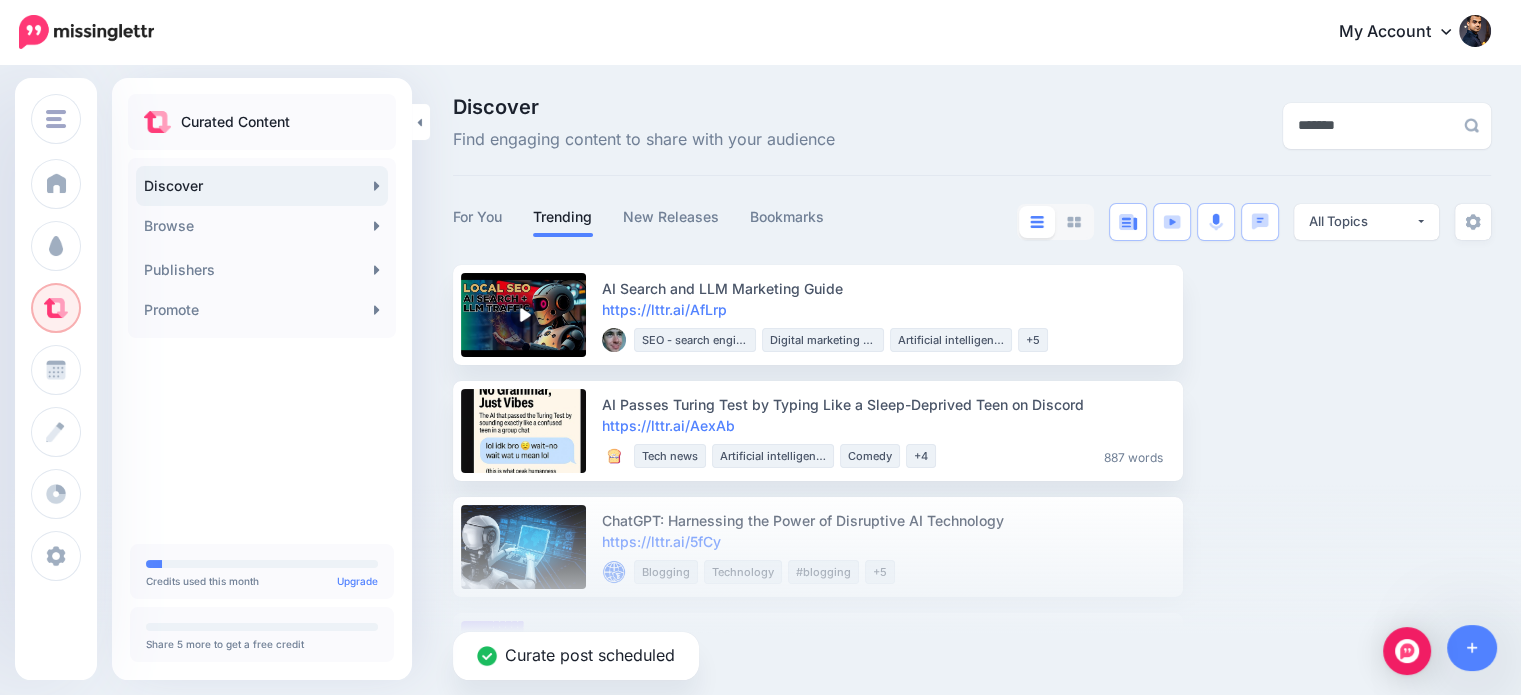 drag, startPoint x: 1310, startPoint y: 132, endPoint x: 1202, endPoint y: 125, distance: 108.226616 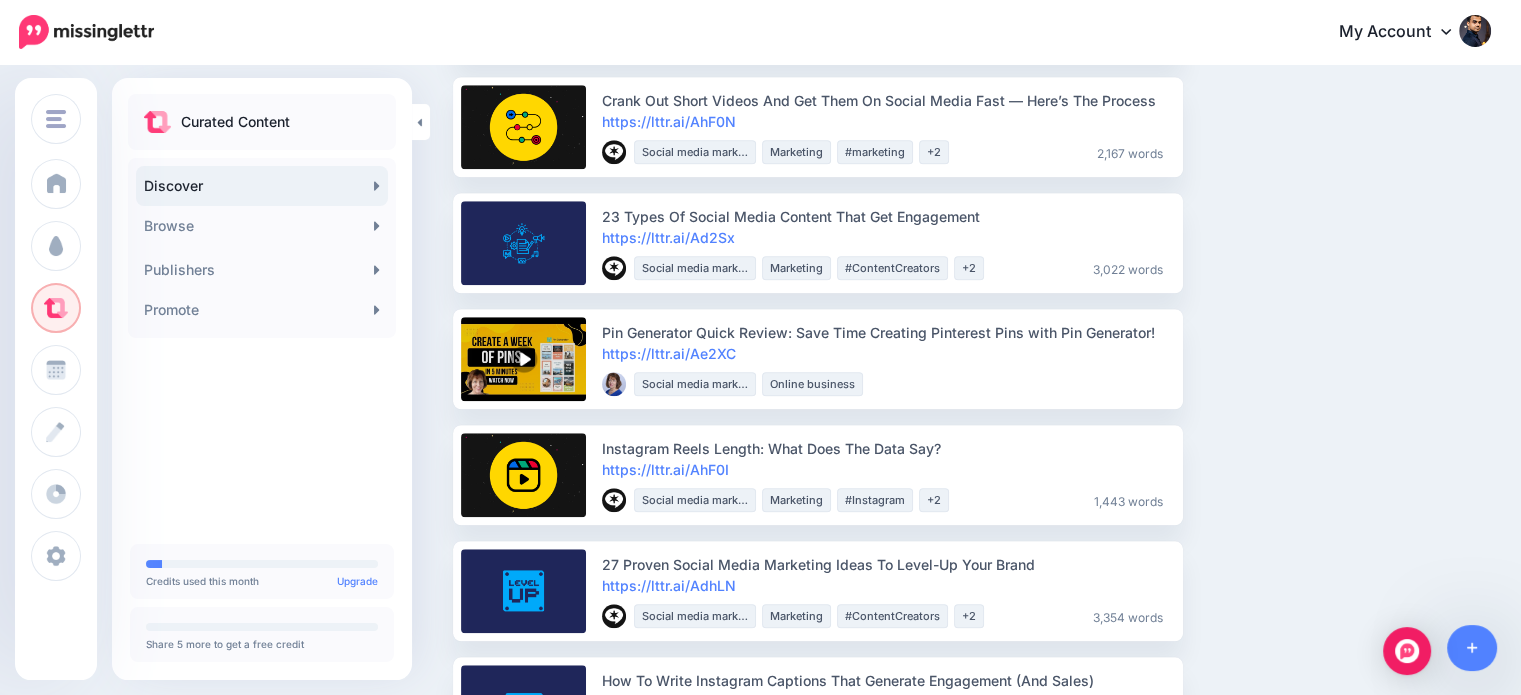 scroll, scrollTop: 1720, scrollLeft: 0, axis: vertical 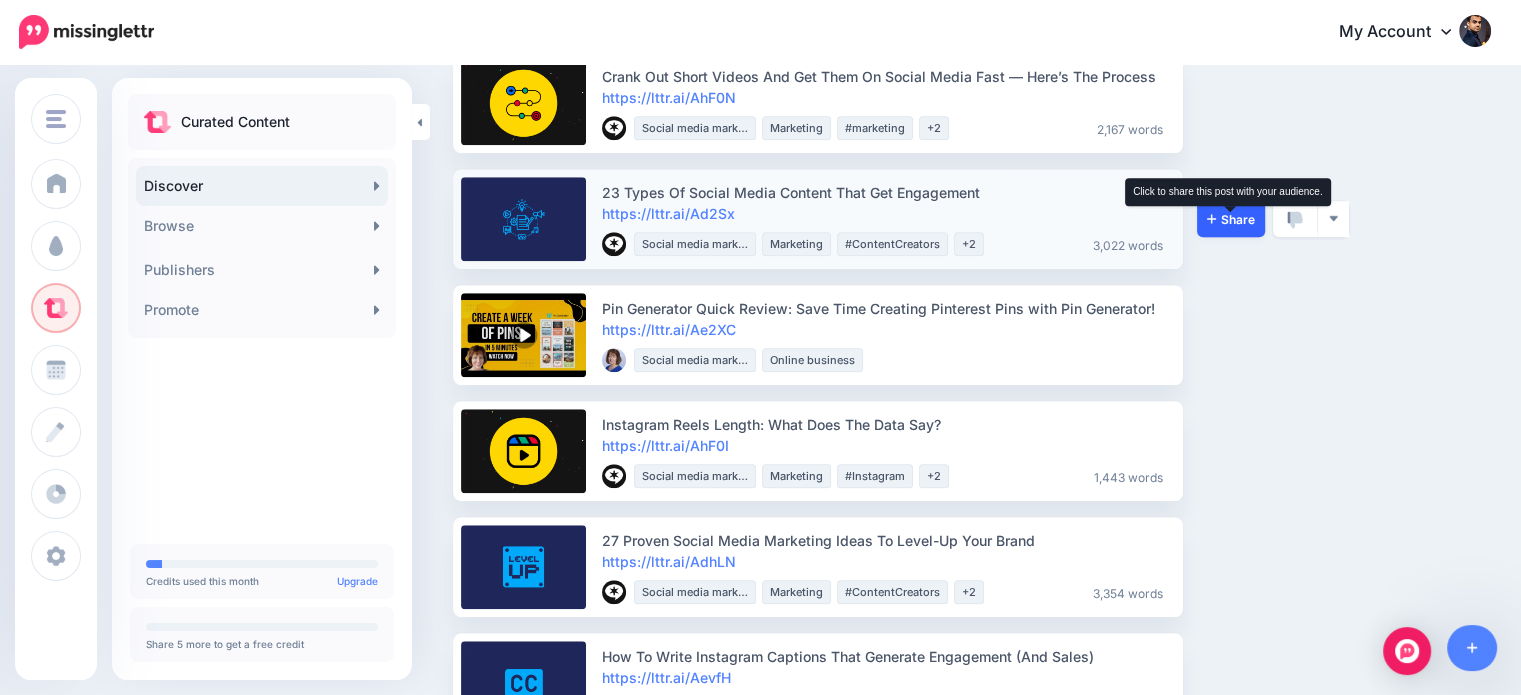 click on "Share" at bounding box center [1231, 219] 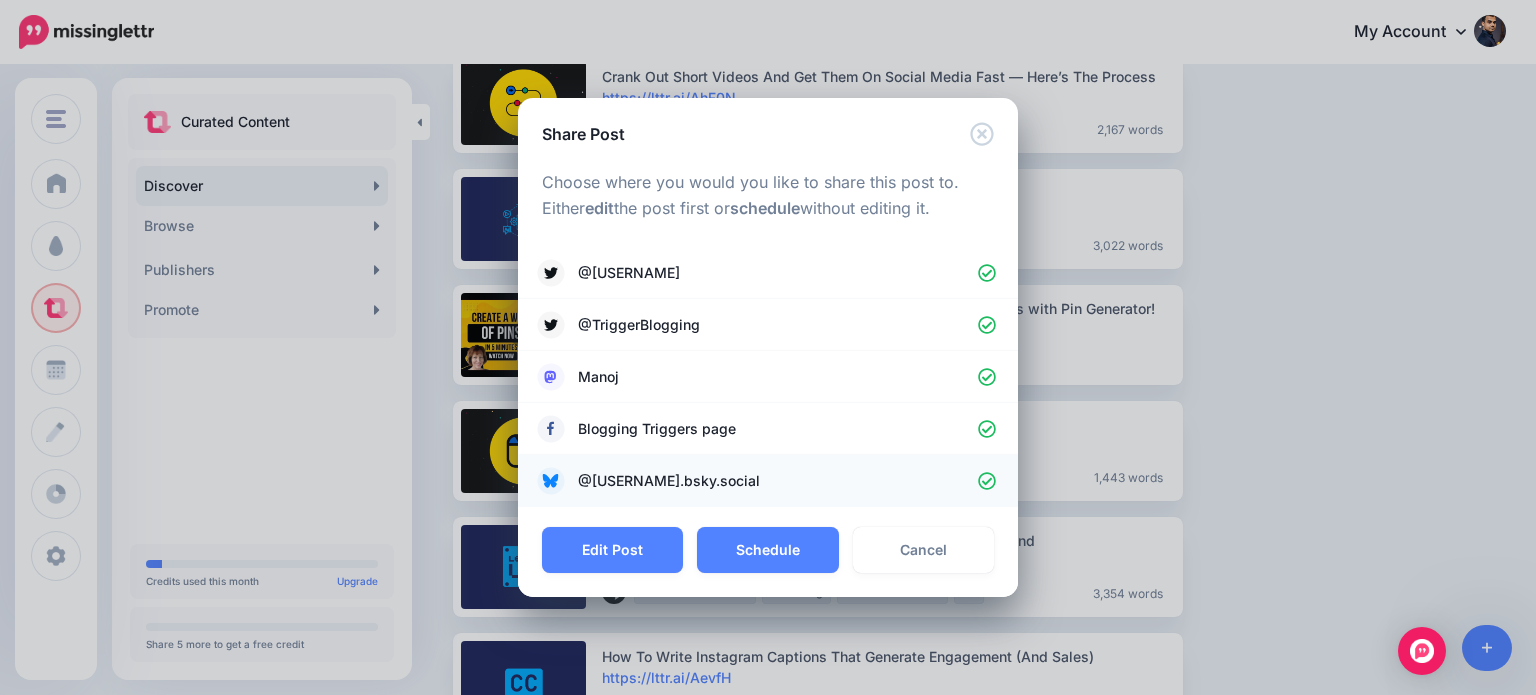 click 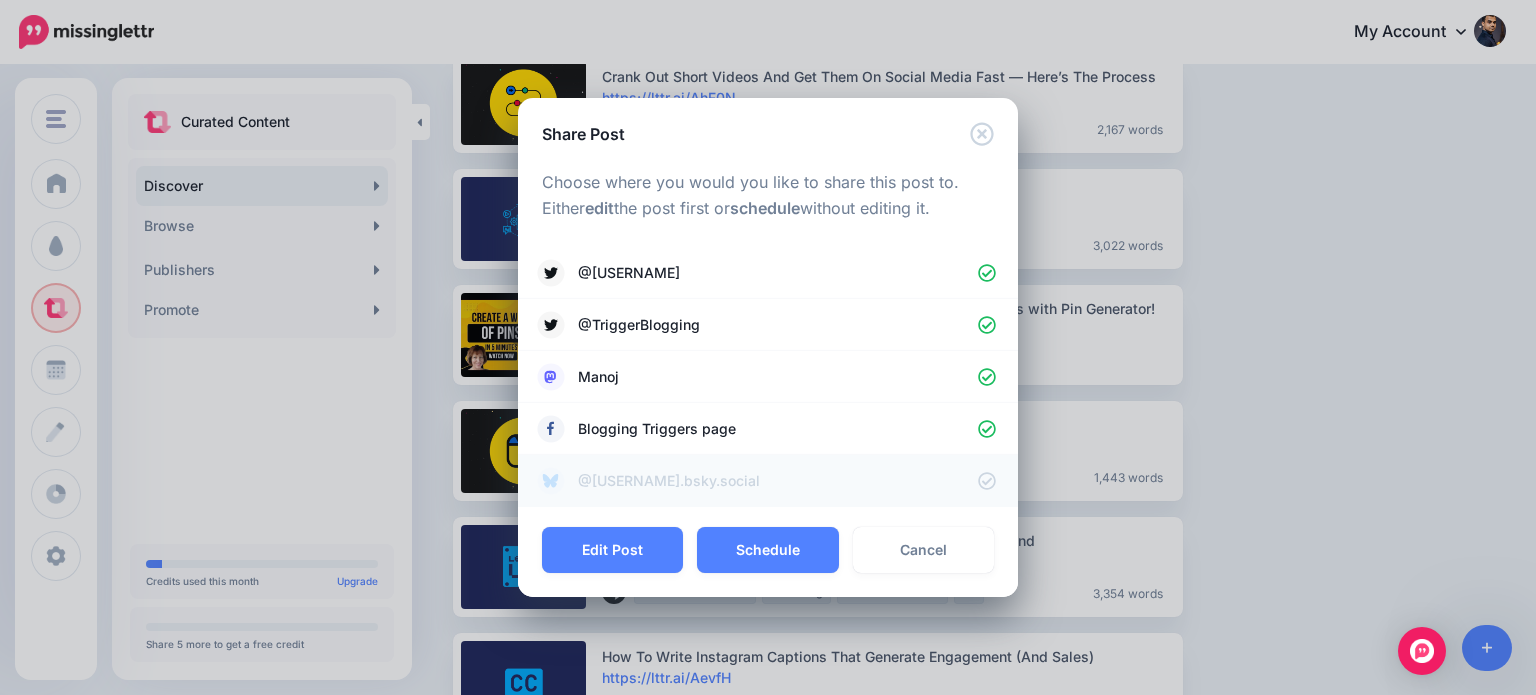 click 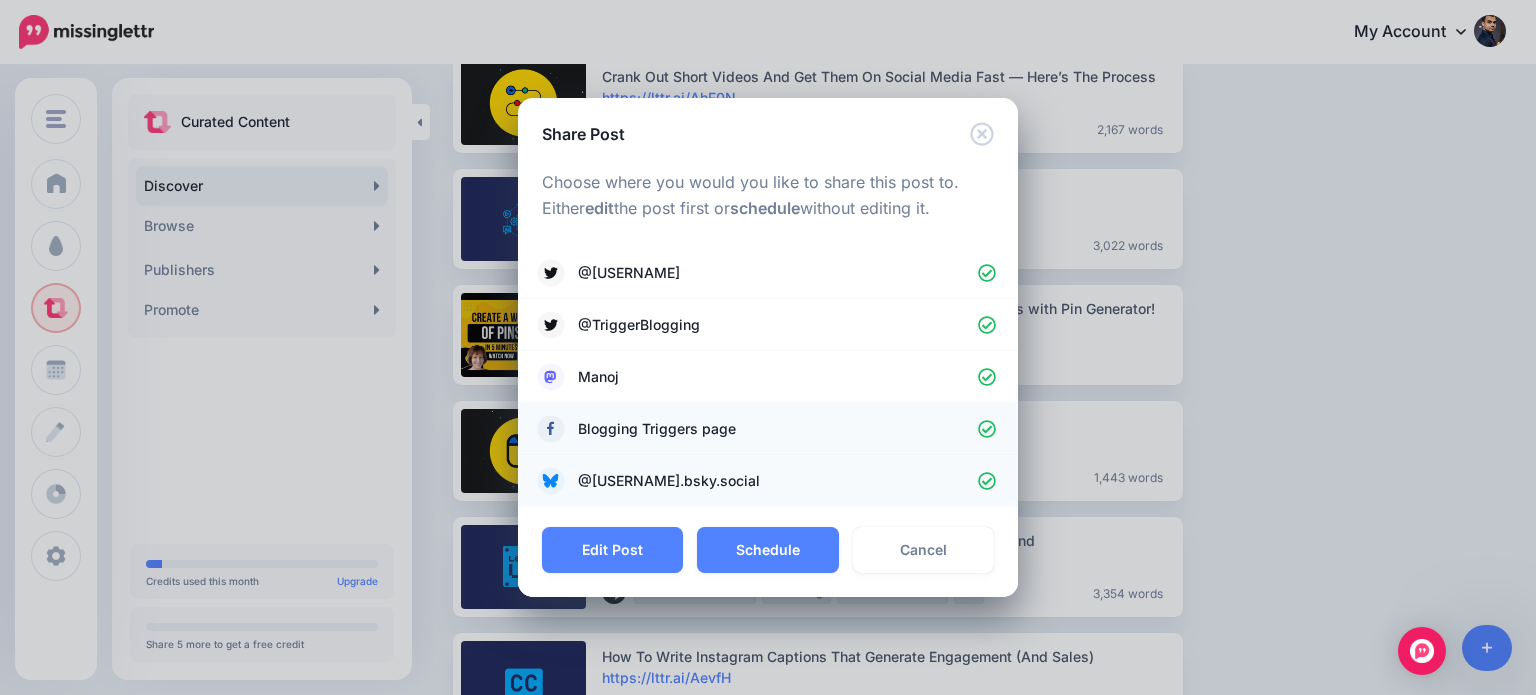 click 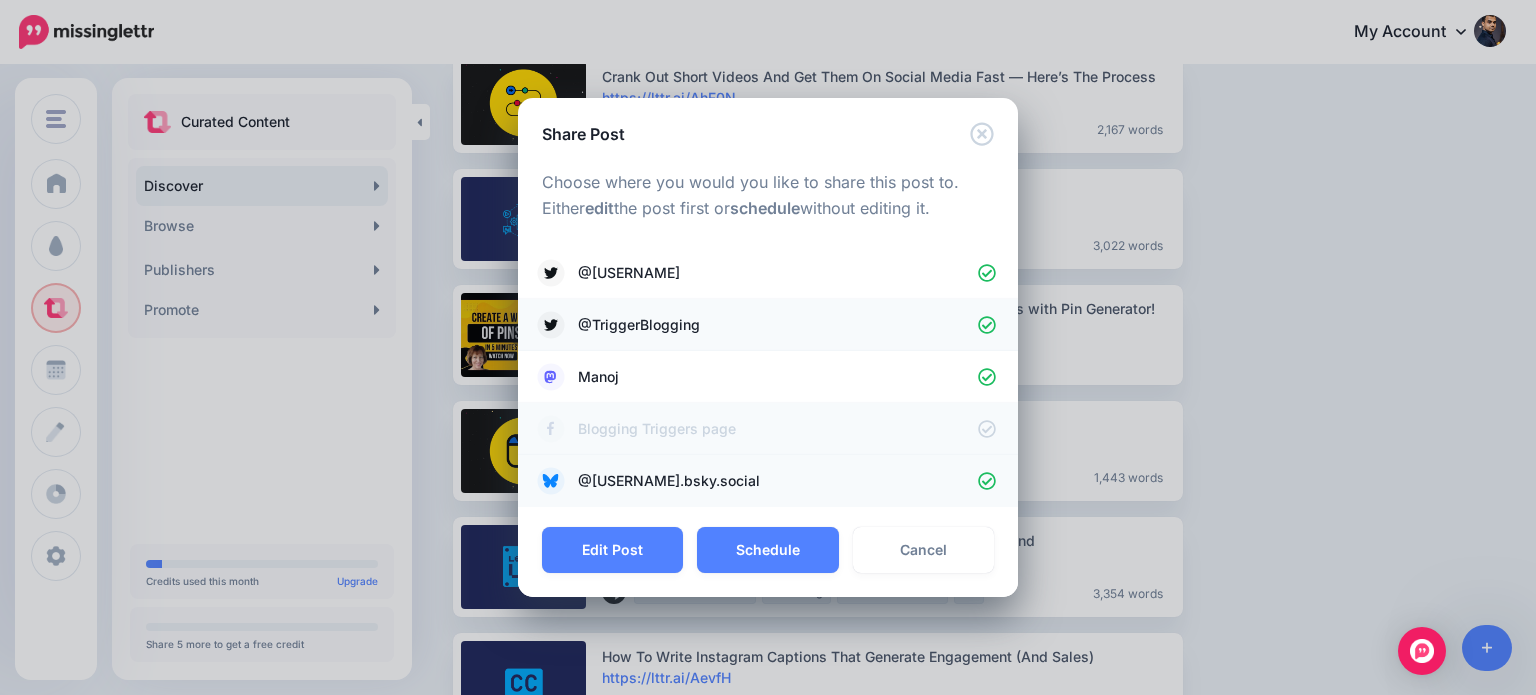 click 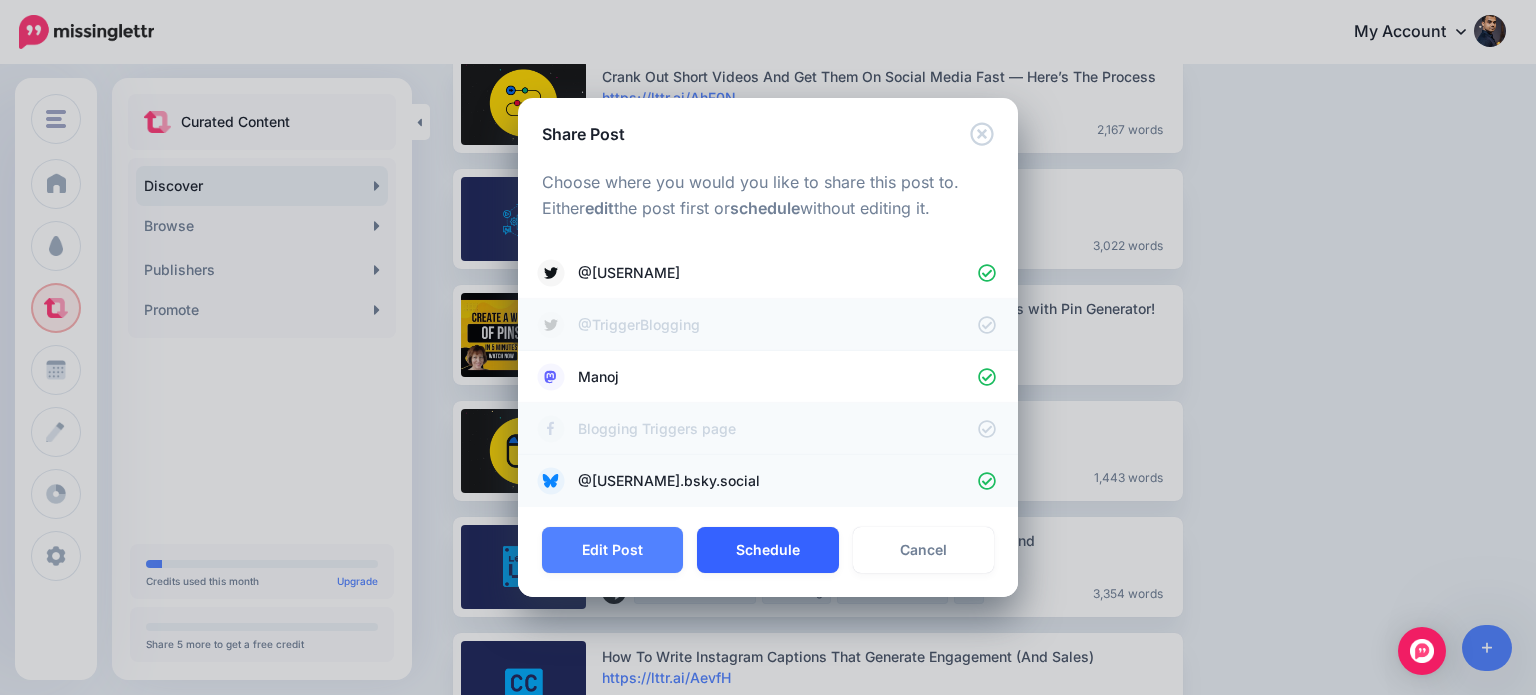 click on "Schedule" at bounding box center [767, 550] 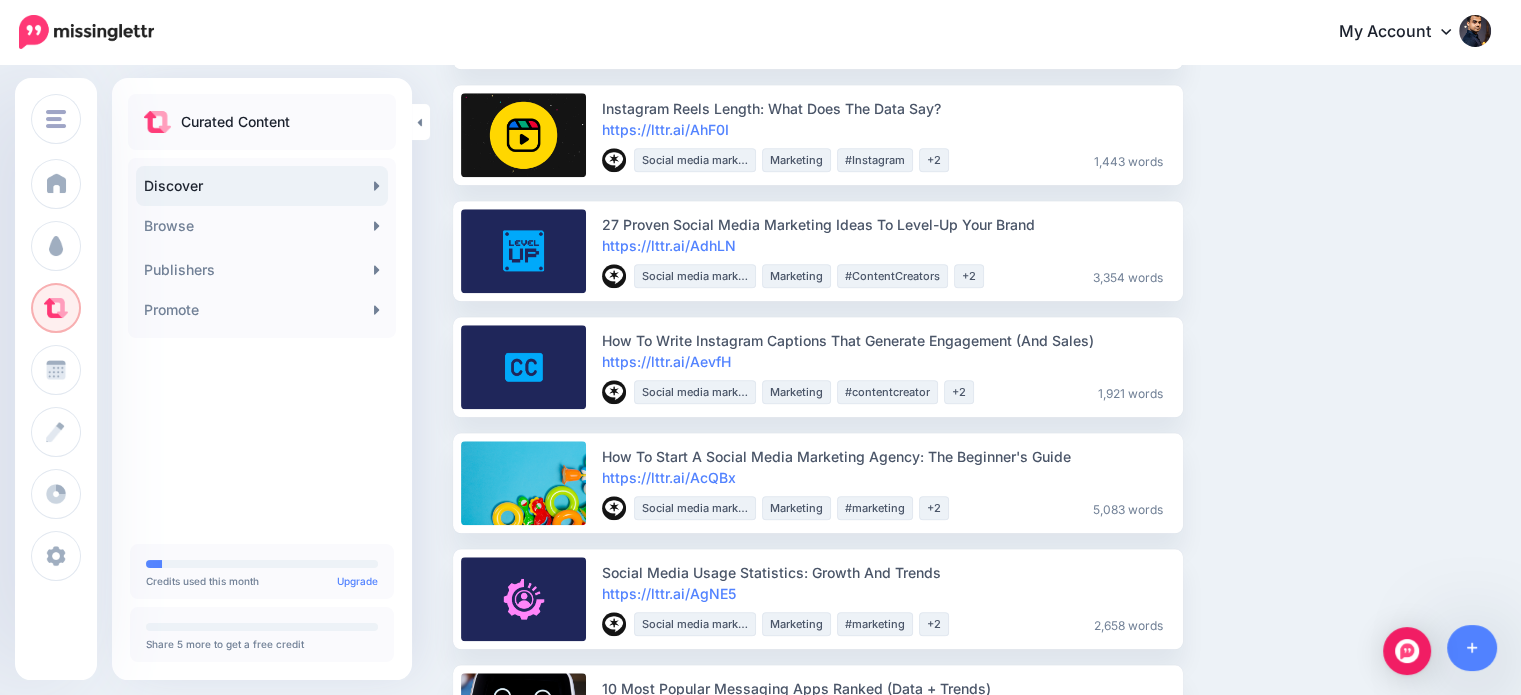 scroll, scrollTop: 1931, scrollLeft: 0, axis: vertical 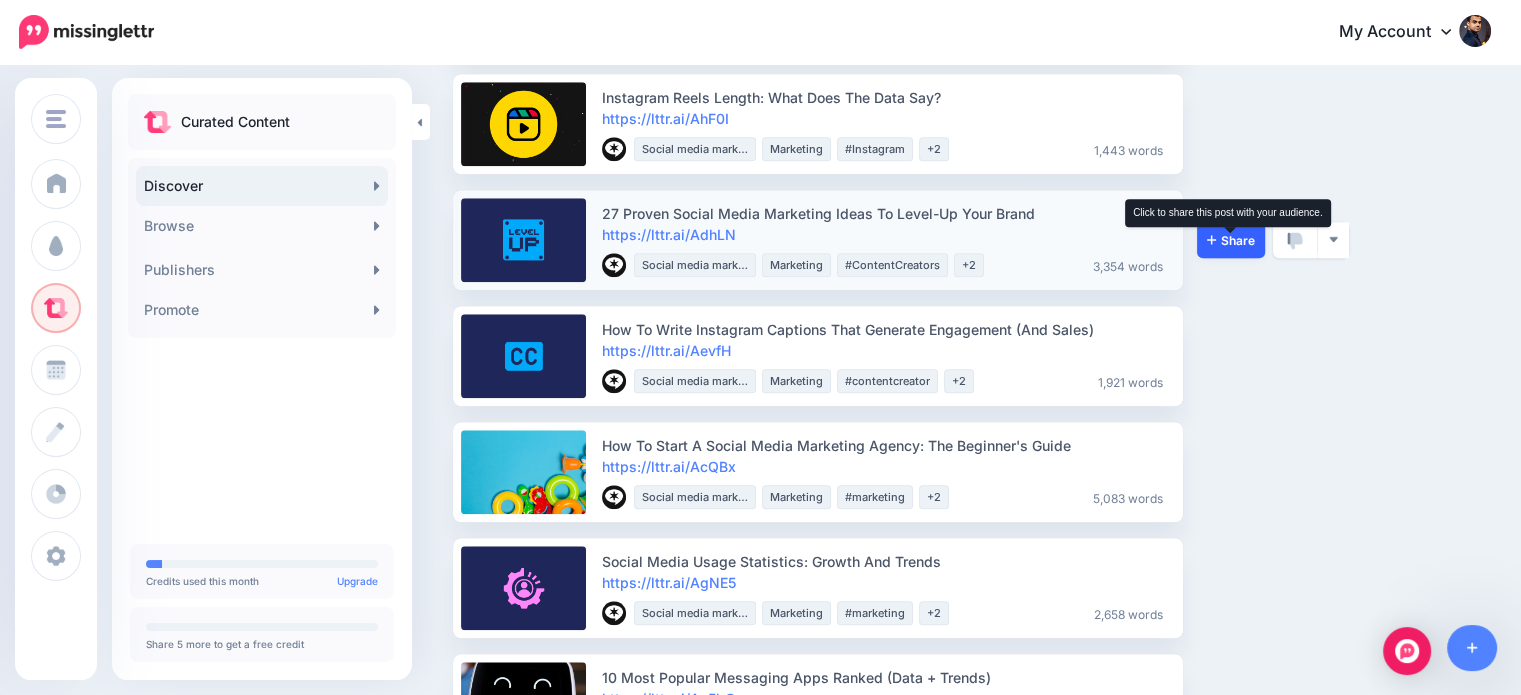 click 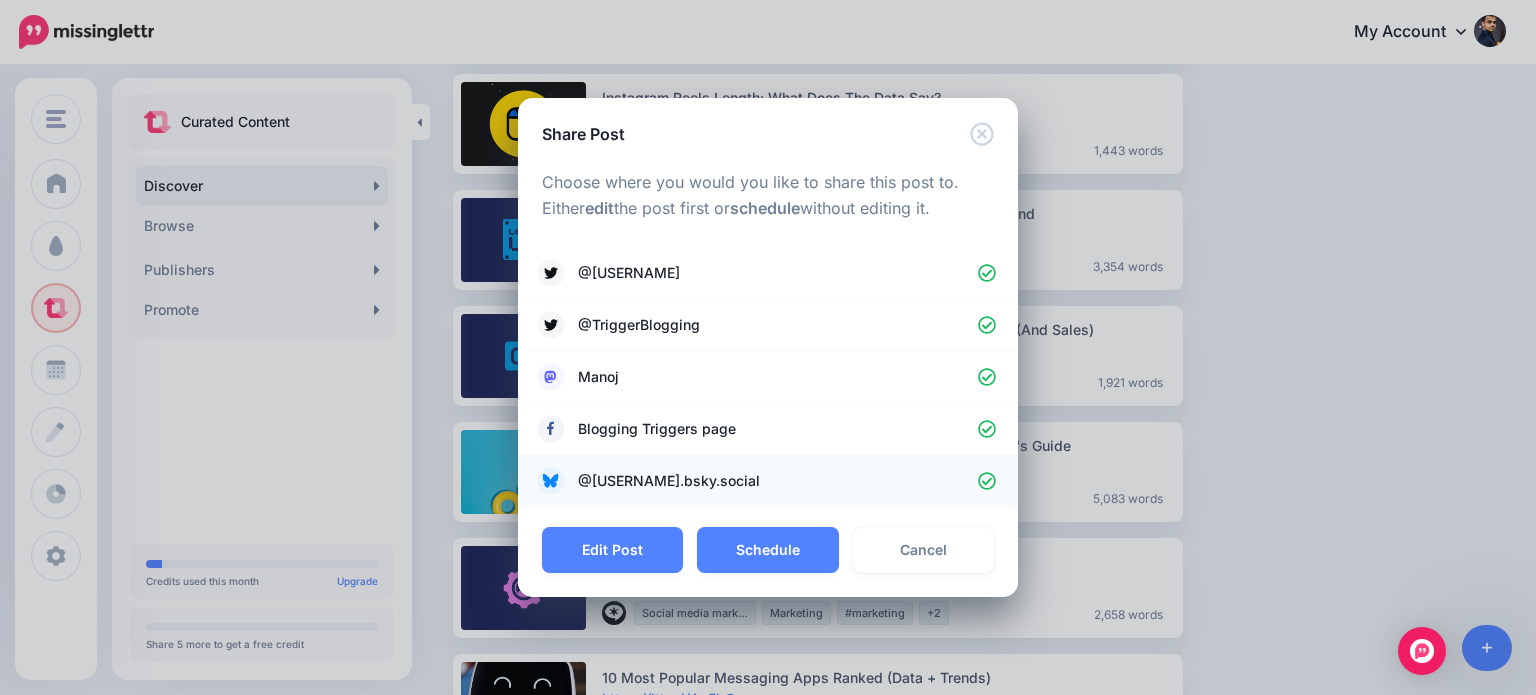click 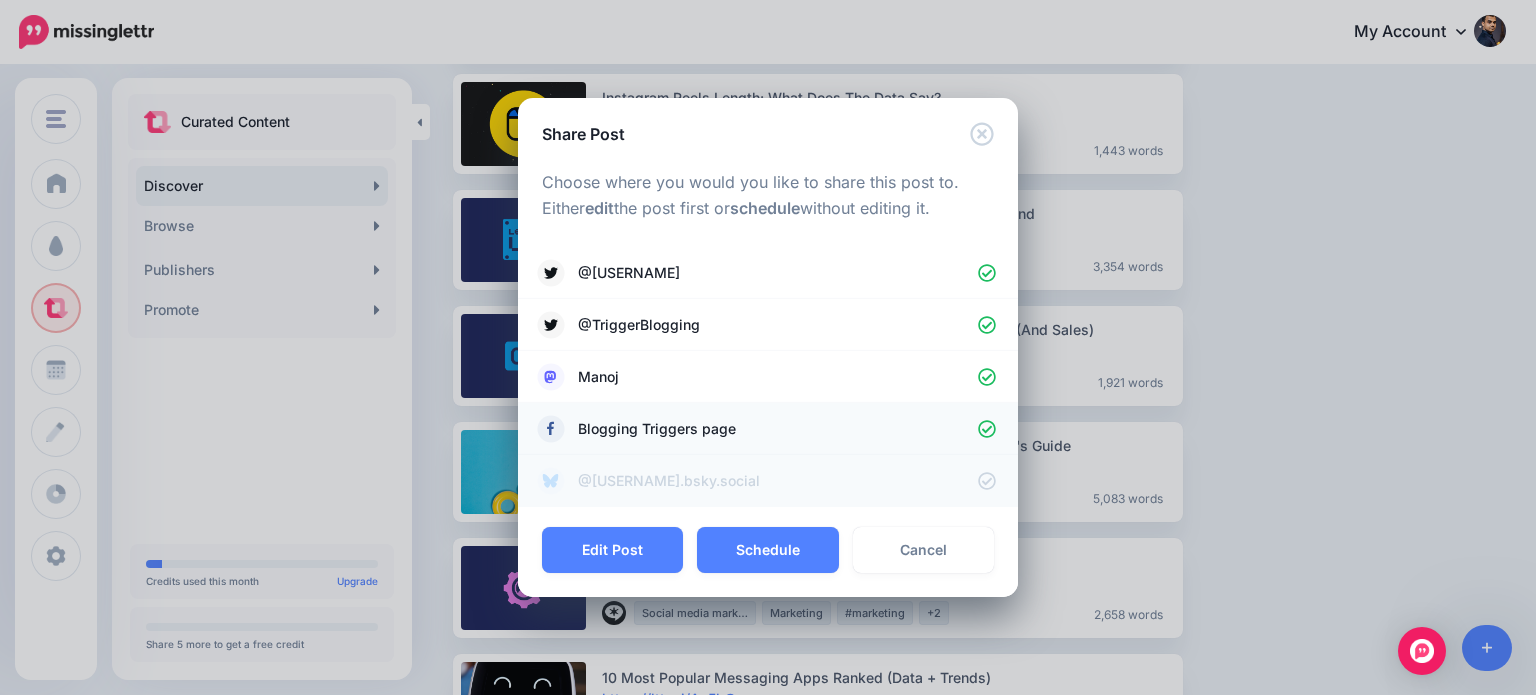 click 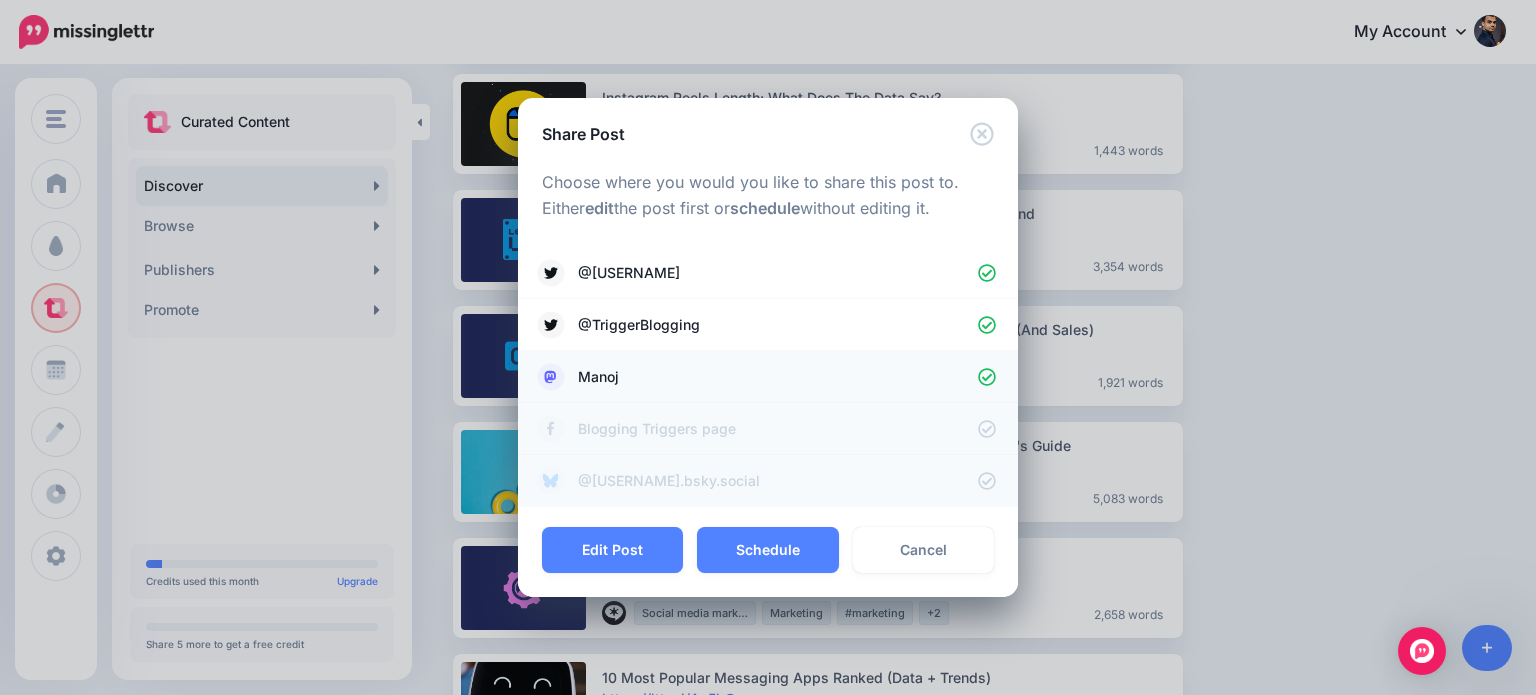 click 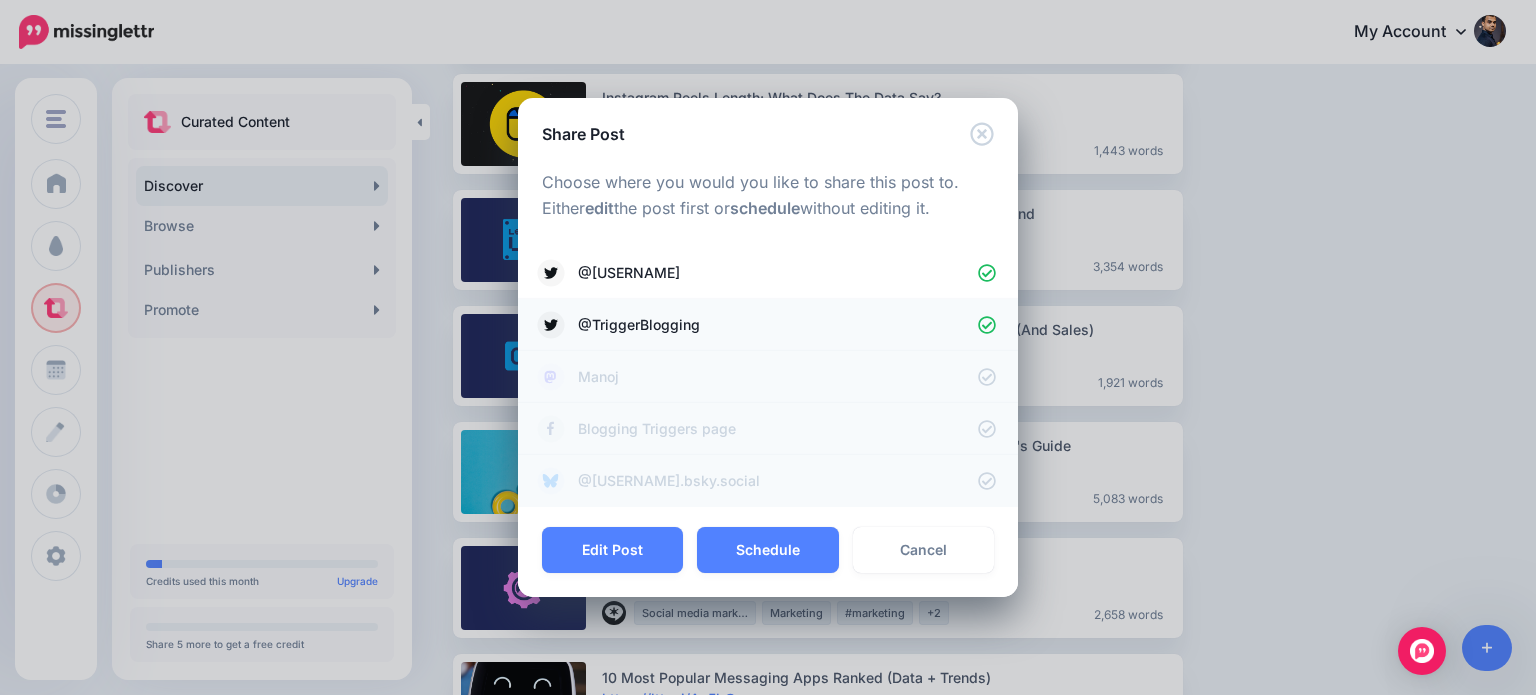 click 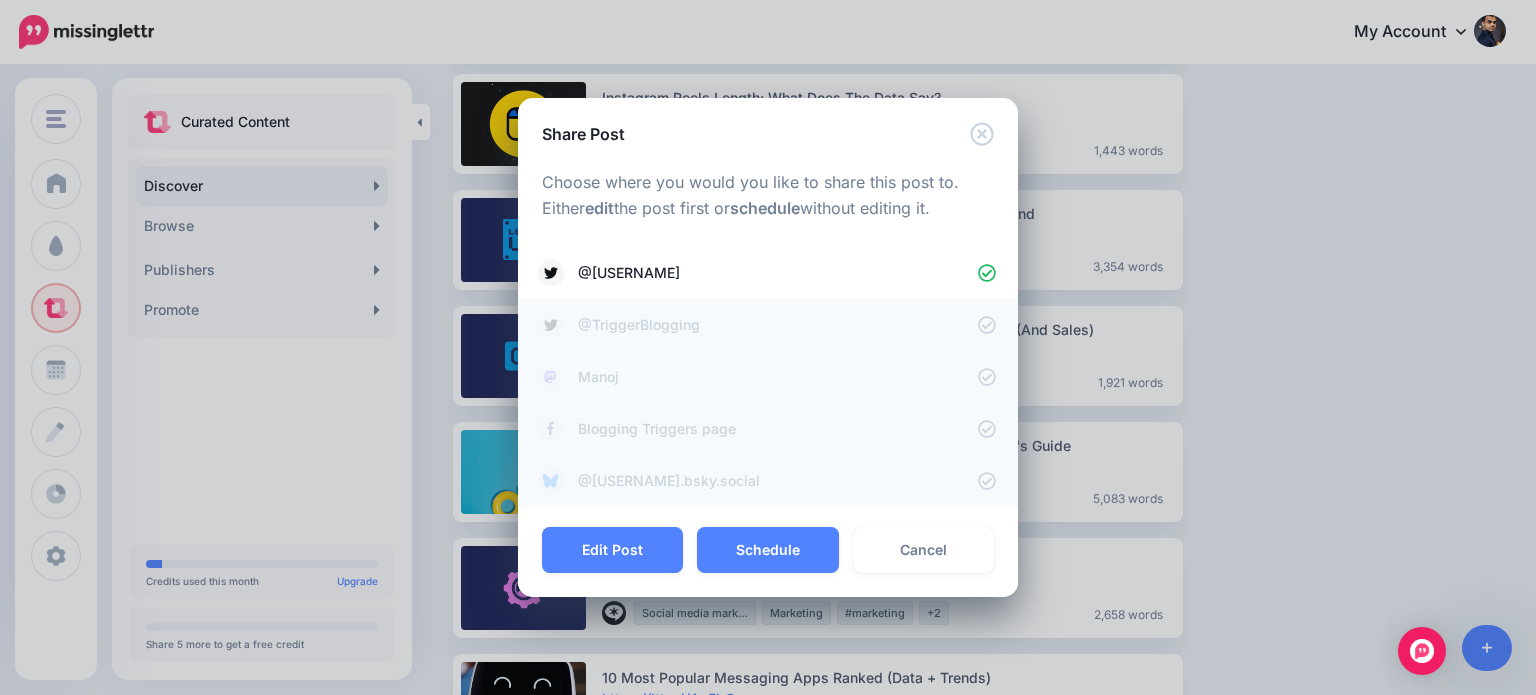 drag, startPoint x: 816, startPoint y: 539, endPoint x: 879, endPoint y: 527, distance: 64.132675 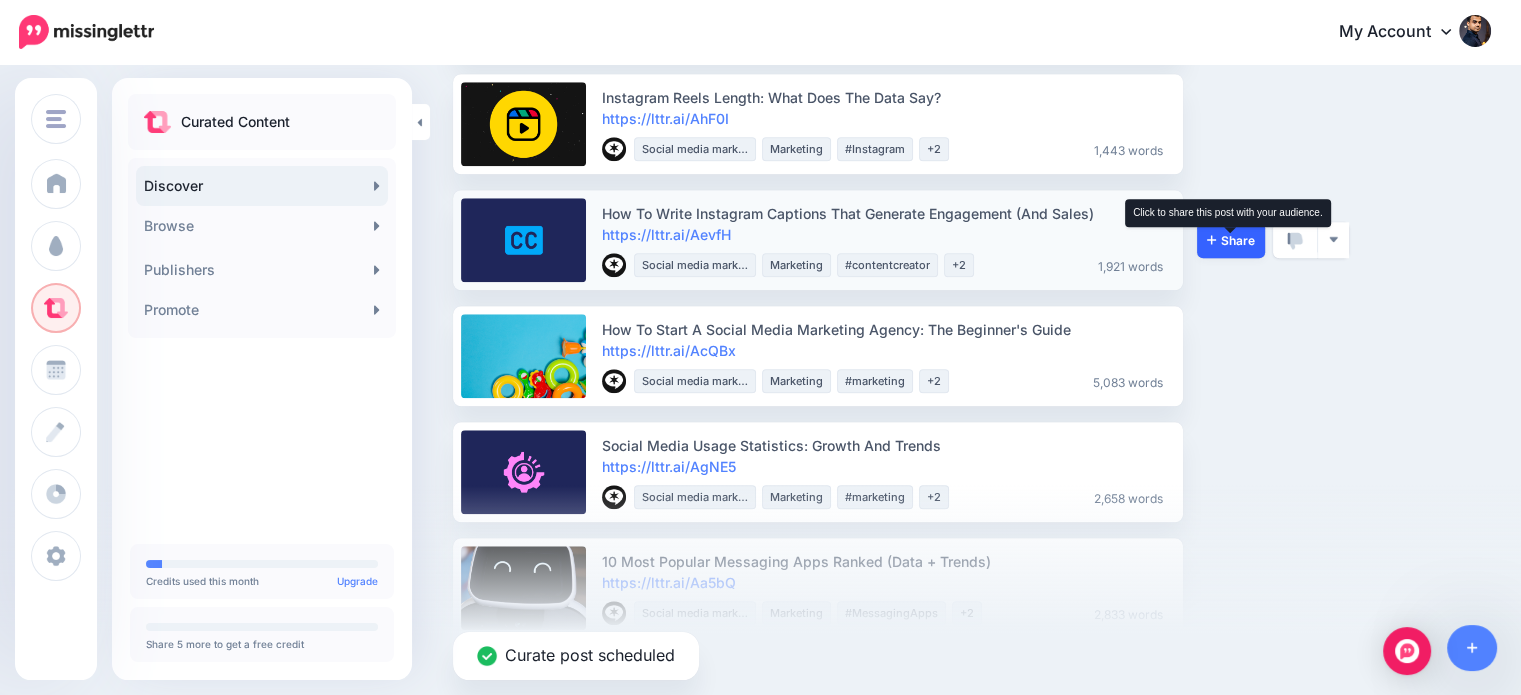 click on "Share" at bounding box center (1231, 240) 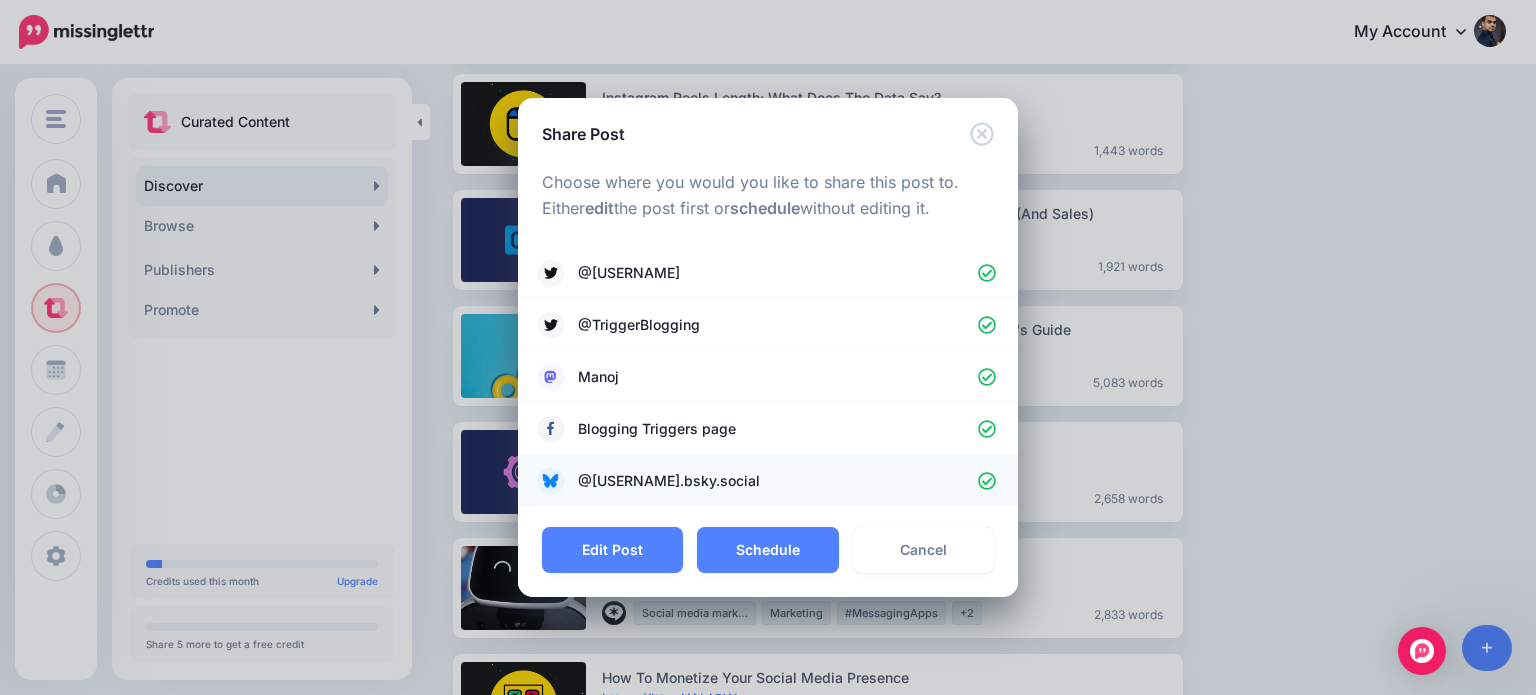 click 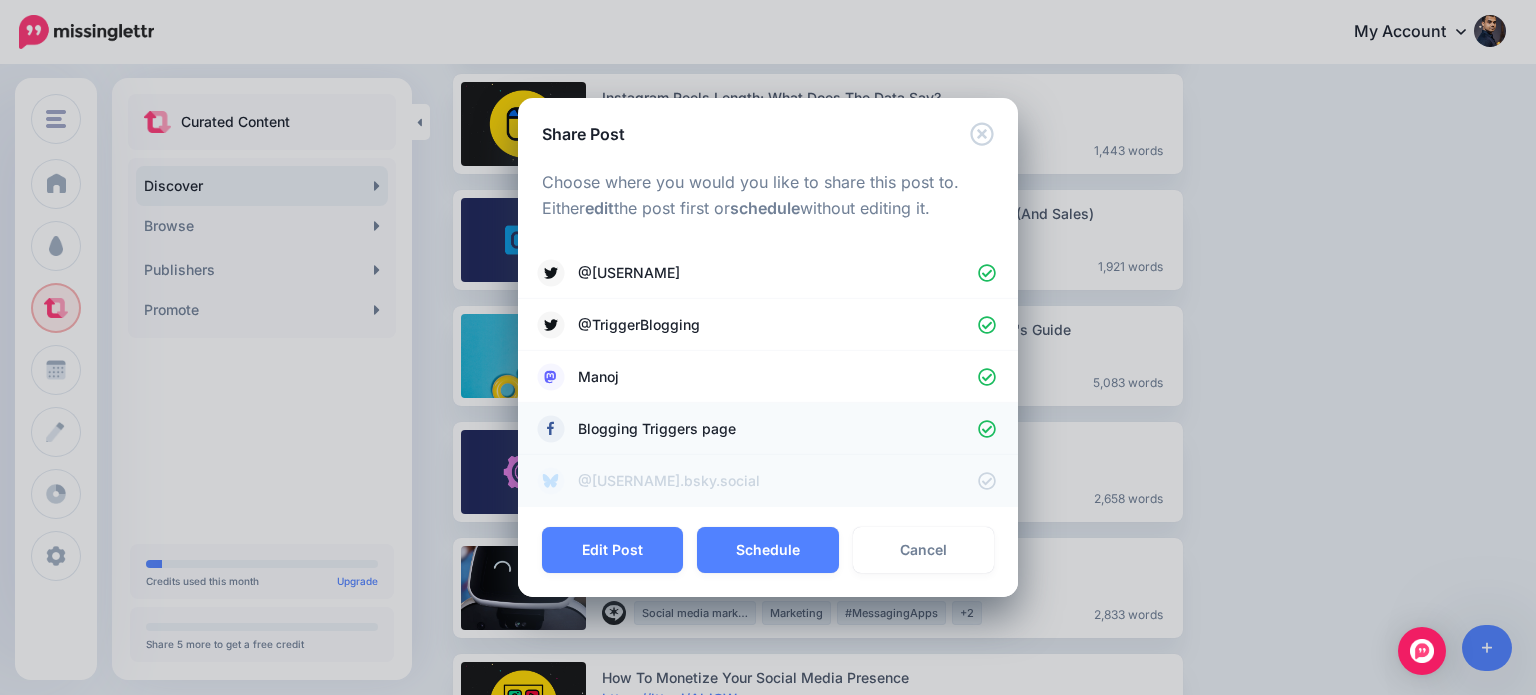 click 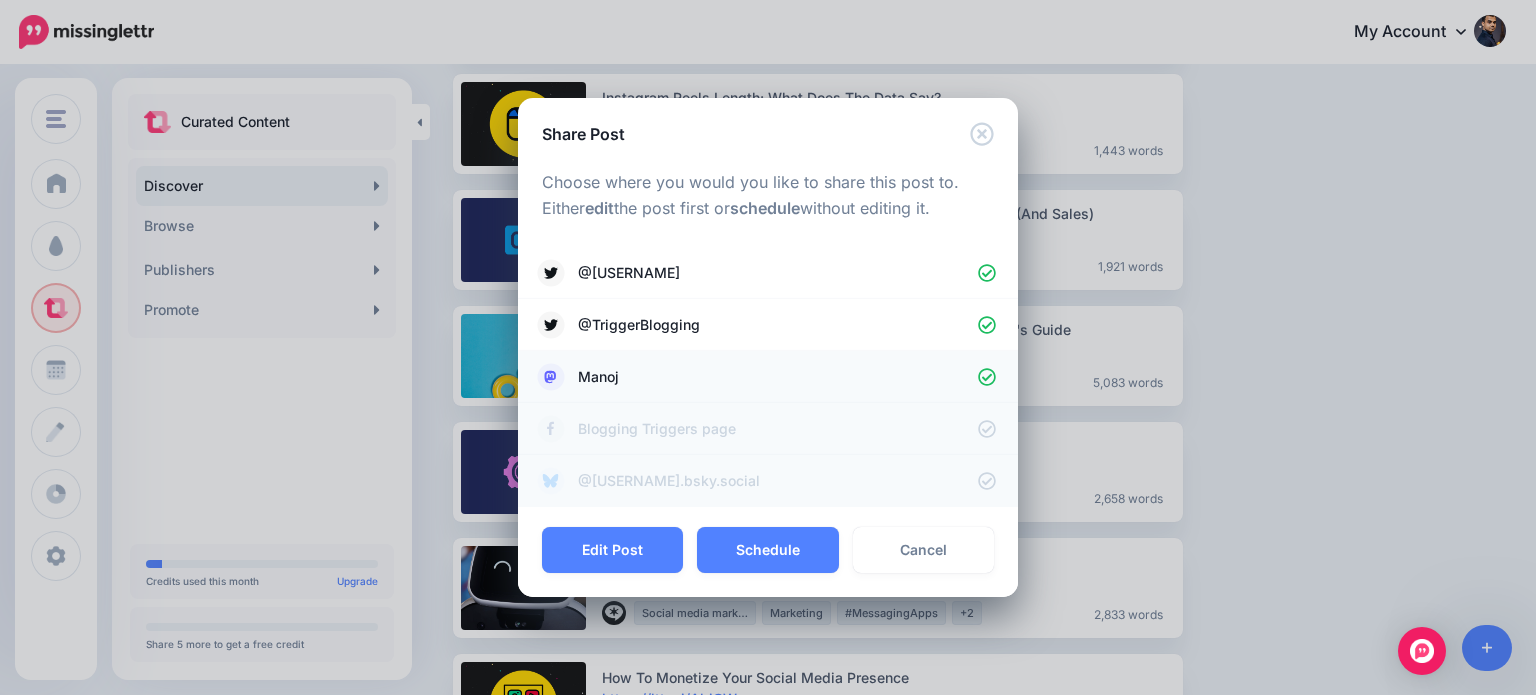 click 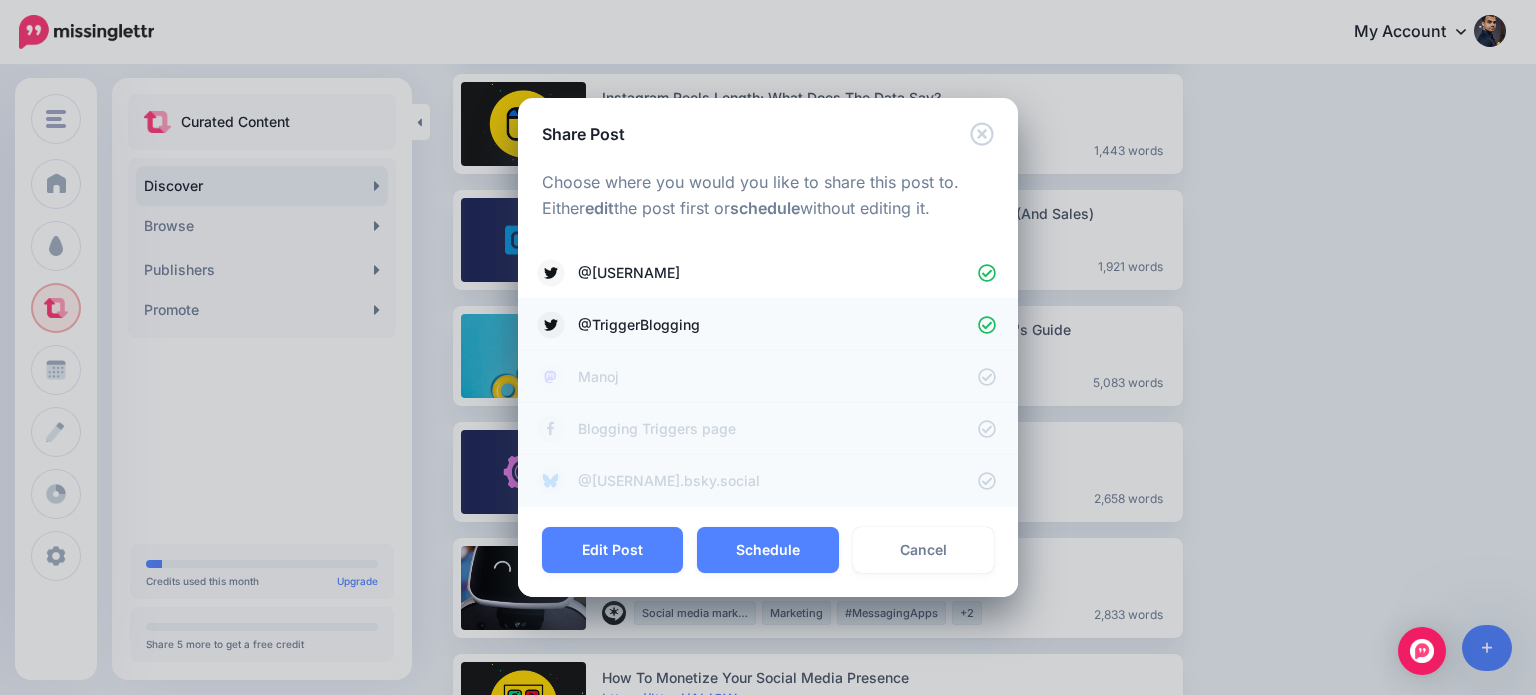 click 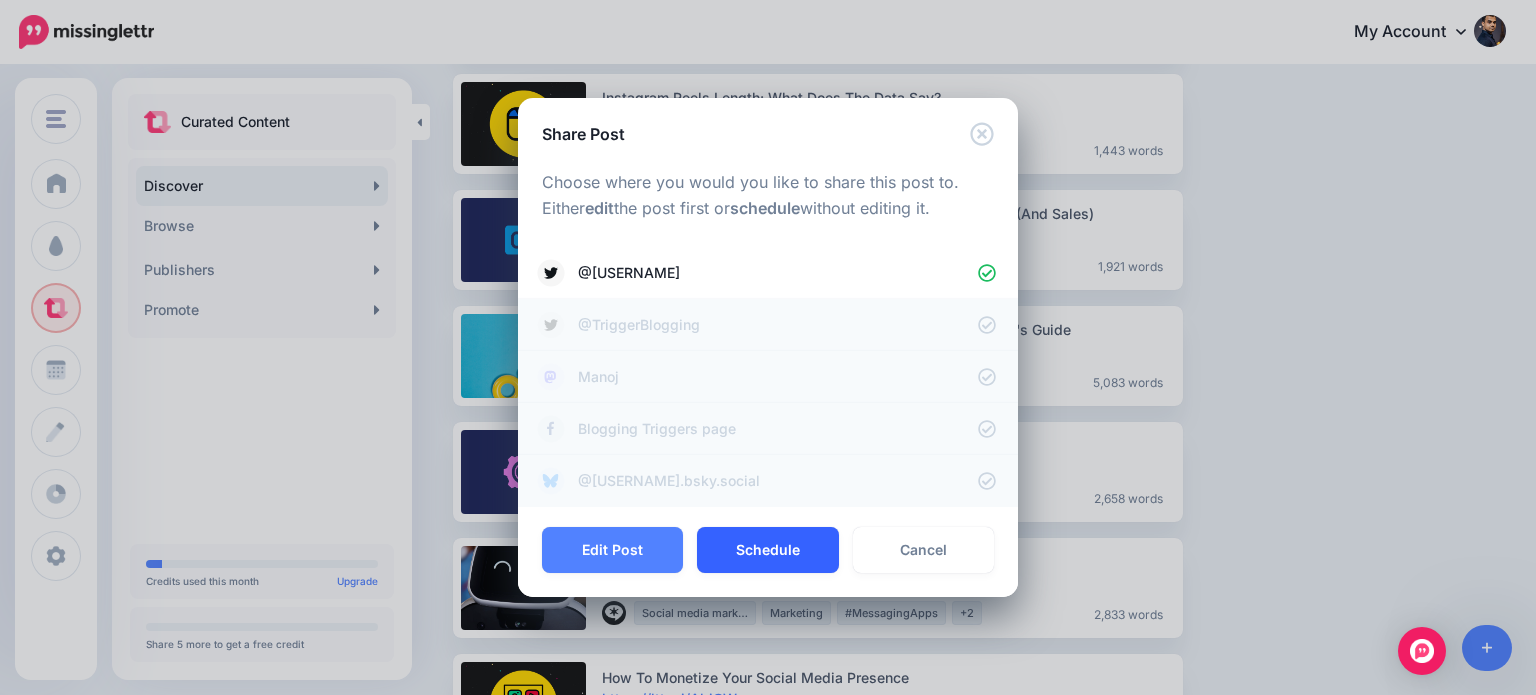 click on "Schedule" at bounding box center (767, 550) 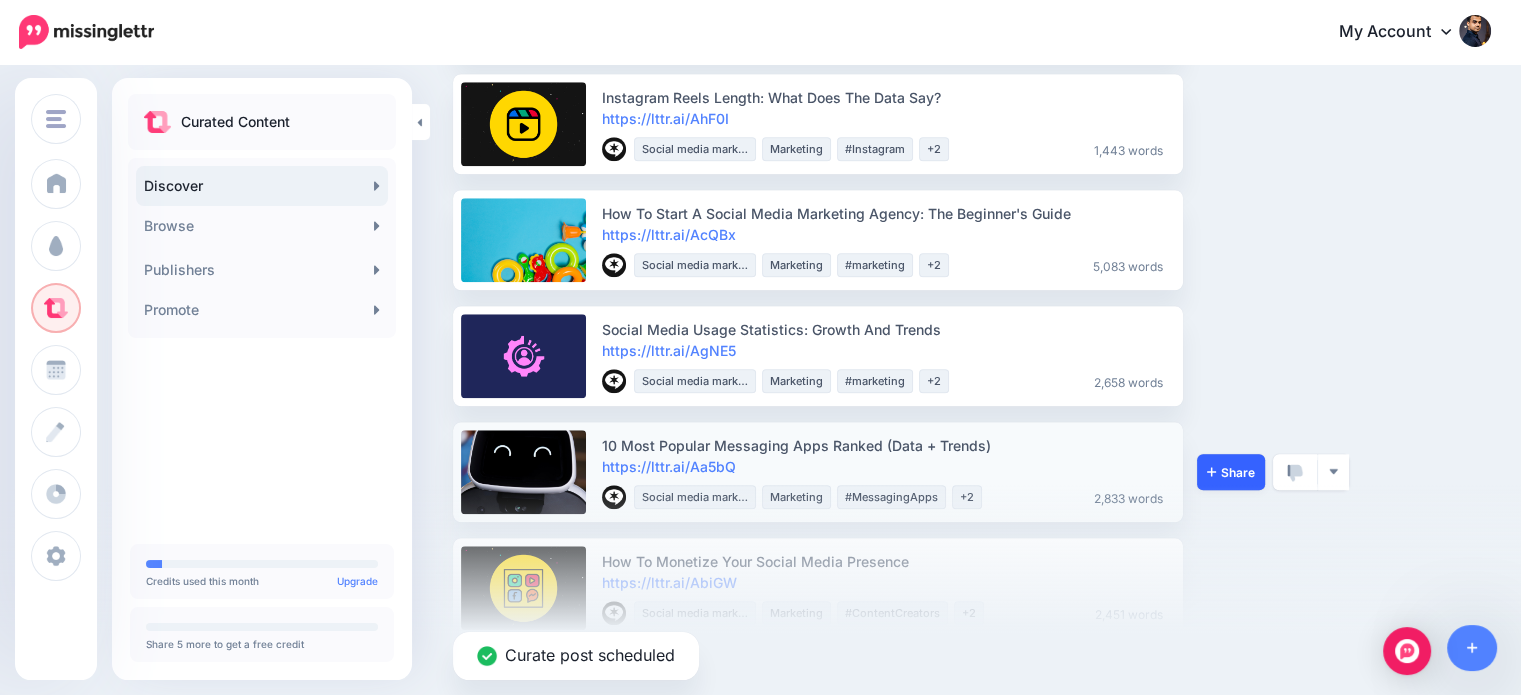 click on "Share" at bounding box center [1231, 472] 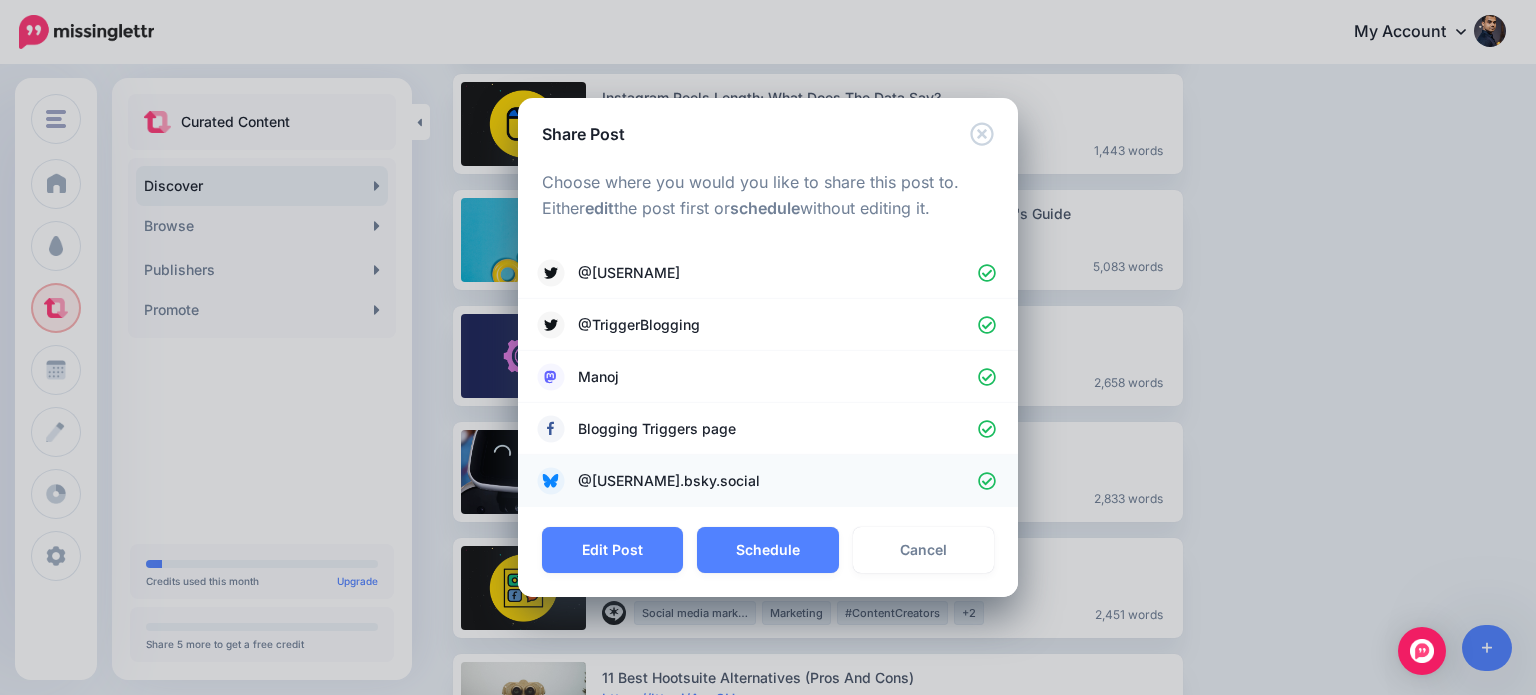 click 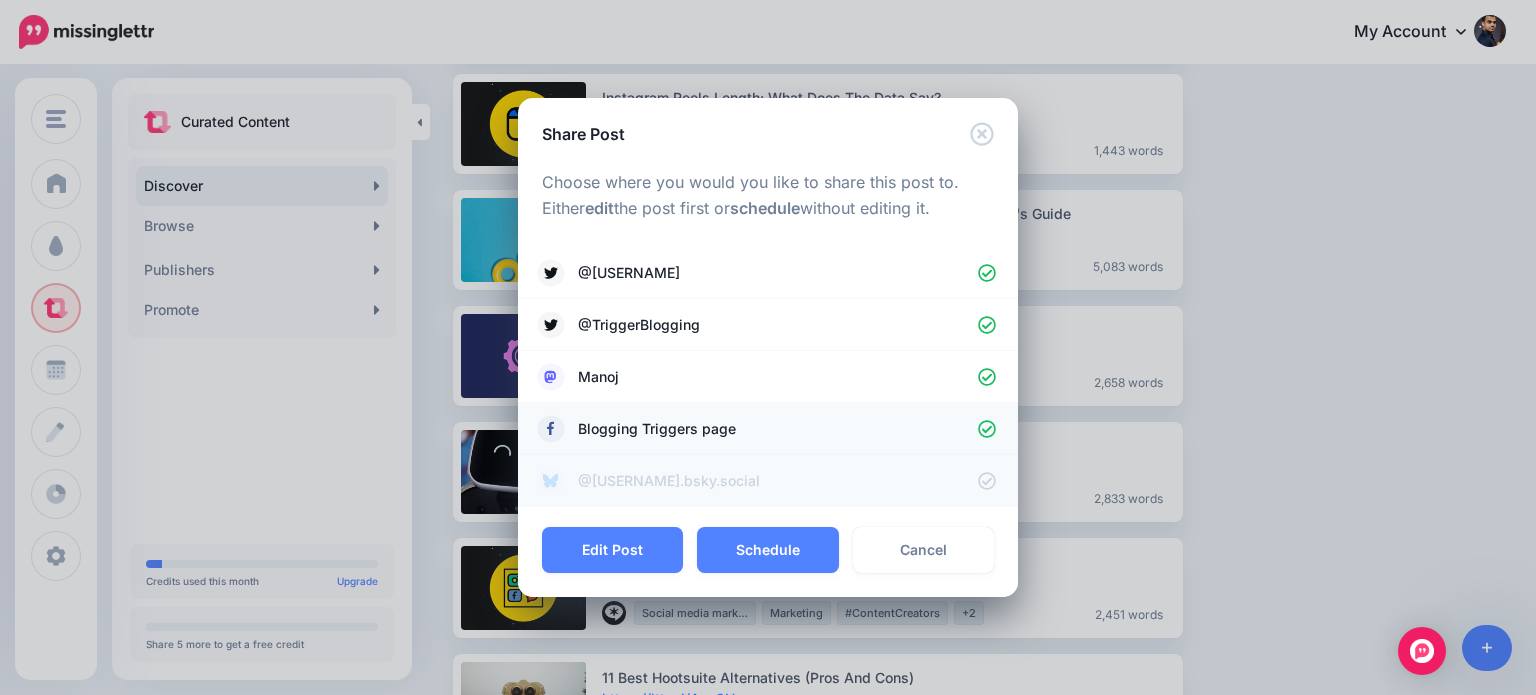 click 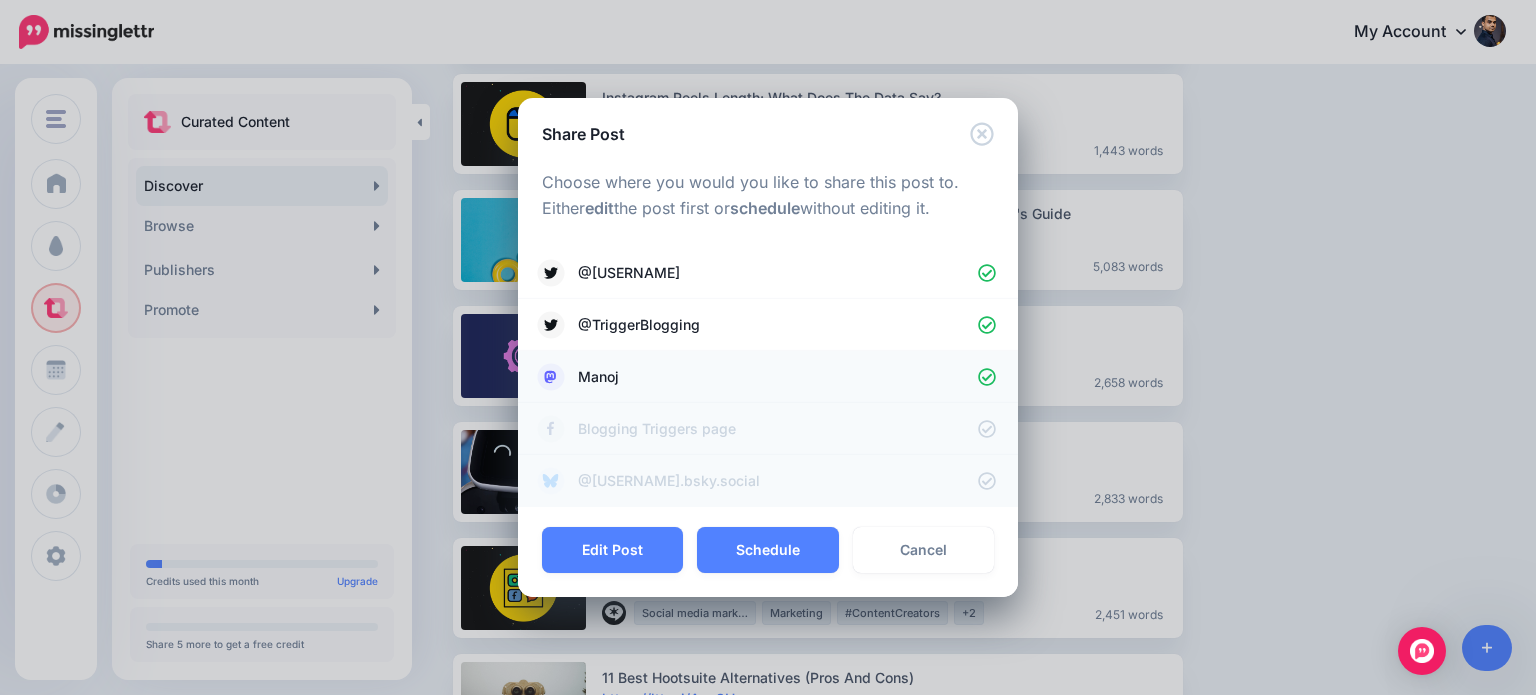 click 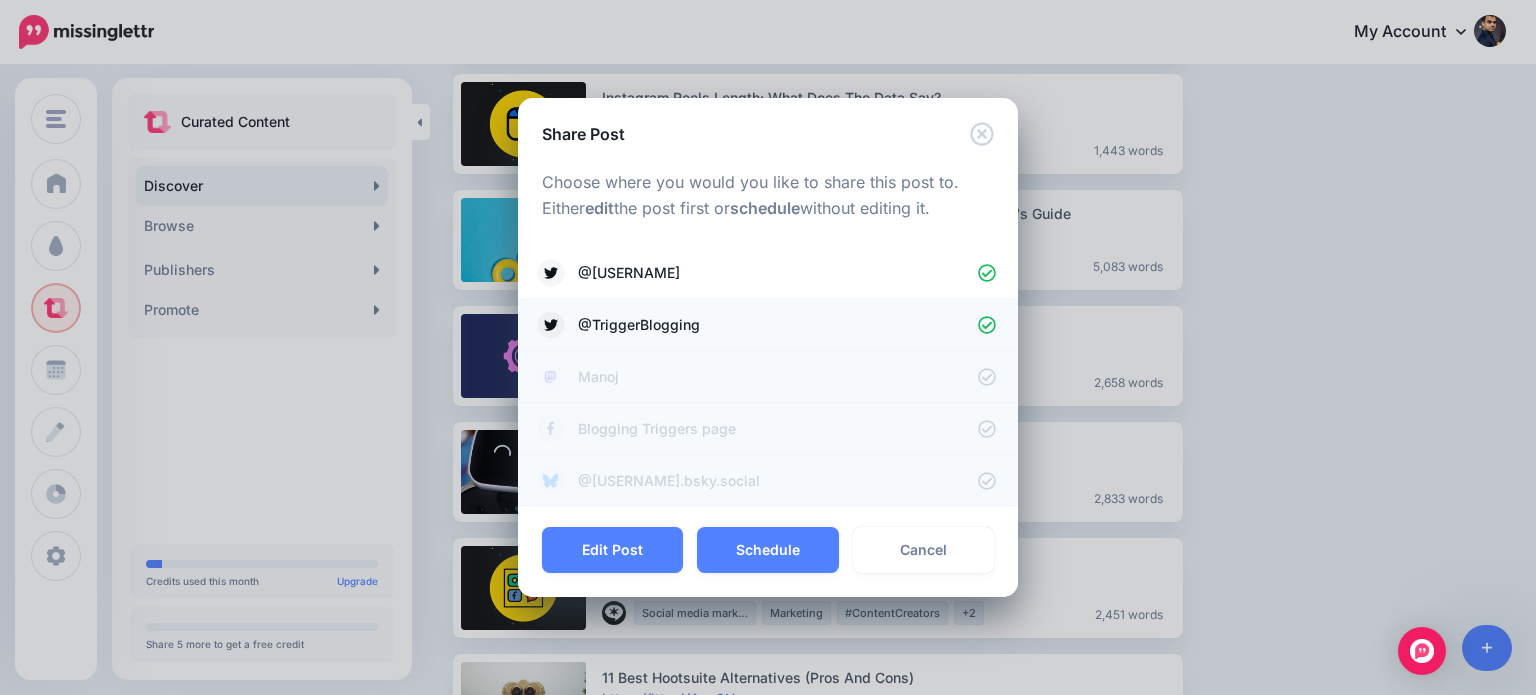 click 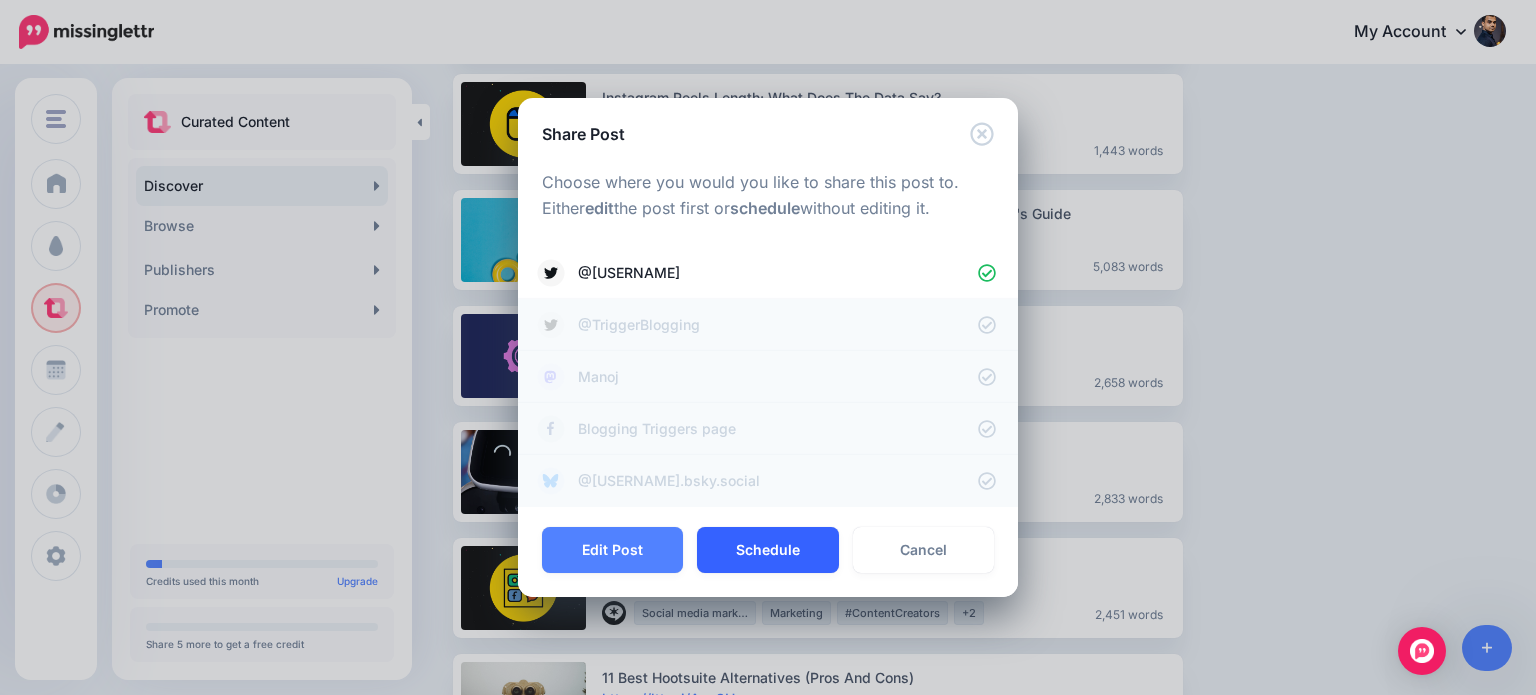 click on "Schedule" at bounding box center [767, 550] 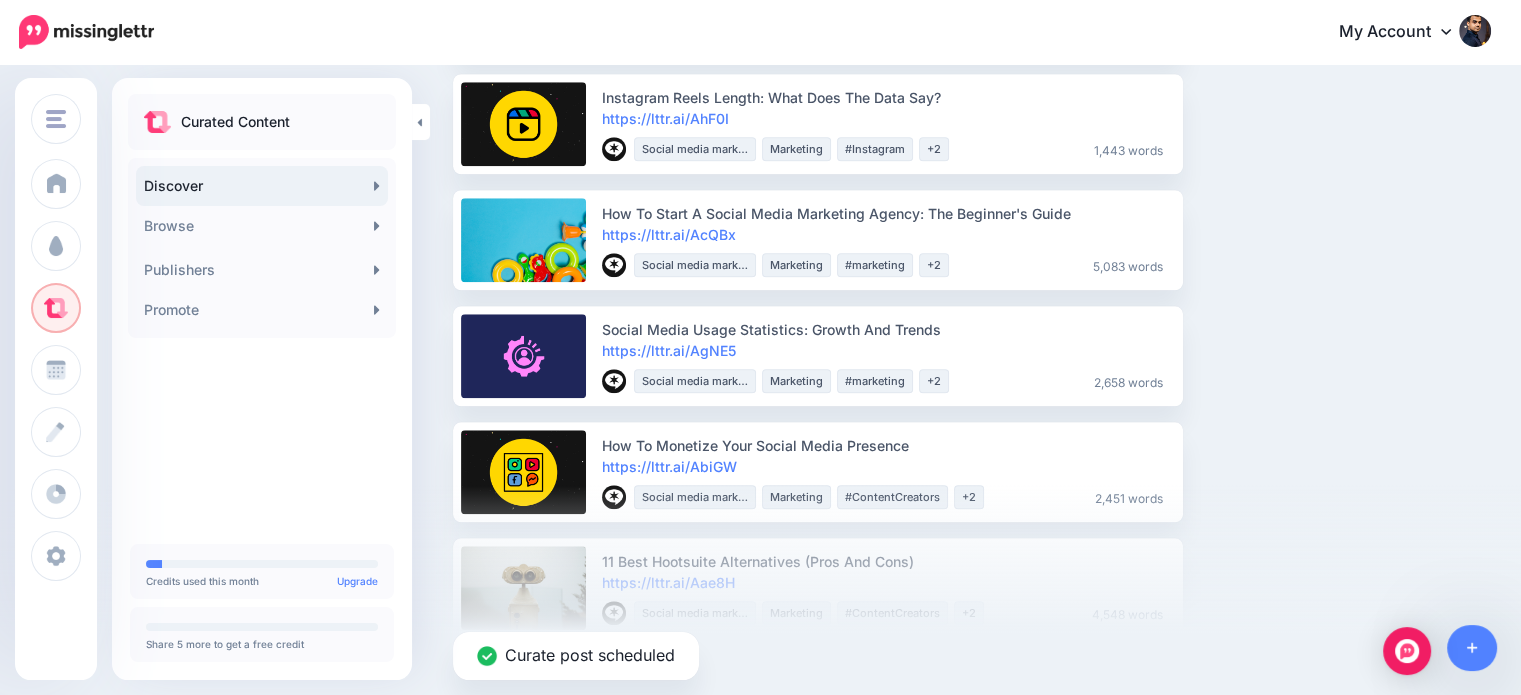 scroll, scrollTop: 1999, scrollLeft: 0, axis: vertical 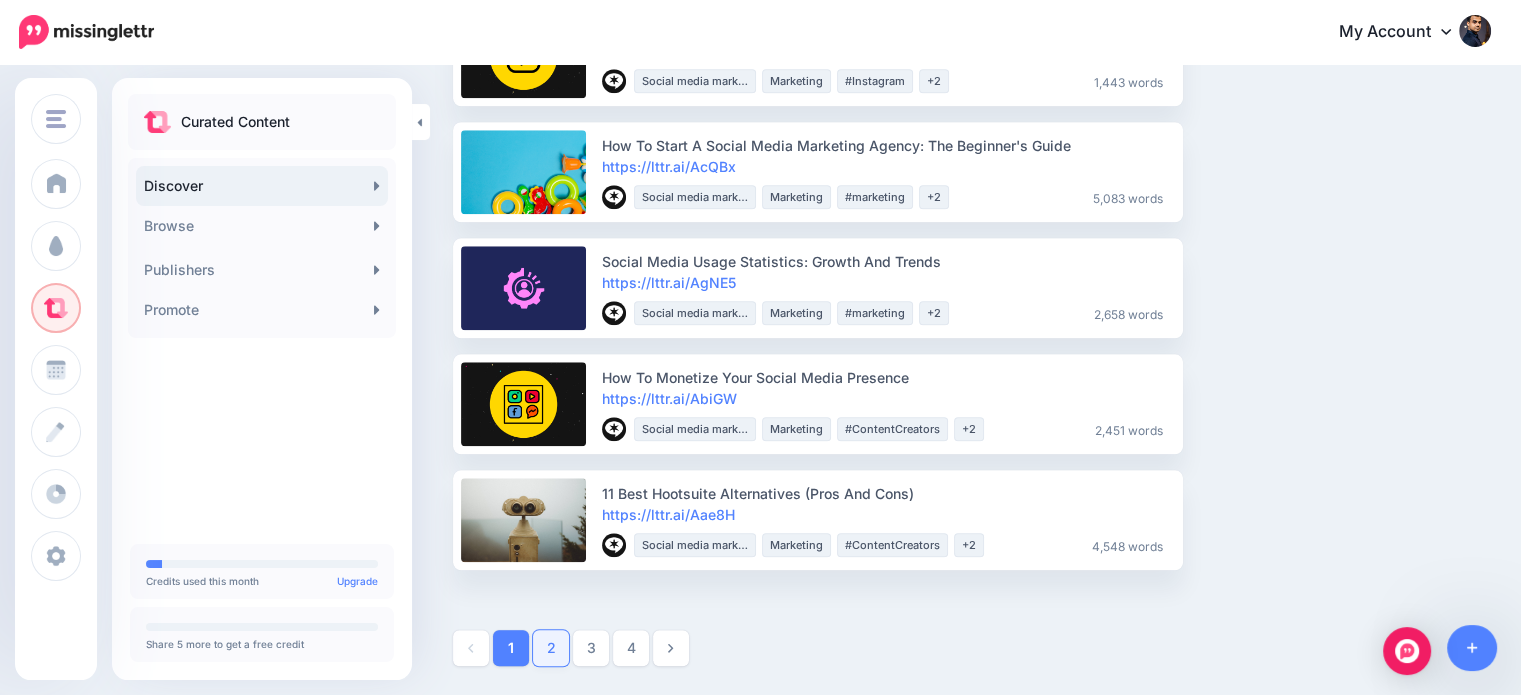 click on "2" at bounding box center (551, 648) 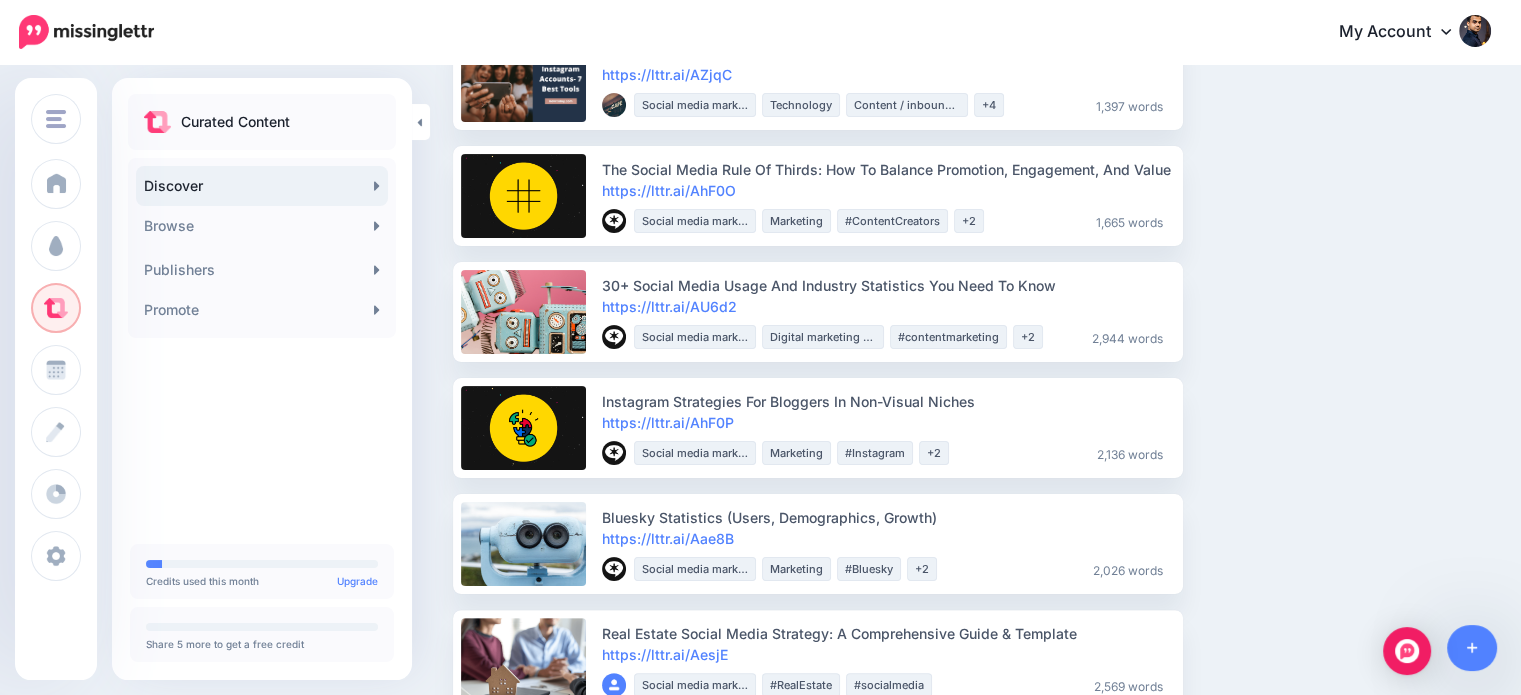 scroll, scrollTop: 520, scrollLeft: 0, axis: vertical 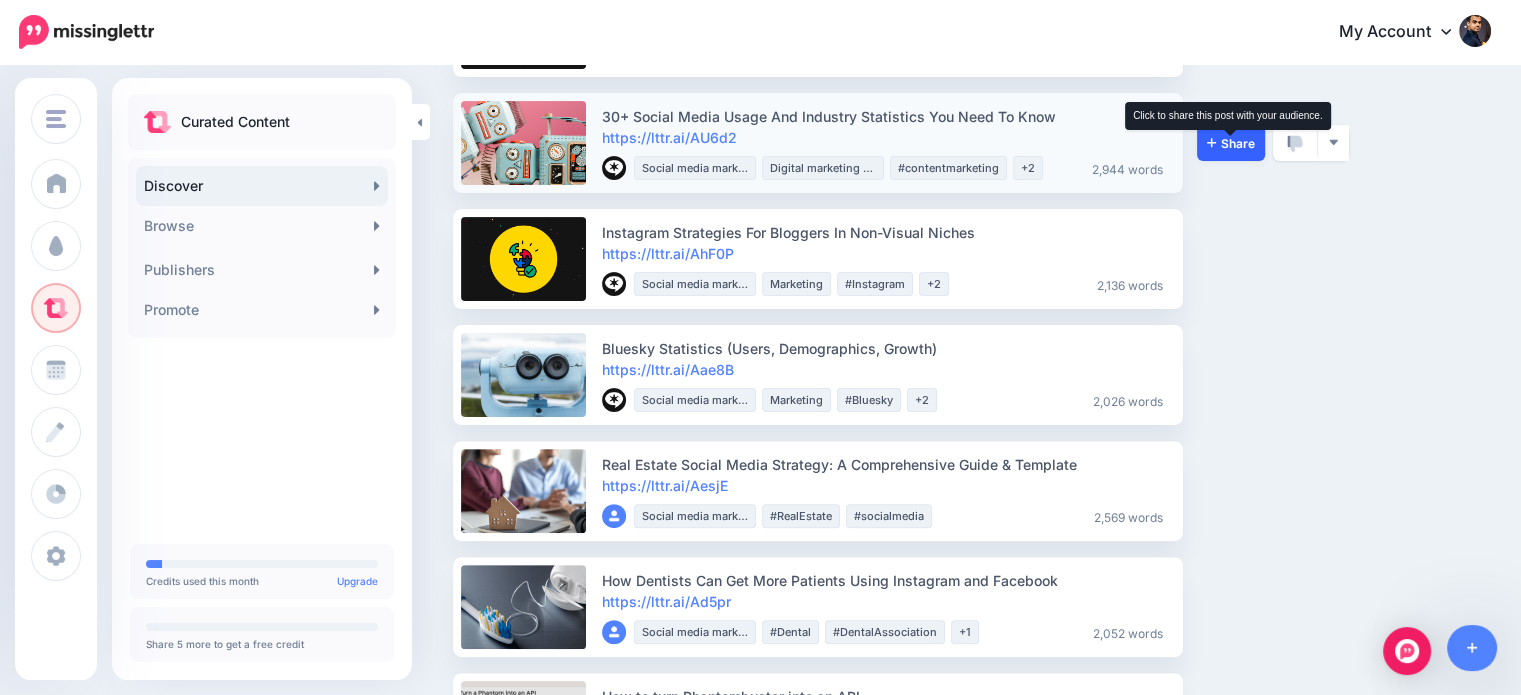 click on "Share" at bounding box center [1231, 143] 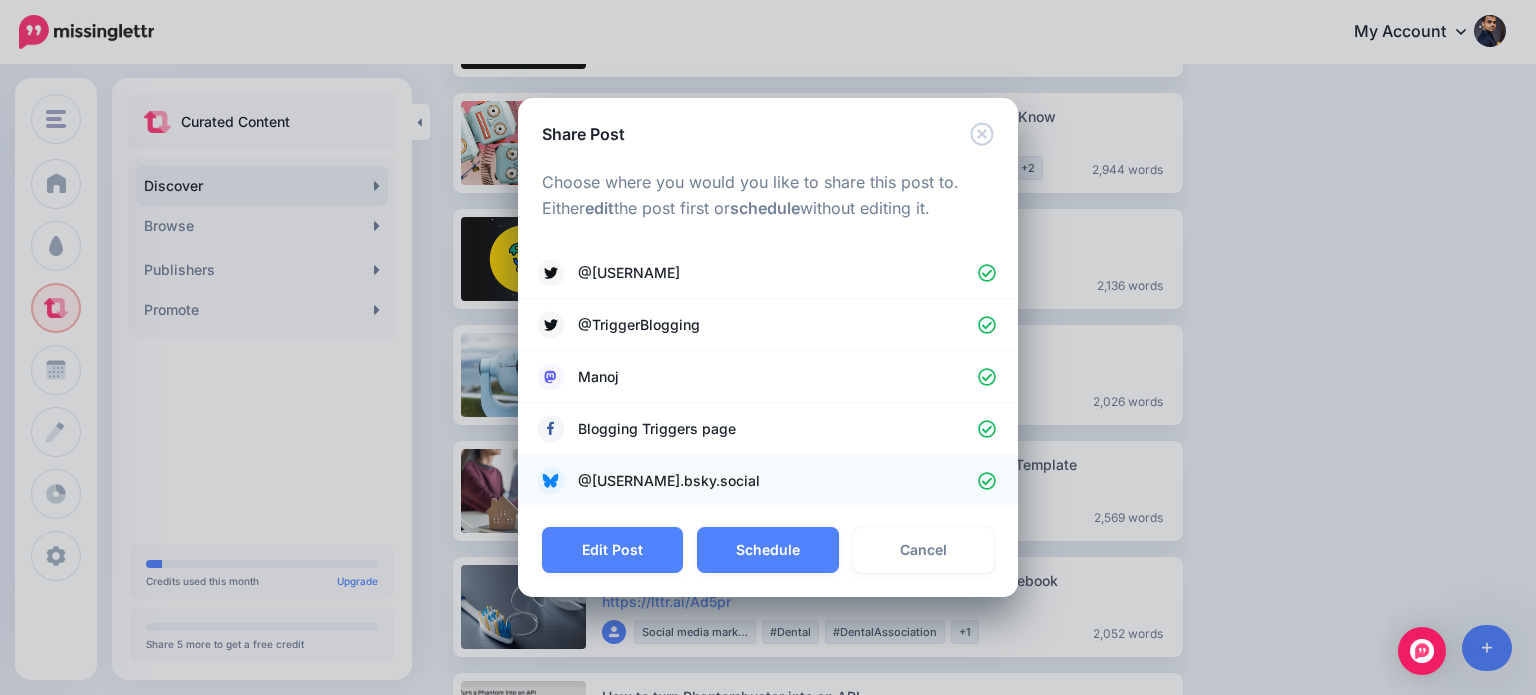 click 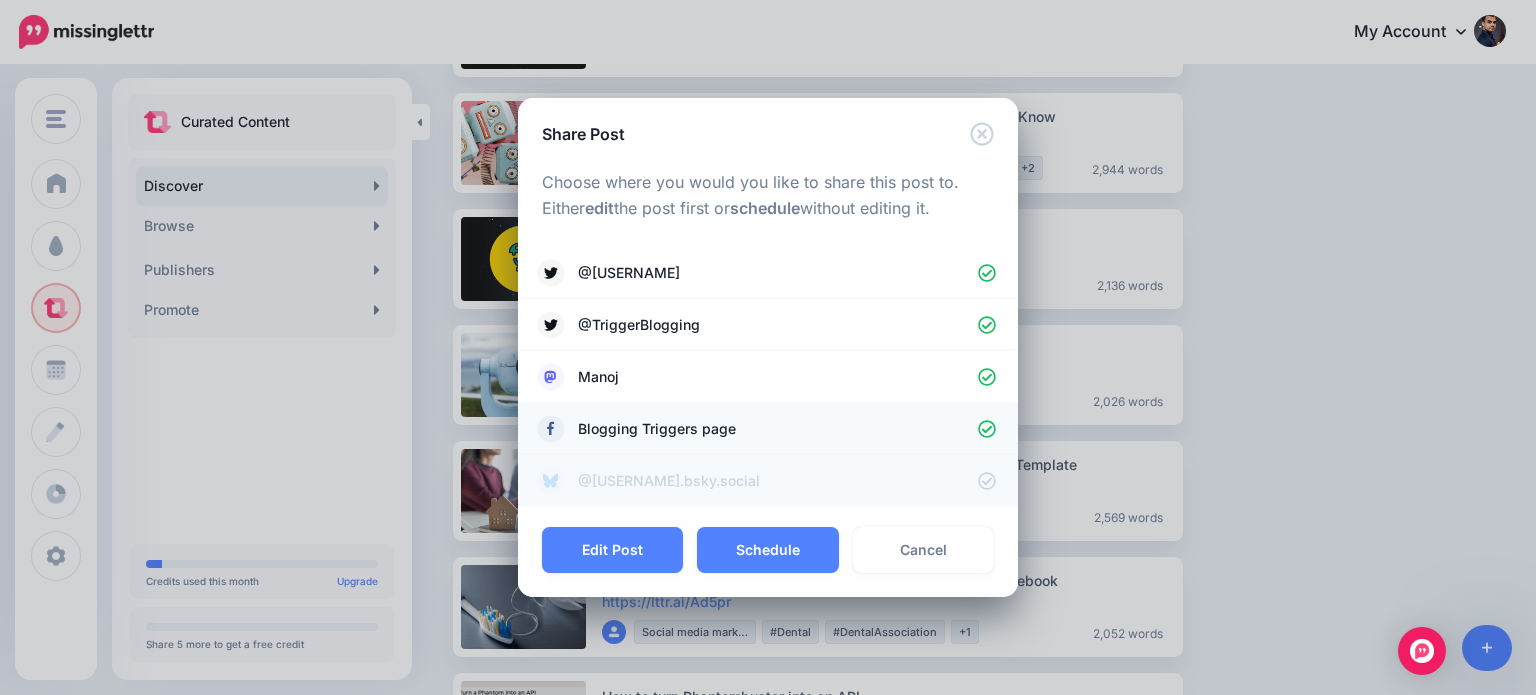 click 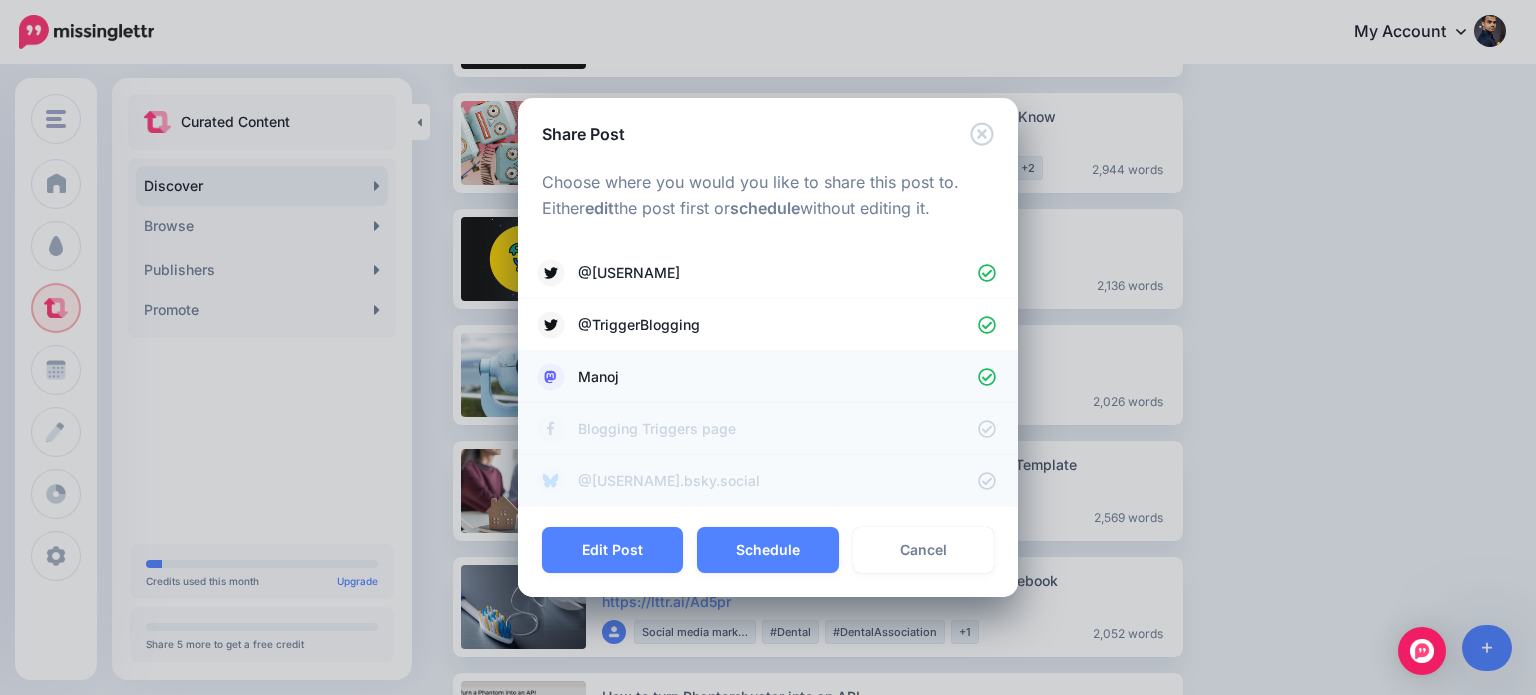 click 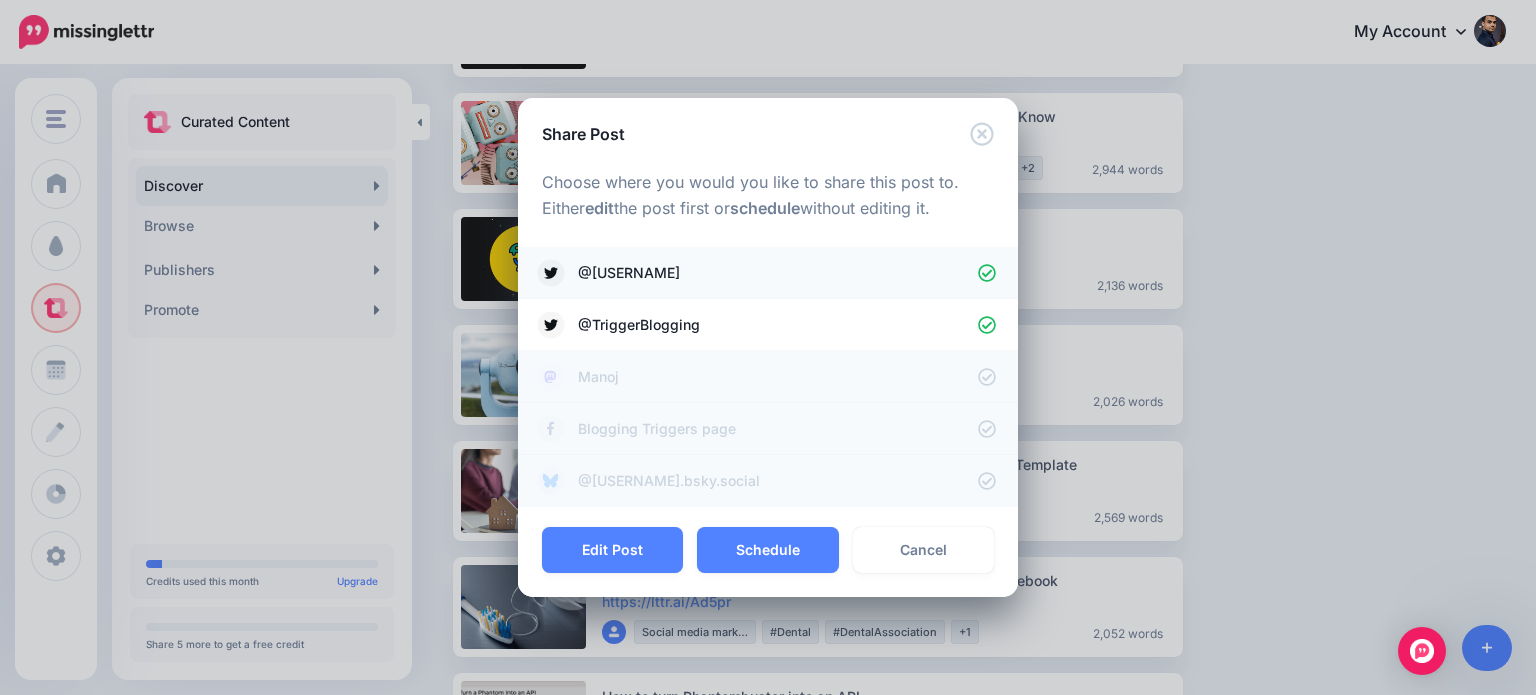 click 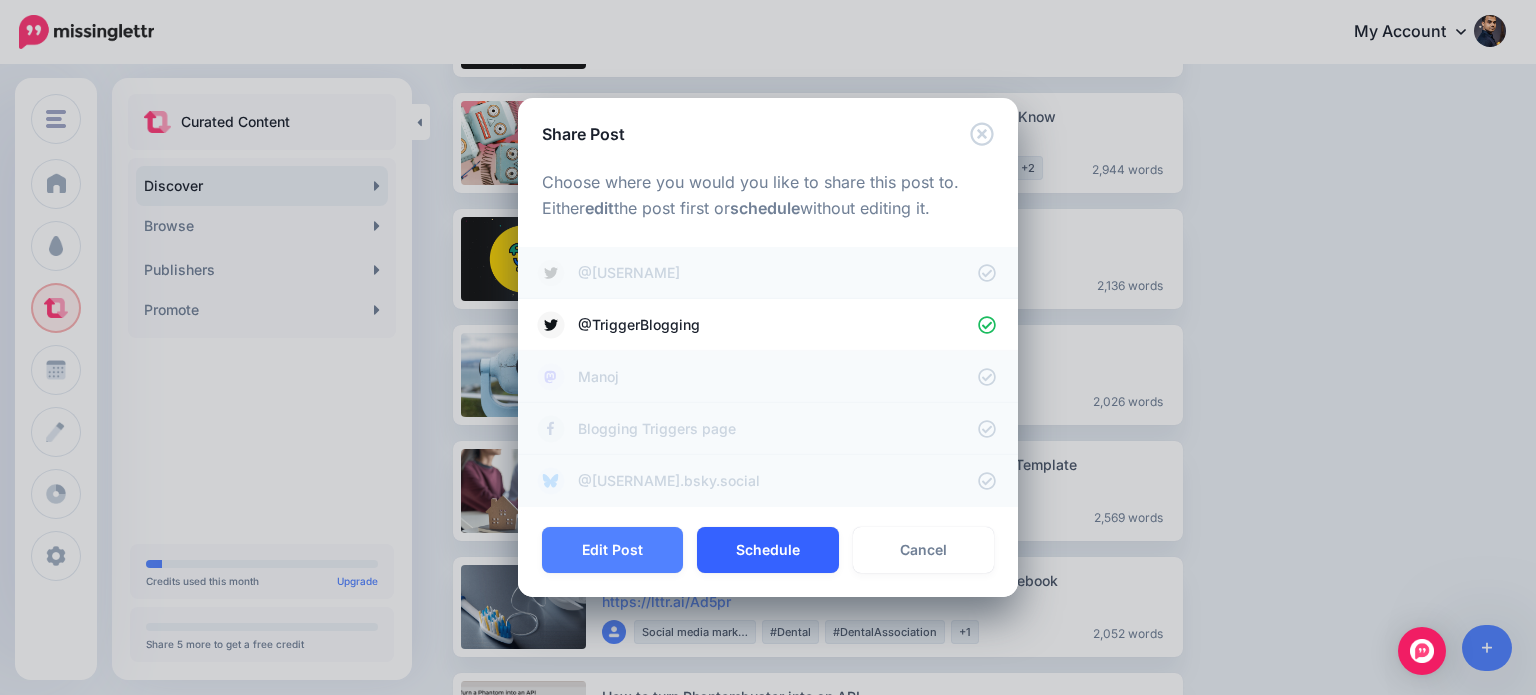 click on "Schedule" at bounding box center [767, 550] 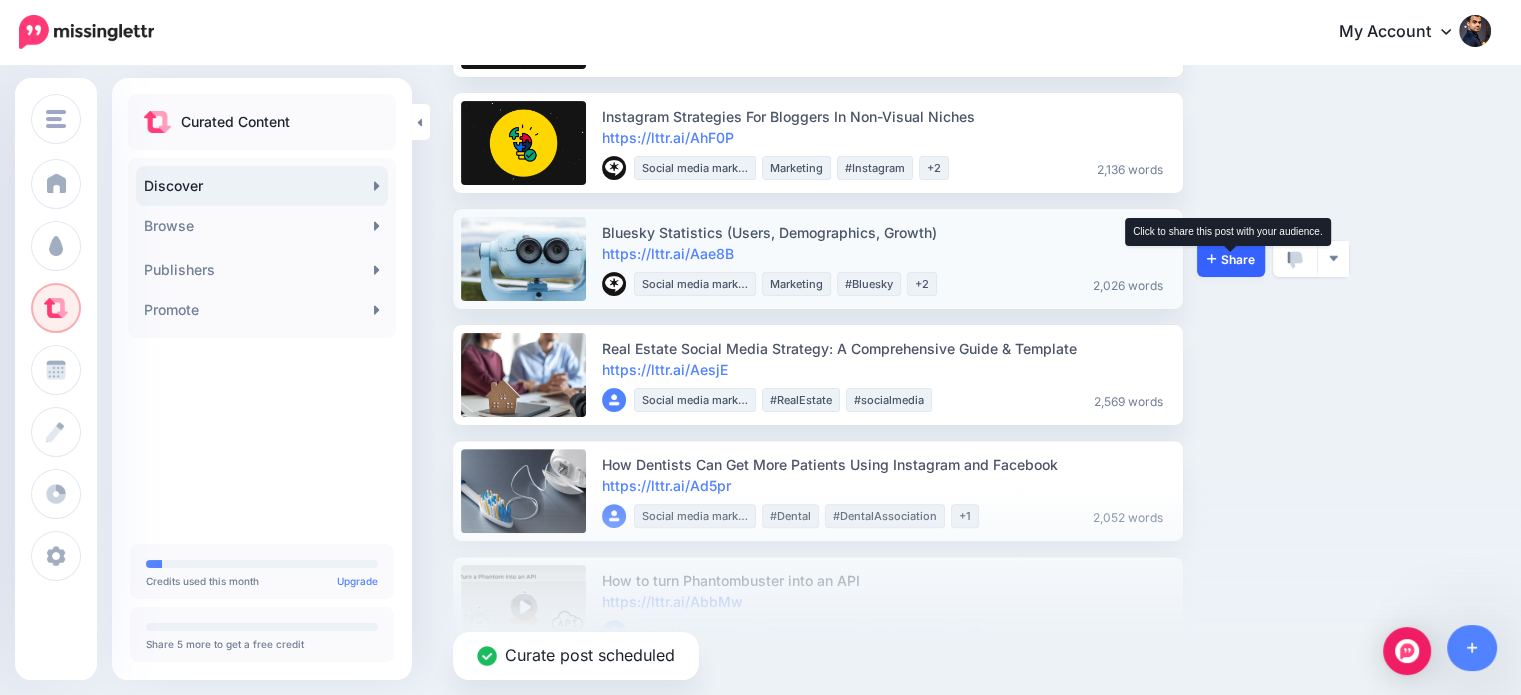 click on "Share" at bounding box center [1231, 259] 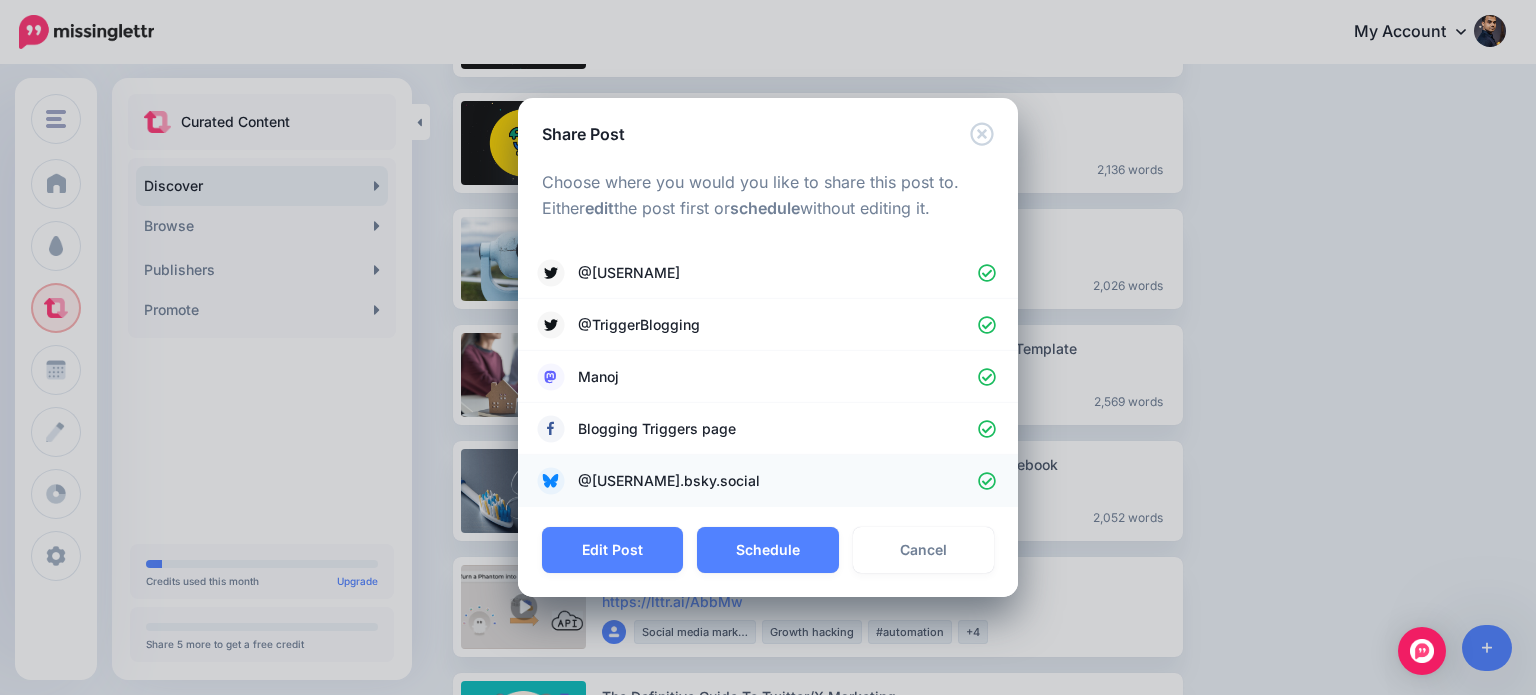 click 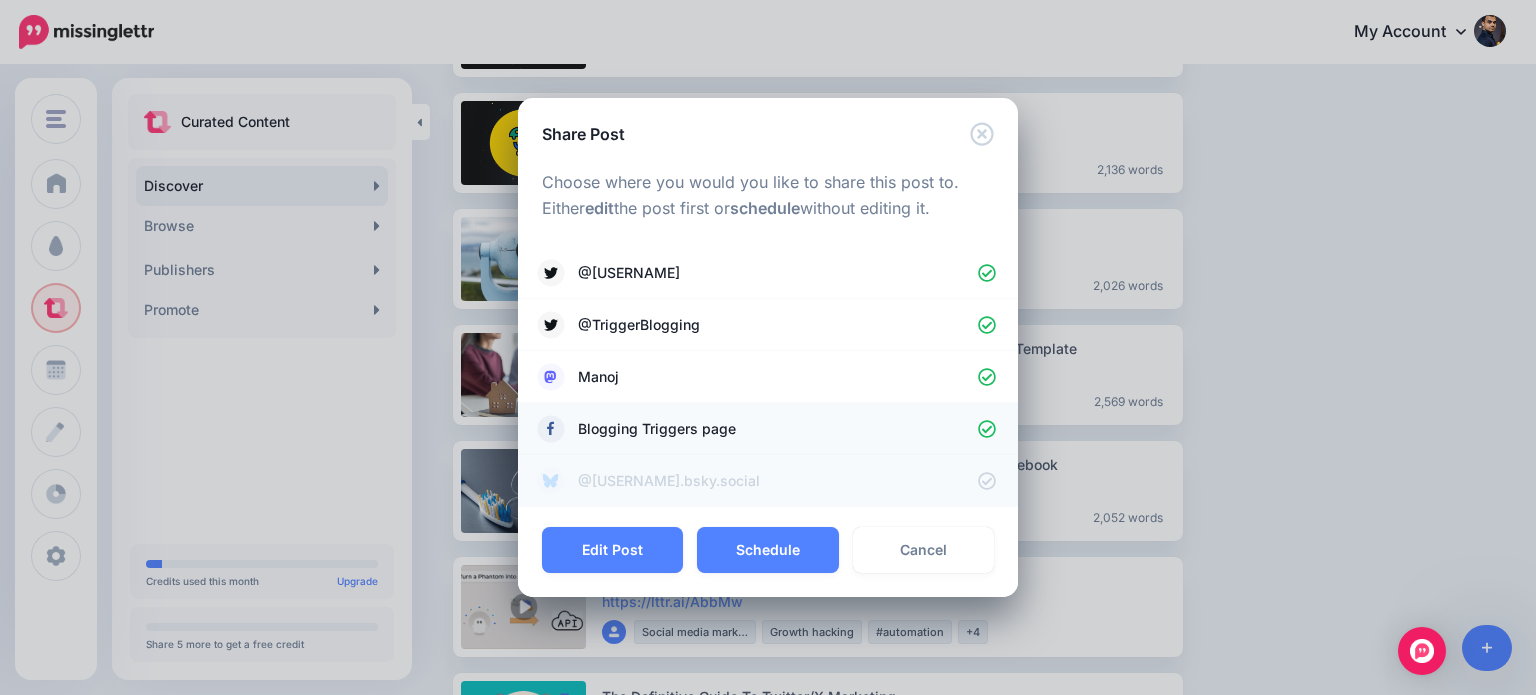 click 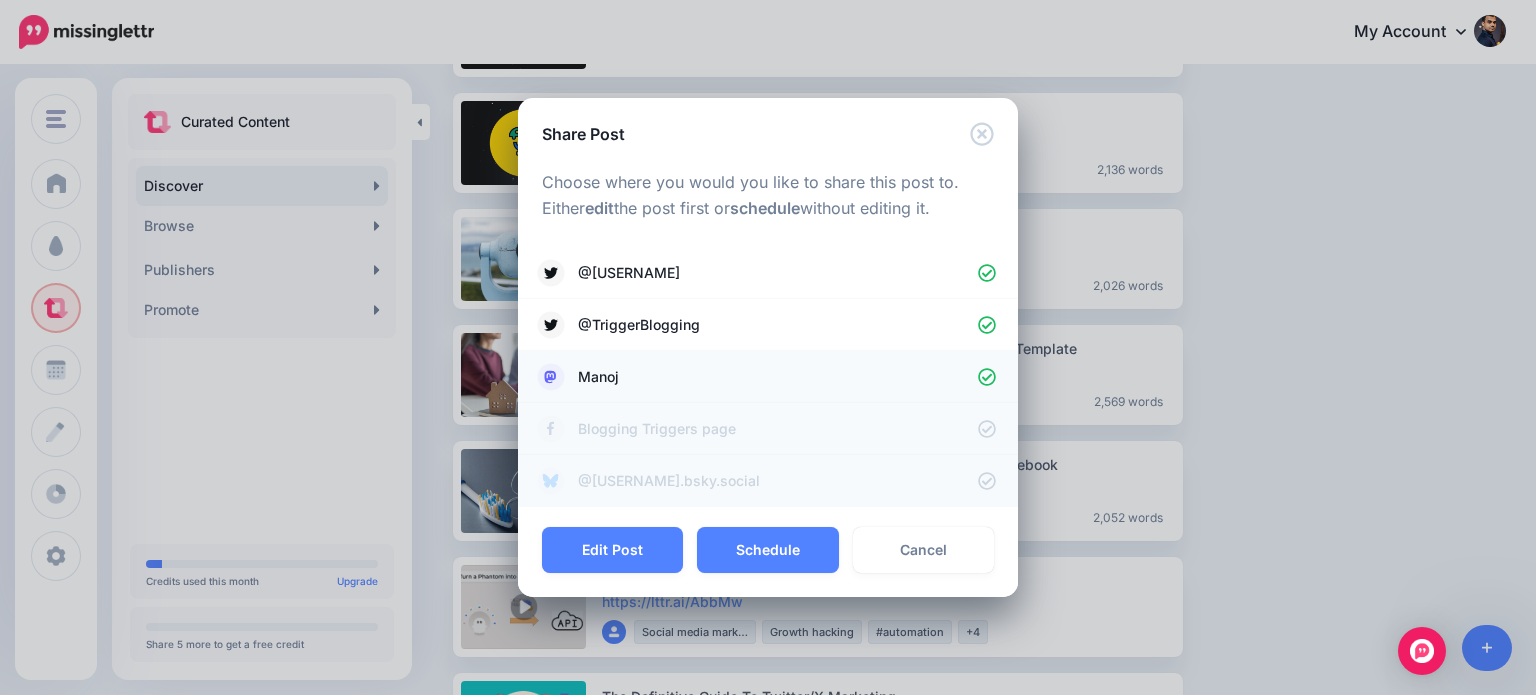click 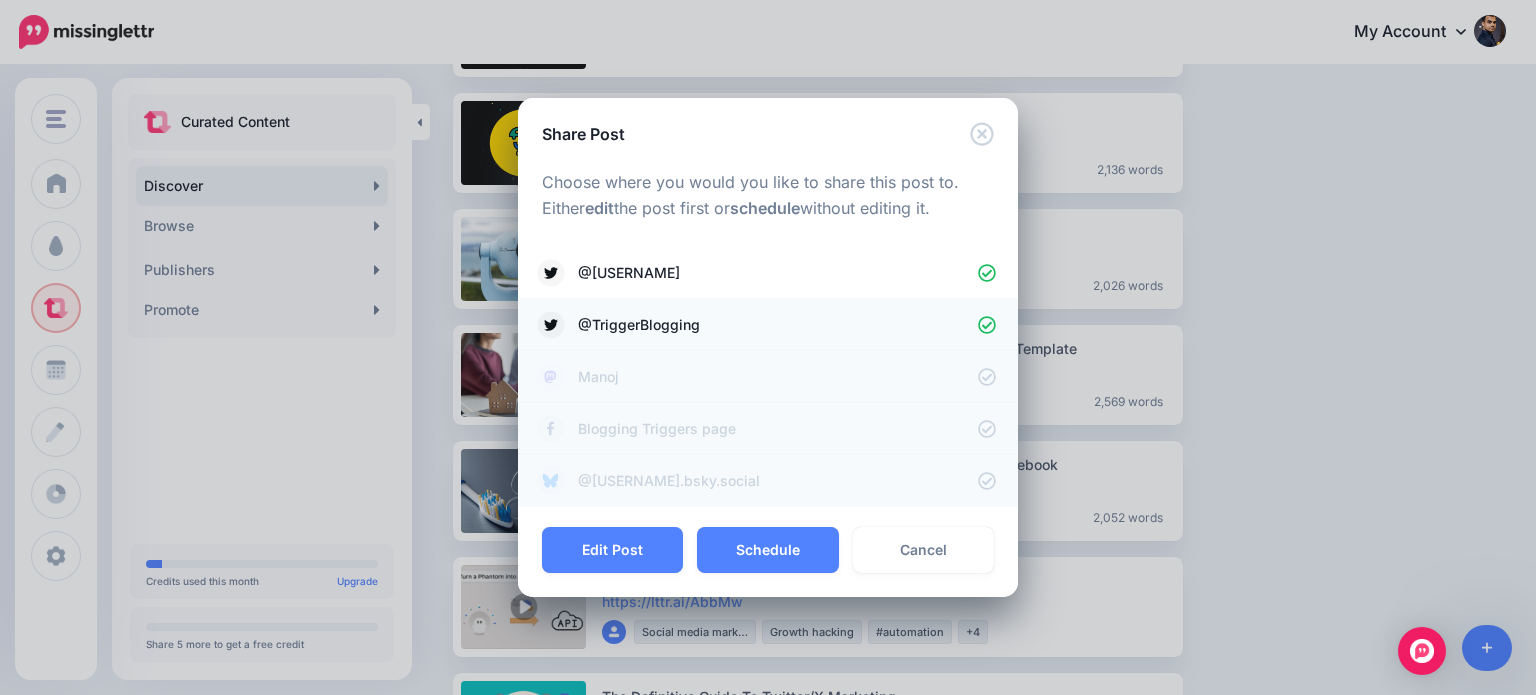 click 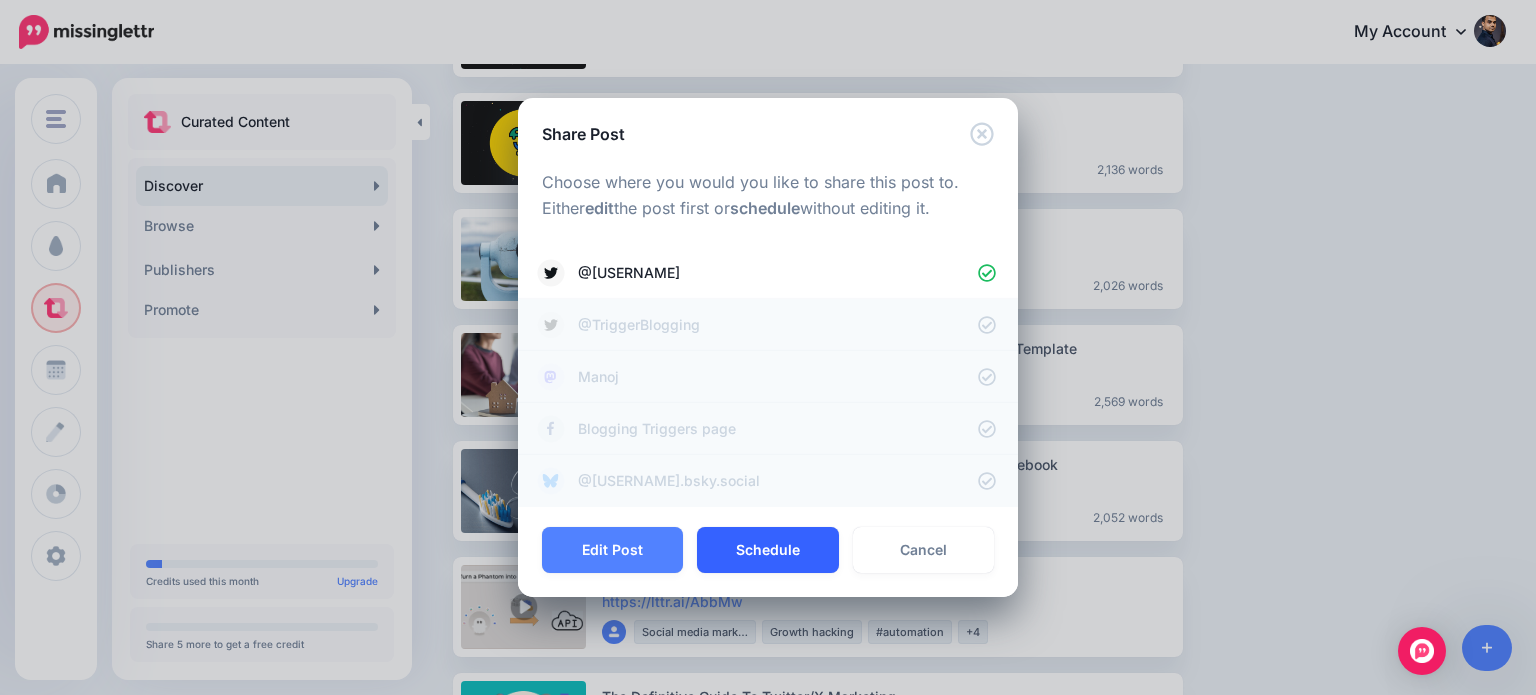 click on "Schedule" at bounding box center (767, 550) 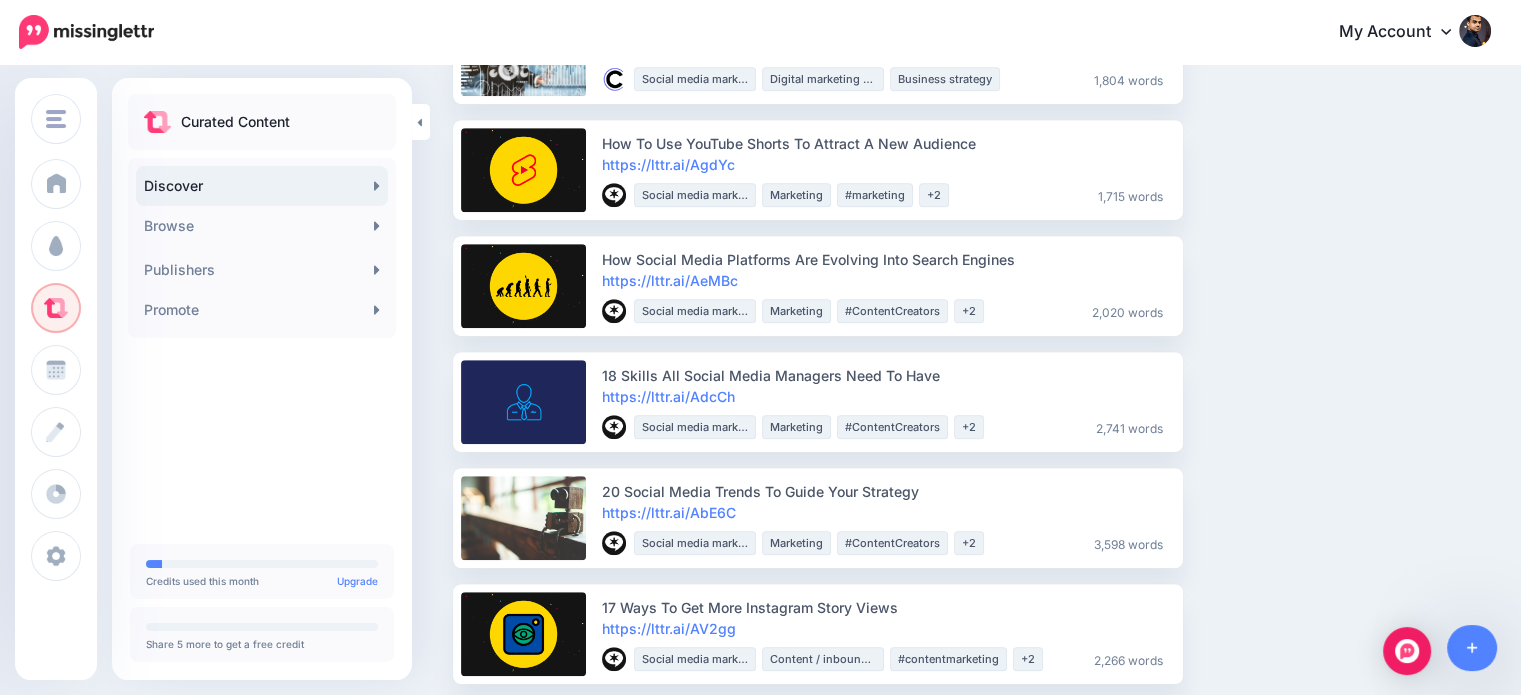 scroll, scrollTop: 1196, scrollLeft: 0, axis: vertical 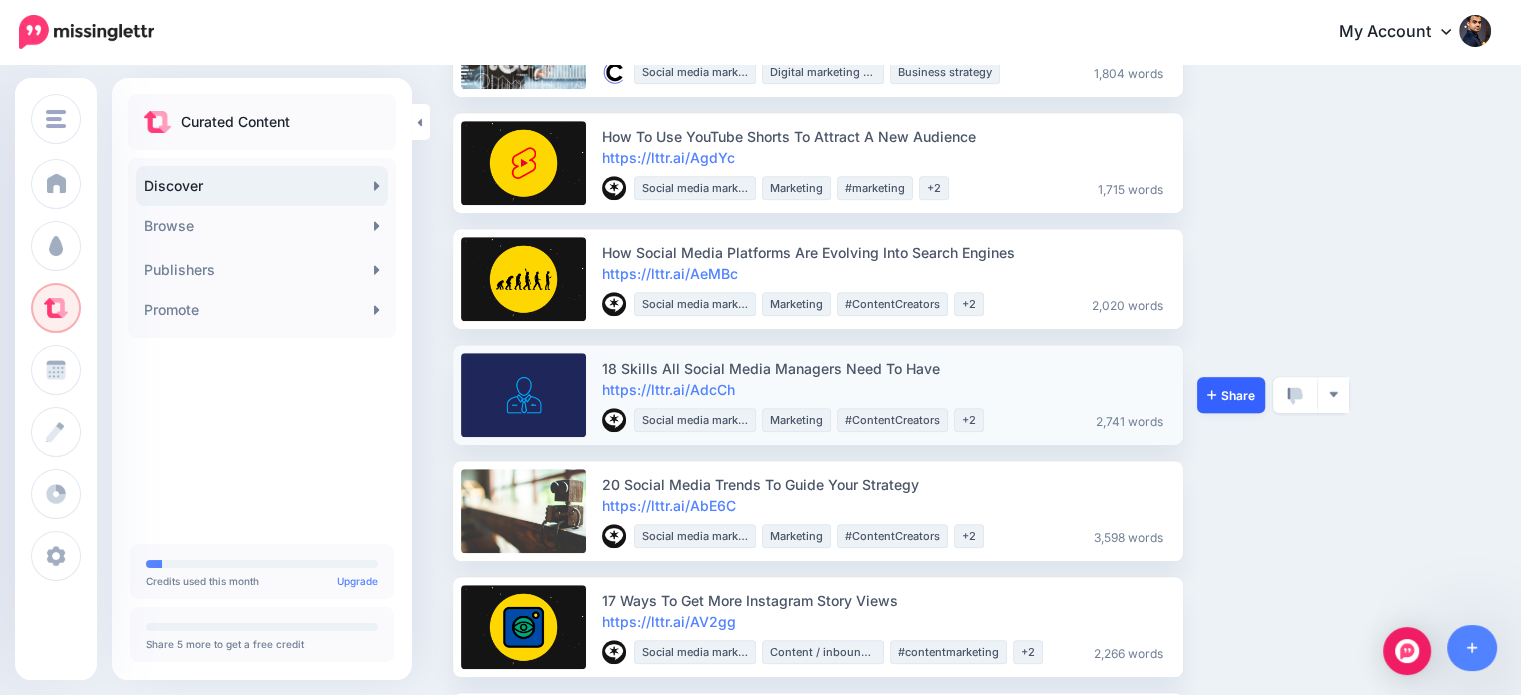 click on "Share" at bounding box center (1231, 395) 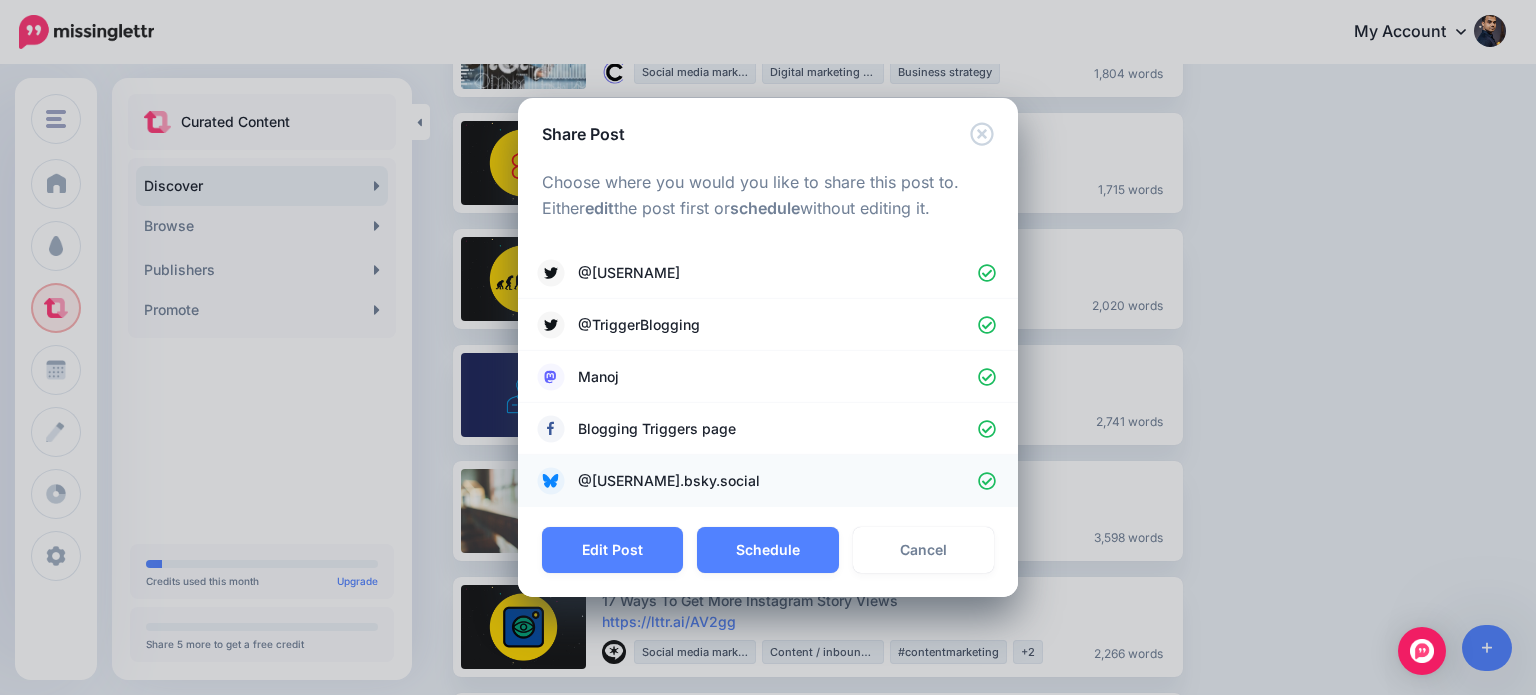 click 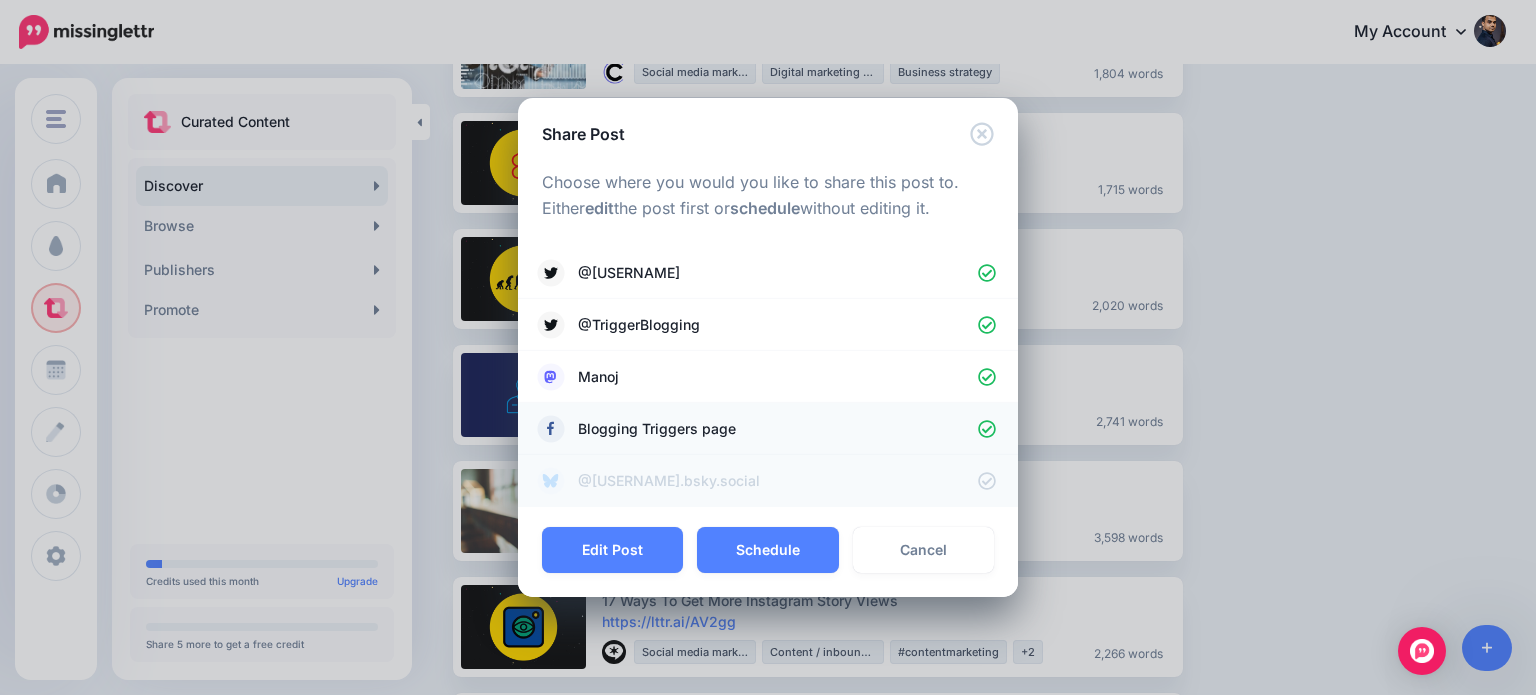 click 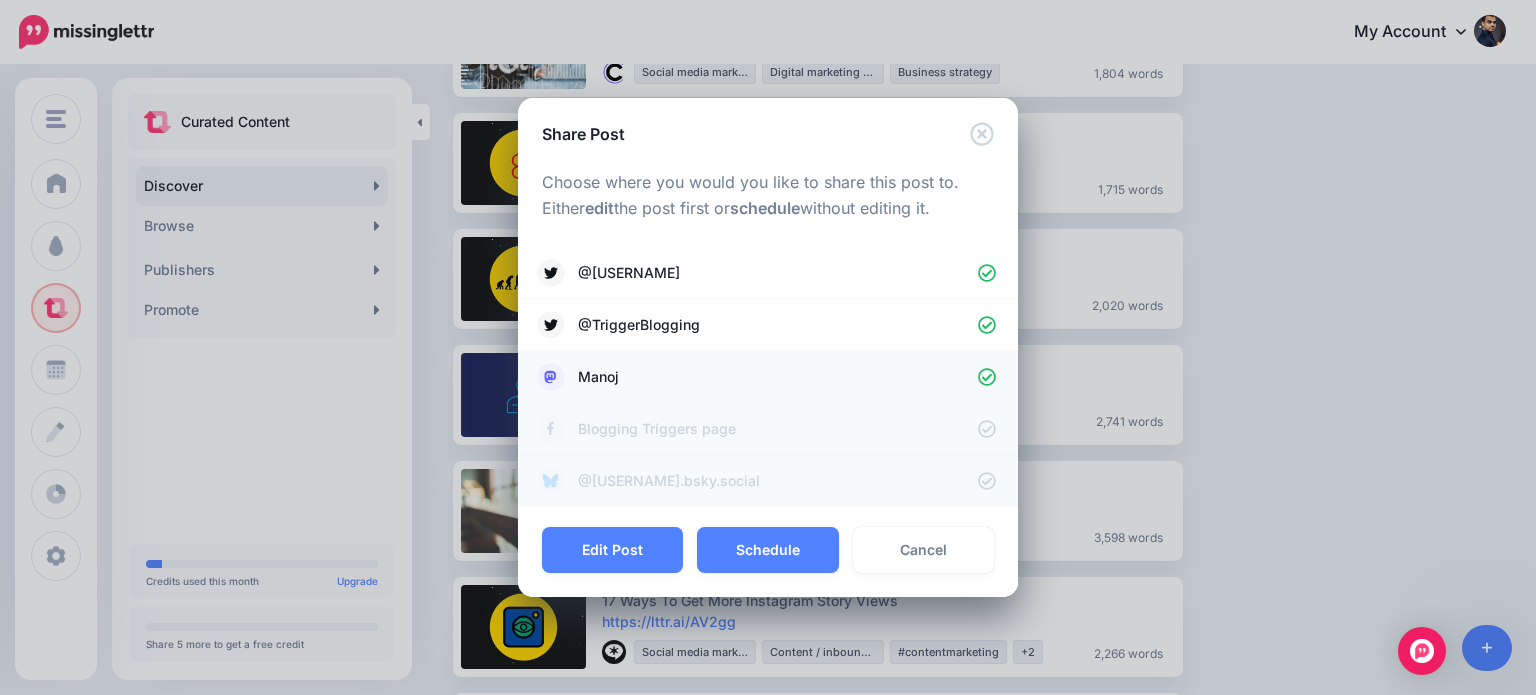 click 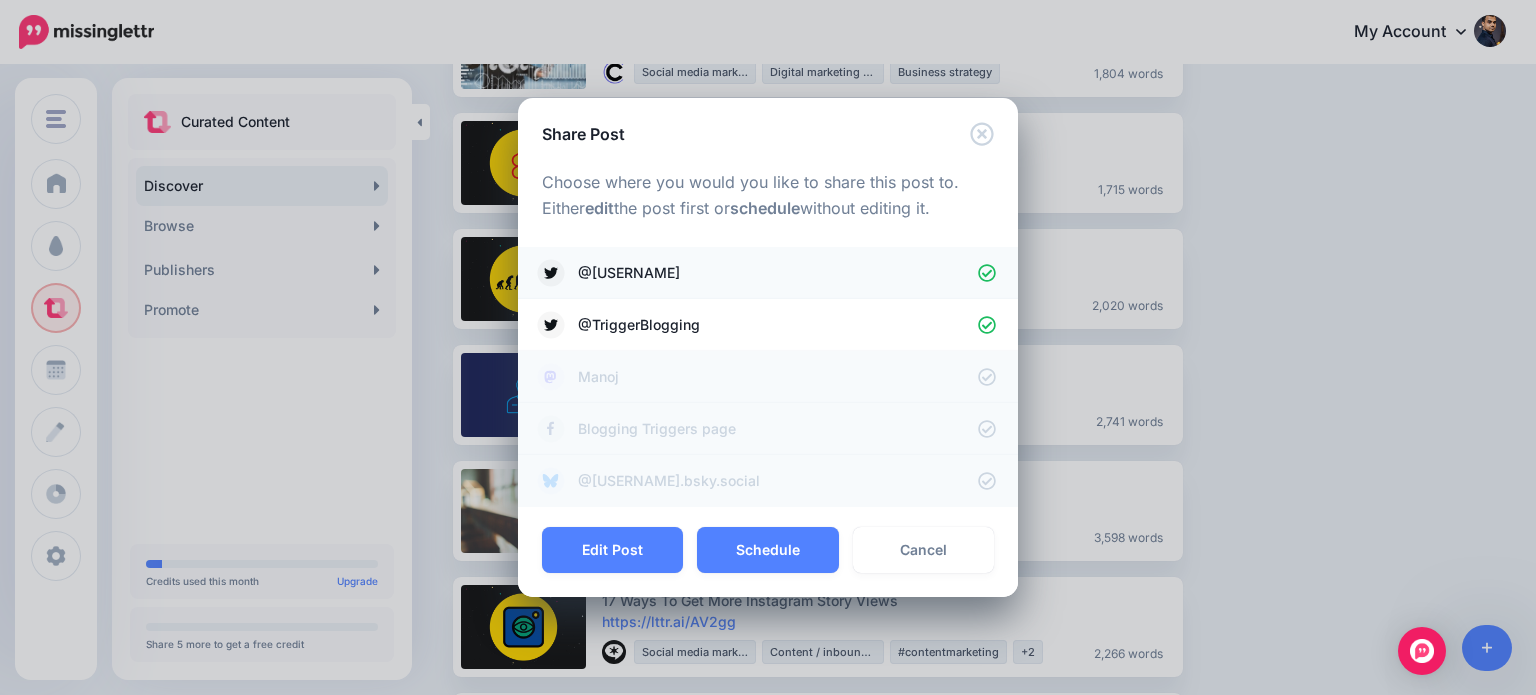 click 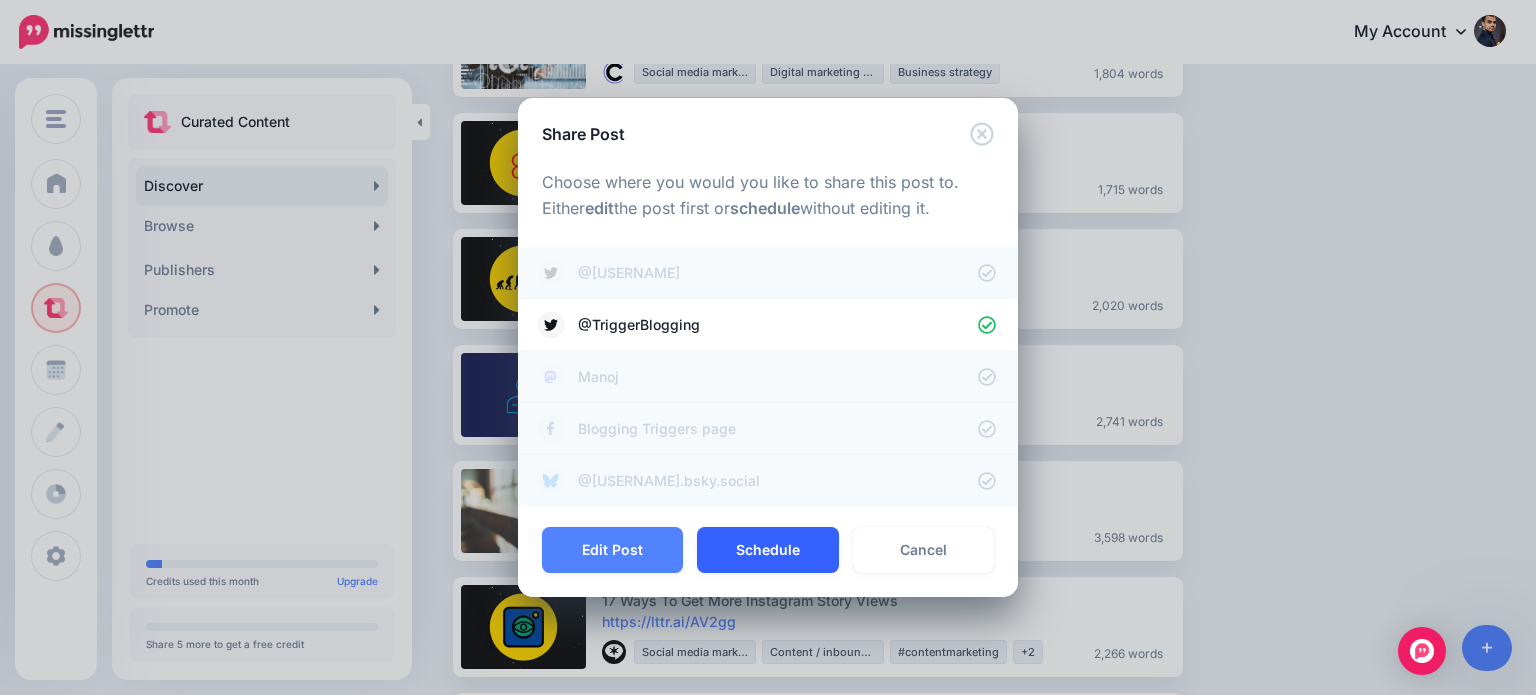 click on "Schedule" at bounding box center [767, 550] 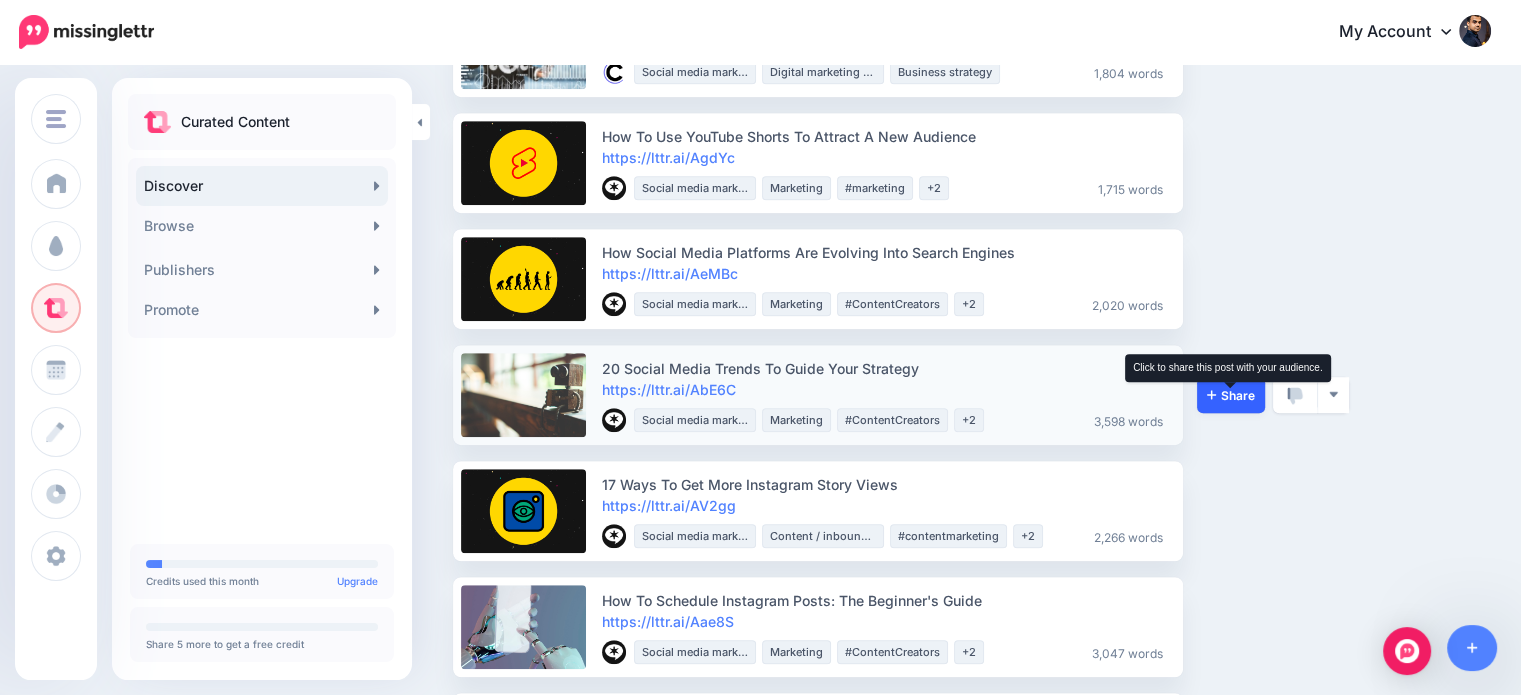 click 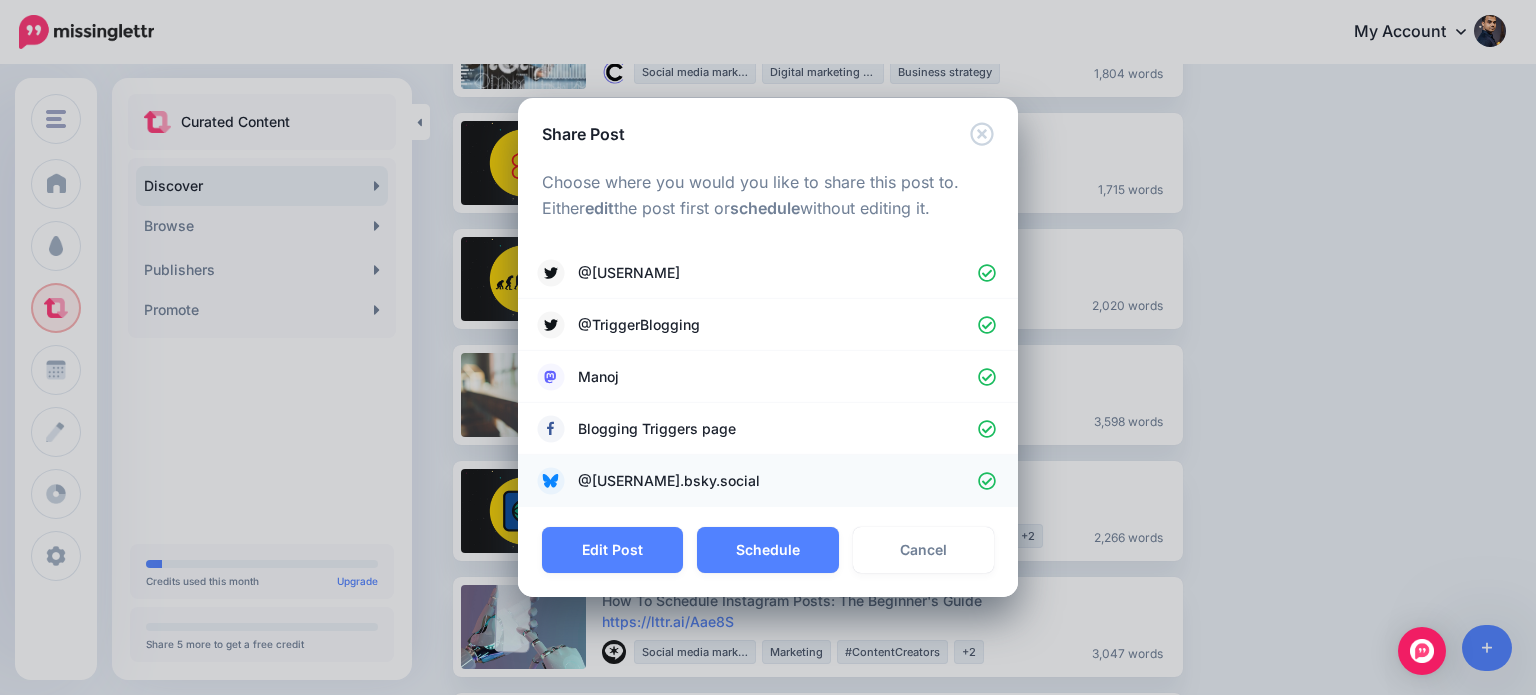 click 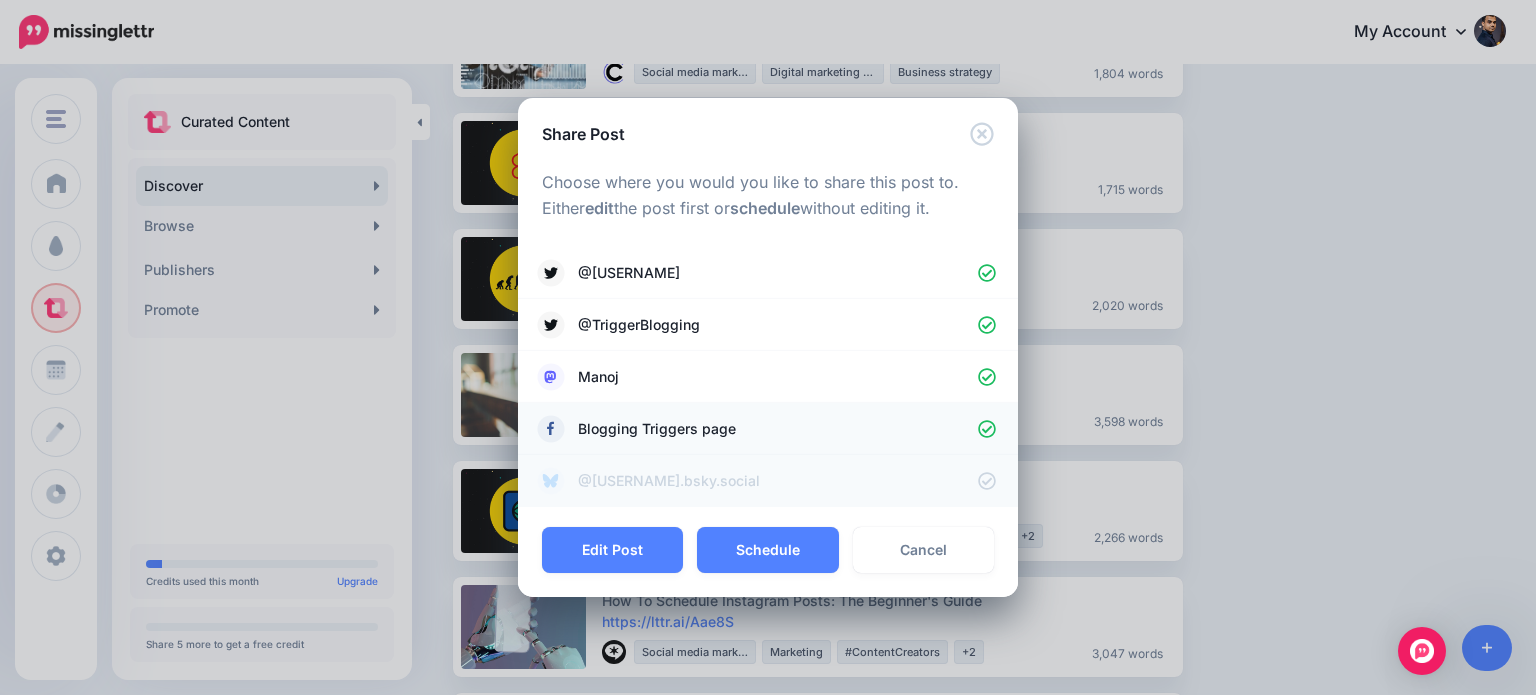 click on "Blogging Triggers page" at bounding box center [768, 429] 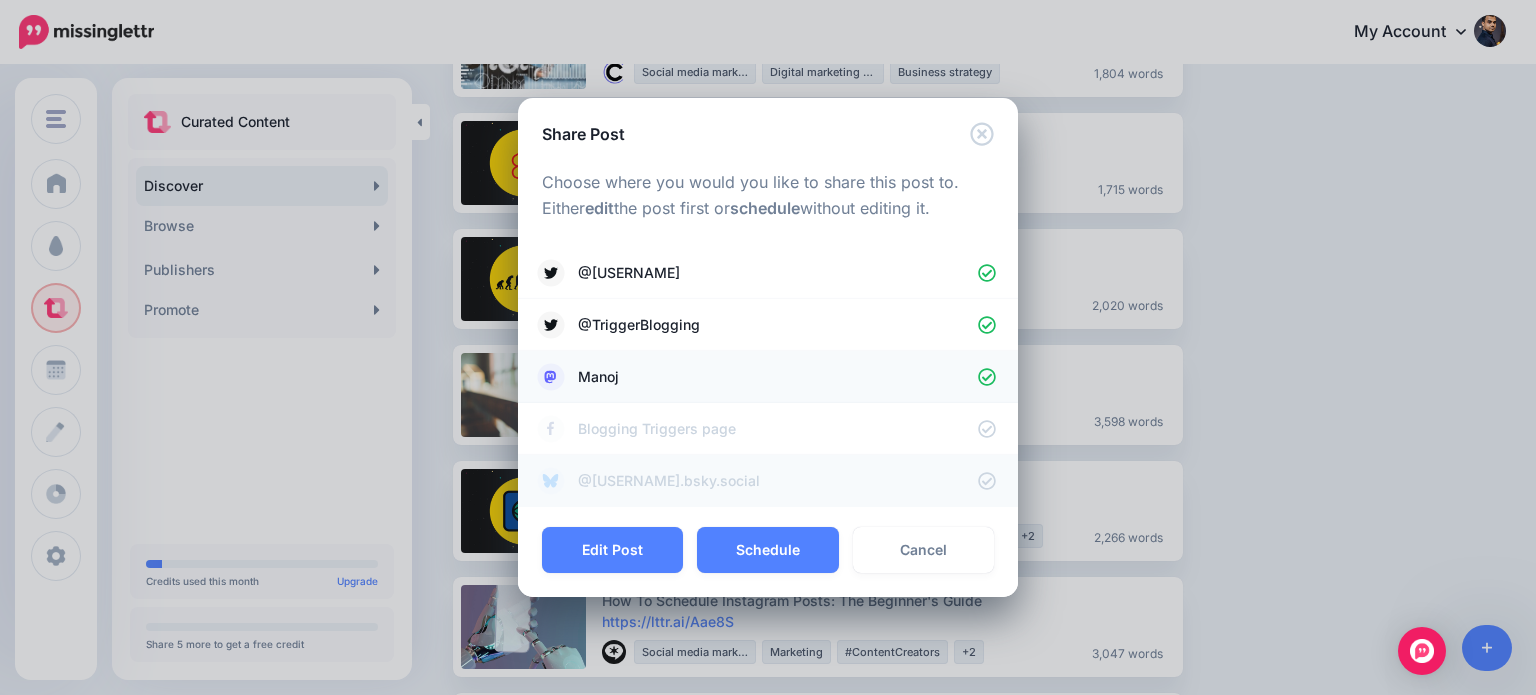 click on "Manoj" at bounding box center [768, 377] 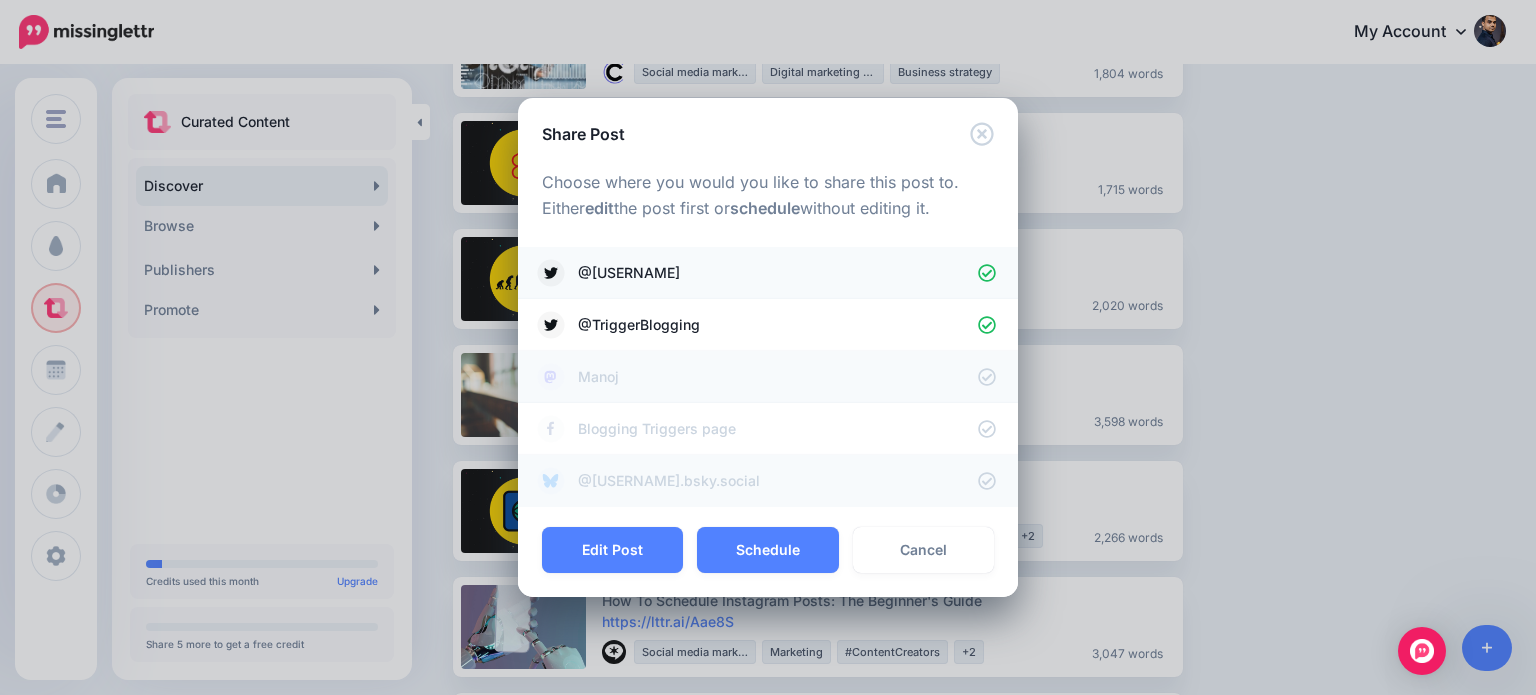 click 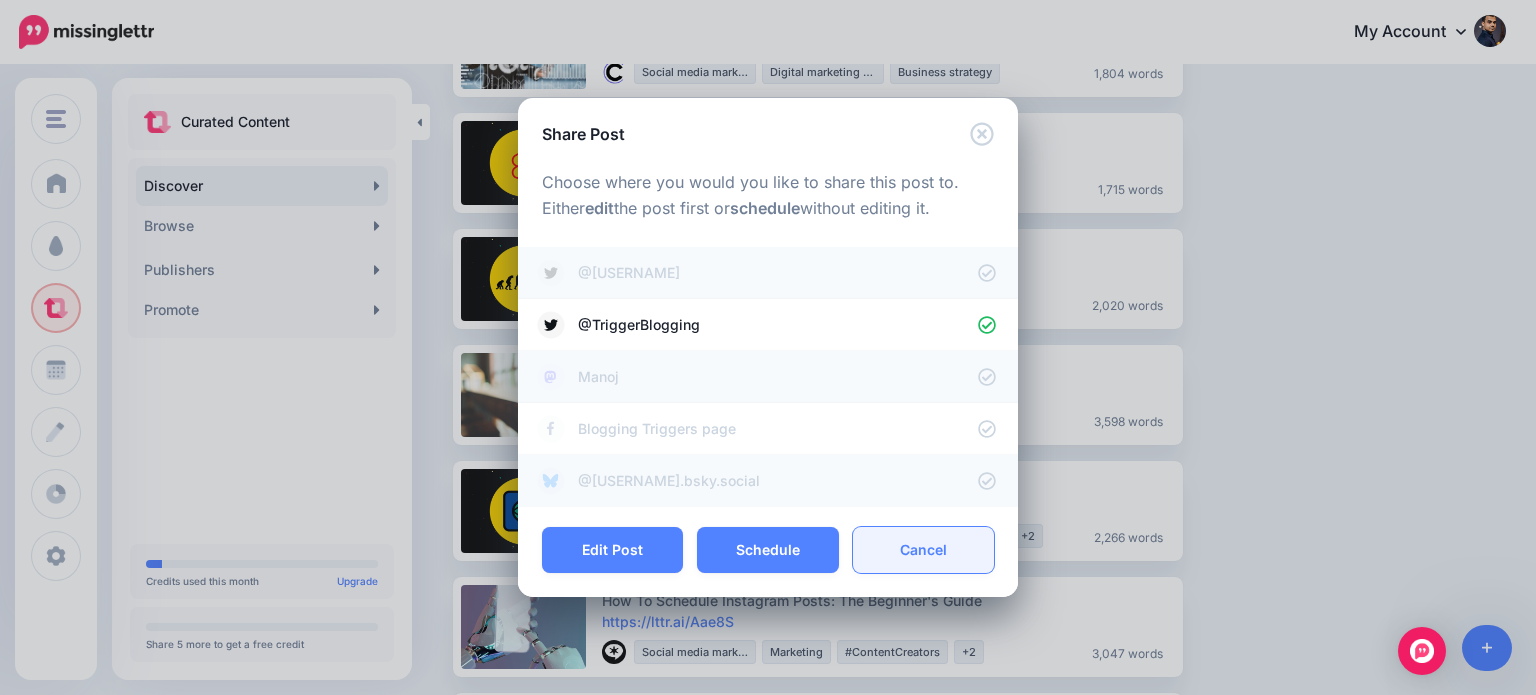drag, startPoint x: 811, startPoint y: 531, endPoint x: 872, endPoint y: 528, distance: 61.073727 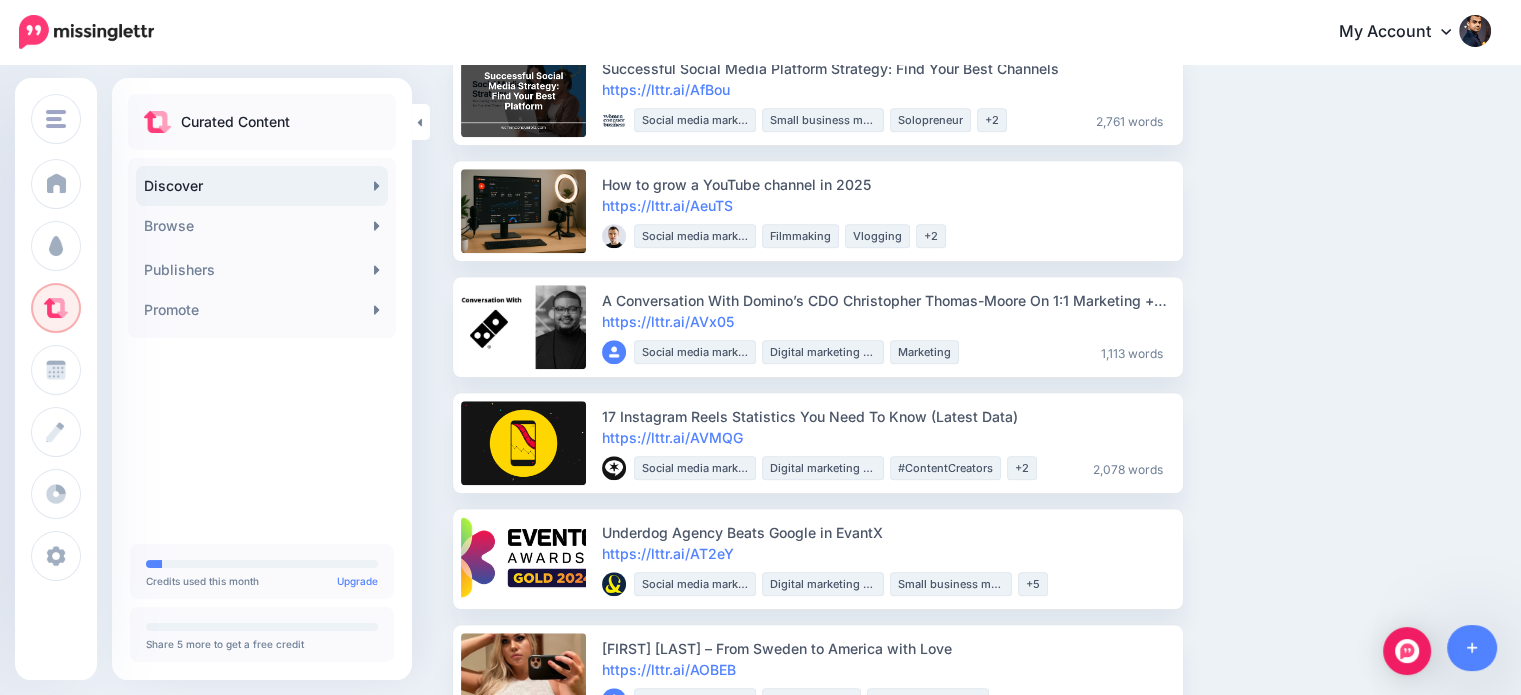scroll, scrollTop: 1734, scrollLeft: 0, axis: vertical 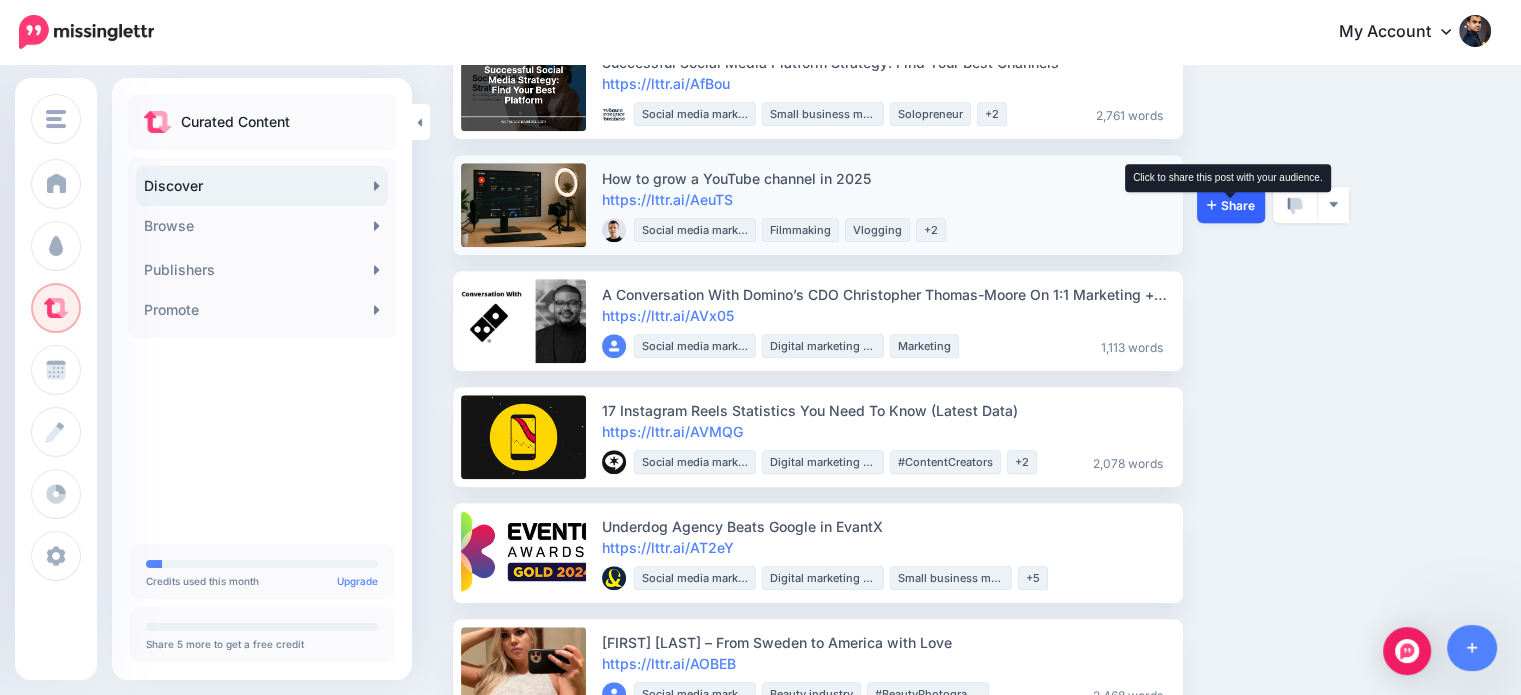 click on "Share" at bounding box center (1231, 205) 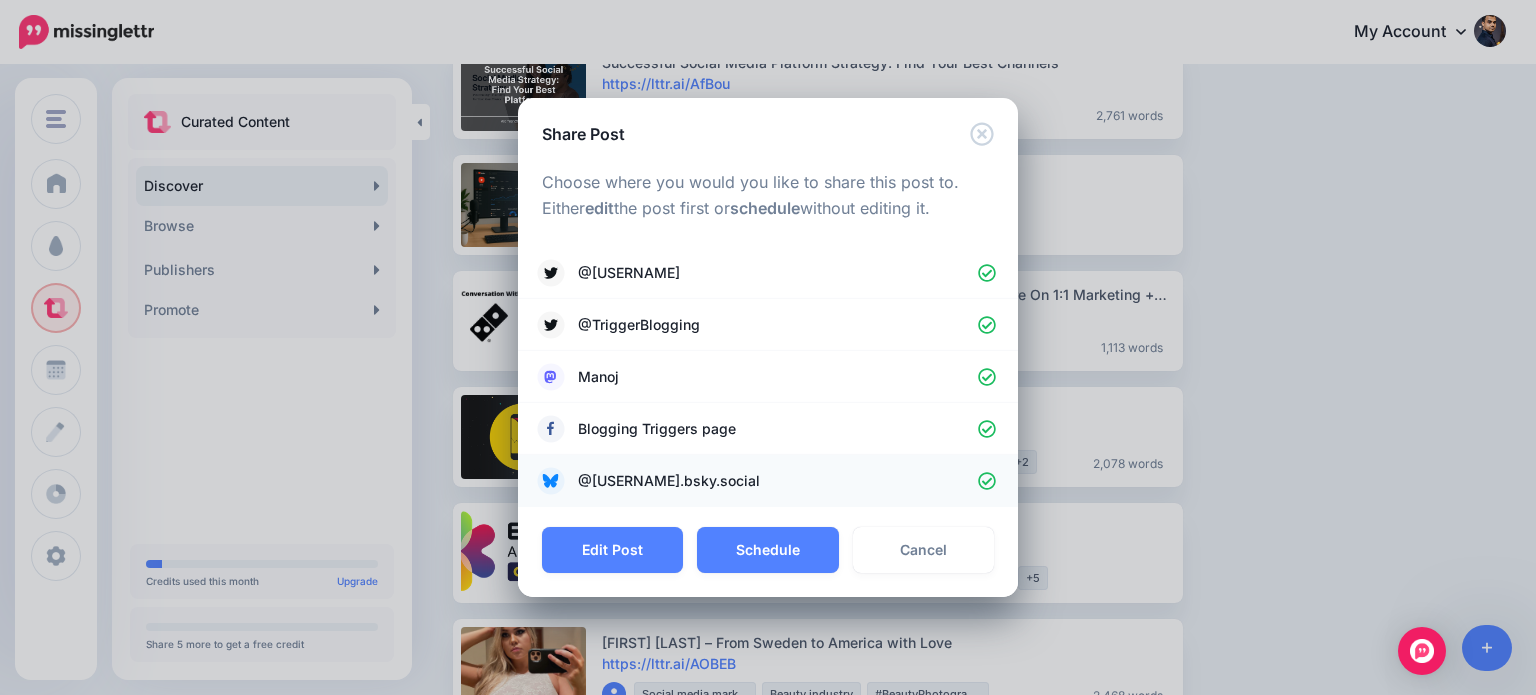 click 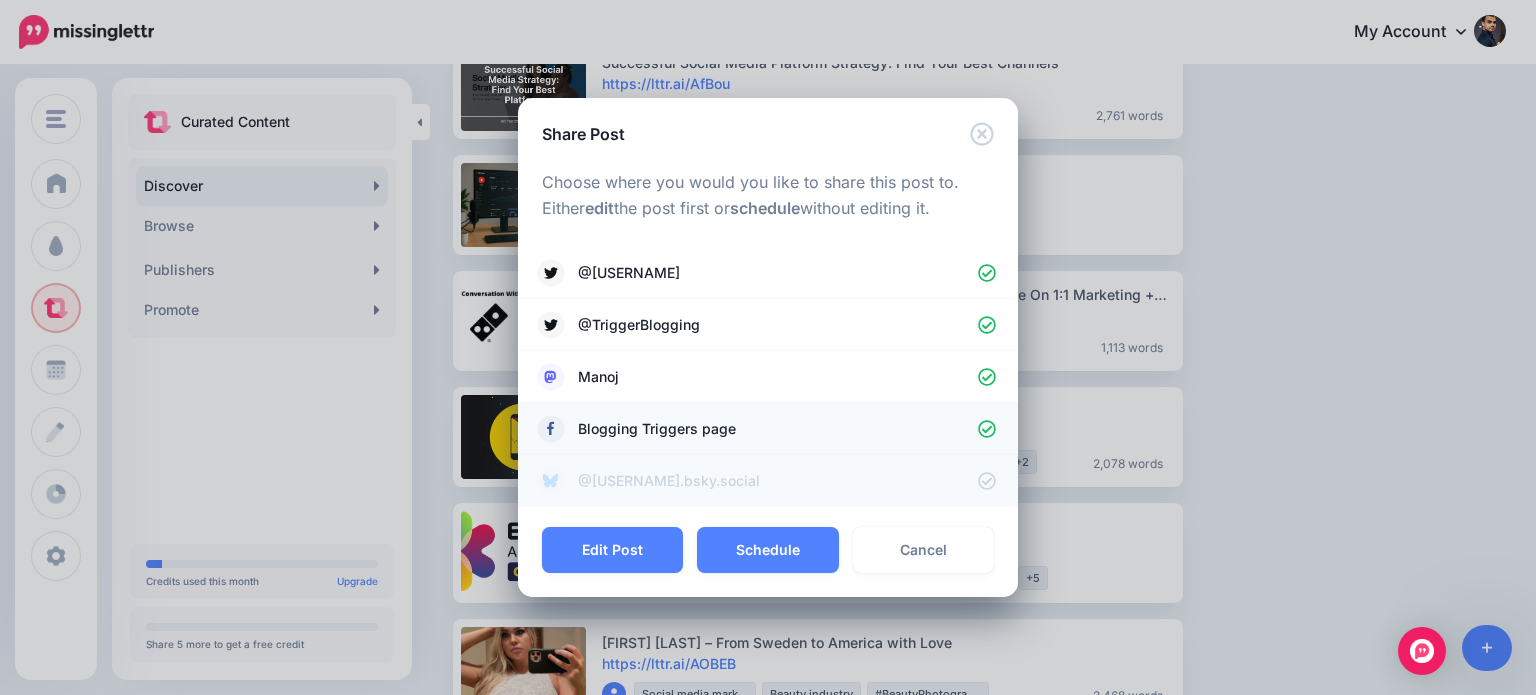 click 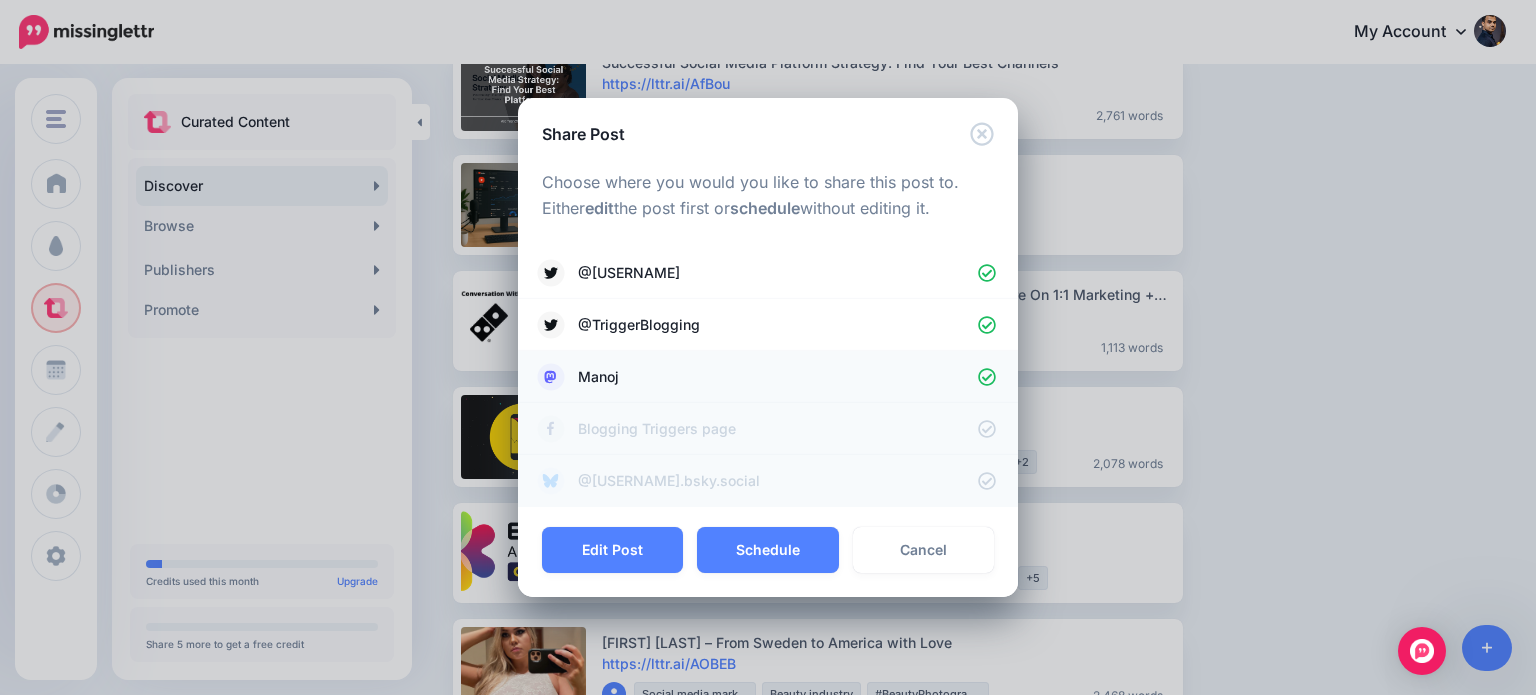 click 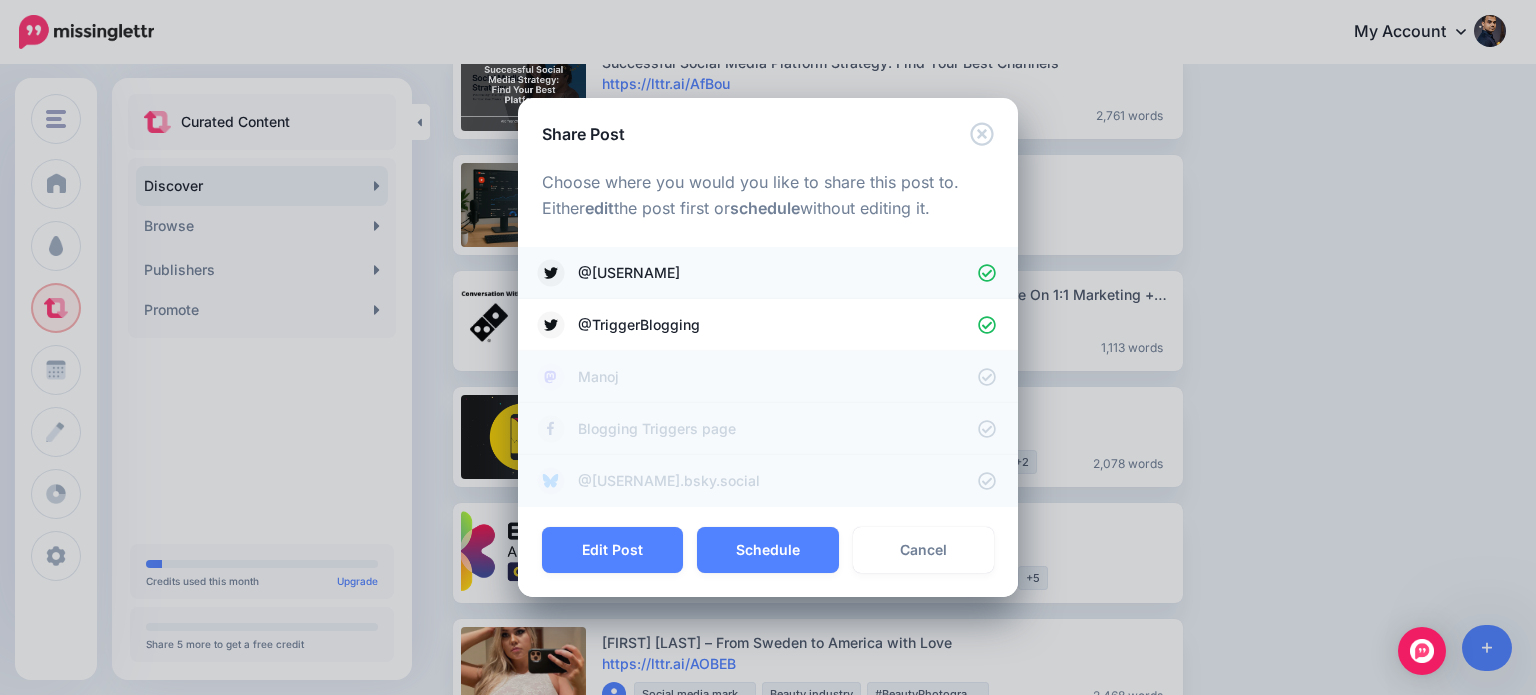 click 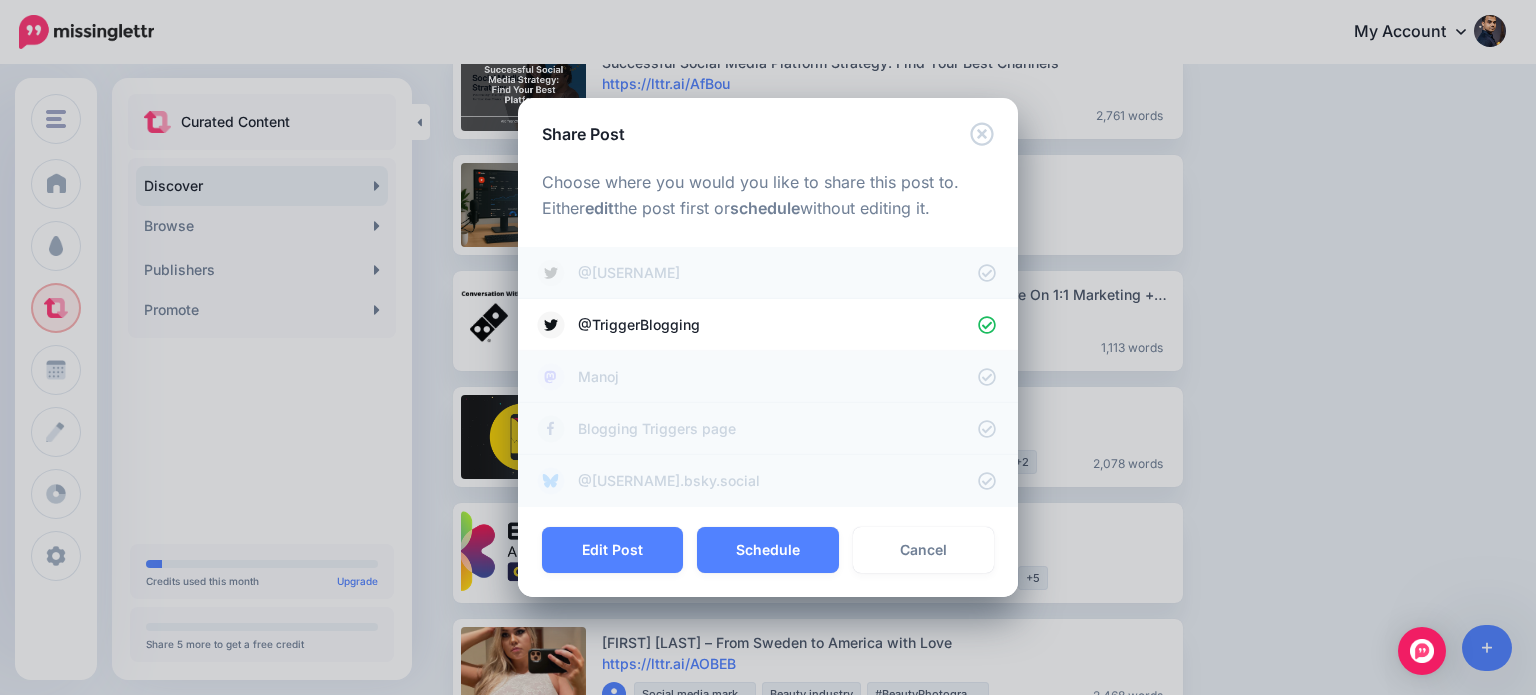 drag, startPoint x: 797, startPoint y: 545, endPoint x: 871, endPoint y: 526, distance: 76.40026 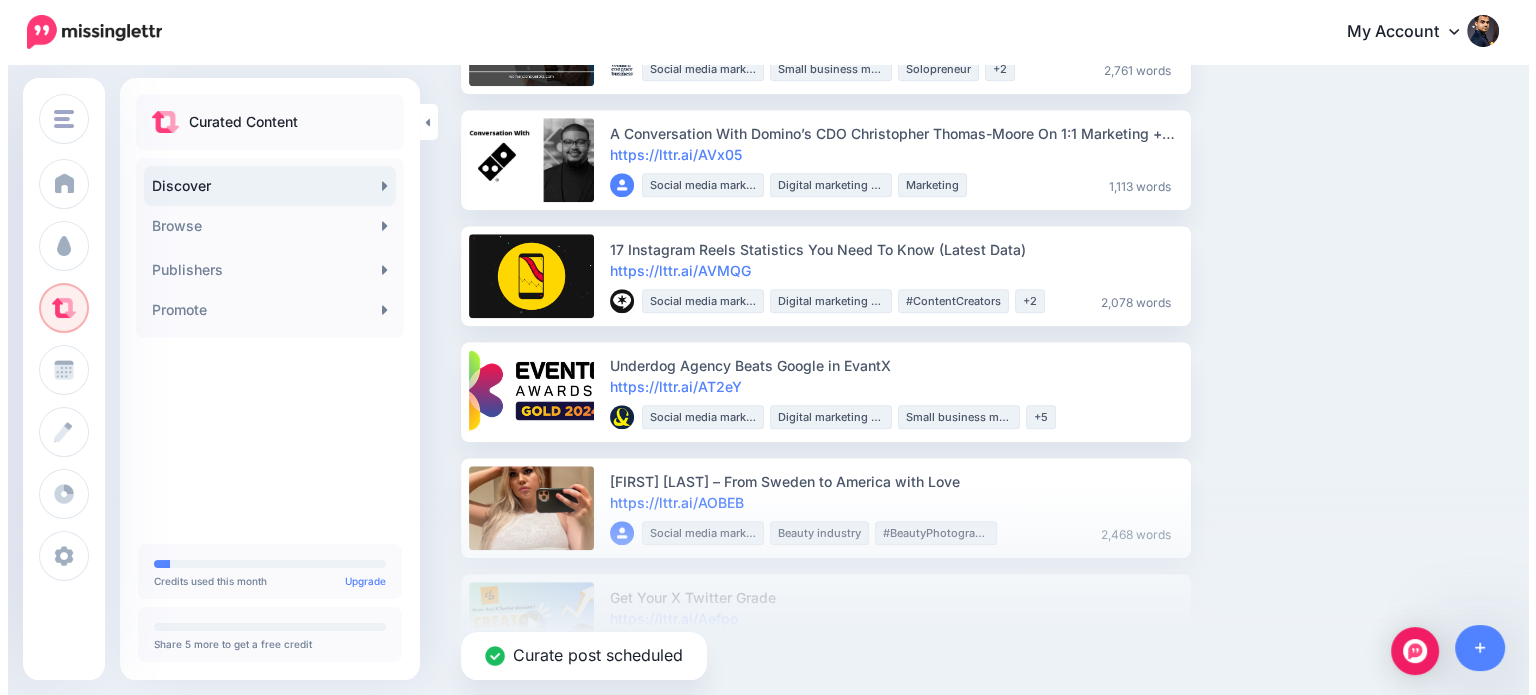 scroll, scrollTop: 1883, scrollLeft: 0, axis: vertical 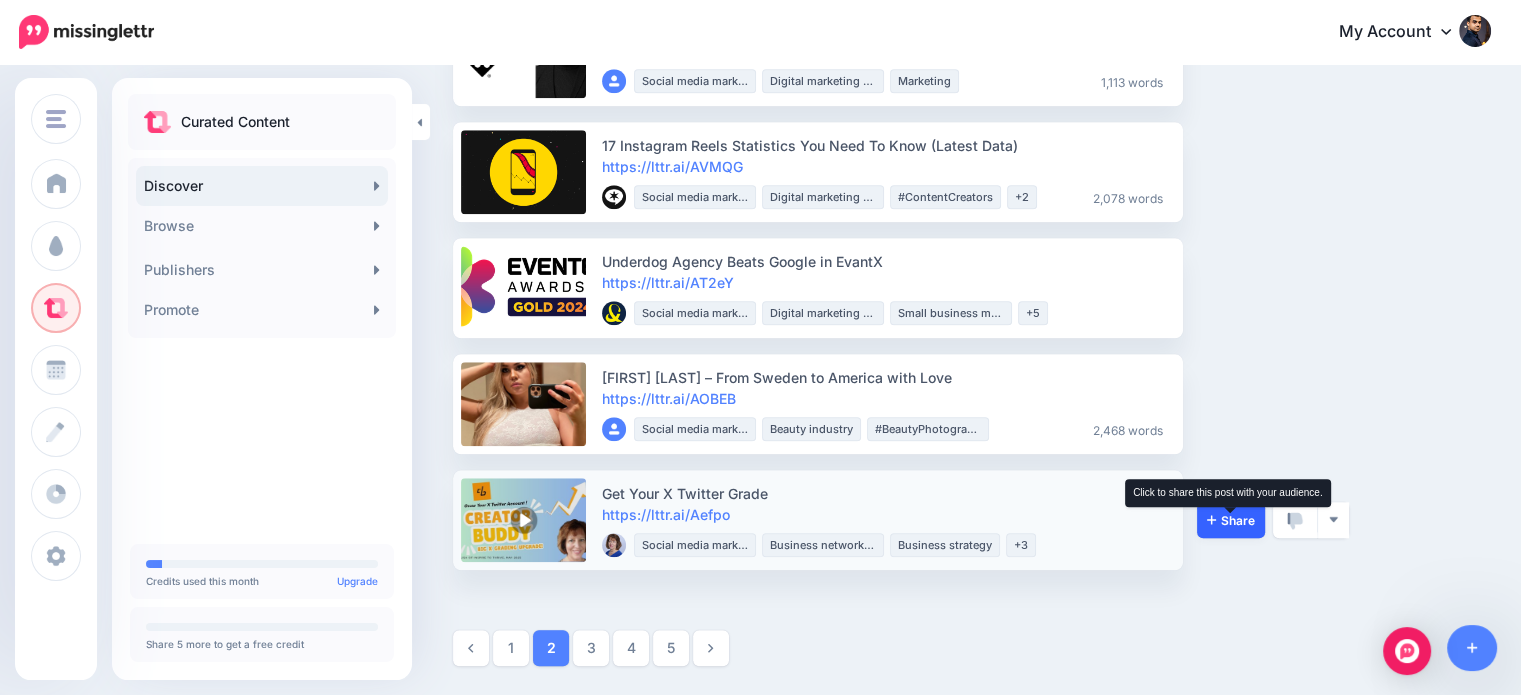 click on "Share" at bounding box center (1231, 520) 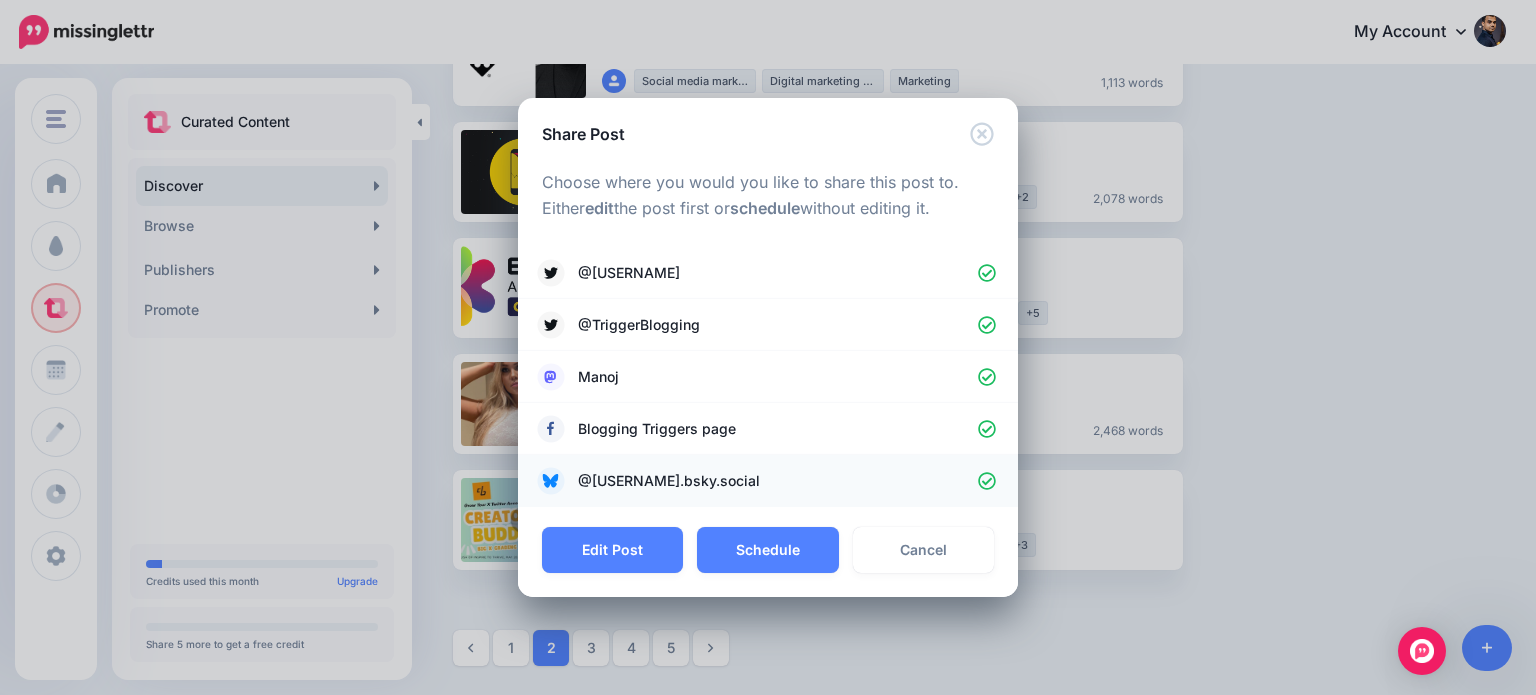 click 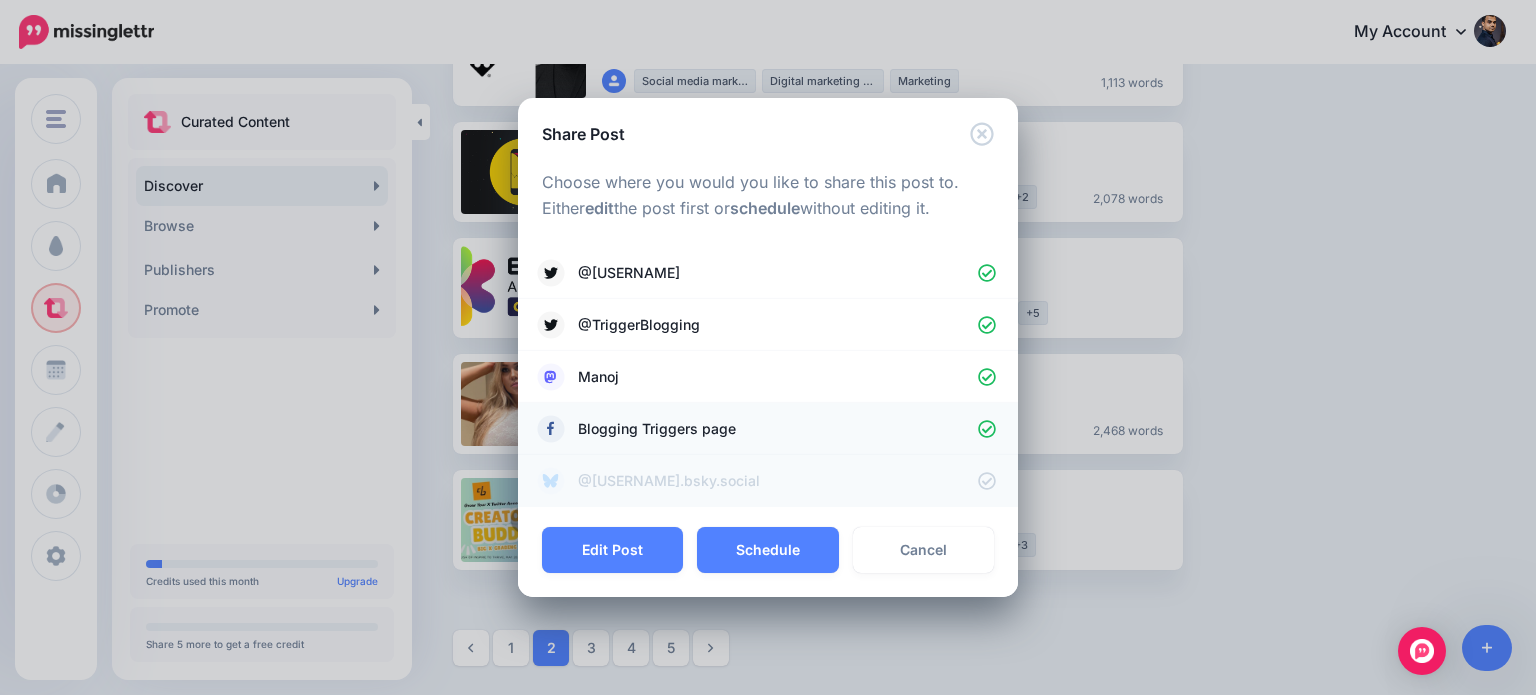click on "Blogging Triggers page" at bounding box center (768, 429) 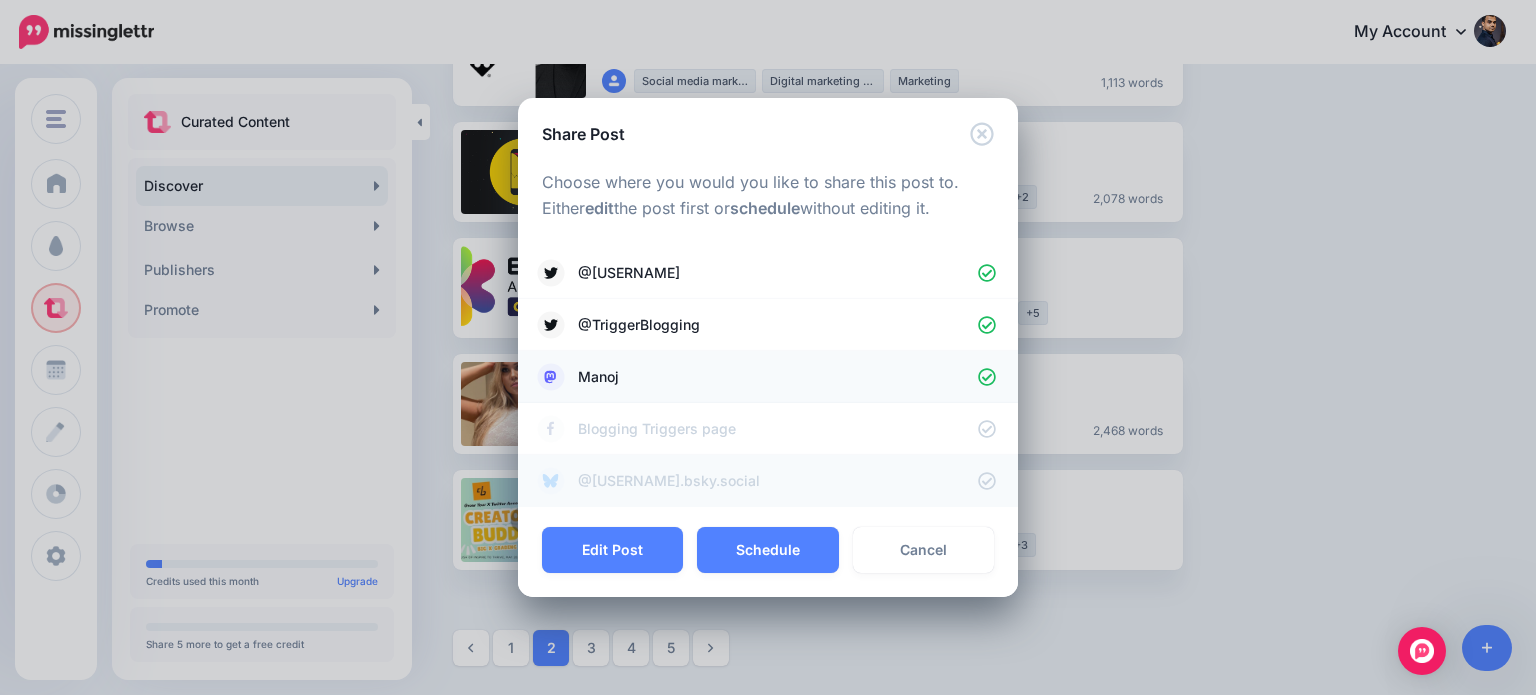 click on "Manoj" at bounding box center [768, 377] 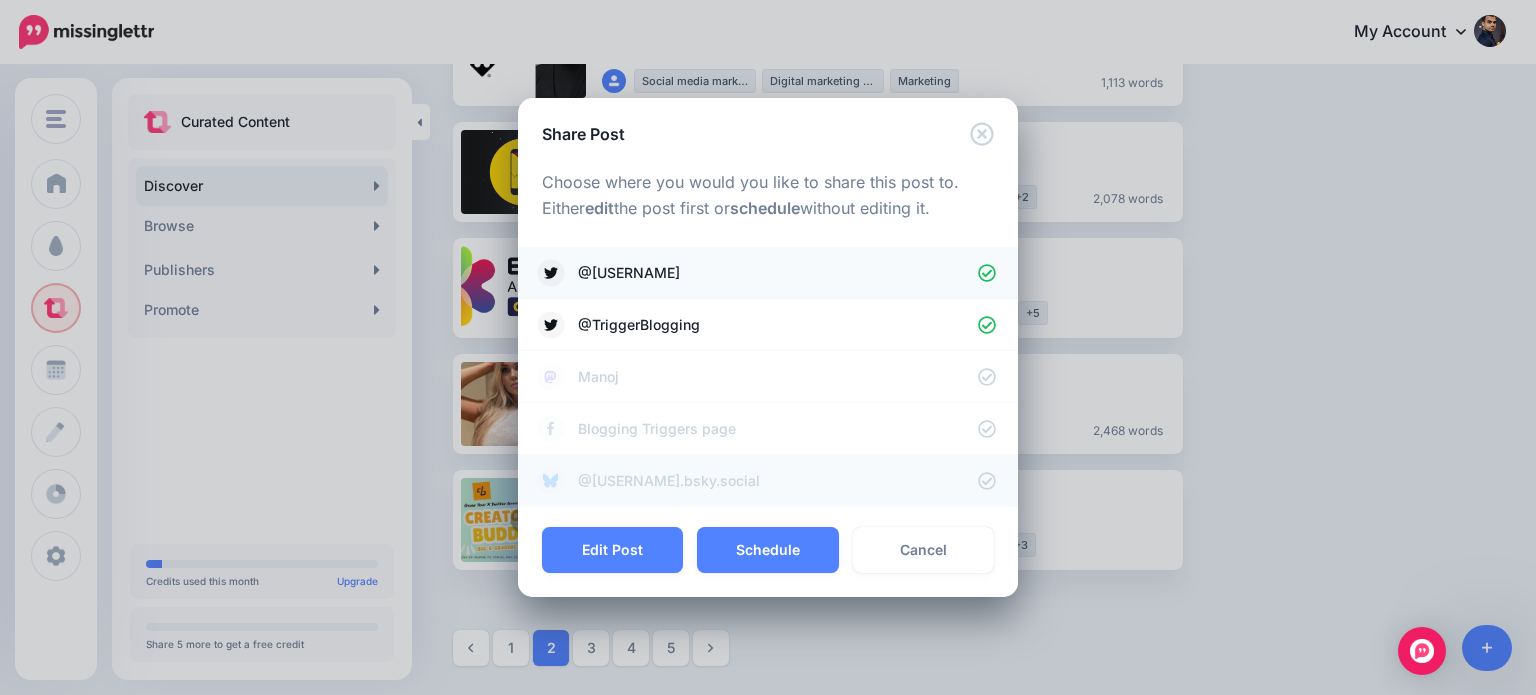 click 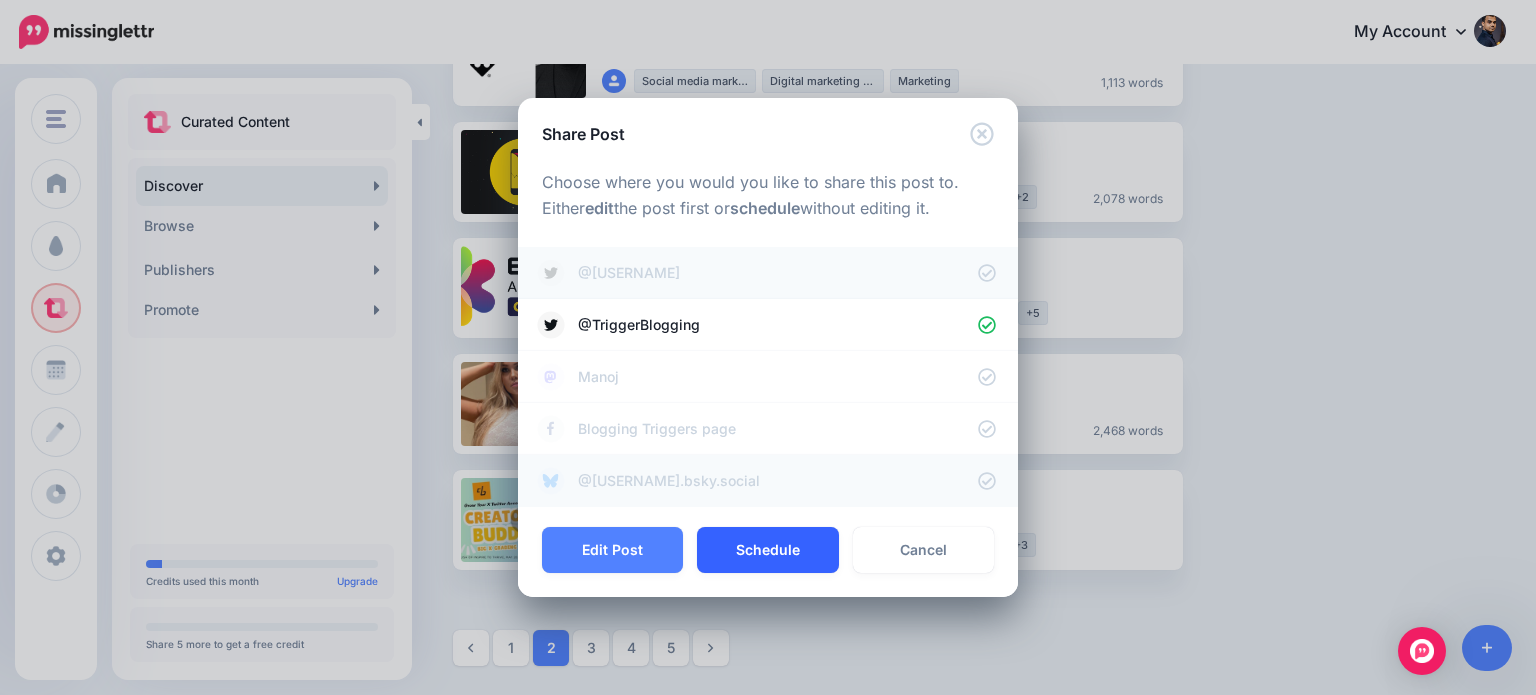 click on "Schedule" at bounding box center (767, 550) 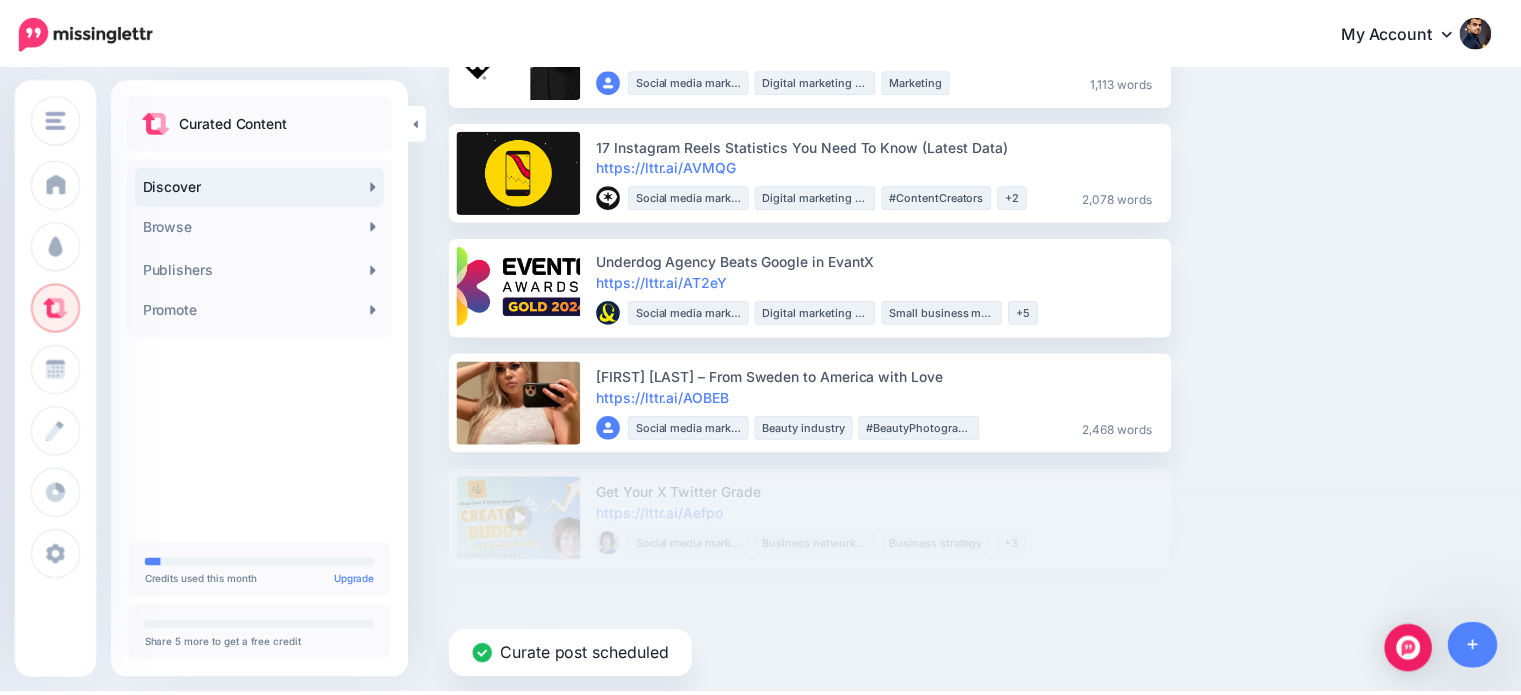 scroll, scrollTop: 1767, scrollLeft: 0, axis: vertical 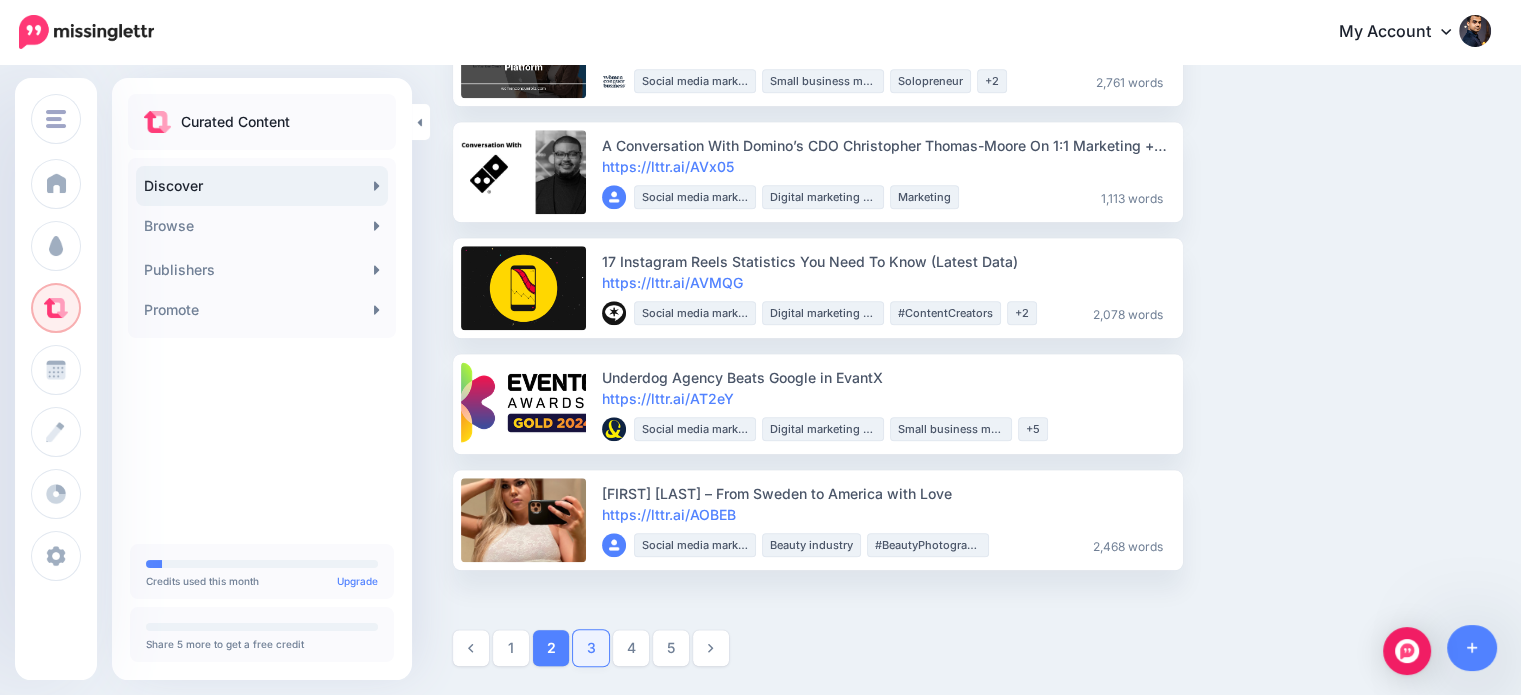 click on "3" at bounding box center [591, 648] 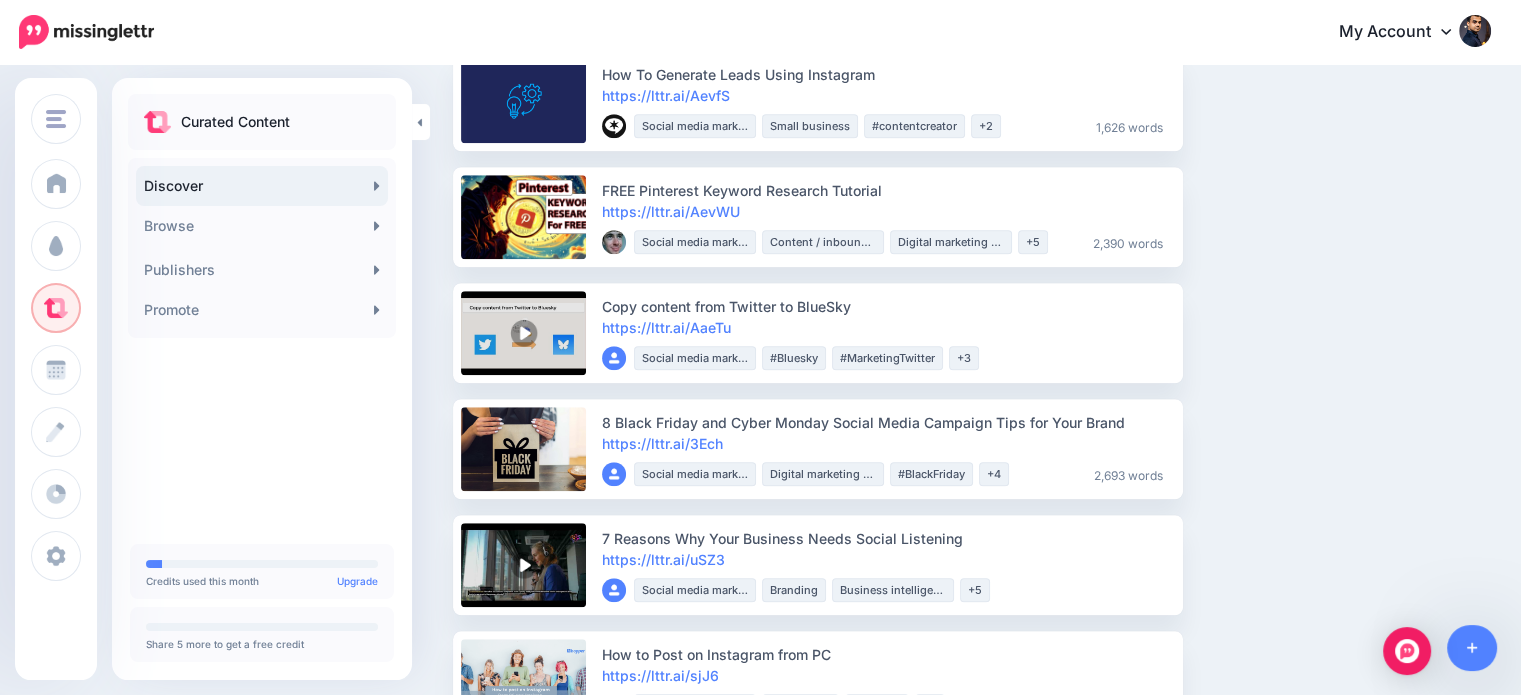 scroll, scrollTop: 1614, scrollLeft: 0, axis: vertical 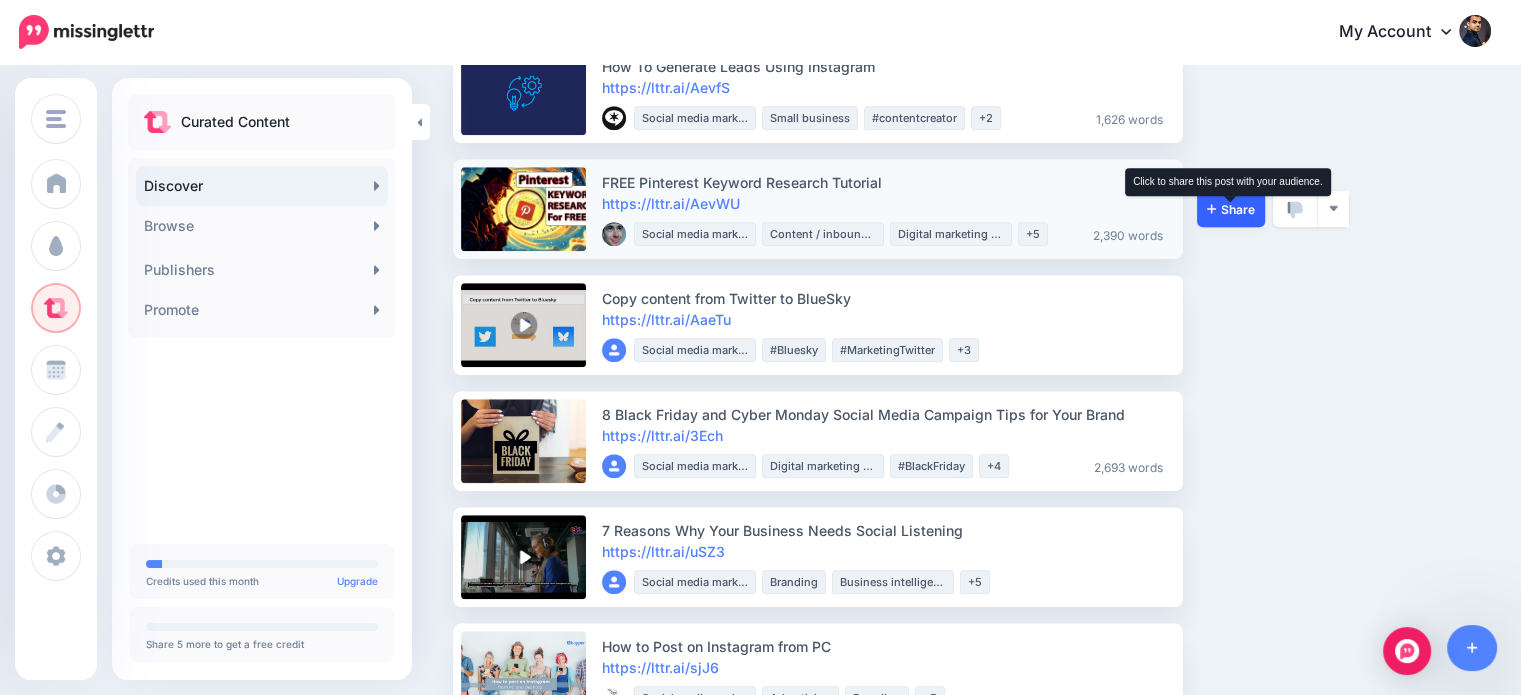click on "Share" at bounding box center [1231, 209] 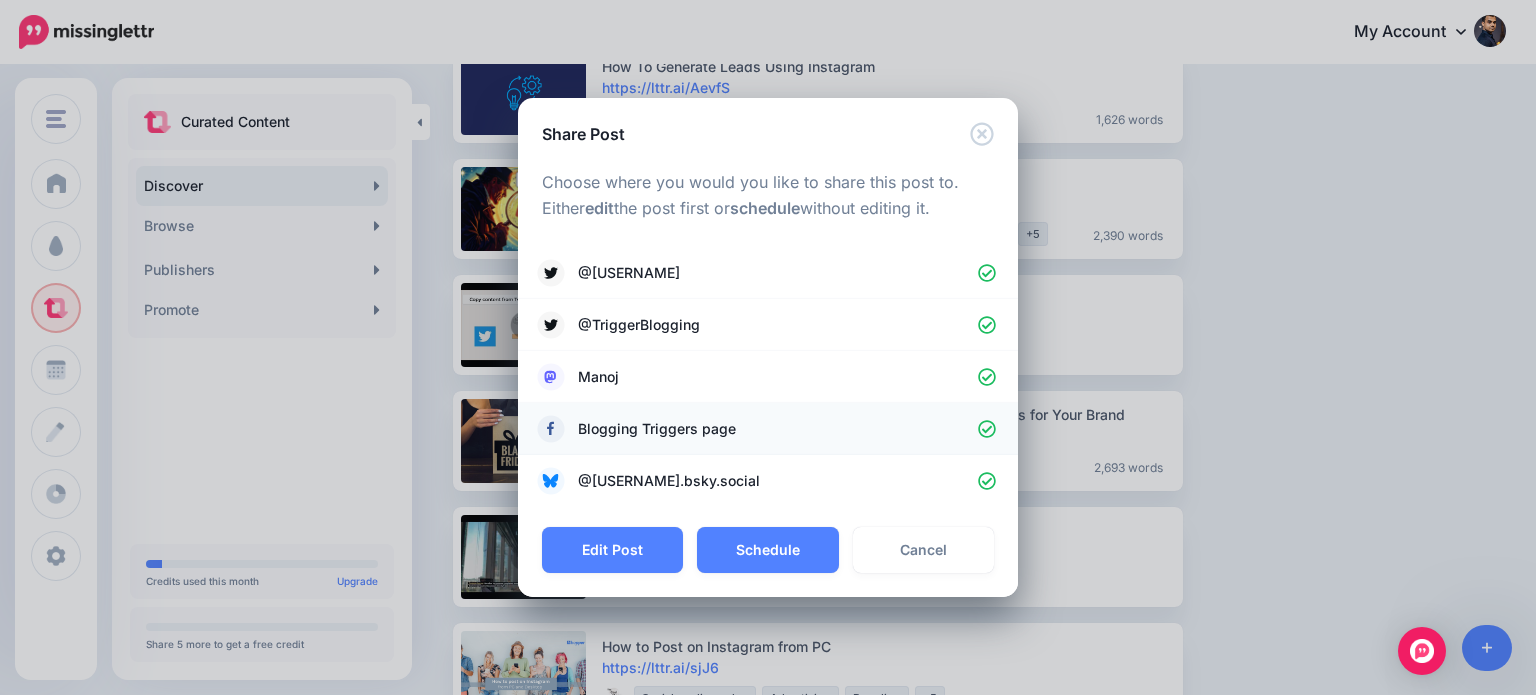 click 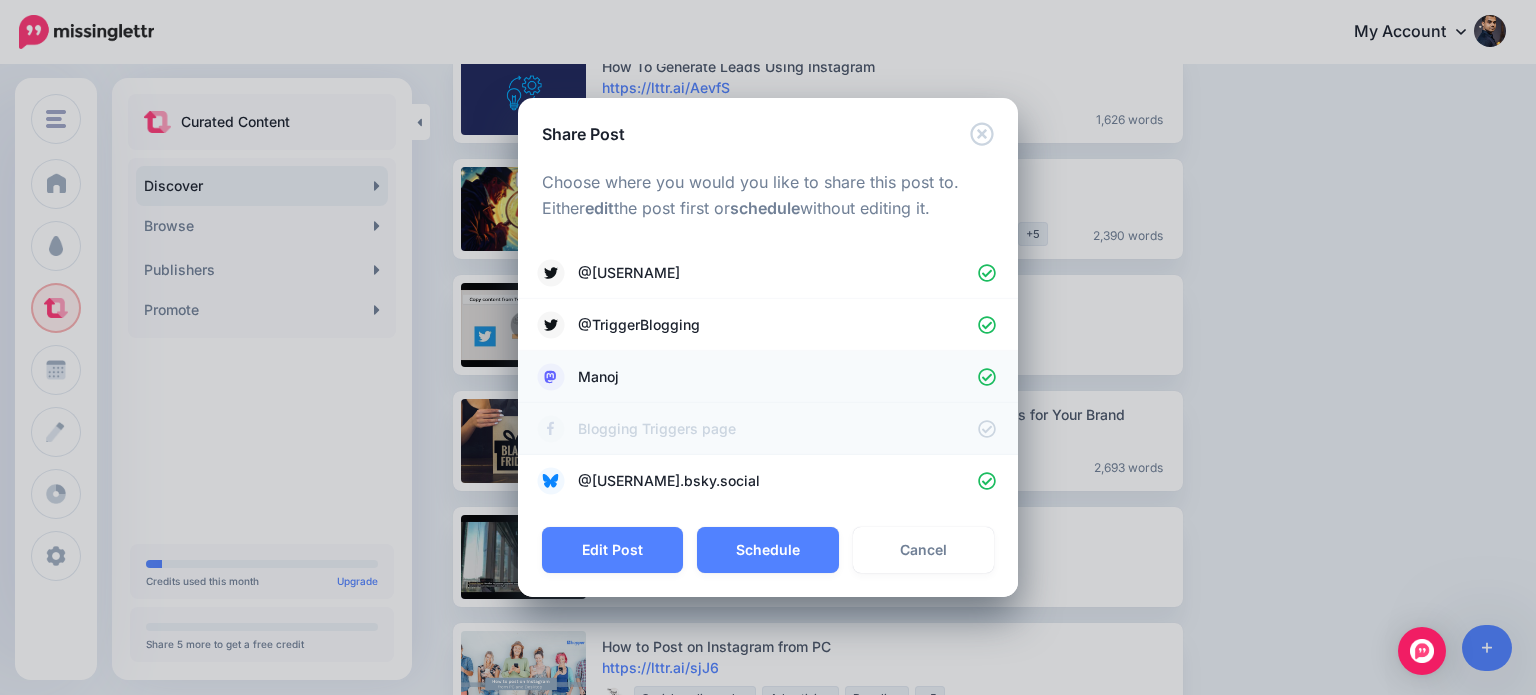 click 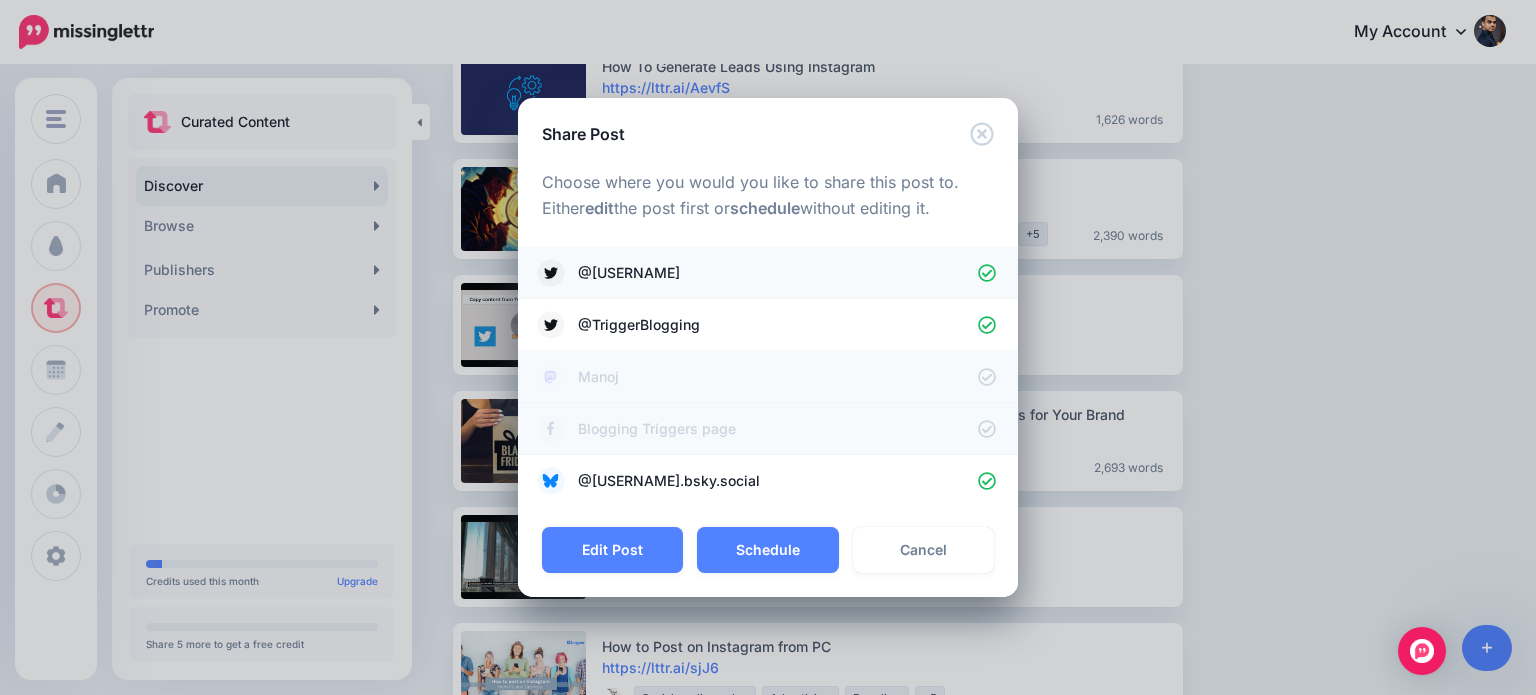 click 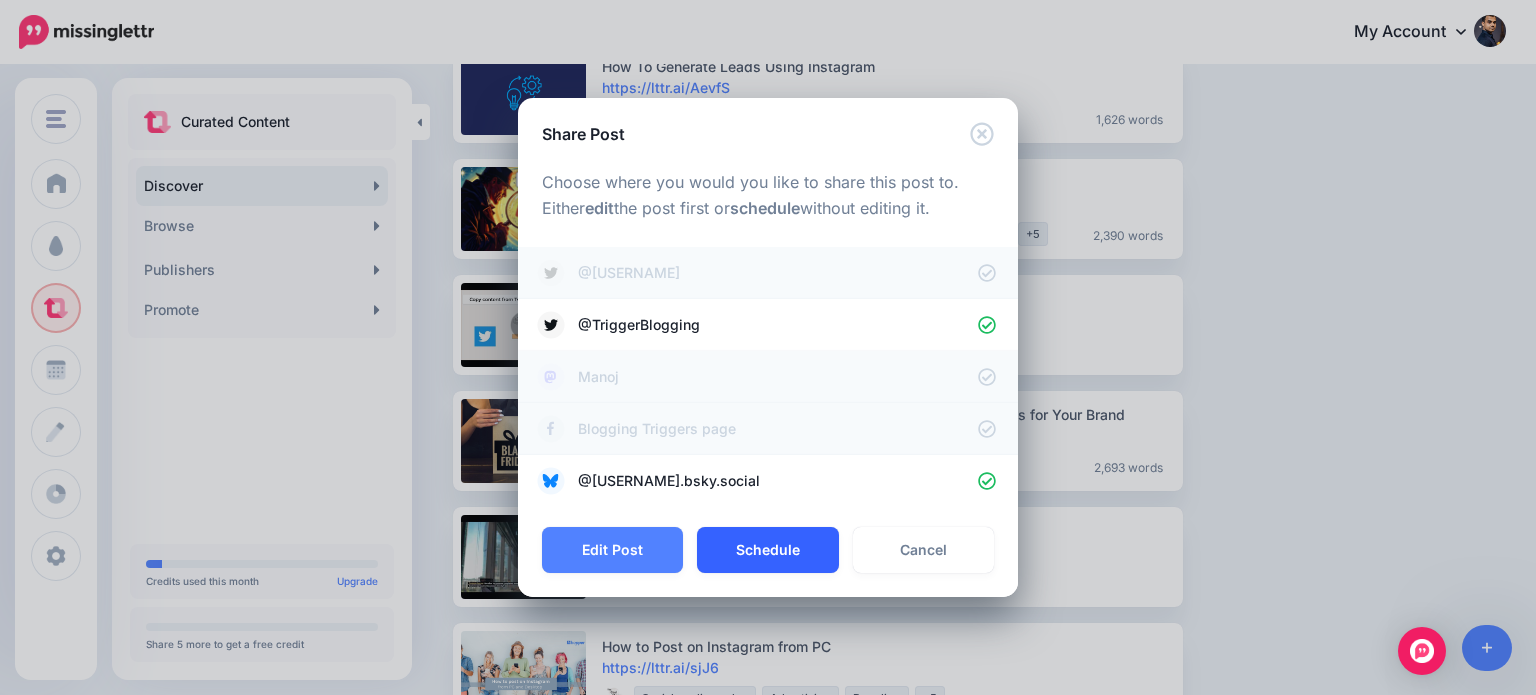 click on "Schedule" at bounding box center [767, 550] 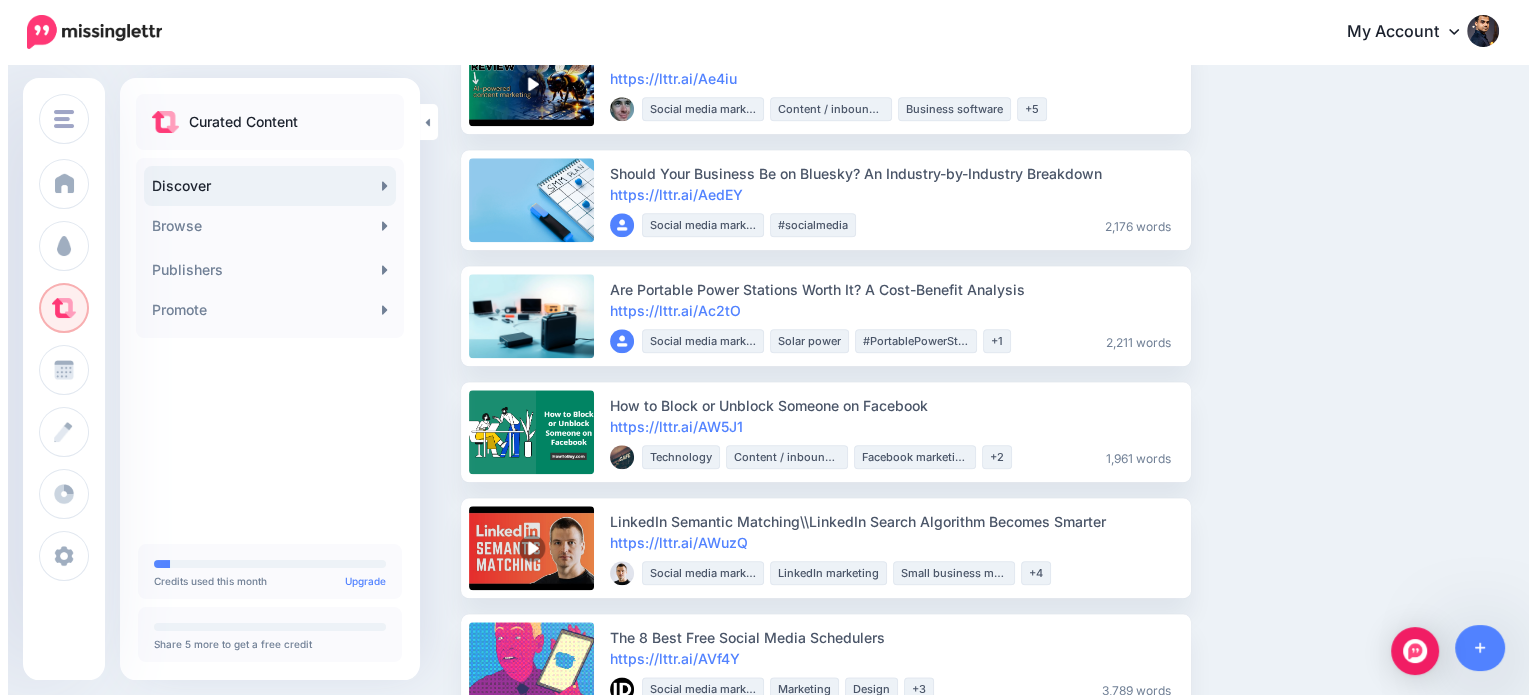 scroll, scrollTop: 2347, scrollLeft: 0, axis: vertical 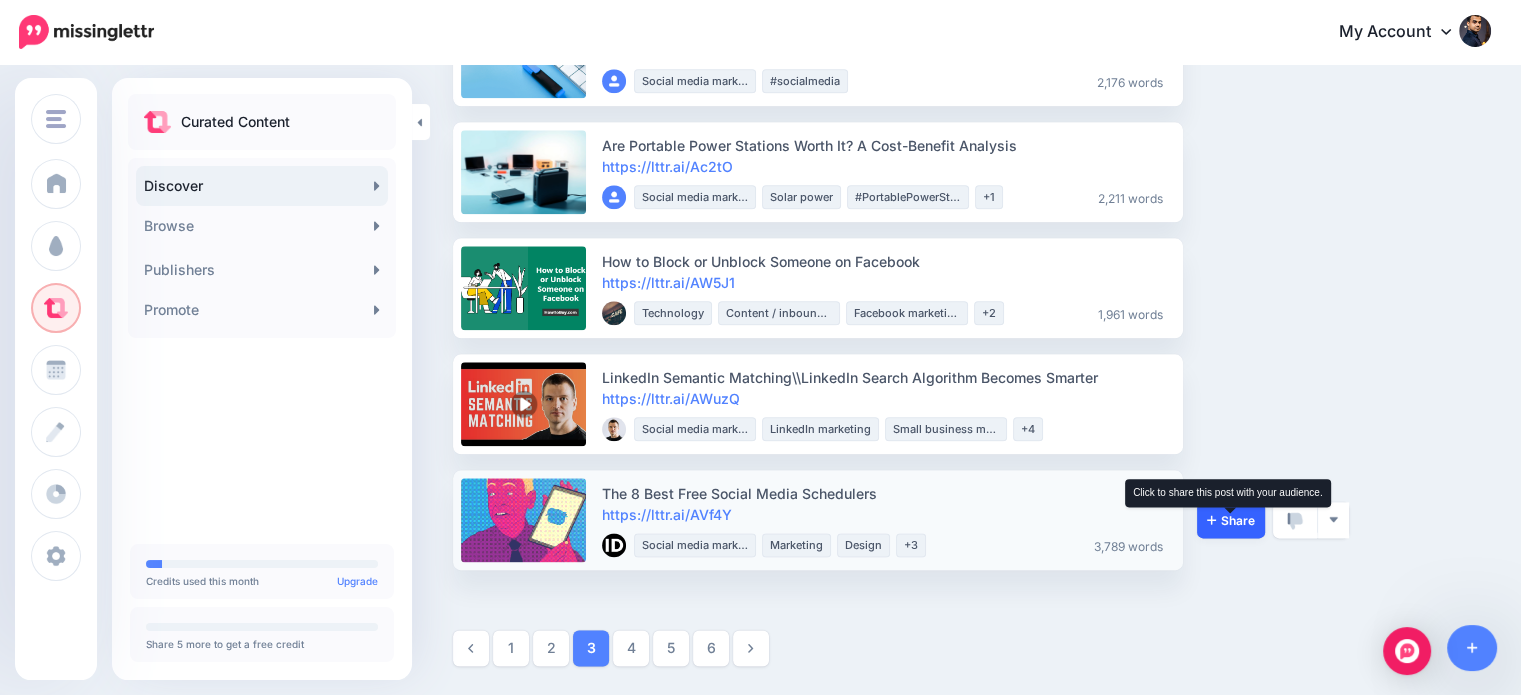 click on "Share" at bounding box center (1231, 520) 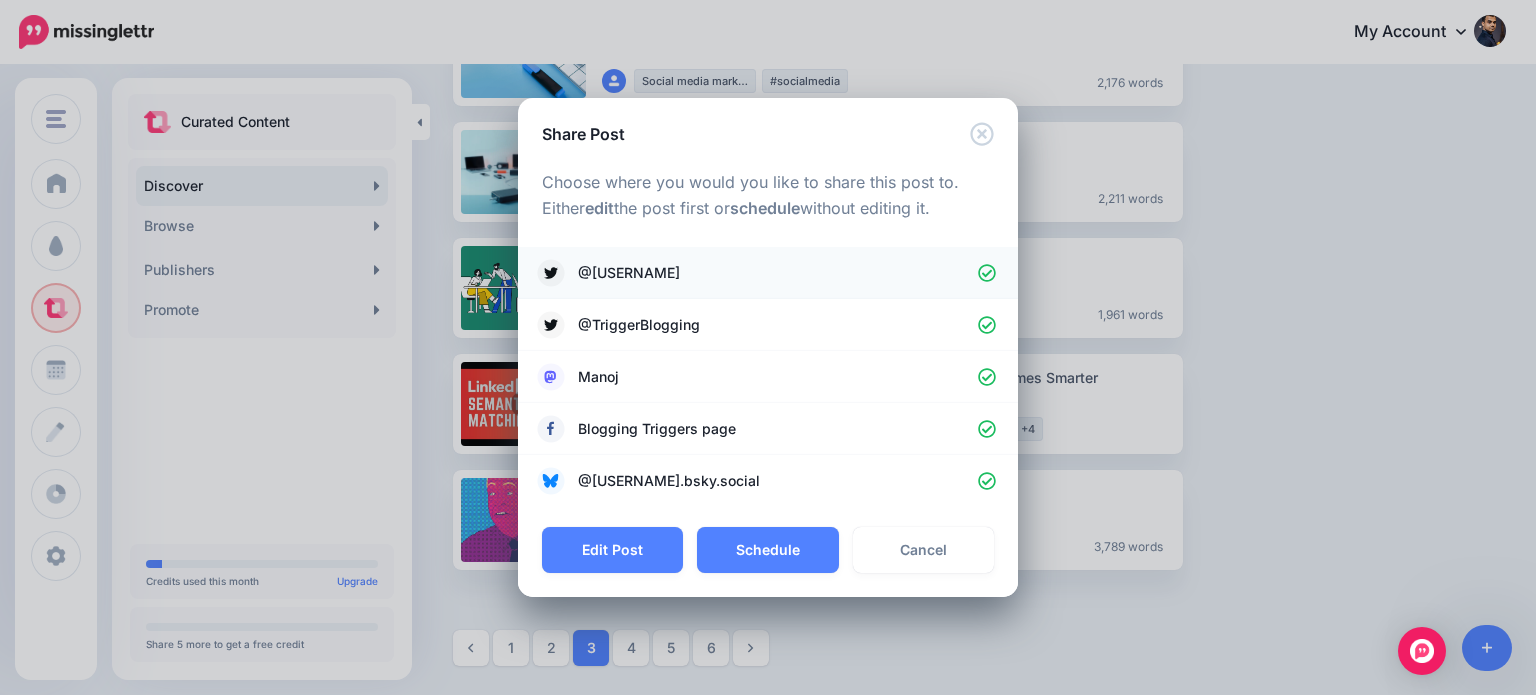 click 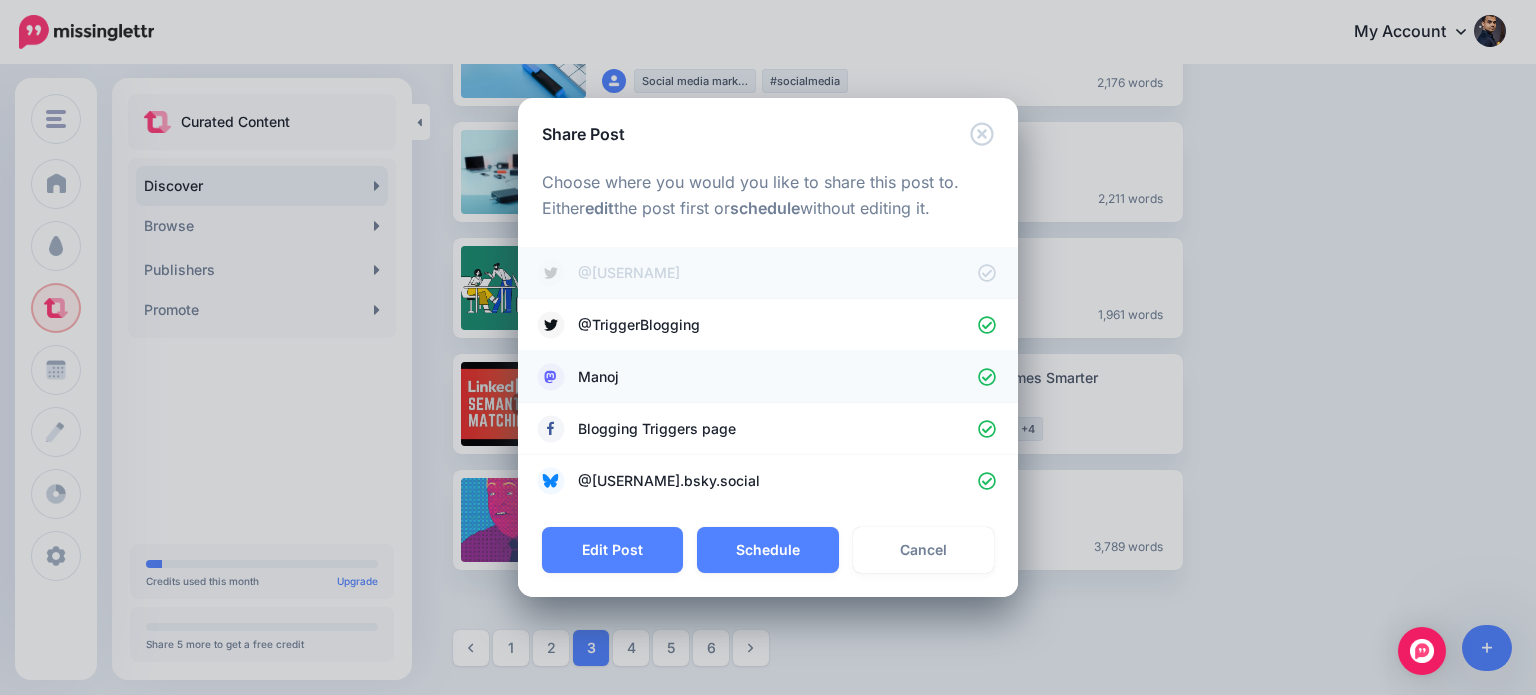click 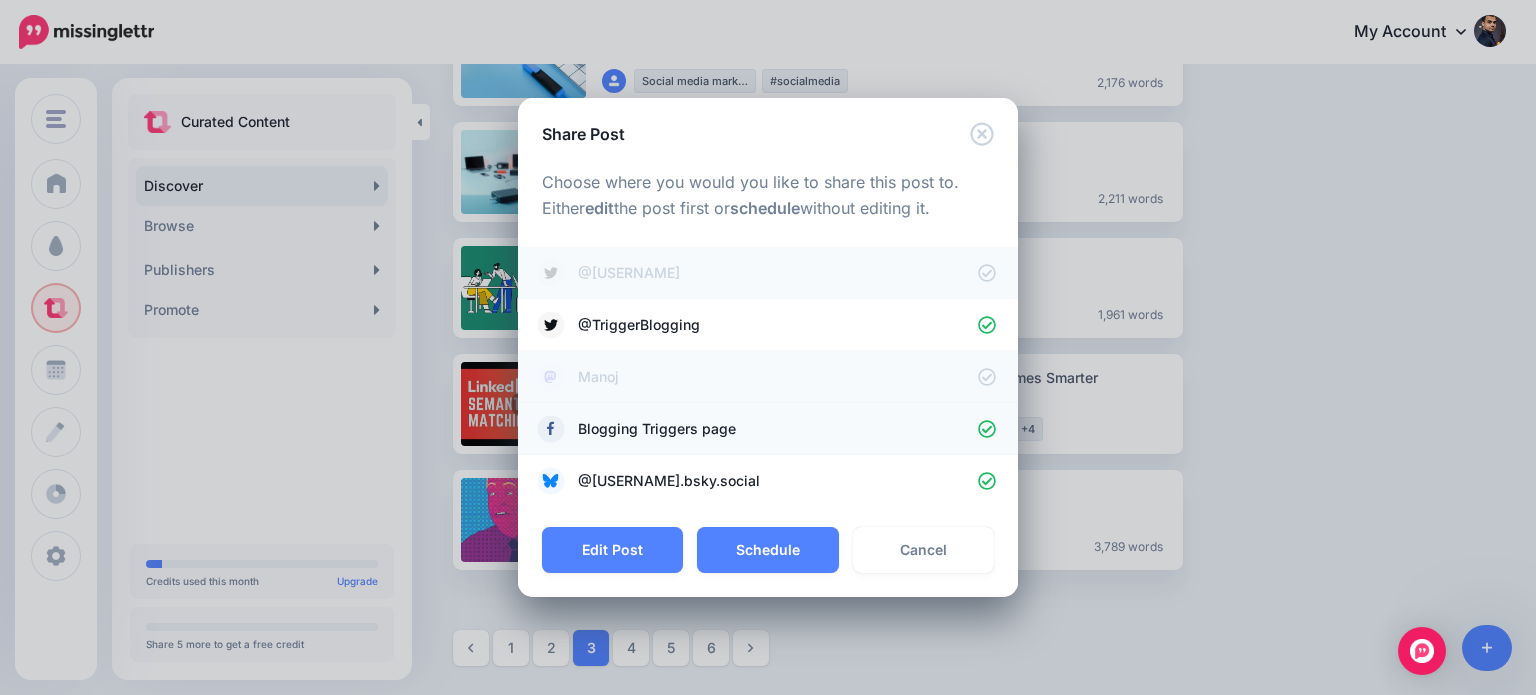 click 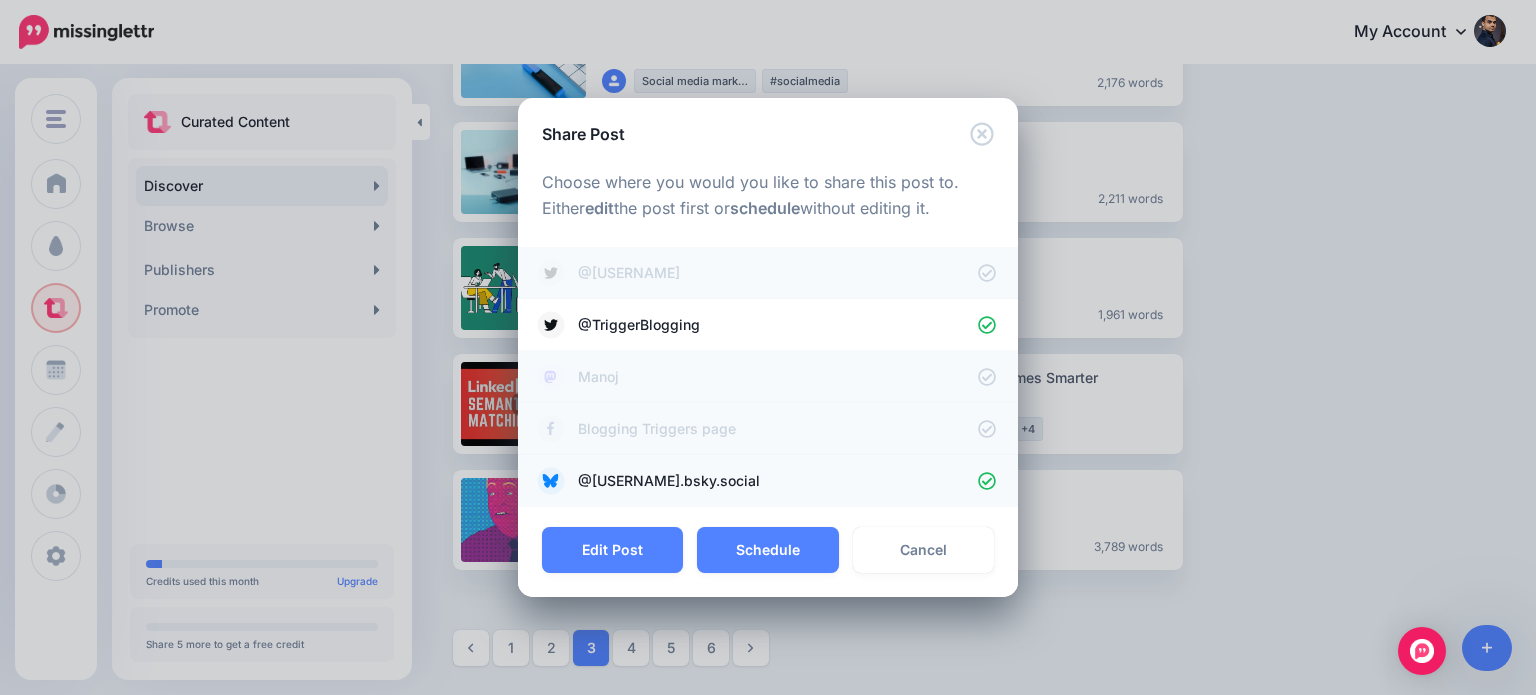 click 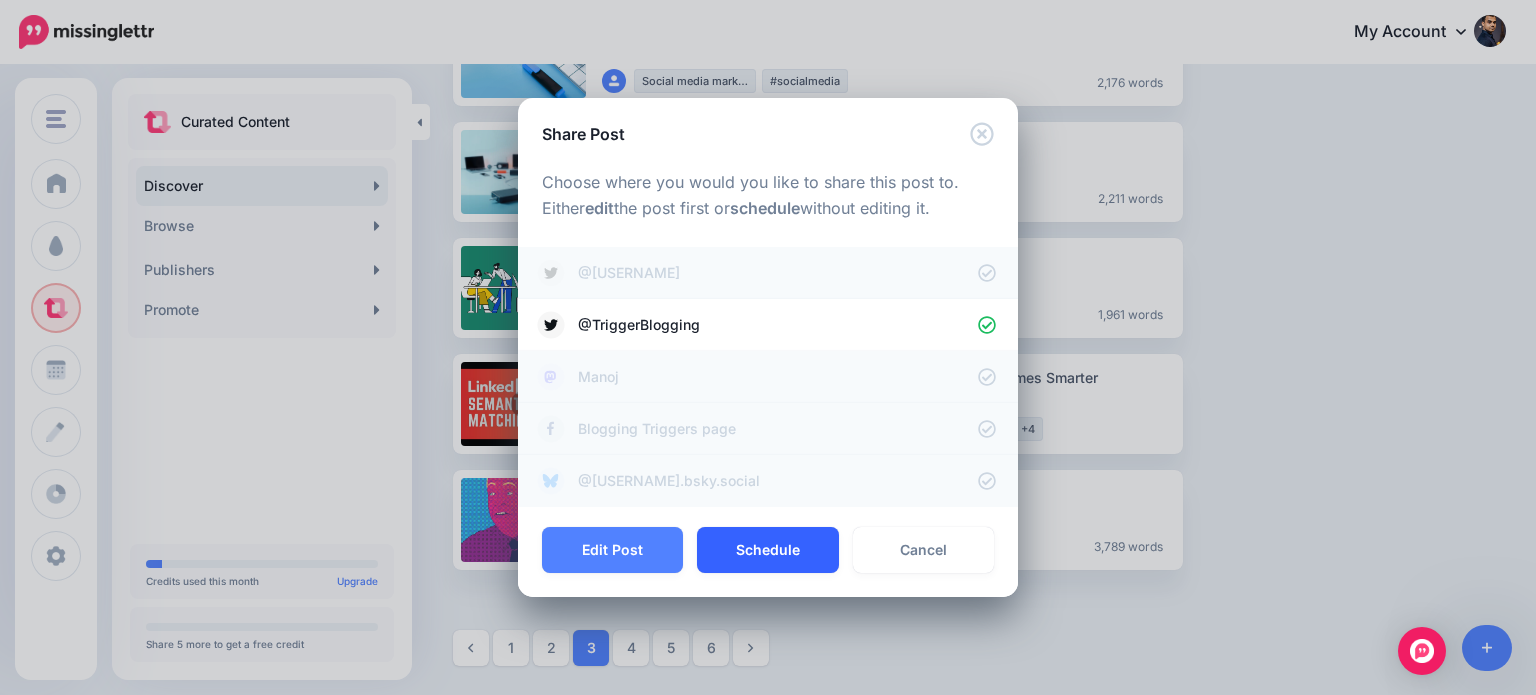 click on "Schedule" at bounding box center (767, 550) 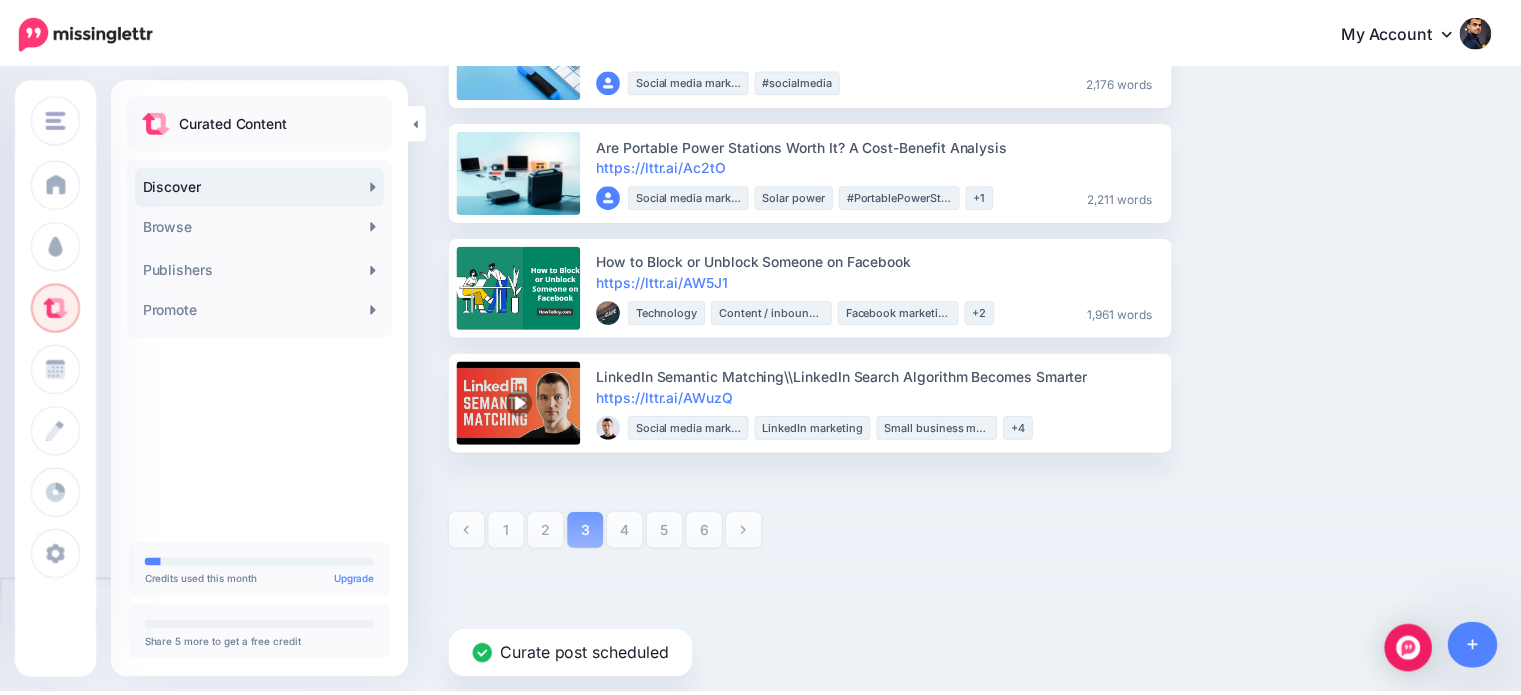scroll, scrollTop: 2231, scrollLeft: 0, axis: vertical 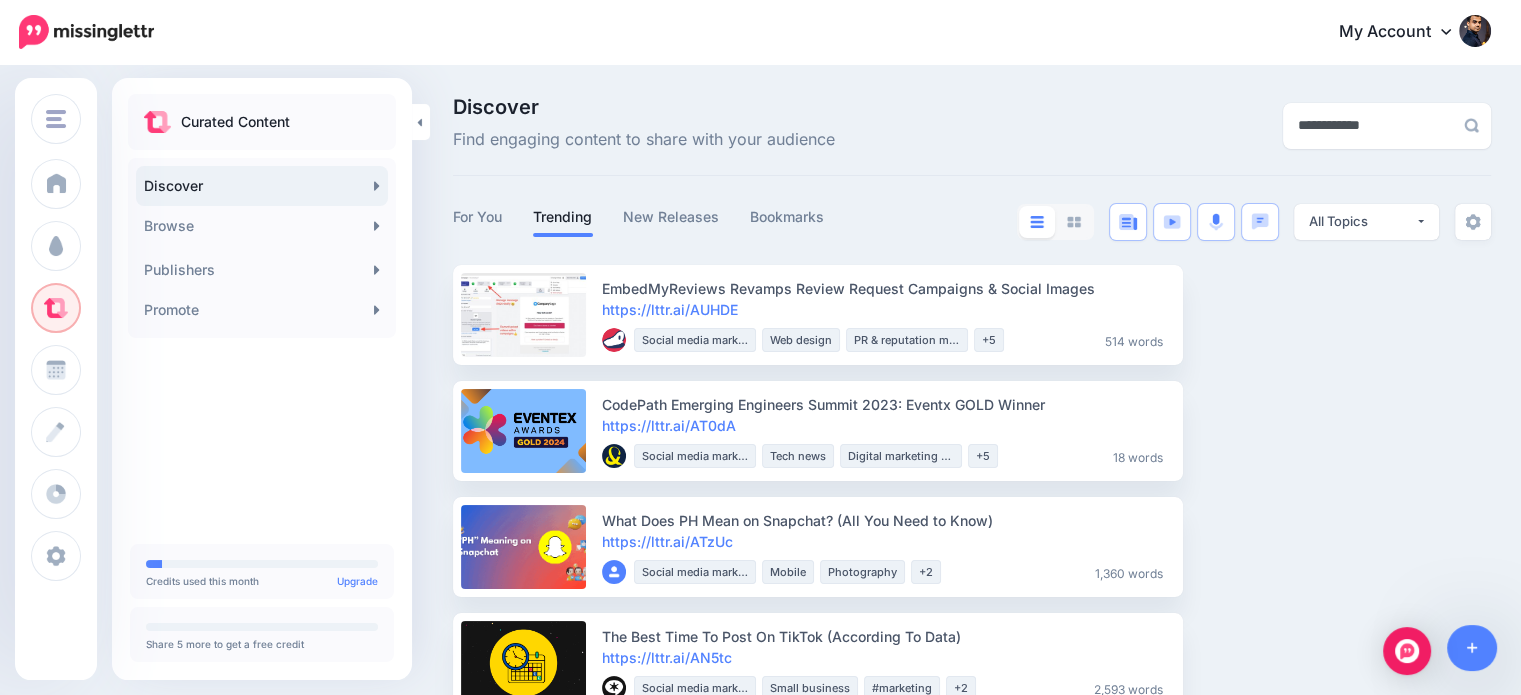 drag, startPoint x: 1358, startPoint y: 130, endPoint x: 1200, endPoint y: 126, distance: 158.05063 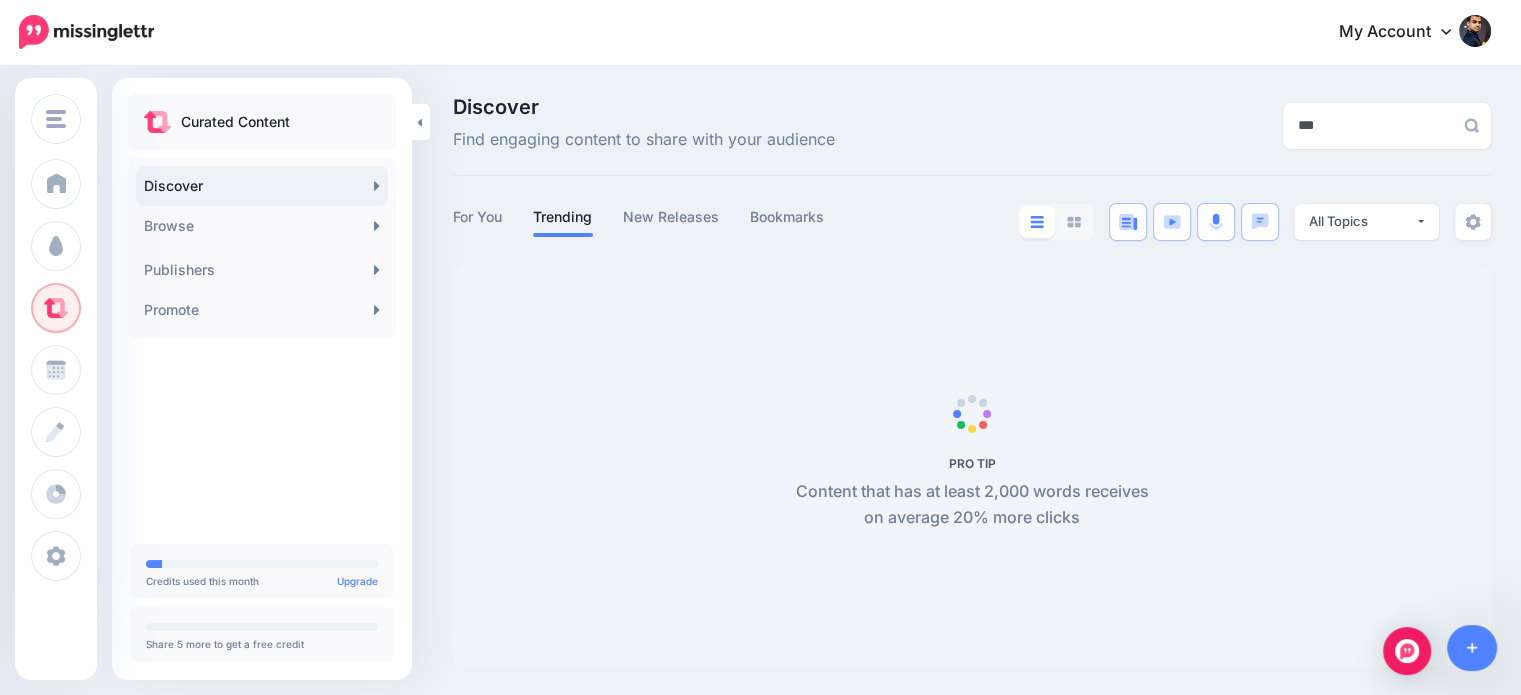 type on "***" 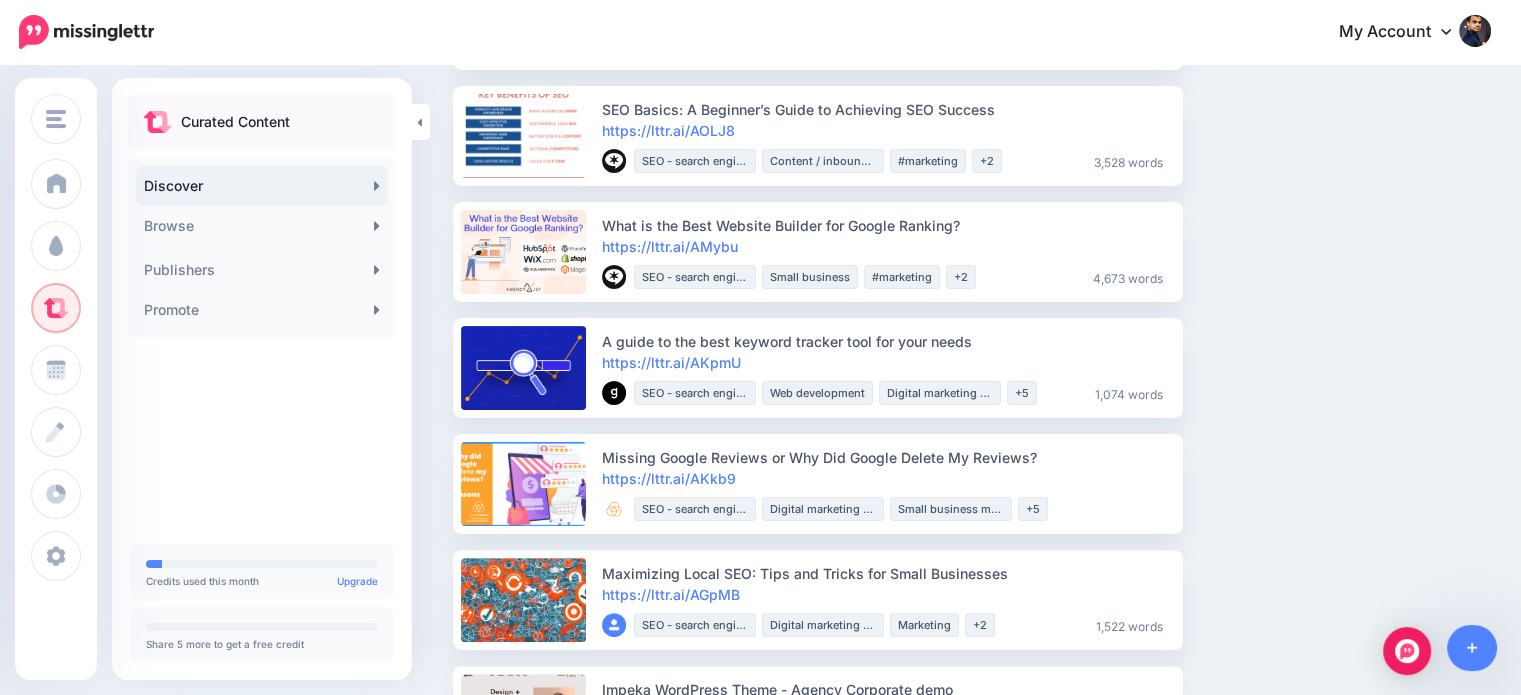 scroll, scrollTop: 438, scrollLeft: 0, axis: vertical 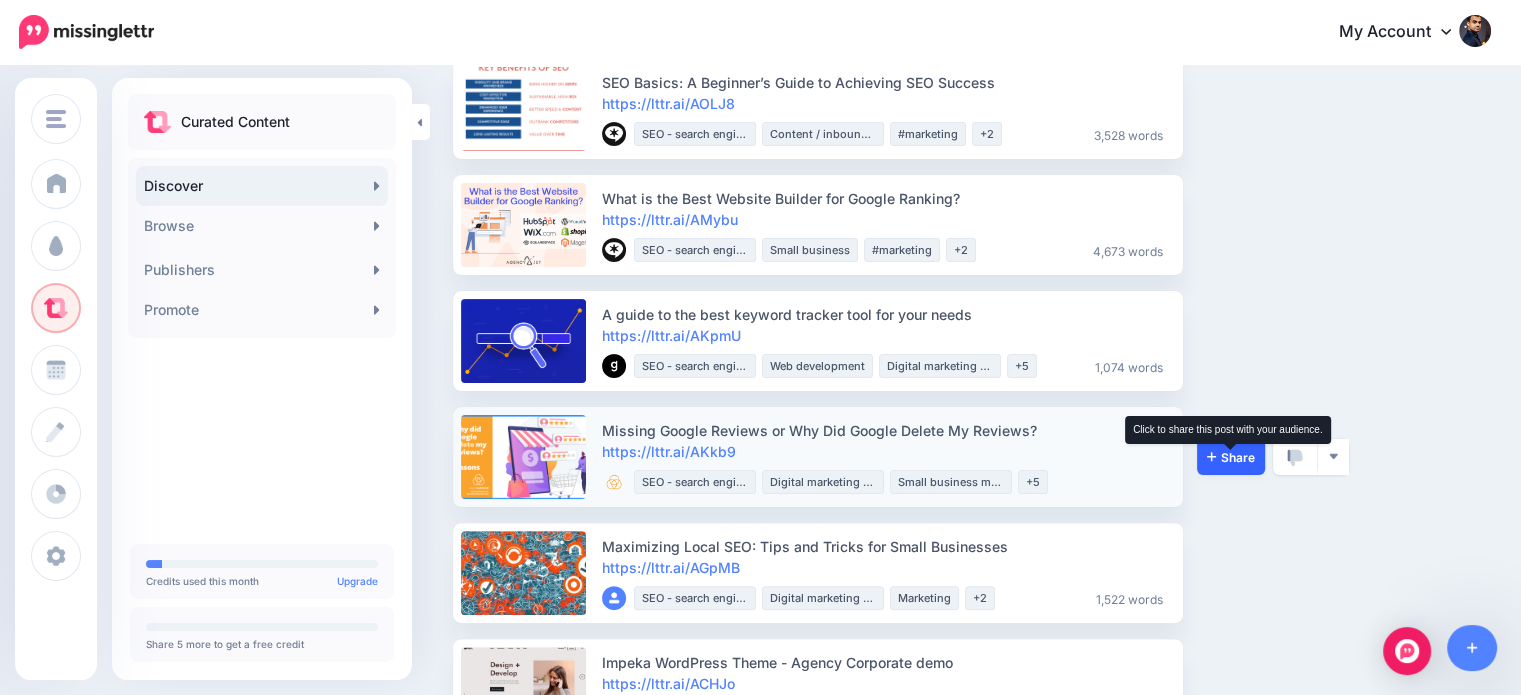 click on "Share" at bounding box center [1231, 457] 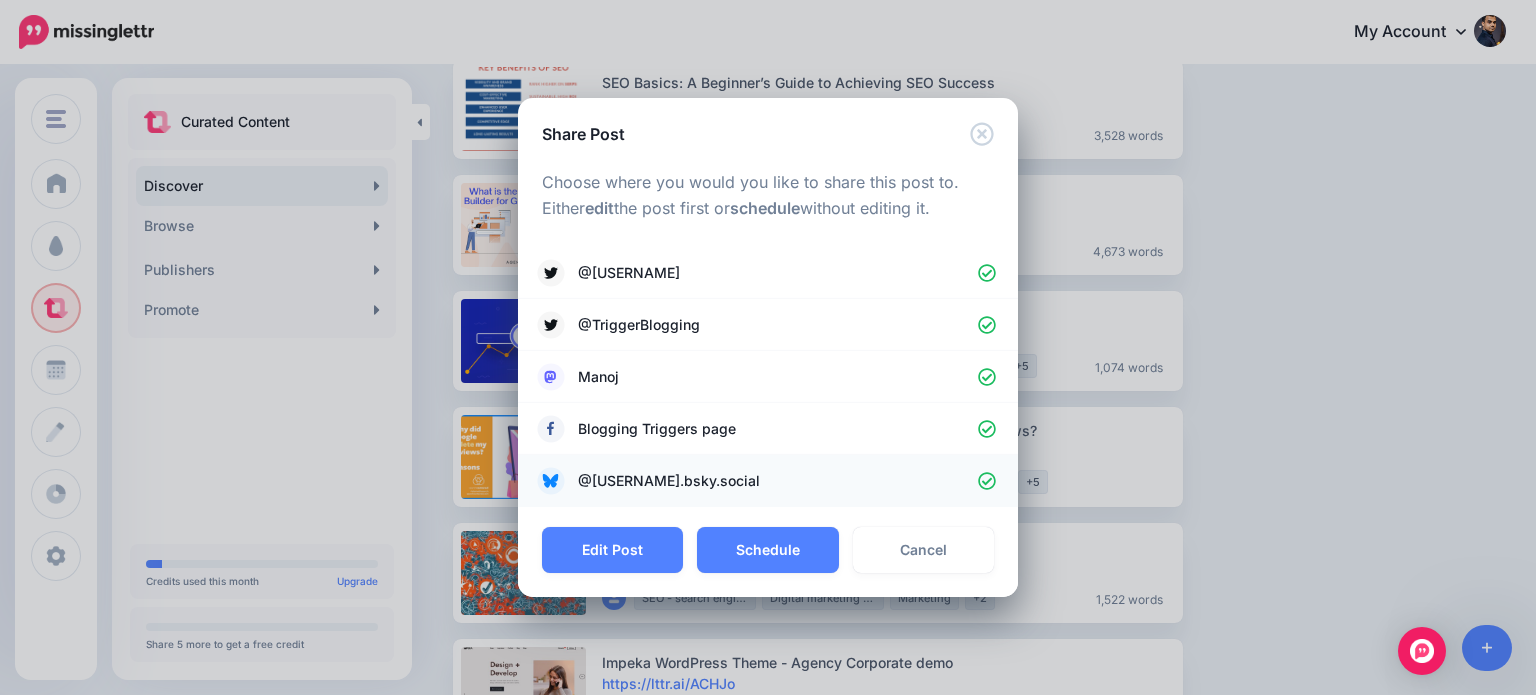 click 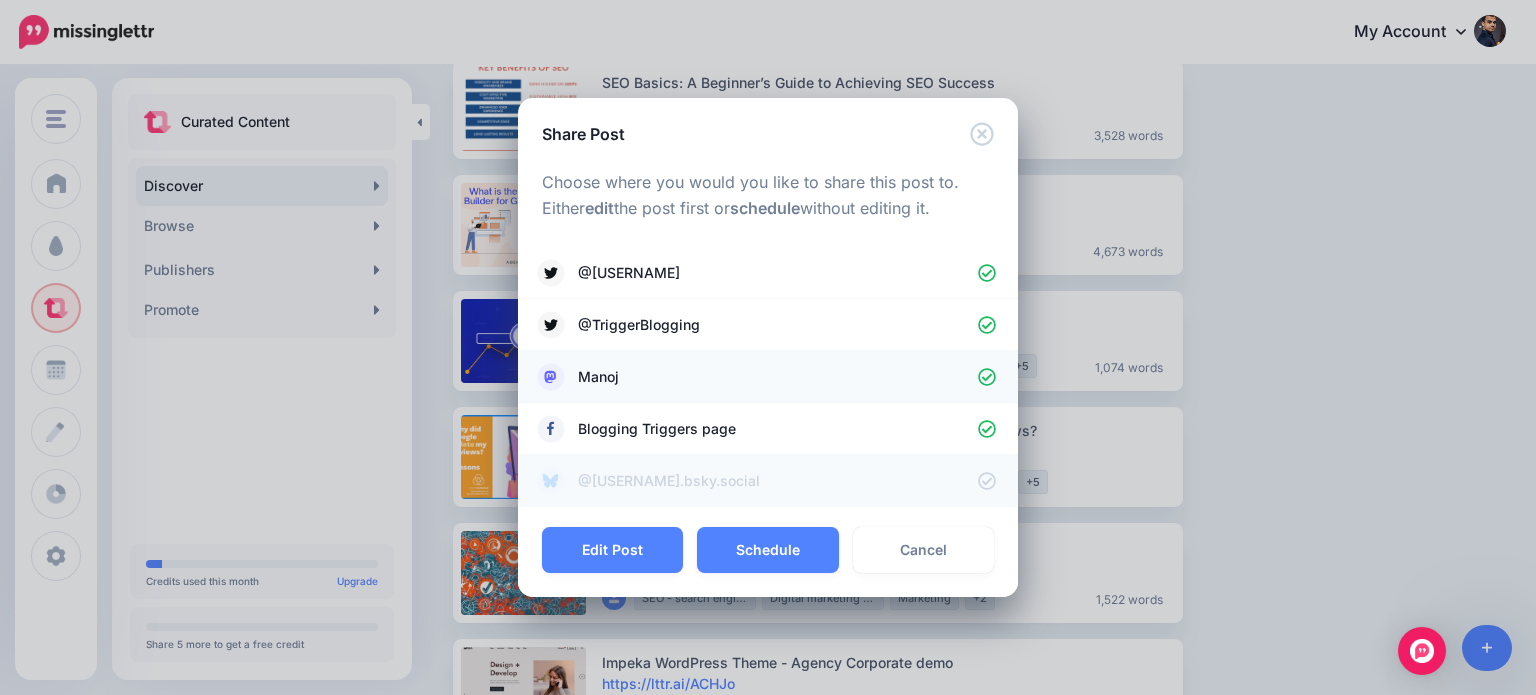 drag, startPoint x: 988, startPoint y: 424, endPoint x: 987, endPoint y: 395, distance: 29.017237 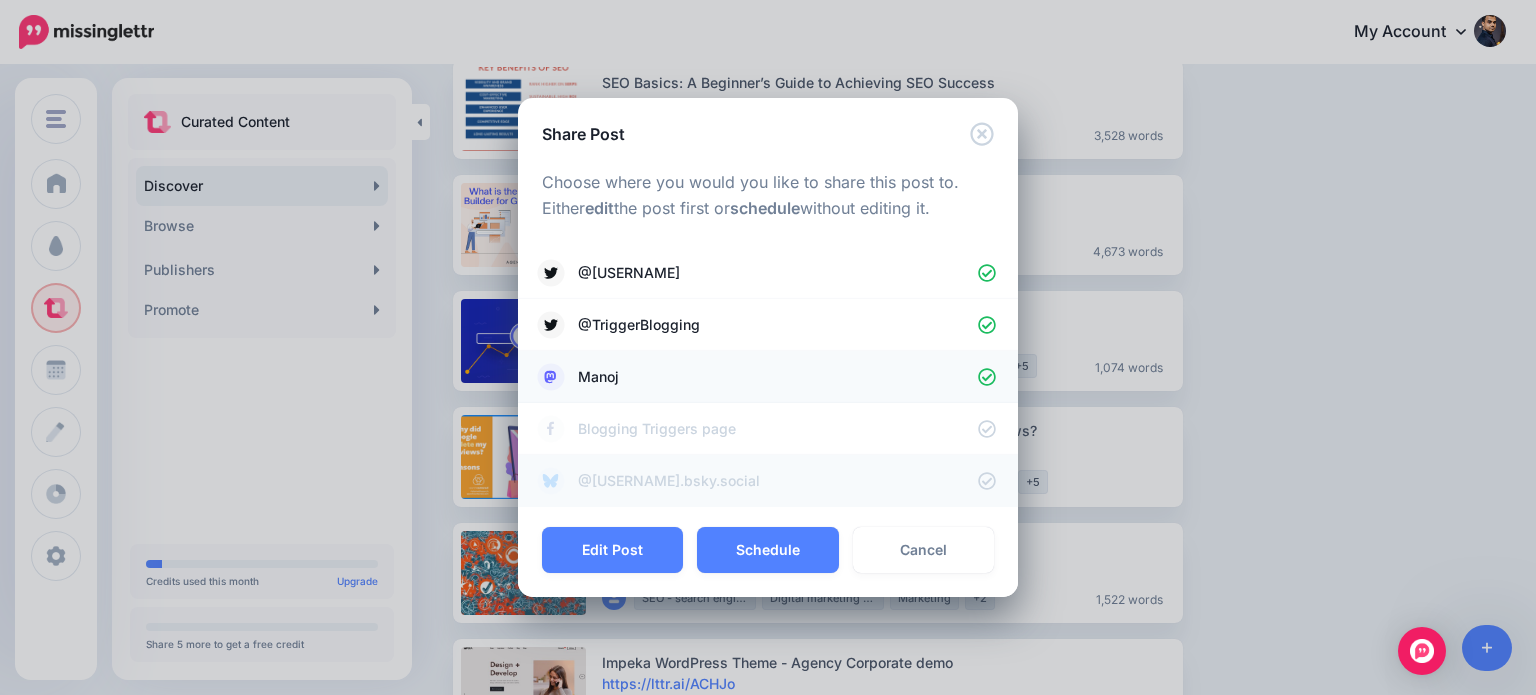 click on "Manoj" at bounding box center [768, 377] 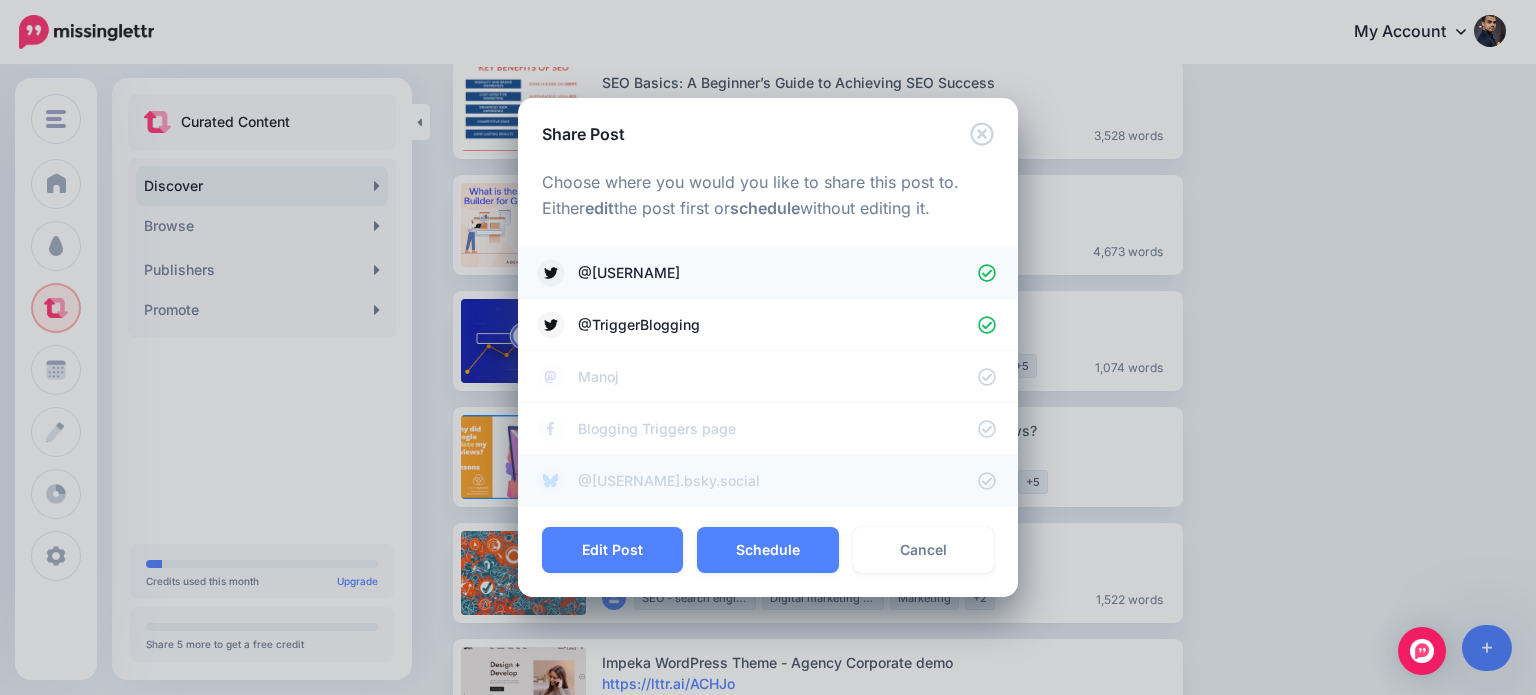 click 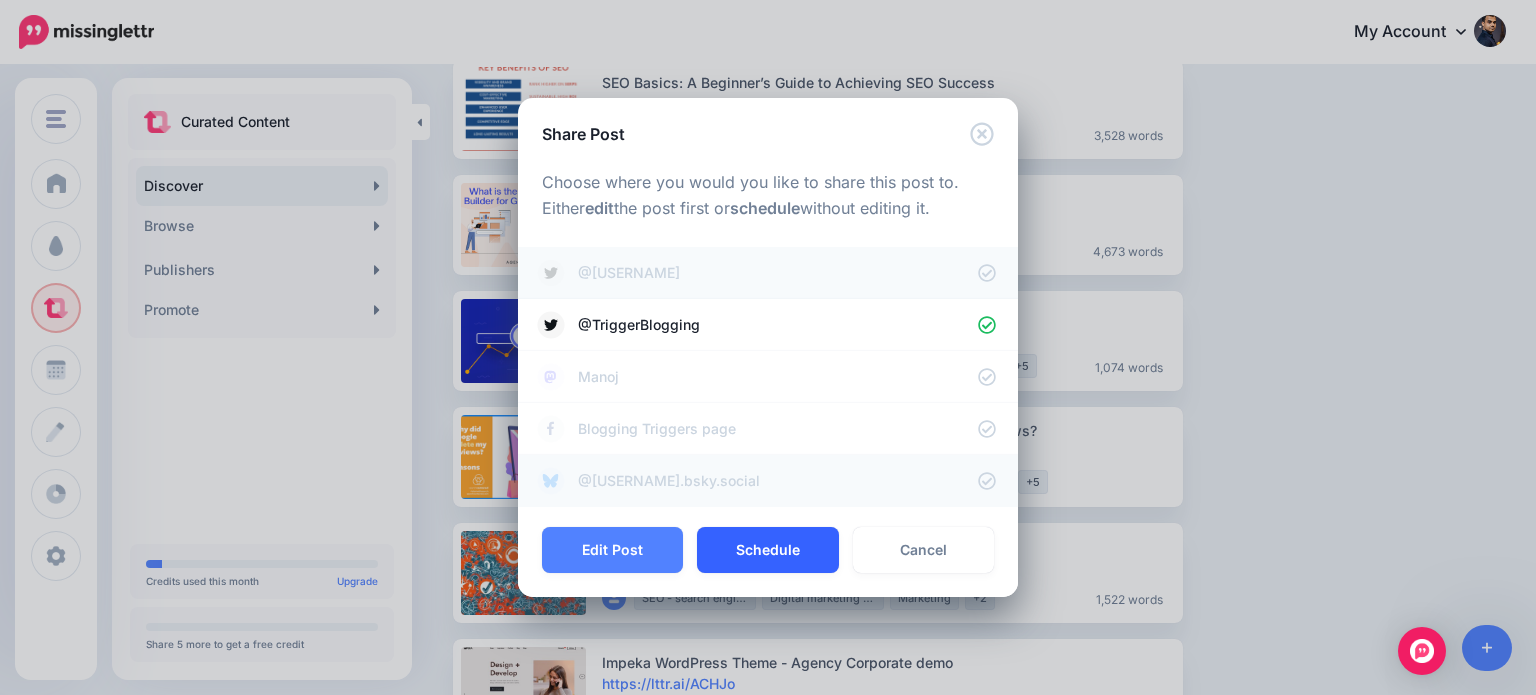 click on "Schedule" at bounding box center (767, 550) 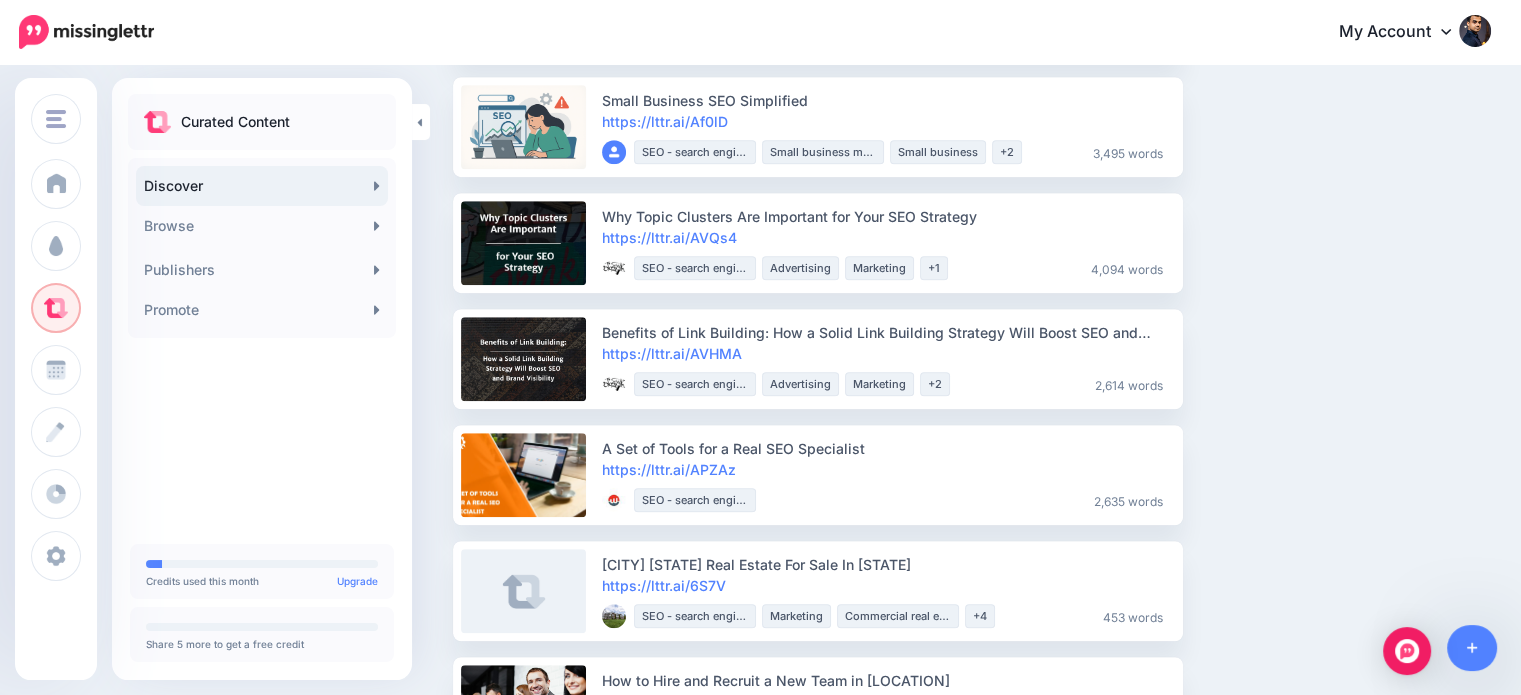 scroll, scrollTop: 1374, scrollLeft: 0, axis: vertical 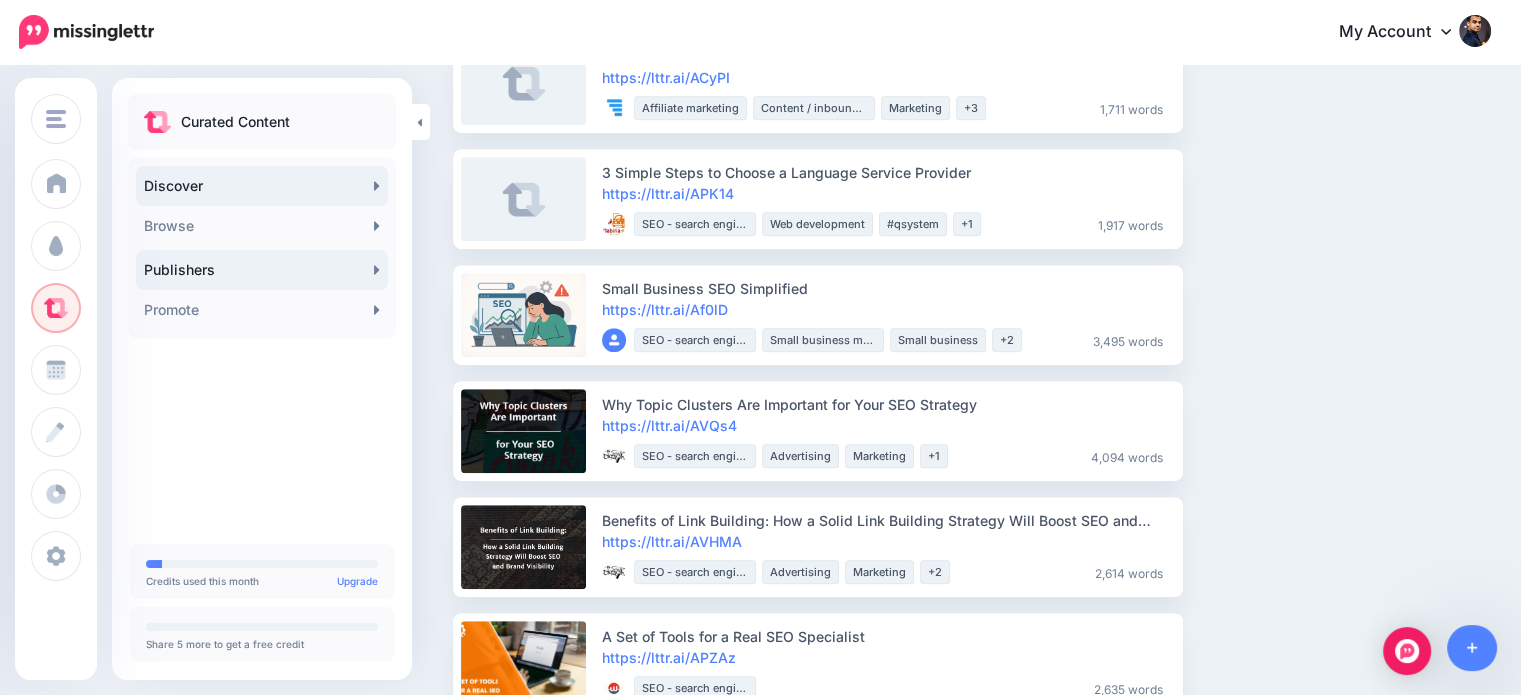 click on "Publishers" at bounding box center (262, 270) 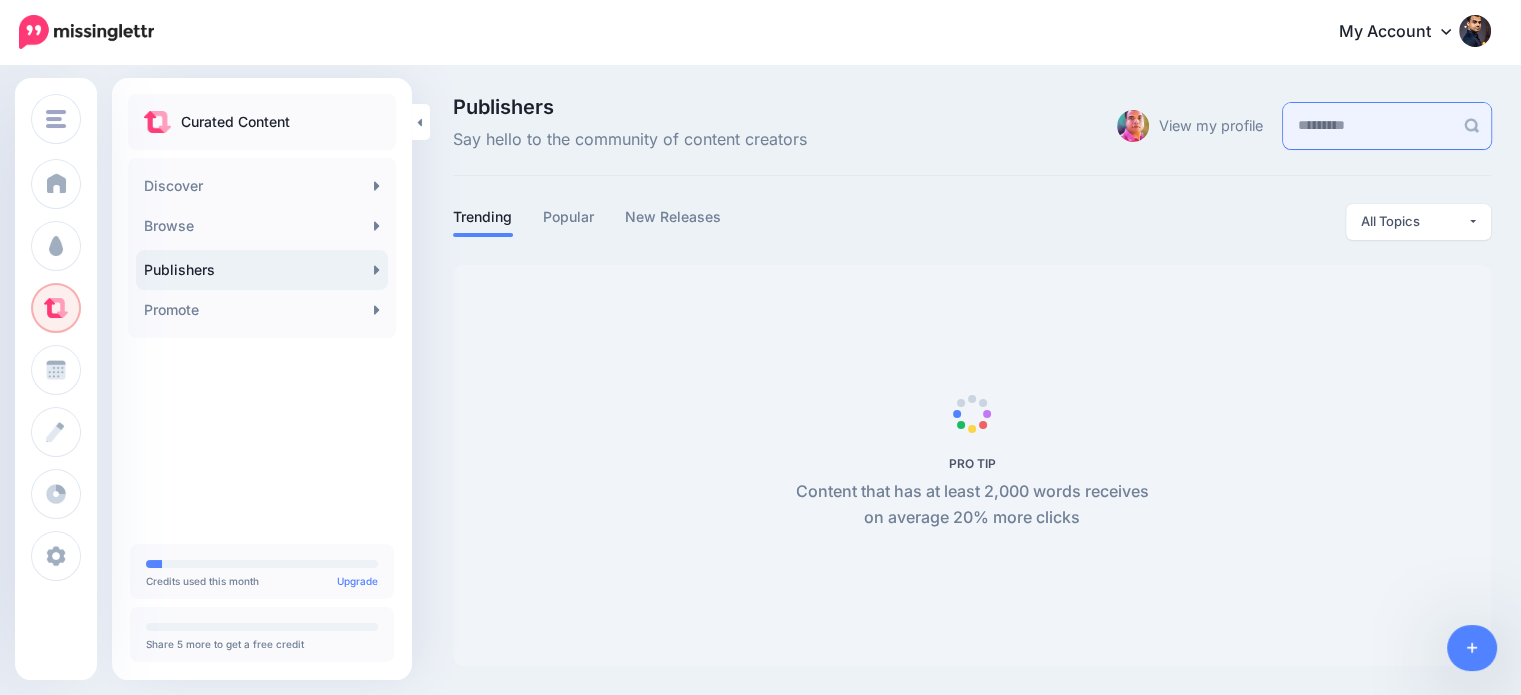 scroll, scrollTop: 0, scrollLeft: 0, axis: both 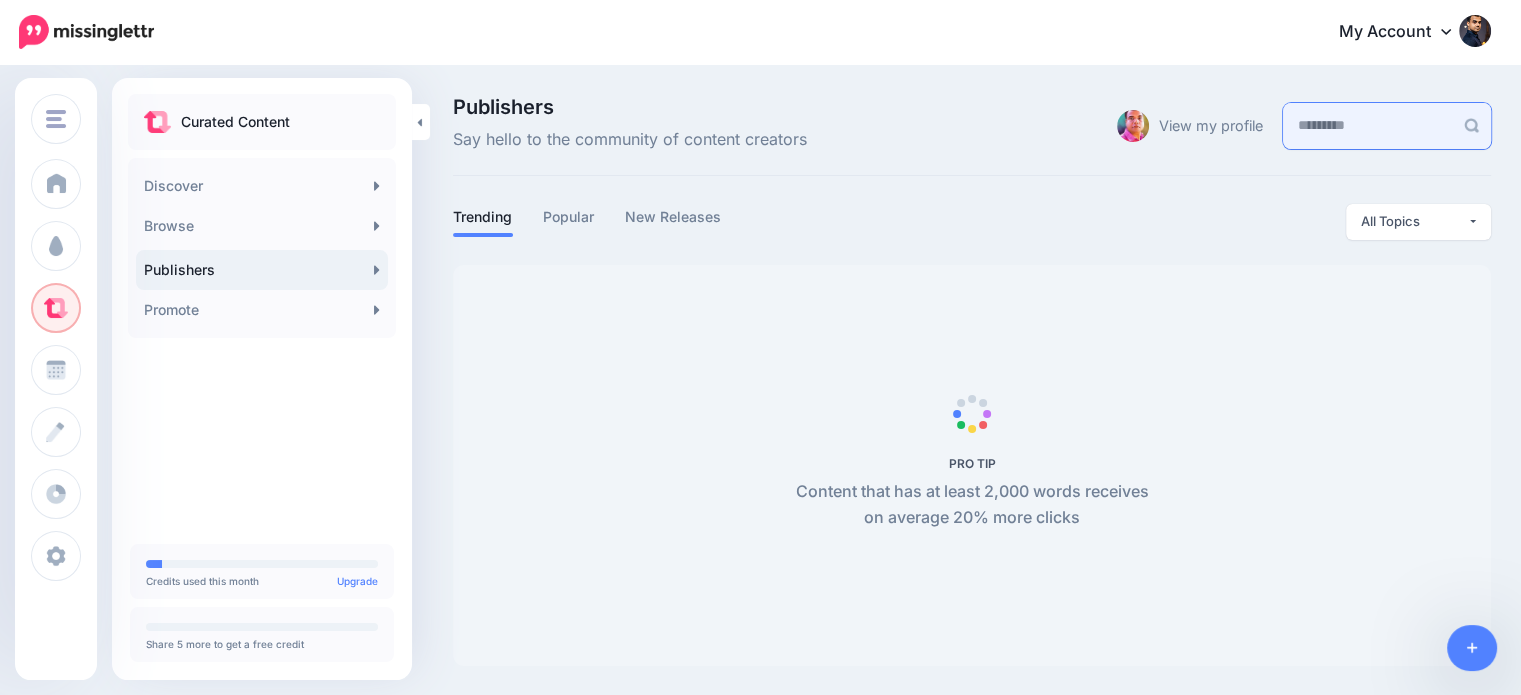 click at bounding box center [1368, 126] 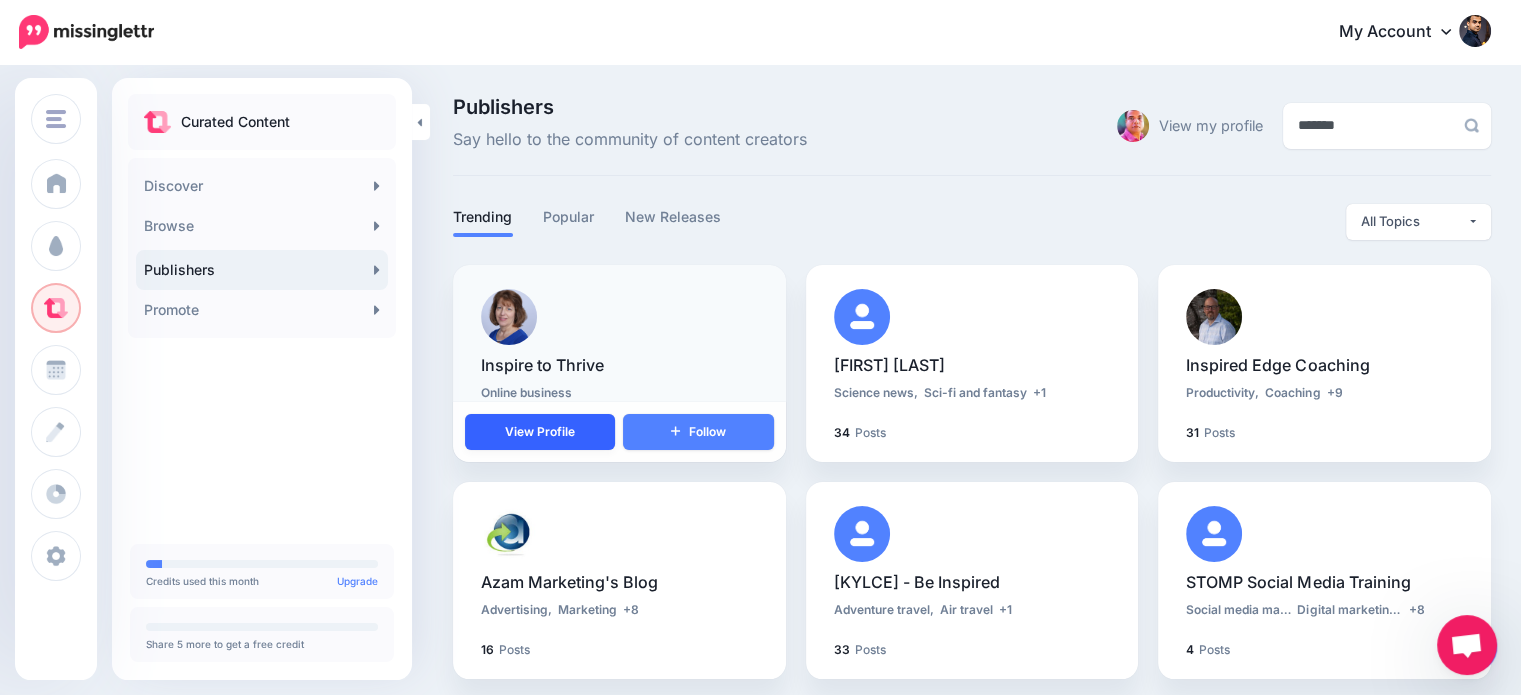 type on "*******" 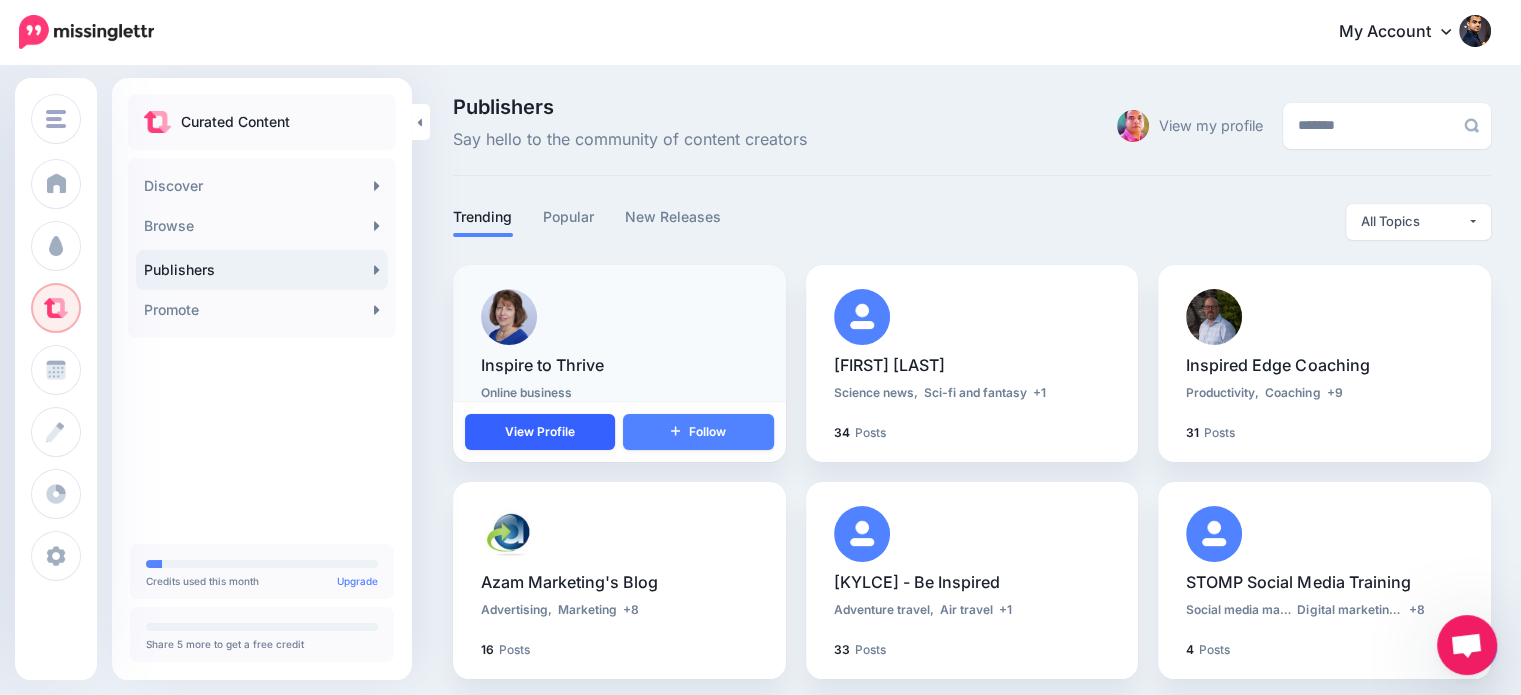 click on "View Profile" at bounding box center [540, 432] 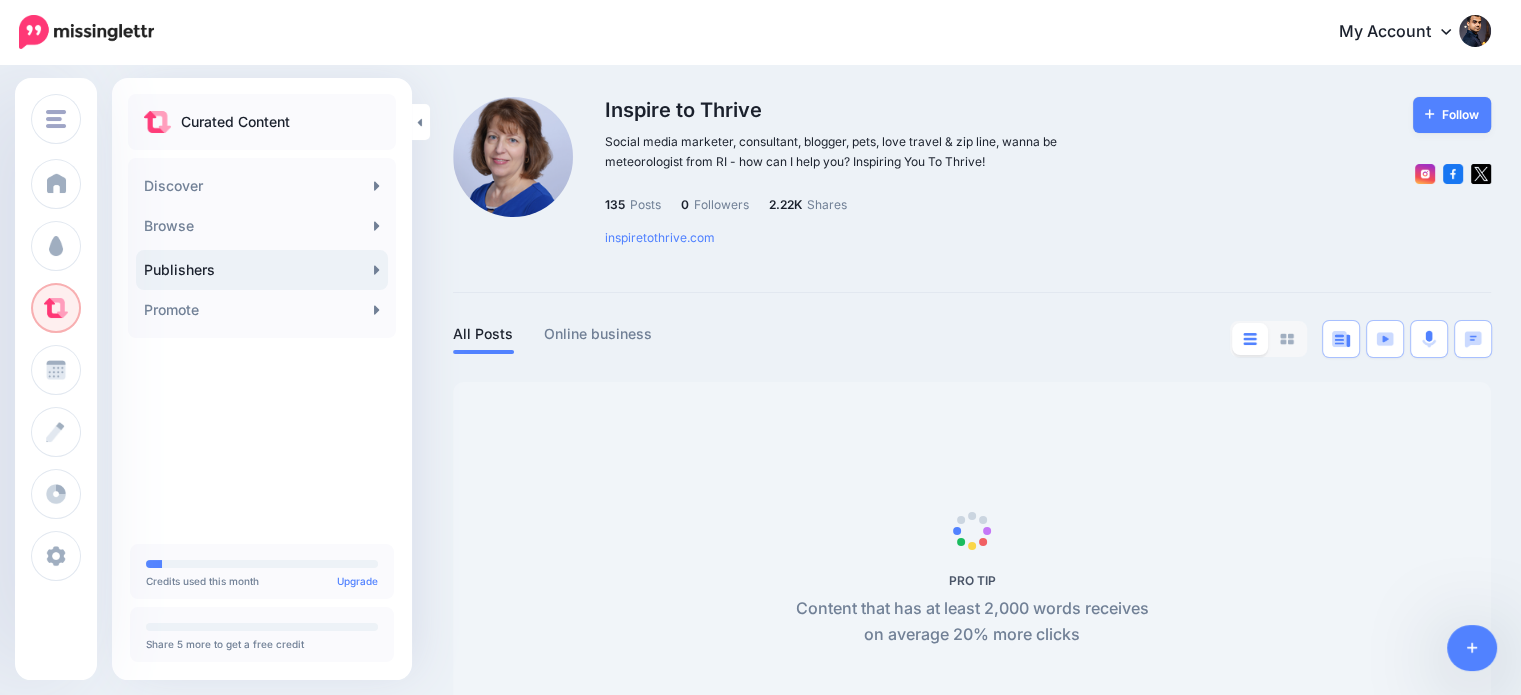 scroll, scrollTop: 0, scrollLeft: 0, axis: both 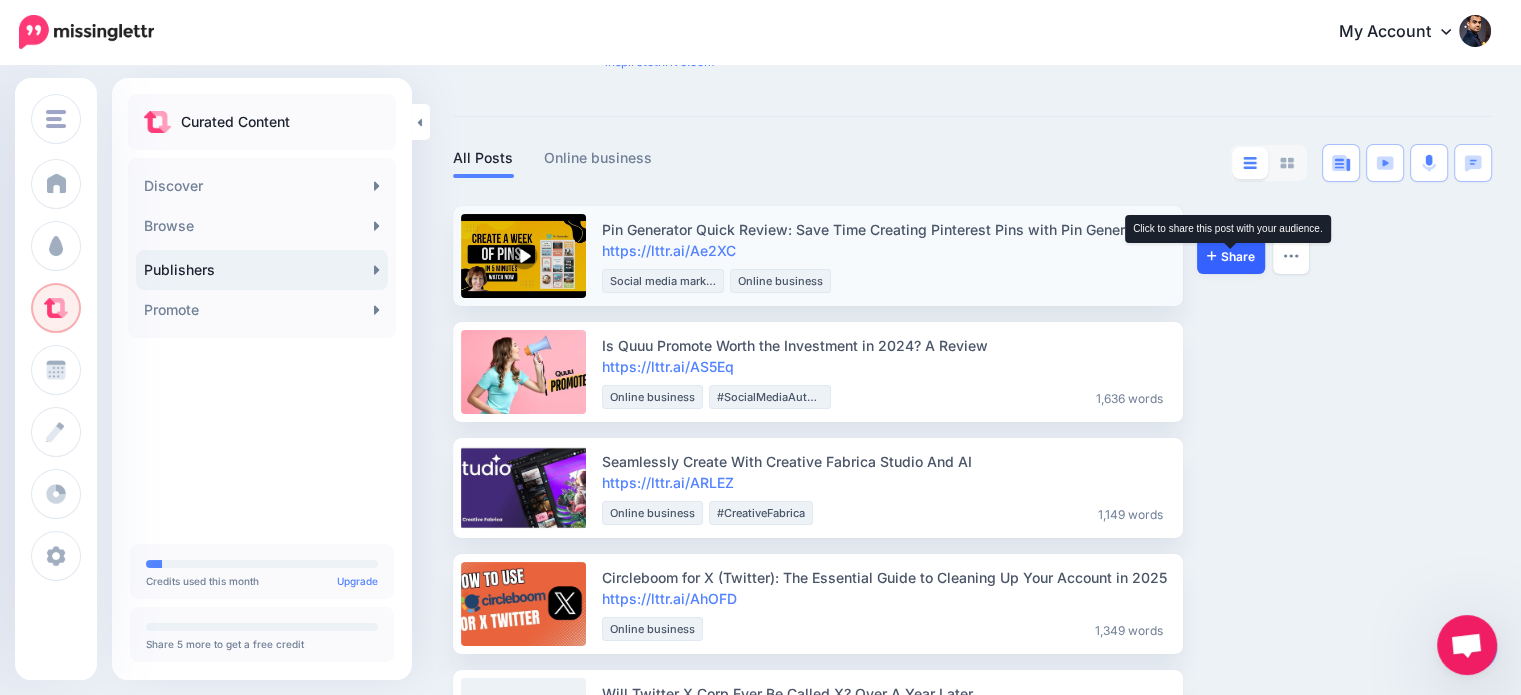 click on "Share" at bounding box center (1231, 256) 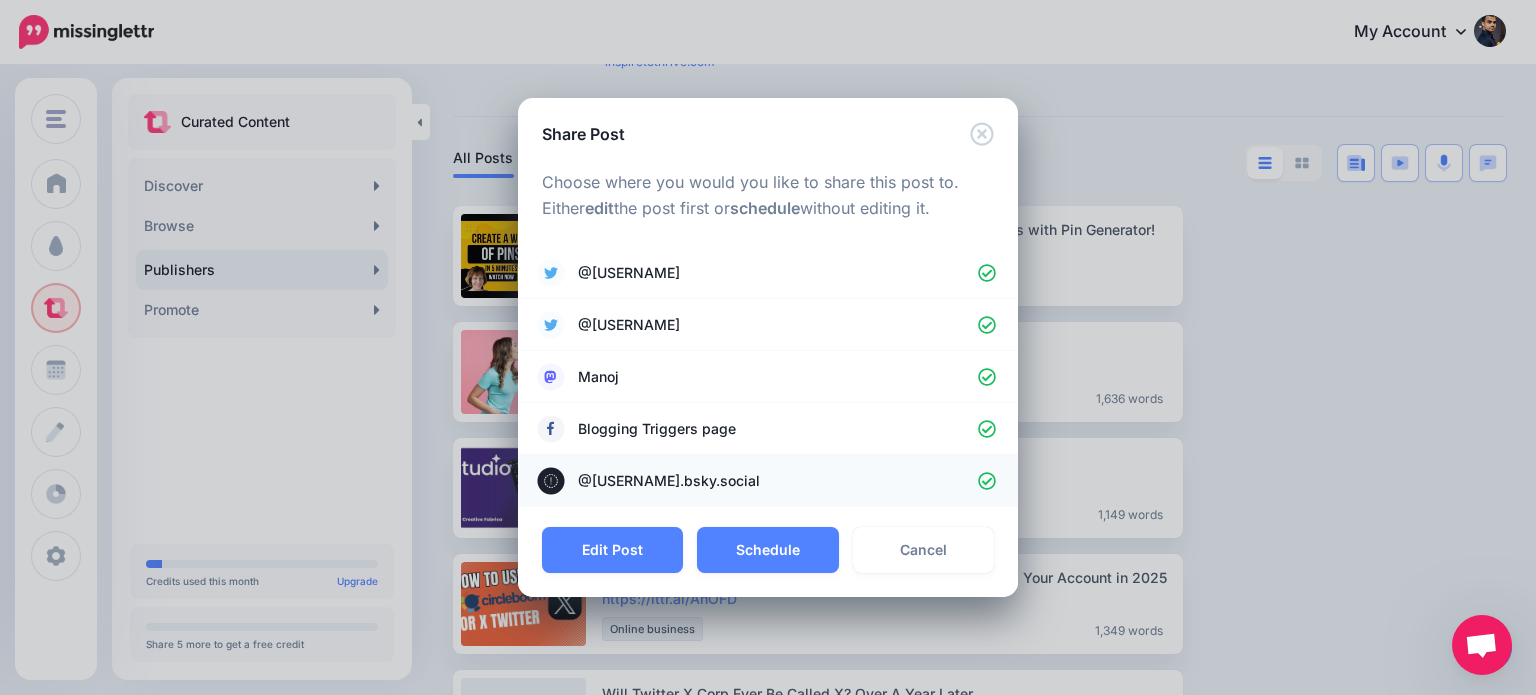 click 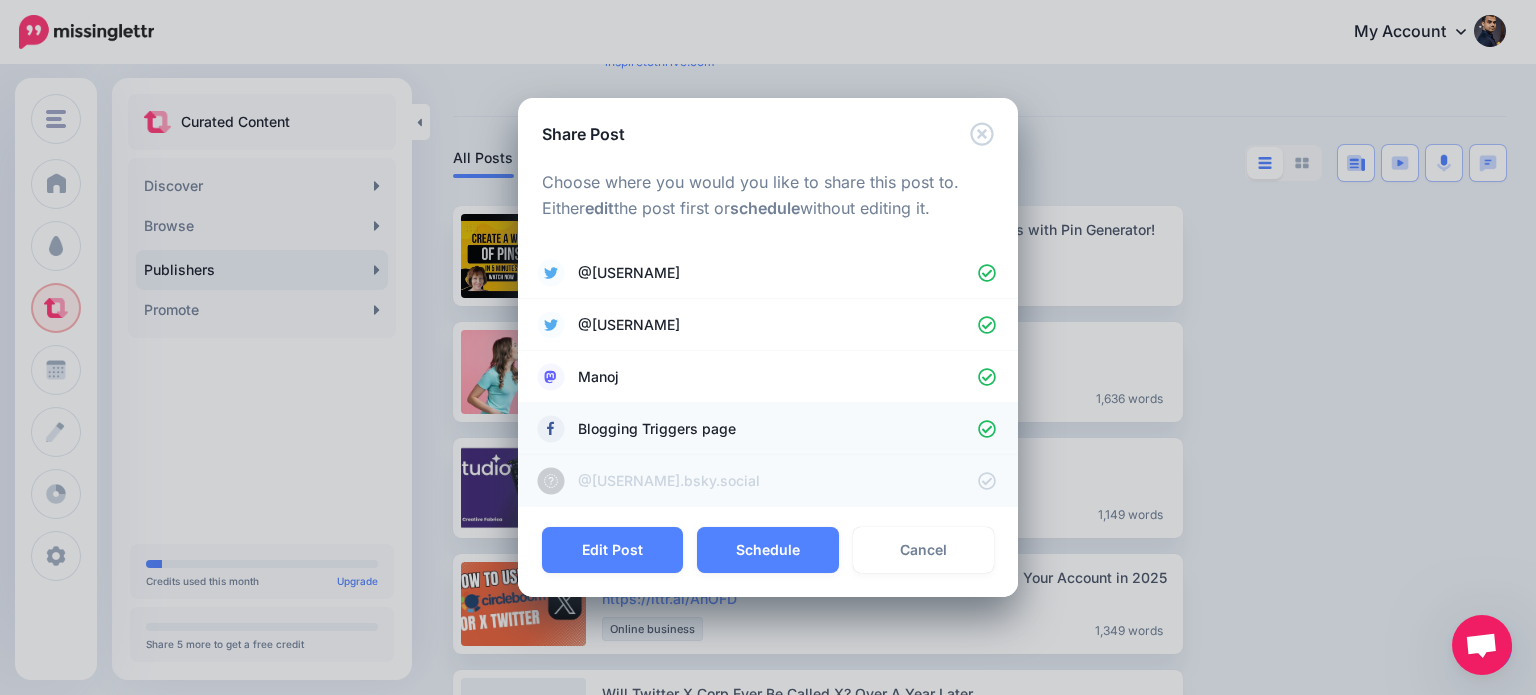 click 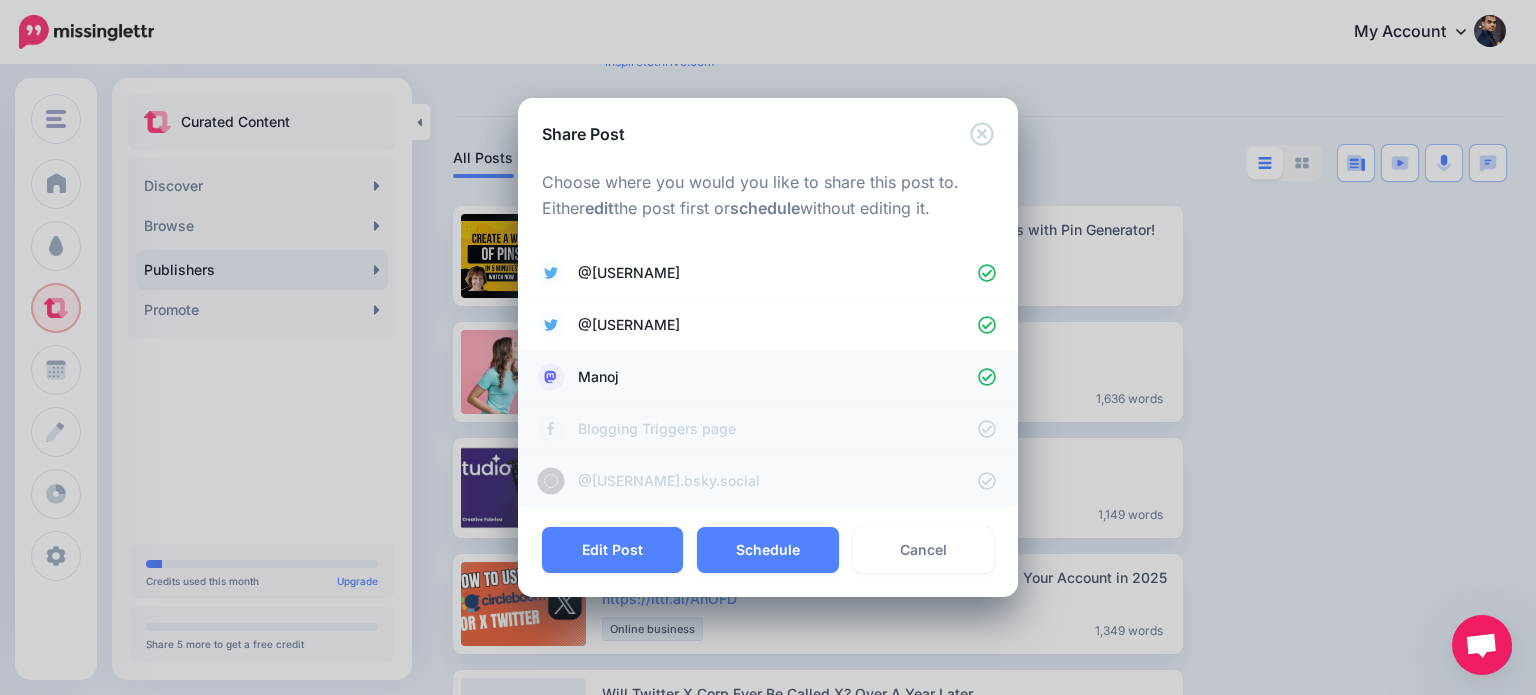 click 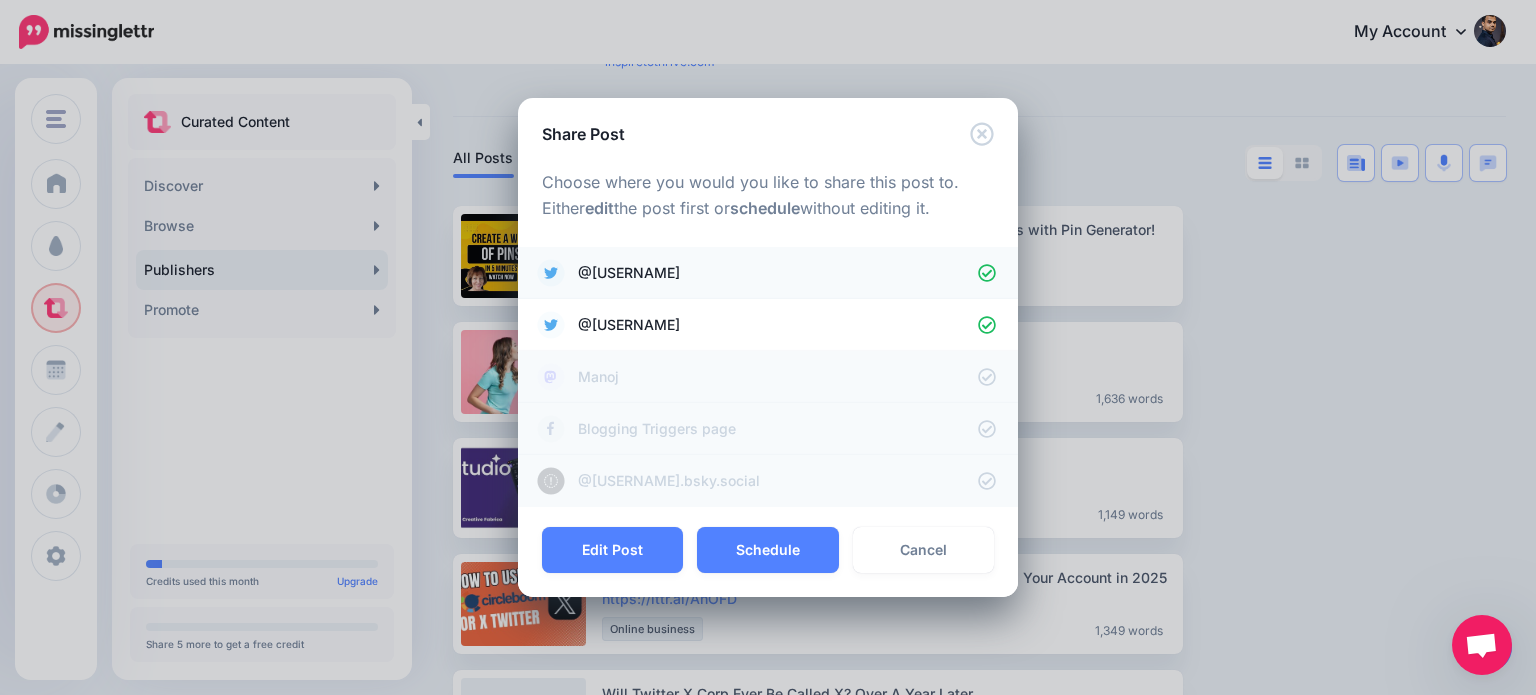 click 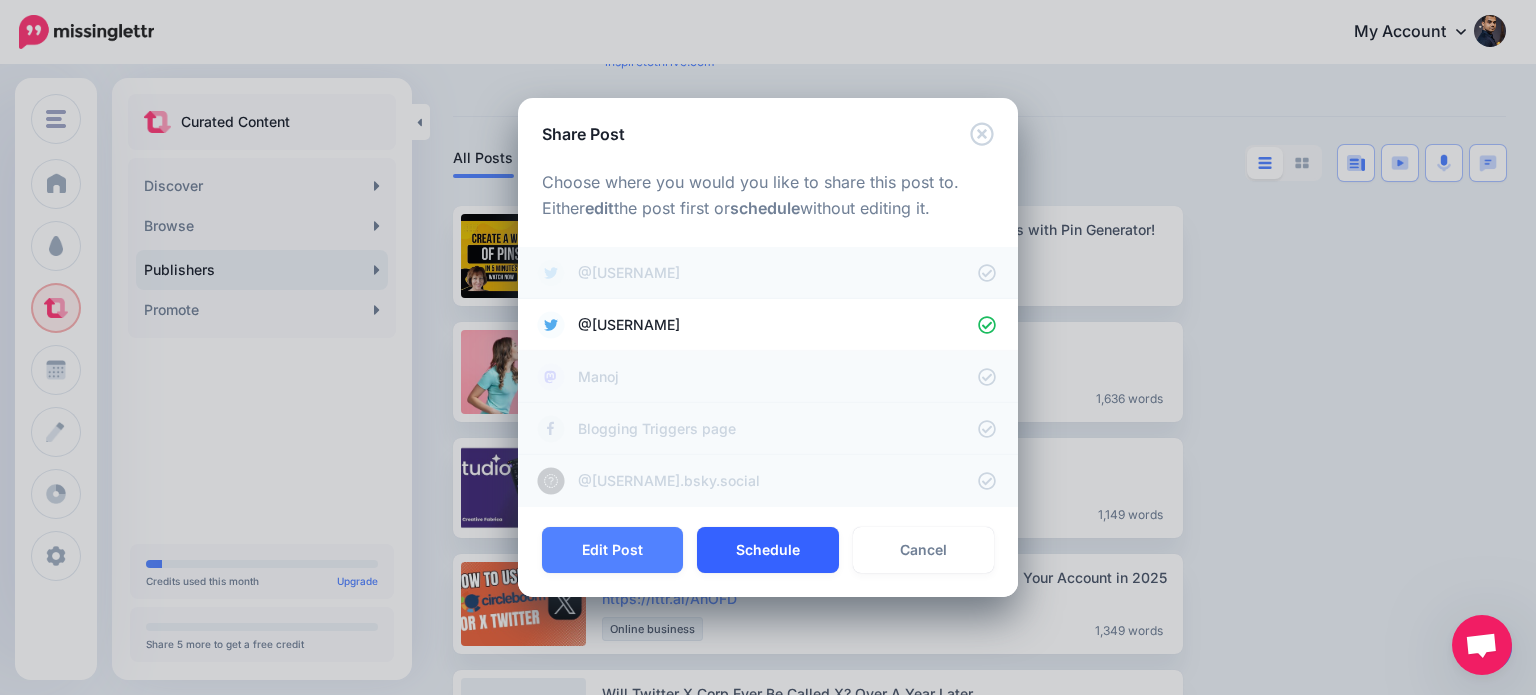 click on "Schedule" at bounding box center (767, 550) 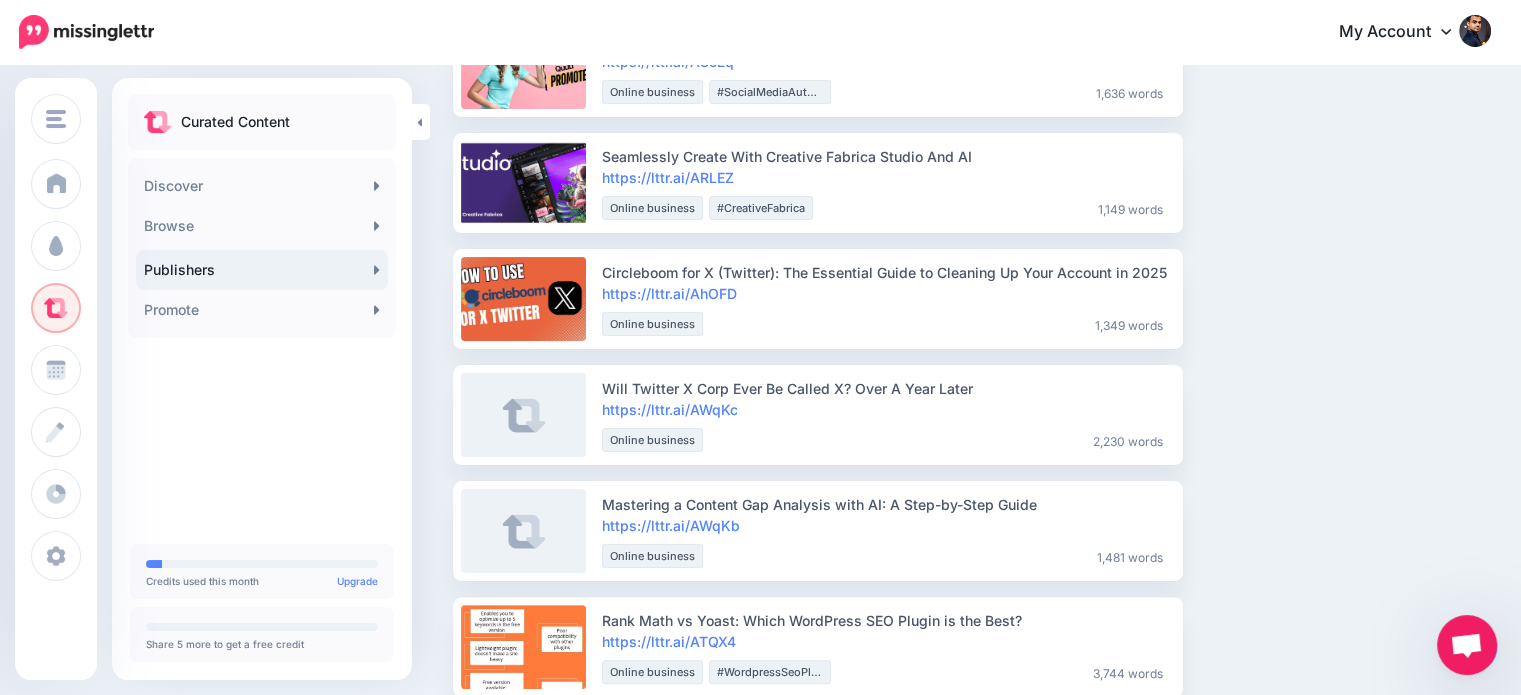 scroll, scrollTop: 388, scrollLeft: 0, axis: vertical 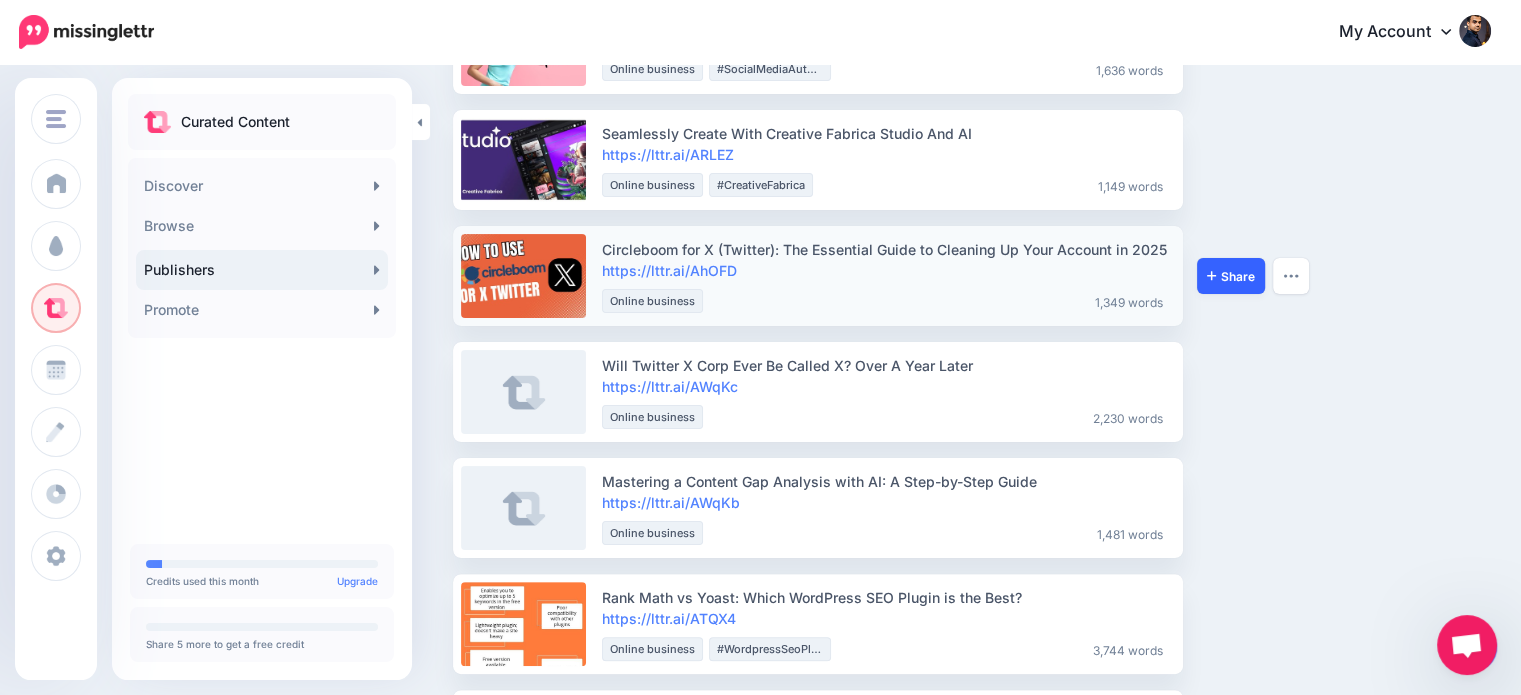 click on "Share" at bounding box center [1231, 276] 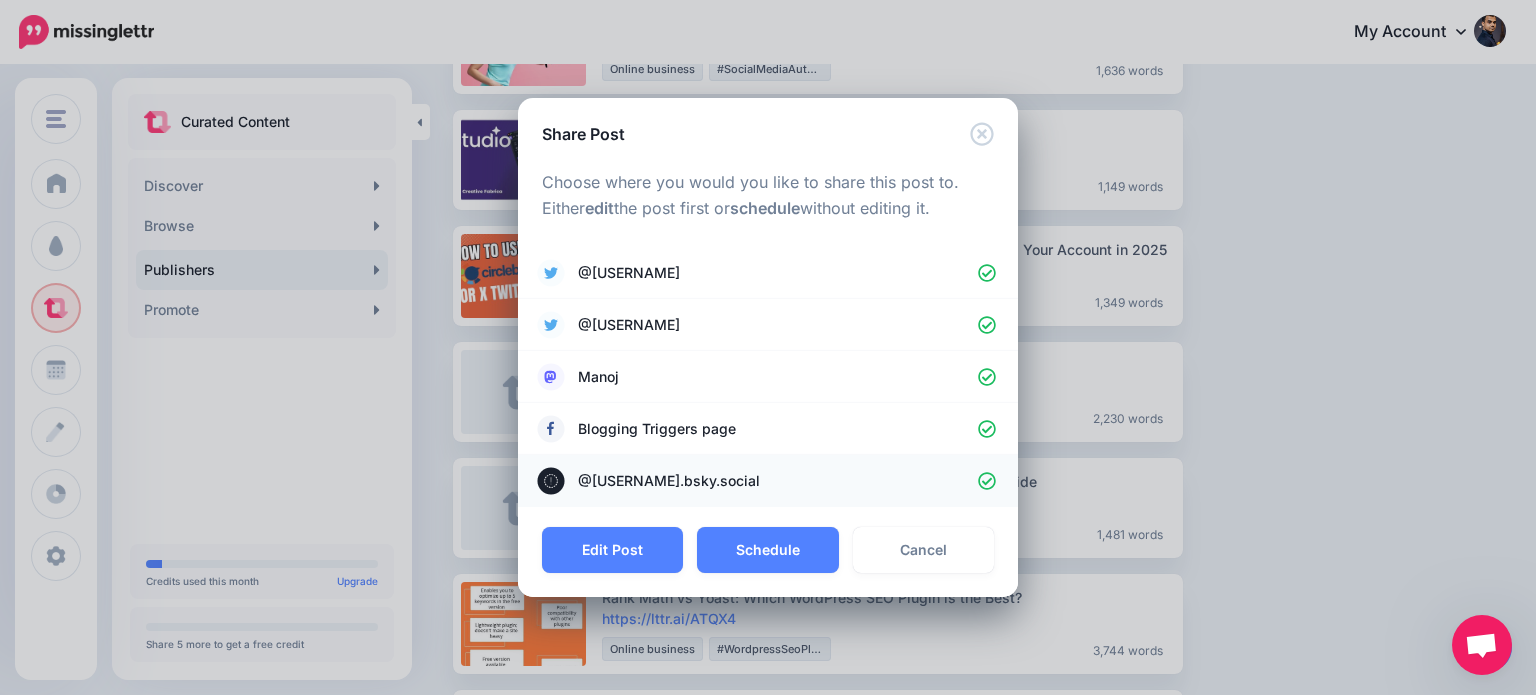 click 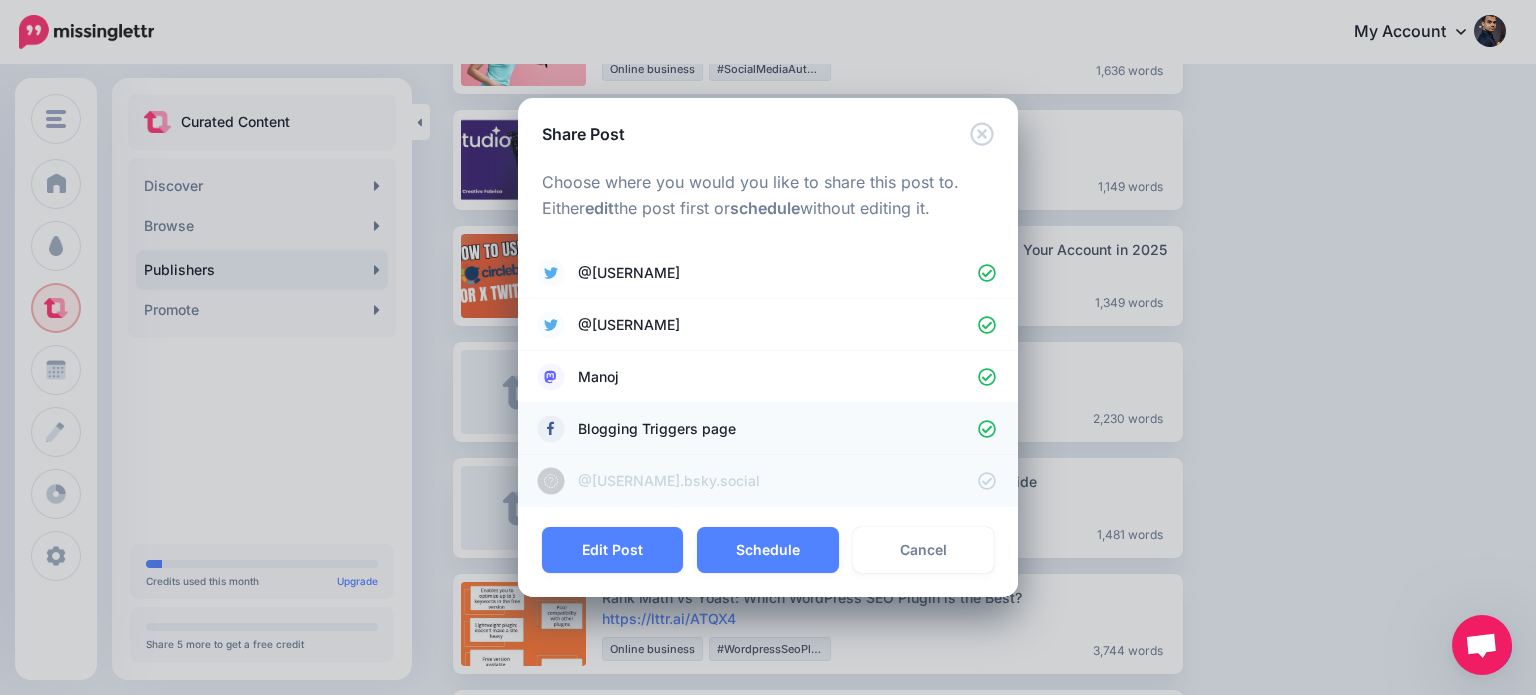 click on "Blogging Triggers page" at bounding box center [768, 429] 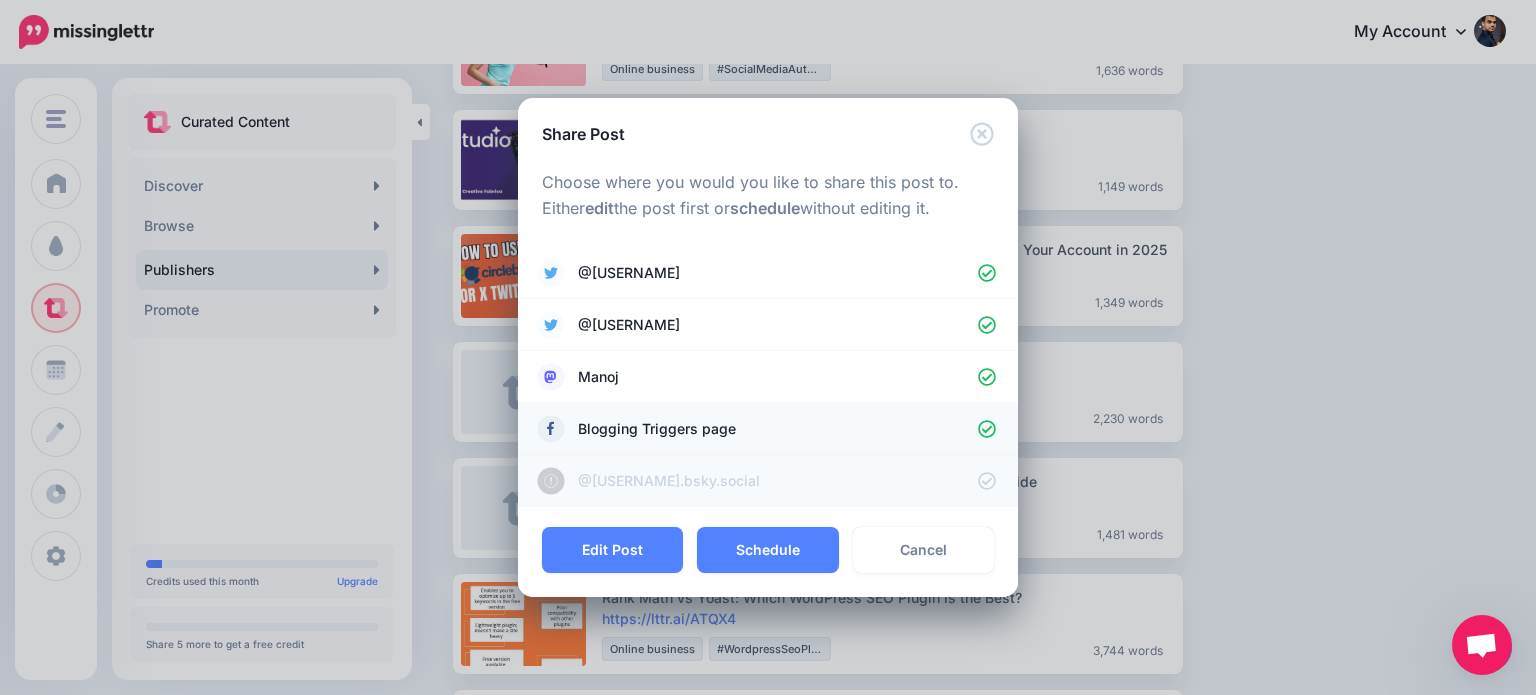 click 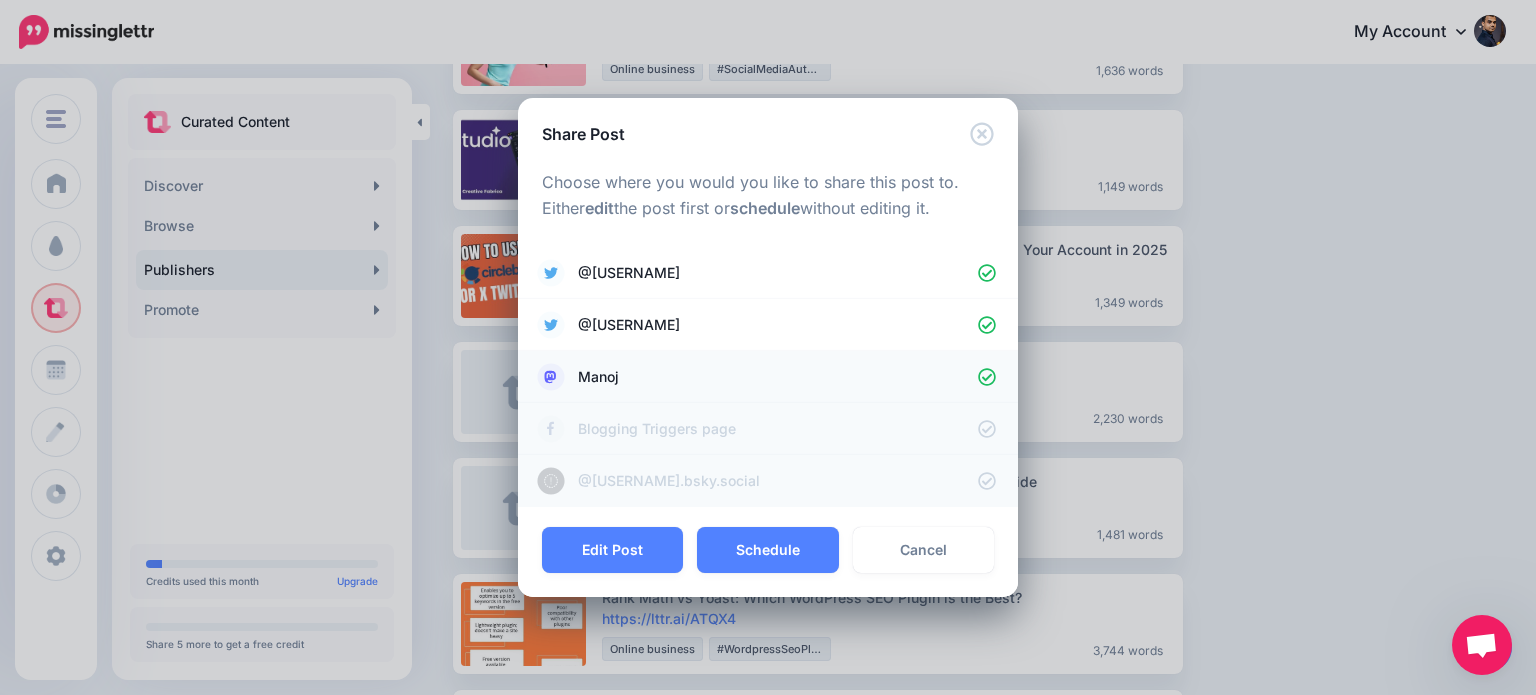 click 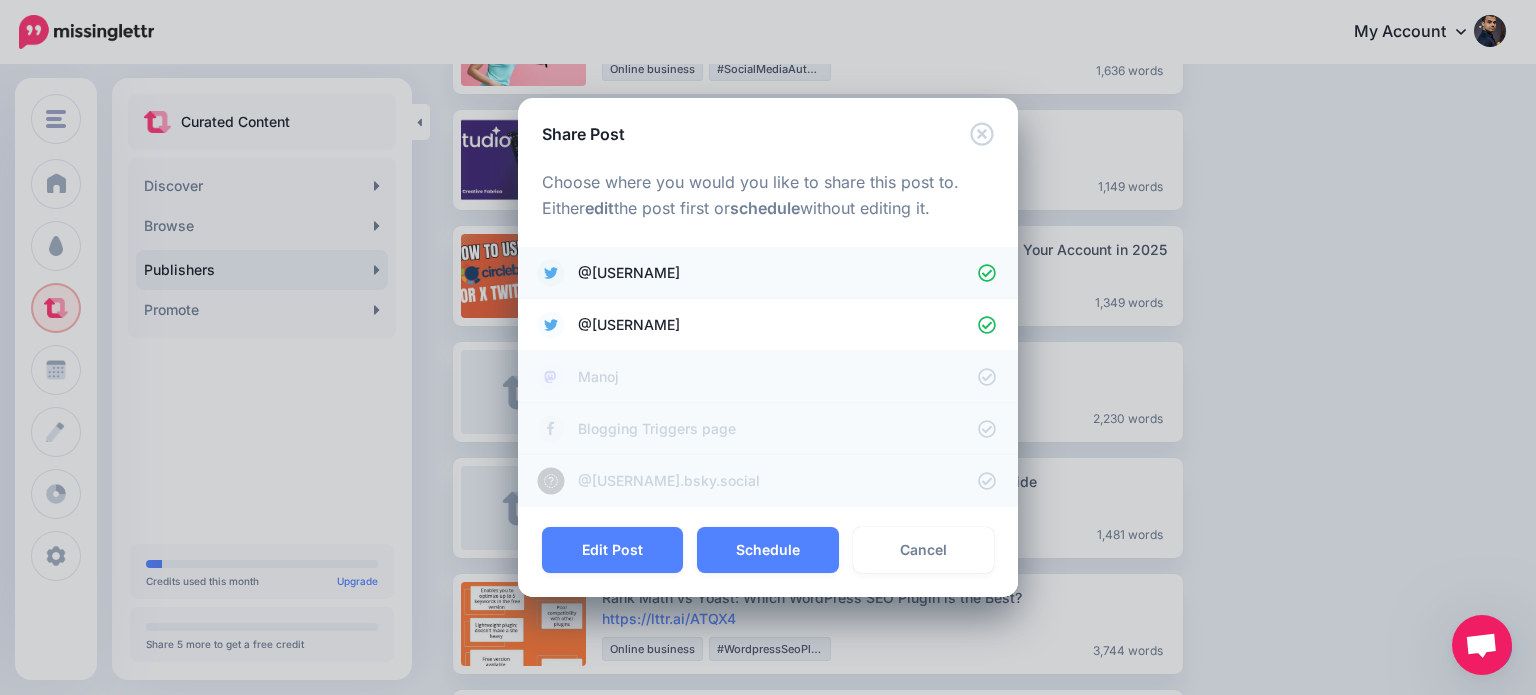 click 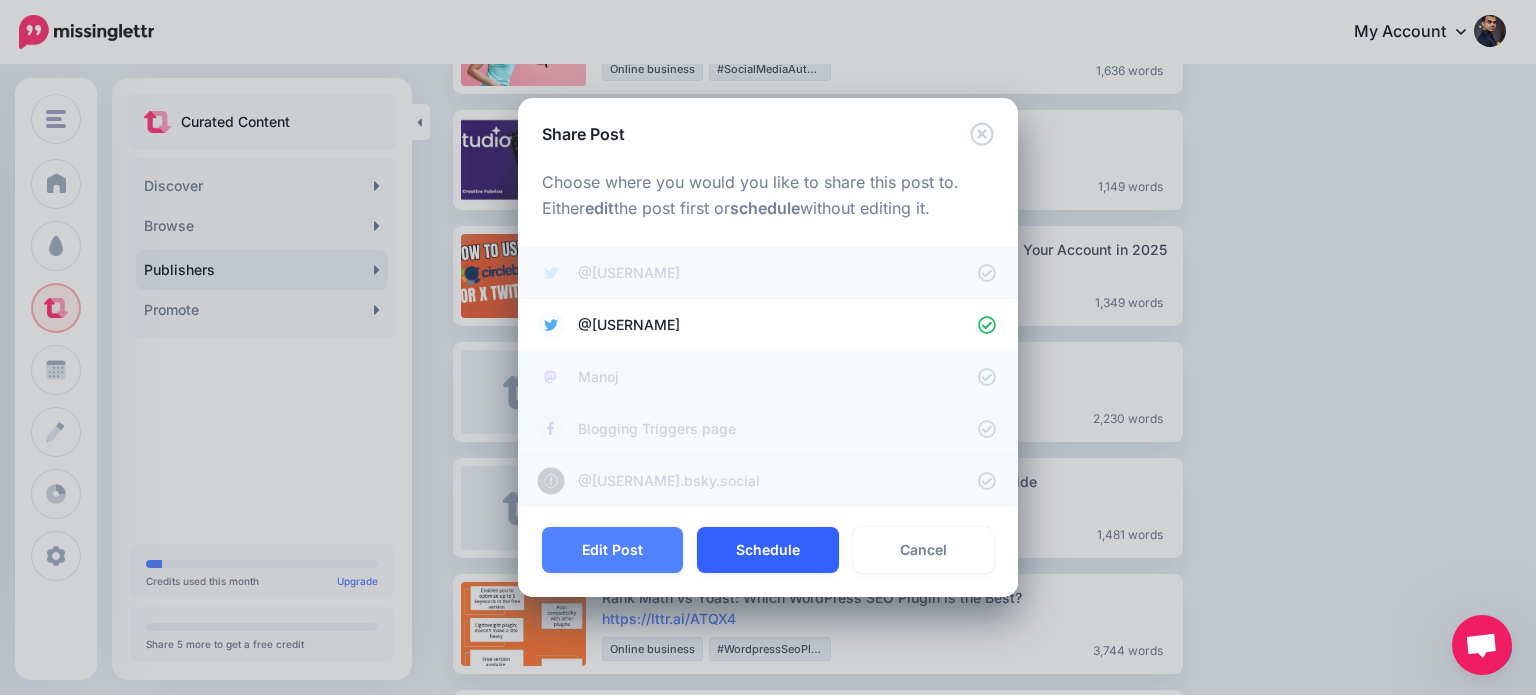 click on "Schedule" at bounding box center (767, 550) 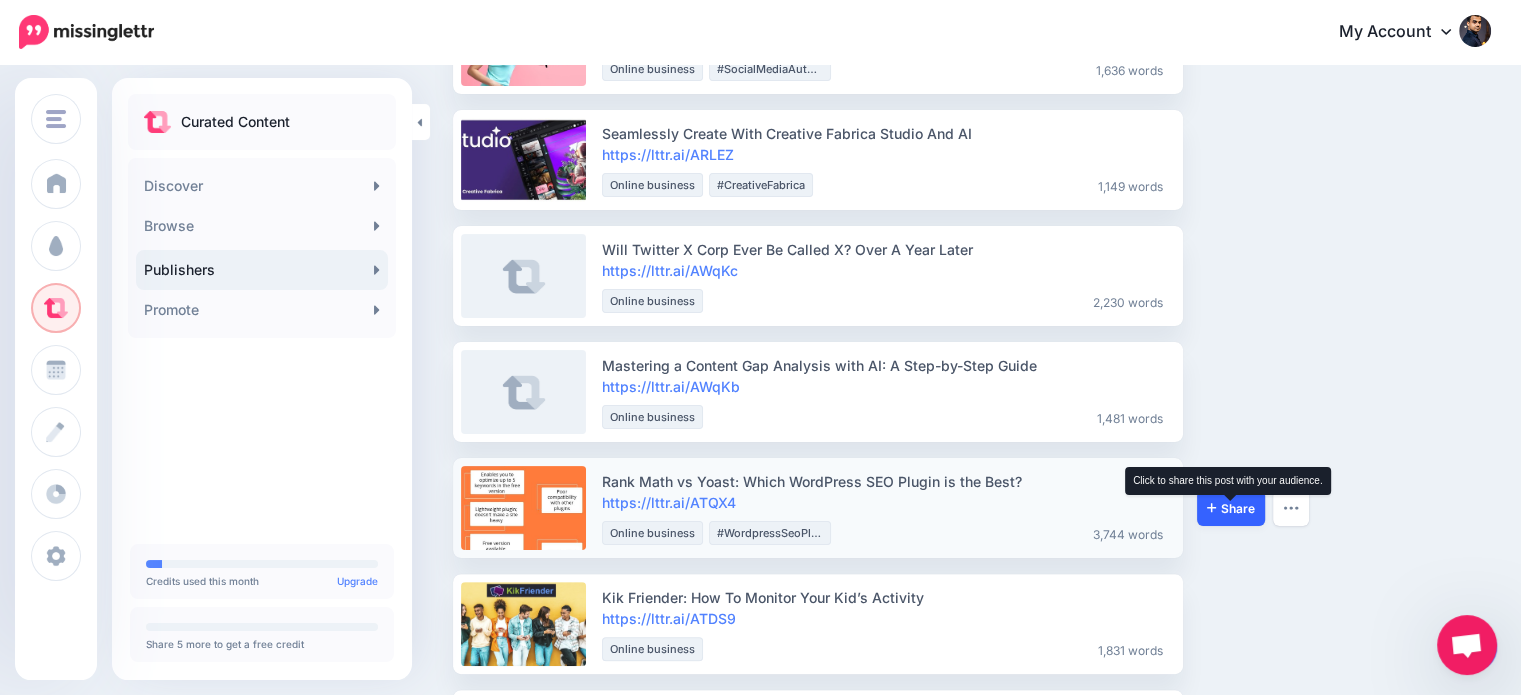 click on "Share" at bounding box center [1231, 508] 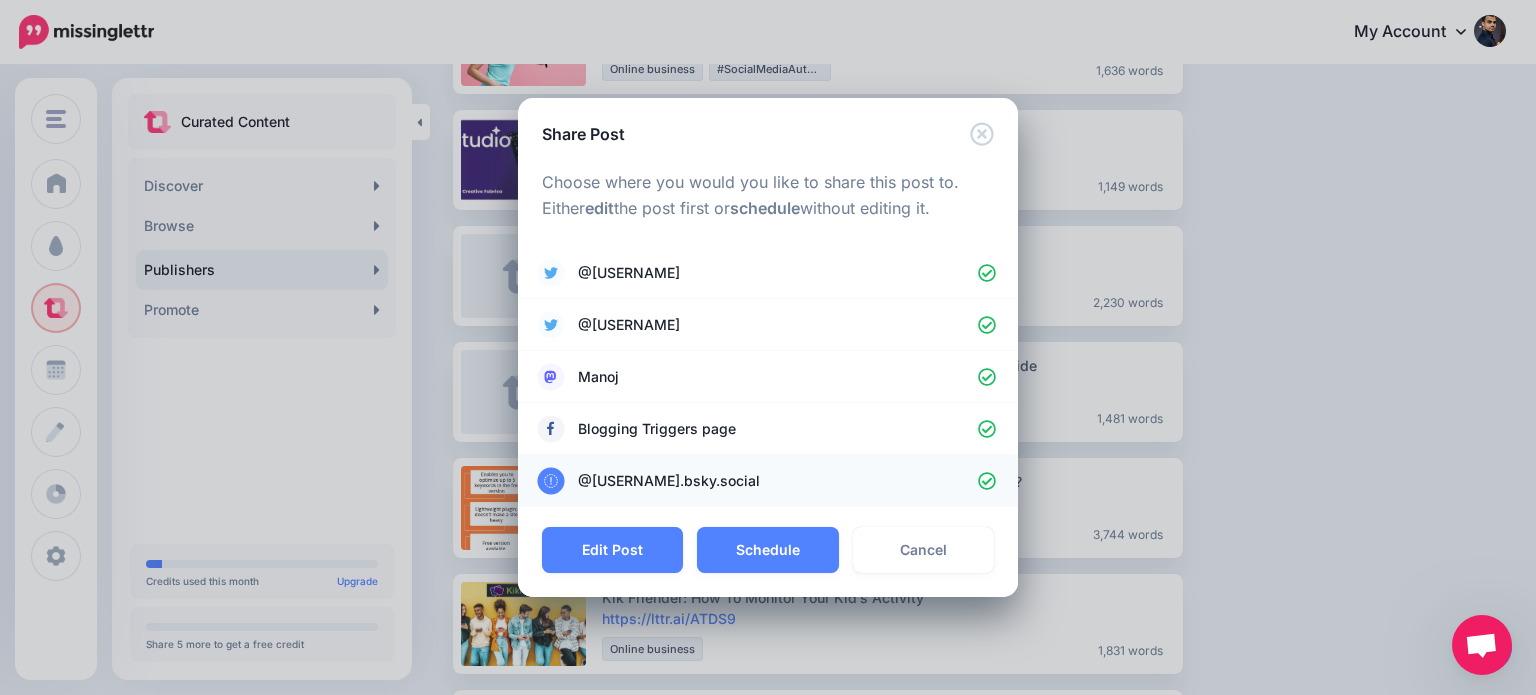 drag, startPoint x: 988, startPoint y: 482, endPoint x: 987, endPoint y: 463, distance: 19.026299 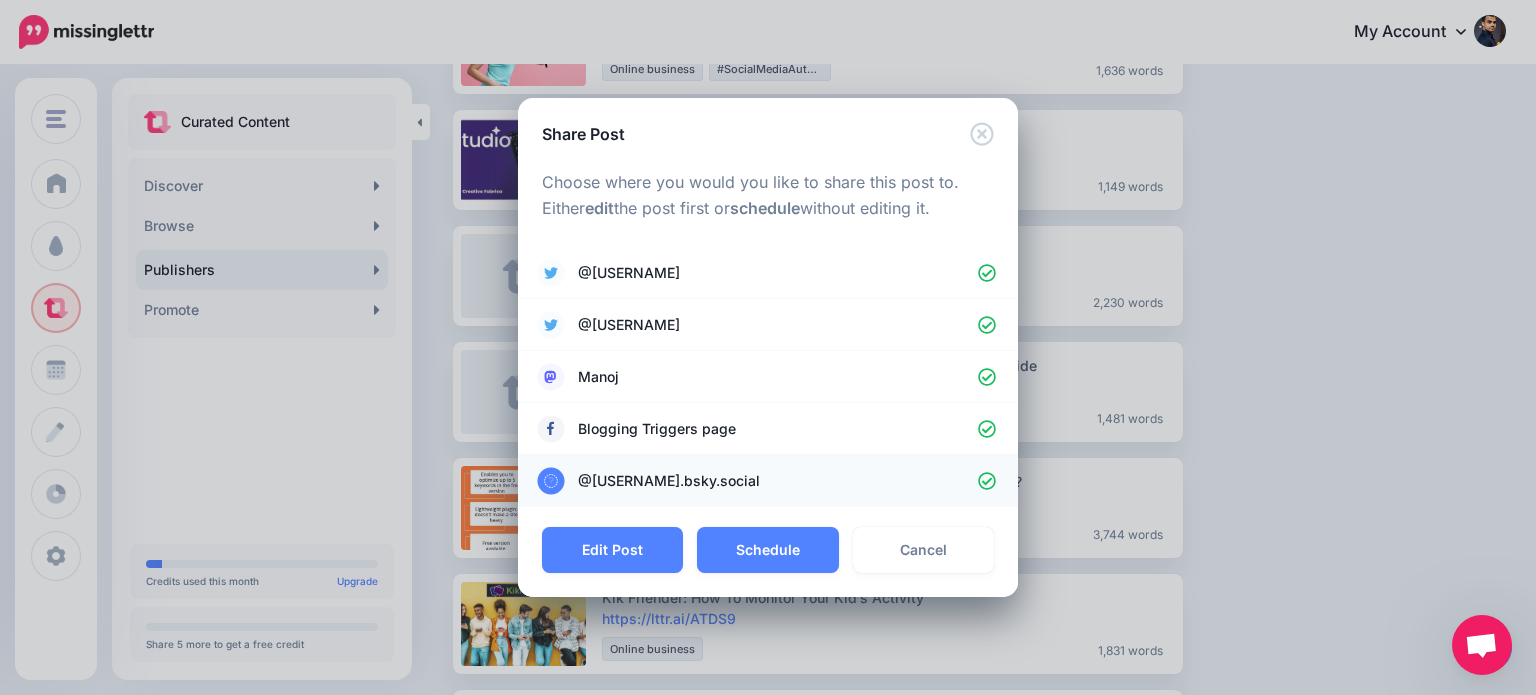 click 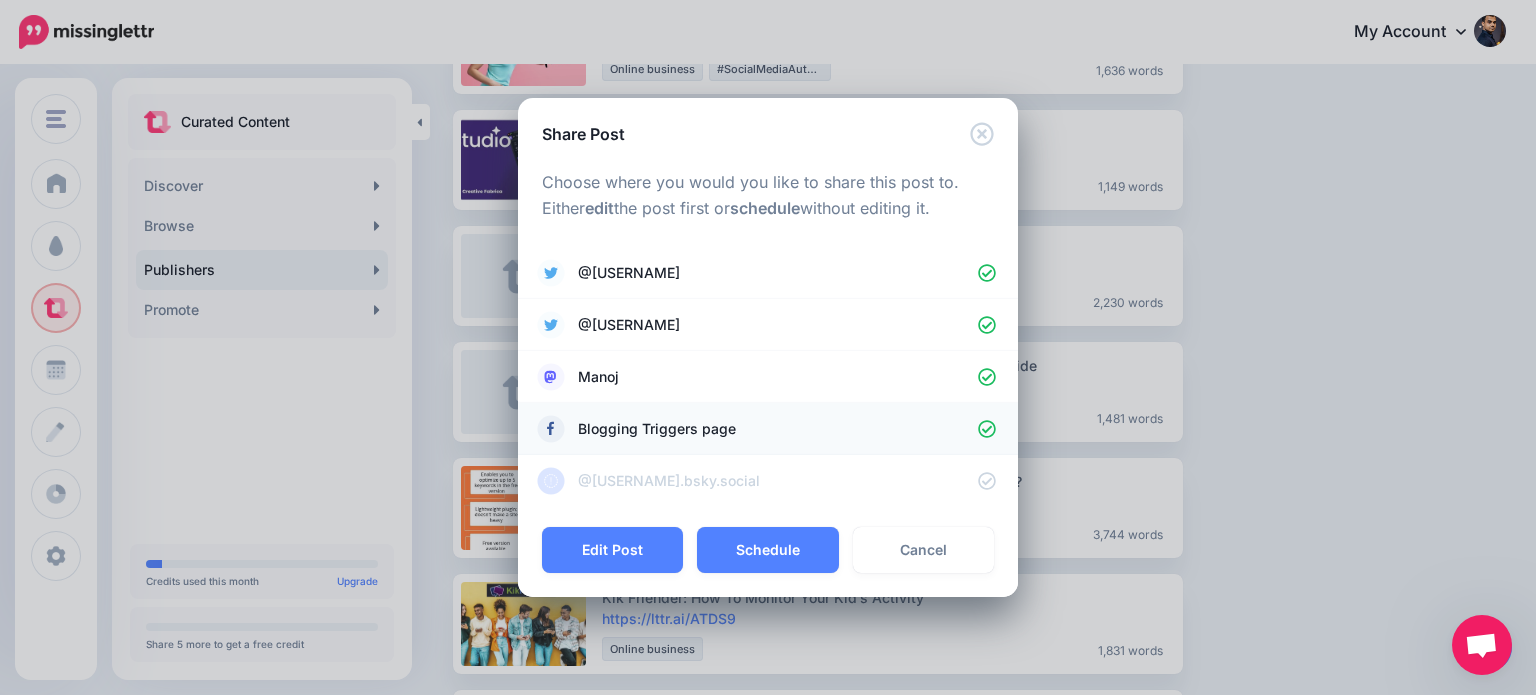 click 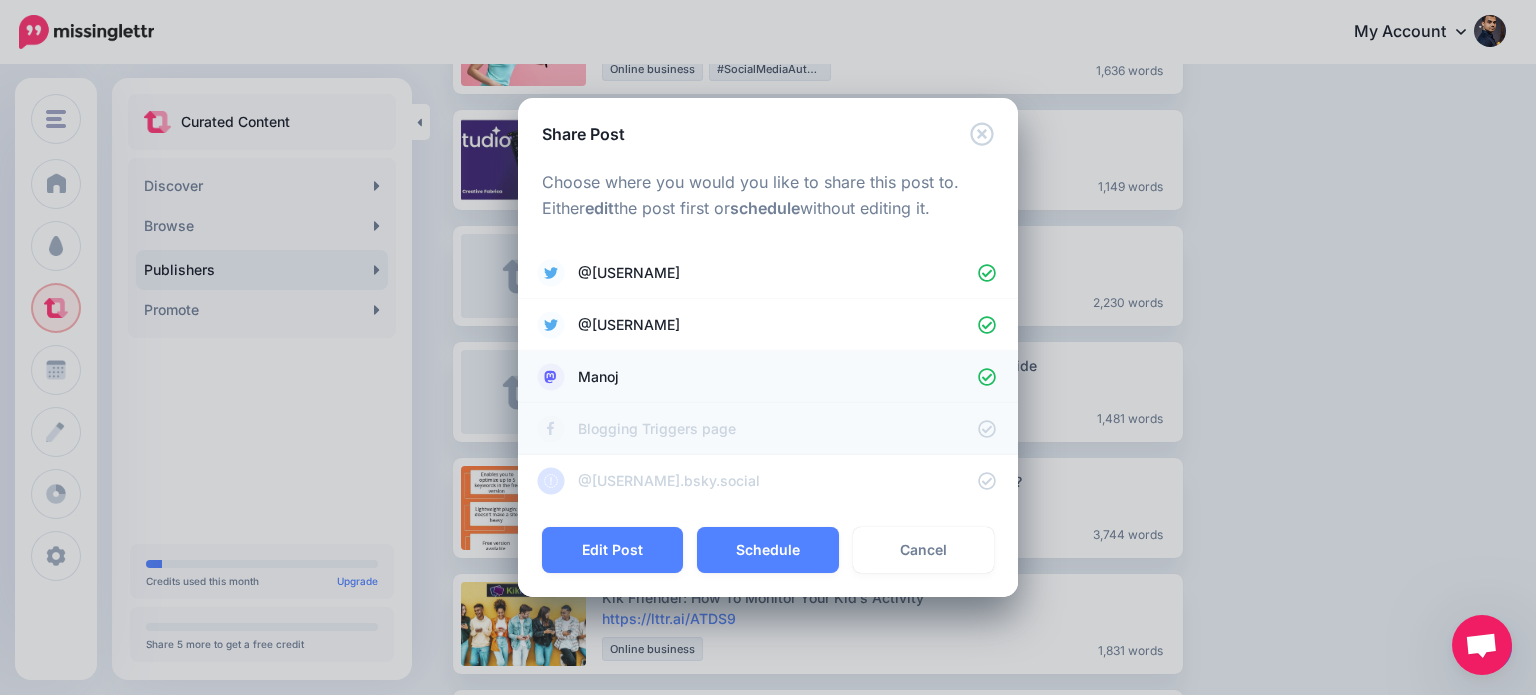 click 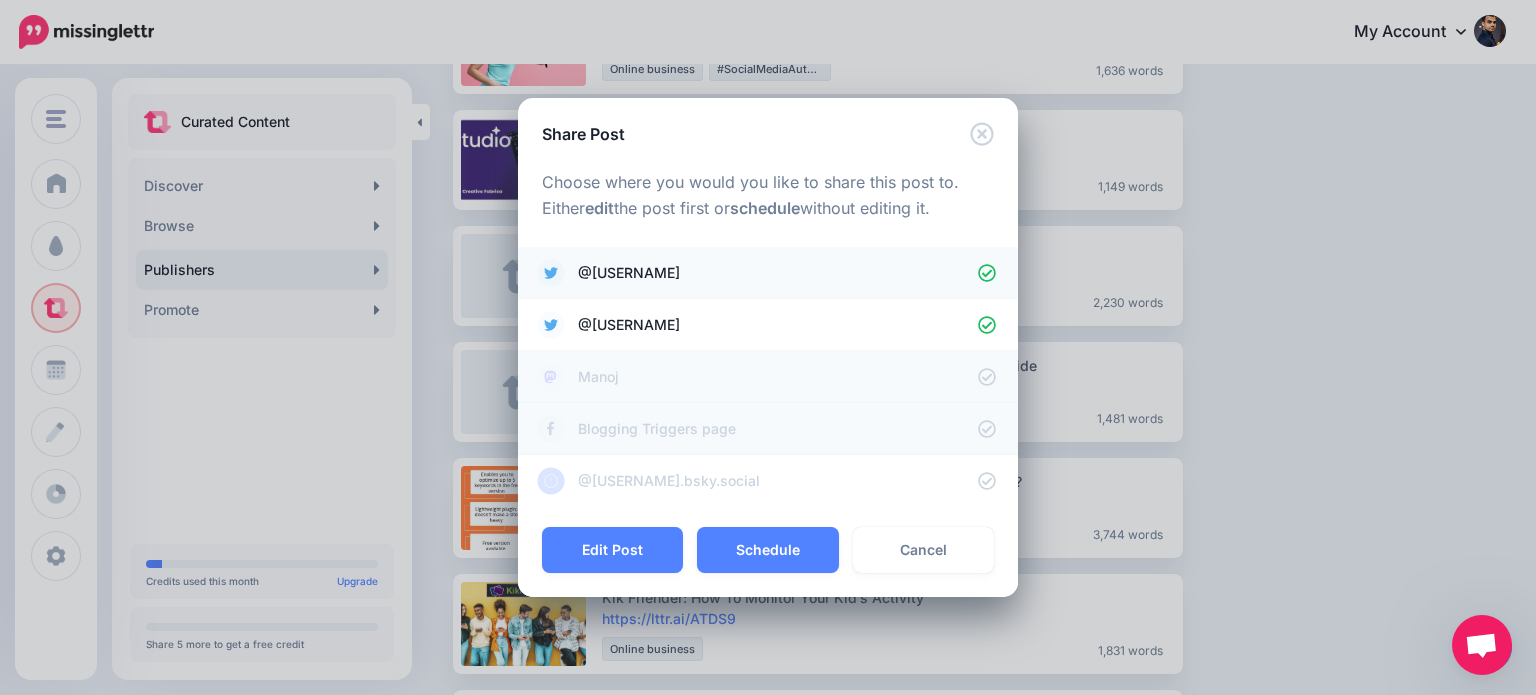 click 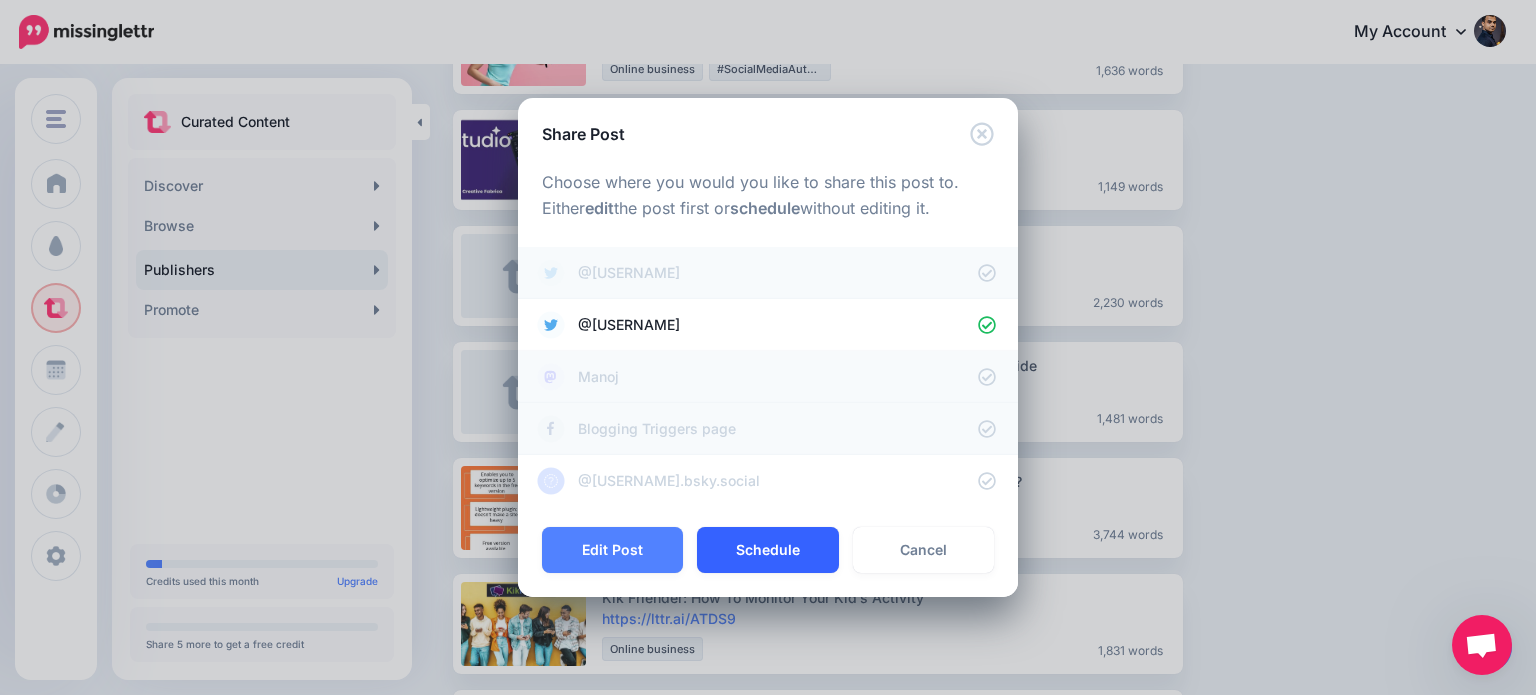 click on "Schedule" at bounding box center [767, 550] 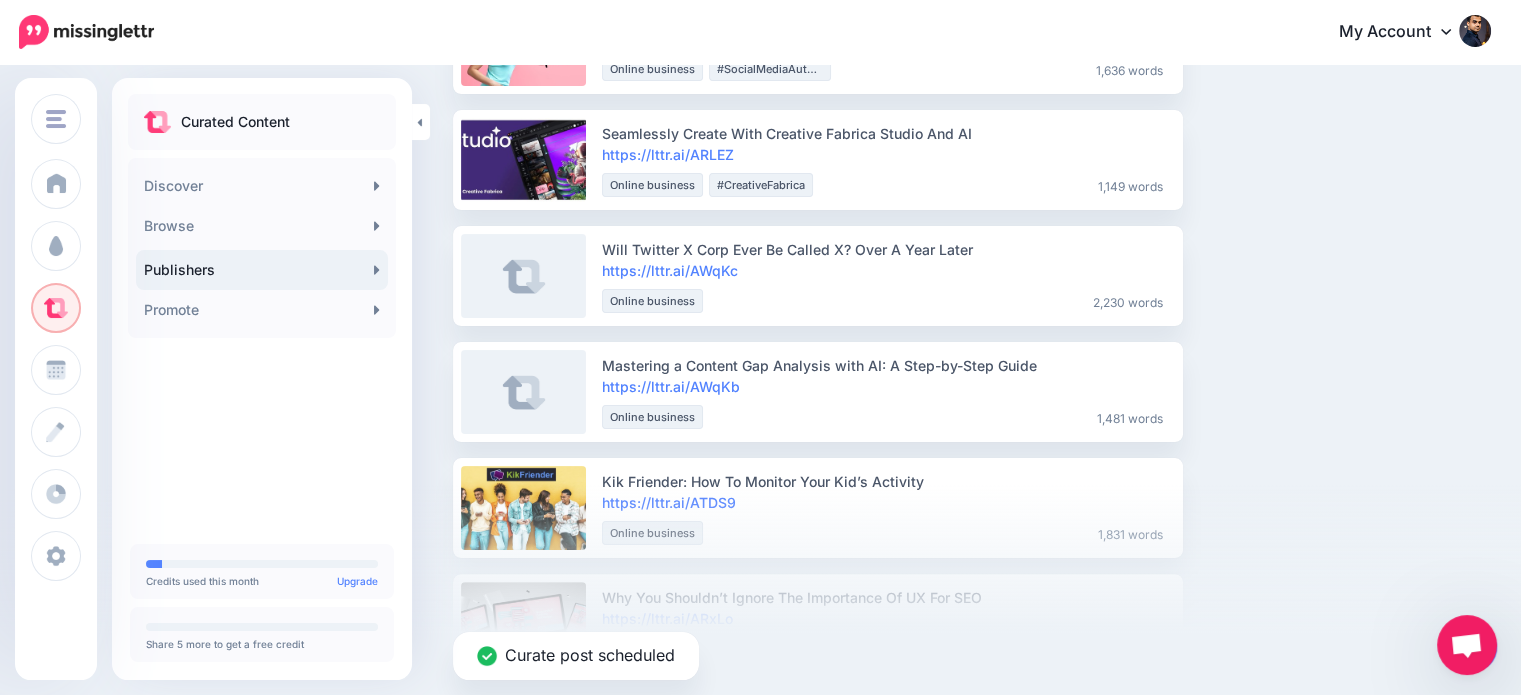 scroll, scrollTop: 517, scrollLeft: 0, axis: vertical 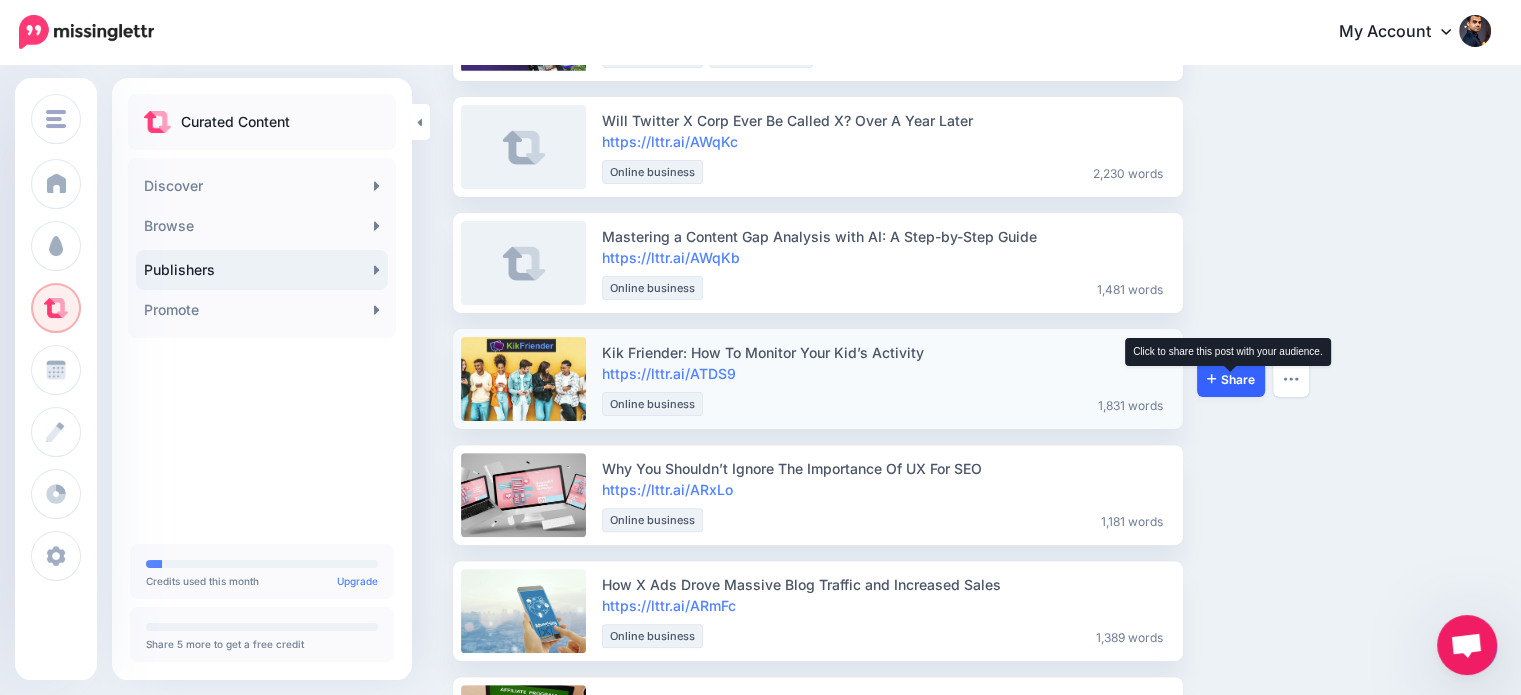 click on "Share" at bounding box center [1231, 379] 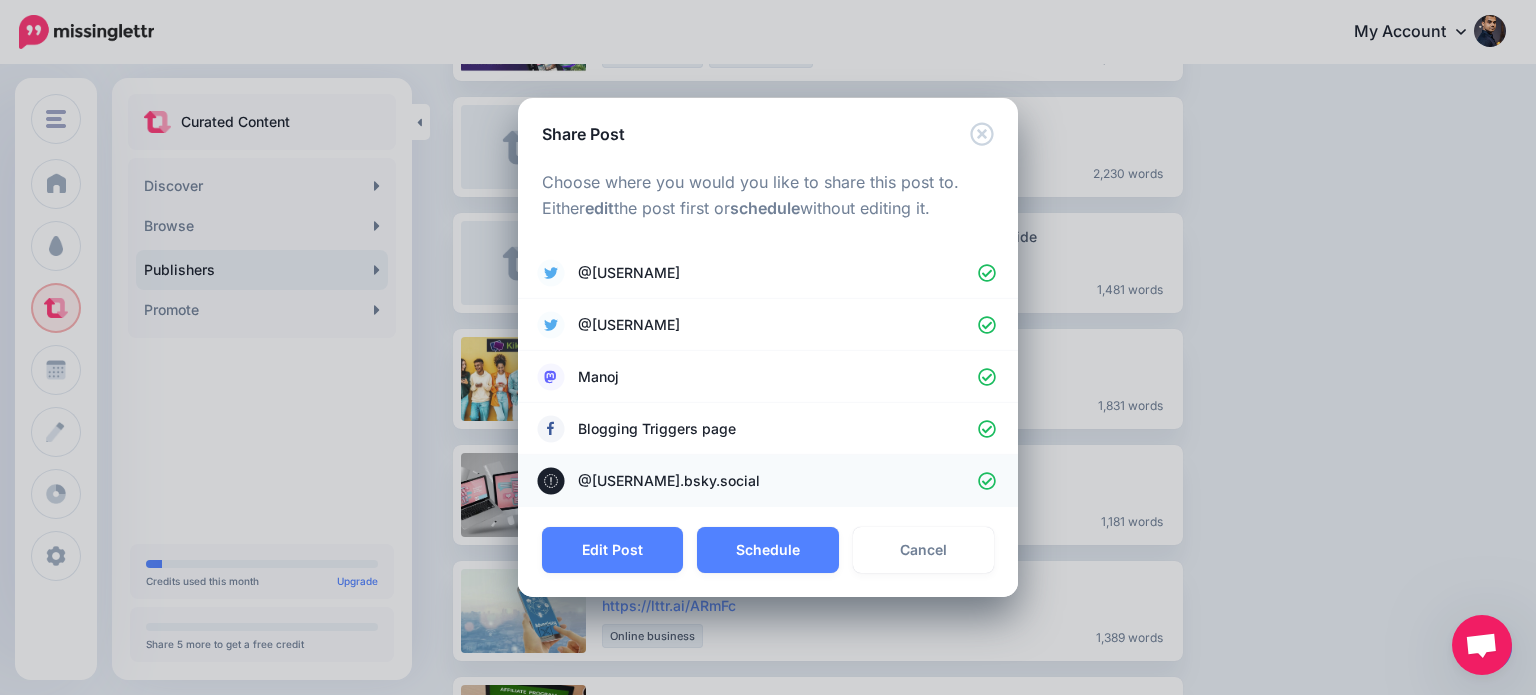 click on "@heartofmanoj.bsky.social" at bounding box center [778, 481] 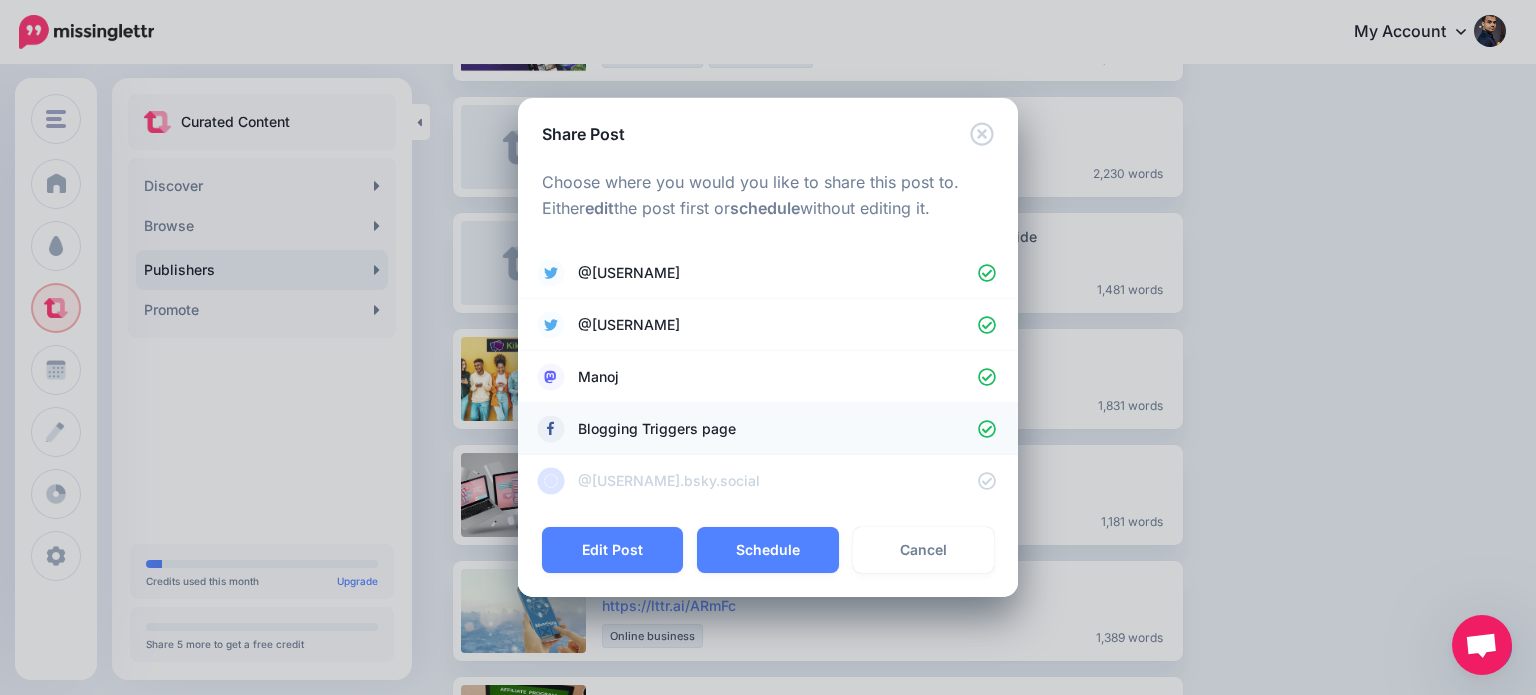 click 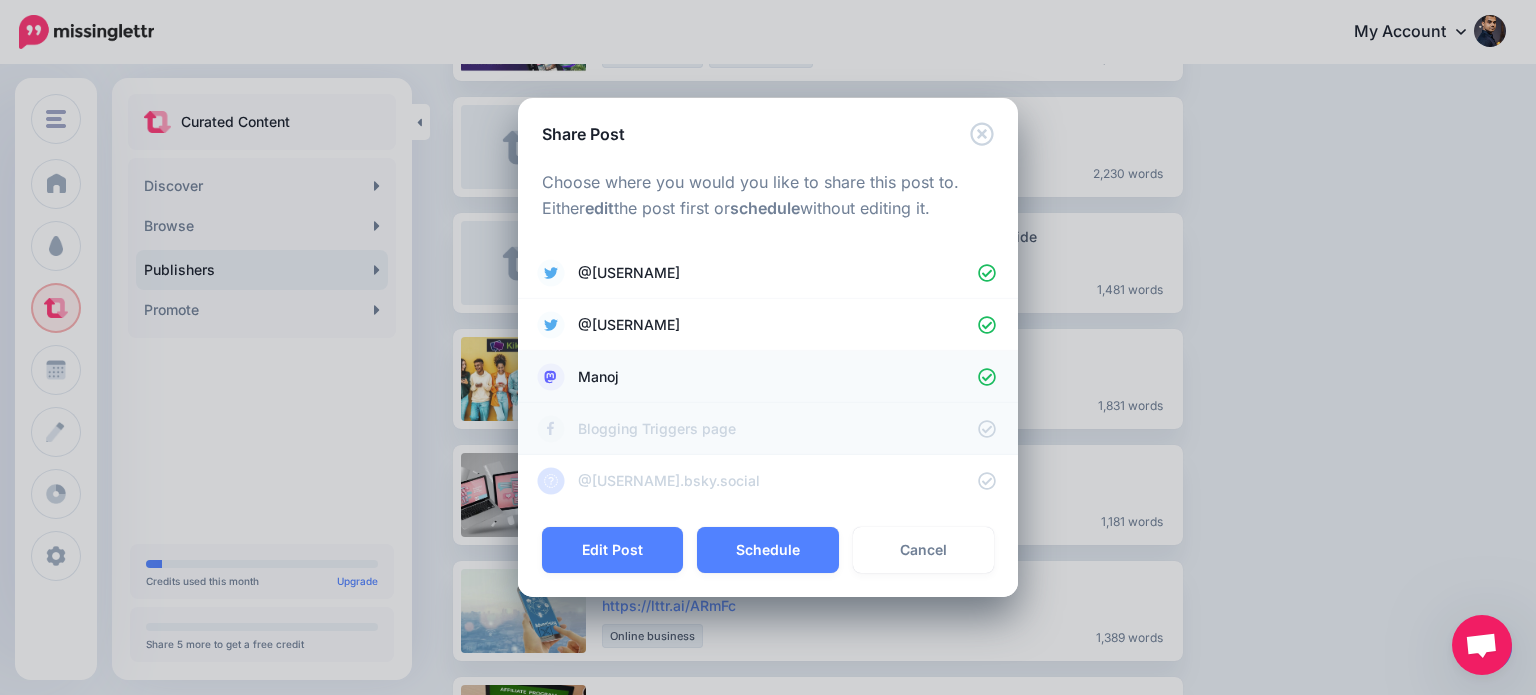 click 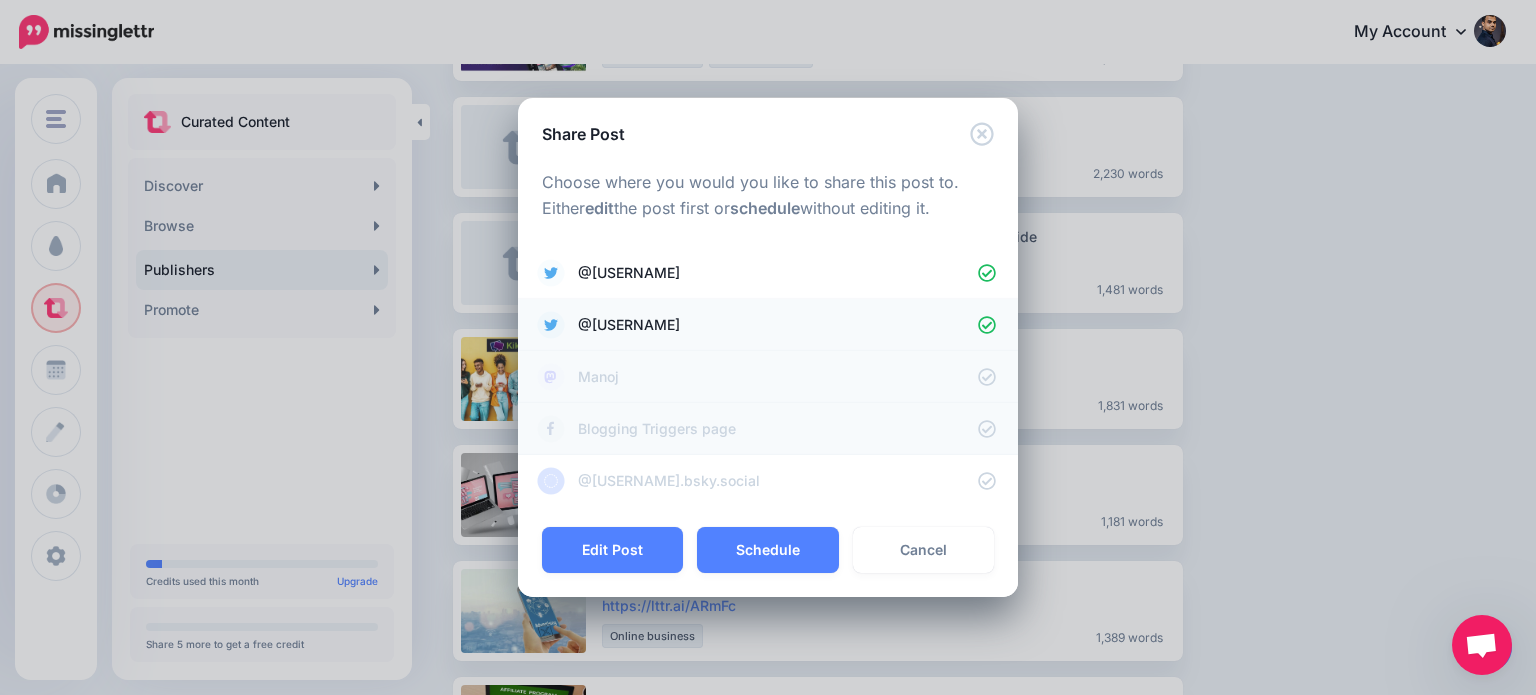 click 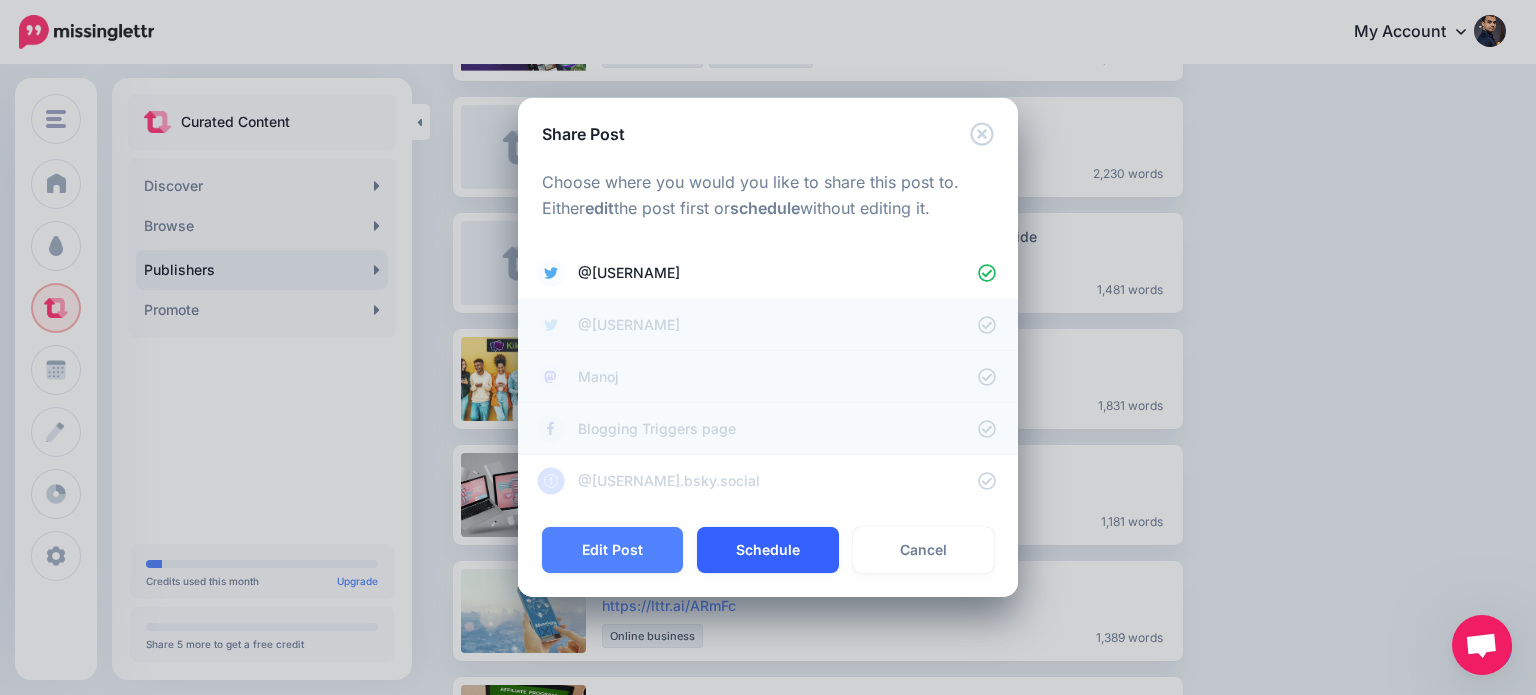 click on "Schedule" at bounding box center [767, 550] 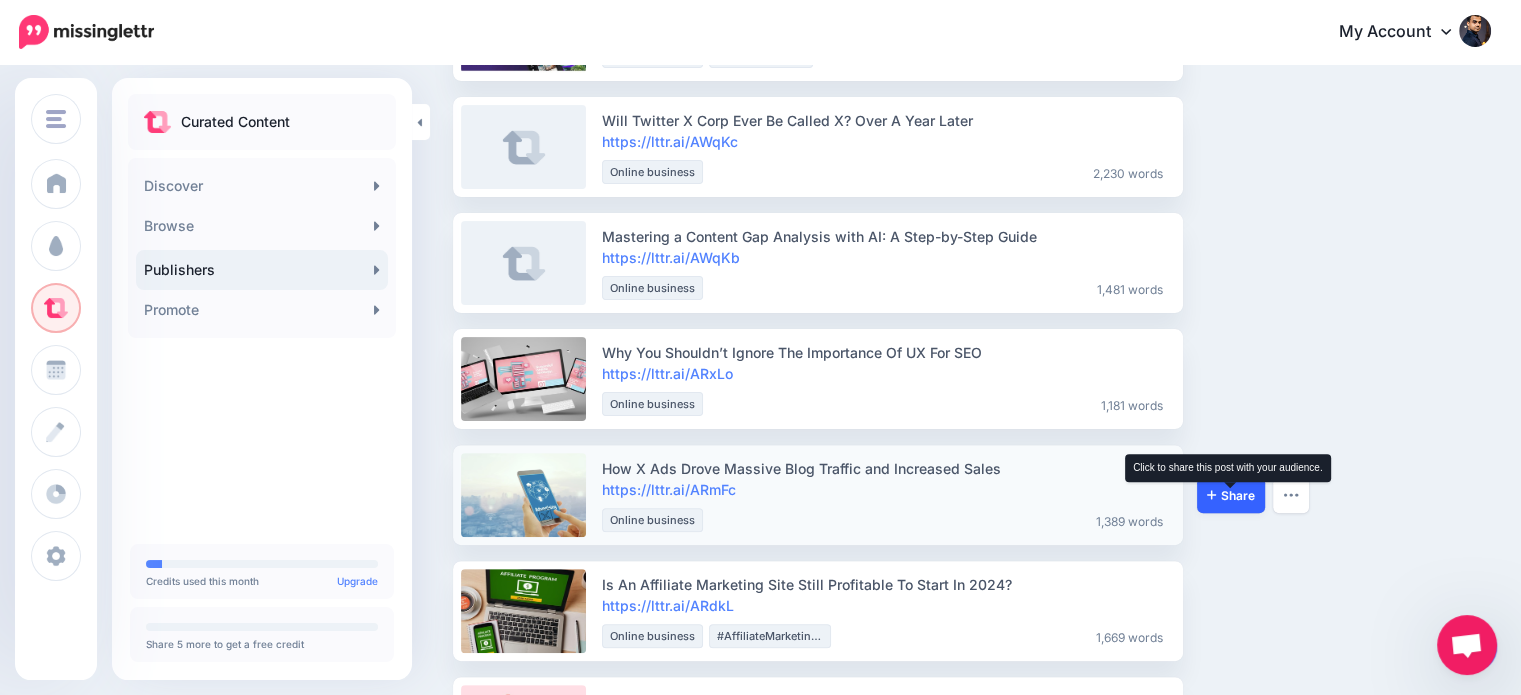 click on "Share" at bounding box center [1231, 495] 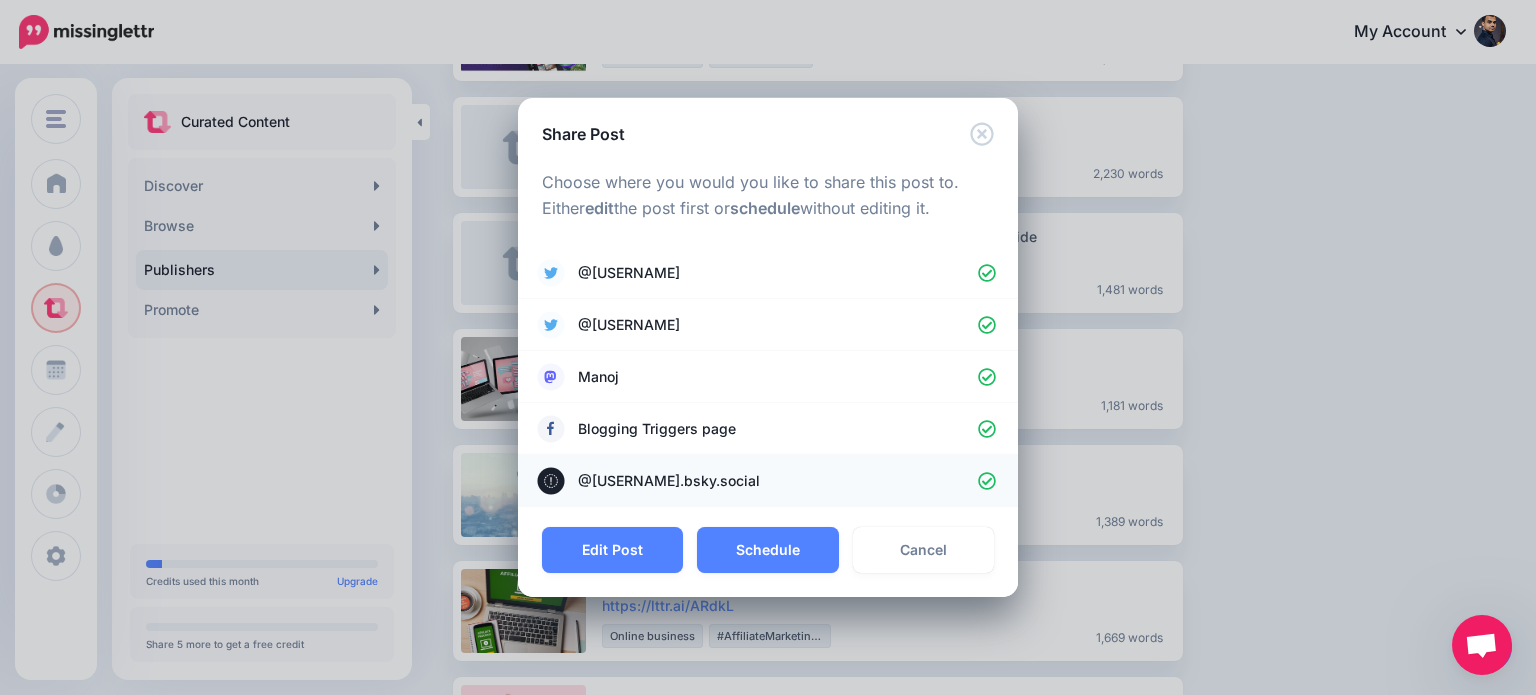 click 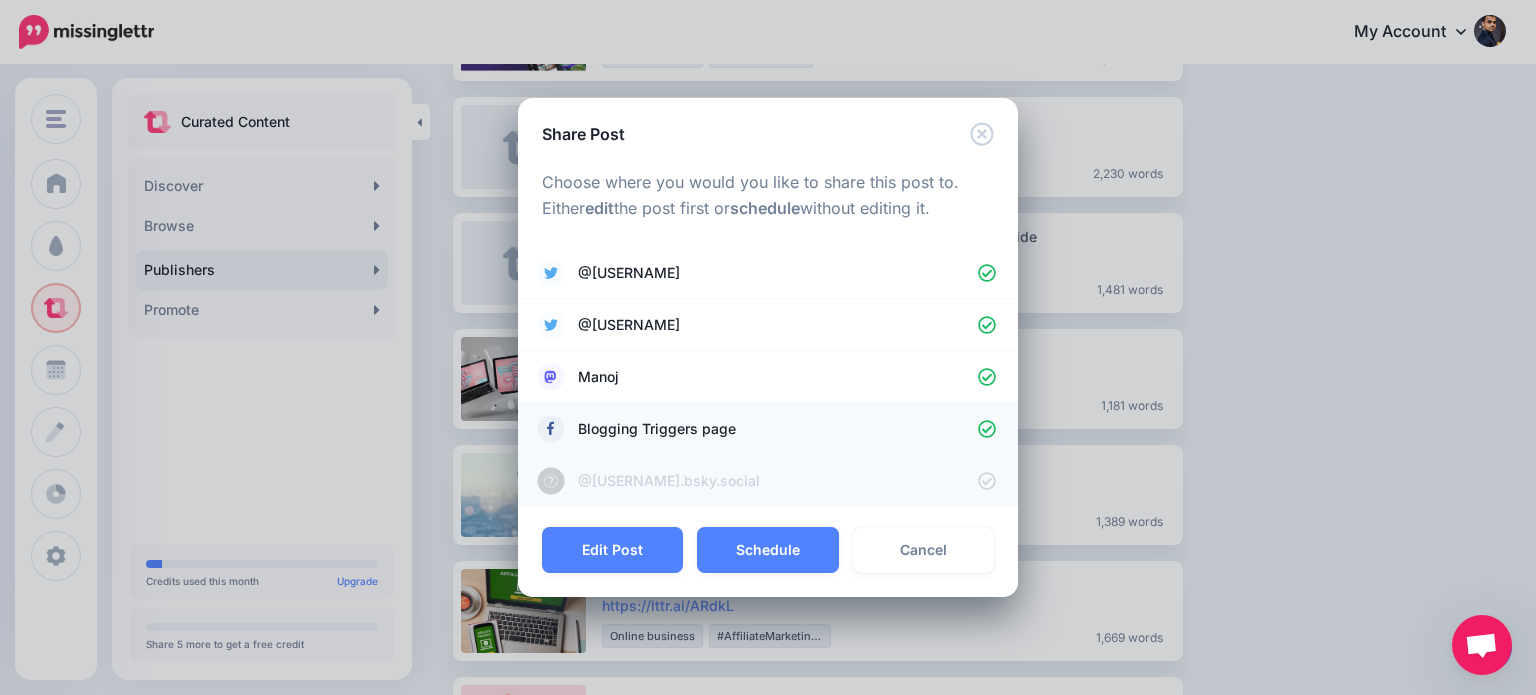 click 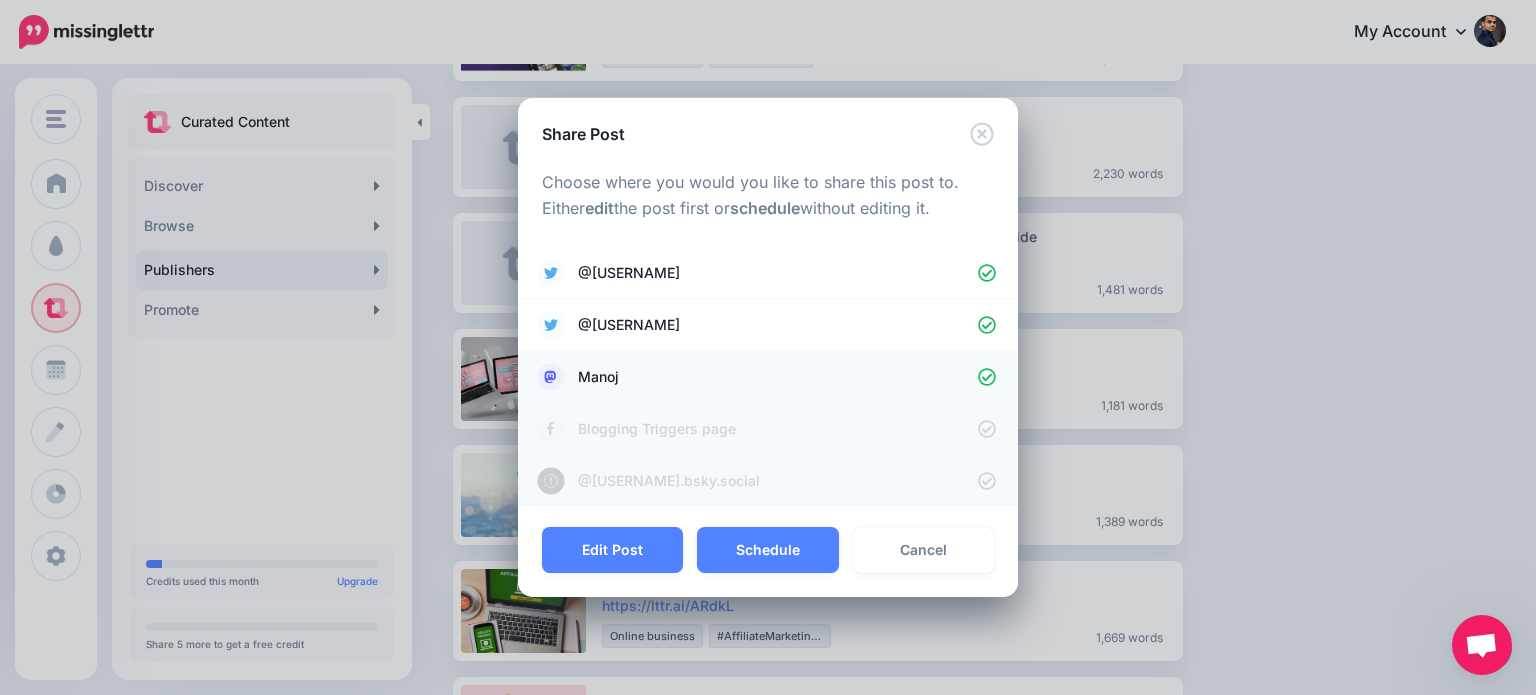 click 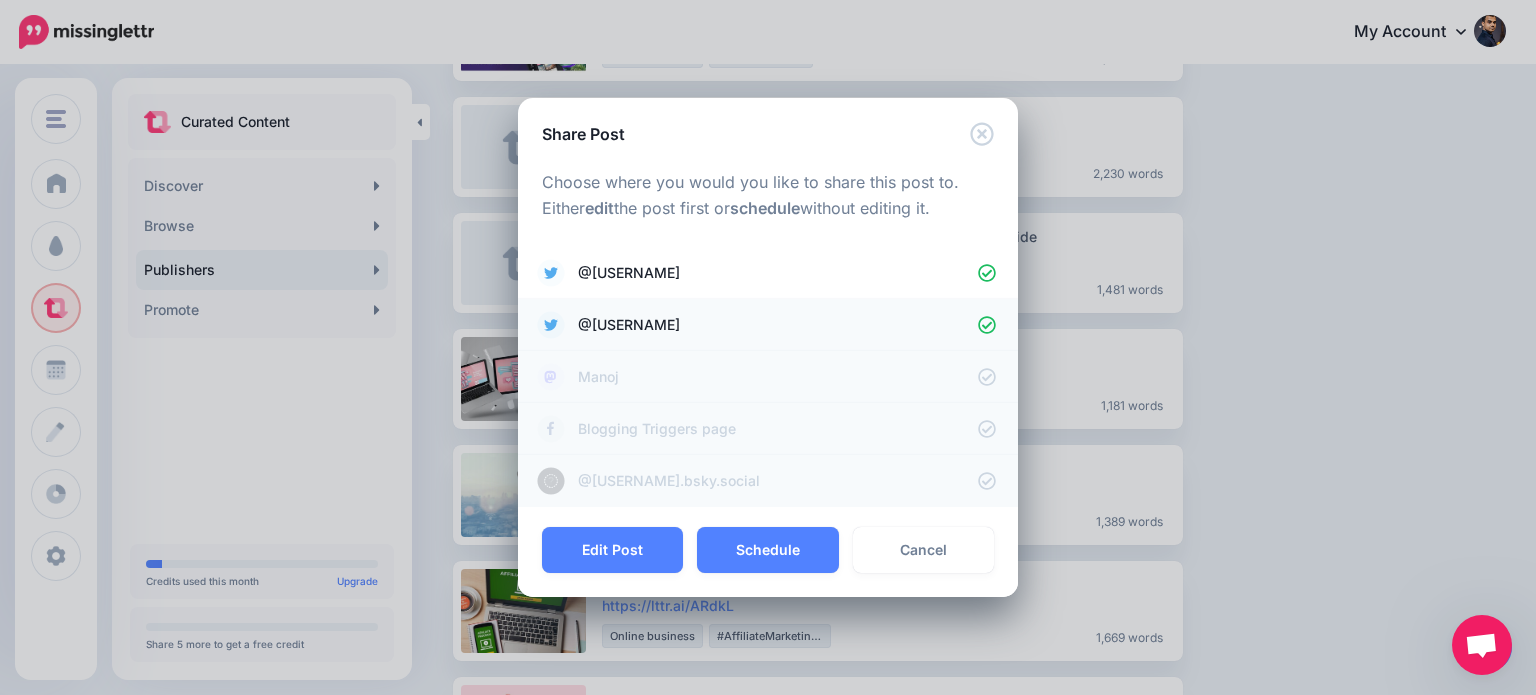 click 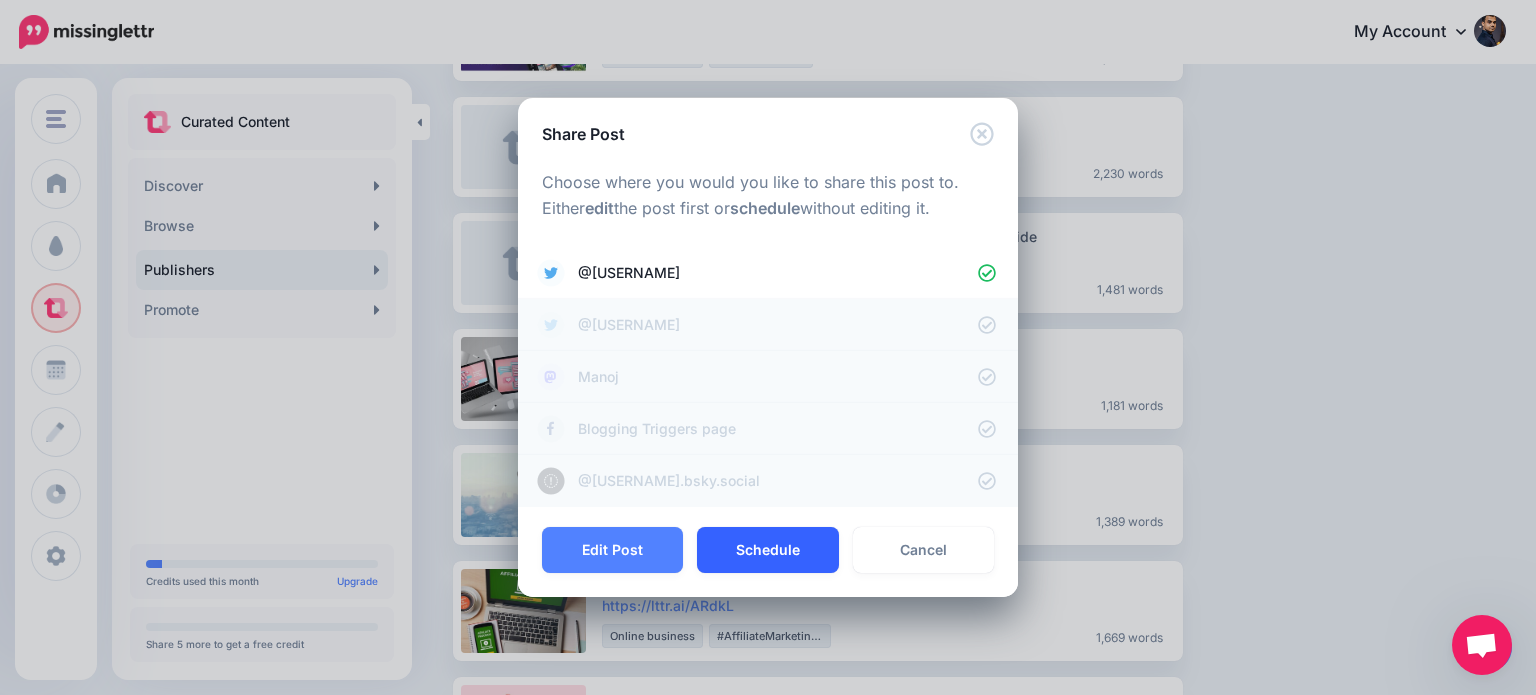 click on "Schedule" at bounding box center [767, 550] 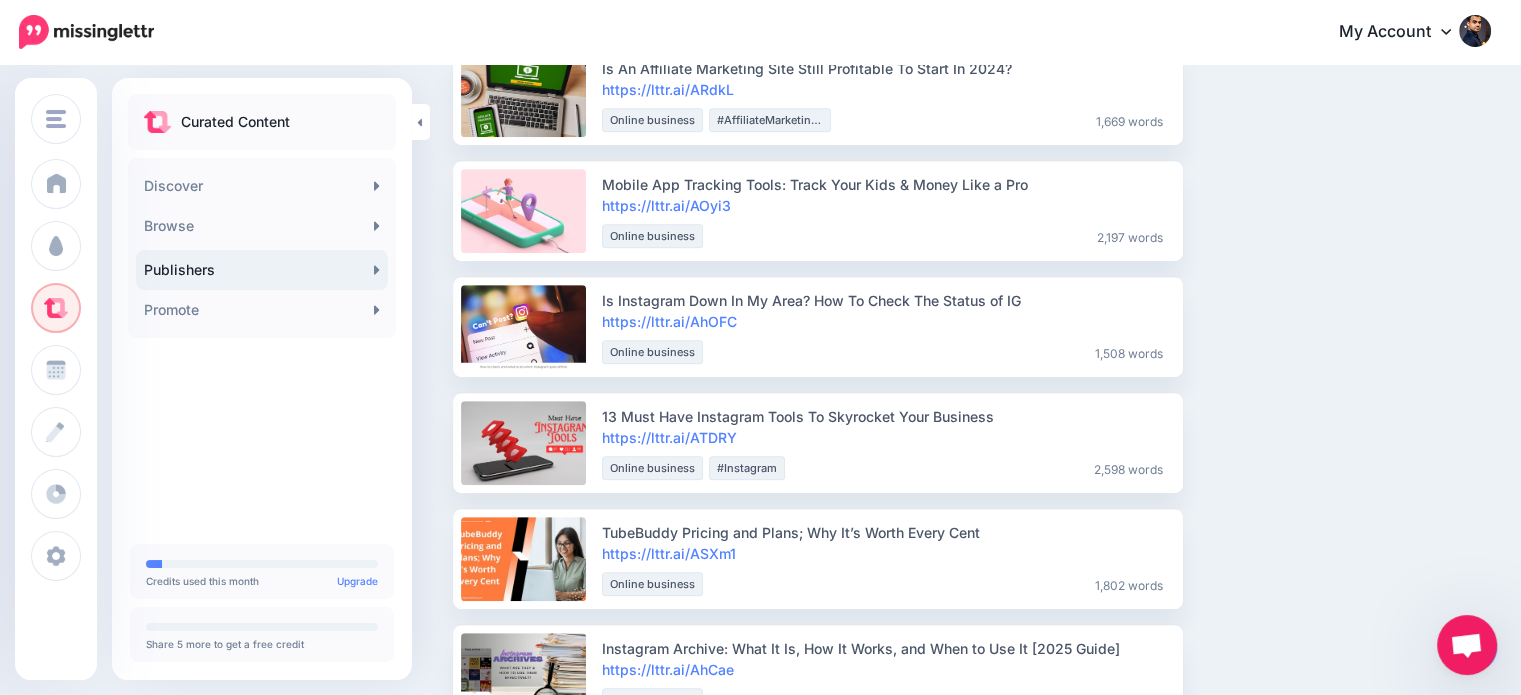 scroll, scrollTop: 986, scrollLeft: 0, axis: vertical 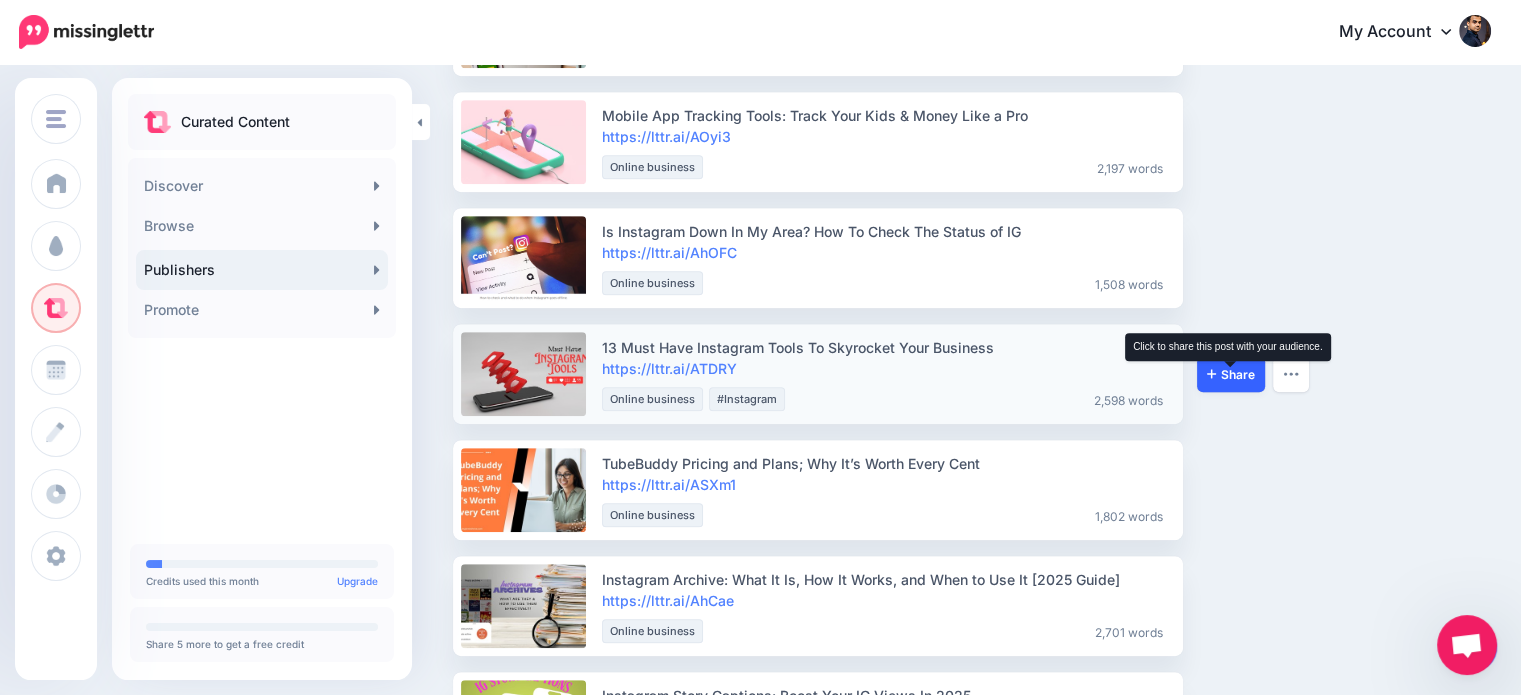 click on "Share" at bounding box center (1231, 374) 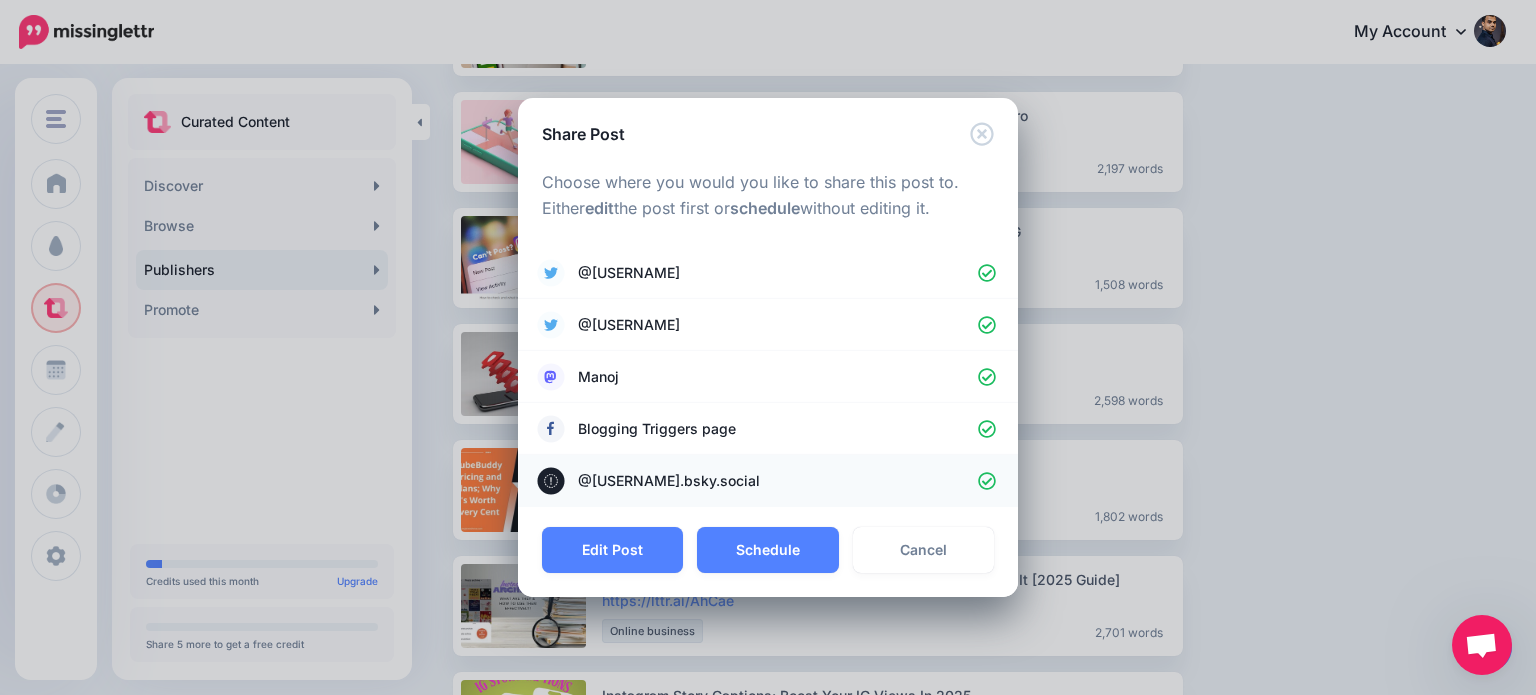 click 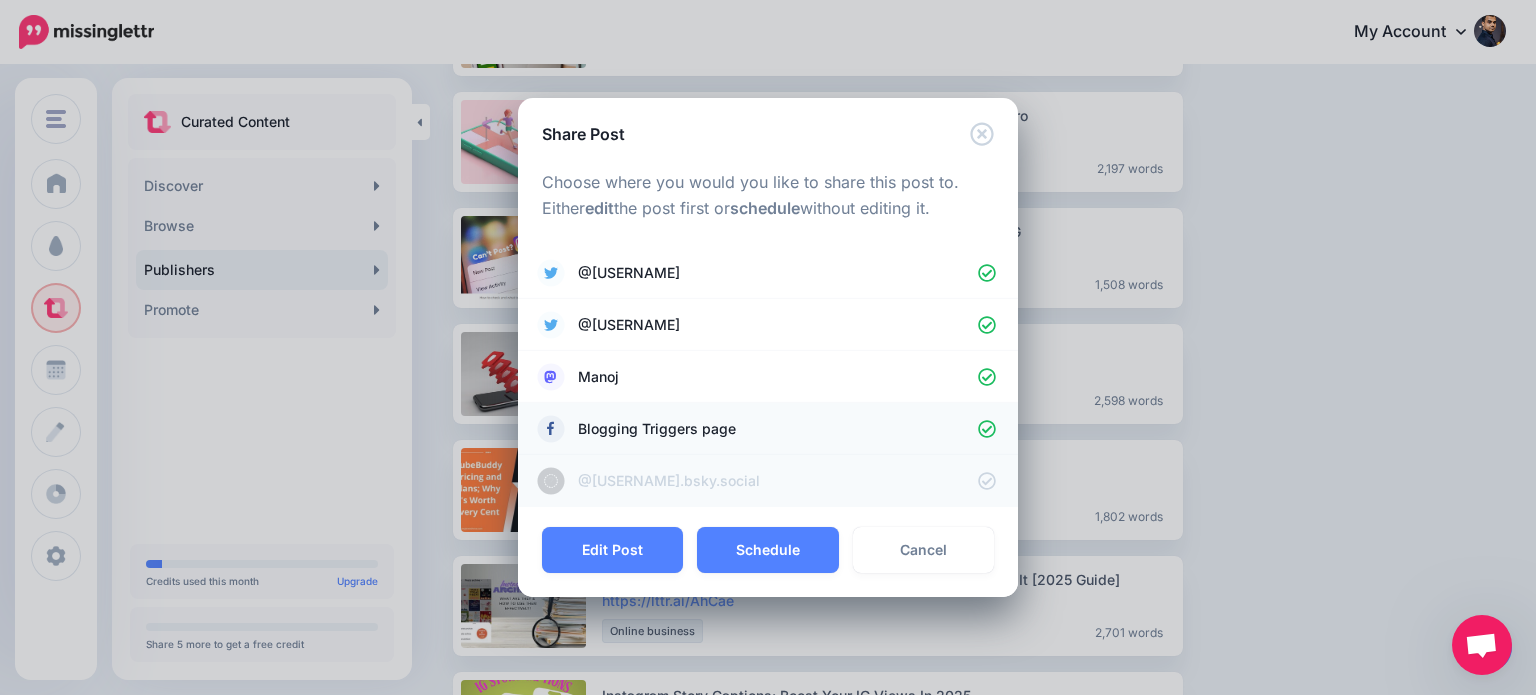 click 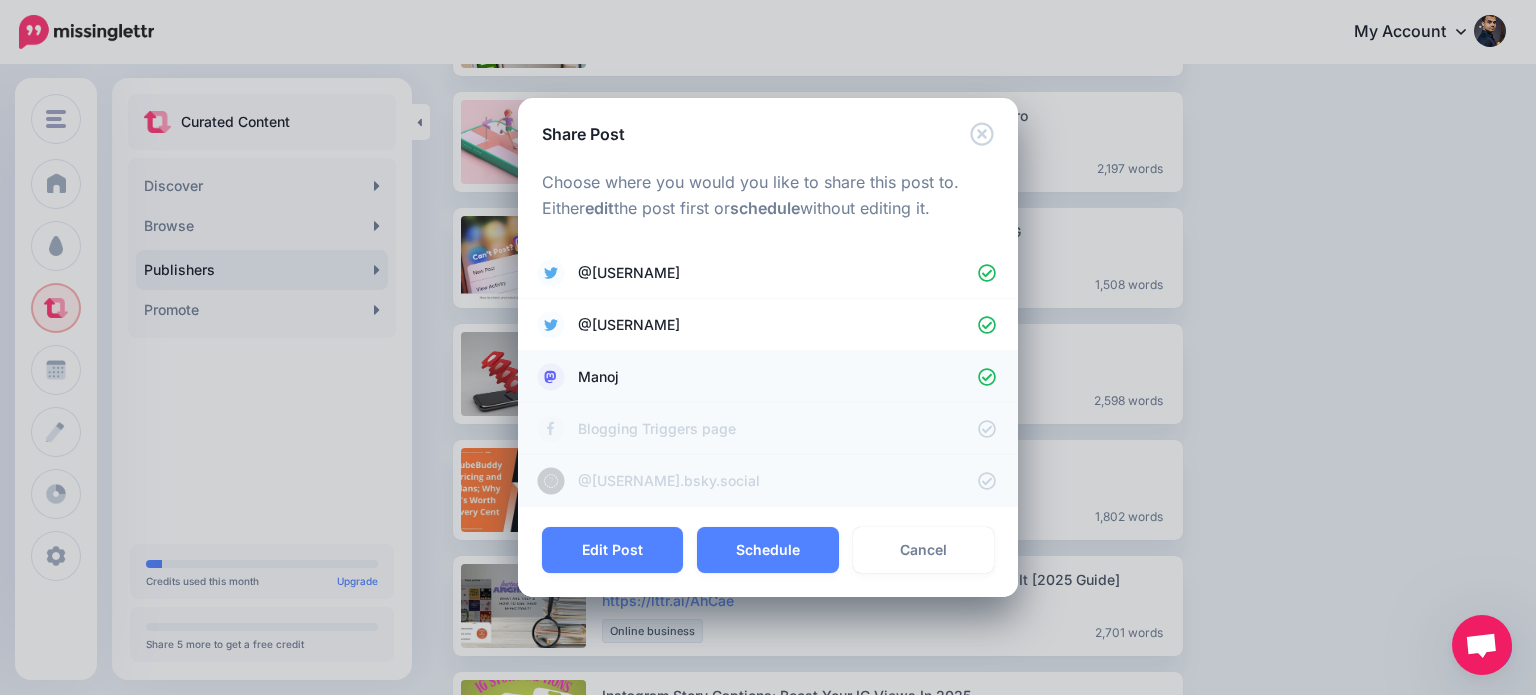 click 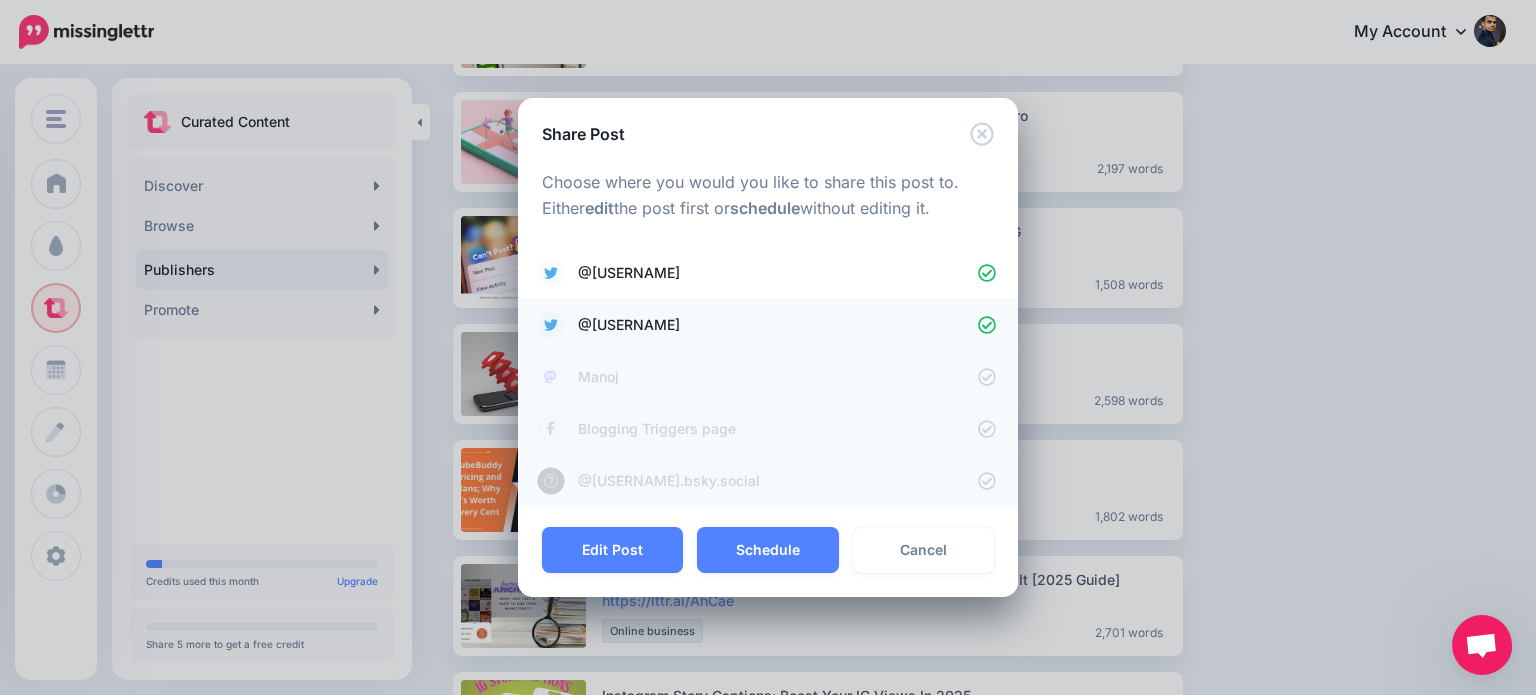 click on "@TriggerBlogging" at bounding box center (768, 325) 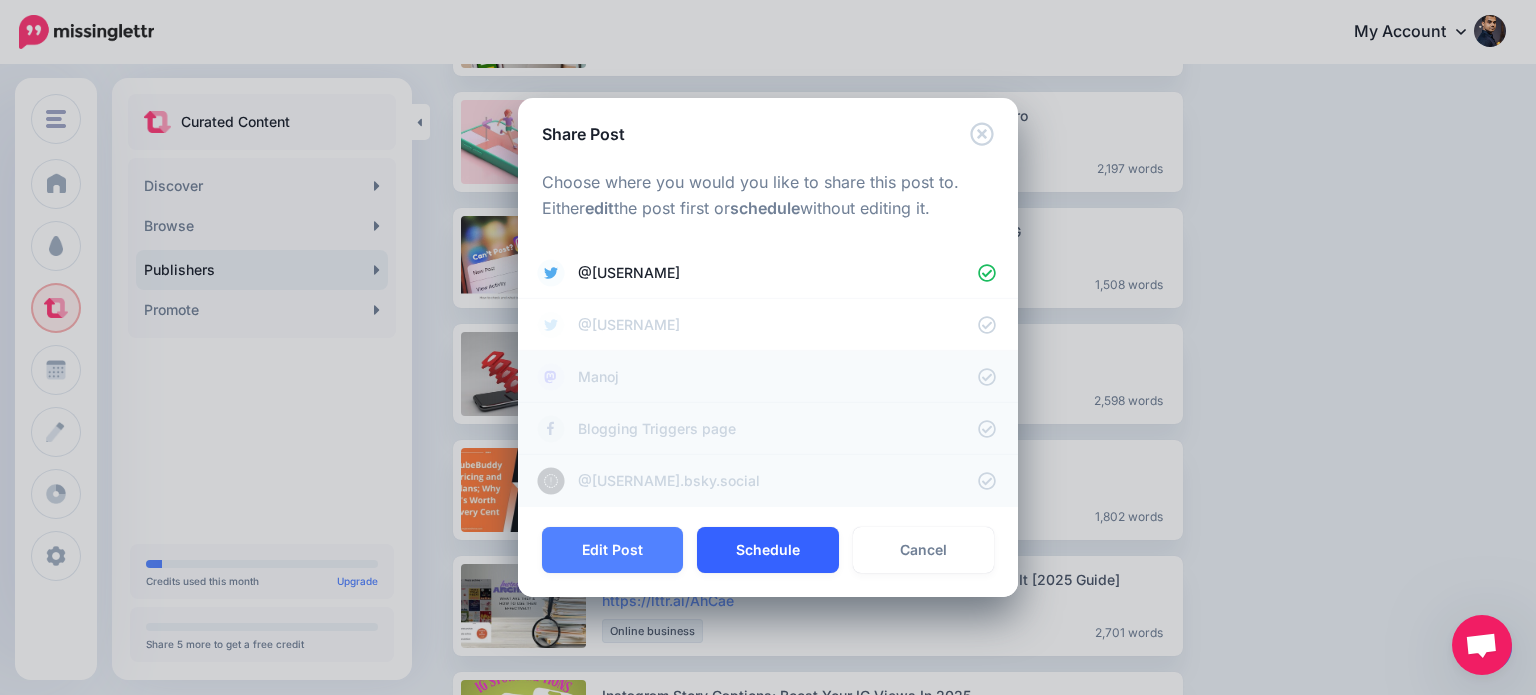 click on "Schedule" at bounding box center [767, 550] 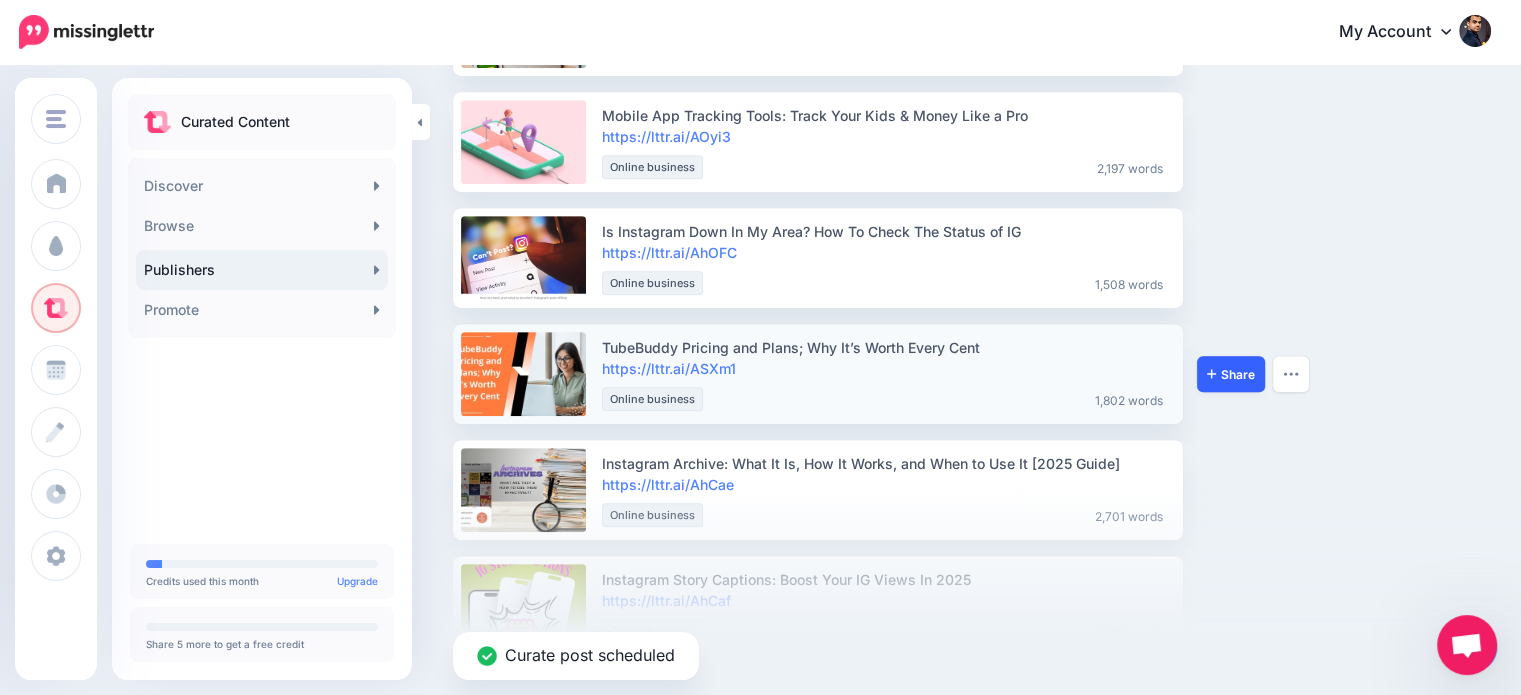 click on "Share" at bounding box center [1231, 374] 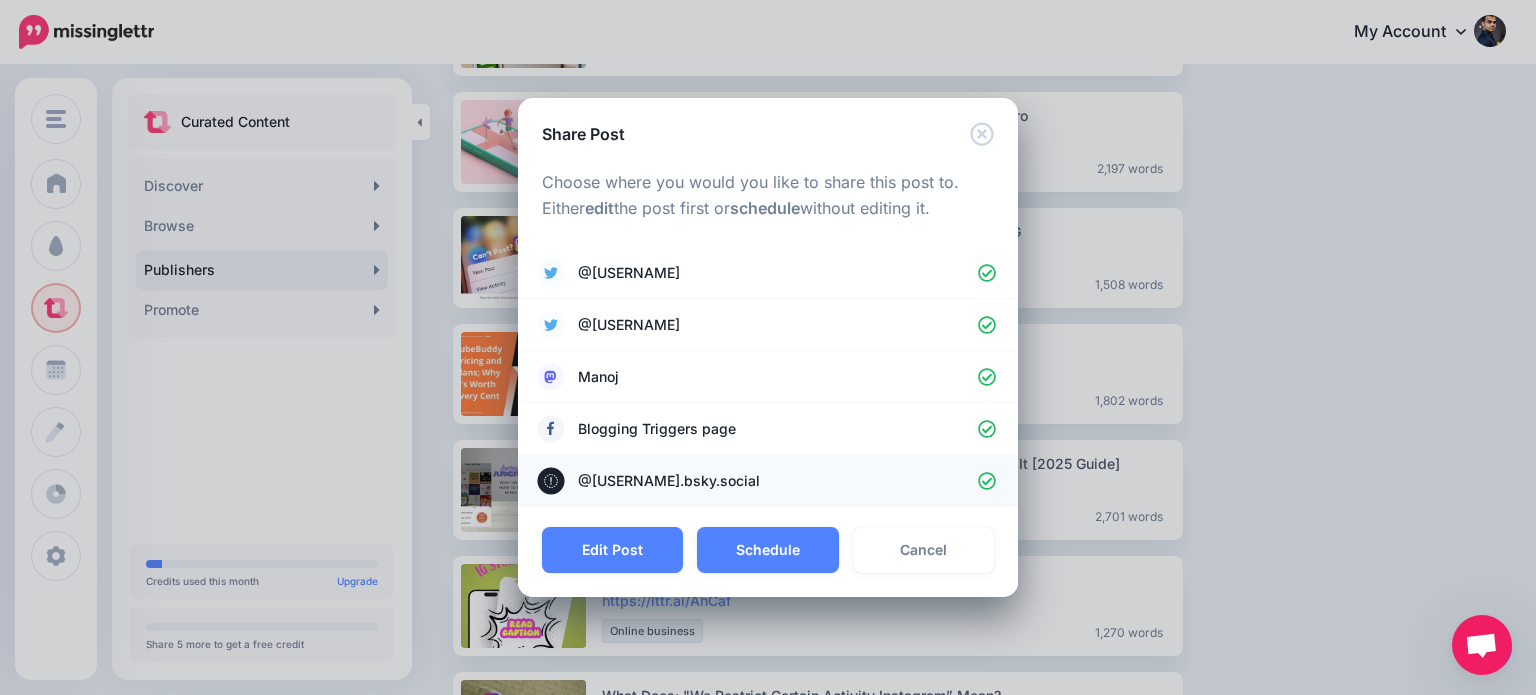 click 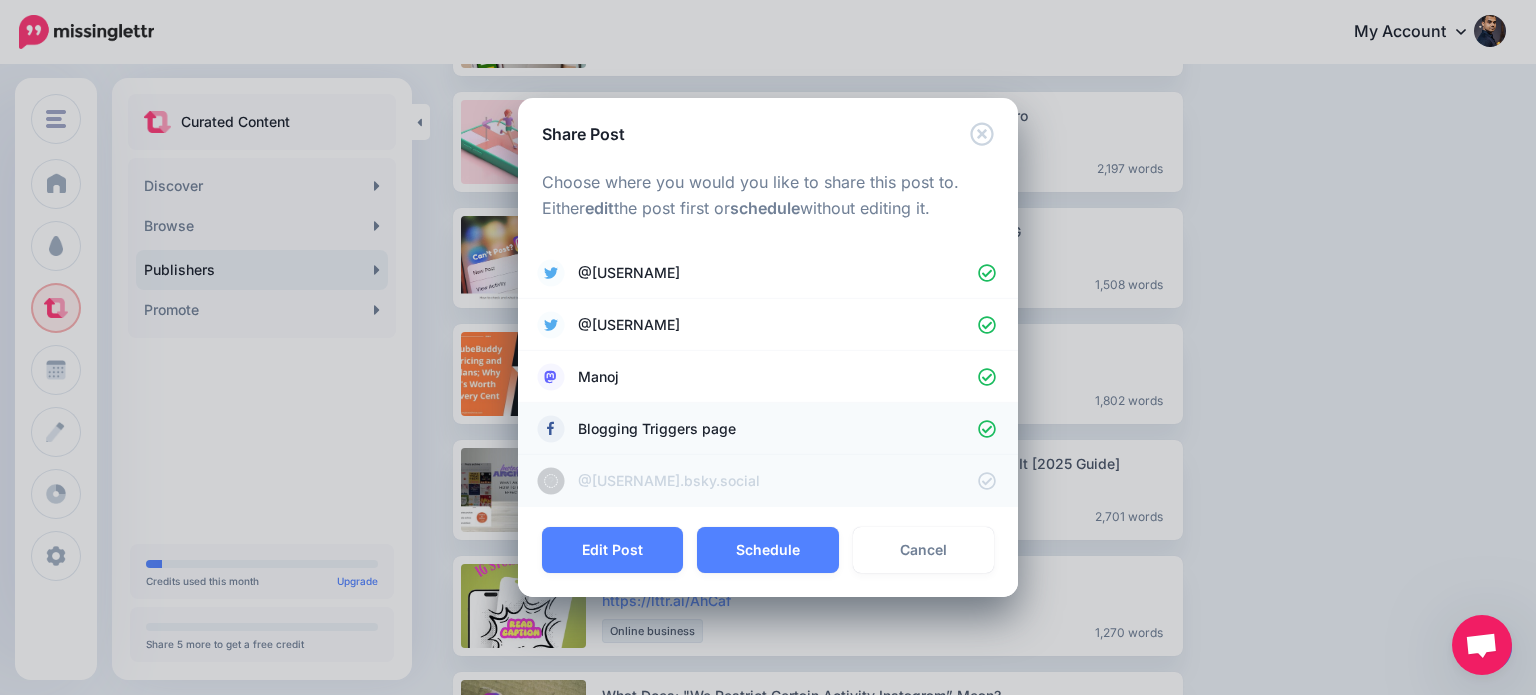 click 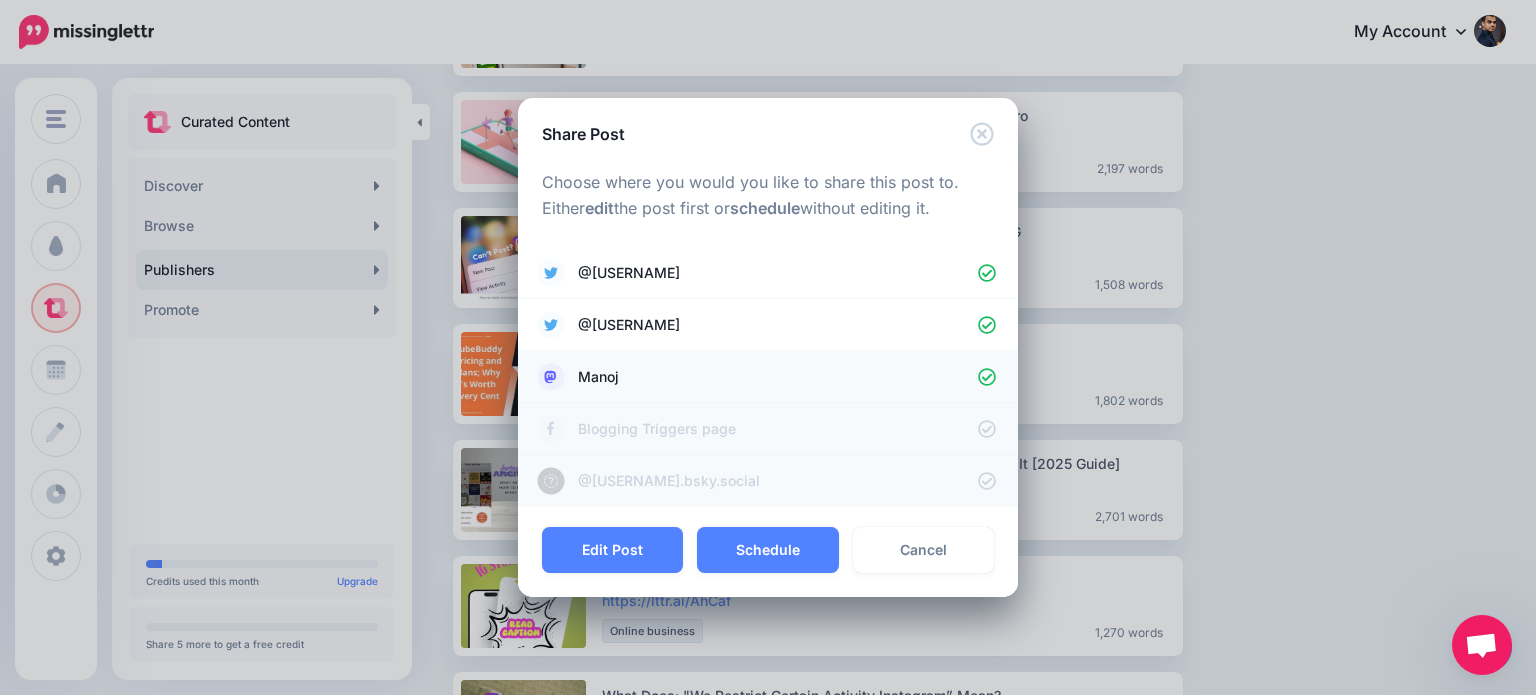 click 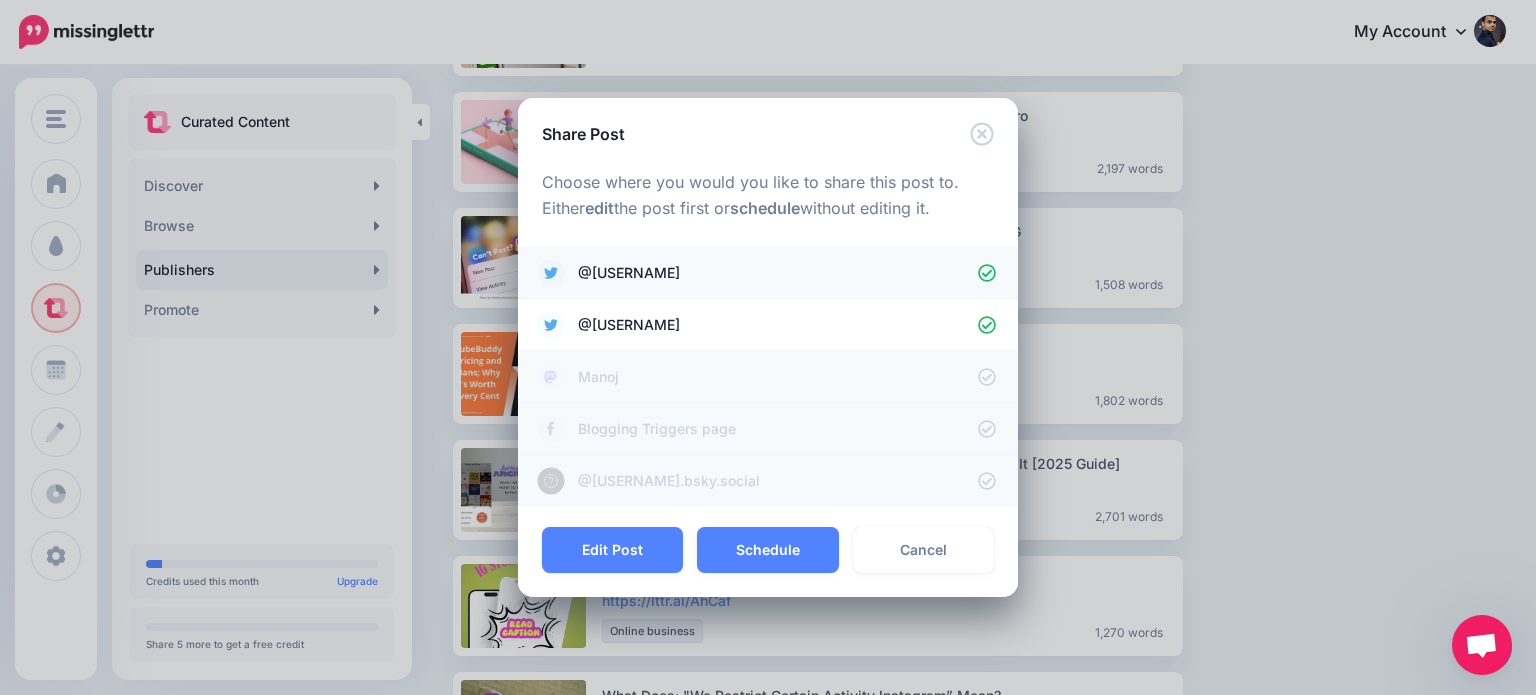 click 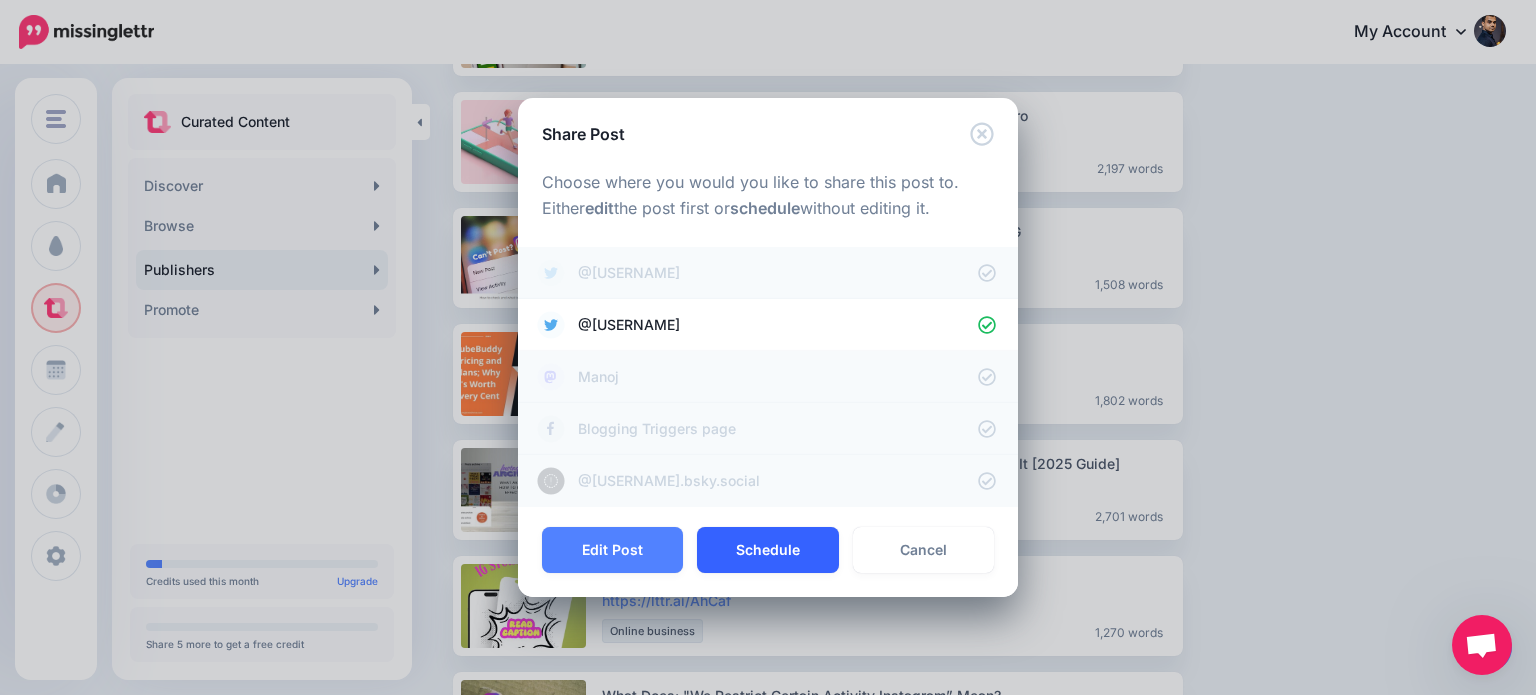 click on "Schedule" at bounding box center (767, 550) 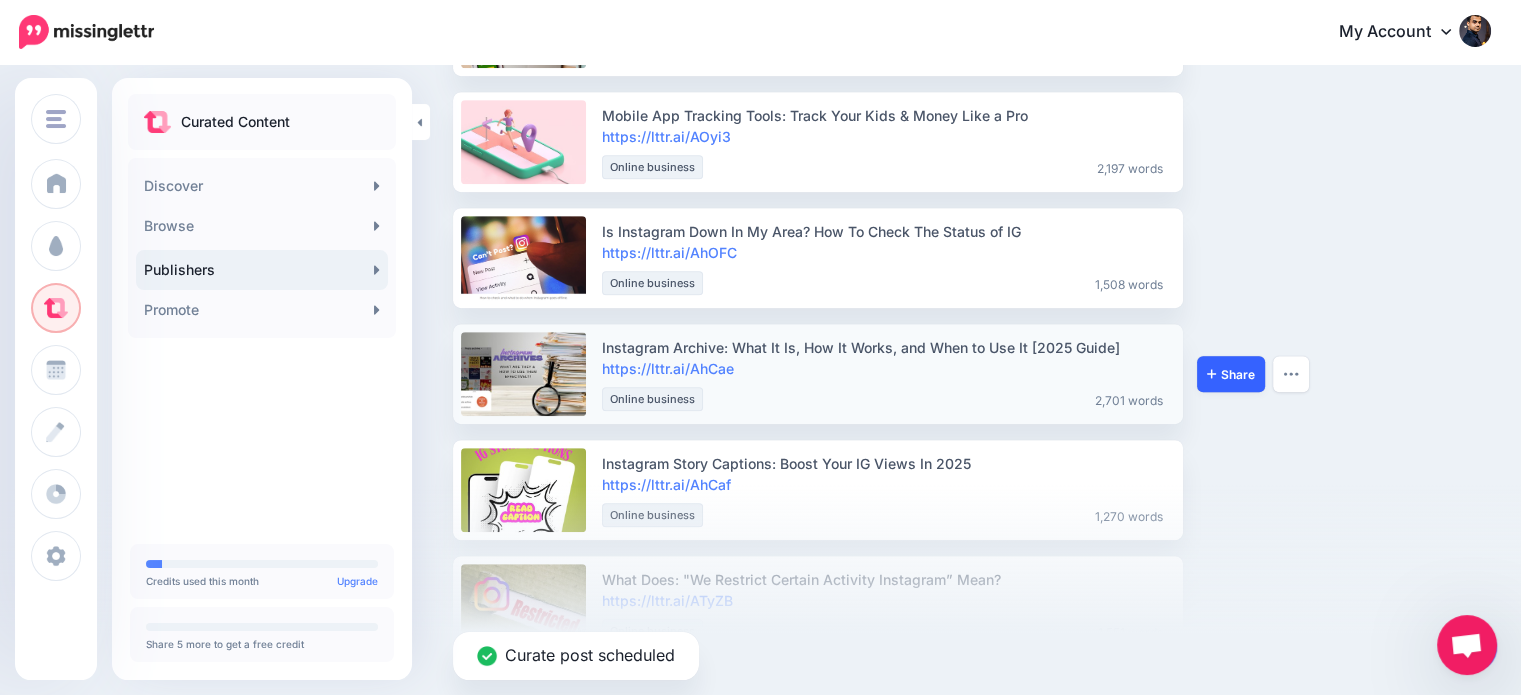 click on "Share" at bounding box center [1231, 374] 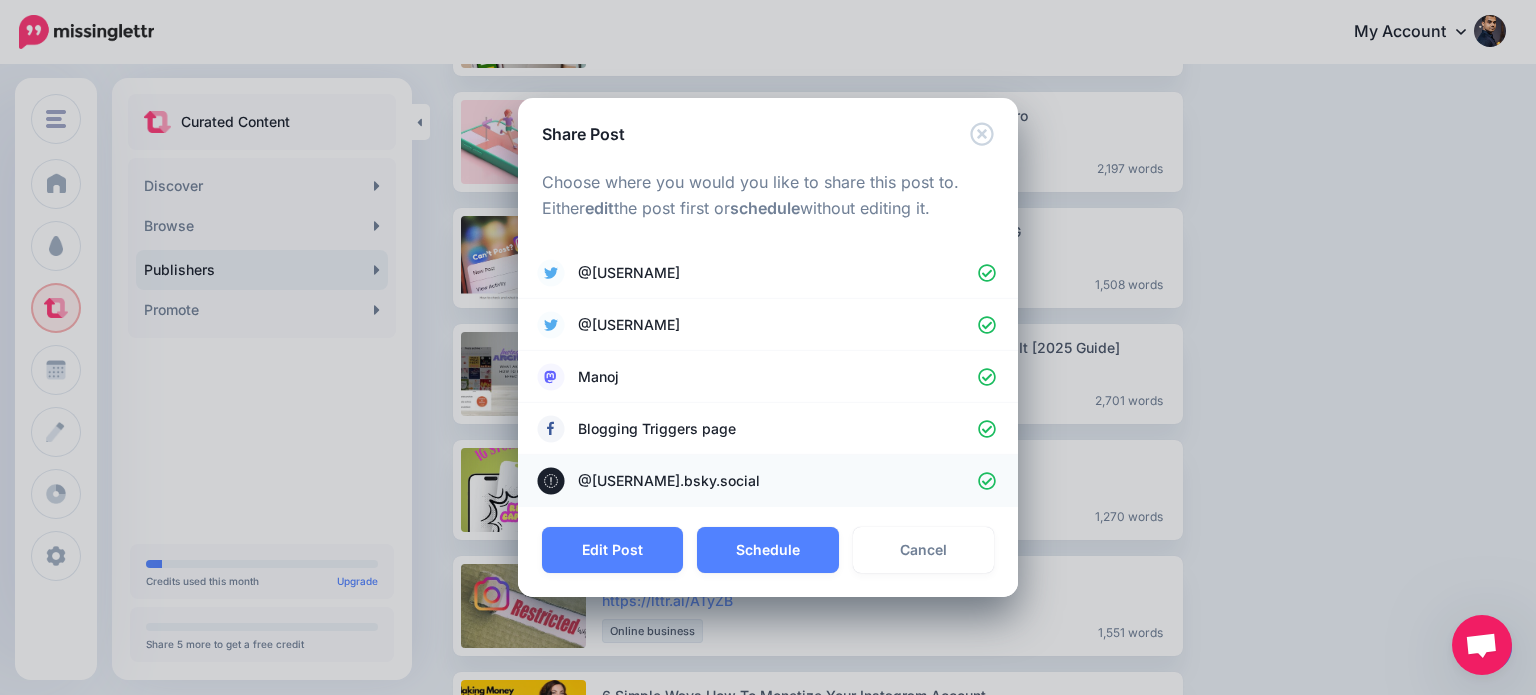 click 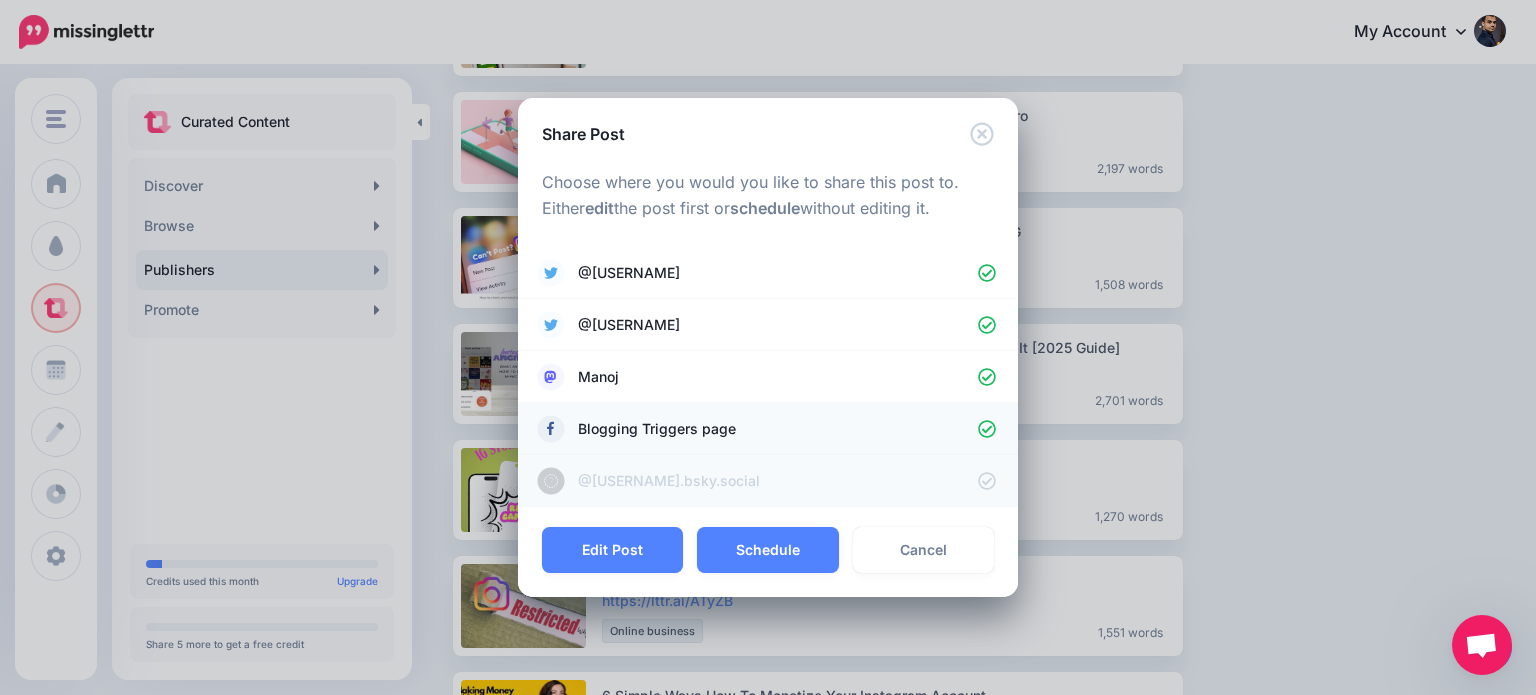 click 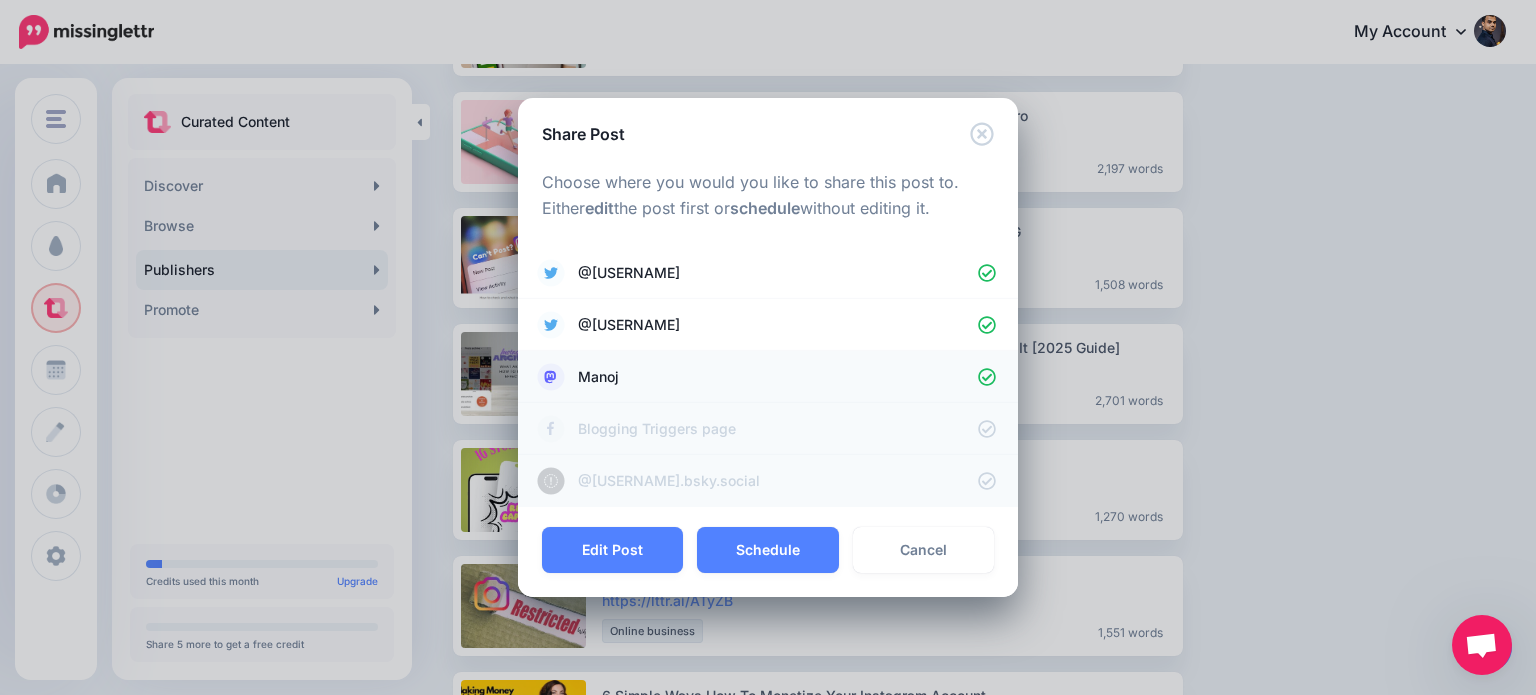 click 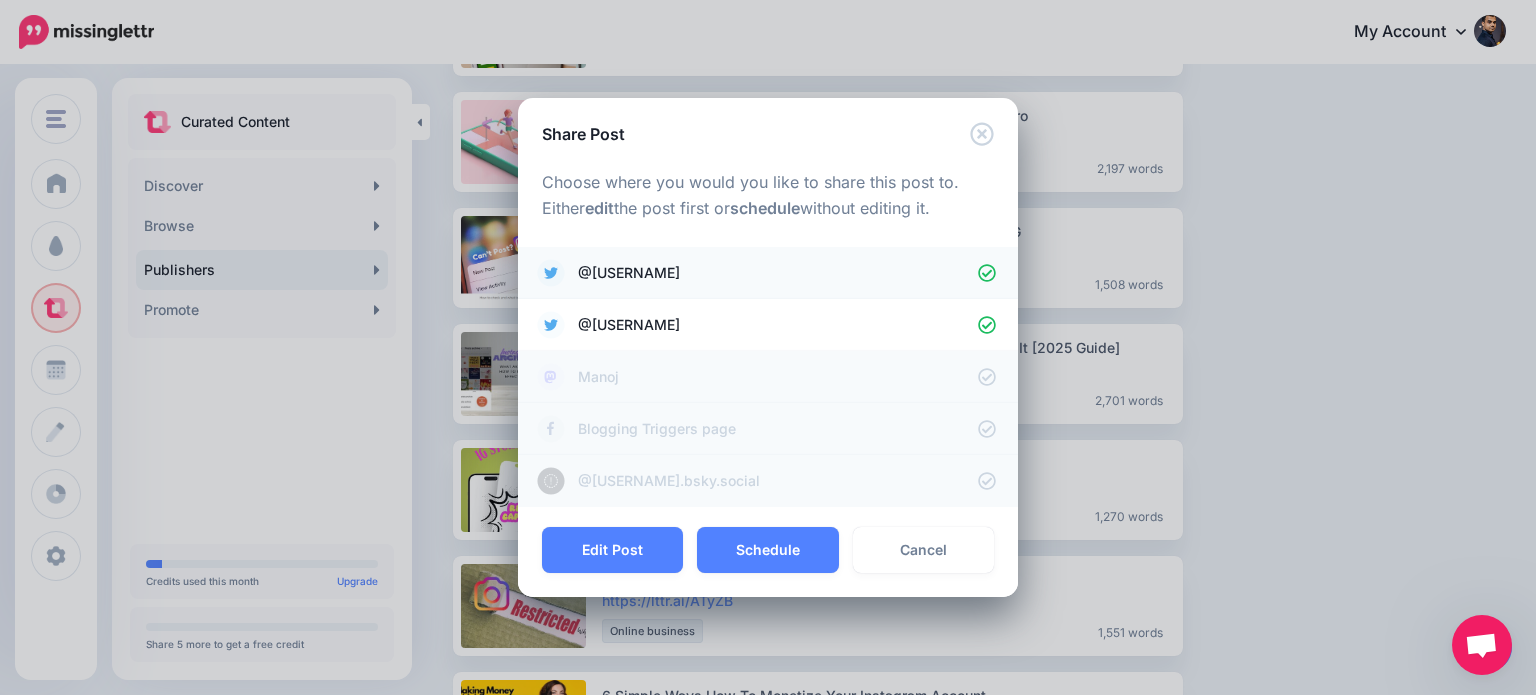 click 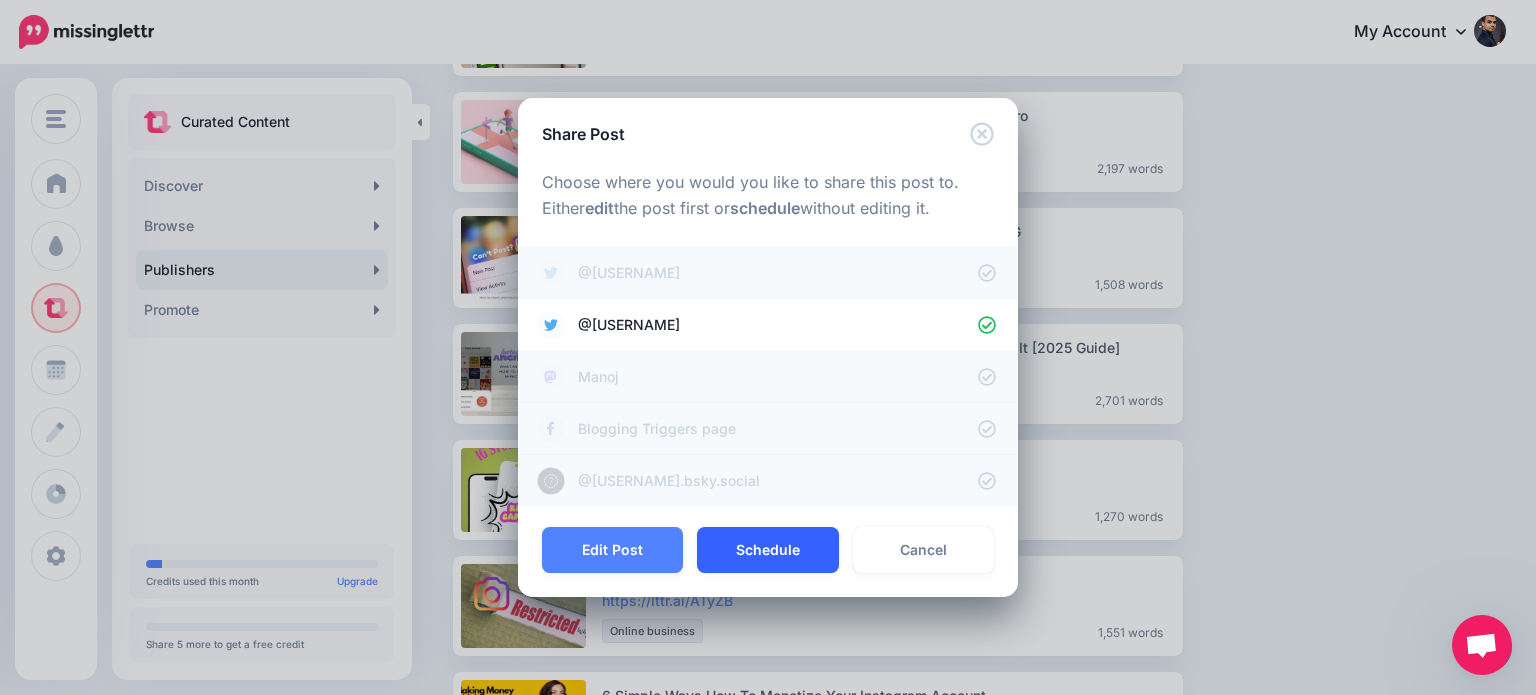 click on "Schedule" at bounding box center (767, 550) 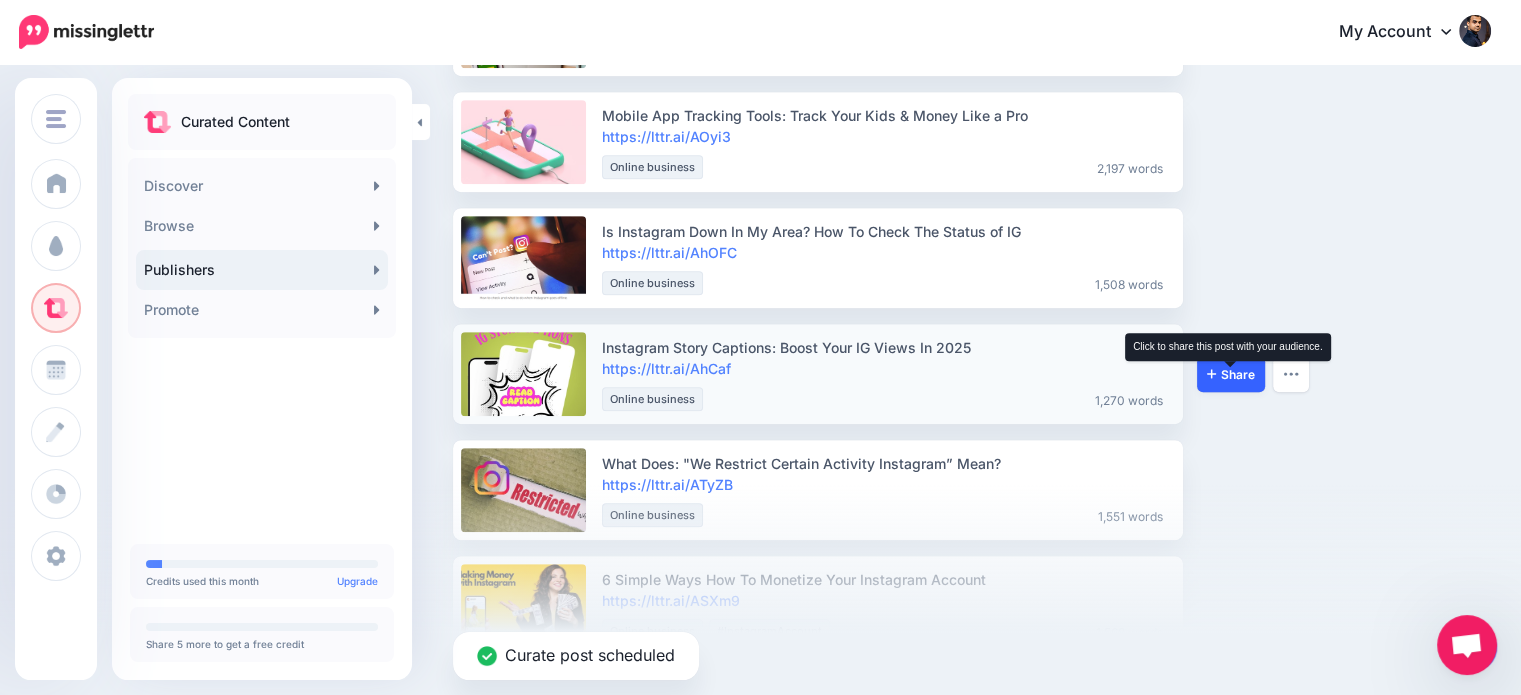 click 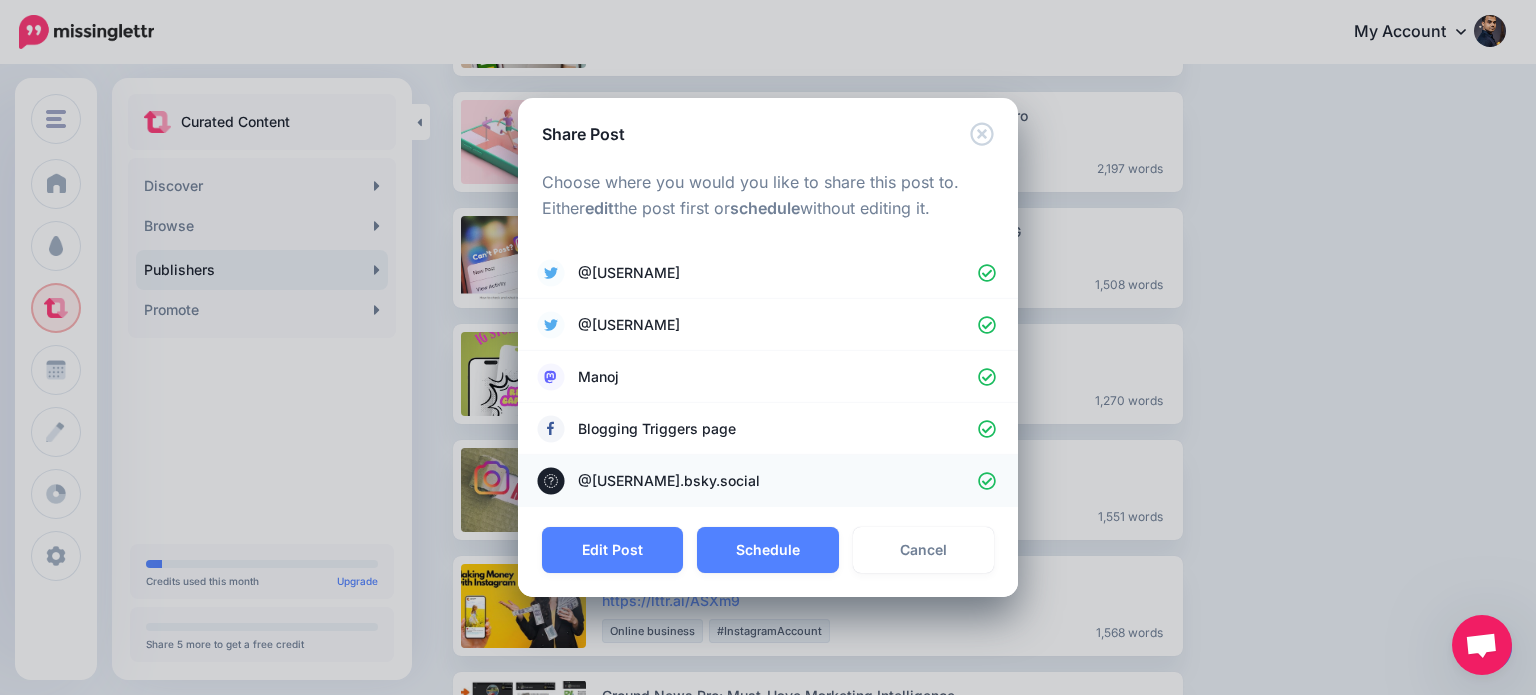click 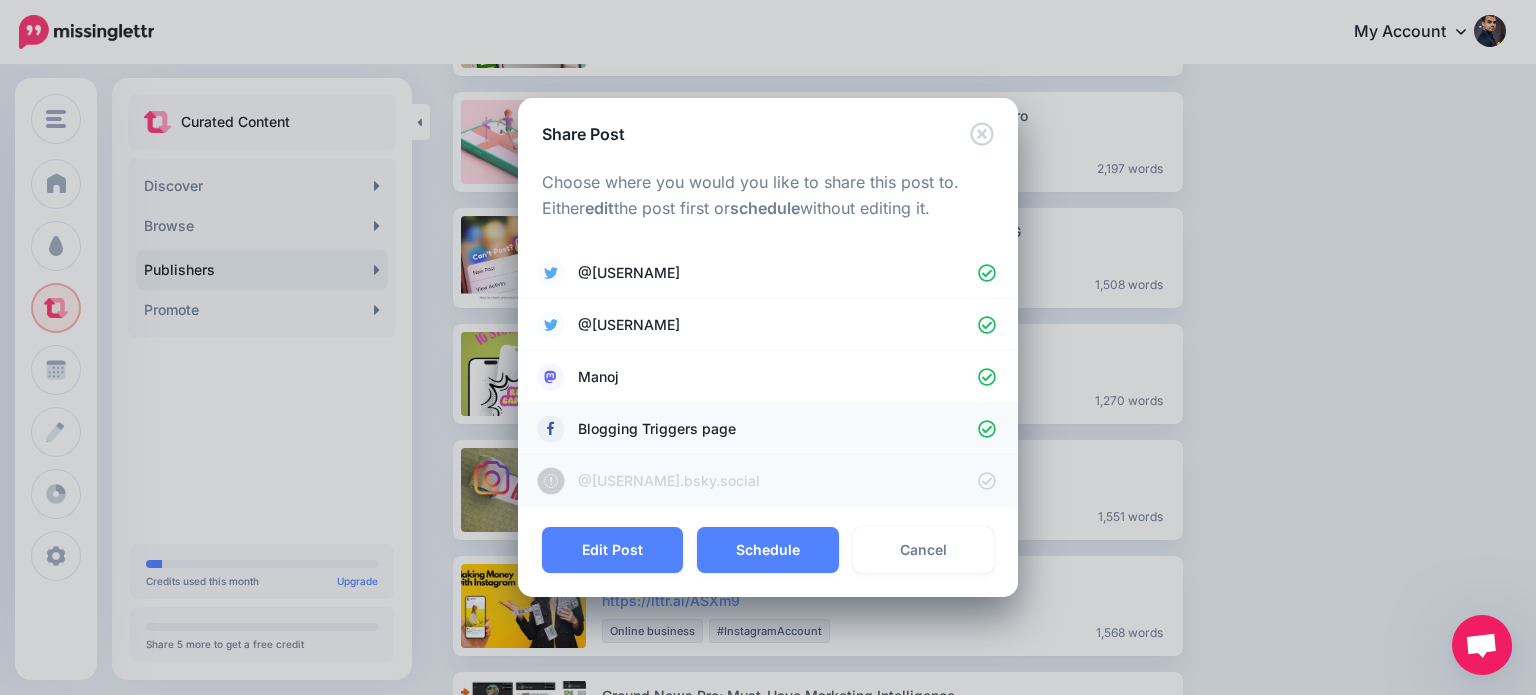 click 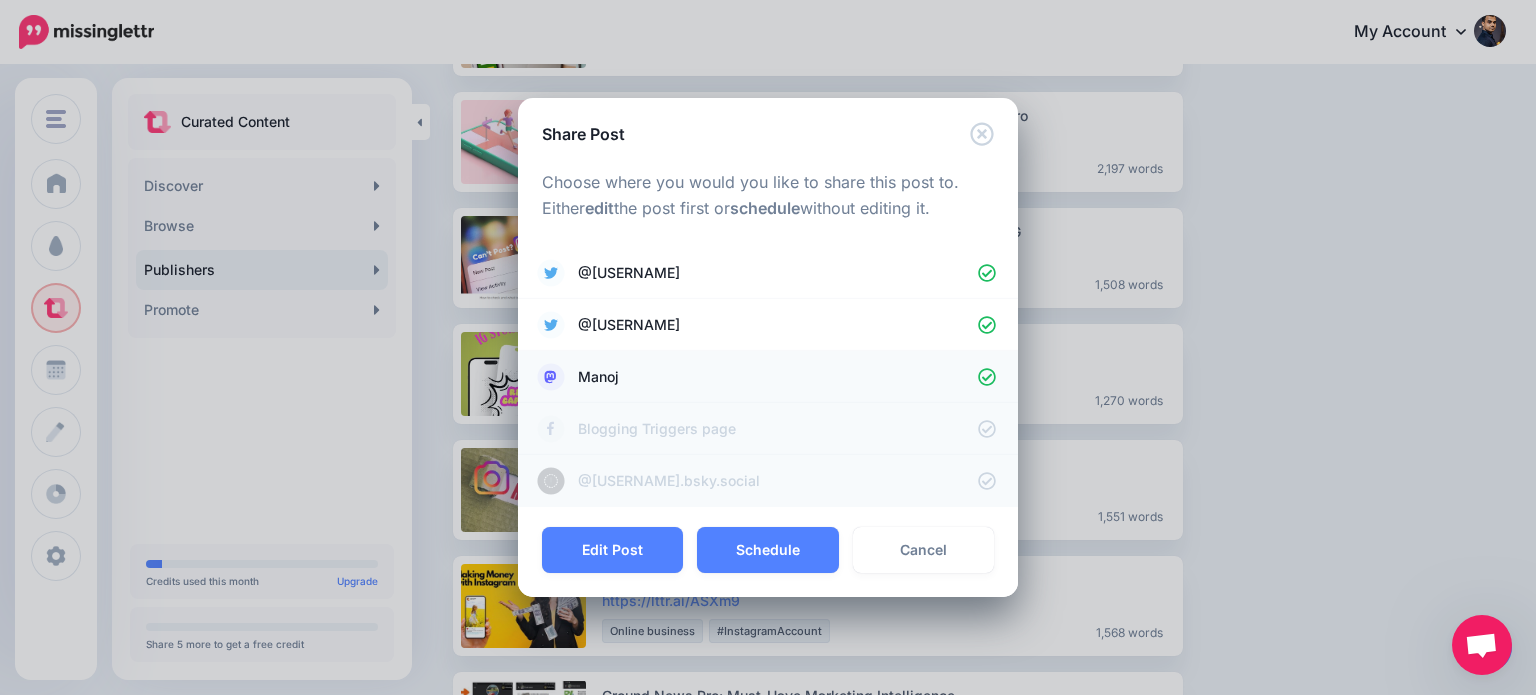 click 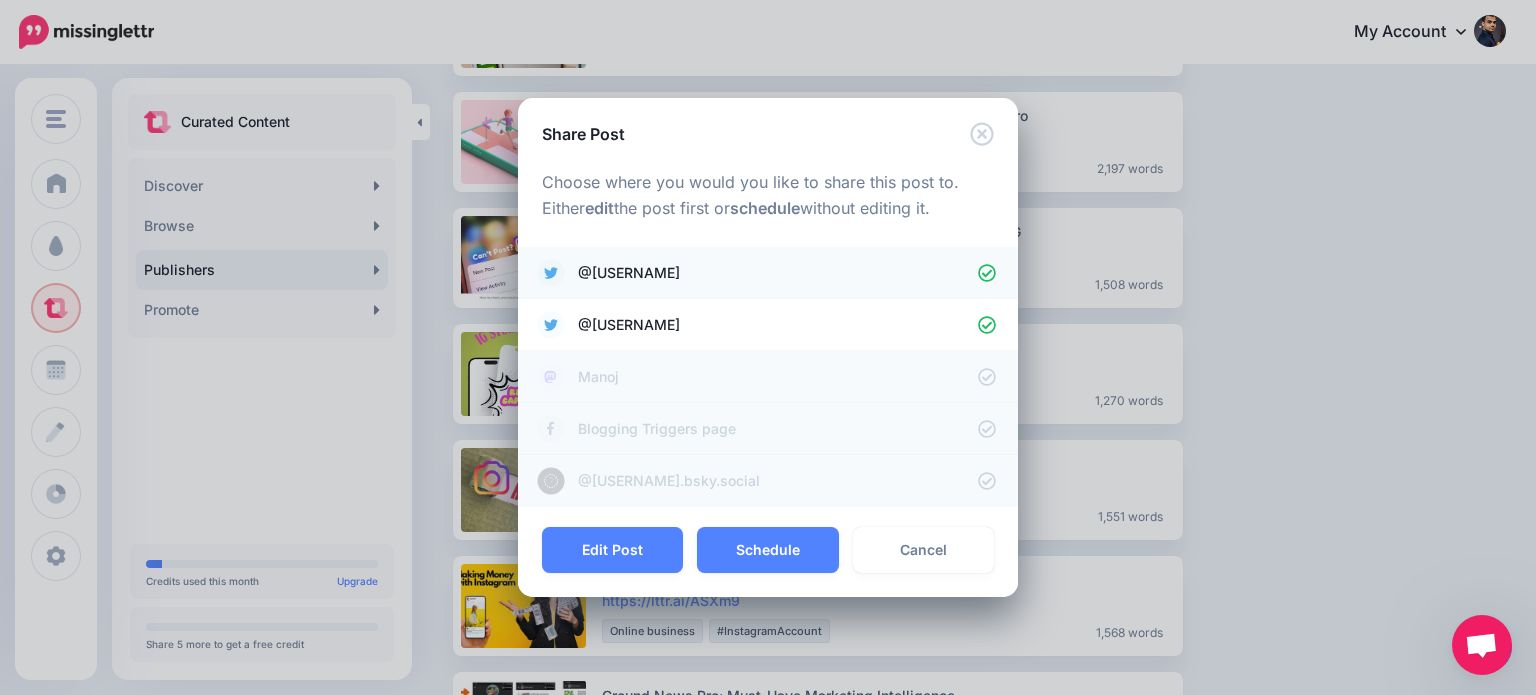 click on "@HeartofManoj" at bounding box center [768, 273] 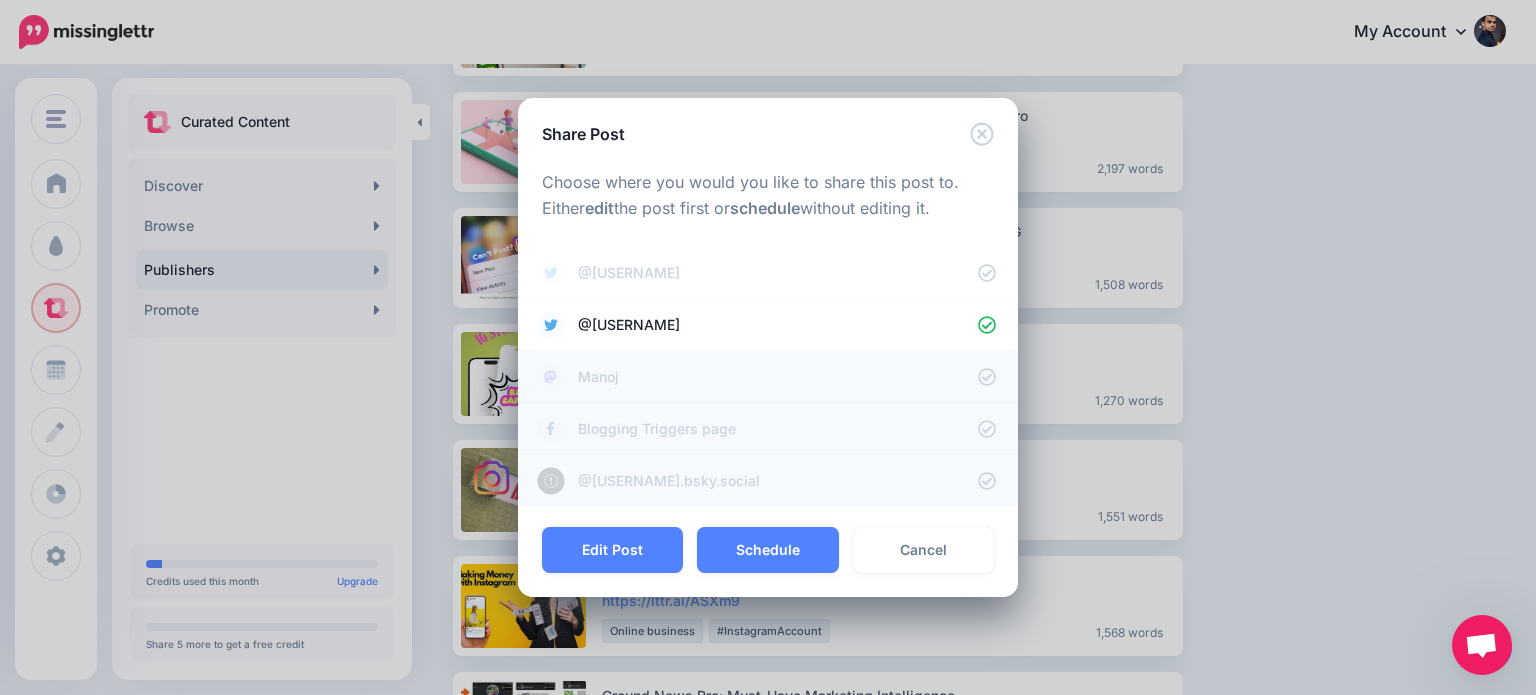 drag, startPoint x: 808, startPoint y: 532, endPoint x: 852, endPoint y: 518, distance: 46.173584 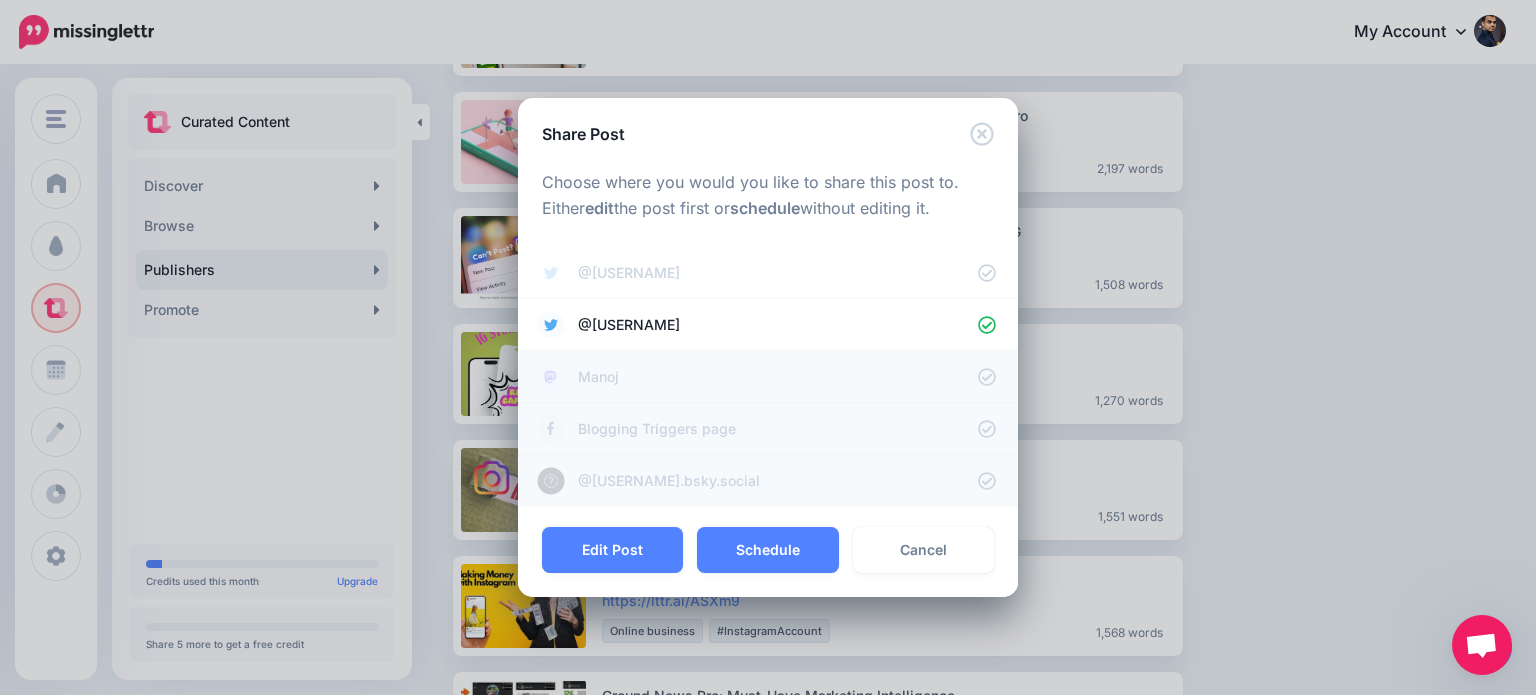 click on "Schedule" at bounding box center (767, 550) 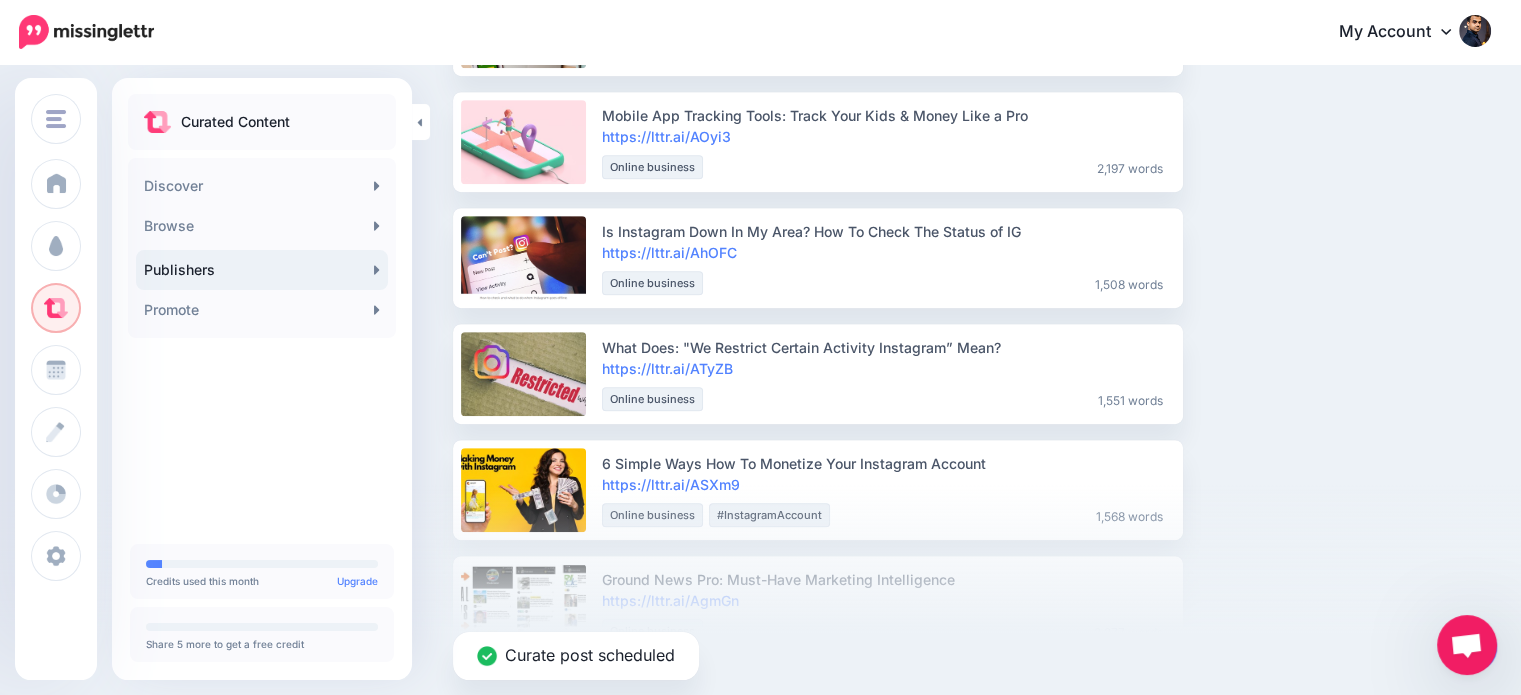 click on "Curate post scheduled" at bounding box center [760, 590] 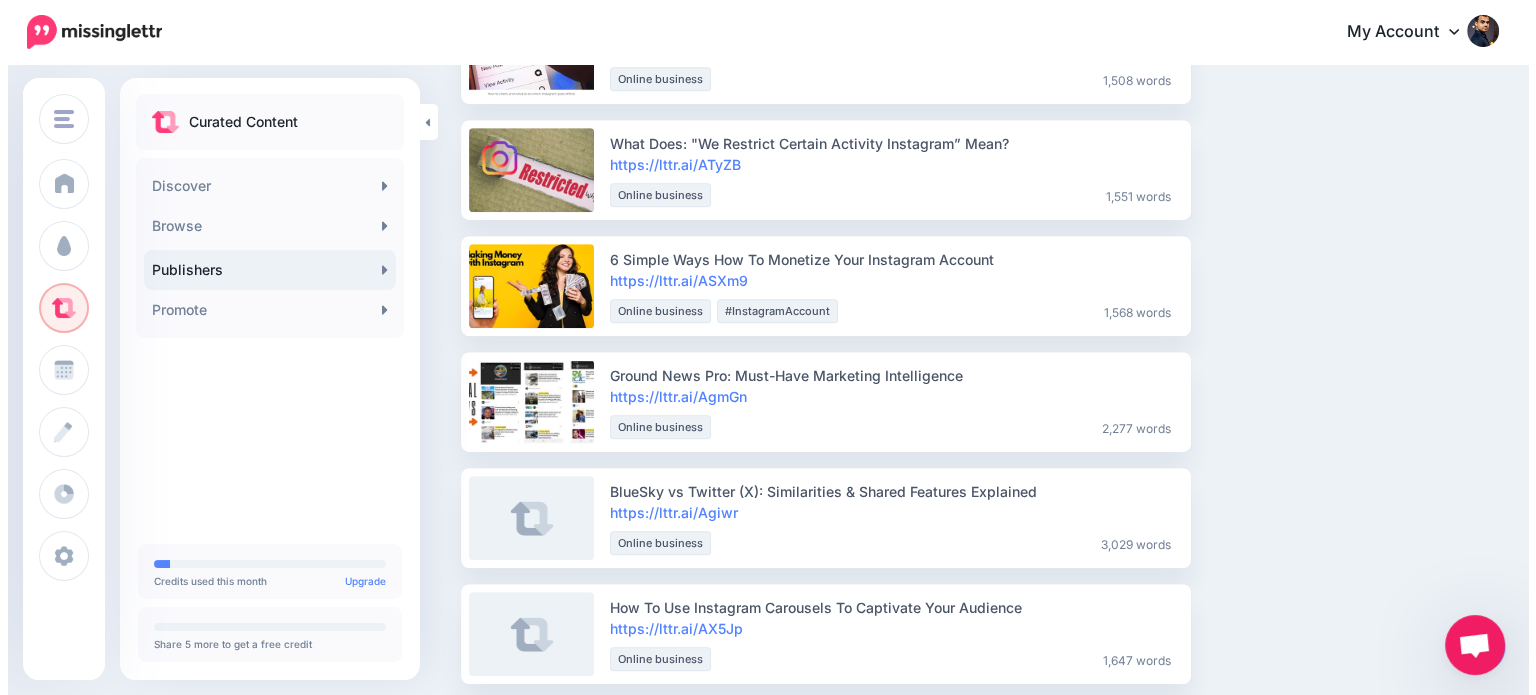 scroll, scrollTop: 1247, scrollLeft: 0, axis: vertical 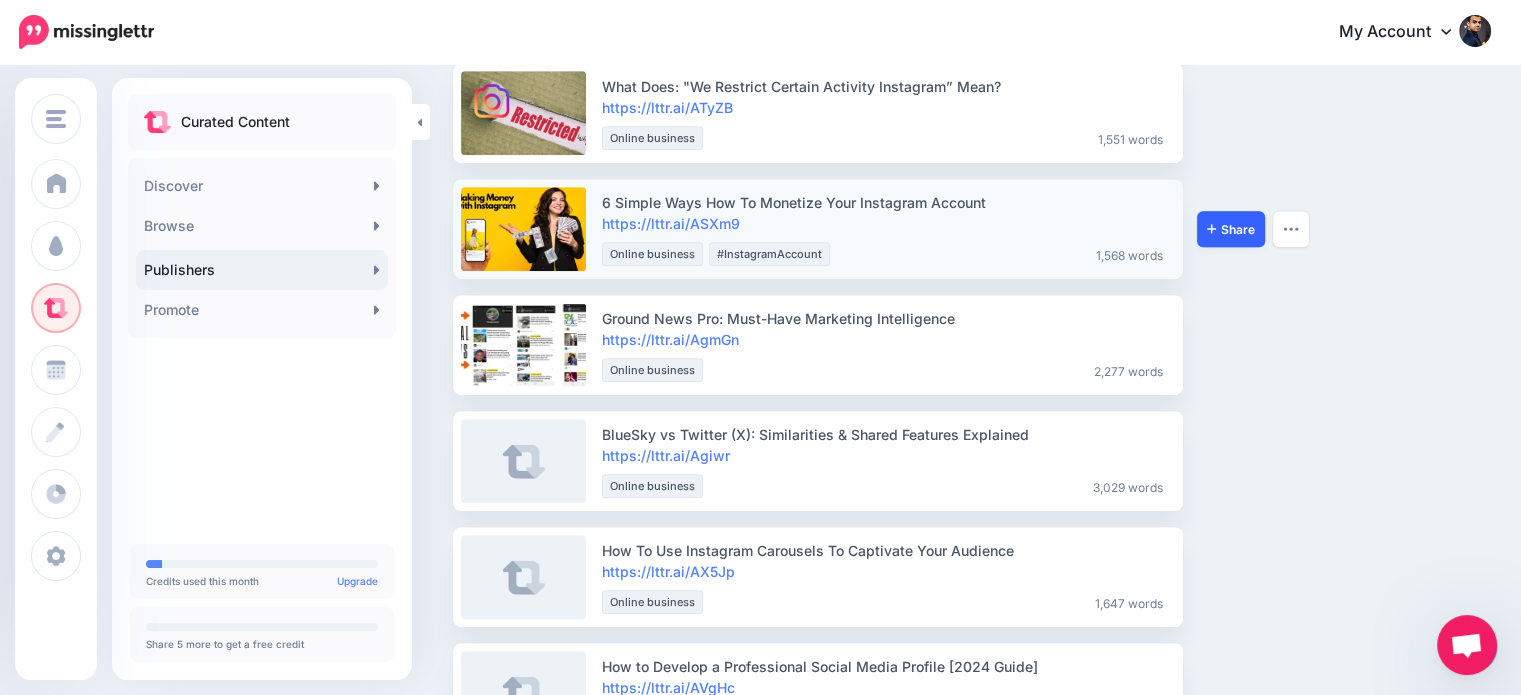 click on "Share" at bounding box center (1231, 229) 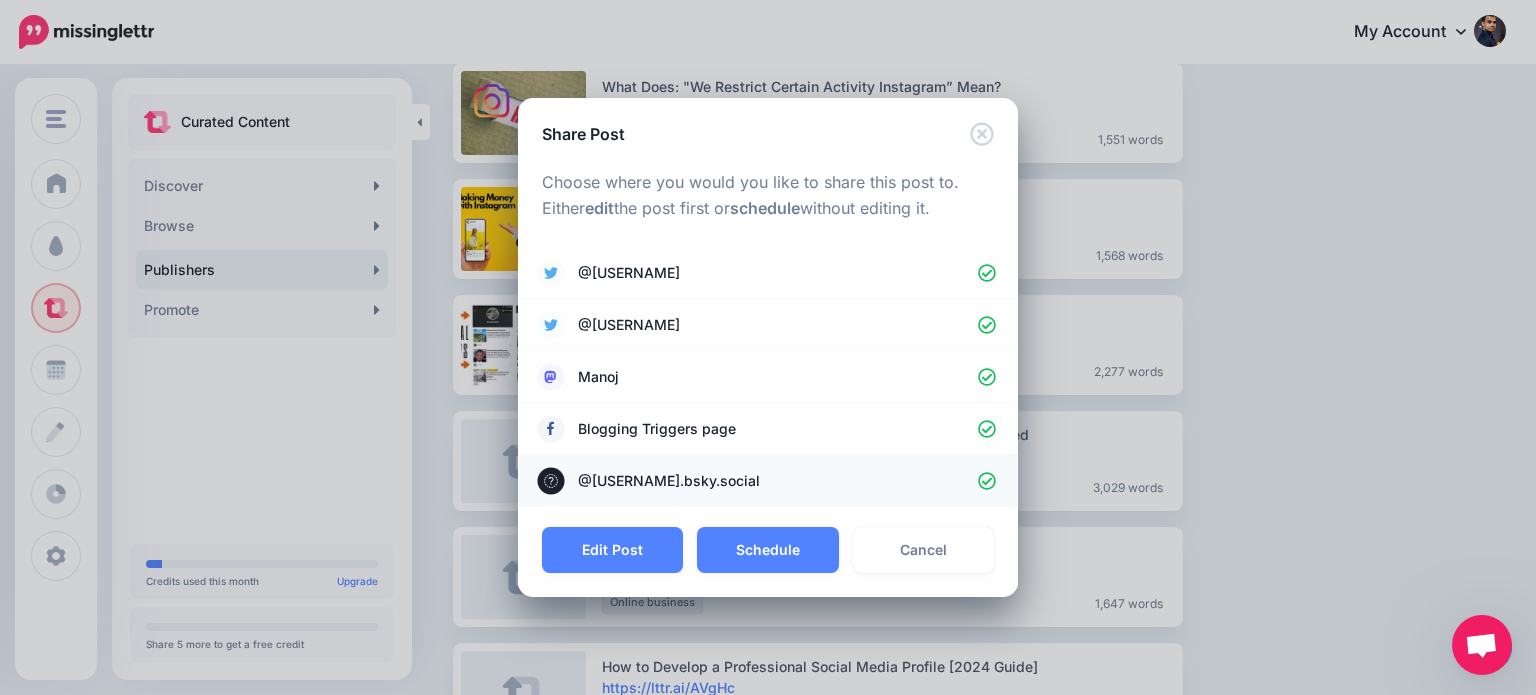 click 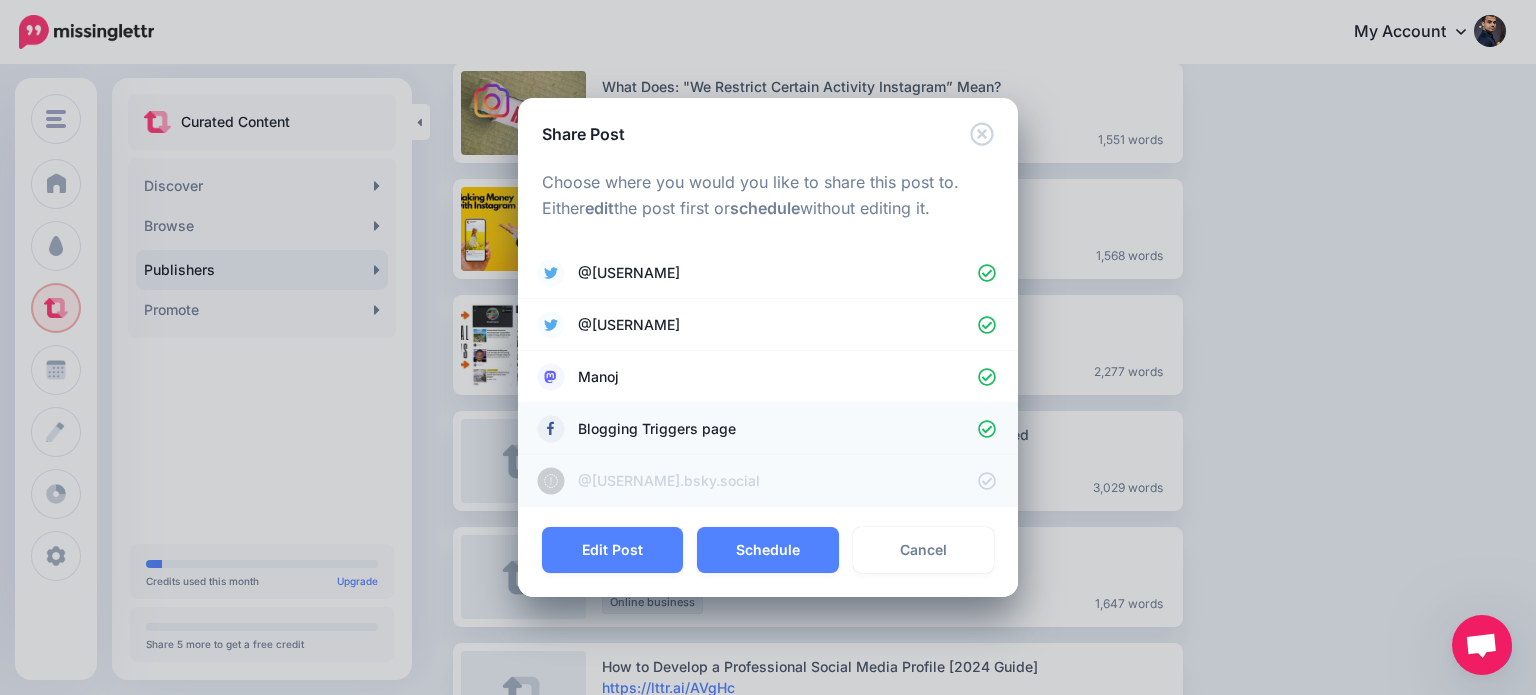 click 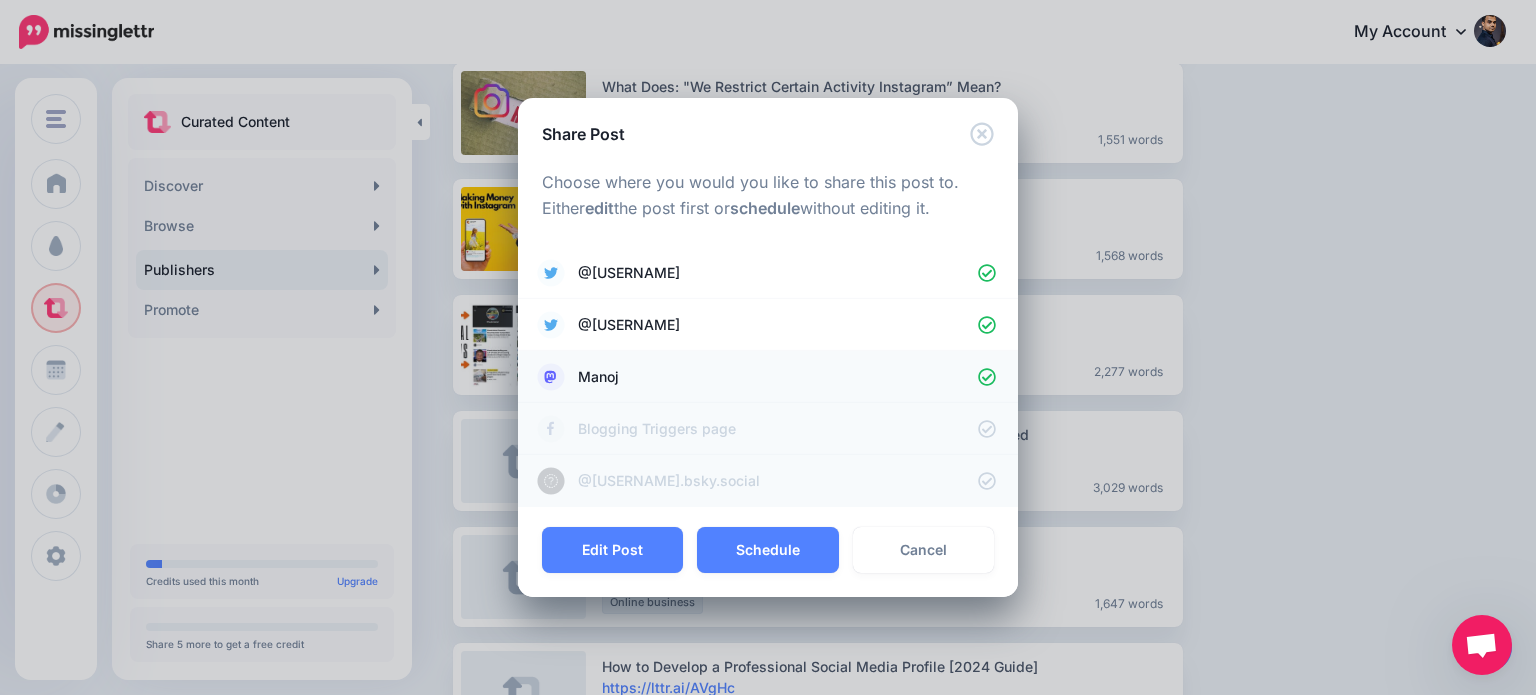 click 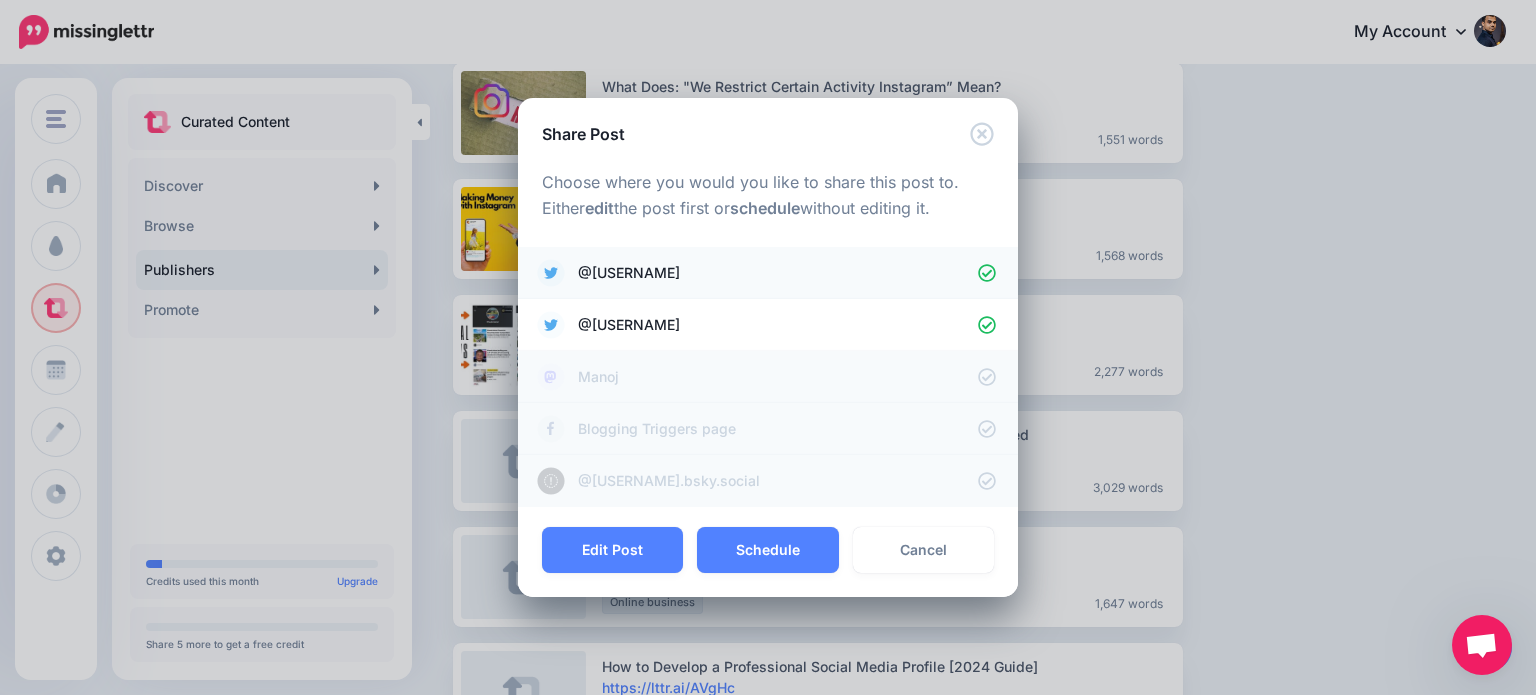click 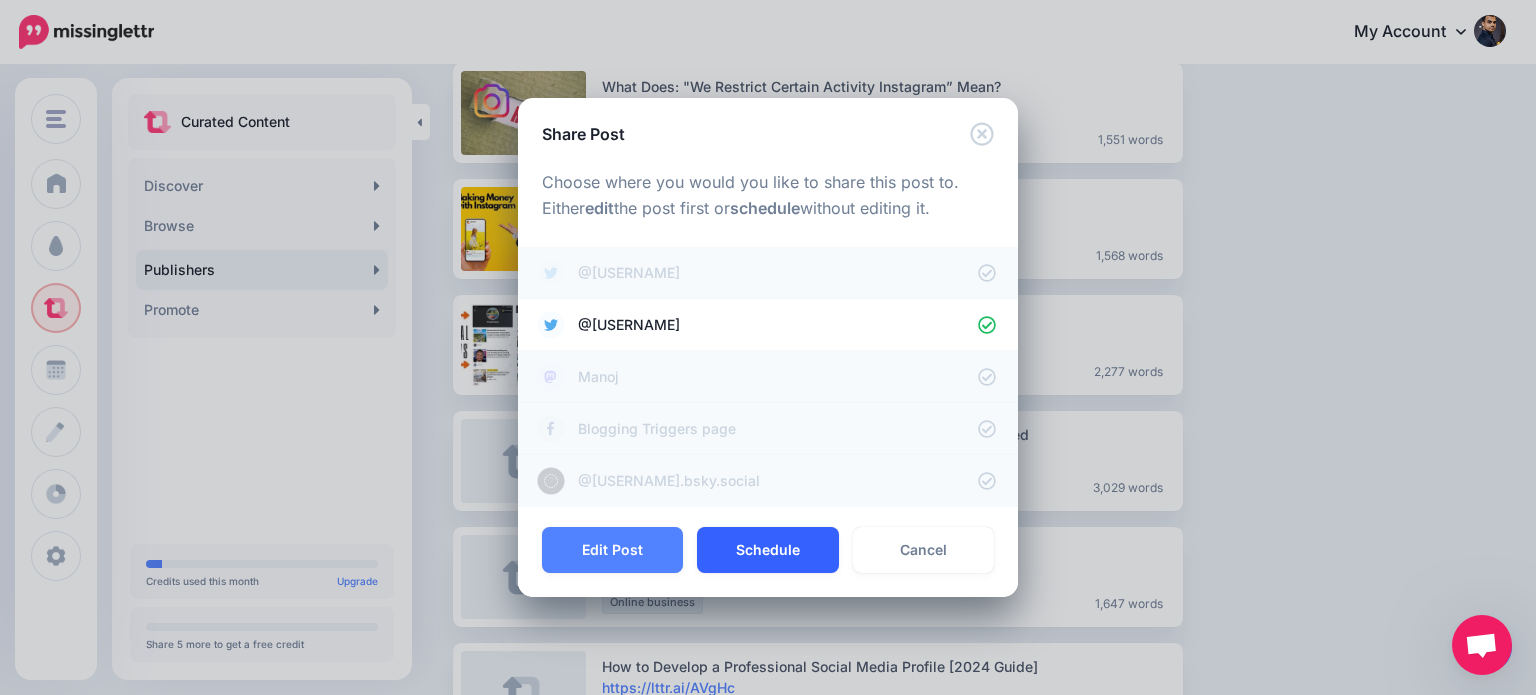 click on "Schedule" at bounding box center (767, 550) 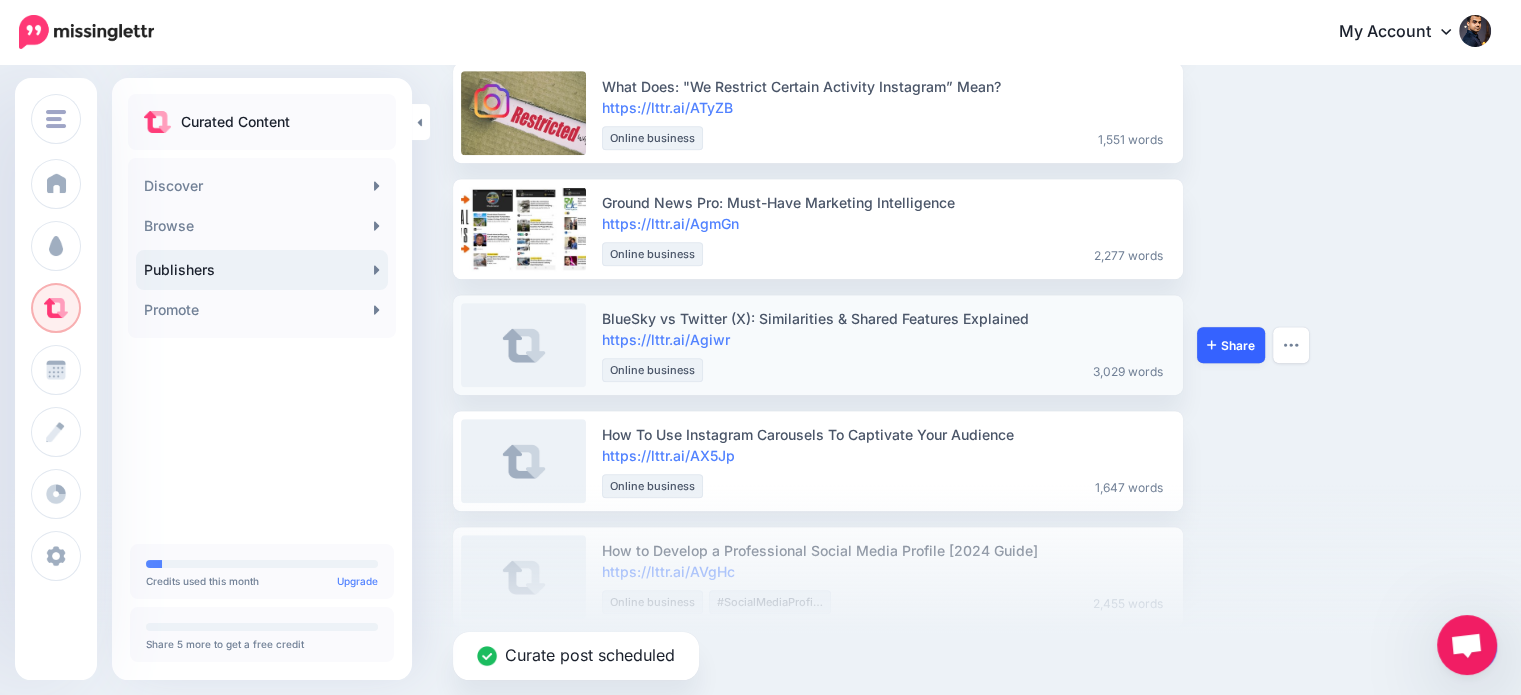 click on "Share" at bounding box center (1231, 345) 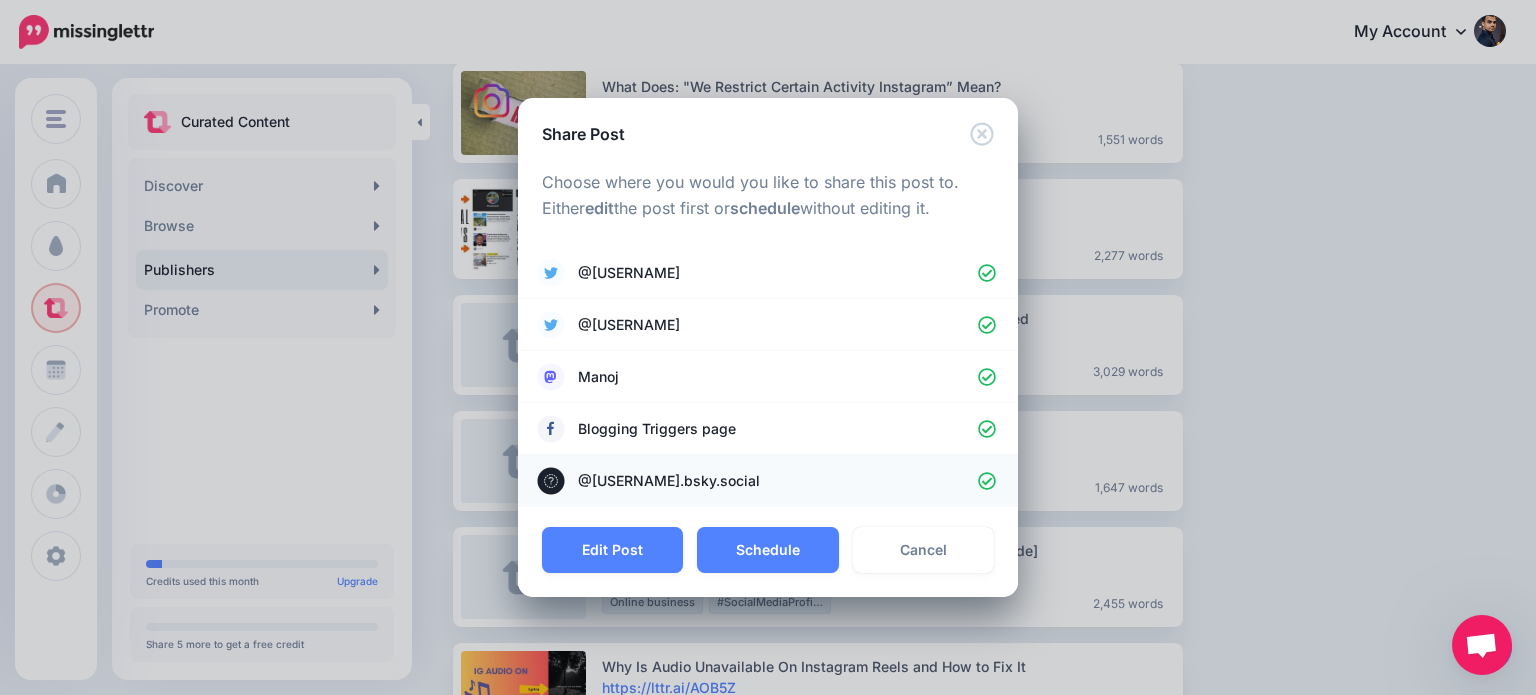 click 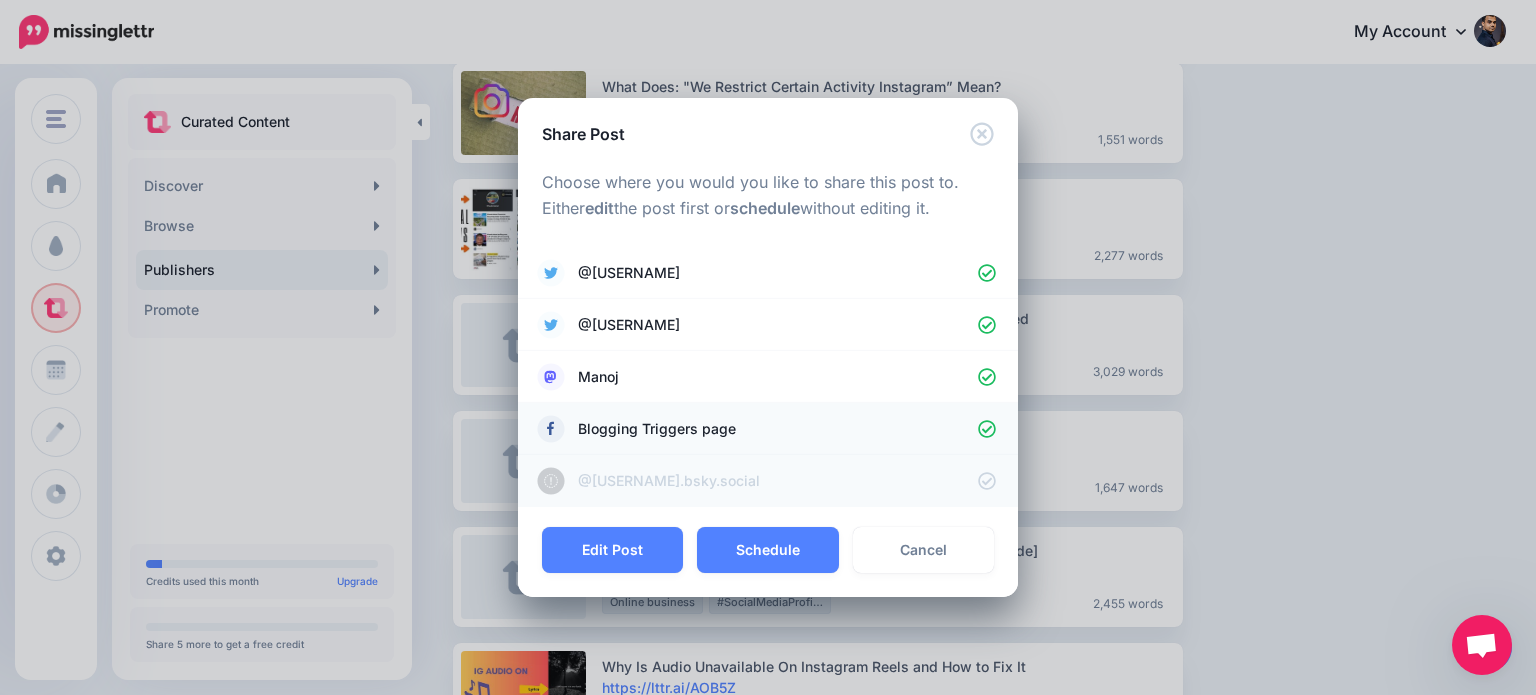 click 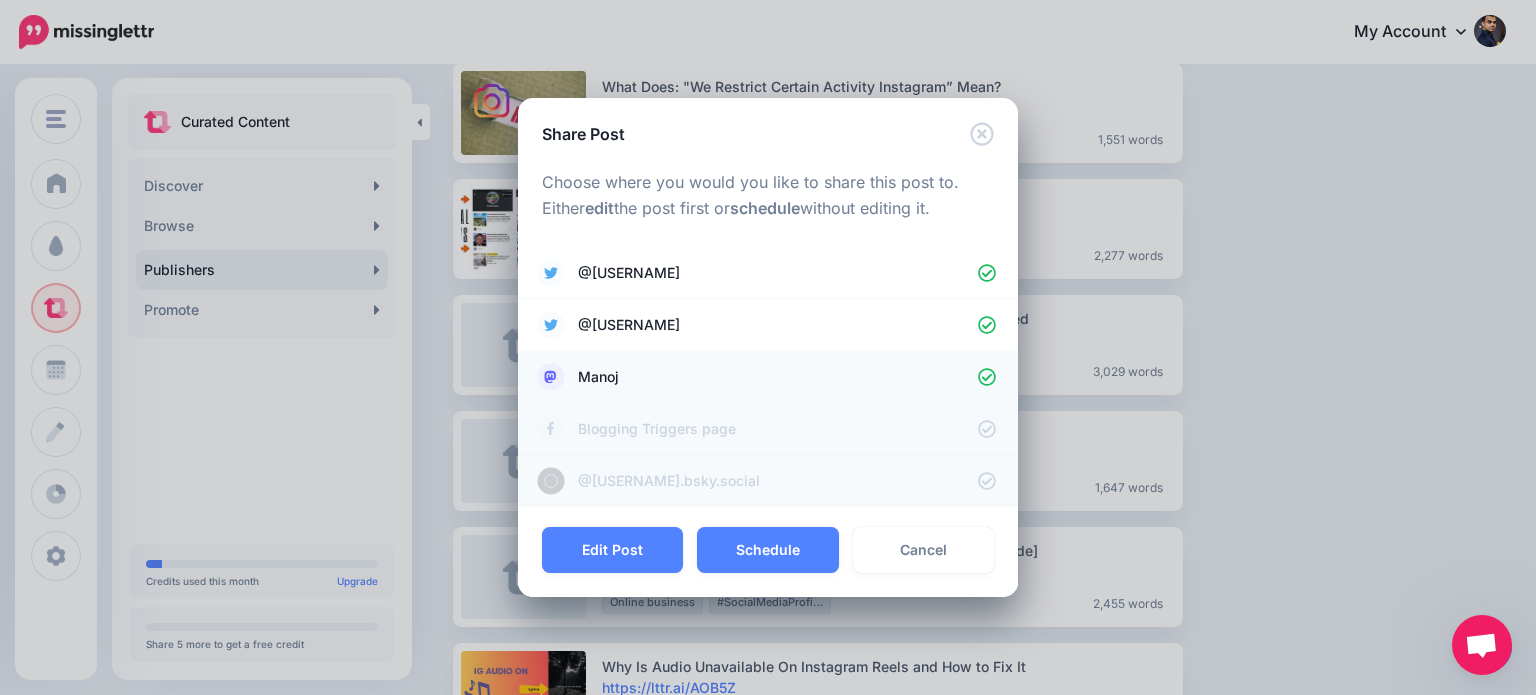 click 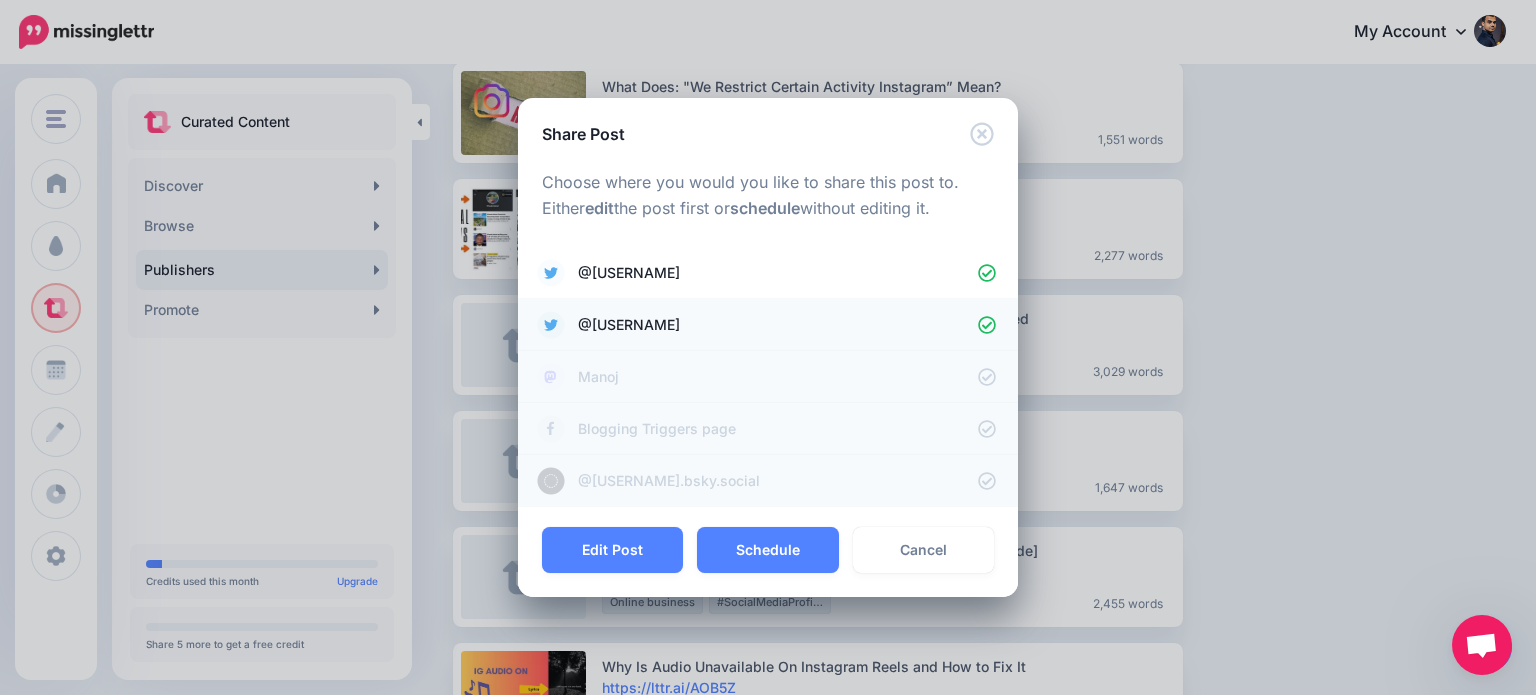 click 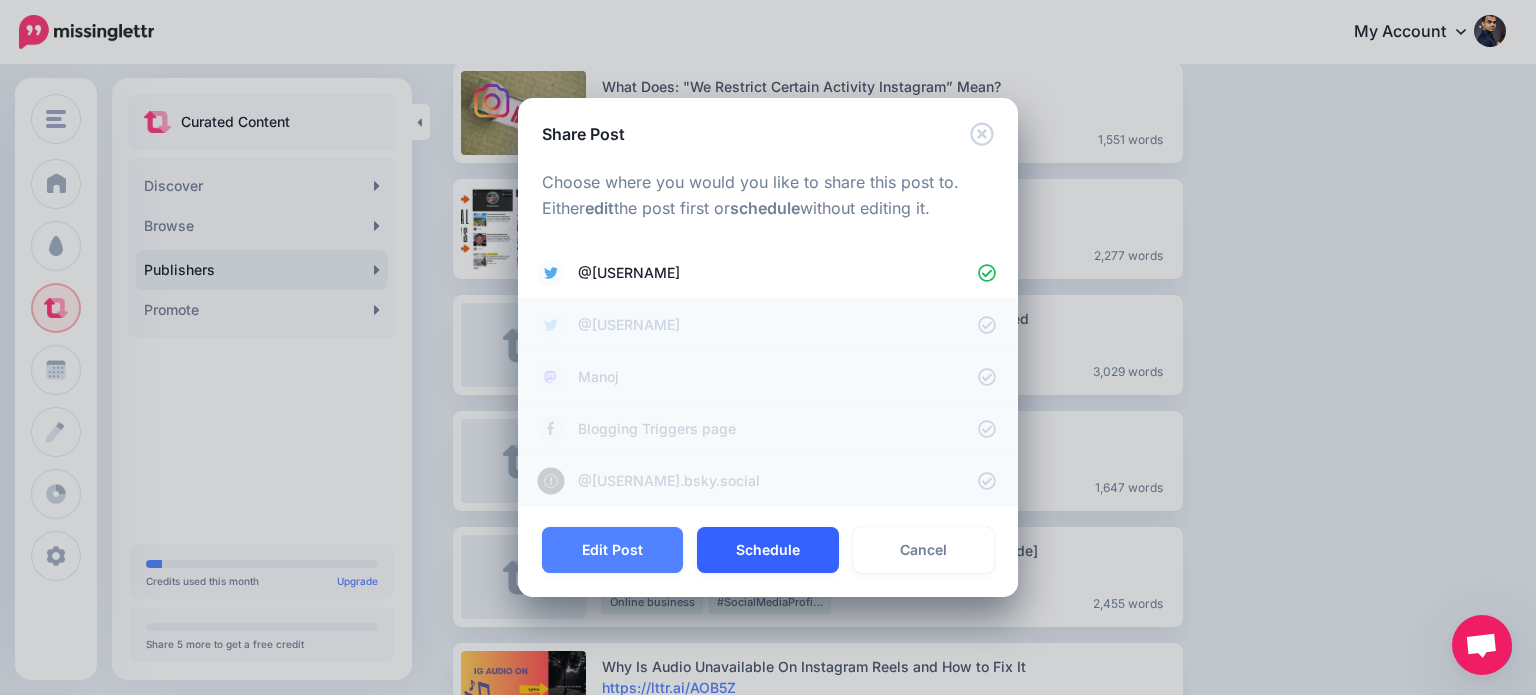 click on "Schedule" at bounding box center [767, 550] 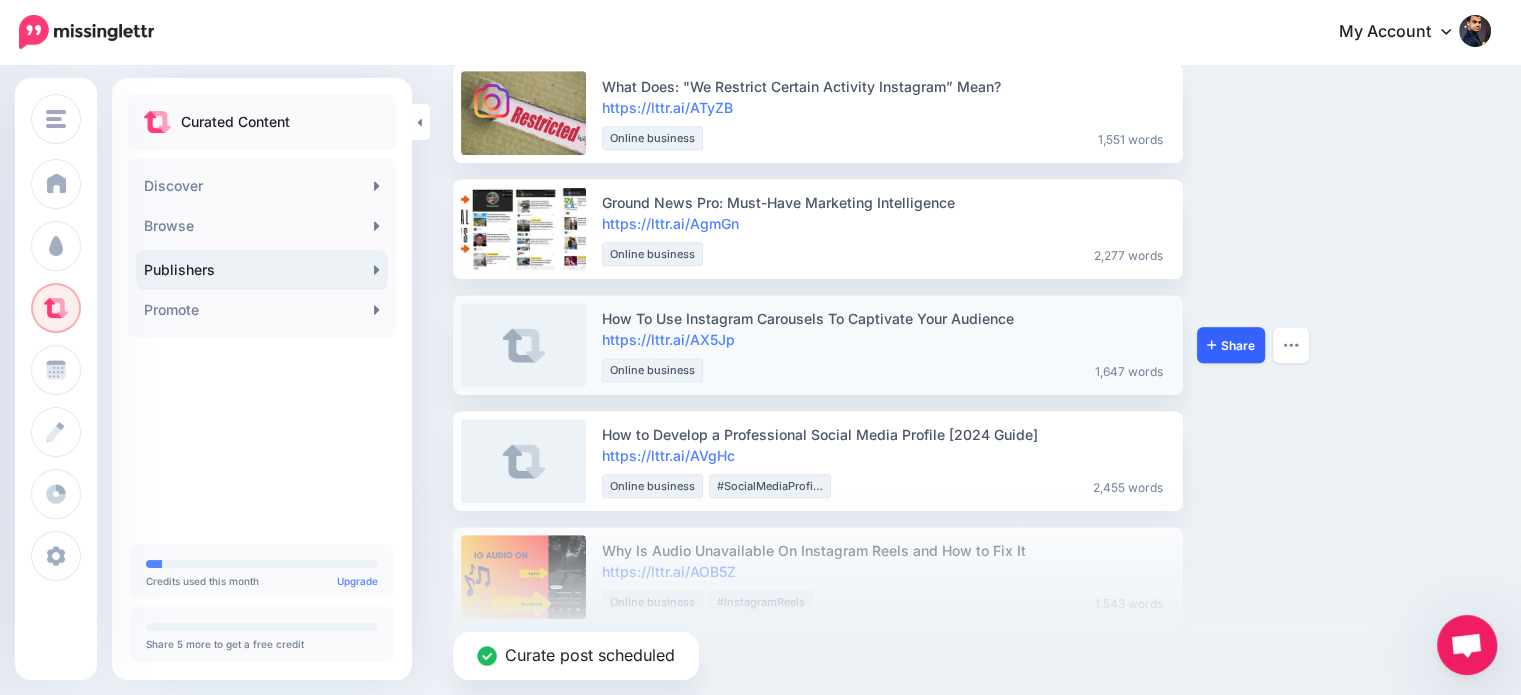 click on "Share" at bounding box center [1231, 345] 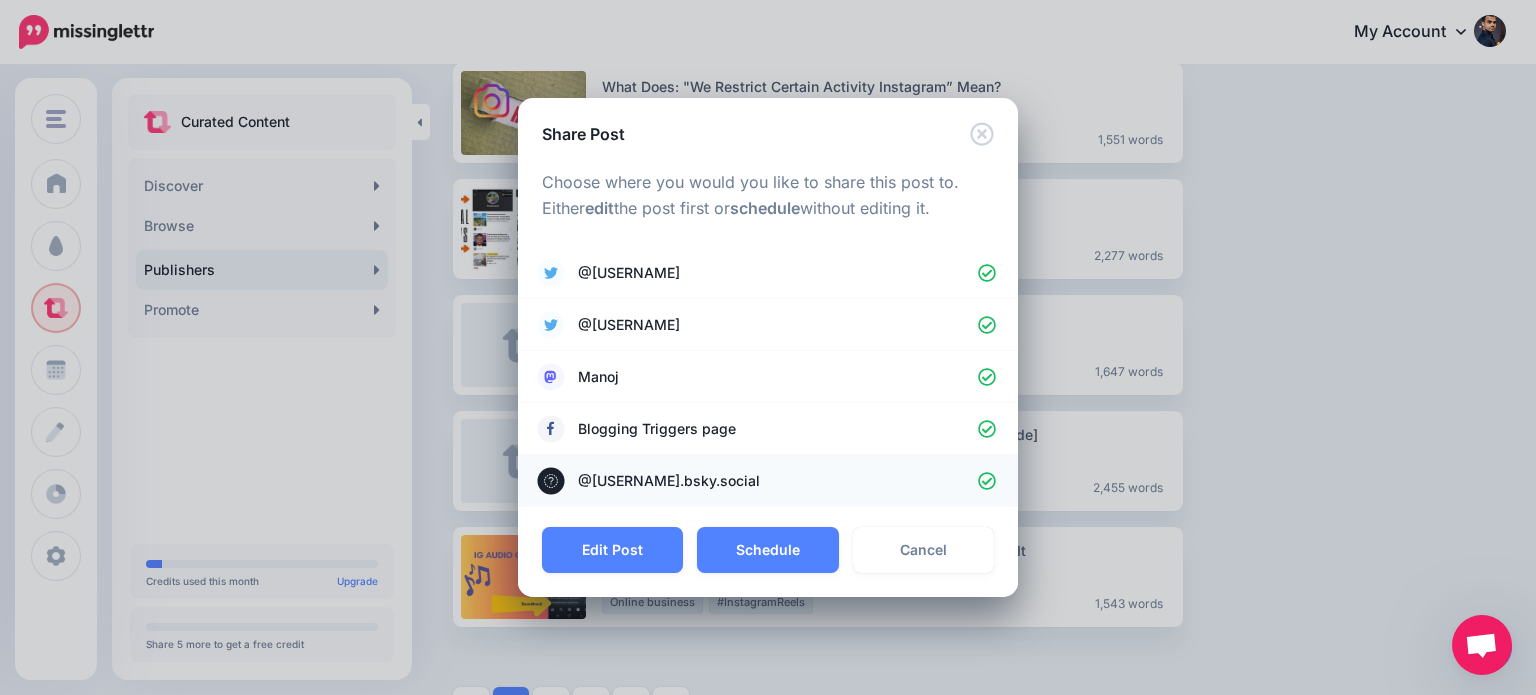 click 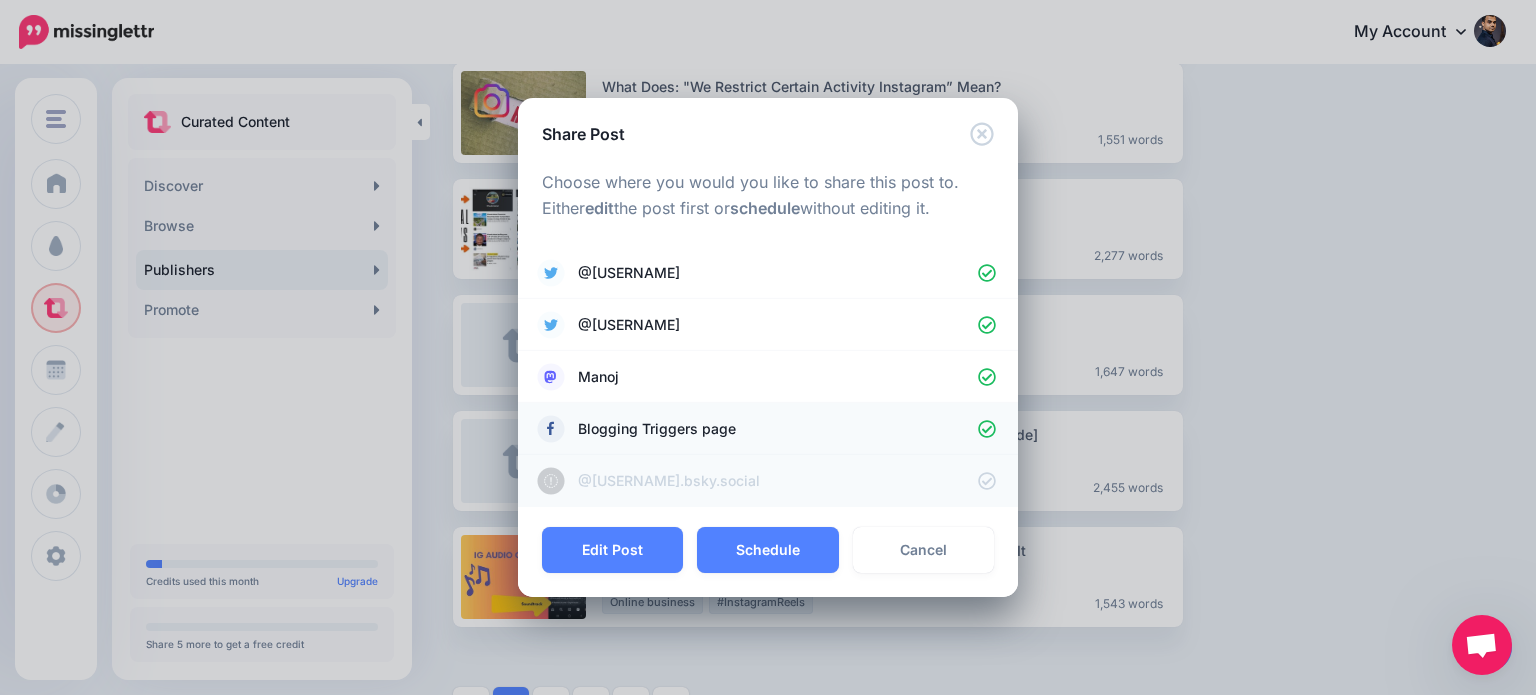 click 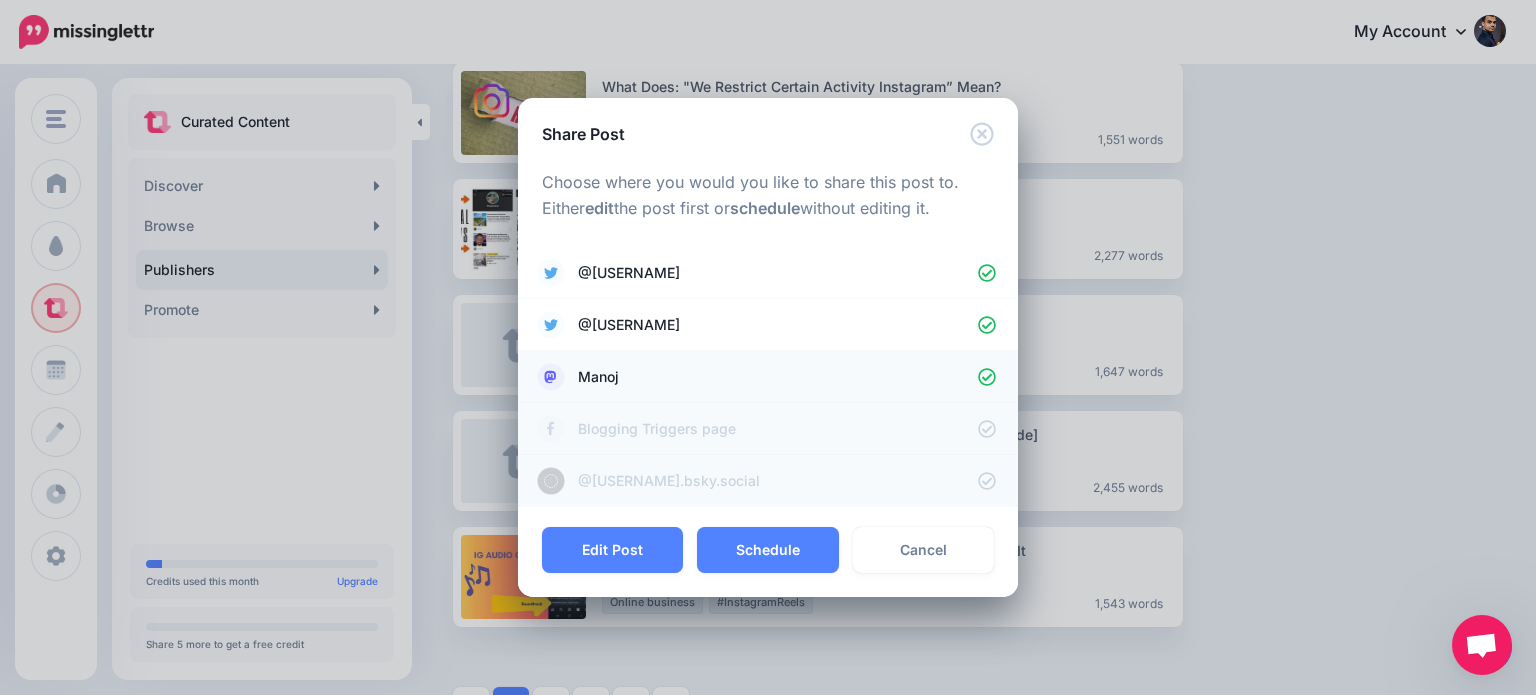 click 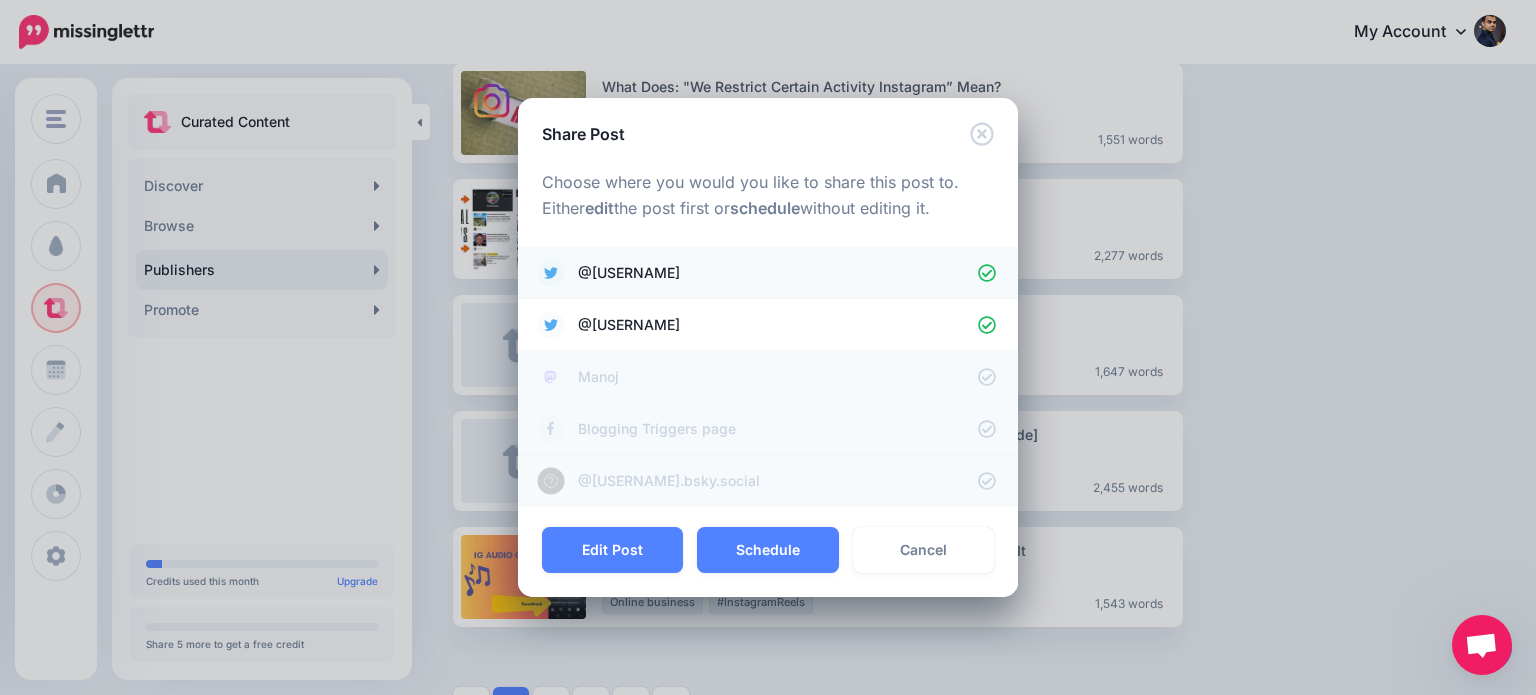 click 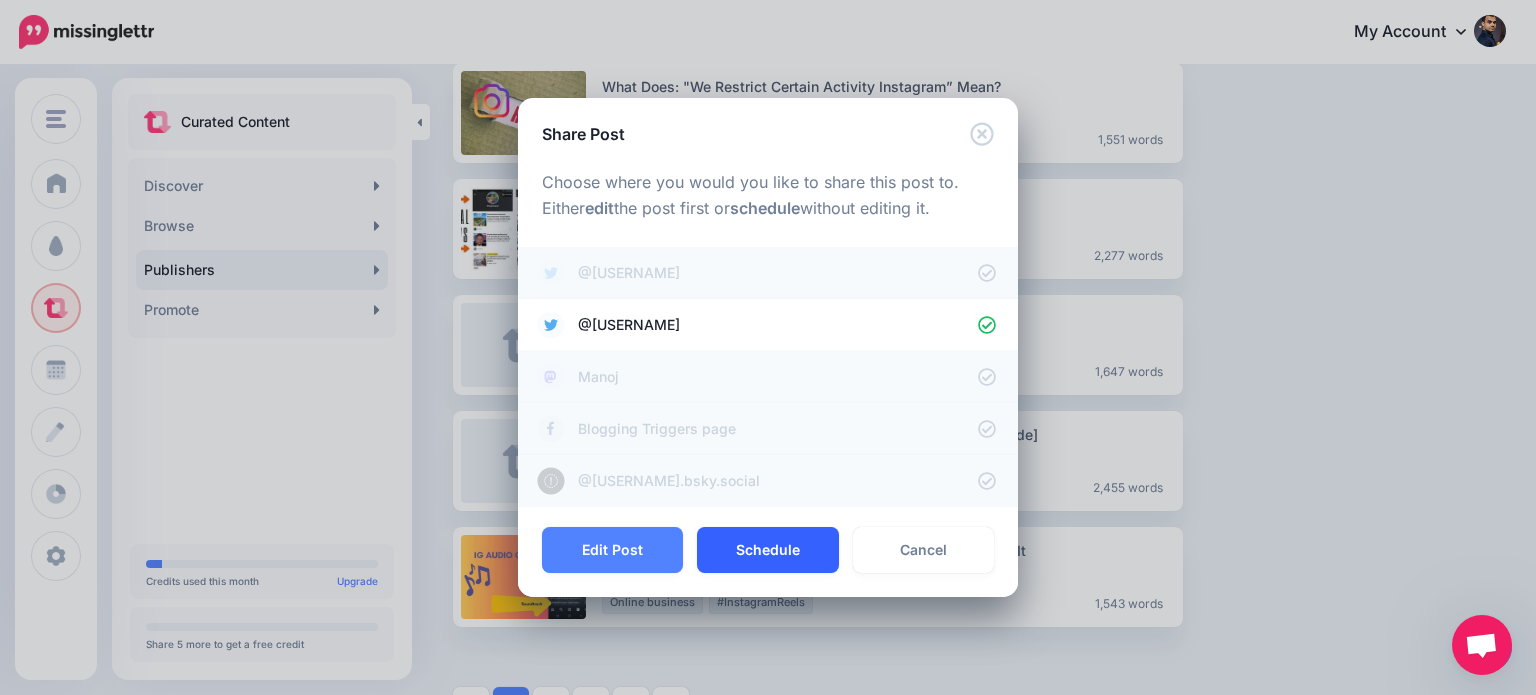 click on "Schedule" at bounding box center [767, 550] 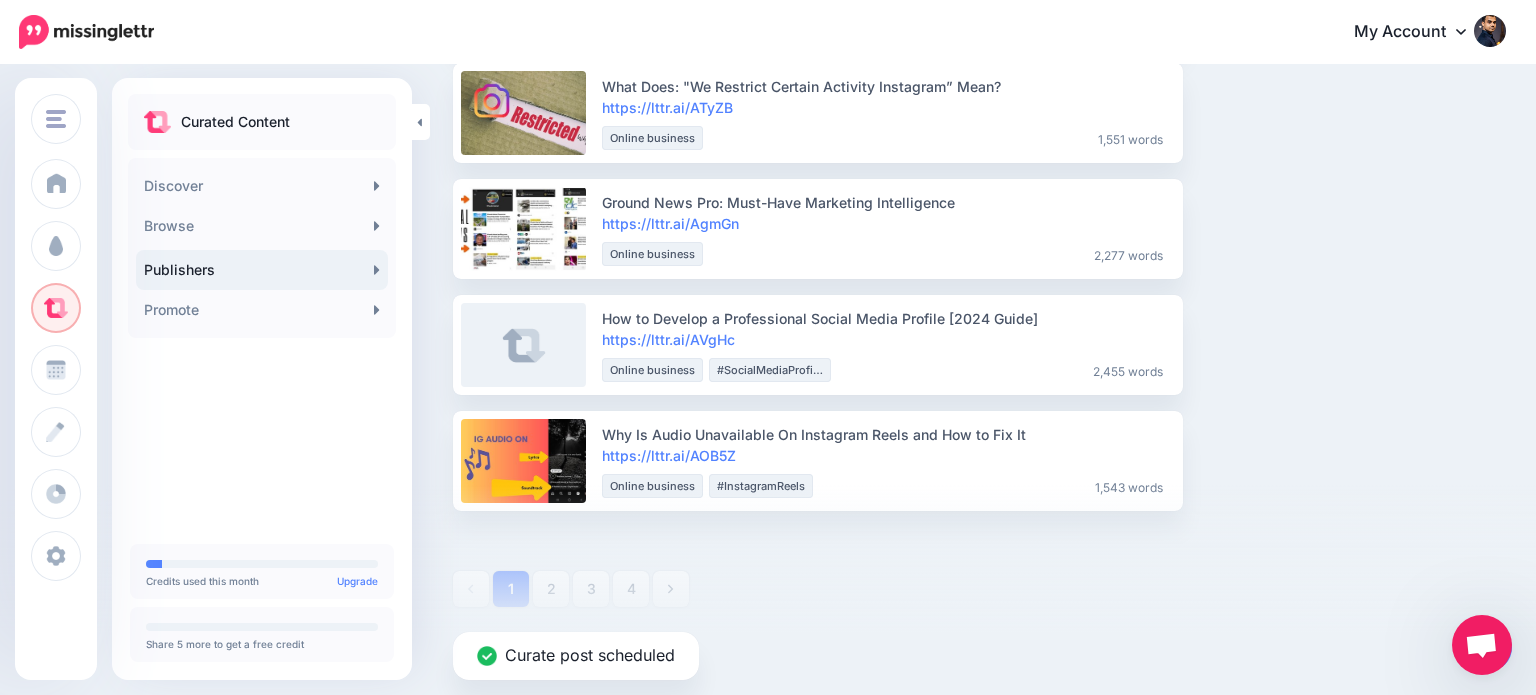 scroll, scrollTop: 1188, scrollLeft: 0, axis: vertical 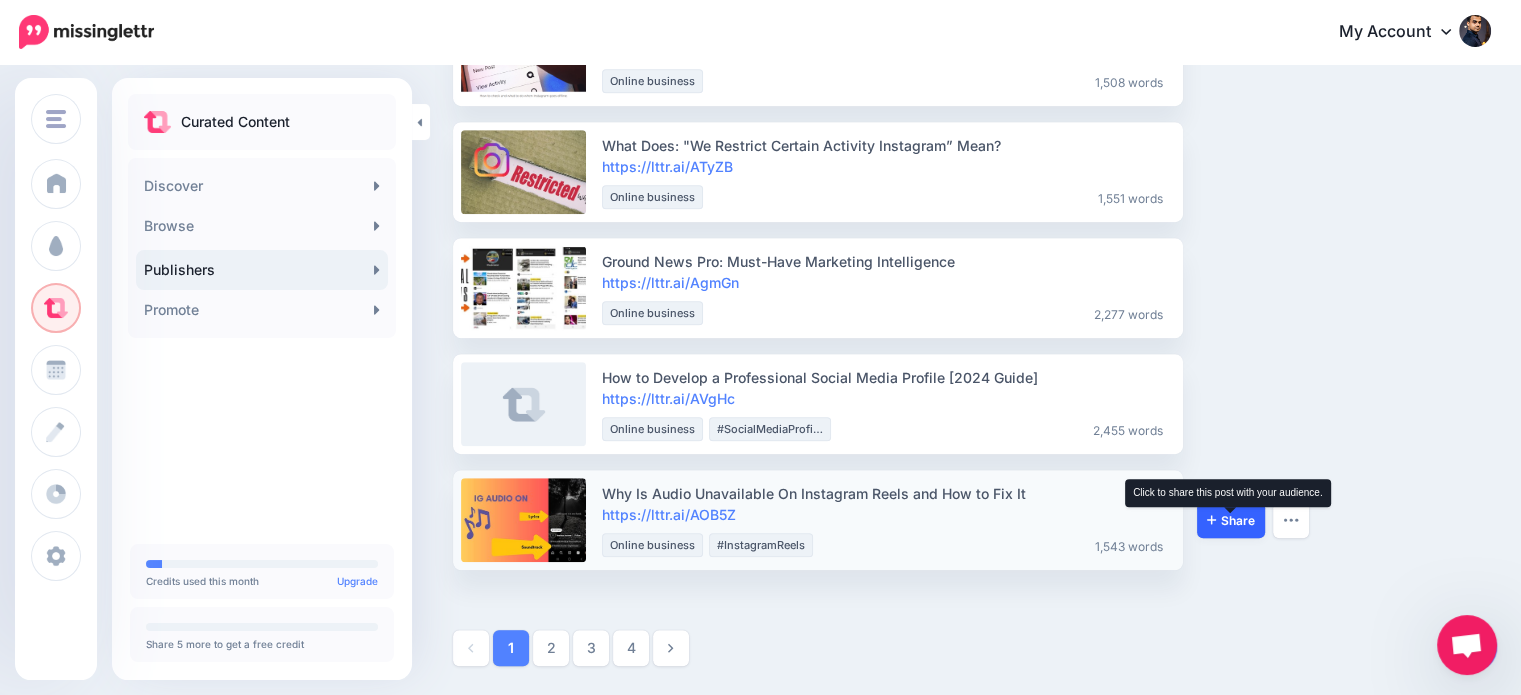click on "Share" at bounding box center [1231, 520] 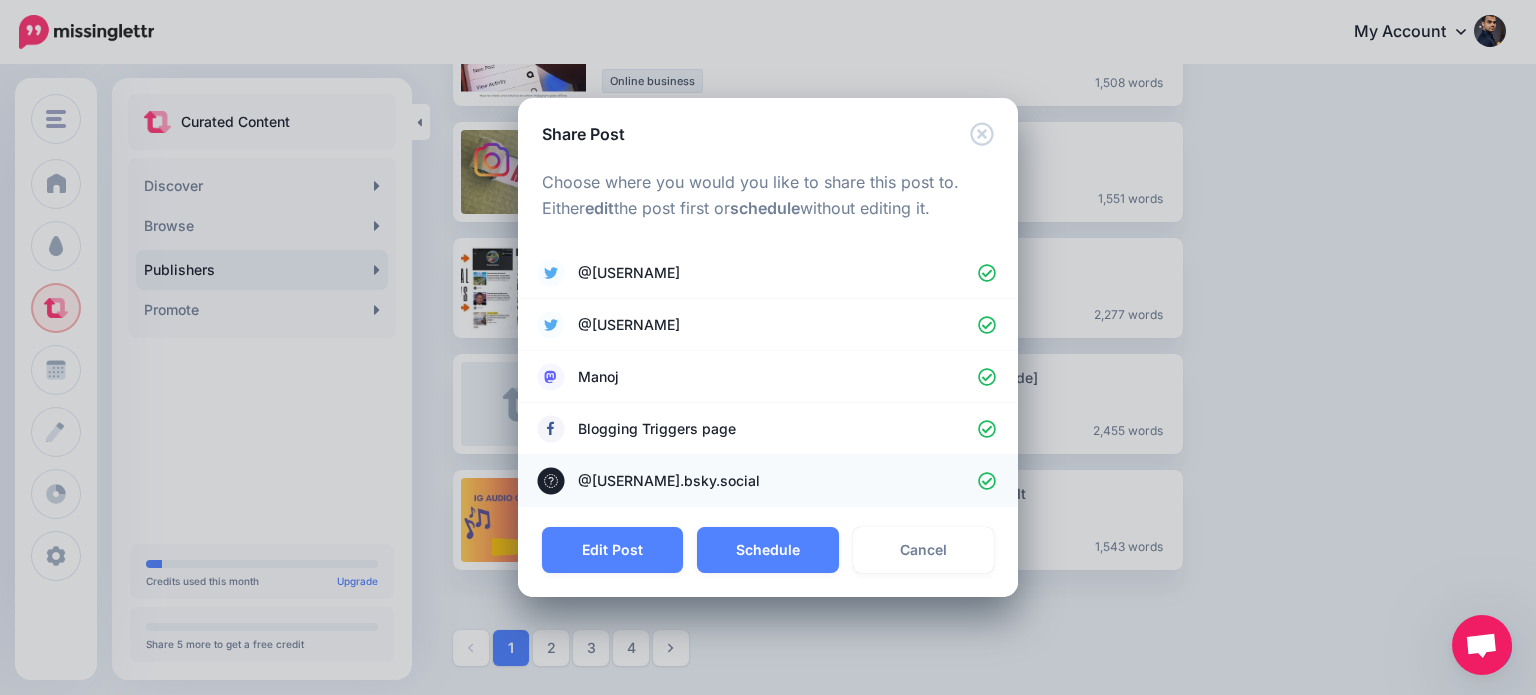 click 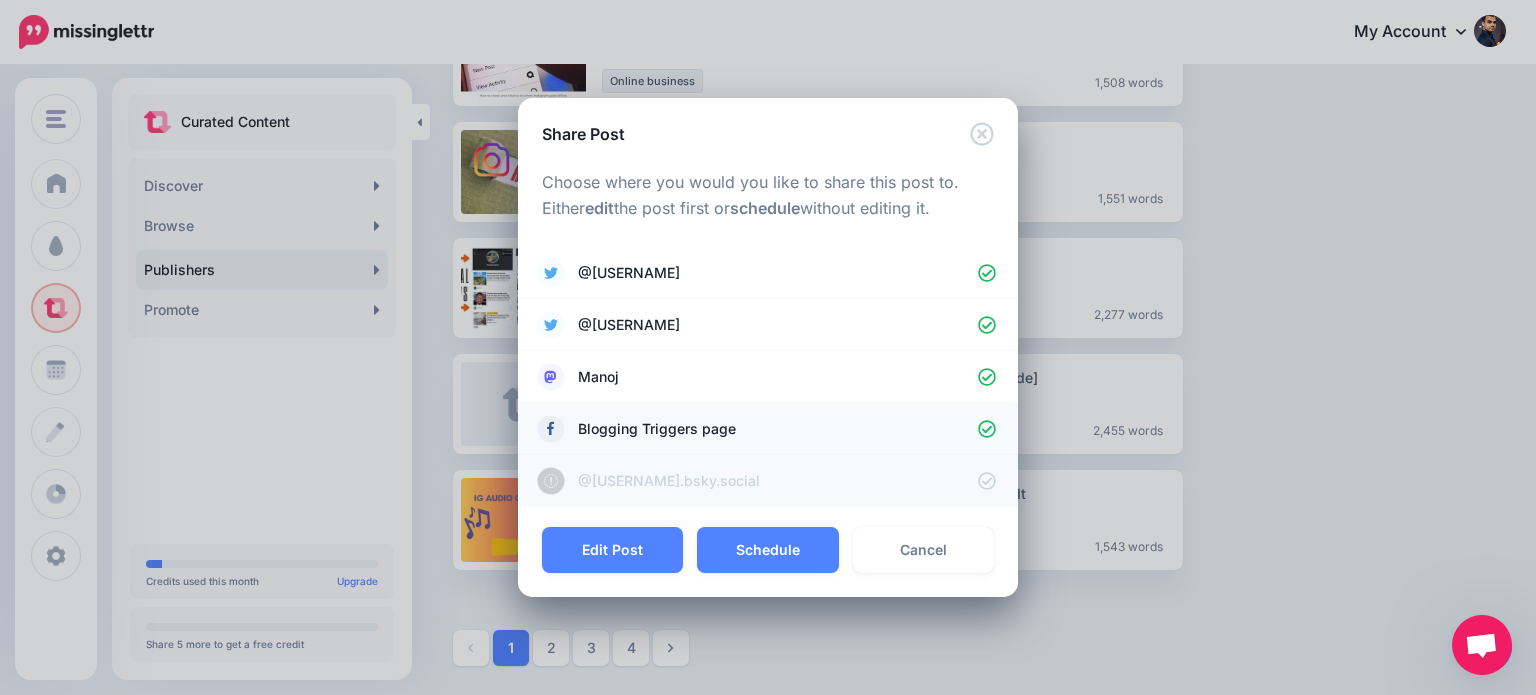 click 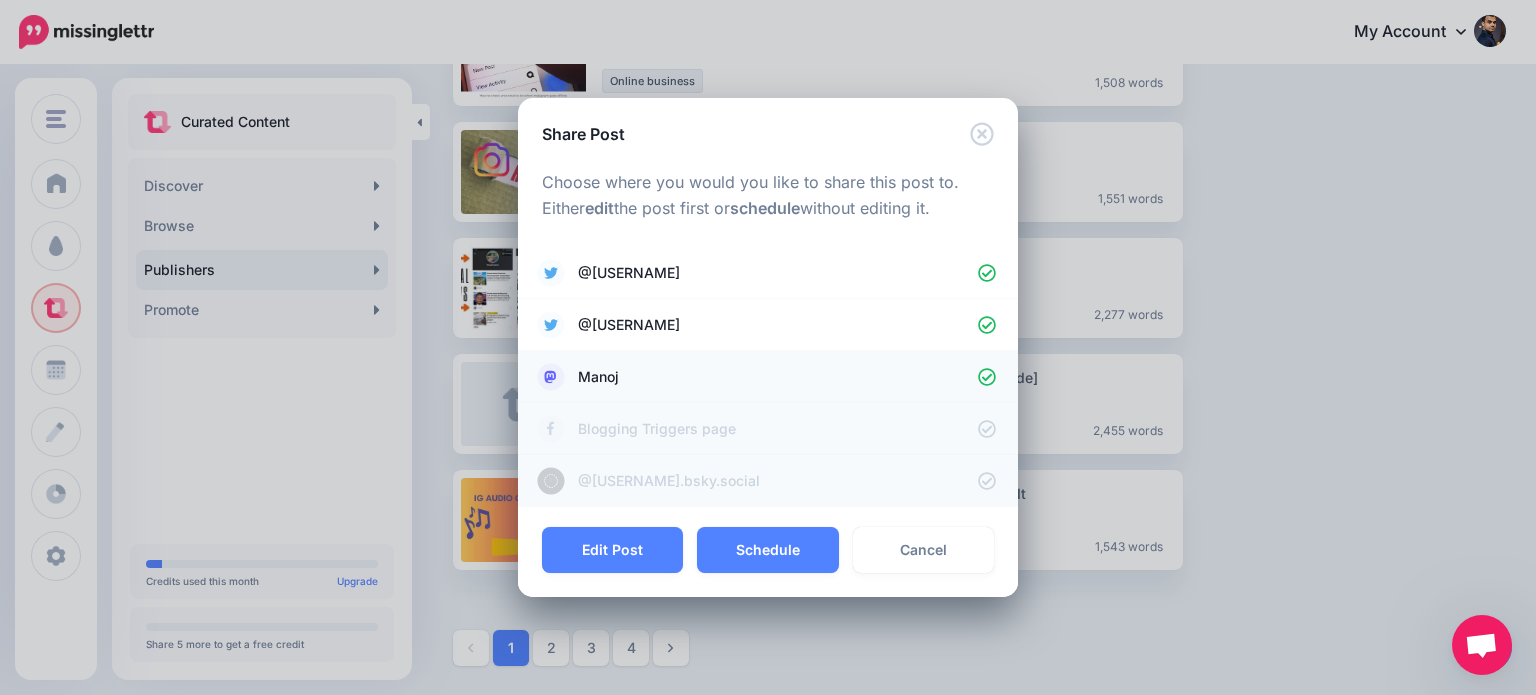 click 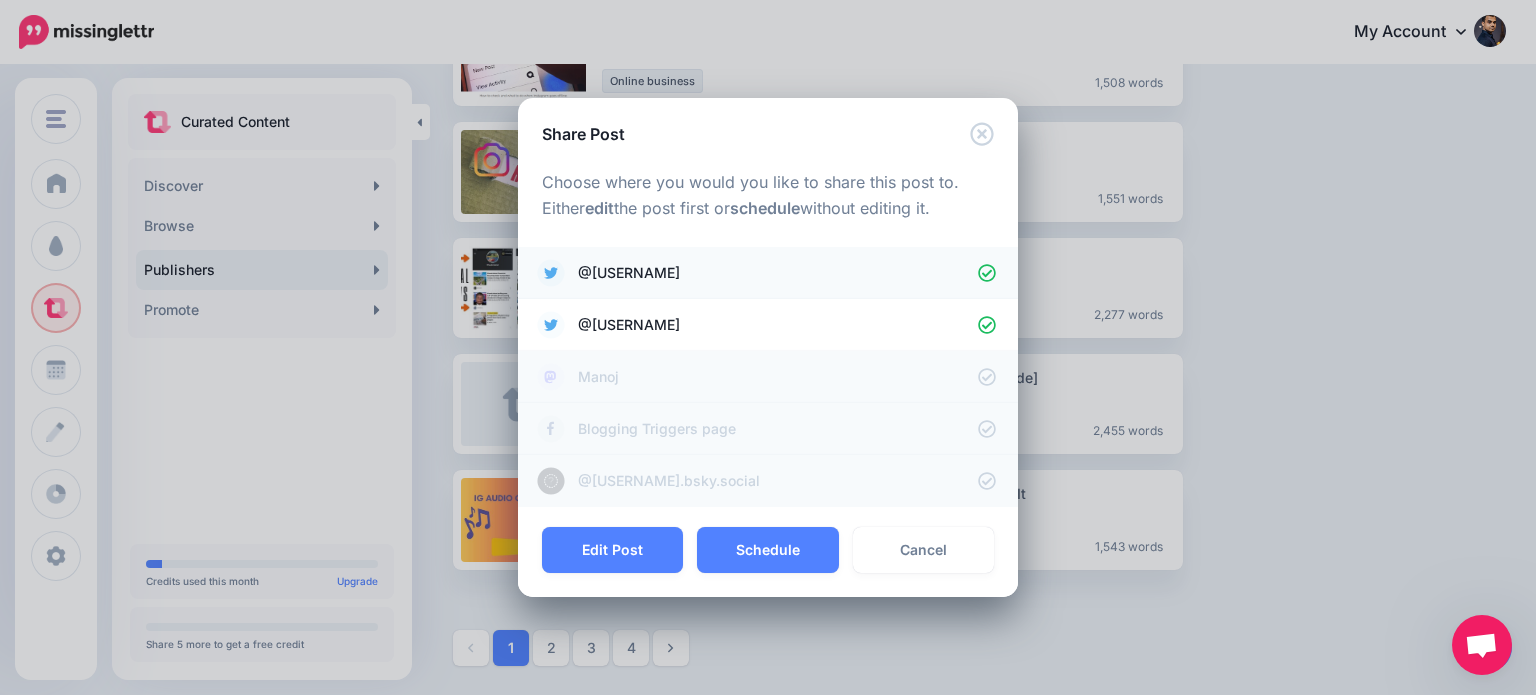 click 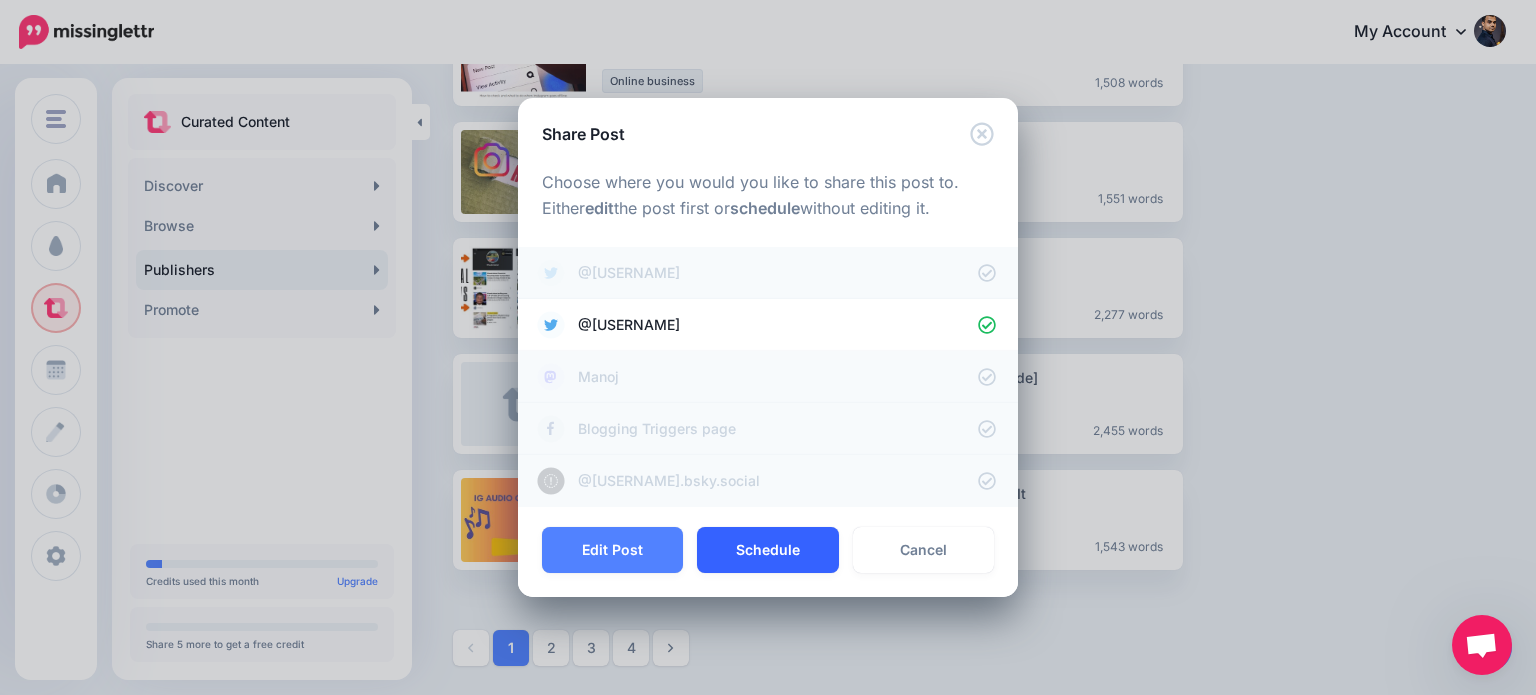 click on "Schedule" at bounding box center [767, 550] 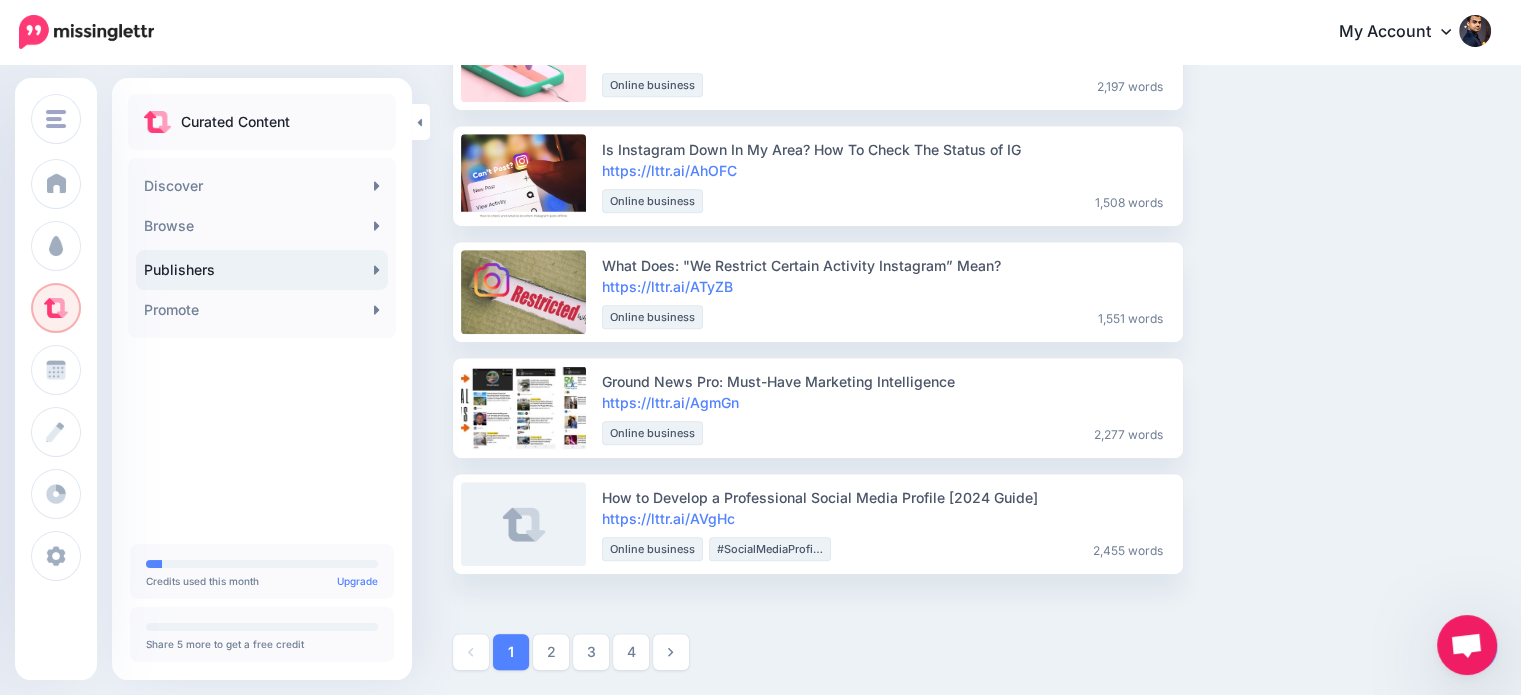 scroll, scrollTop: 1072, scrollLeft: 0, axis: vertical 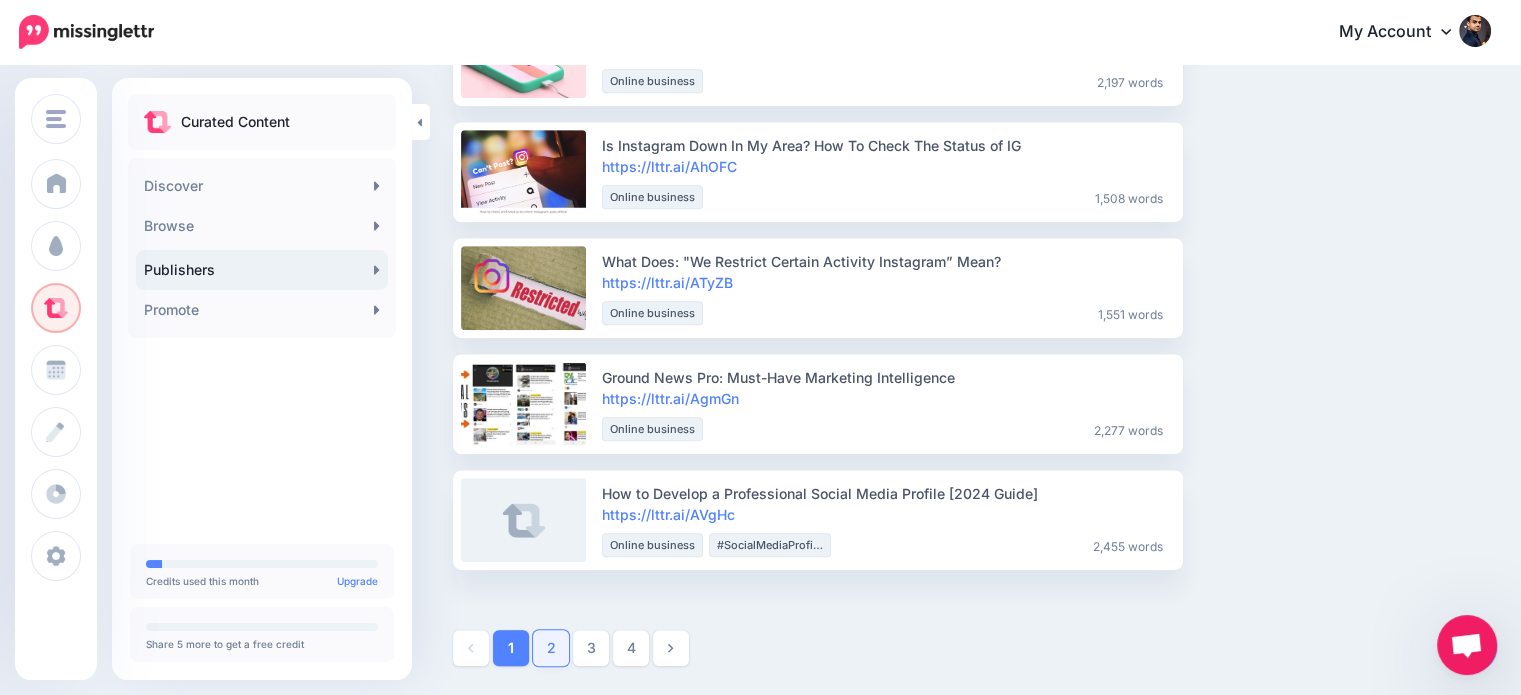 click on "2" at bounding box center (551, 648) 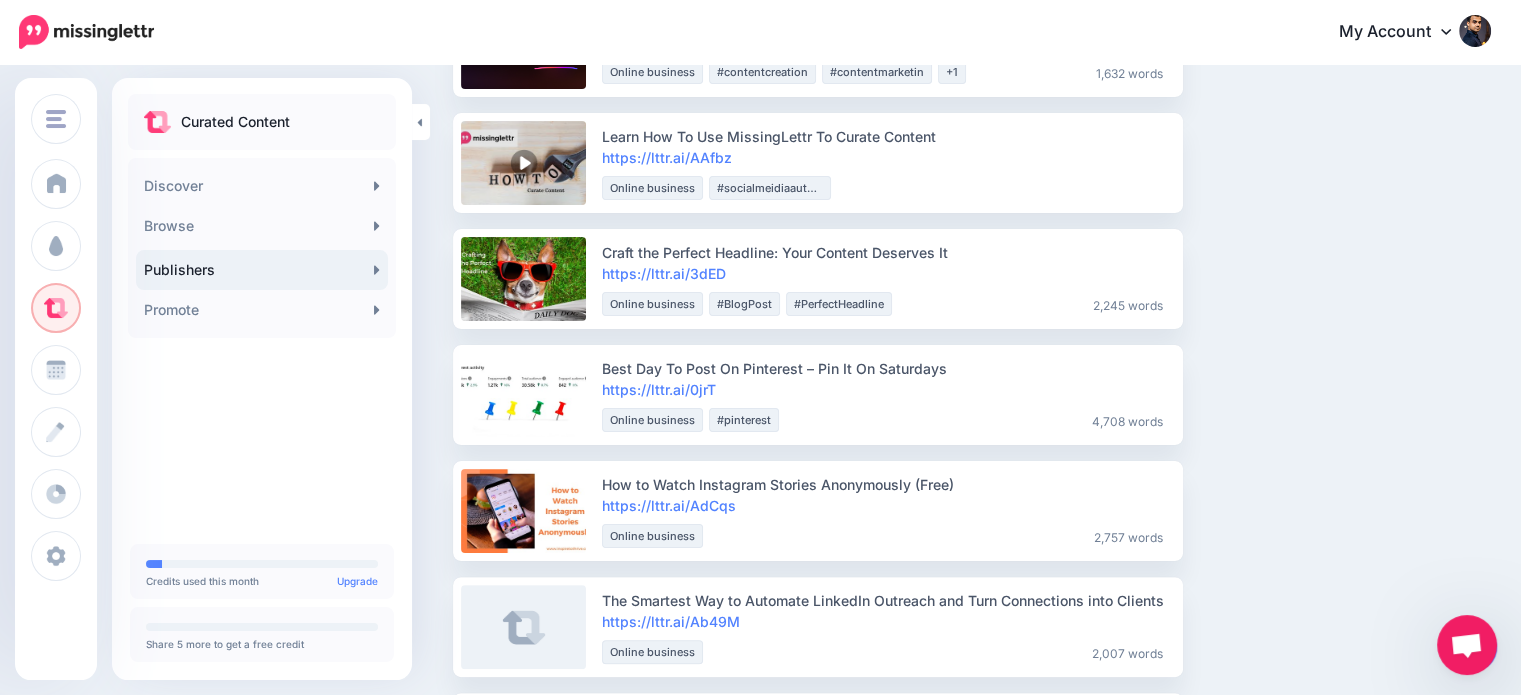 scroll, scrollTop: 401, scrollLeft: 0, axis: vertical 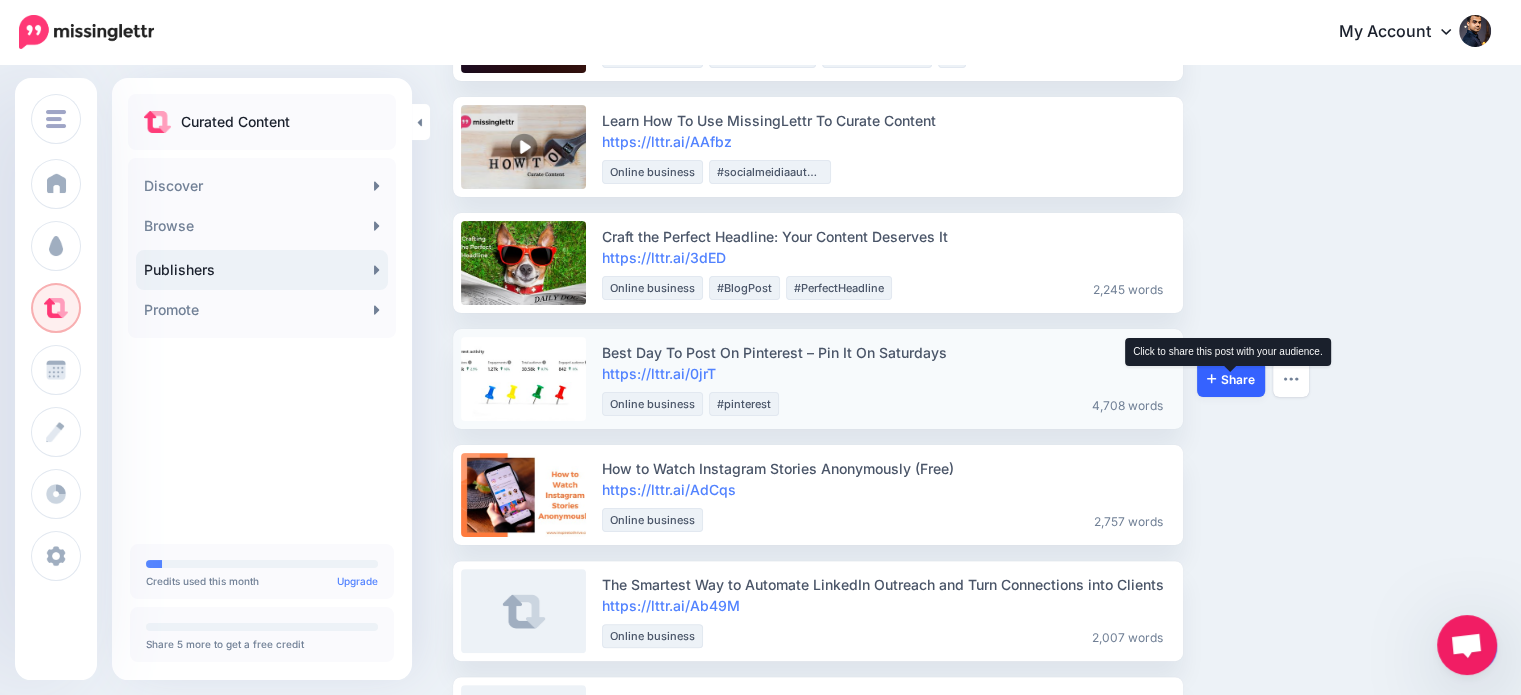 click 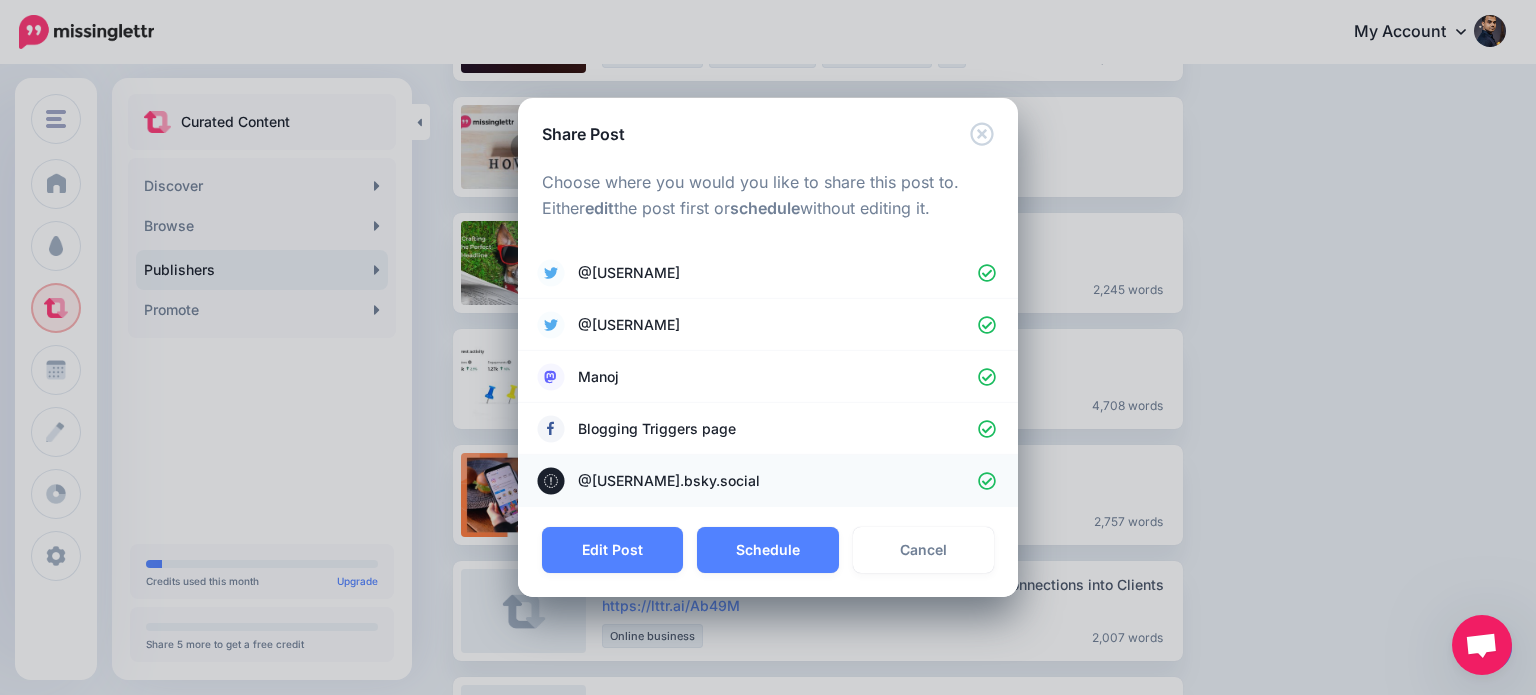 click 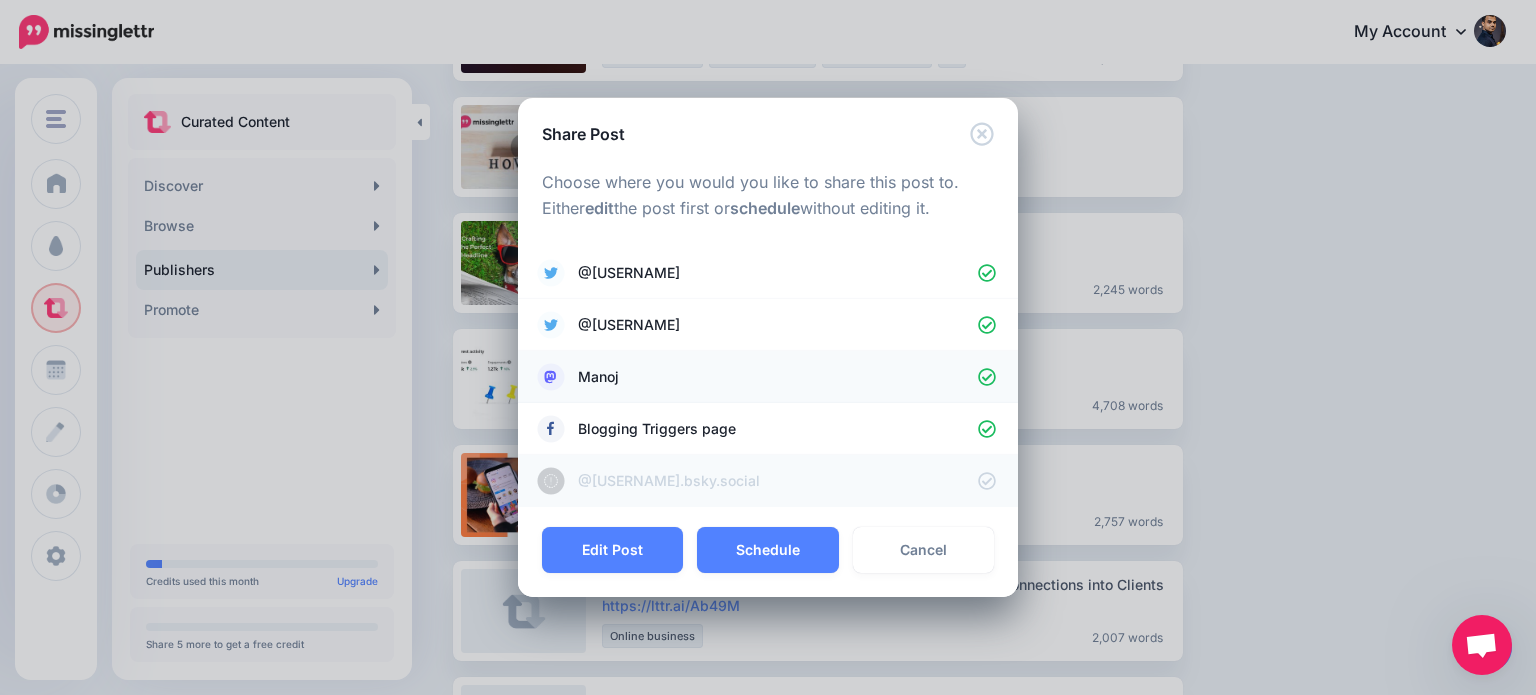 drag, startPoint x: 985, startPoint y: 425, endPoint x: 981, endPoint y: 383, distance: 42.190044 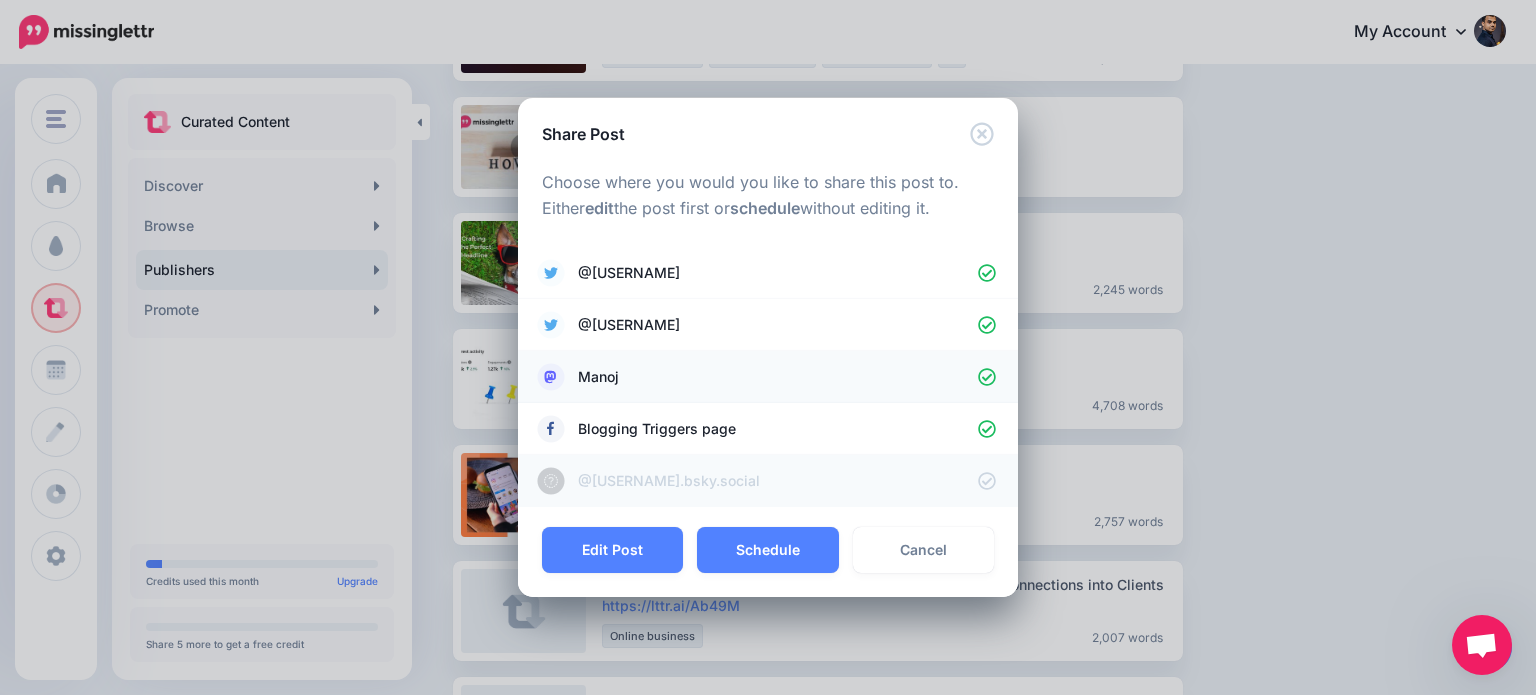 click 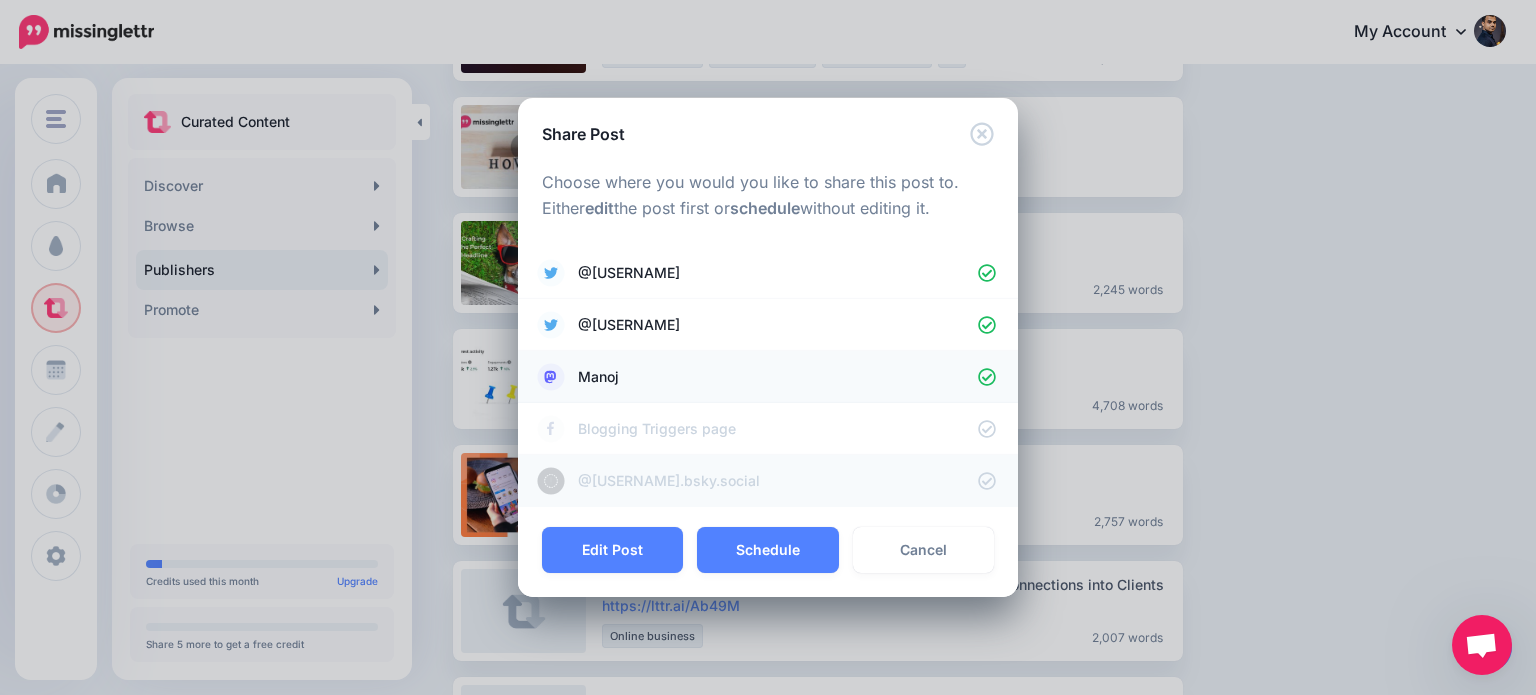click 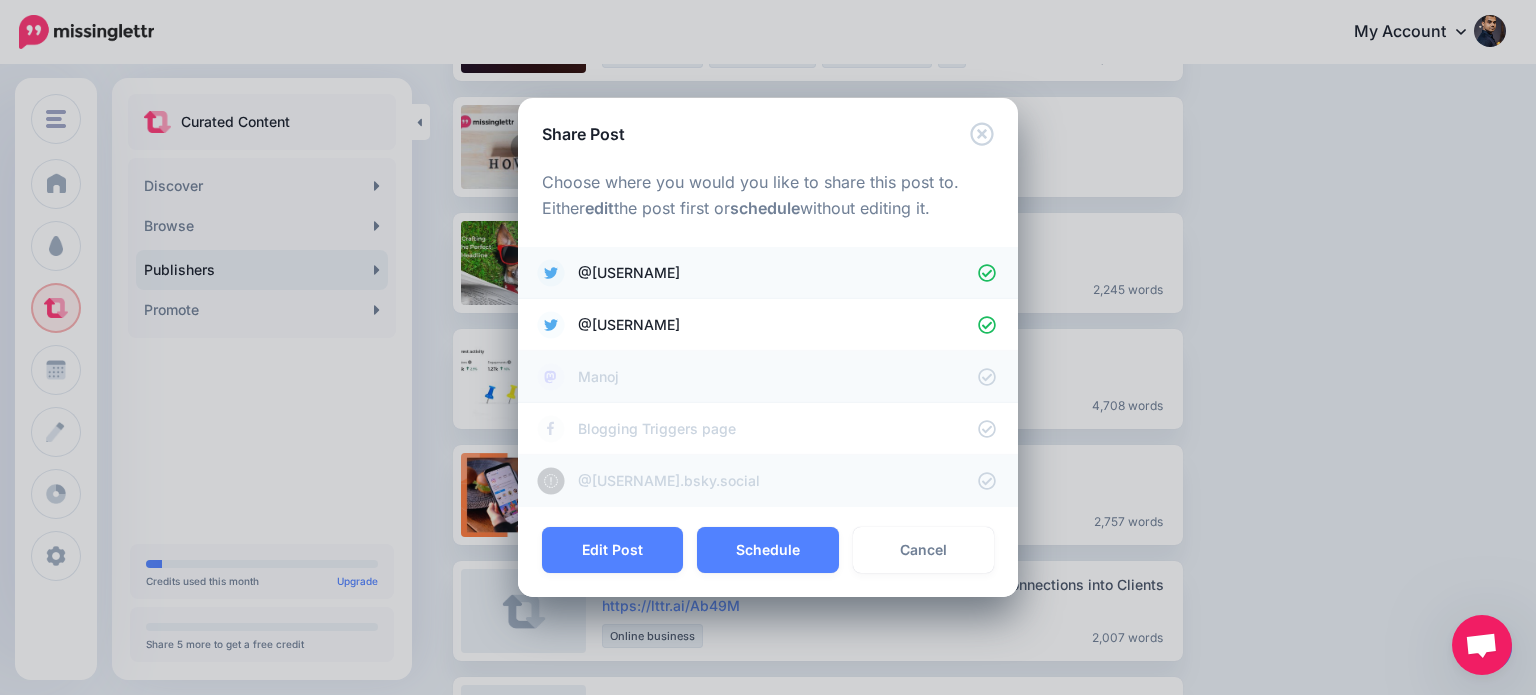 click 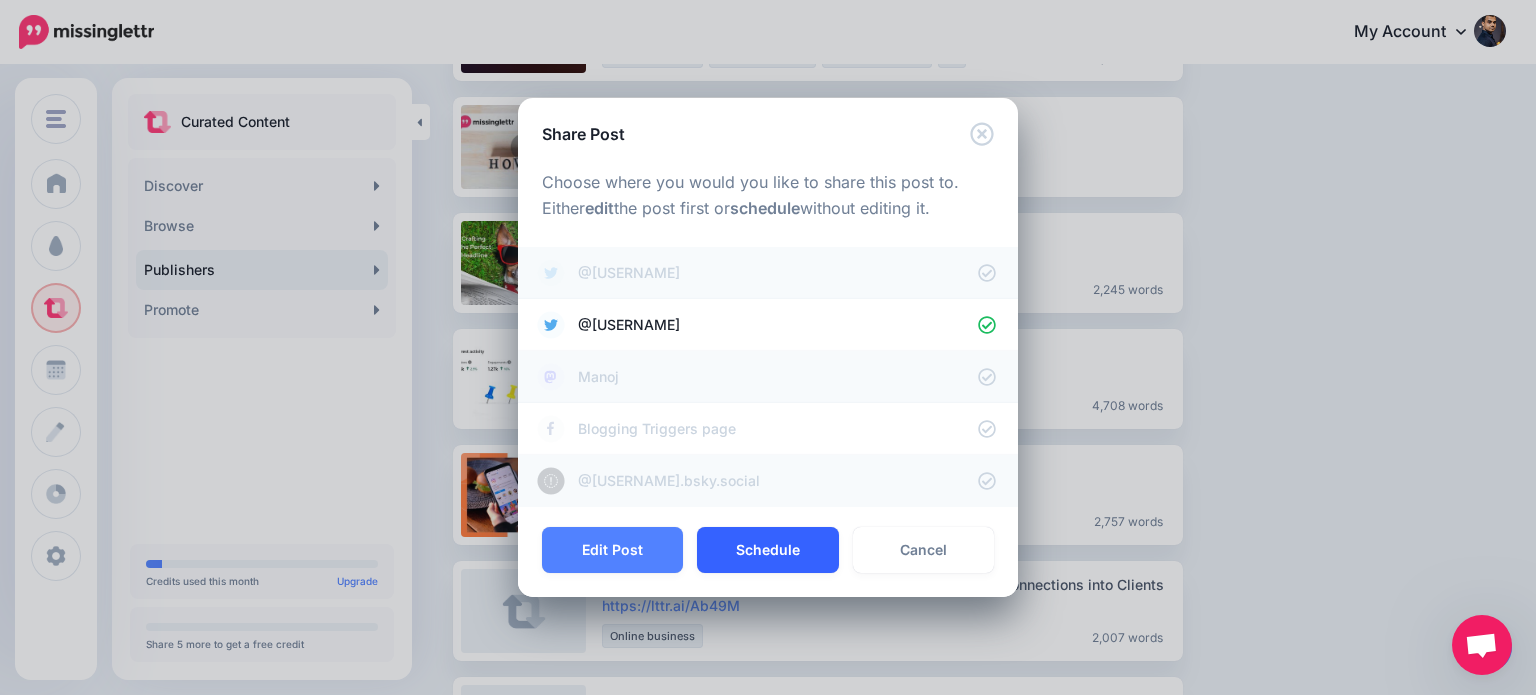 click on "Schedule" at bounding box center (767, 550) 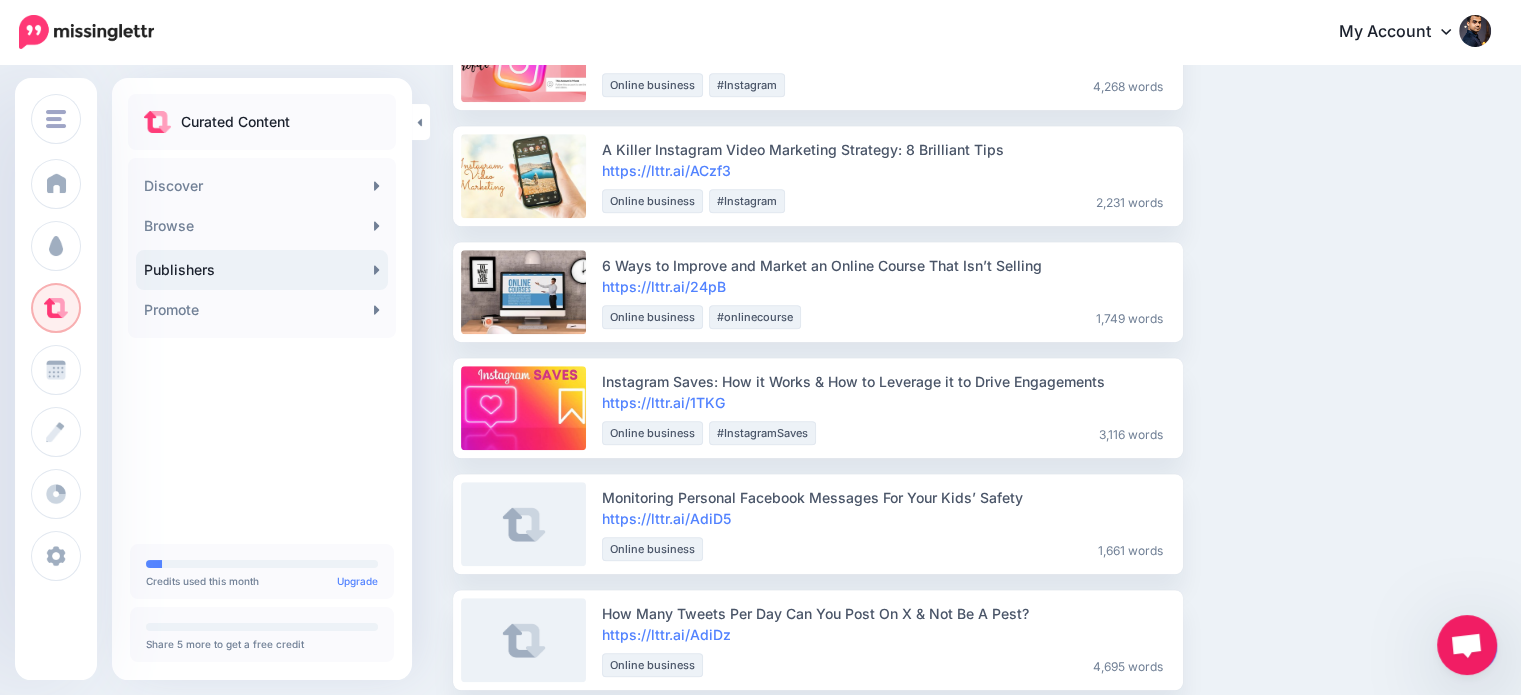 scroll, scrollTop: 1324, scrollLeft: 0, axis: vertical 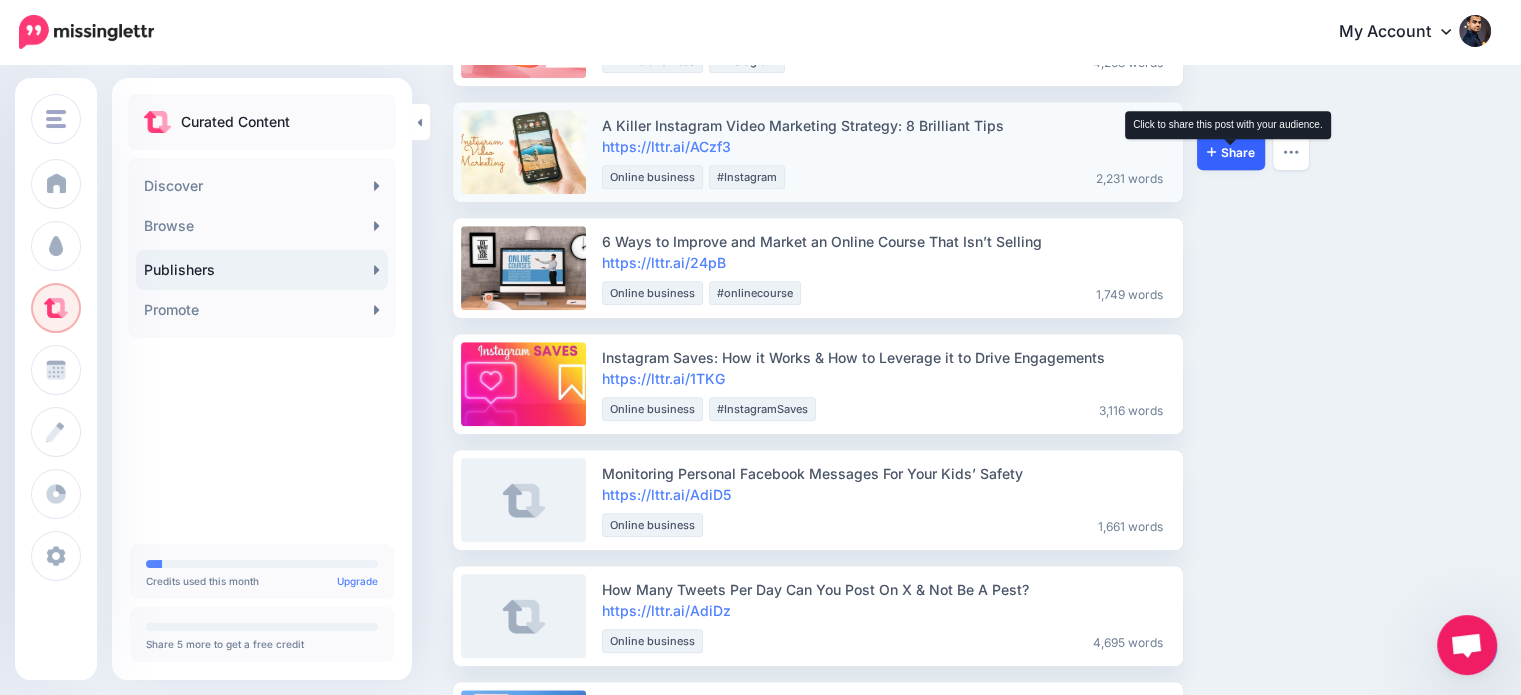click on "Share" at bounding box center (1231, 152) 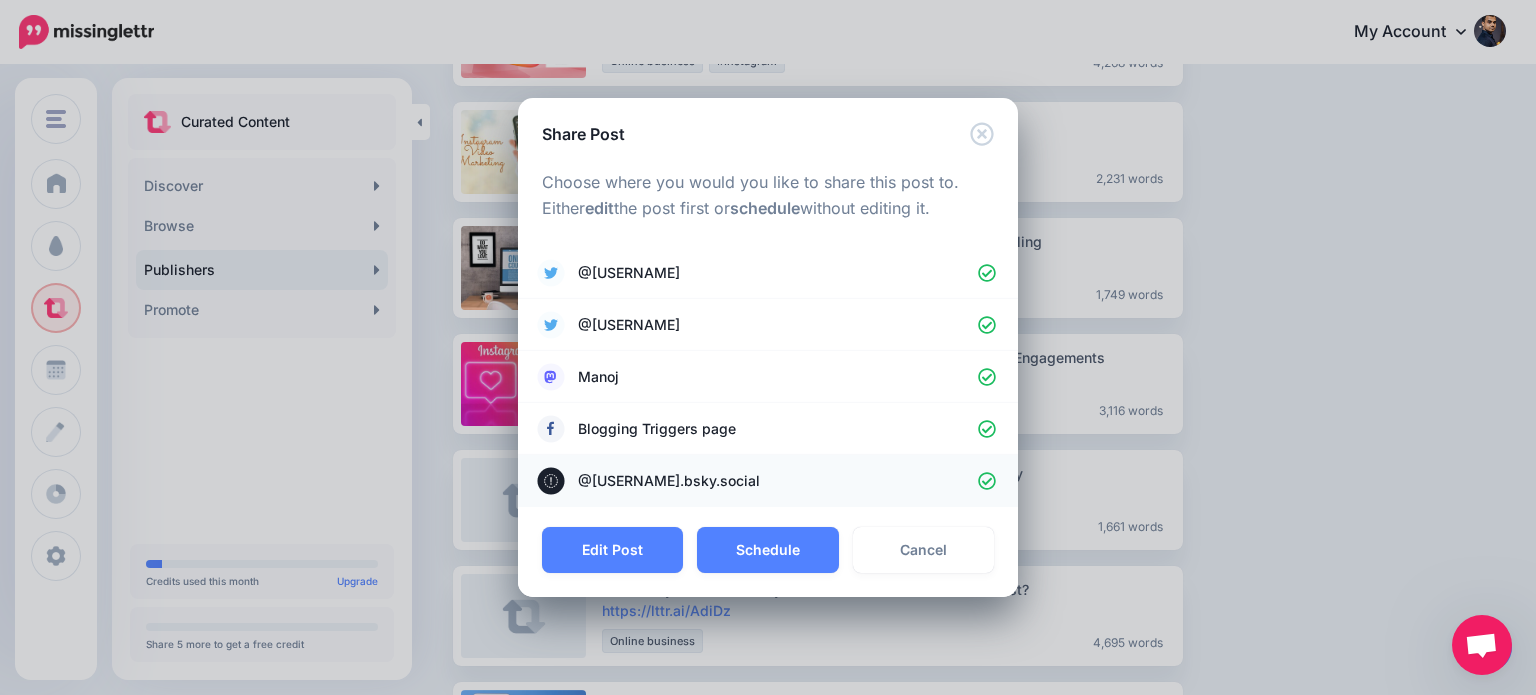 click on "@heartofmanoj.bsky.social" at bounding box center (778, 481) 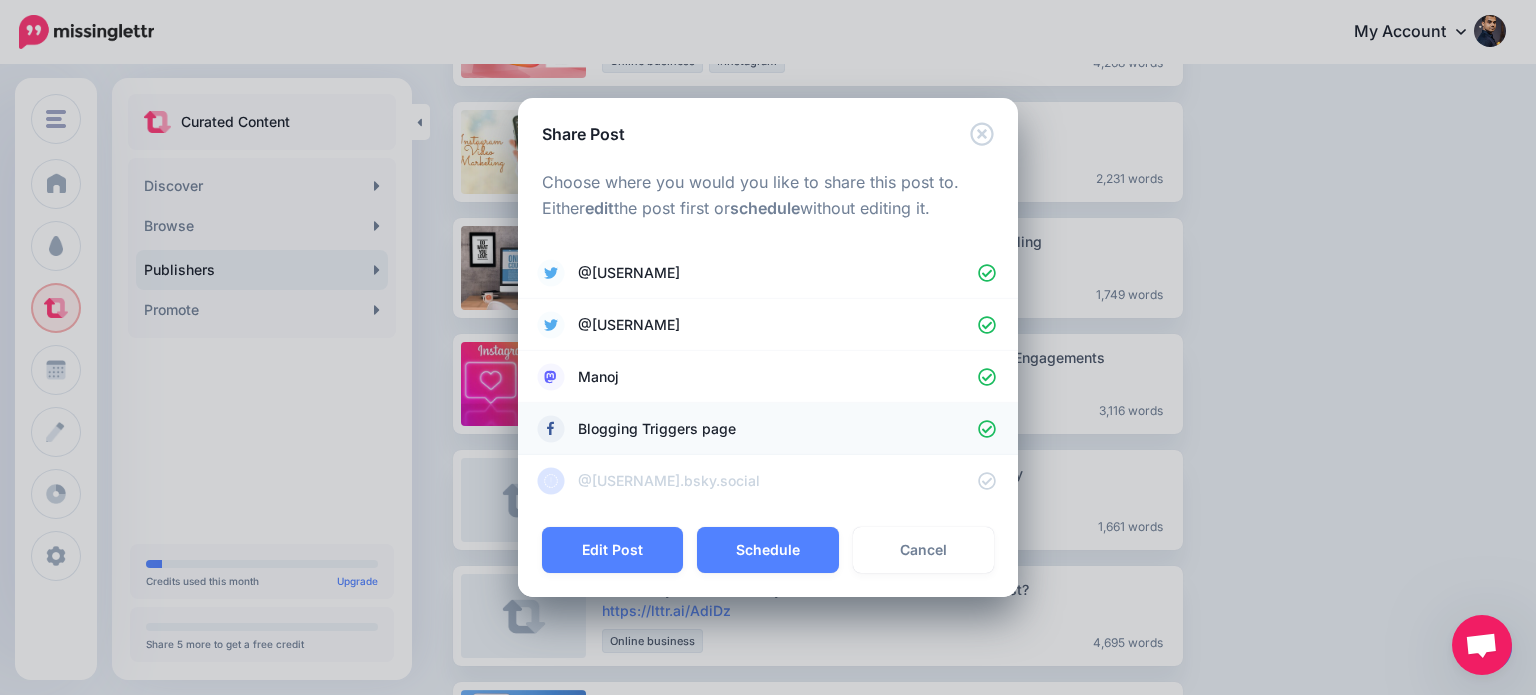 click 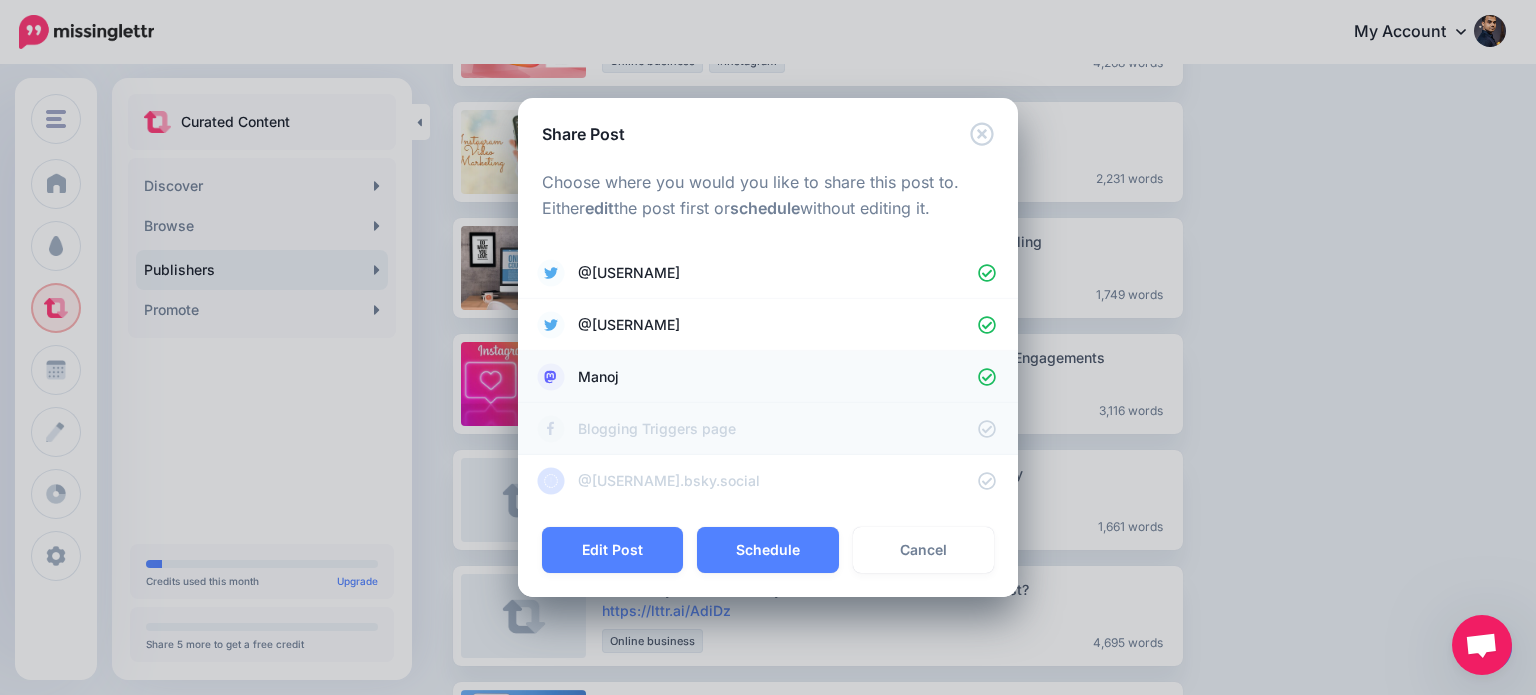 click 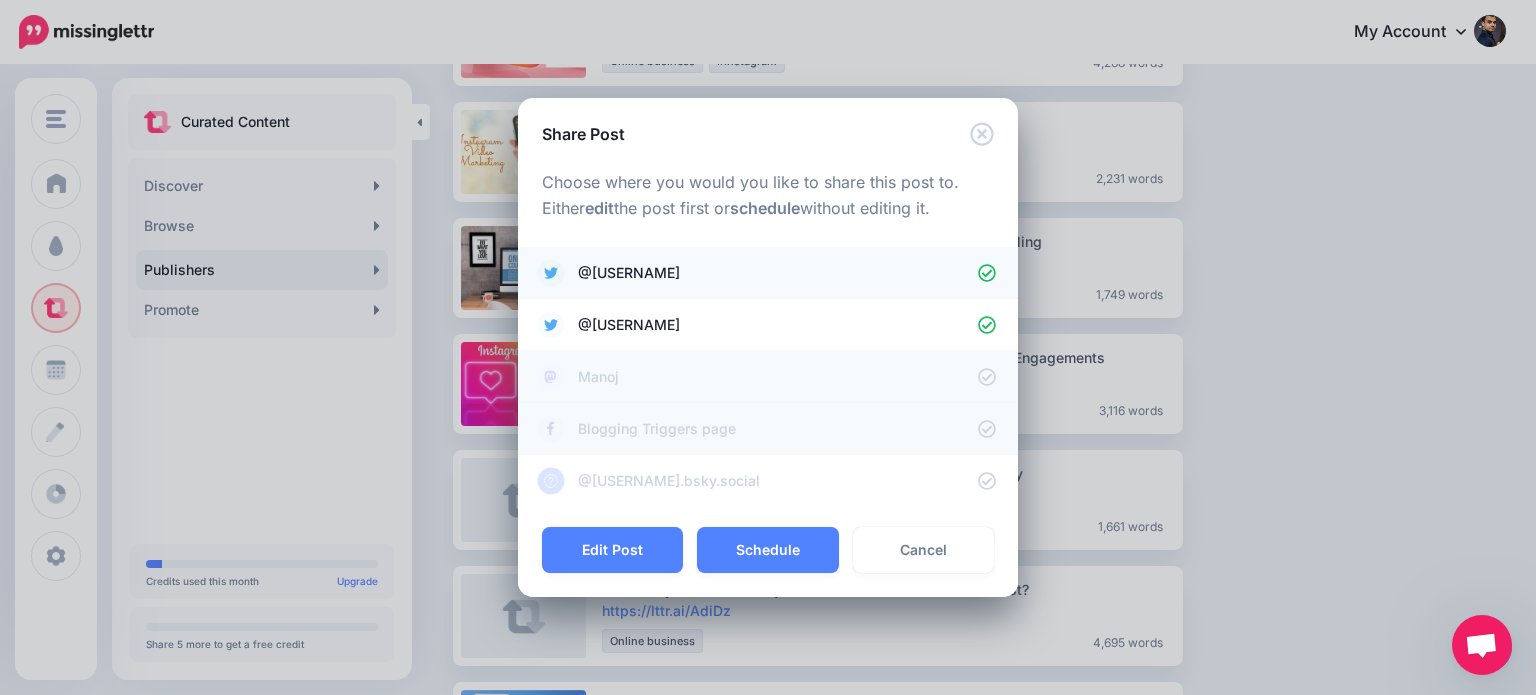 click 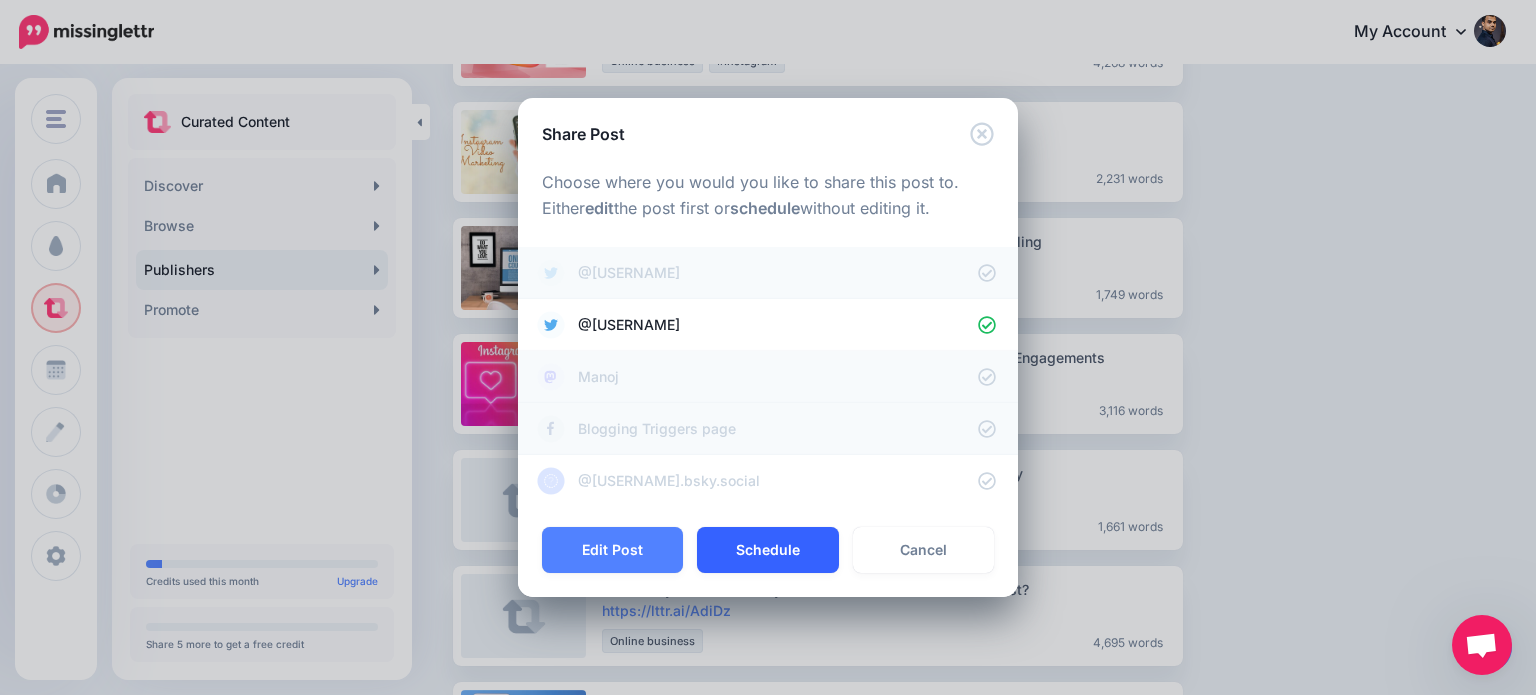 click on "Schedule" at bounding box center [767, 550] 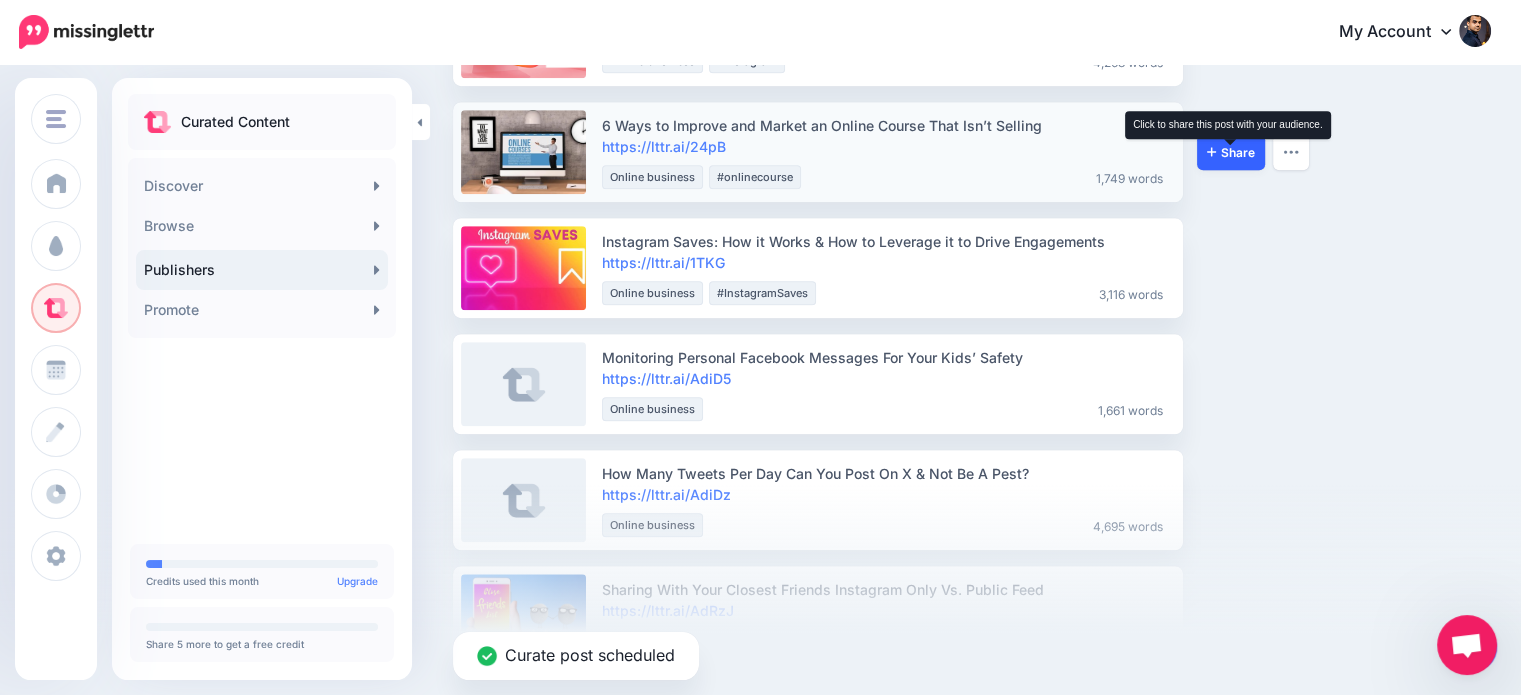 click on "Share" at bounding box center [1231, 152] 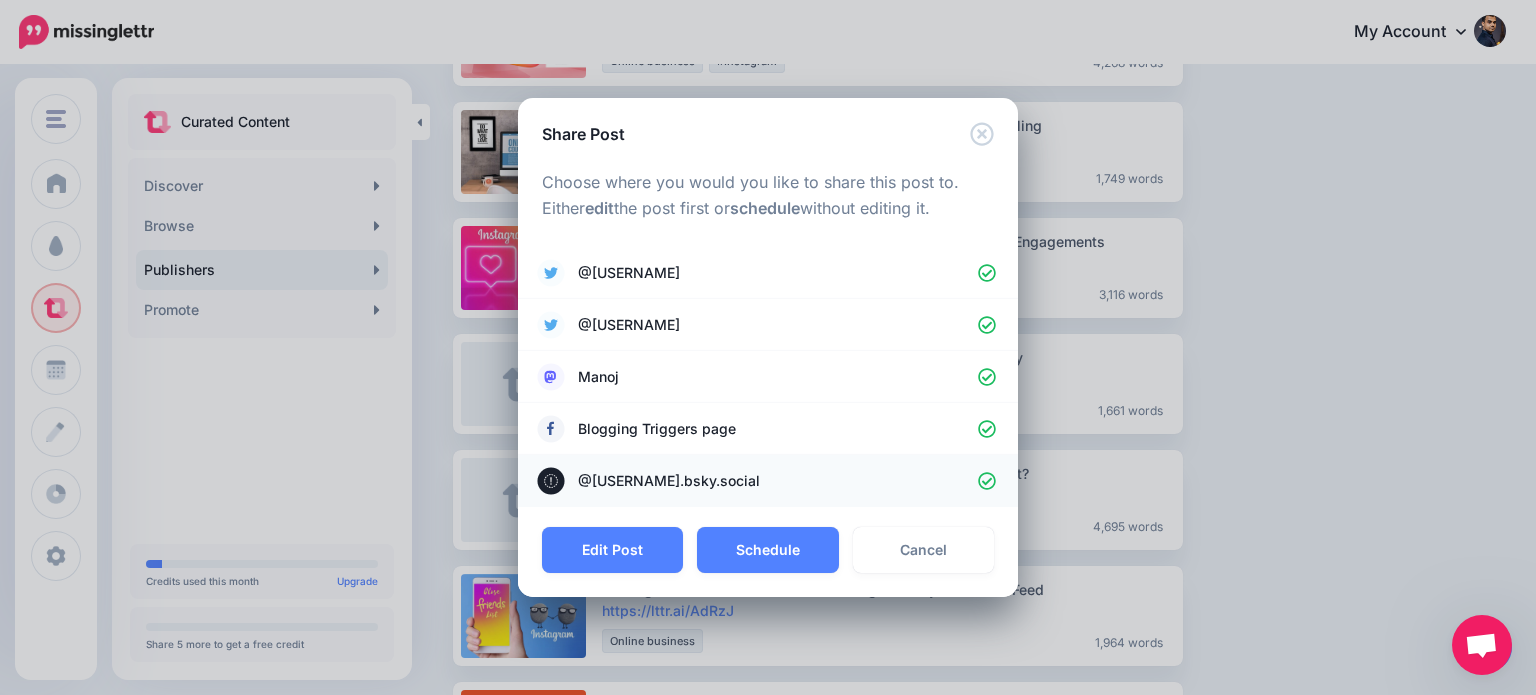 drag, startPoint x: 985, startPoint y: 479, endPoint x: 986, endPoint y: 468, distance: 11.045361 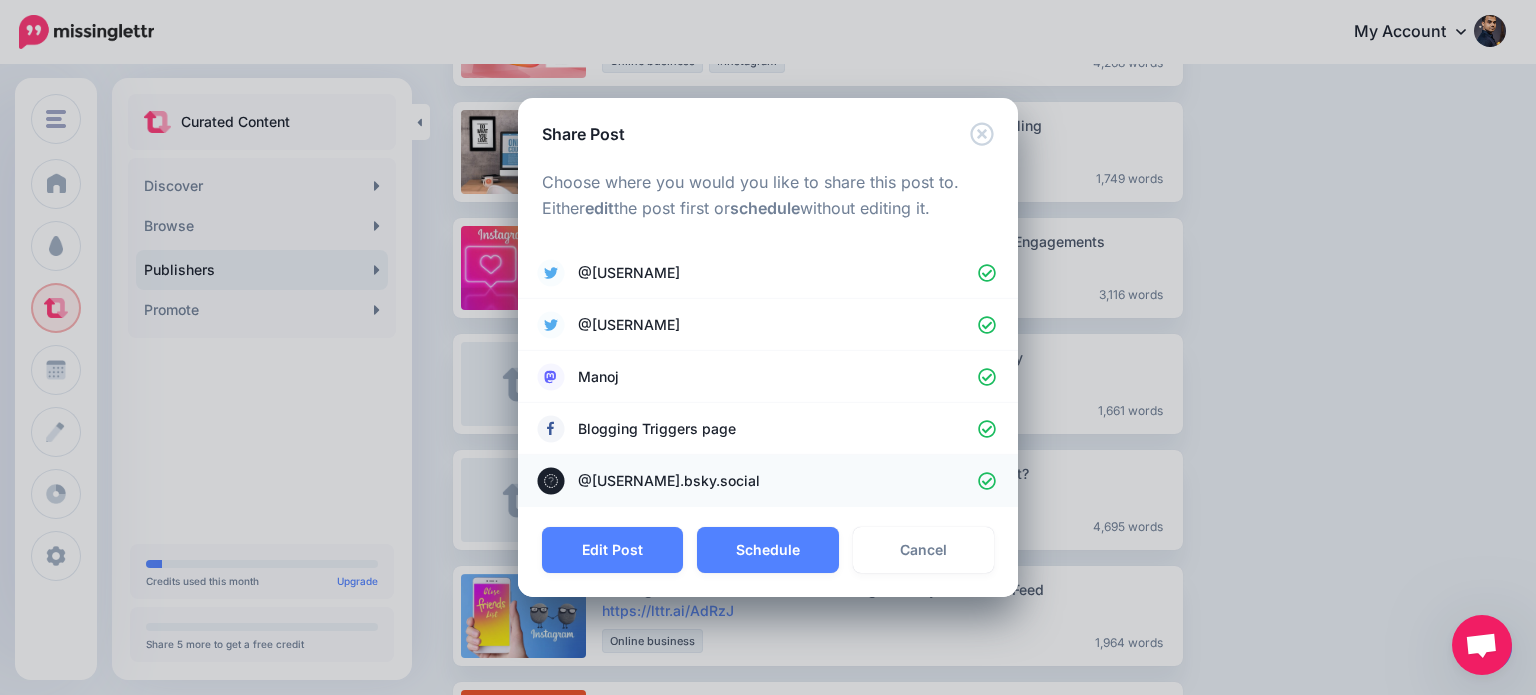 click 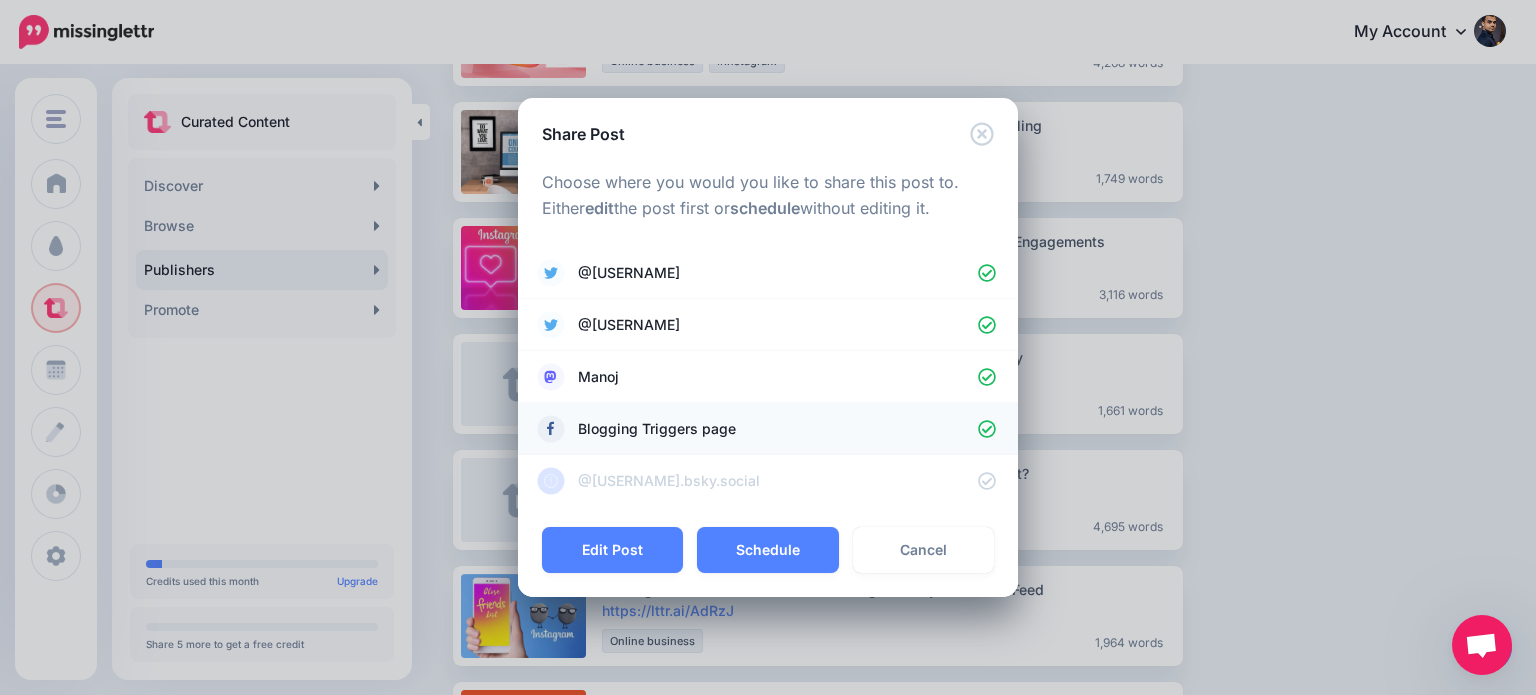 click 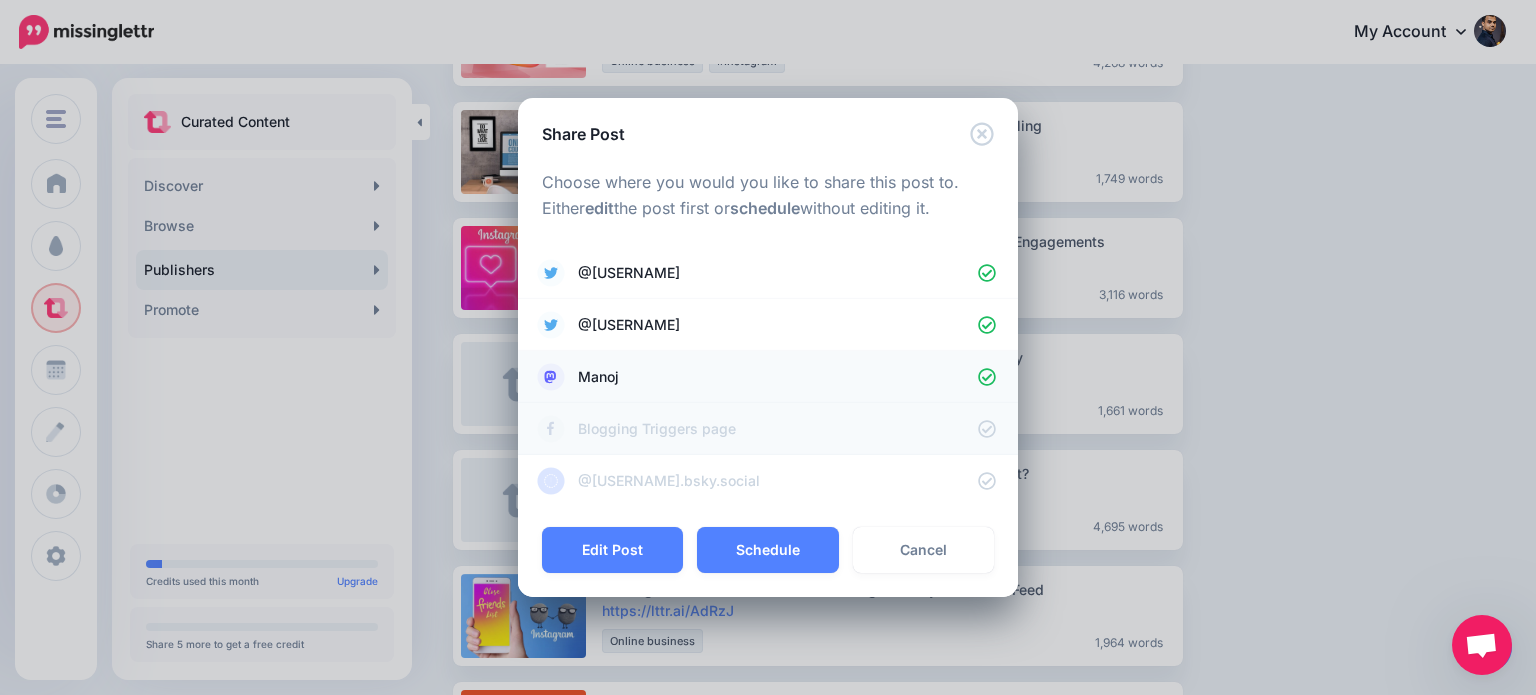 click 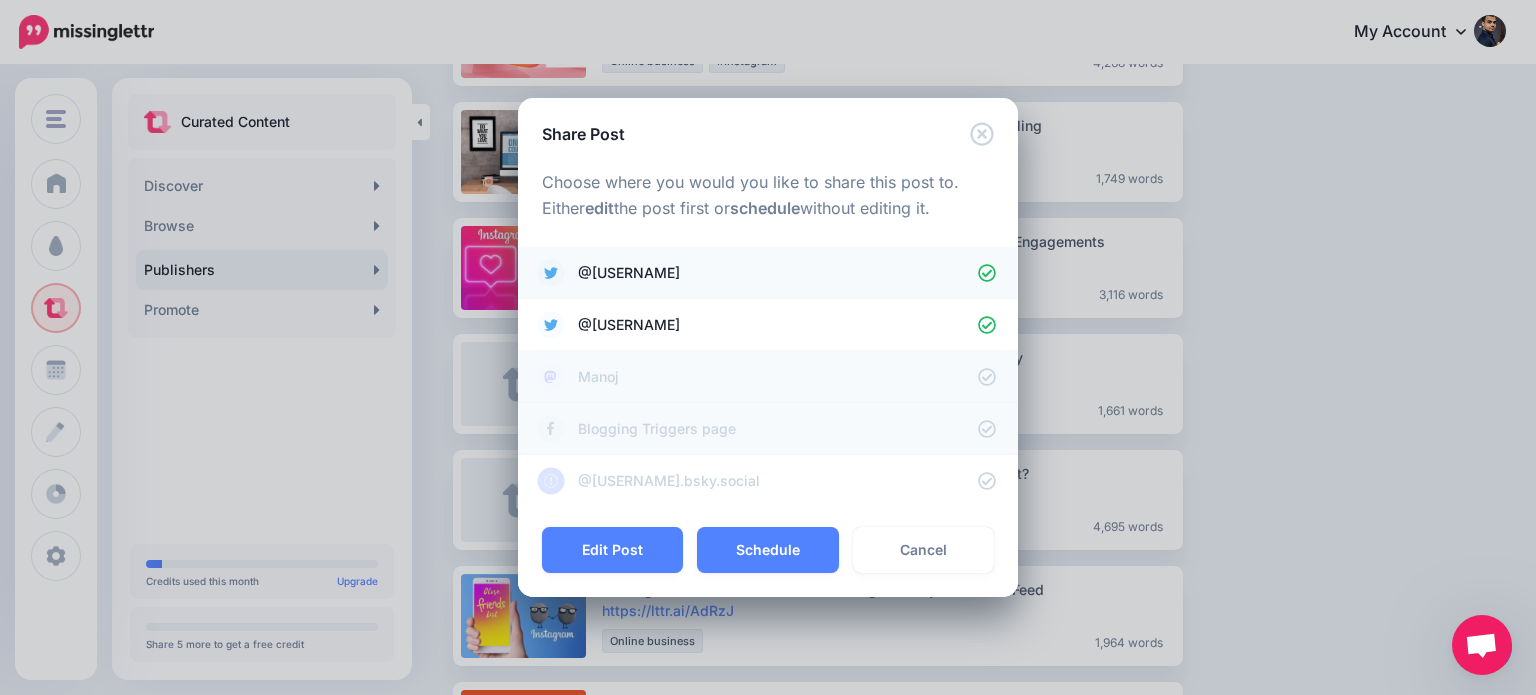 click 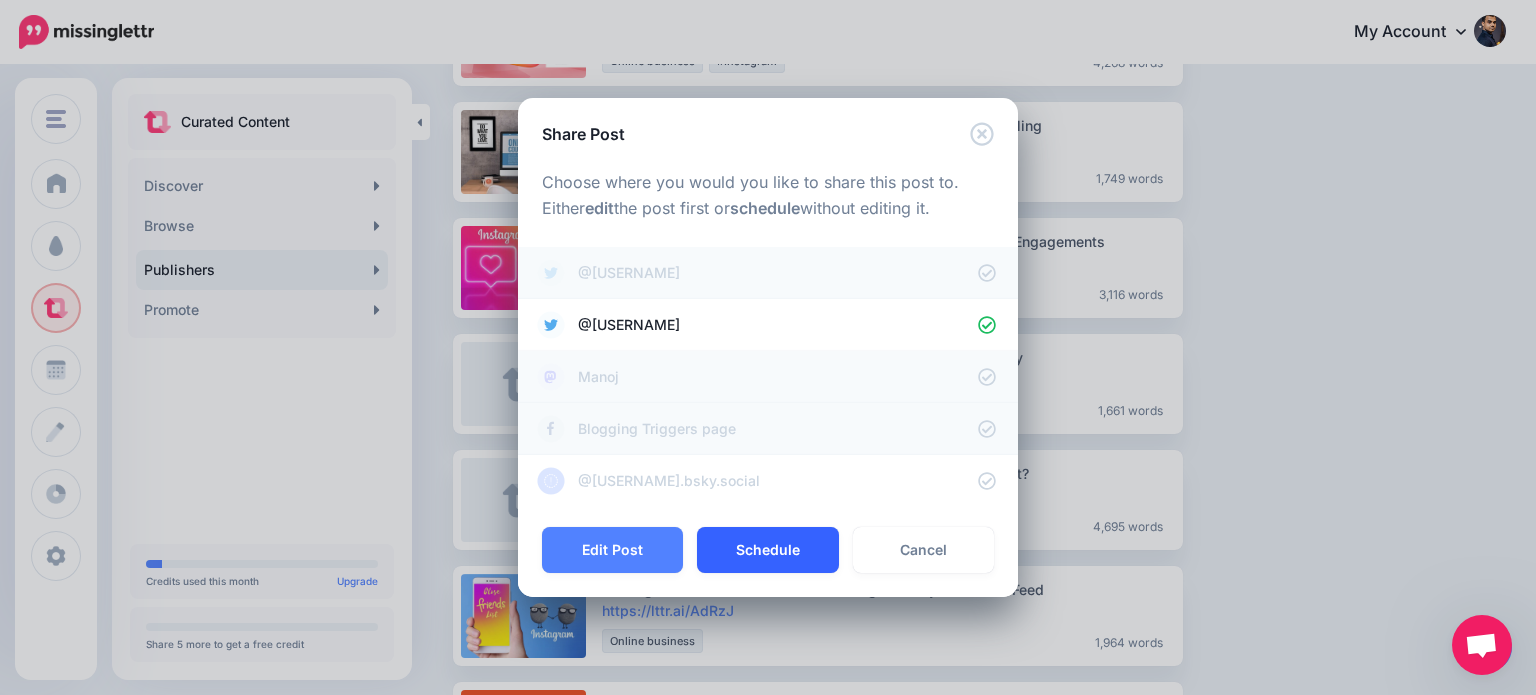 click on "Schedule" at bounding box center (767, 550) 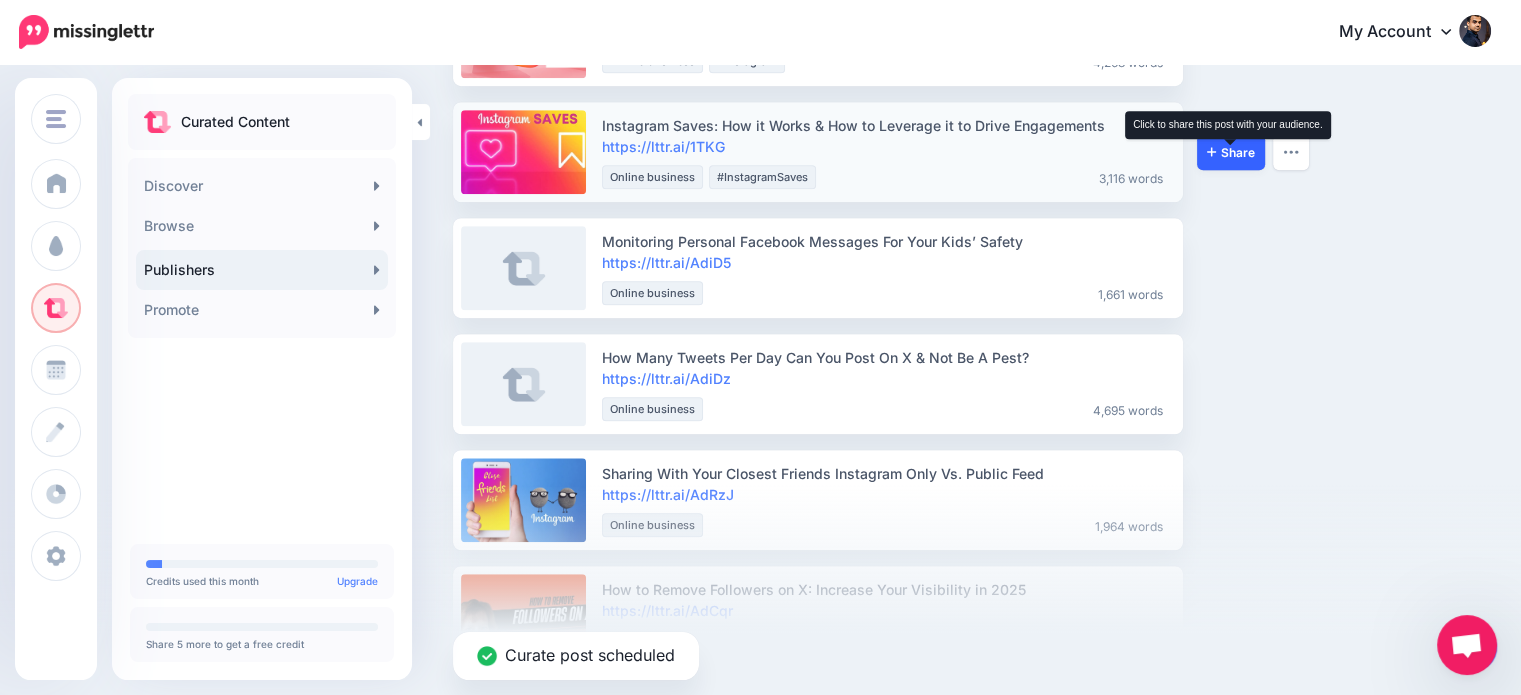 click 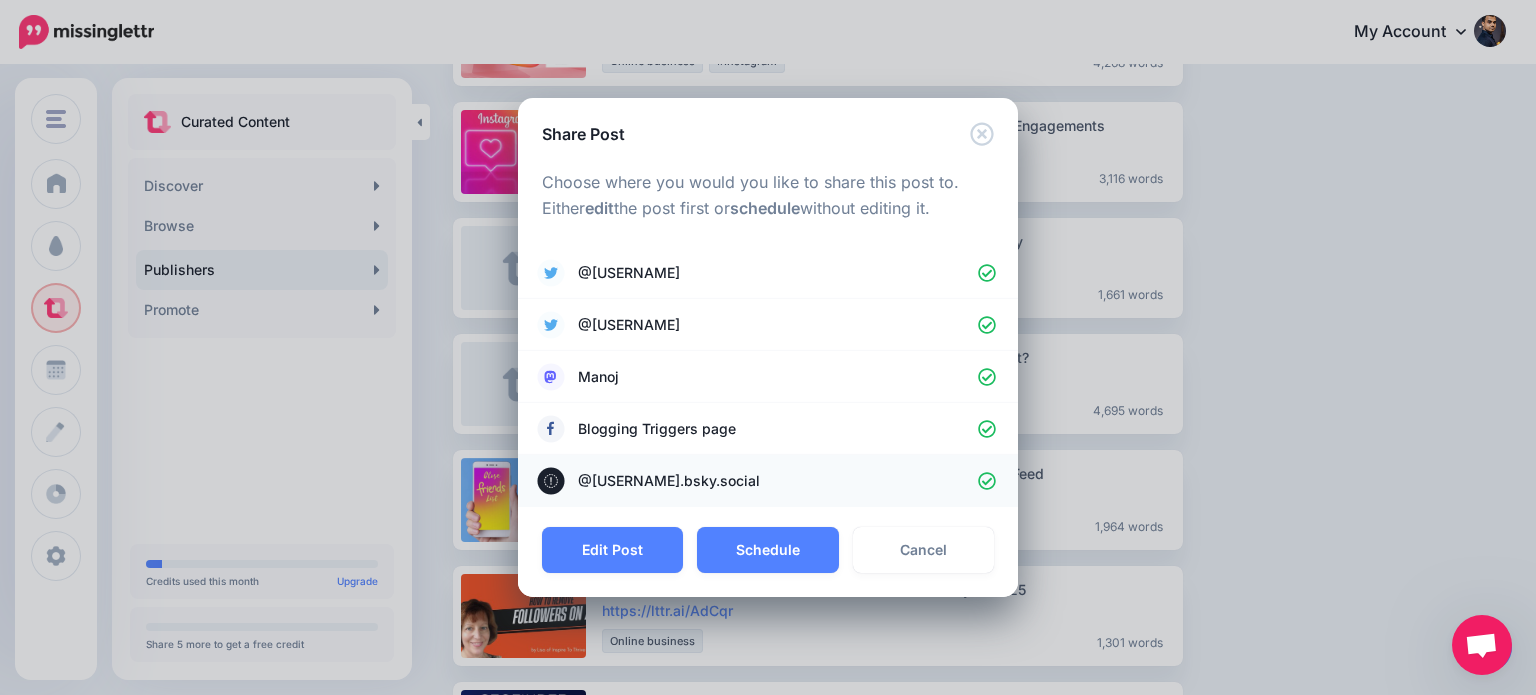 click 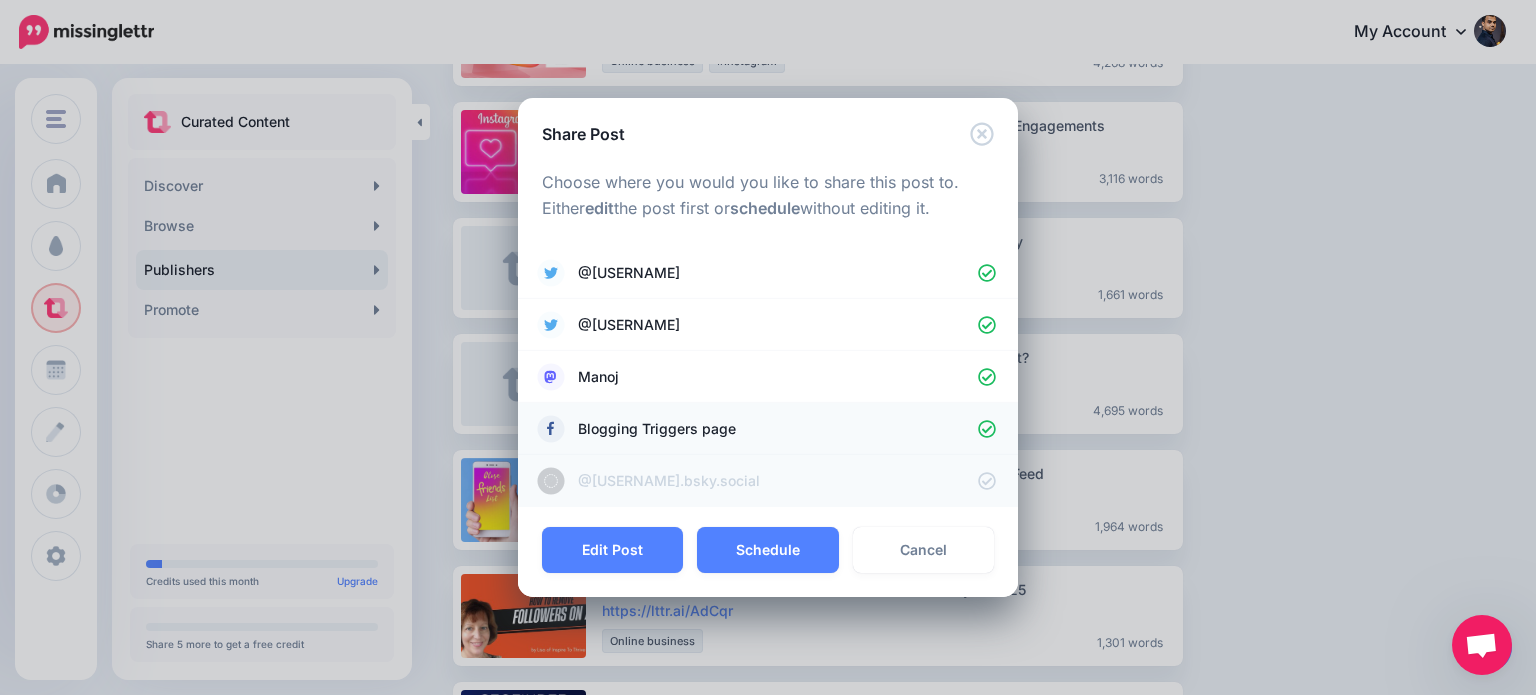 click 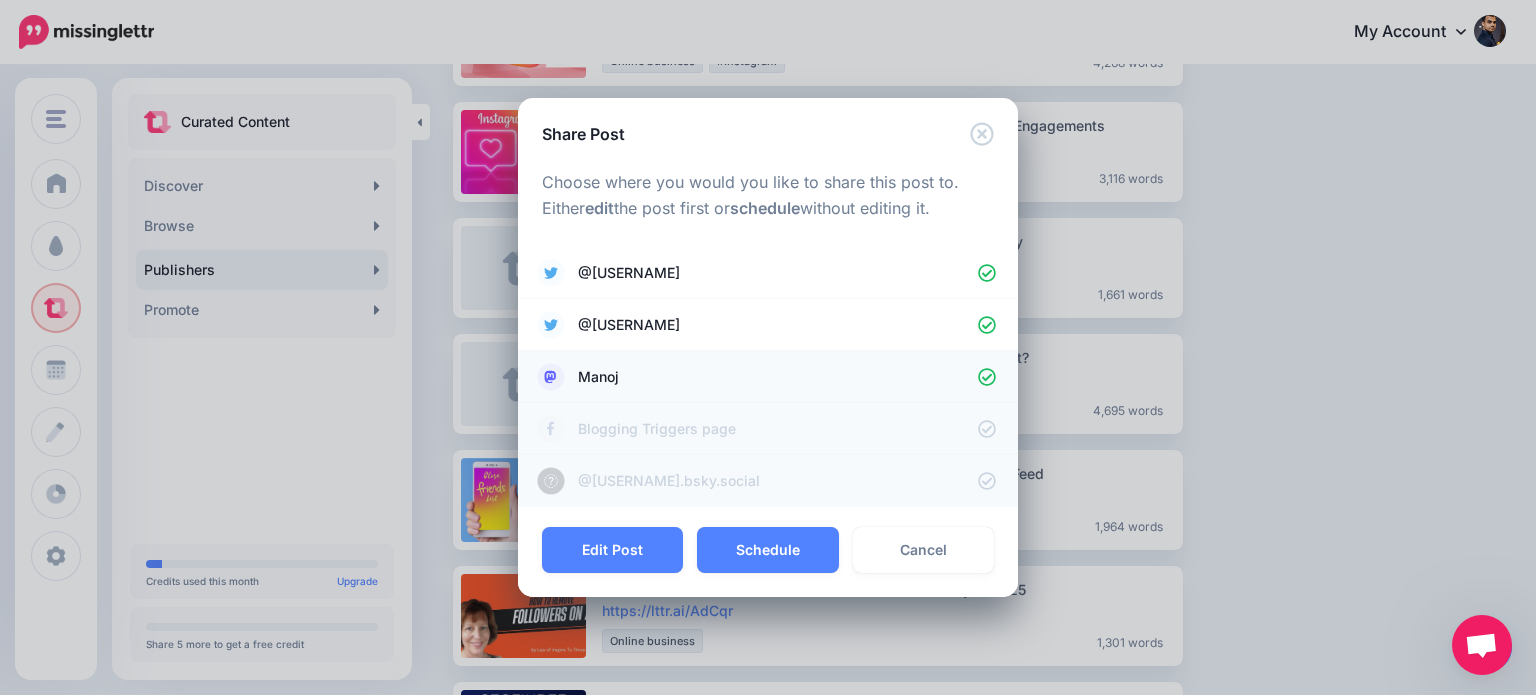click on "Manoj" at bounding box center [768, 377] 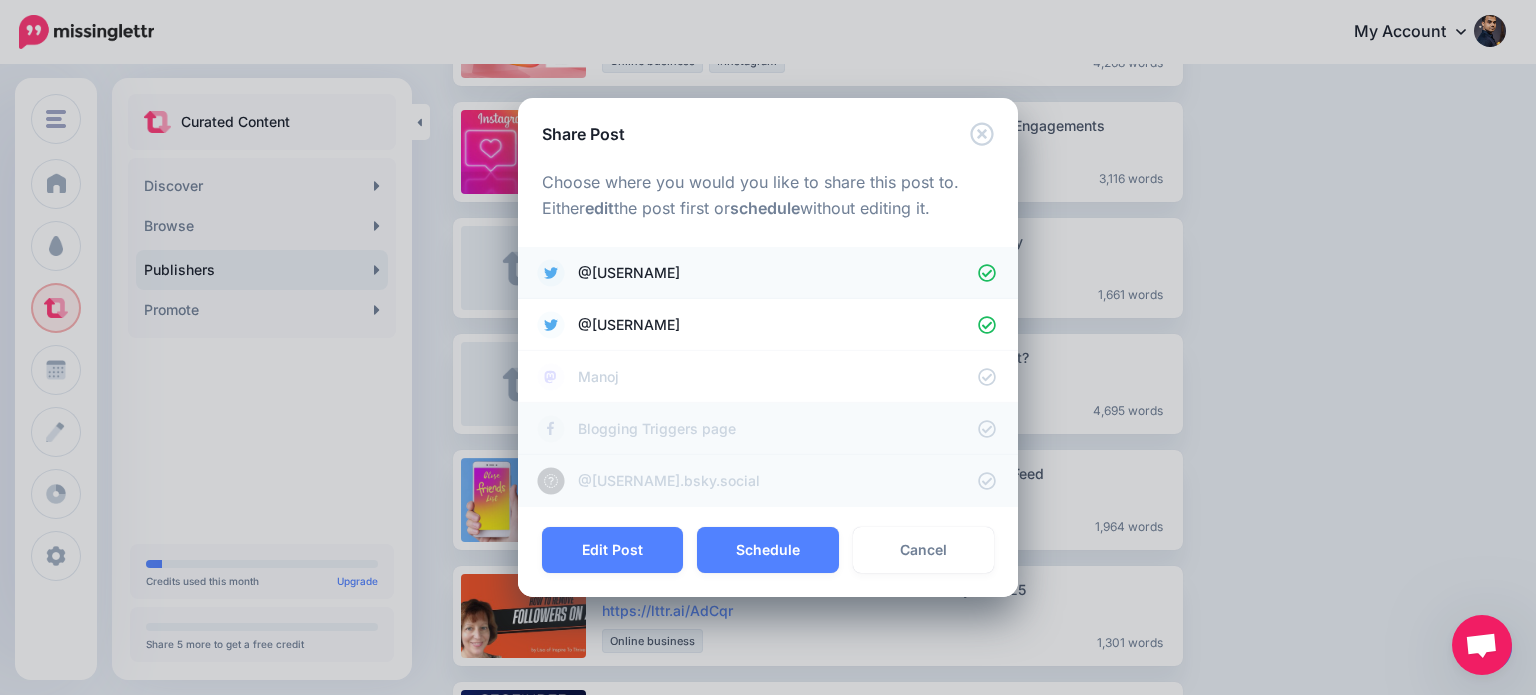 click 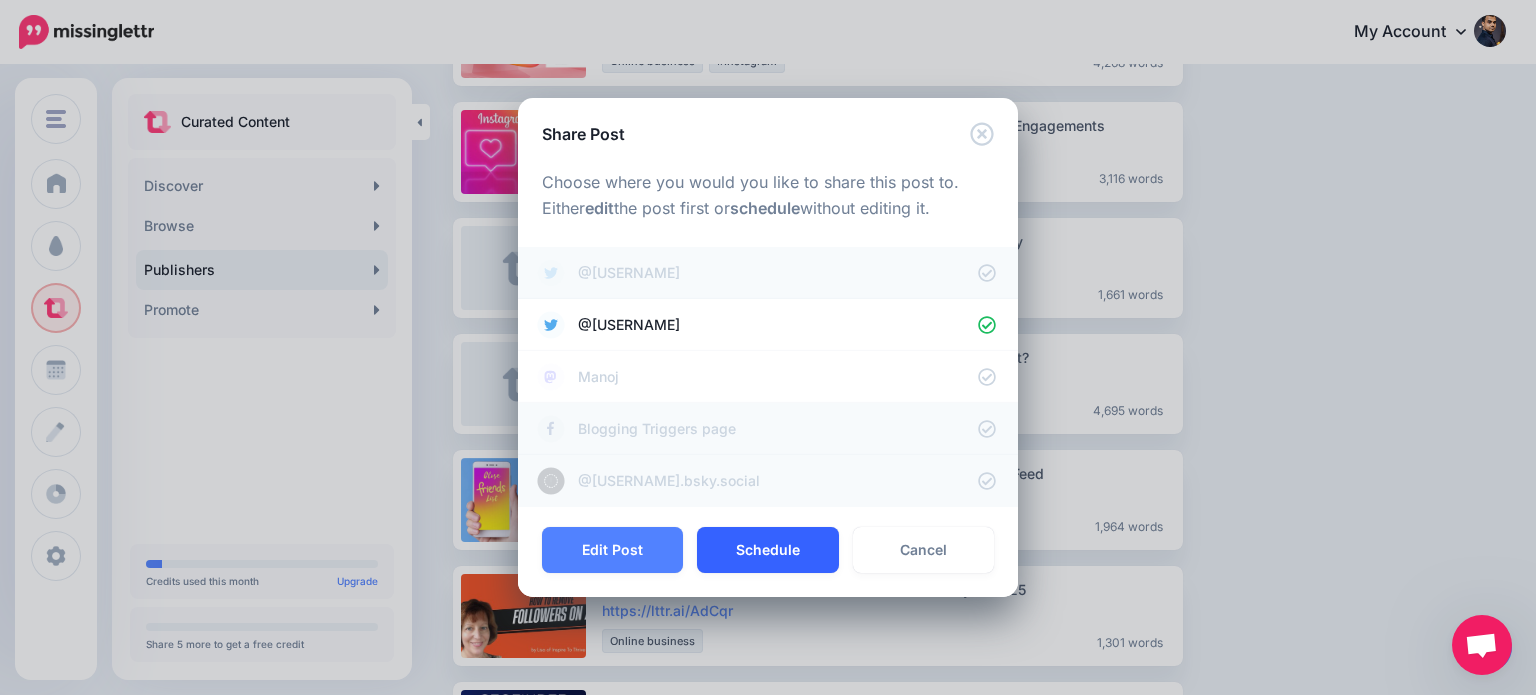 click on "Schedule" at bounding box center (767, 550) 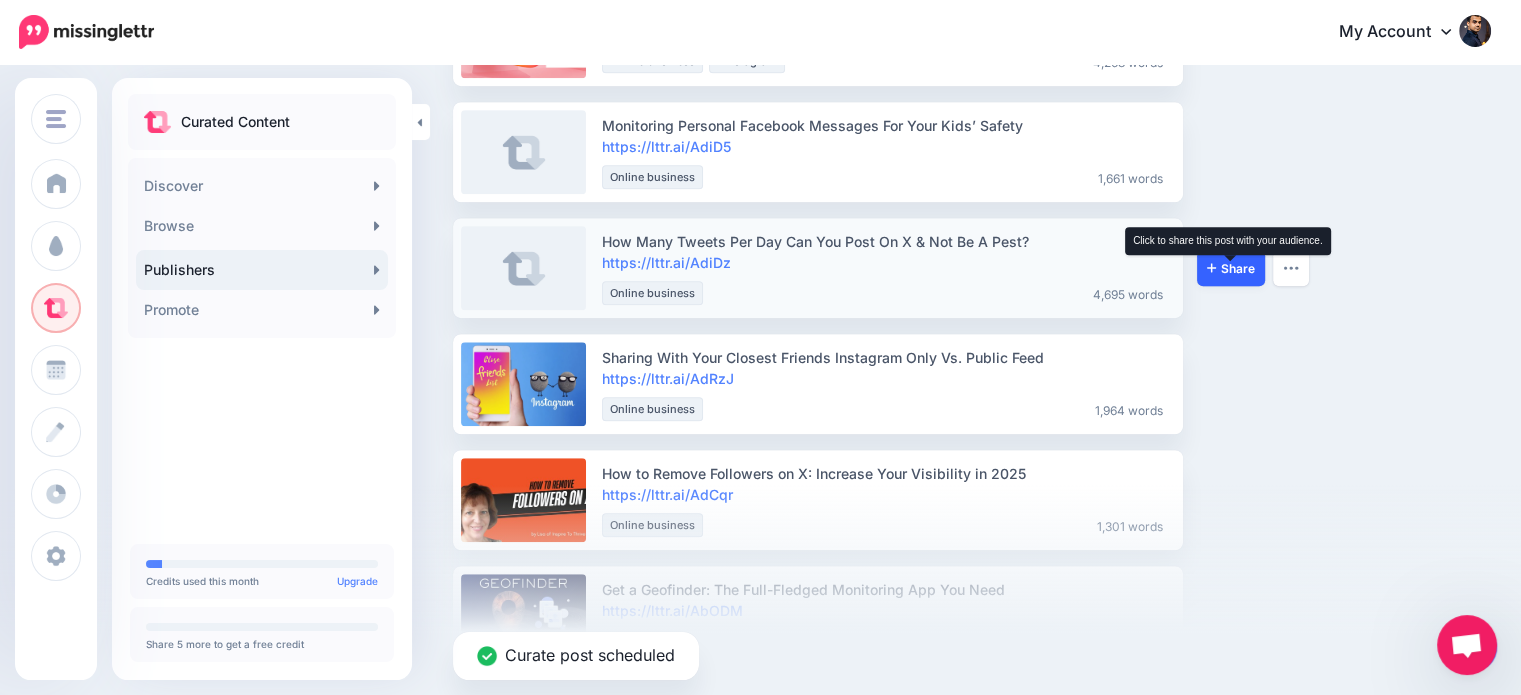 click on "Share" at bounding box center (1231, 268) 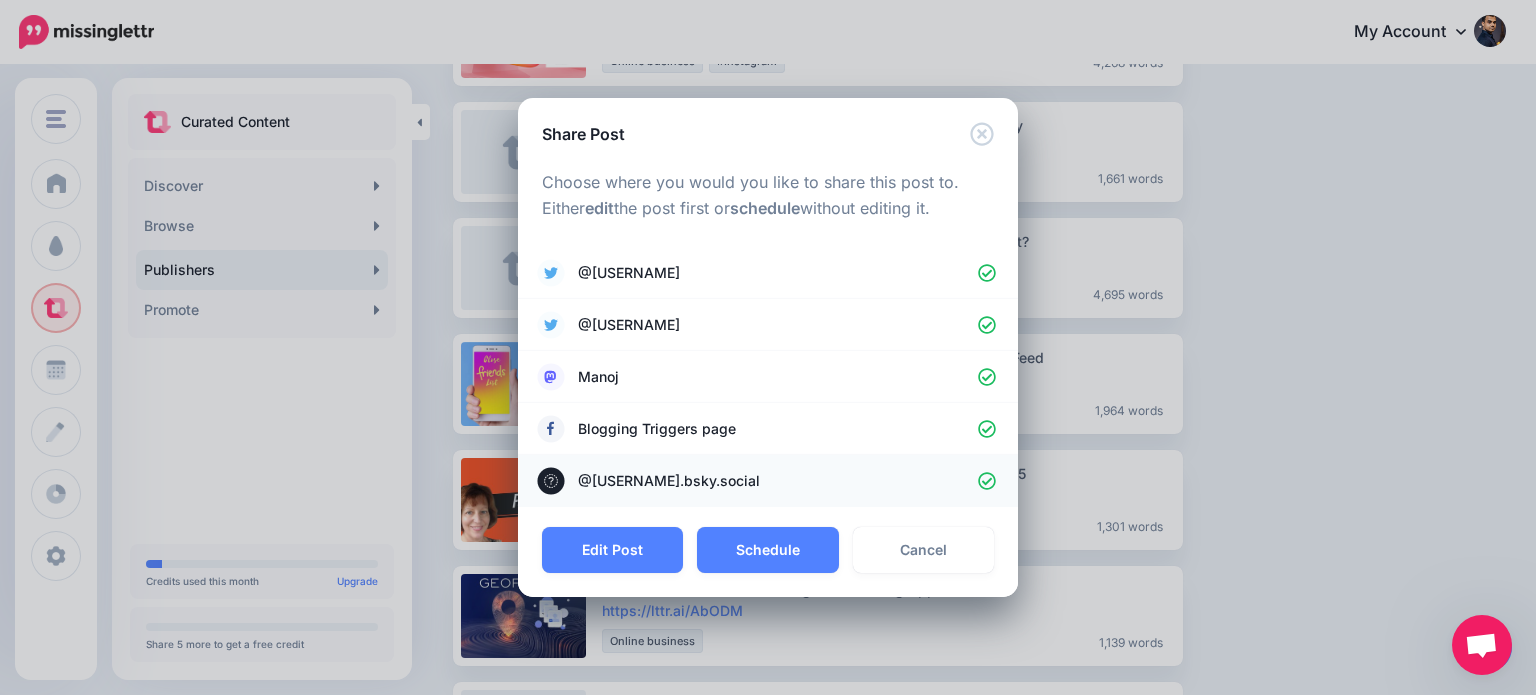 click 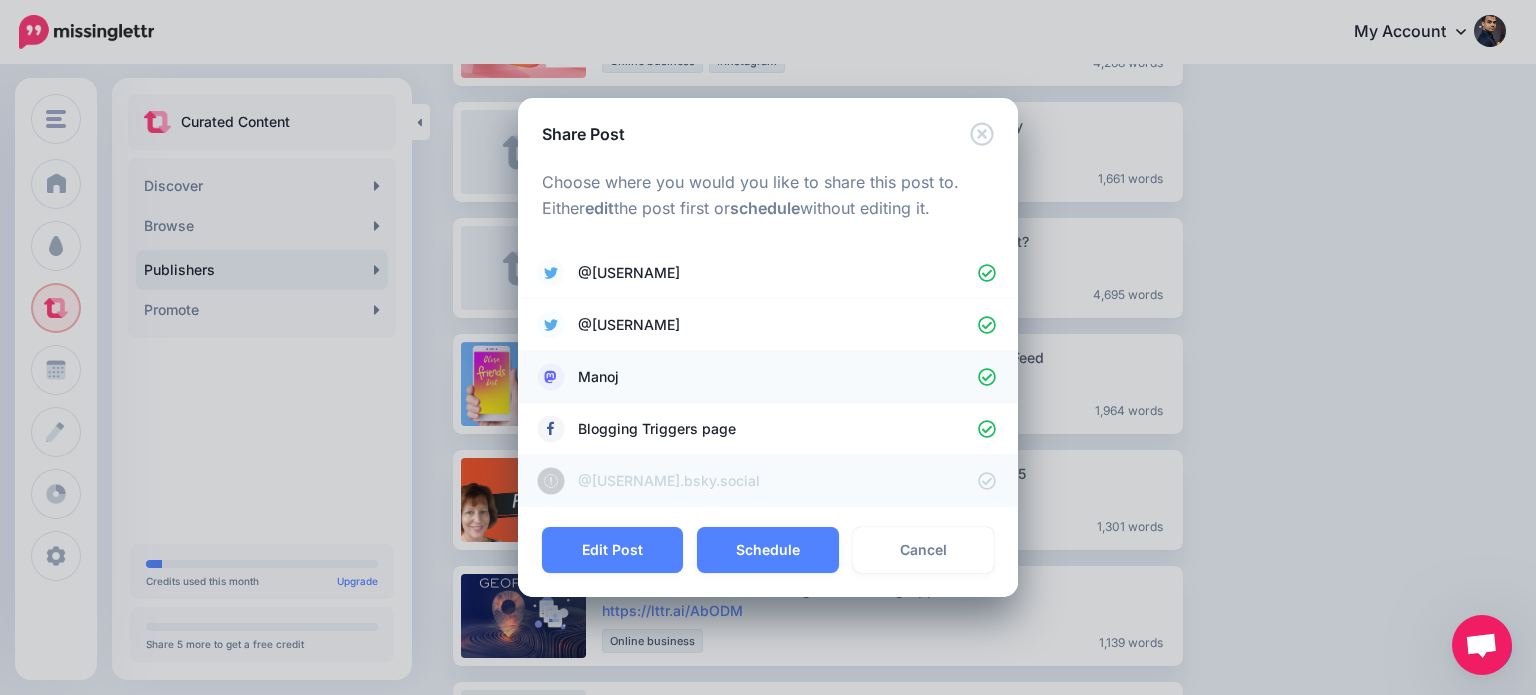 click 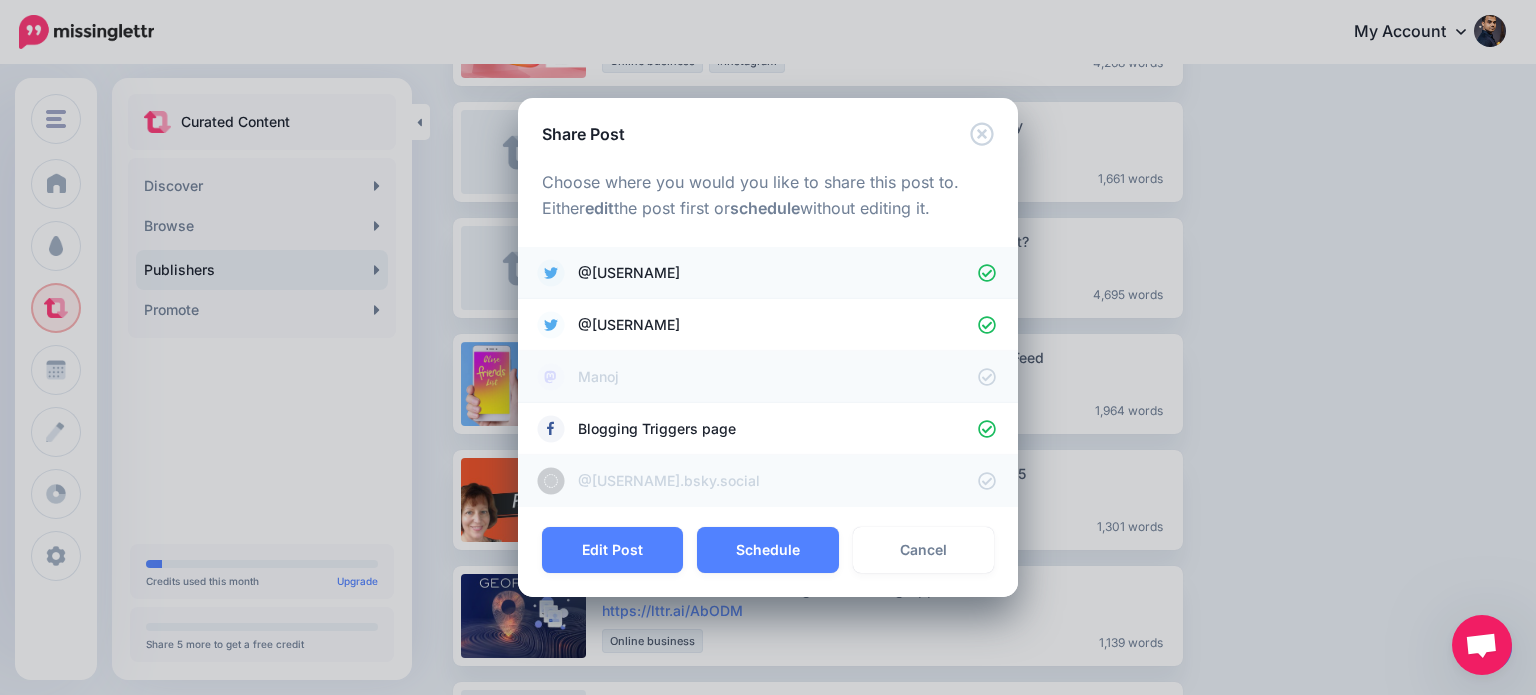 click 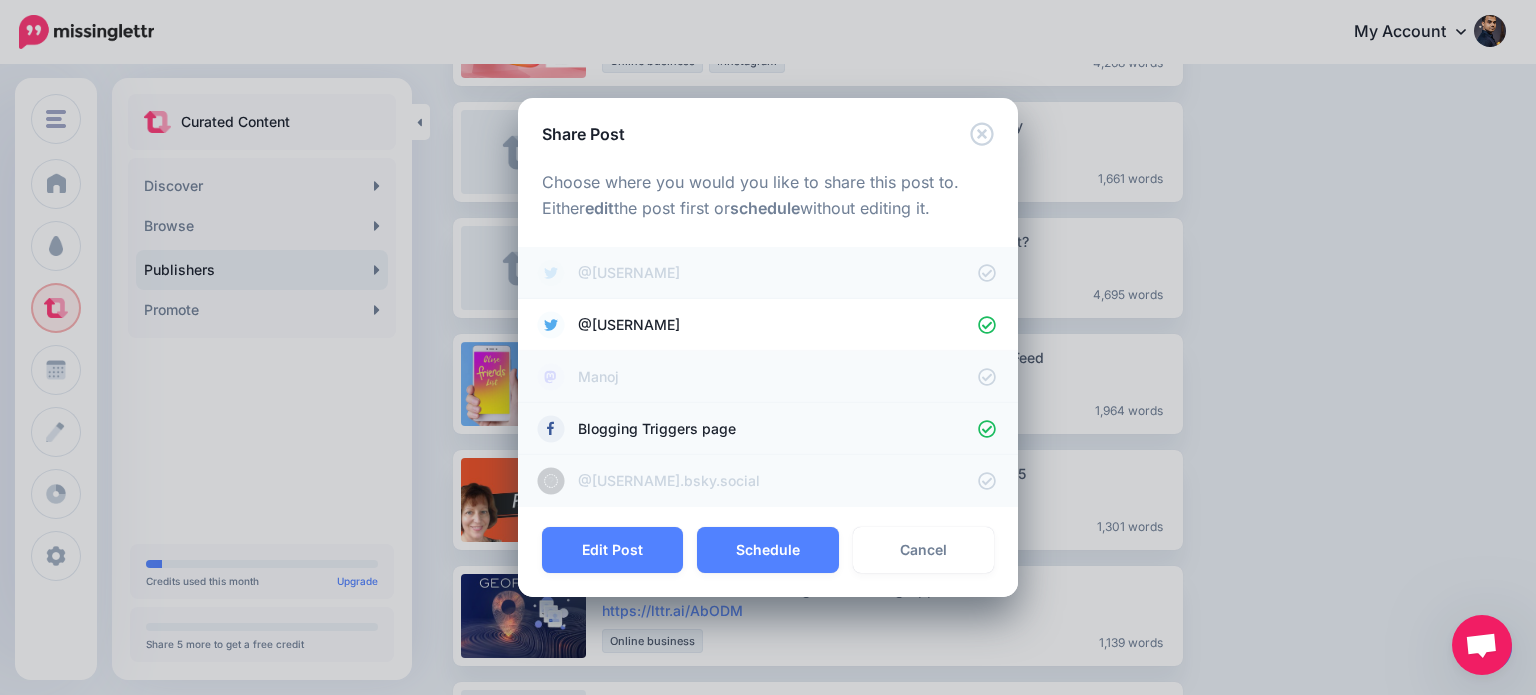 click 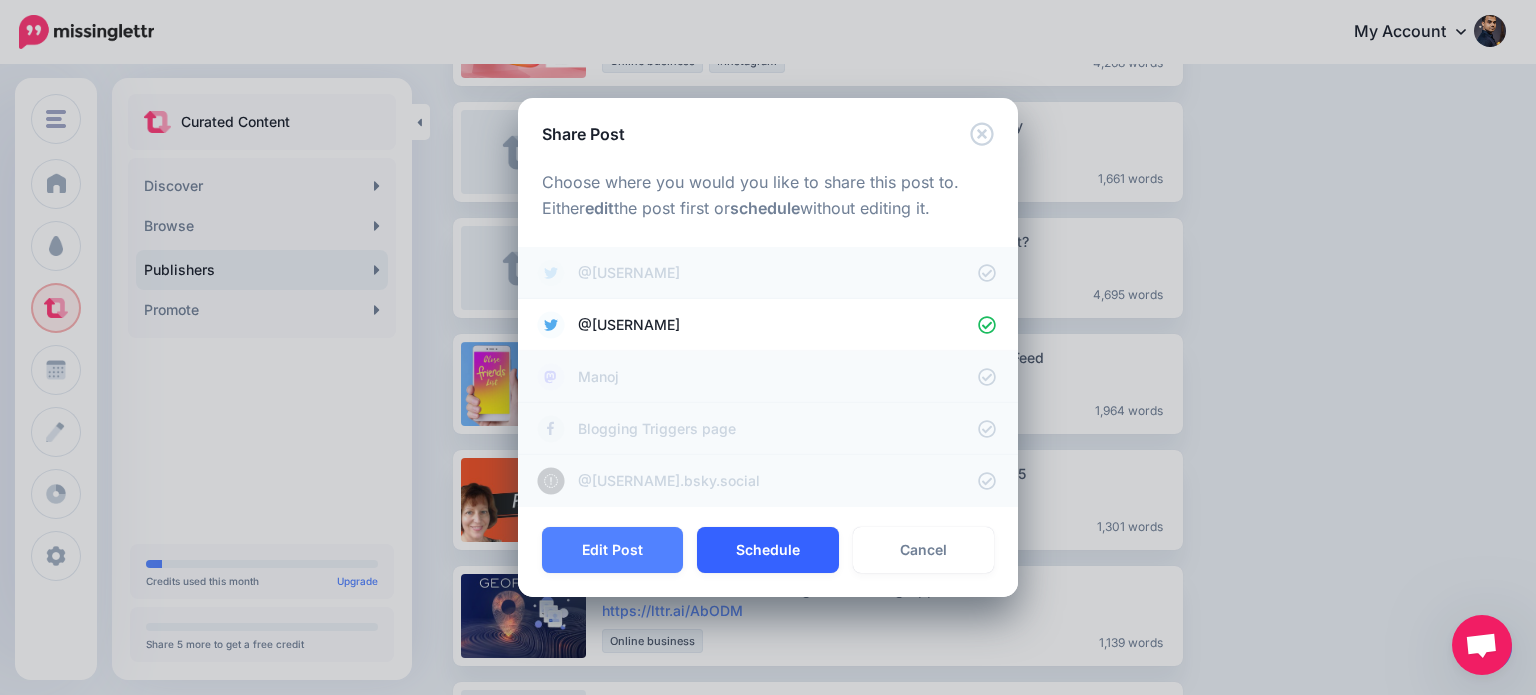 drag, startPoint x: 796, startPoint y: 552, endPoint x: 840, endPoint y: 543, distance: 44.911022 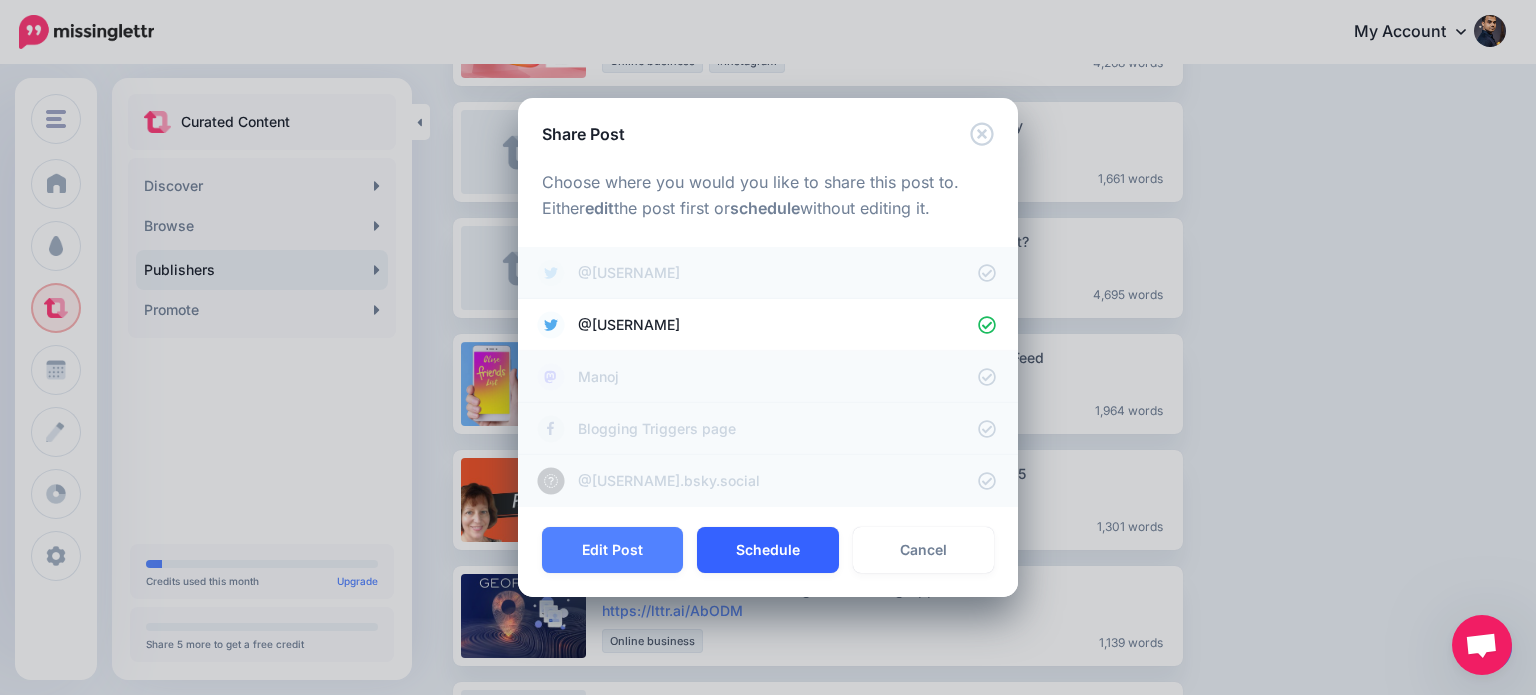 click on "Schedule" at bounding box center (767, 550) 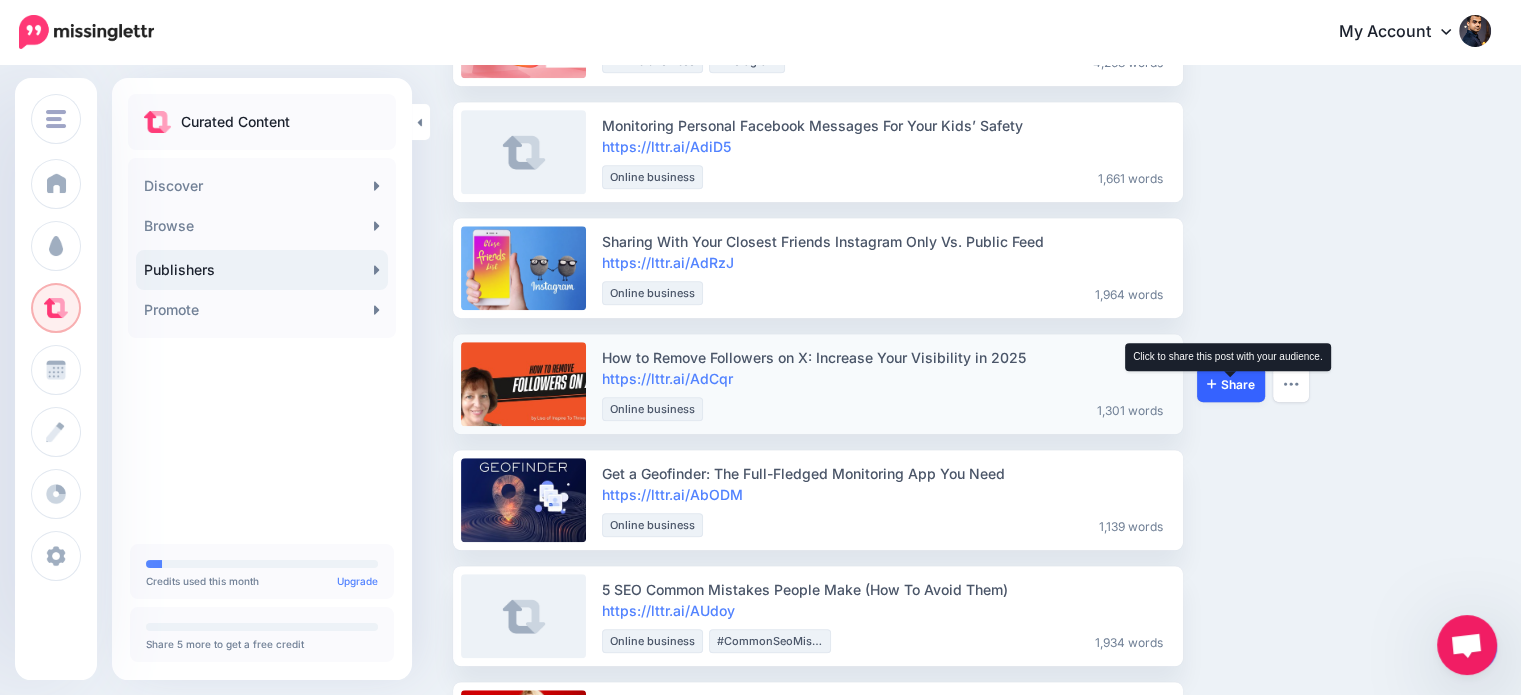 click on "Share" at bounding box center [1231, 384] 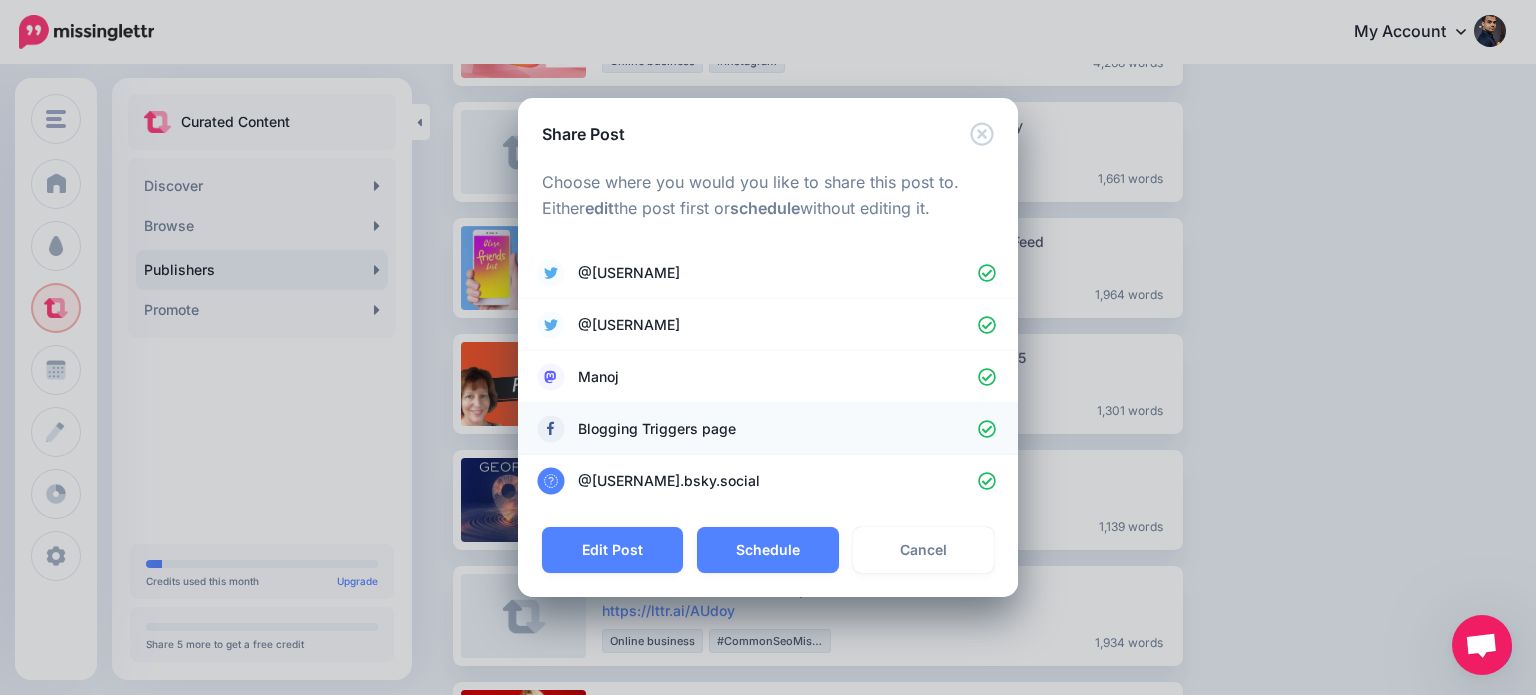 click 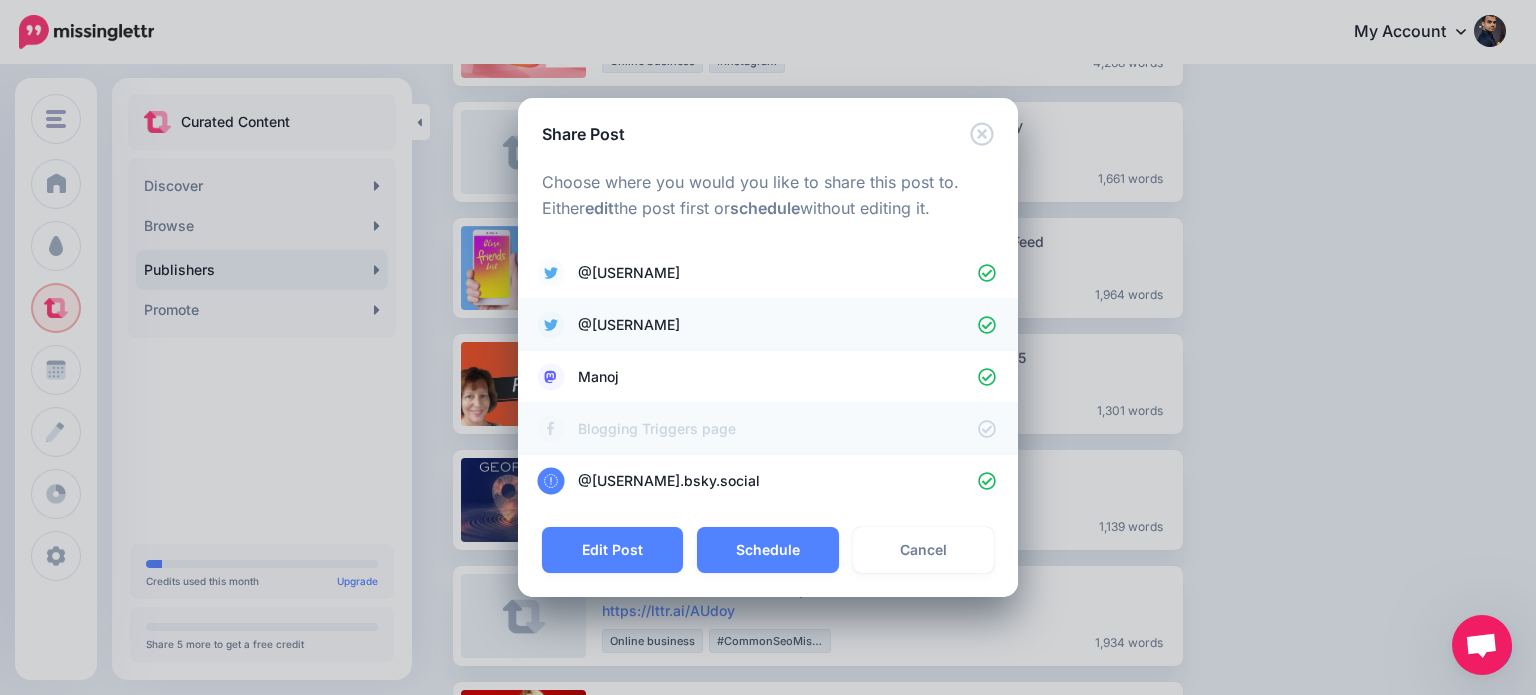 click 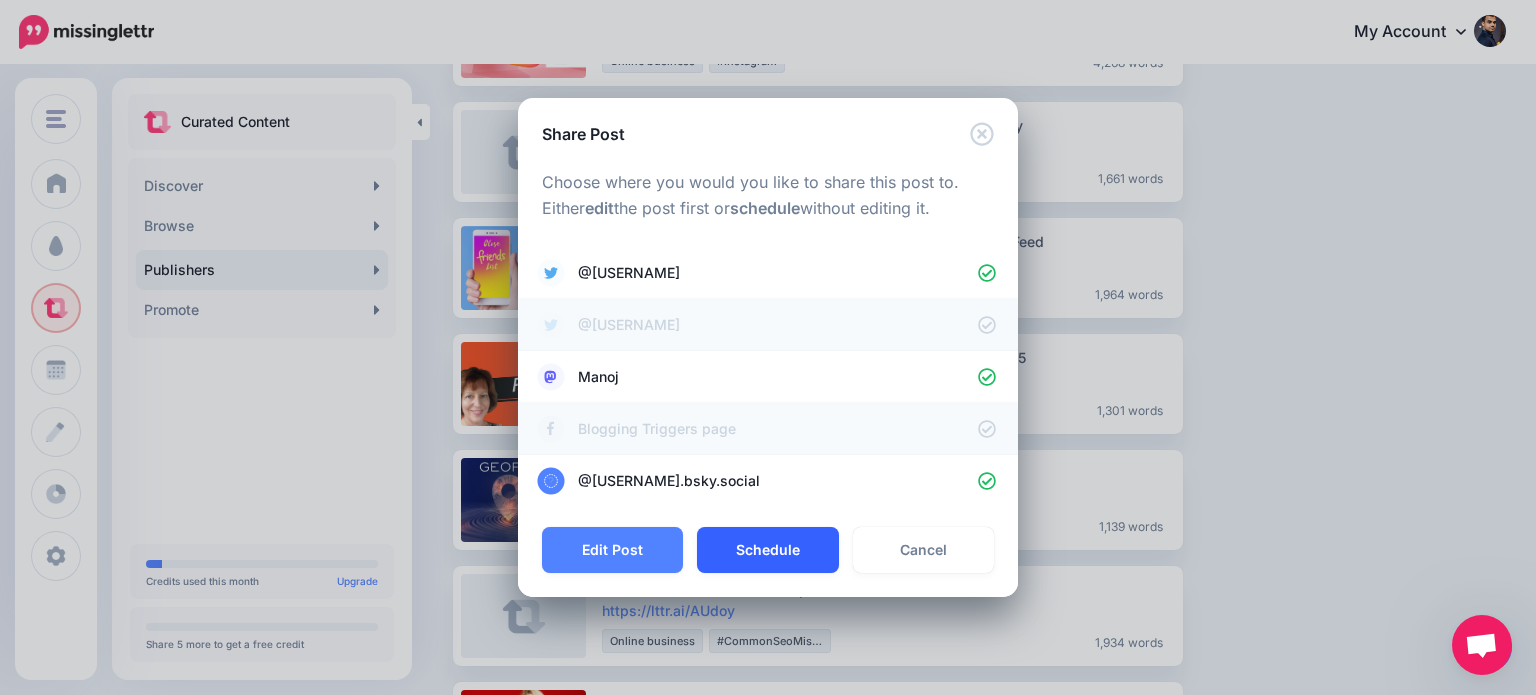 click on "Schedule" at bounding box center (767, 550) 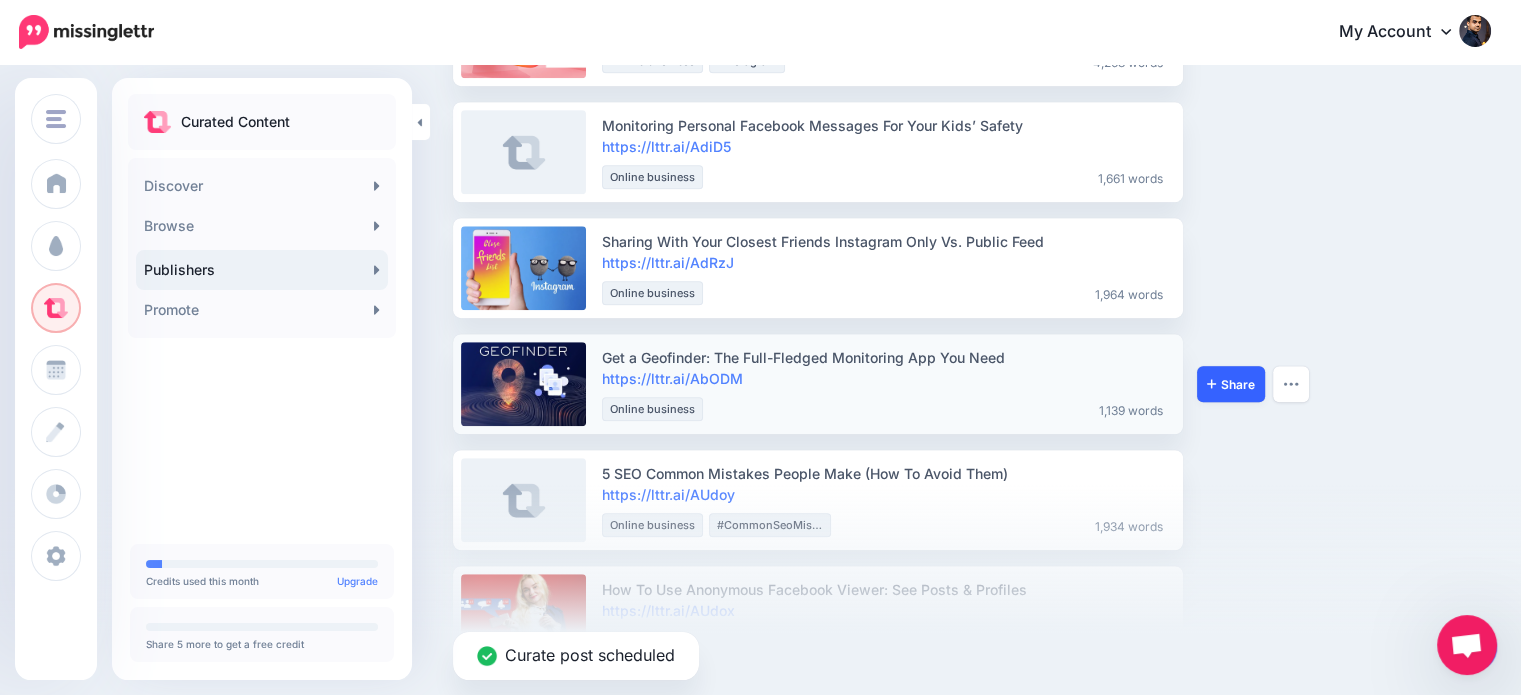 click on "Share" at bounding box center (1231, 384) 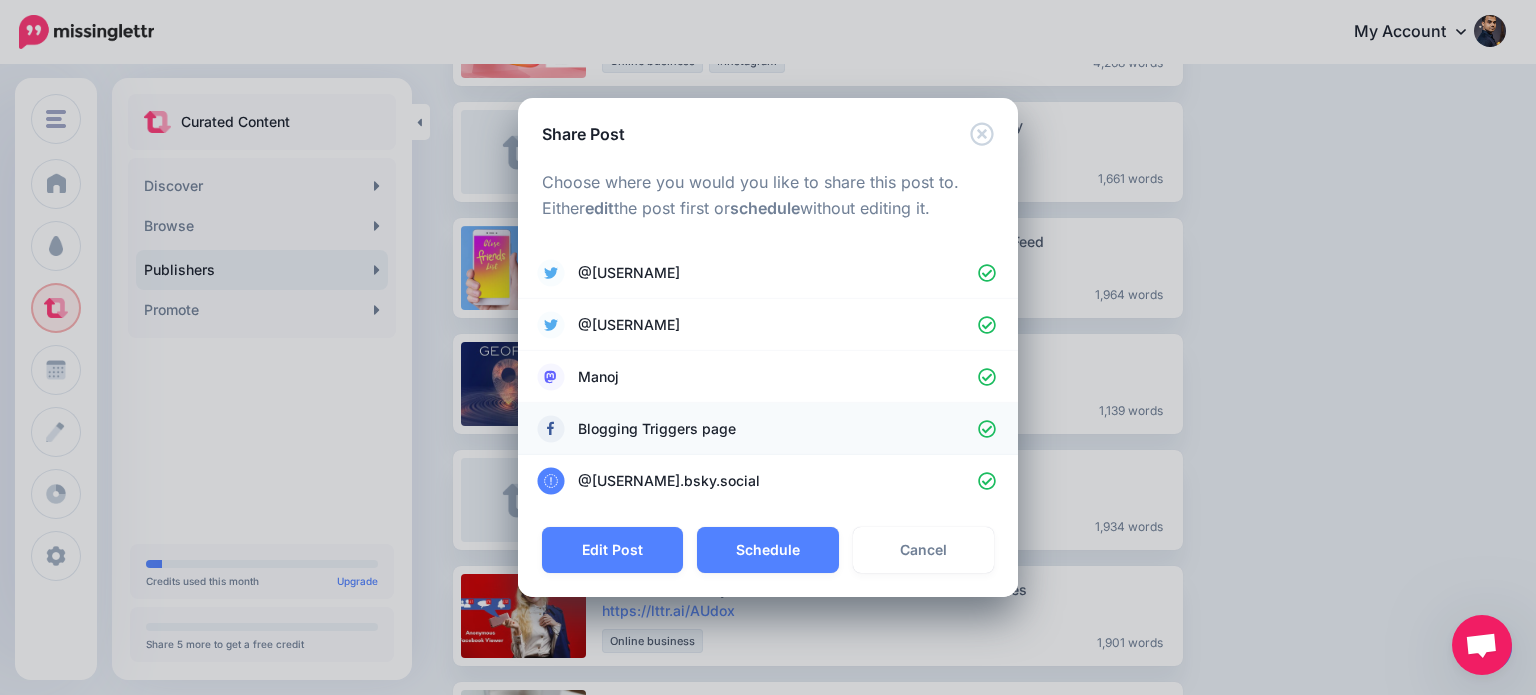 click 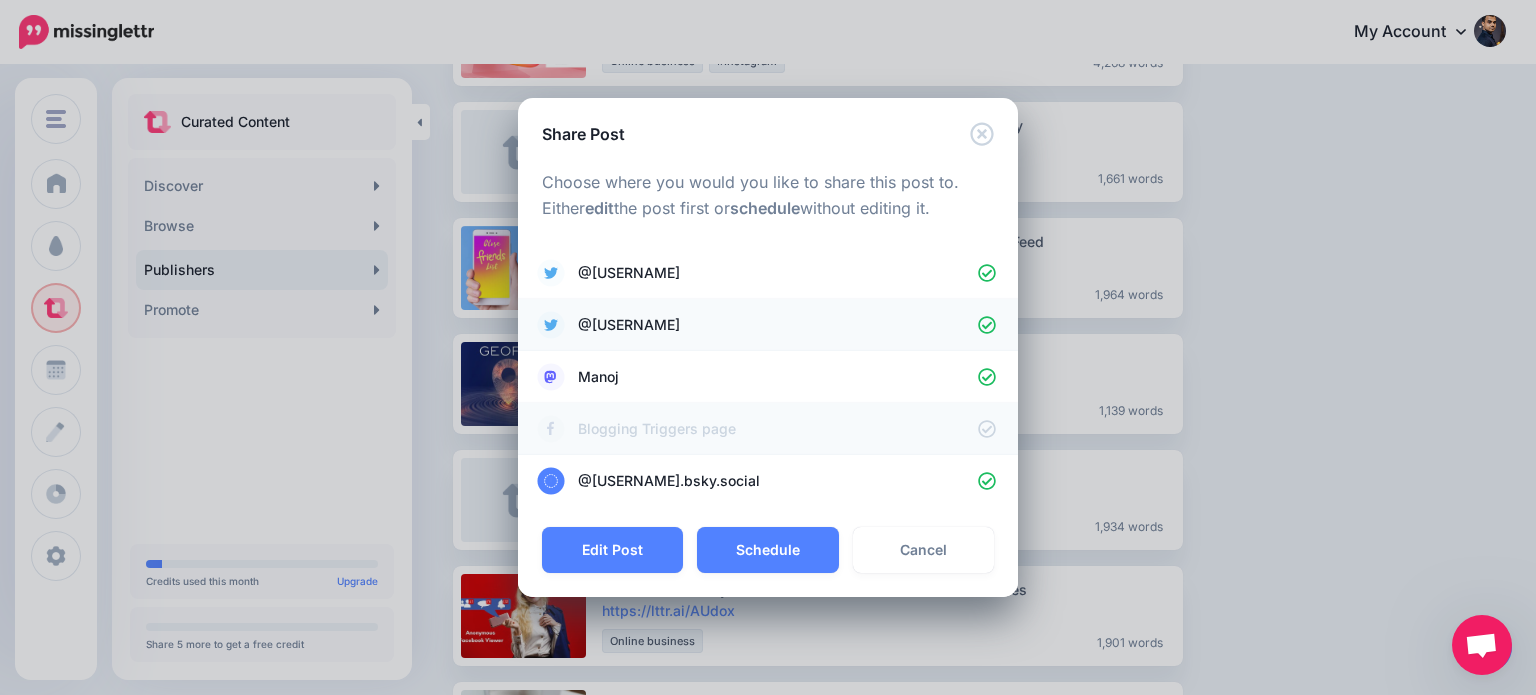 click 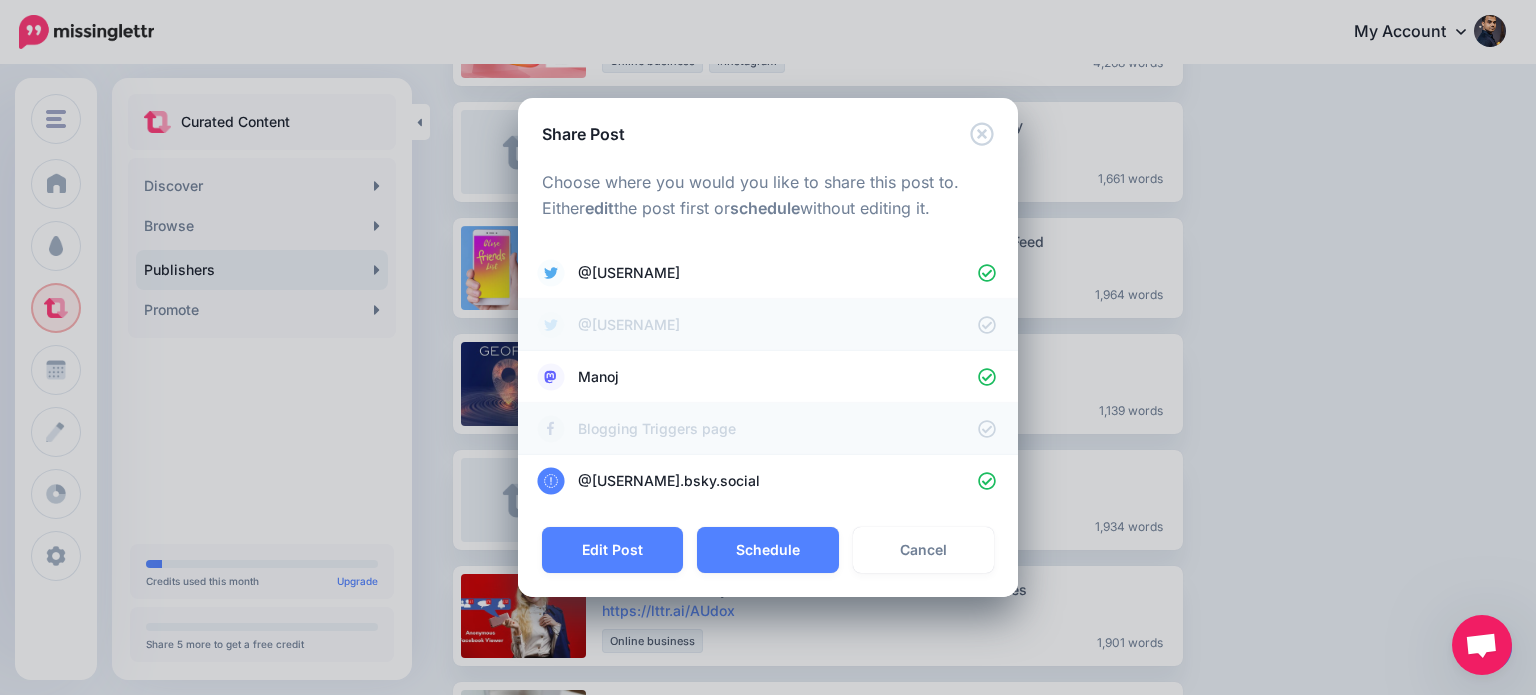 click 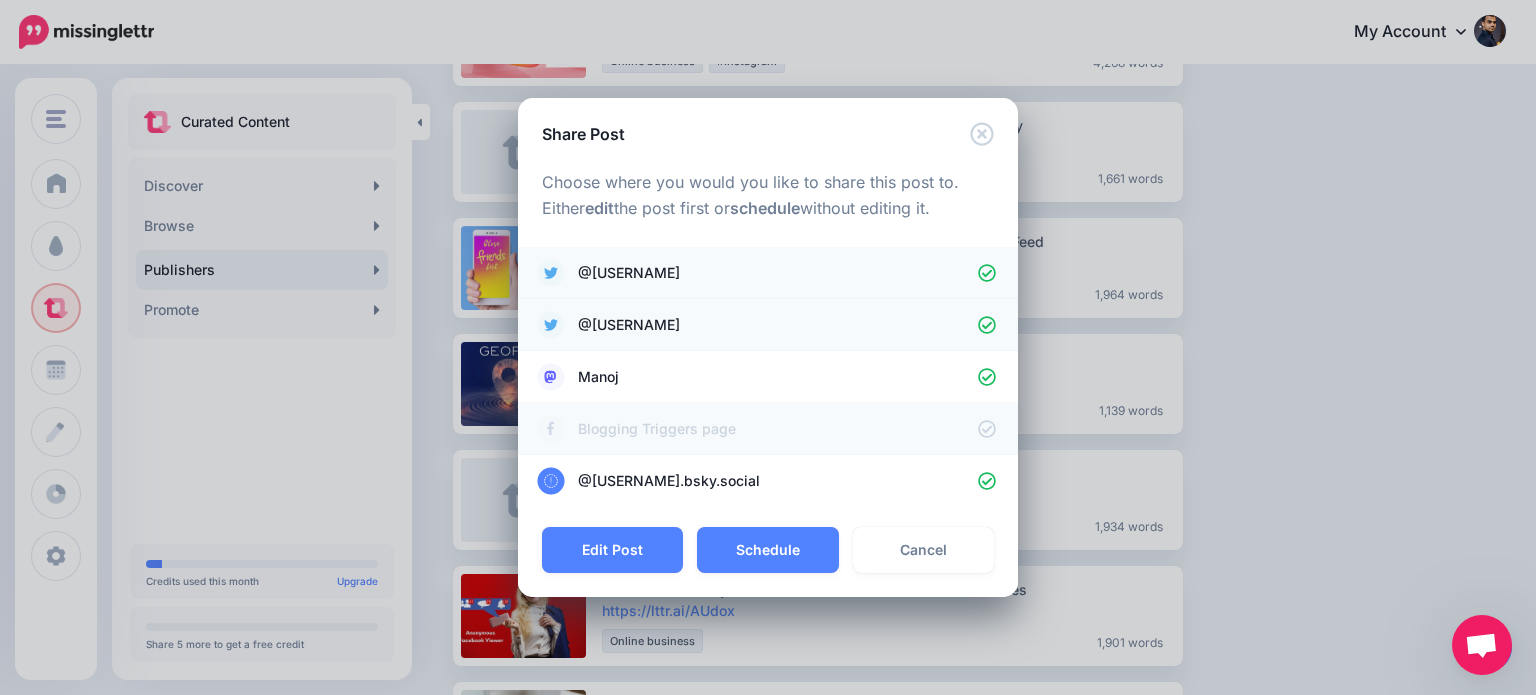 click 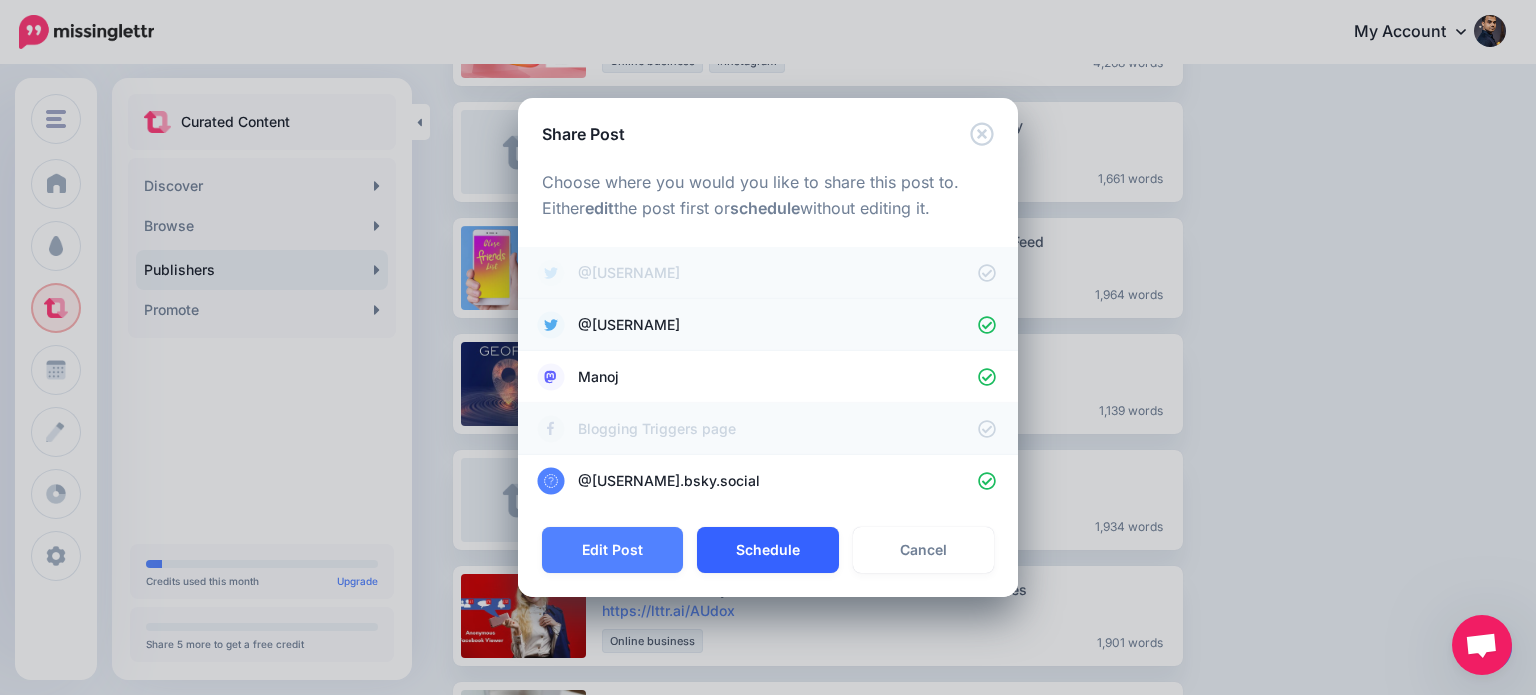 click on "Schedule" at bounding box center [767, 550] 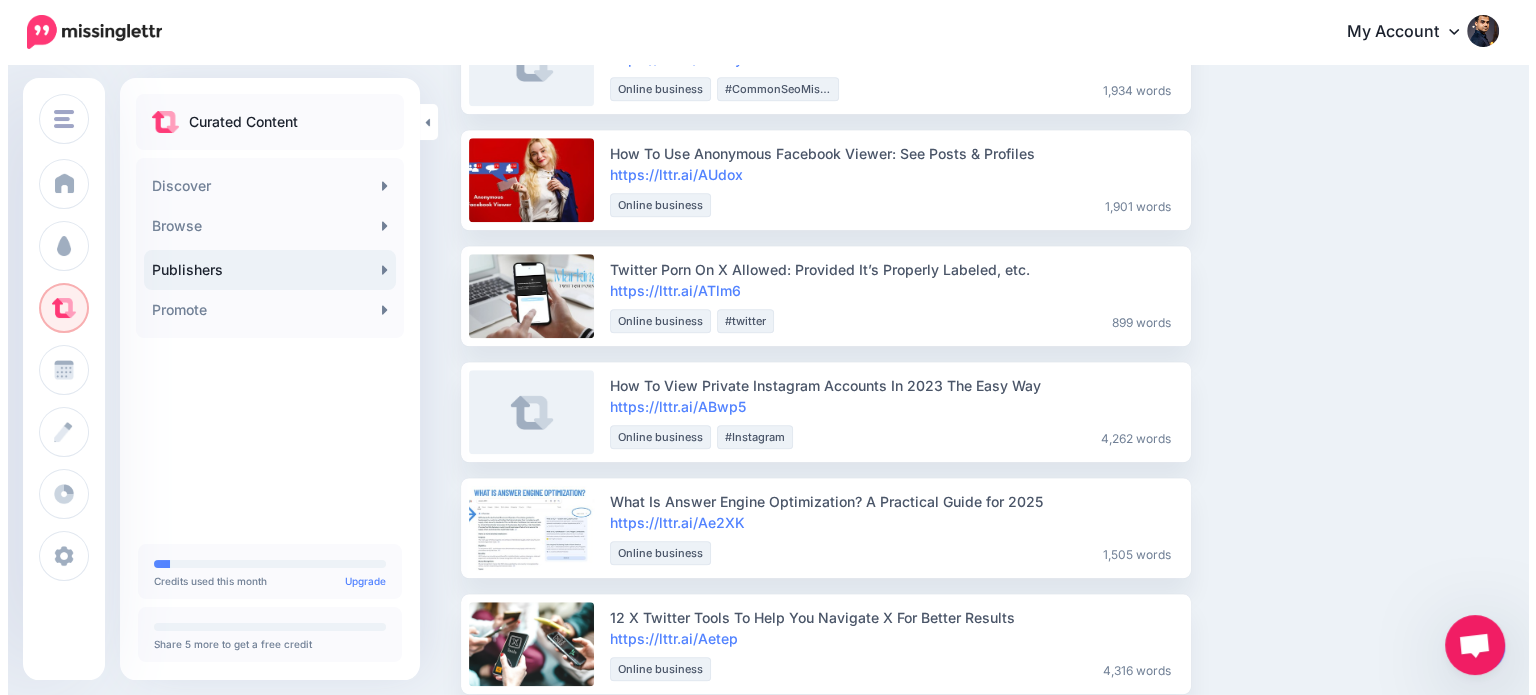 scroll, scrollTop: 1653, scrollLeft: 0, axis: vertical 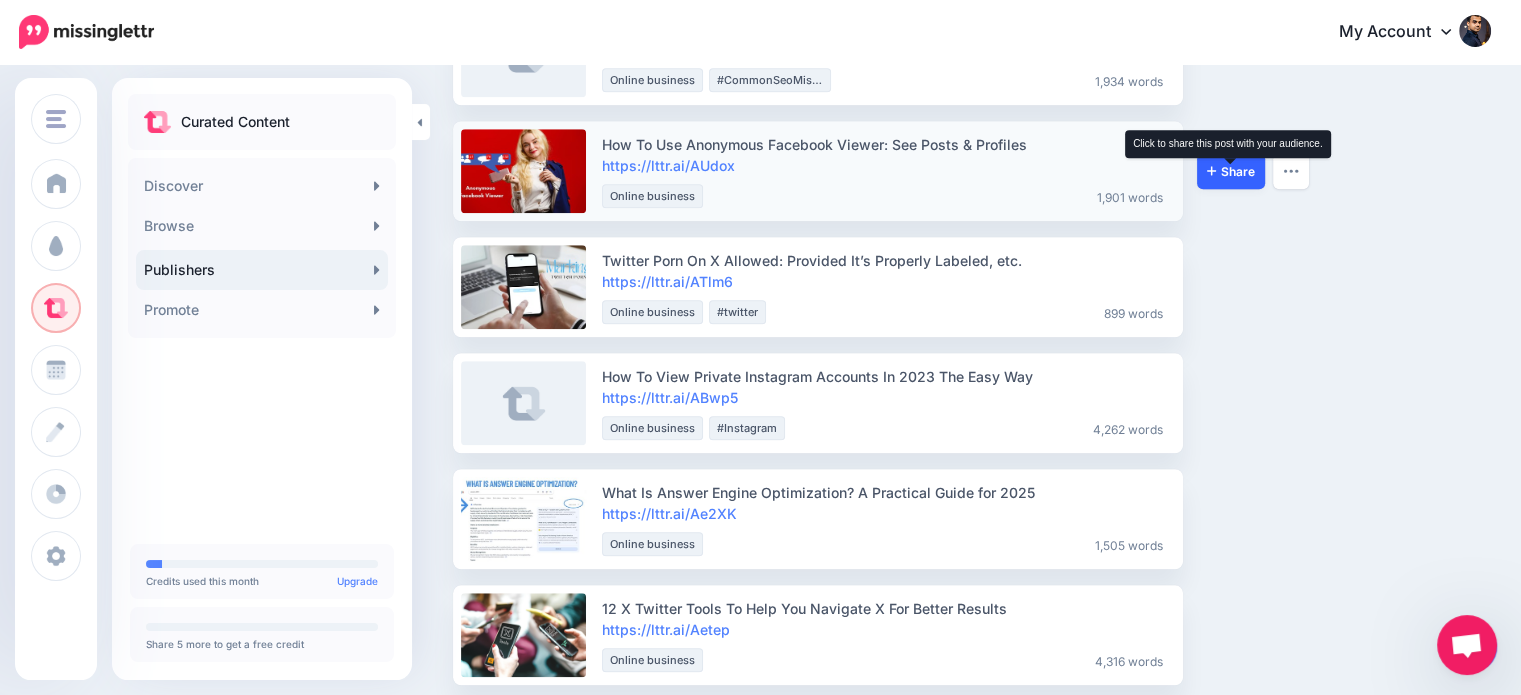 click on "Share" at bounding box center [1231, 171] 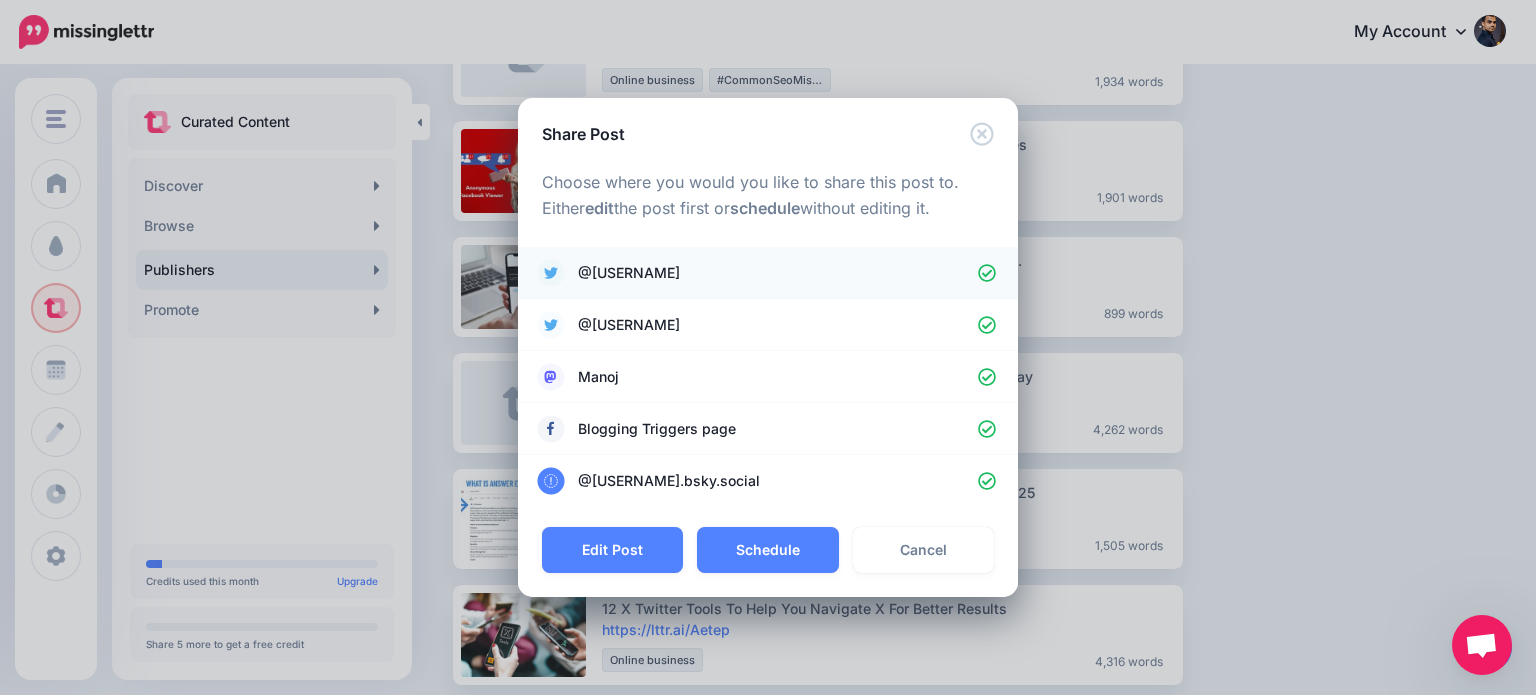click 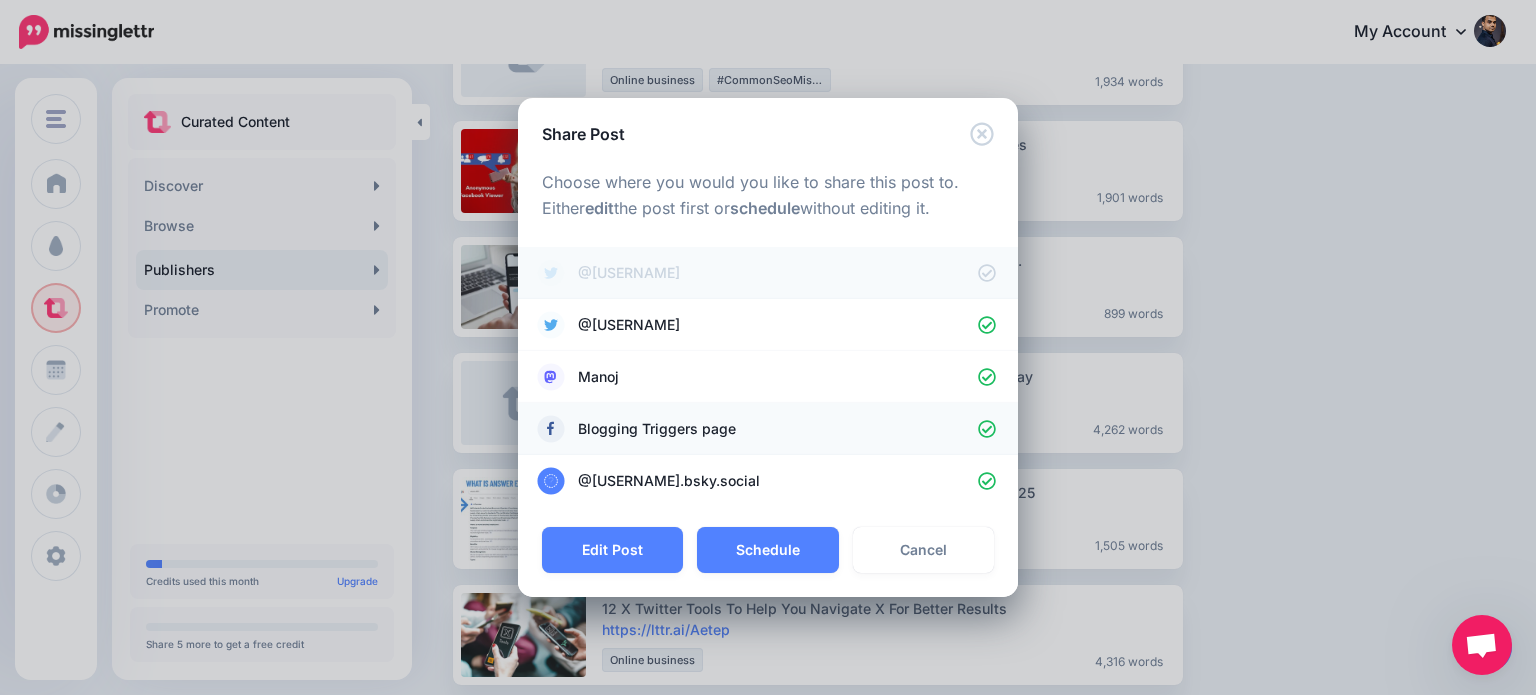 click 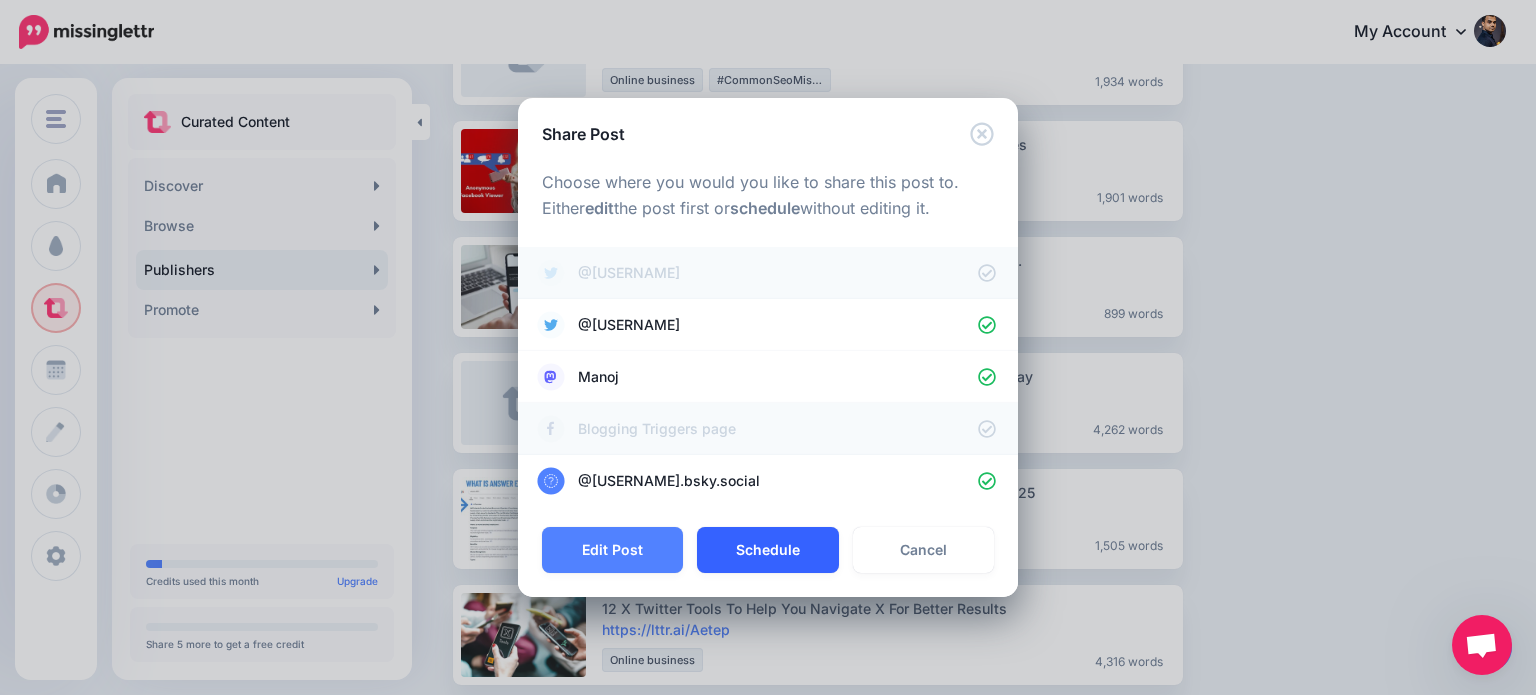 click on "Schedule" at bounding box center (767, 550) 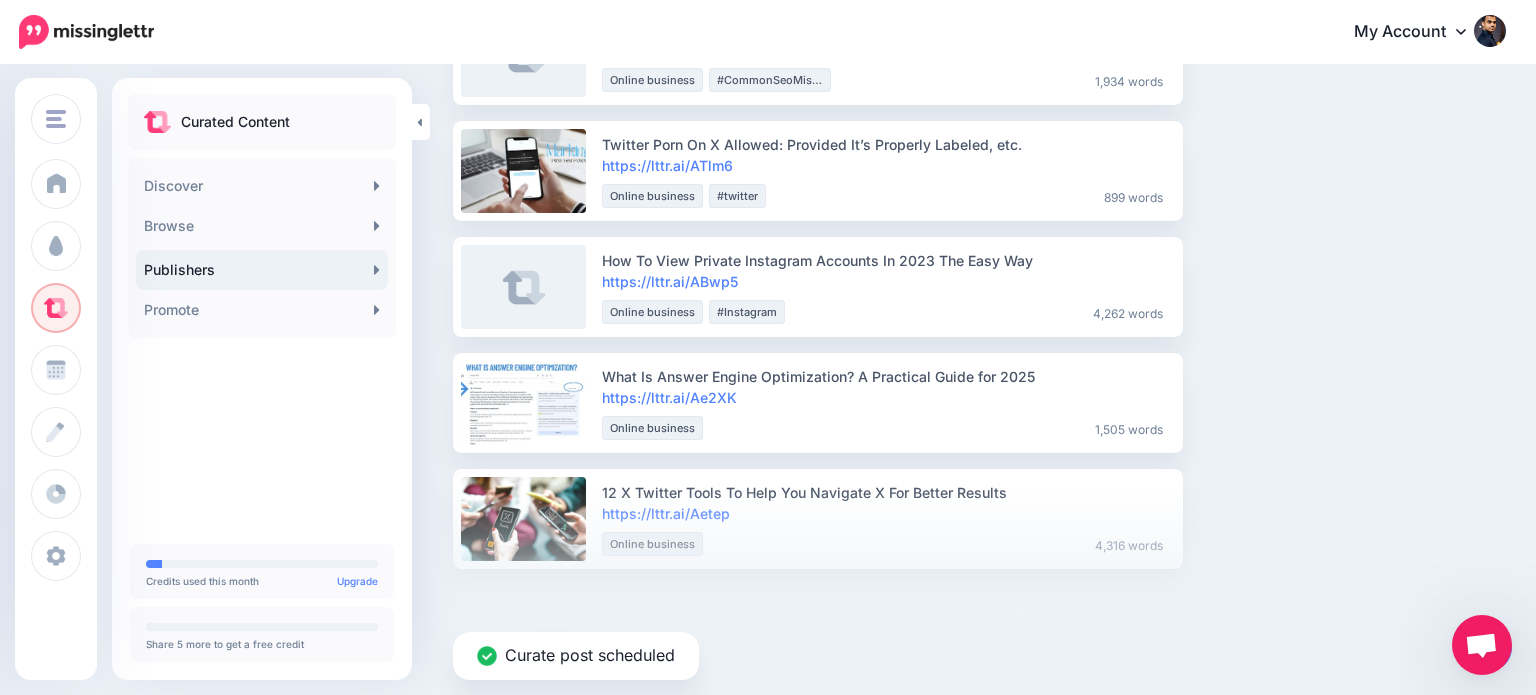 scroll, scrollTop: 1652, scrollLeft: 0, axis: vertical 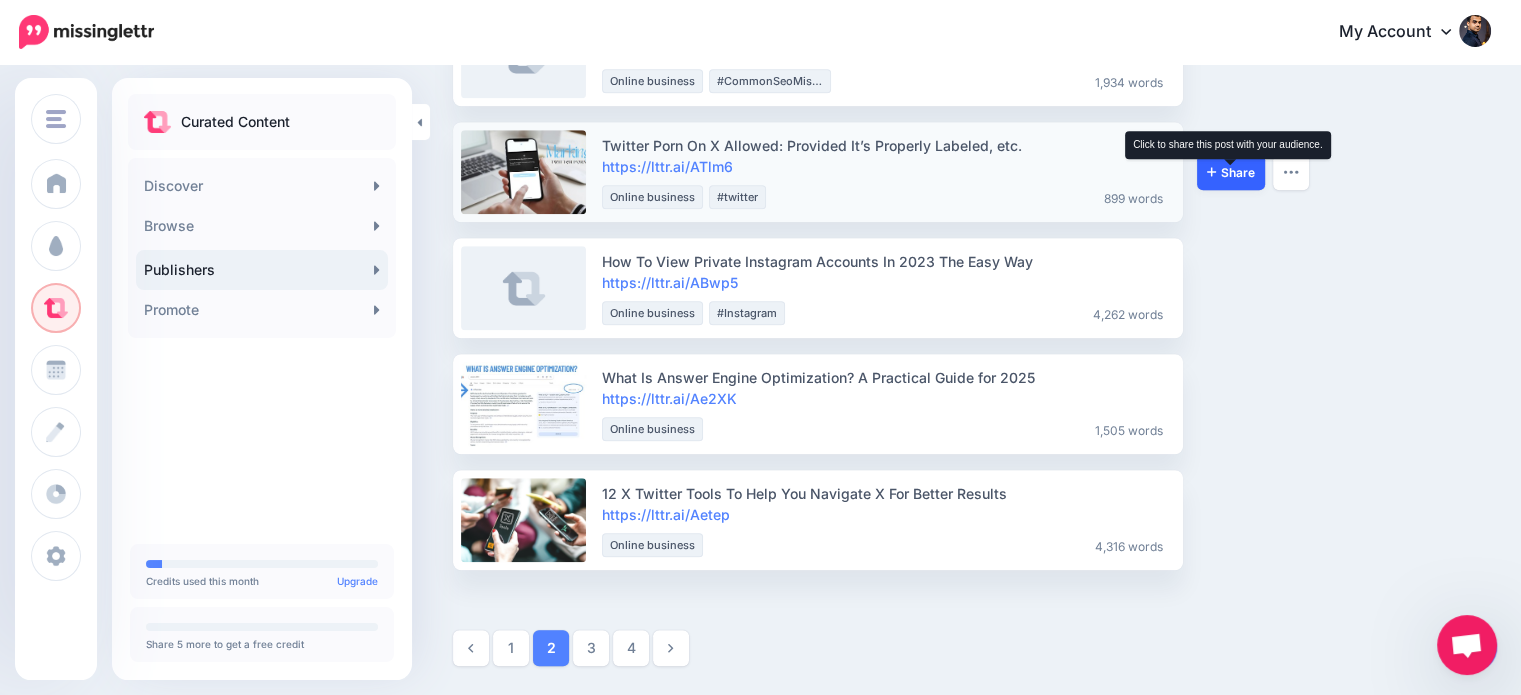 click on "Share" at bounding box center (1231, 172) 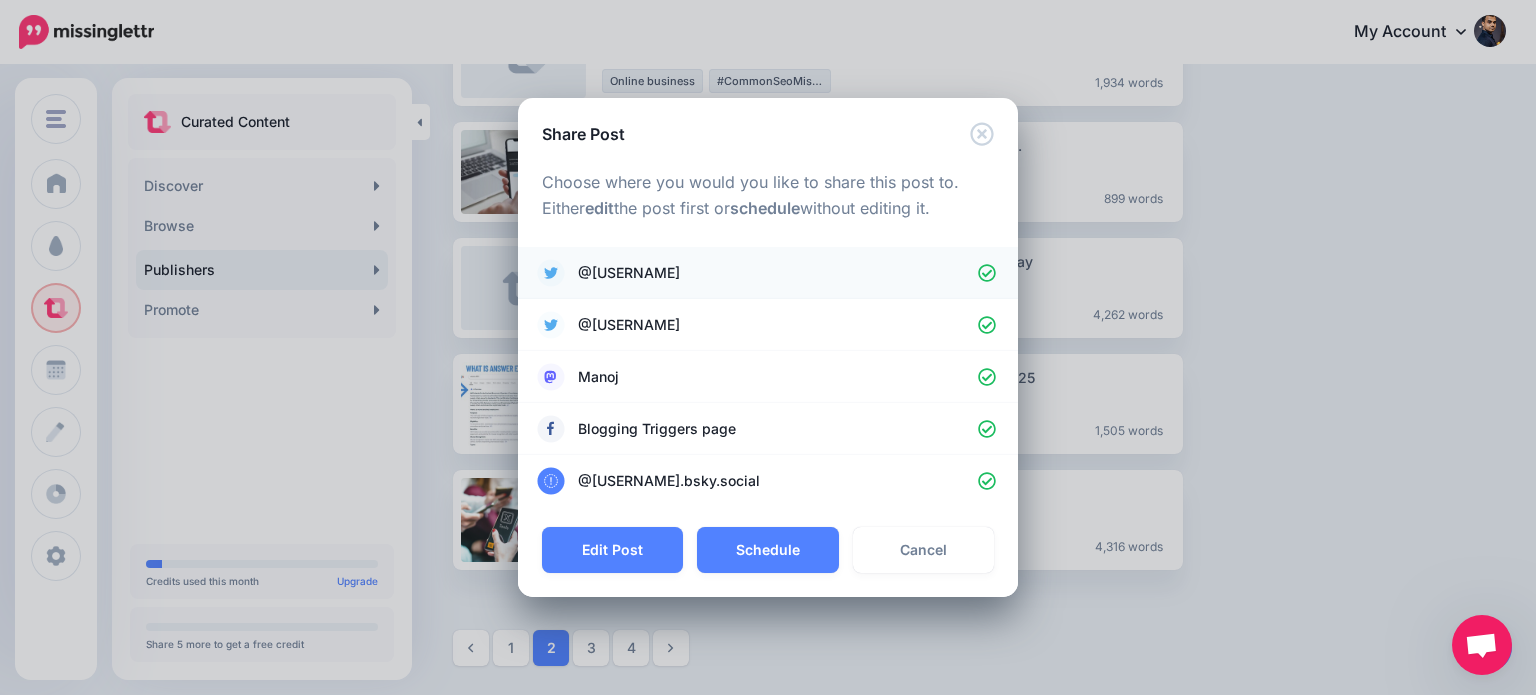 click 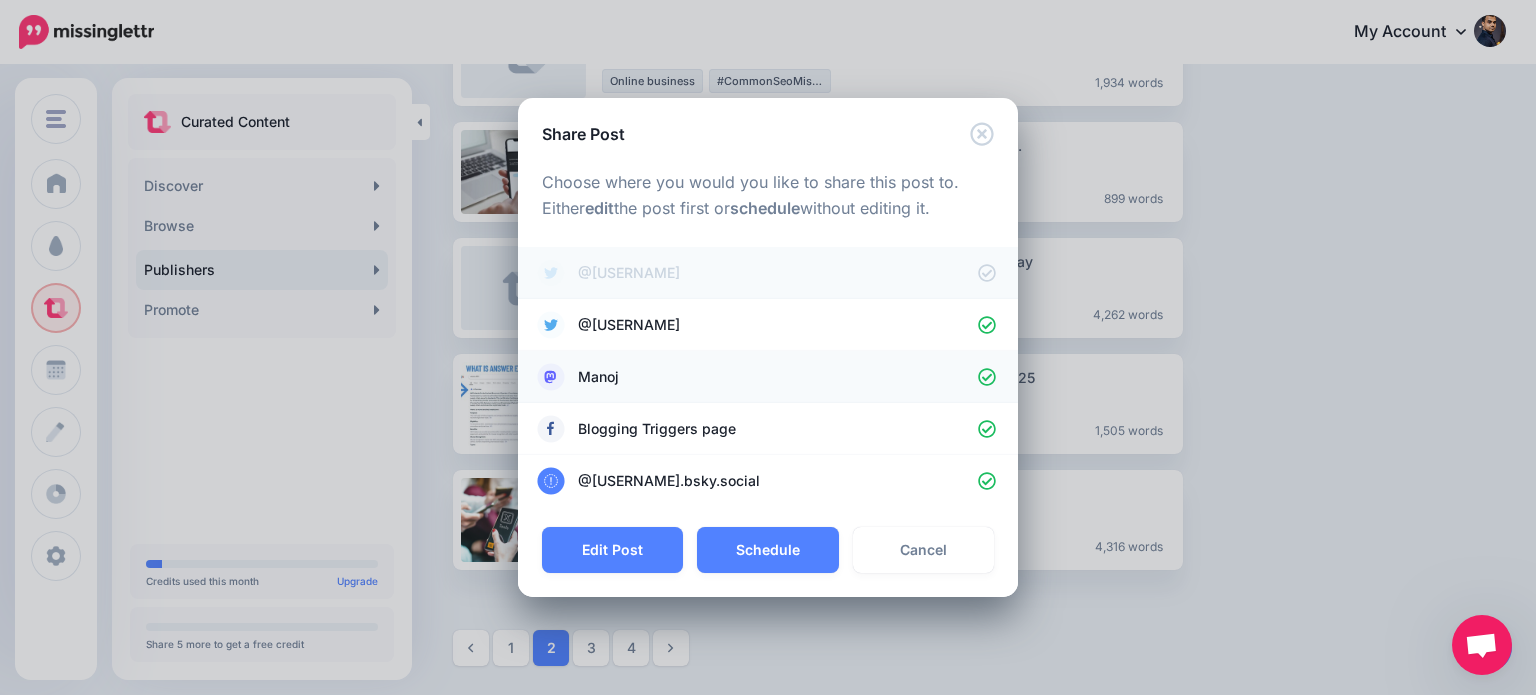 click 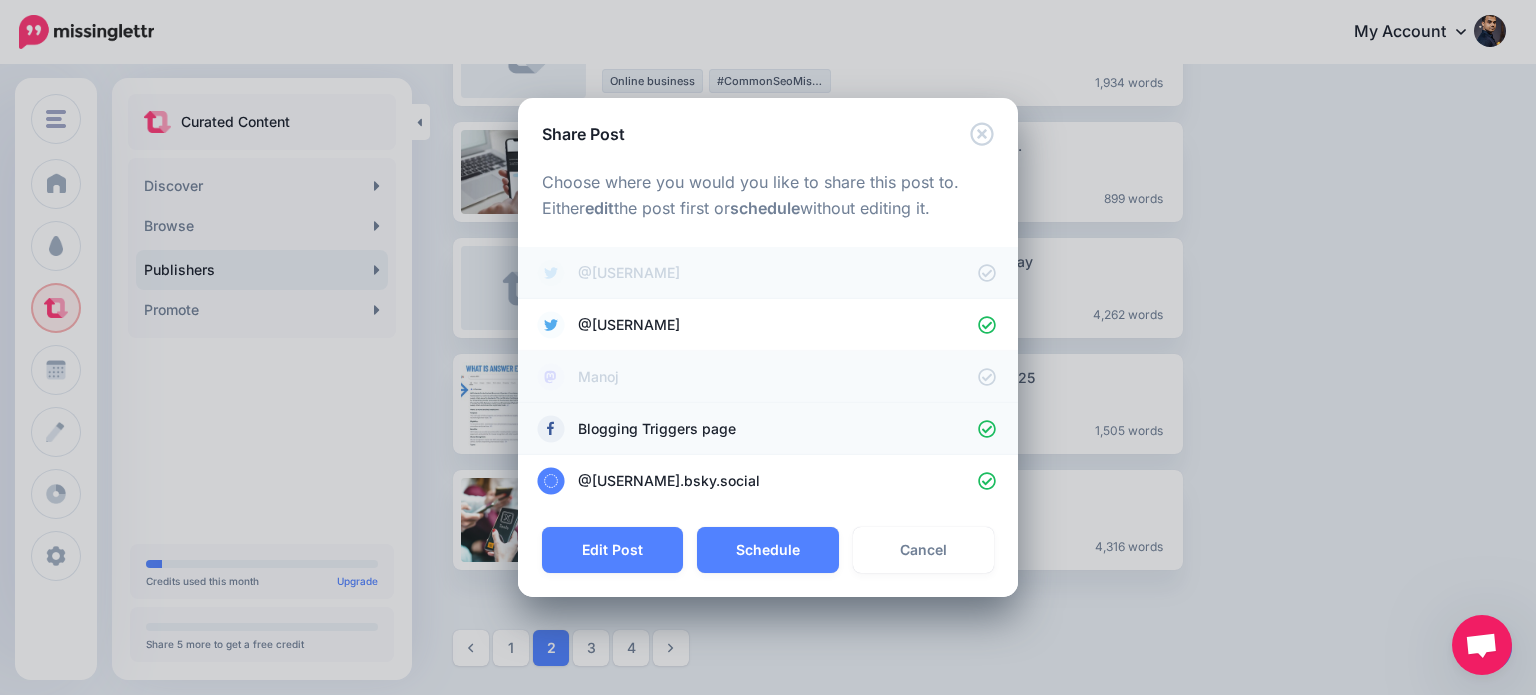 click 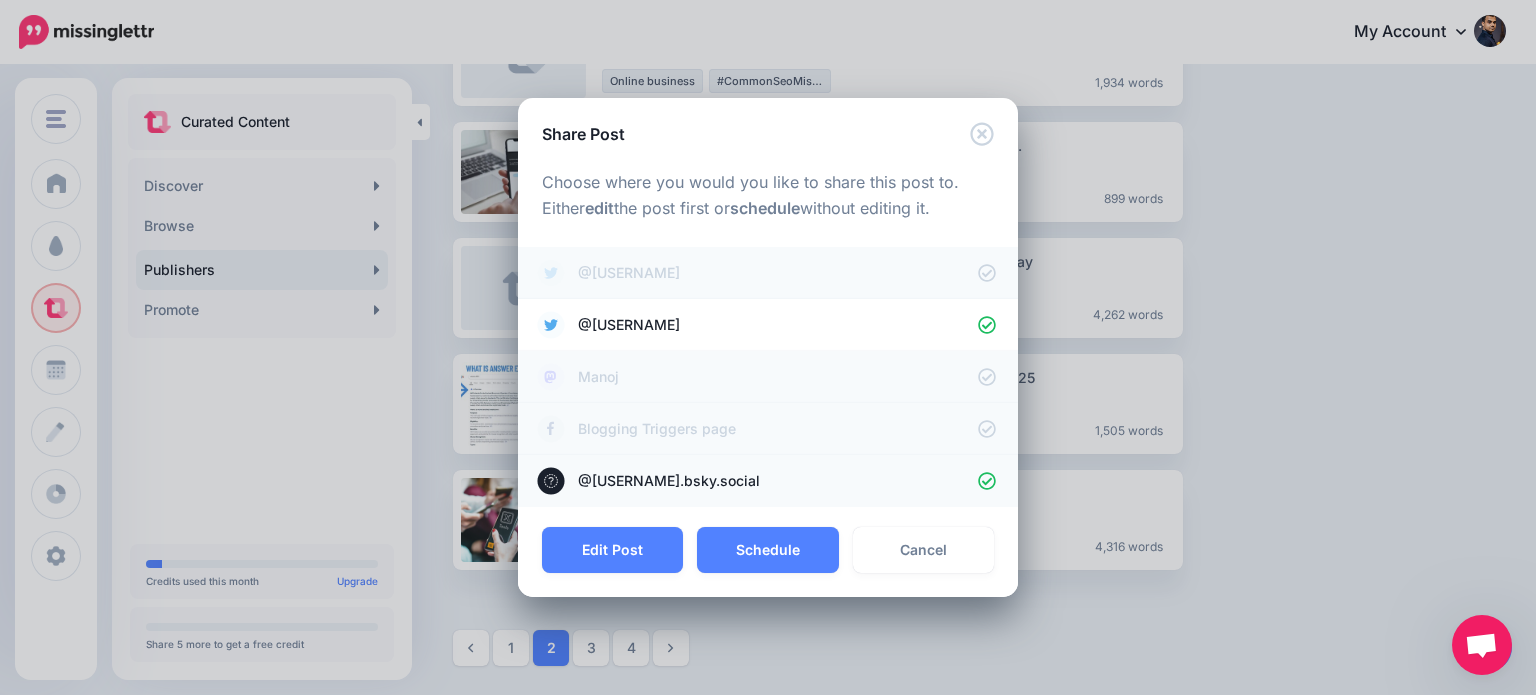click on "@heartofmanoj.bsky.social" at bounding box center (768, 481) 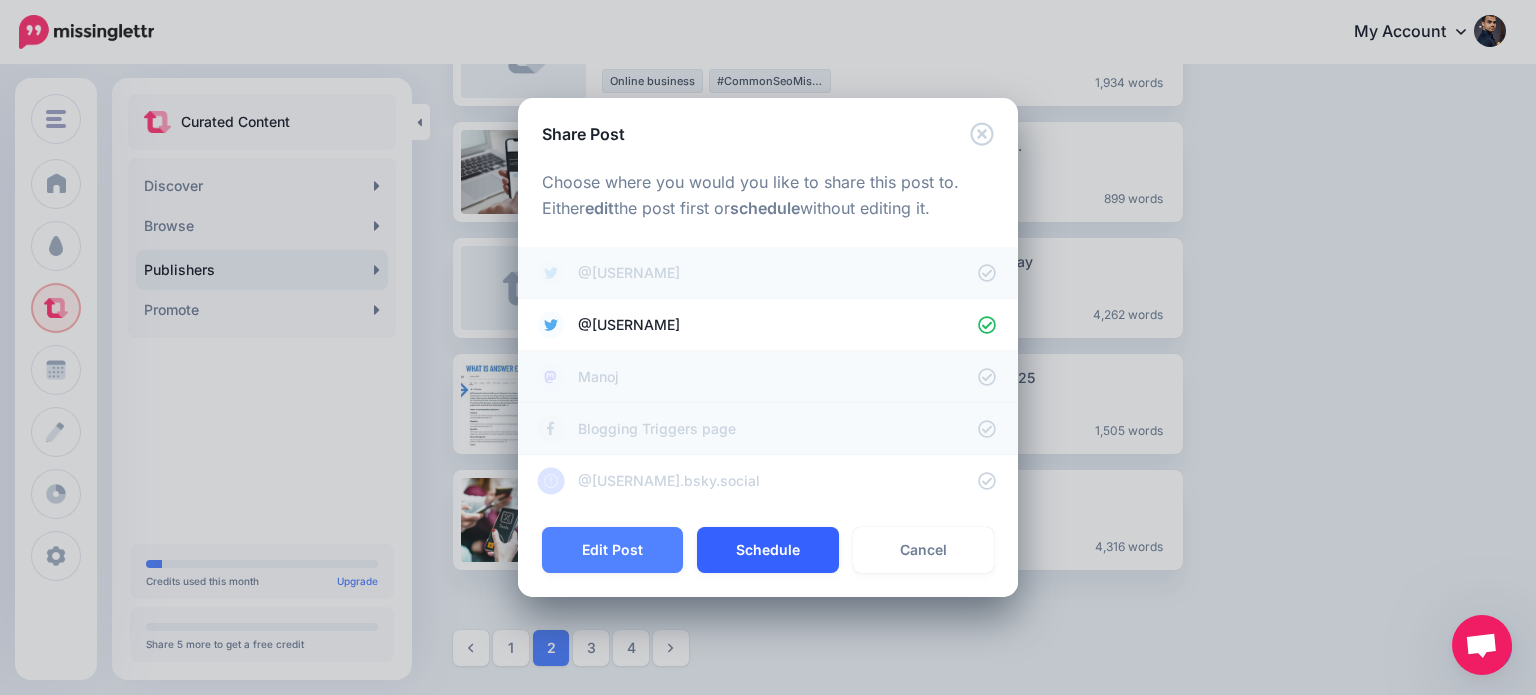 click on "Schedule" at bounding box center (767, 550) 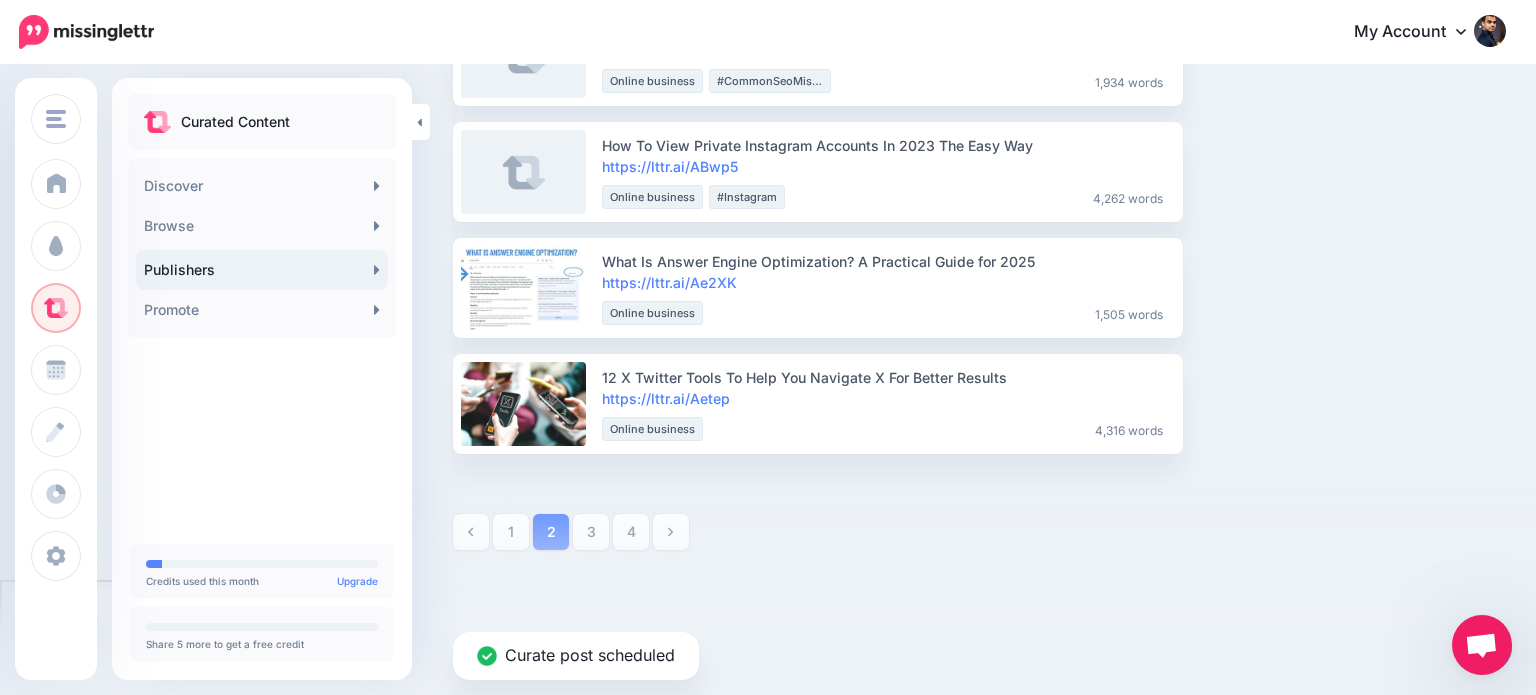 scroll, scrollTop: 1536, scrollLeft: 0, axis: vertical 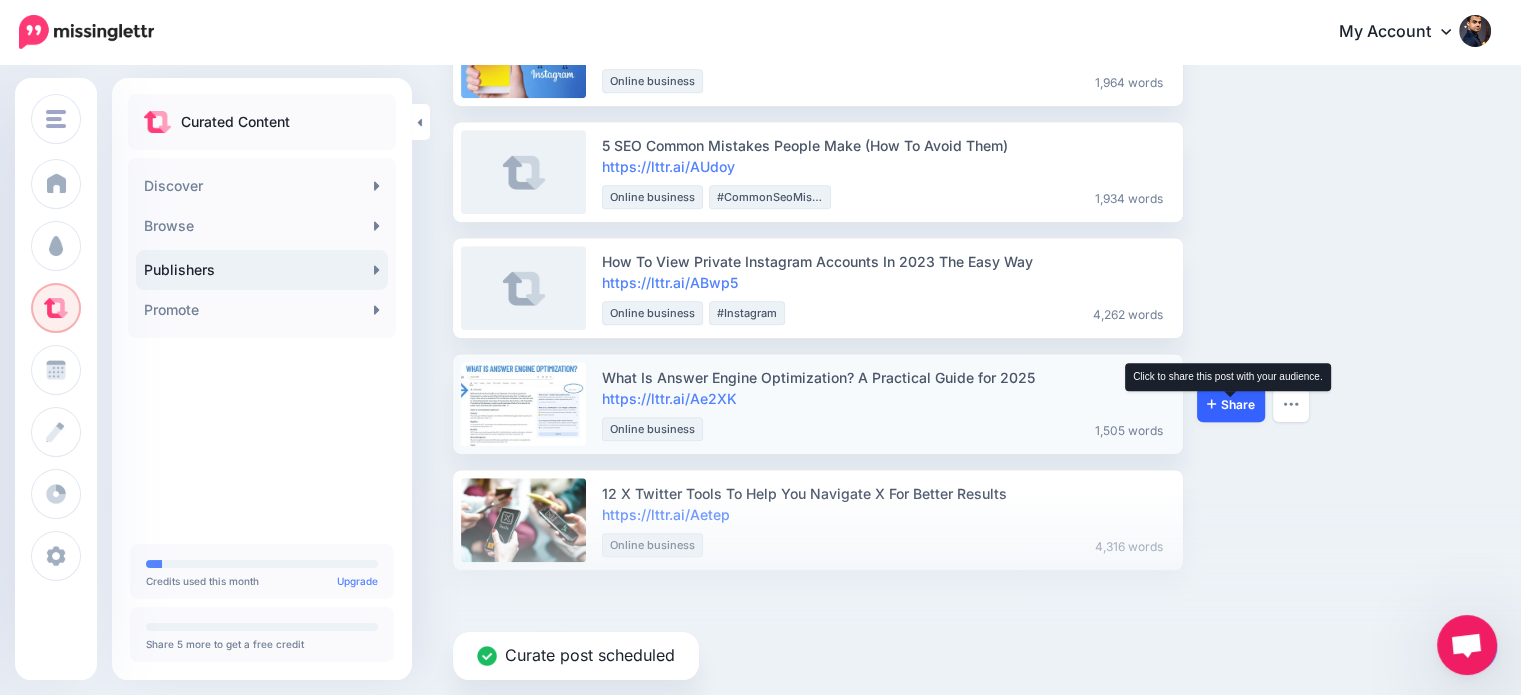 click on "Share" at bounding box center [1231, 404] 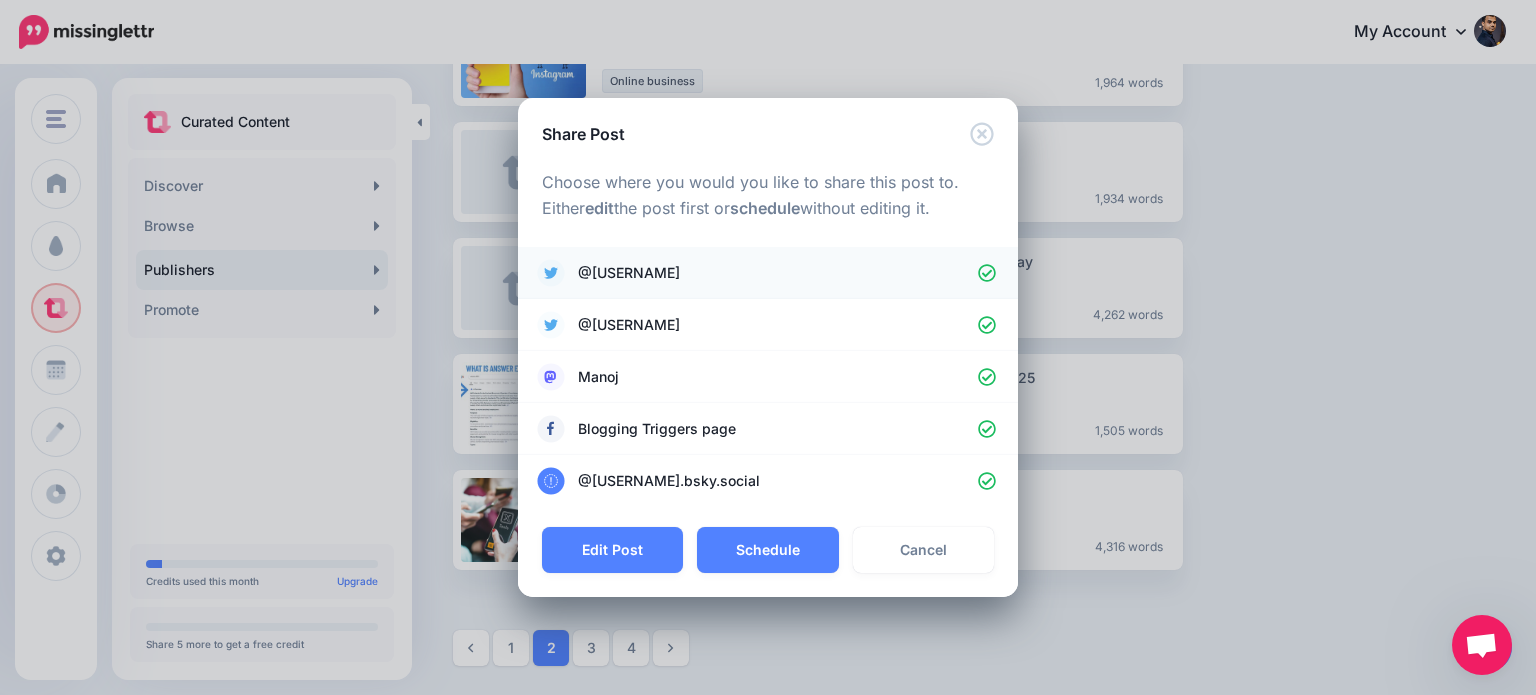 click 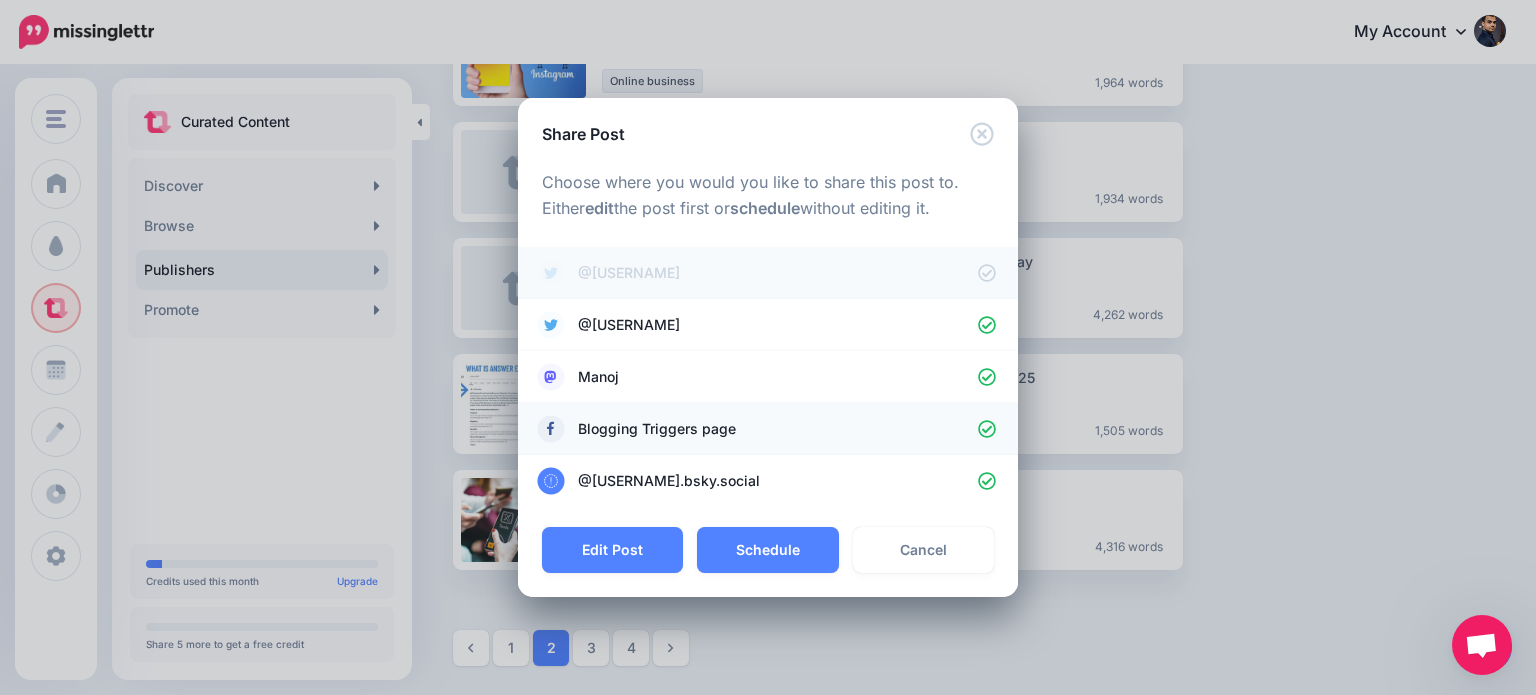 click 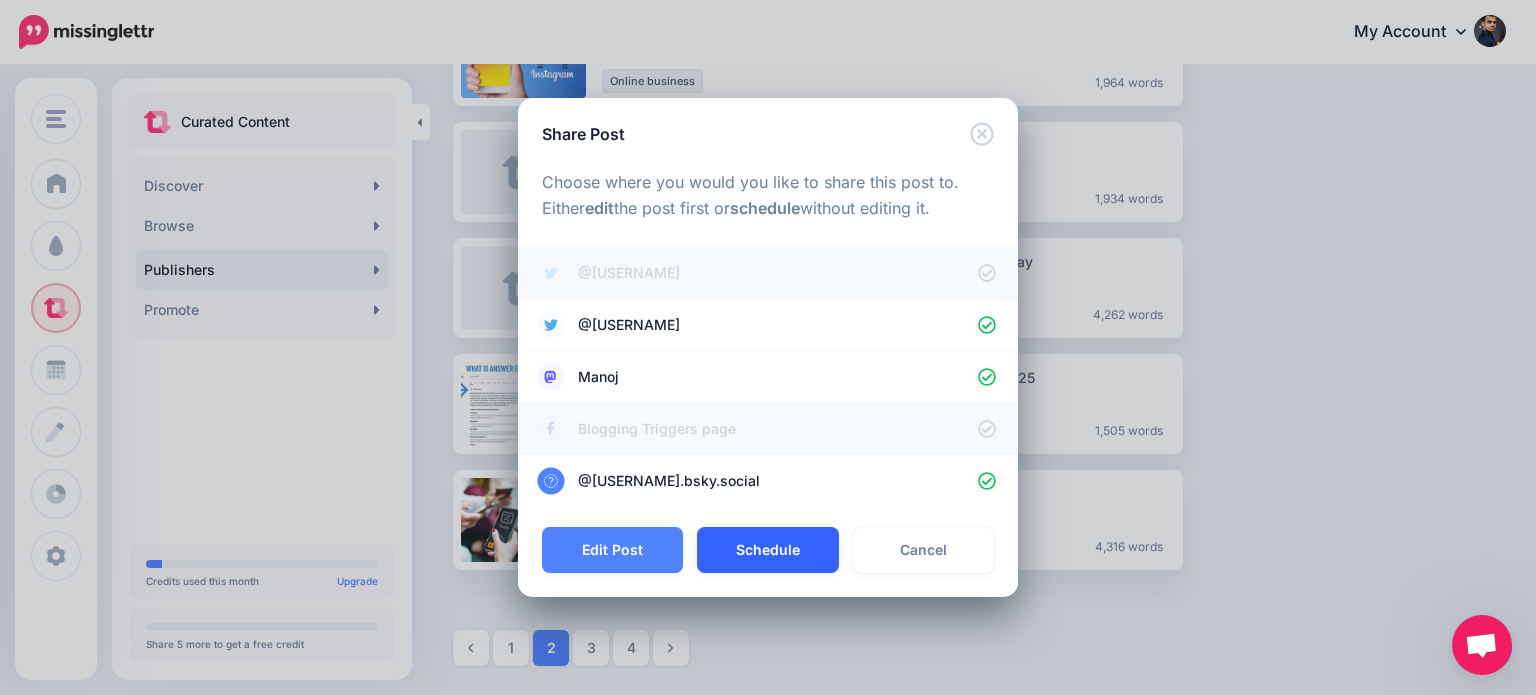 click on "Schedule" at bounding box center [767, 550] 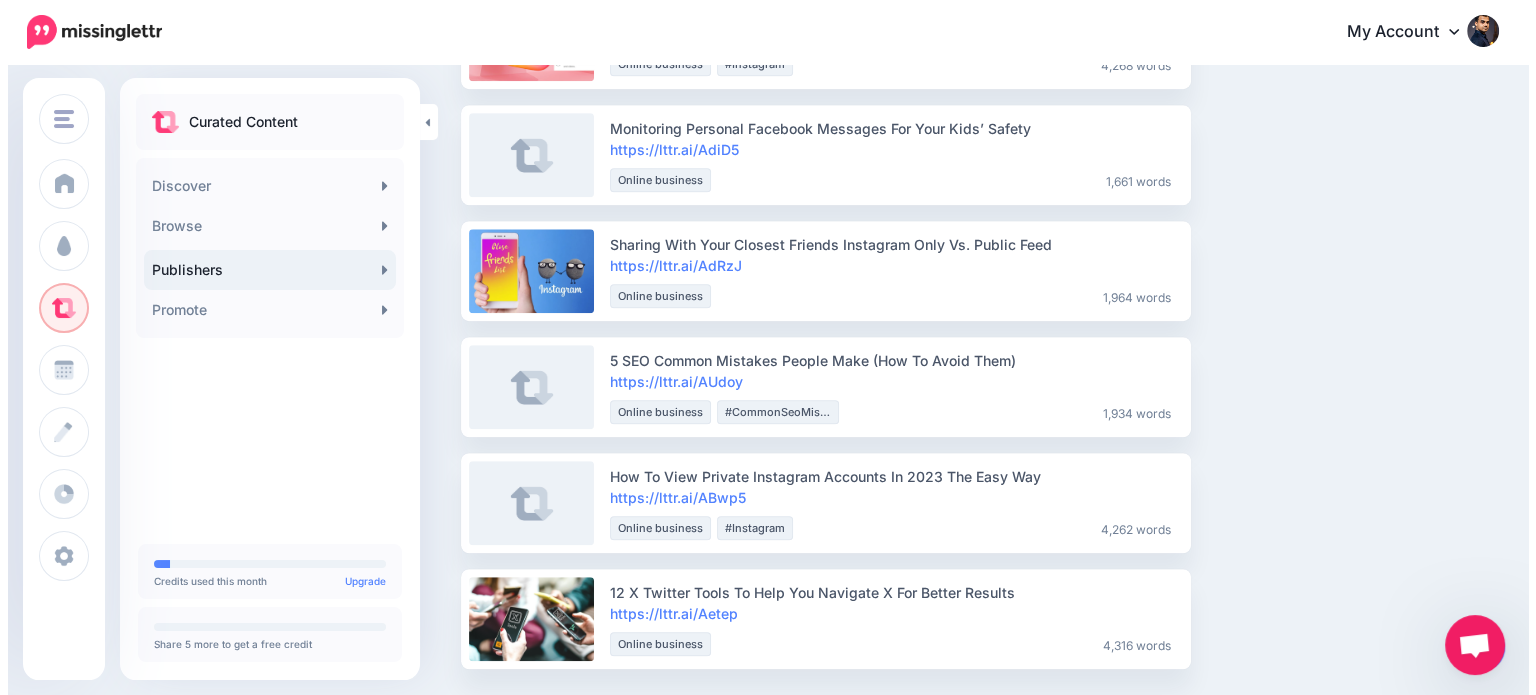 scroll, scrollTop: 1420, scrollLeft: 0, axis: vertical 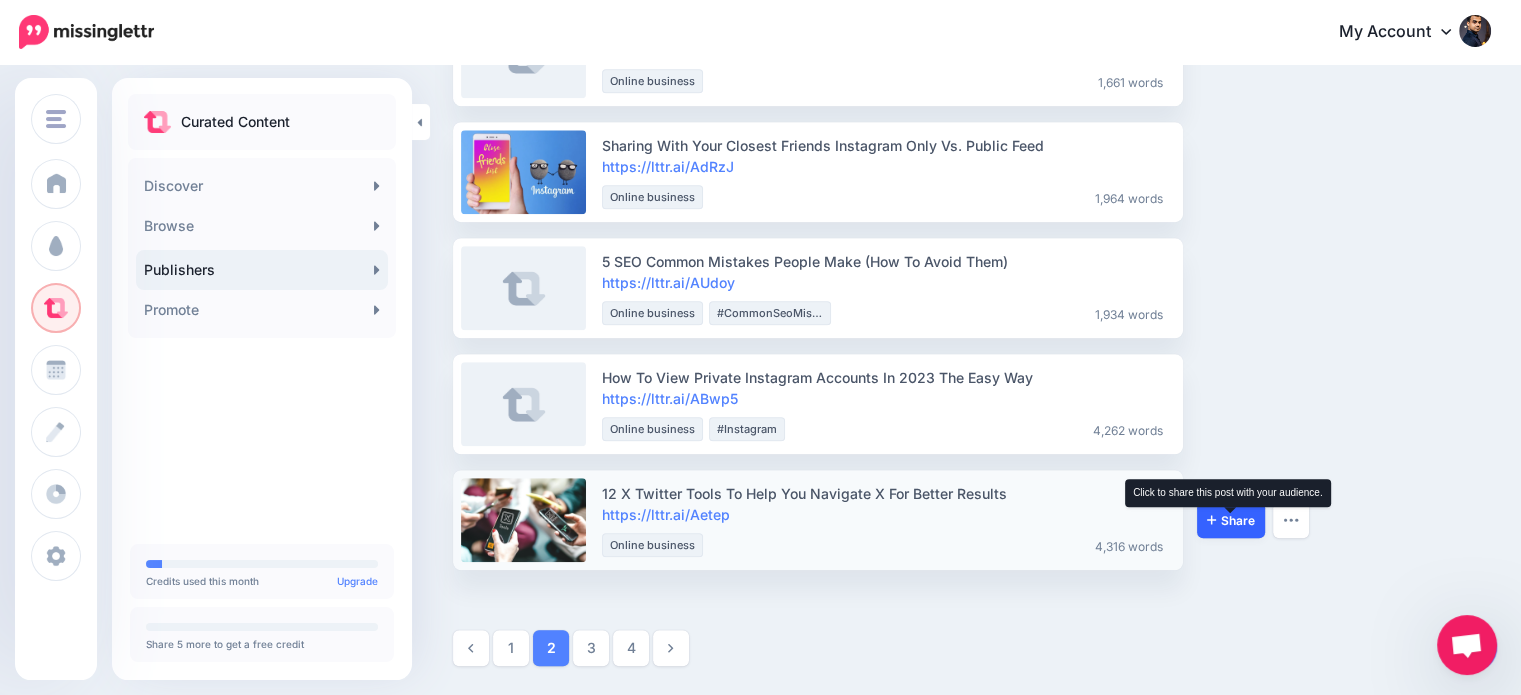 click 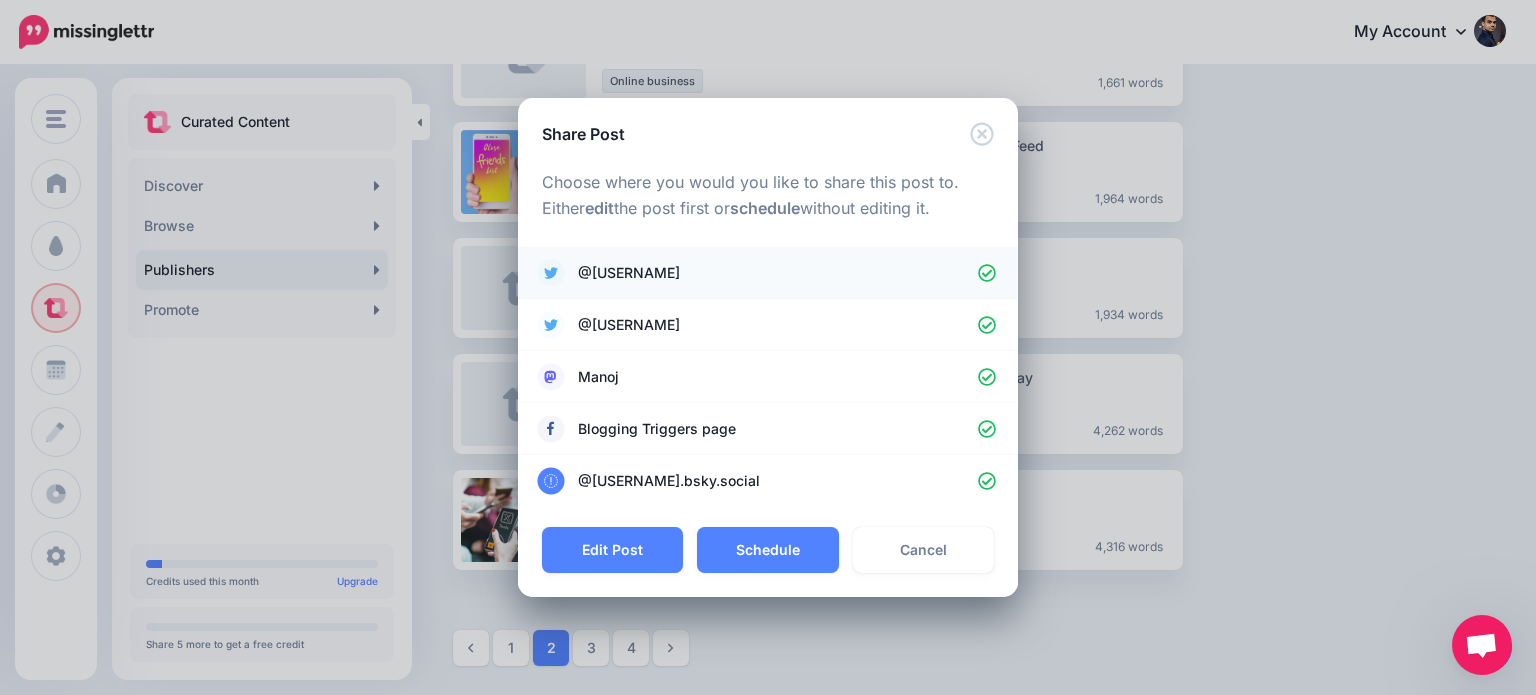 click 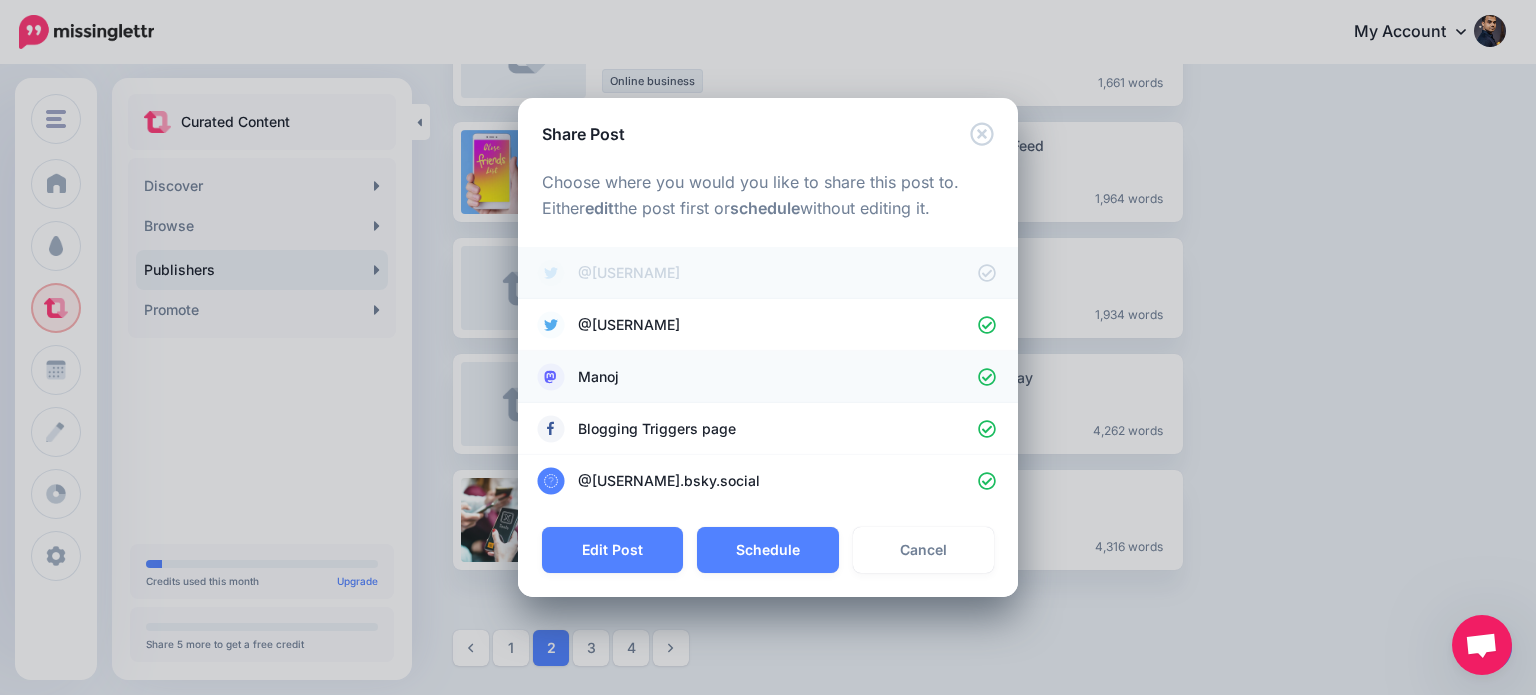click 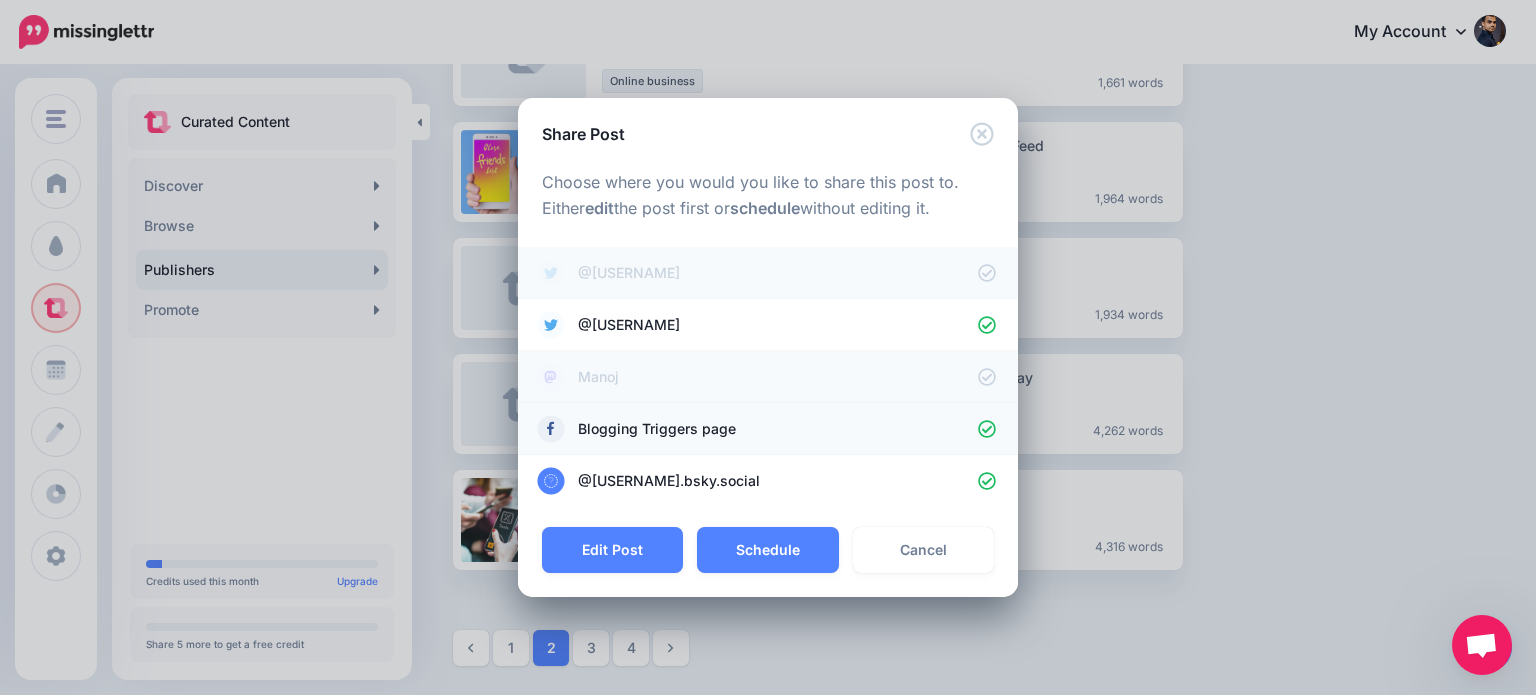 click 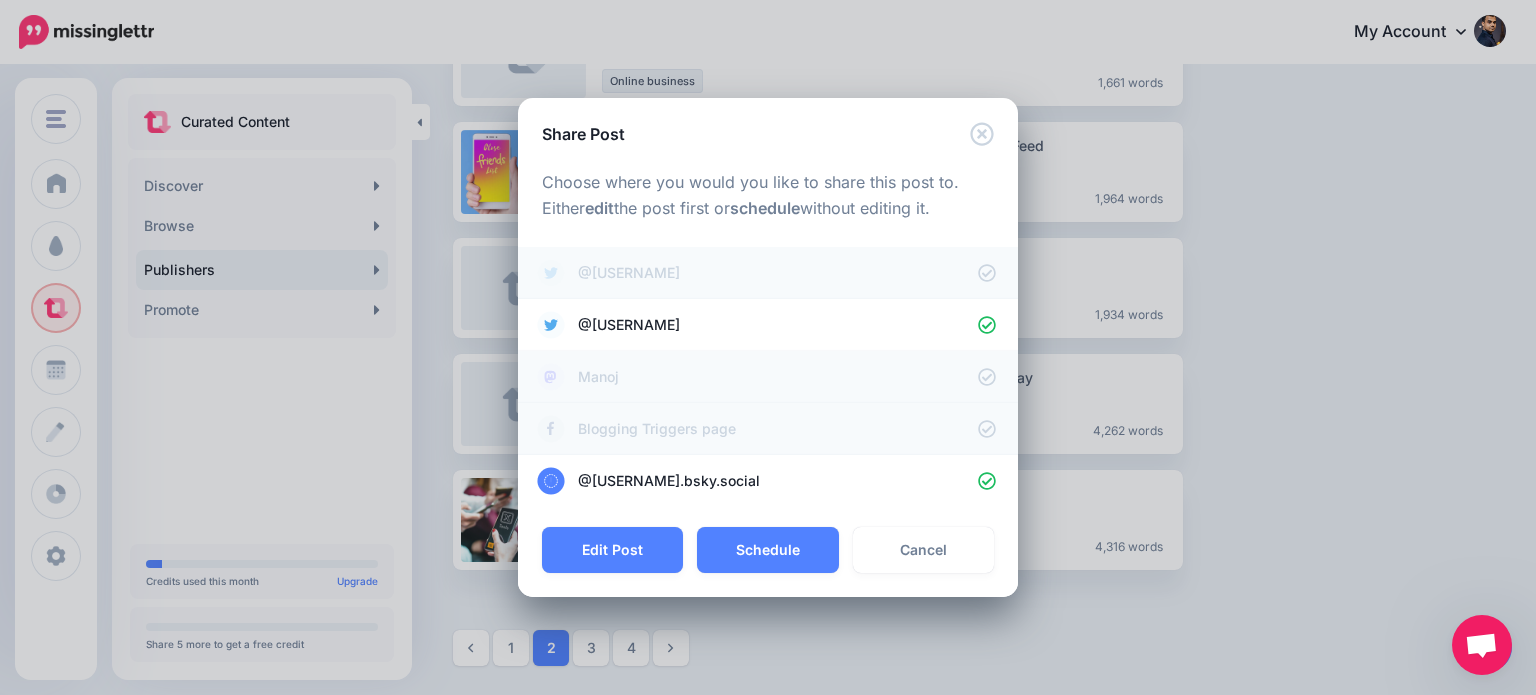 click 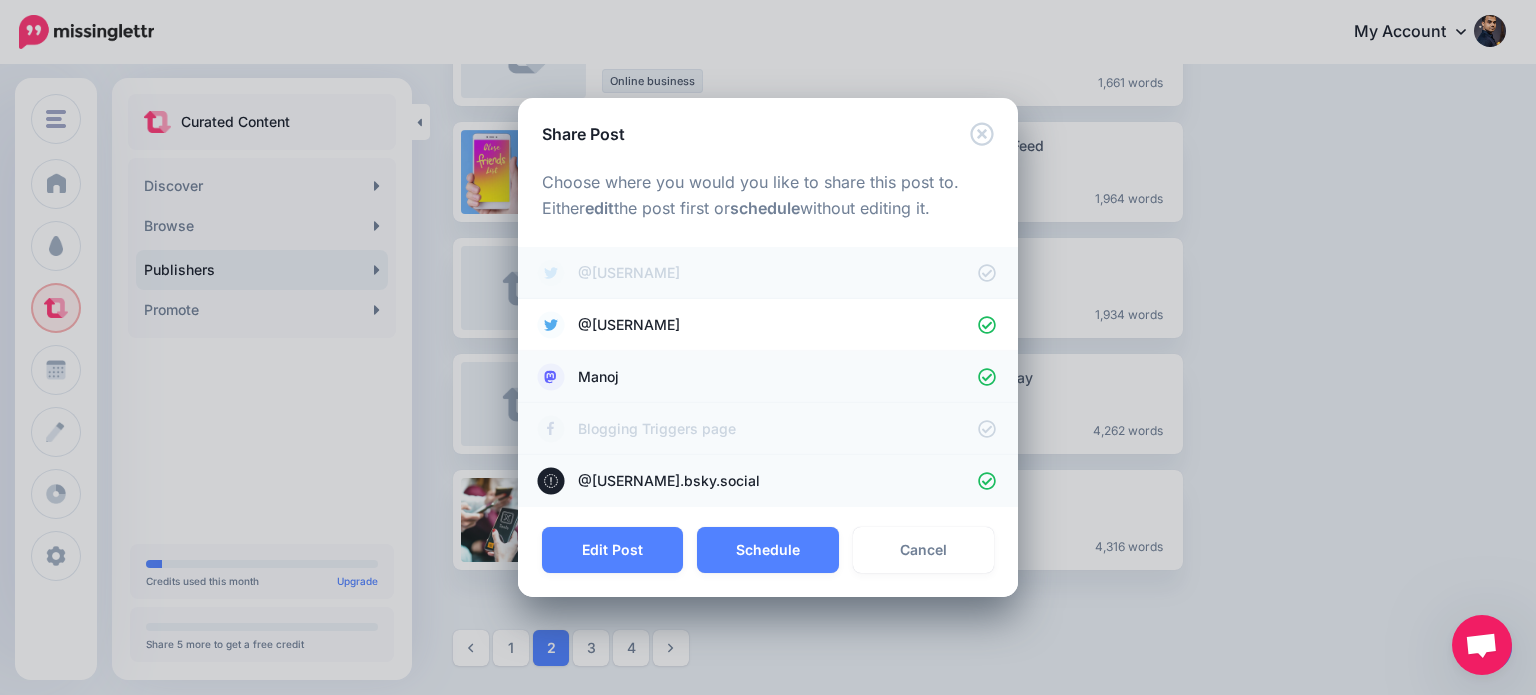 click 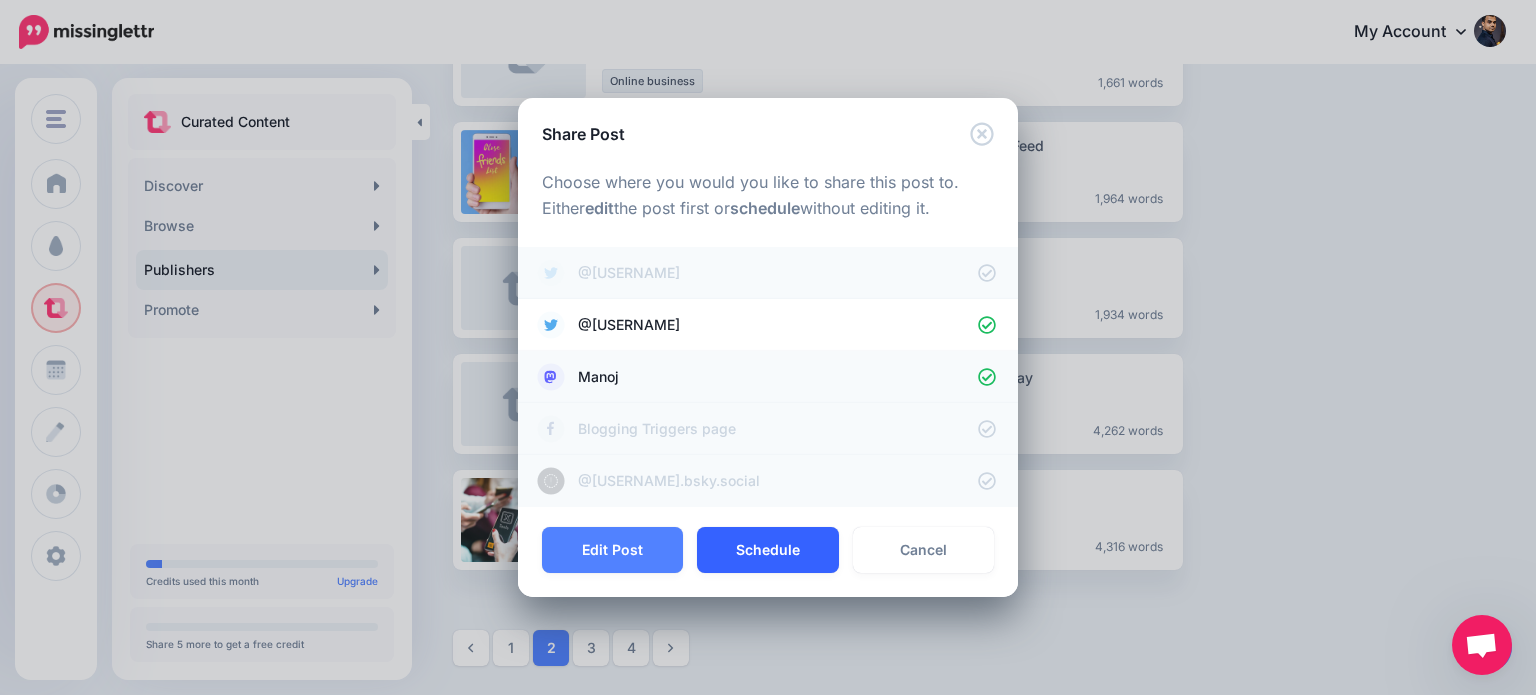 click on "Schedule" at bounding box center [767, 550] 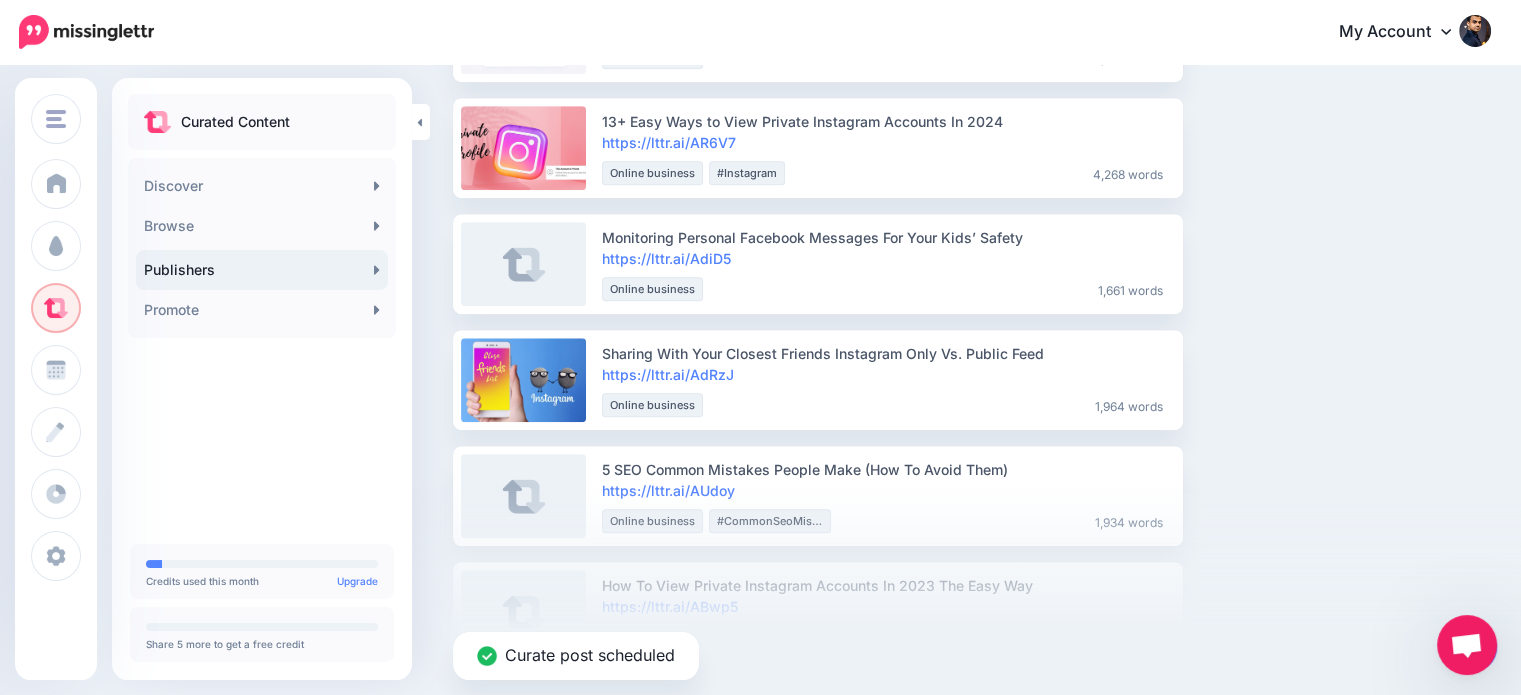 scroll, scrollTop: 1304, scrollLeft: 0, axis: vertical 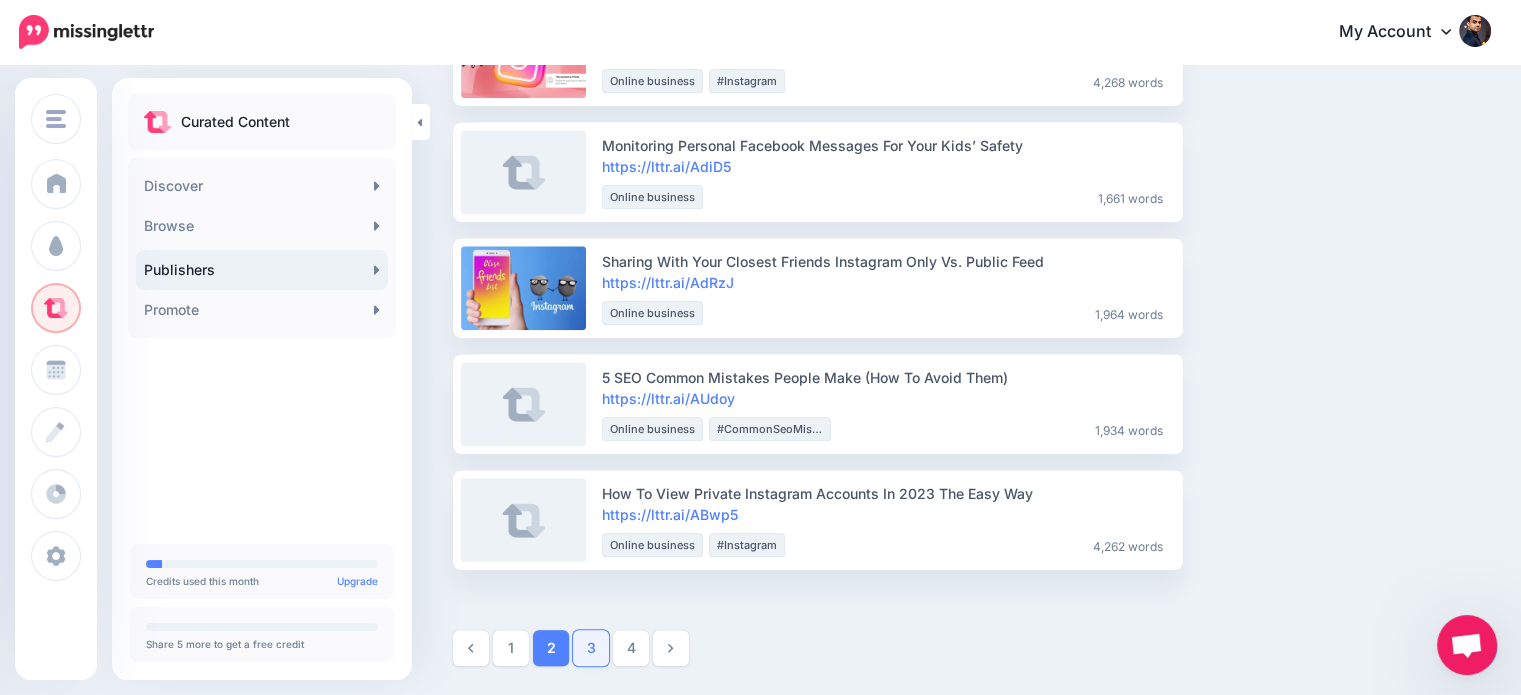 click on "3" at bounding box center [591, 648] 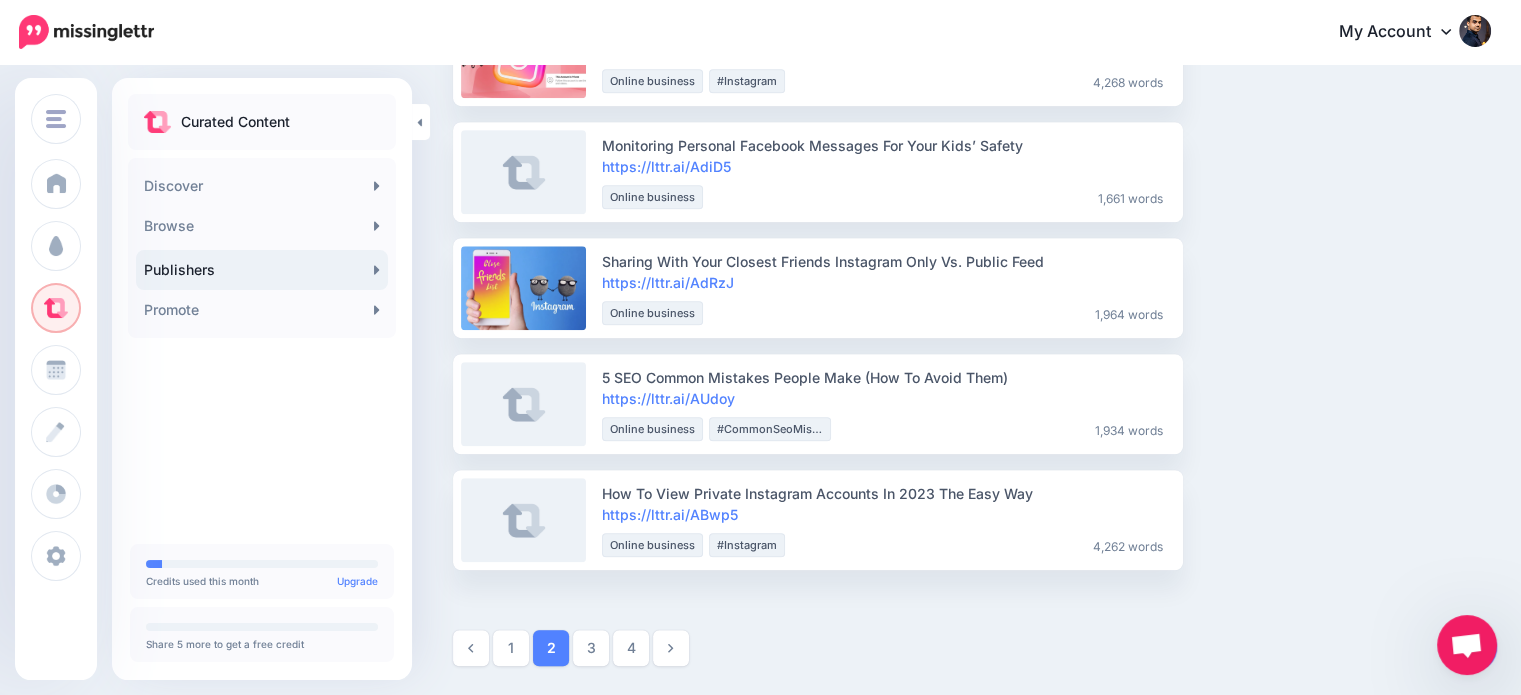 scroll, scrollTop: 117, scrollLeft: 0, axis: vertical 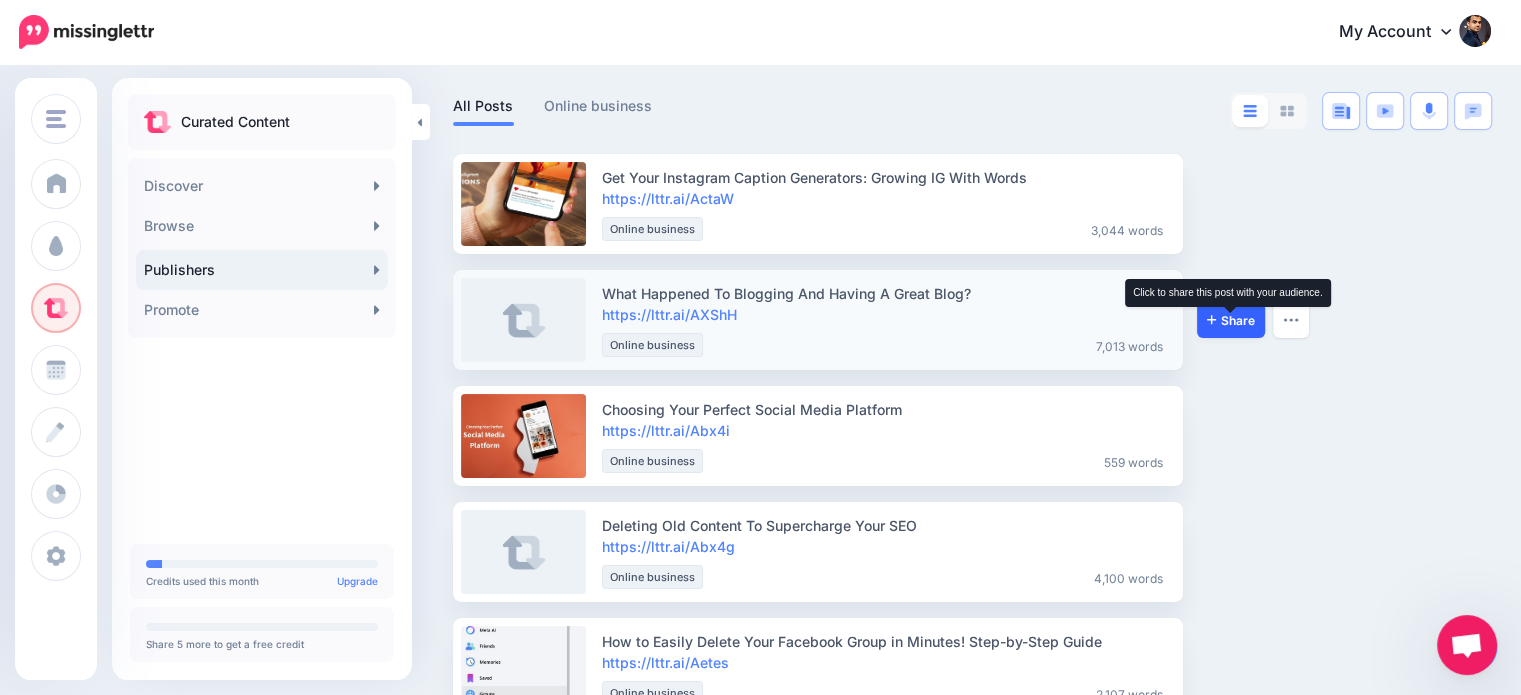 click on "Share" at bounding box center [1231, 320] 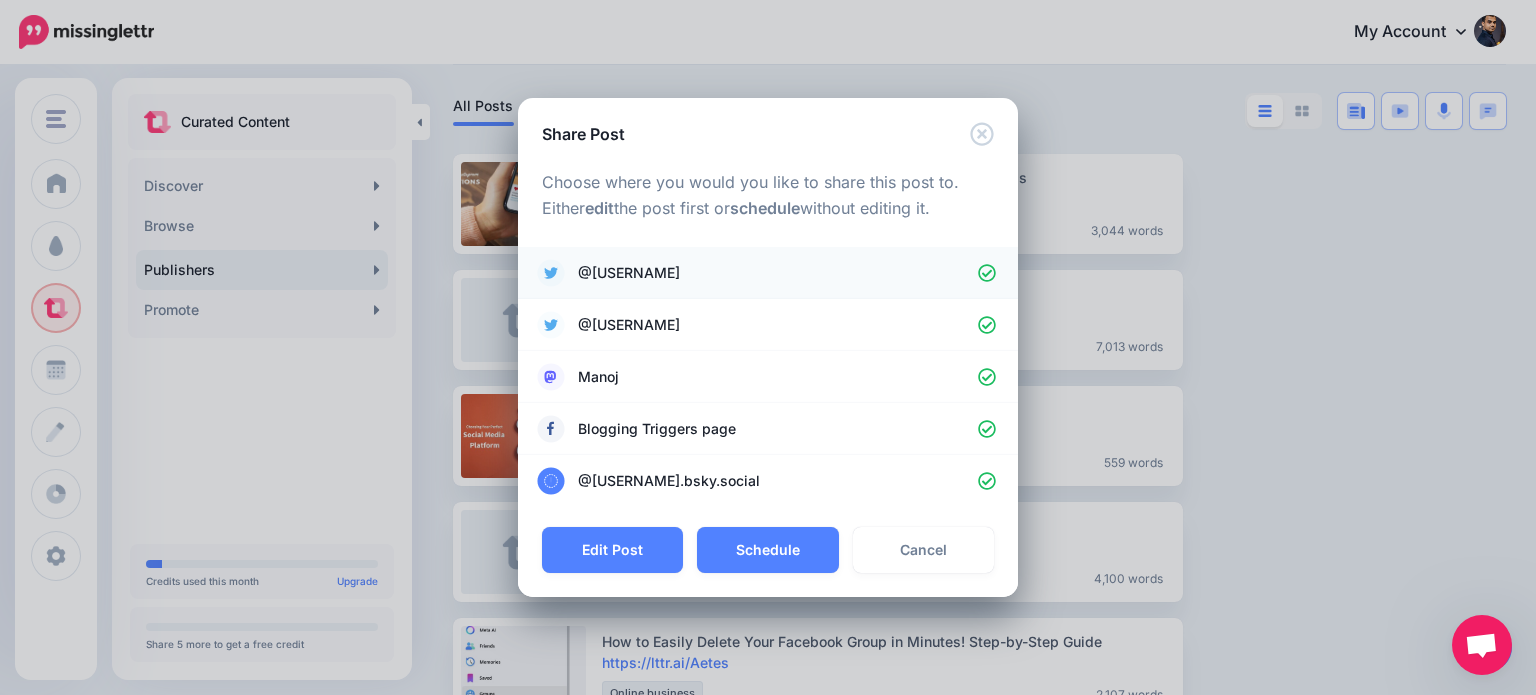 click 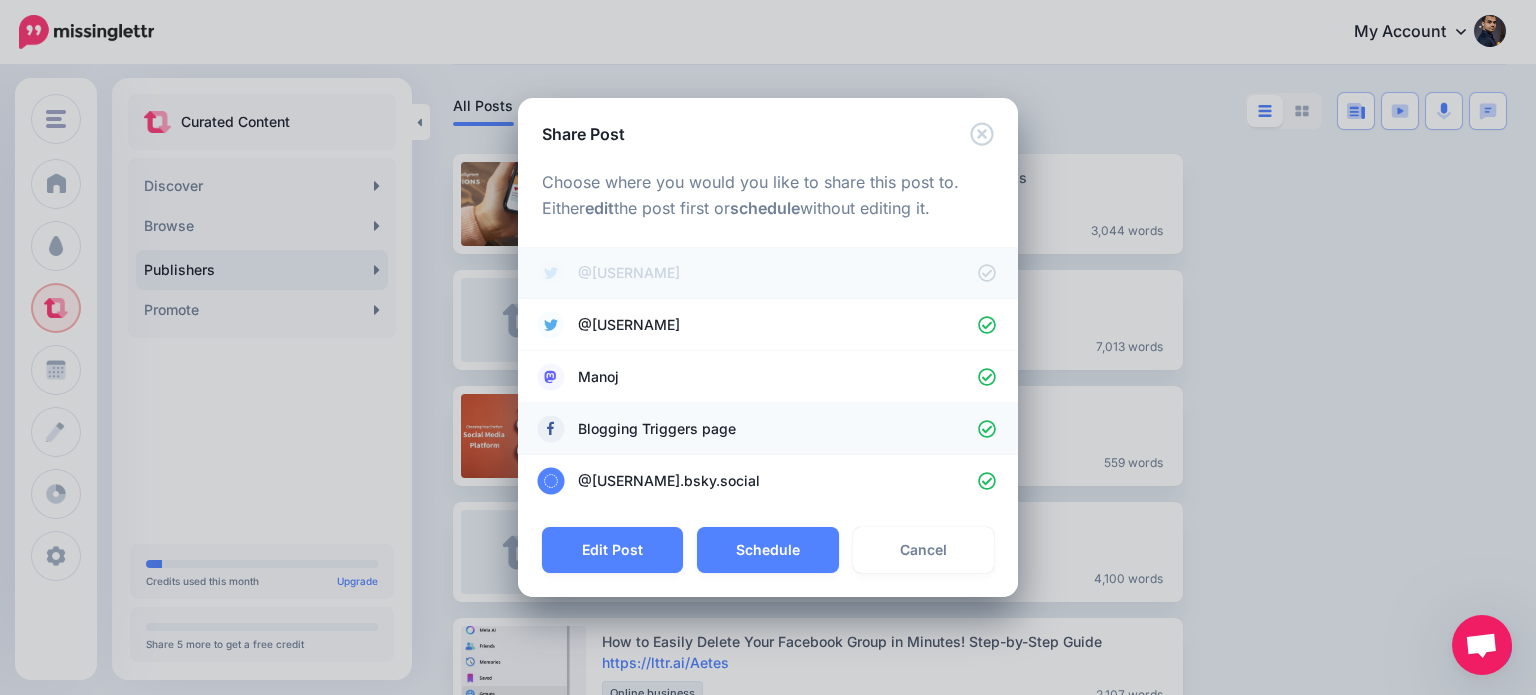 click 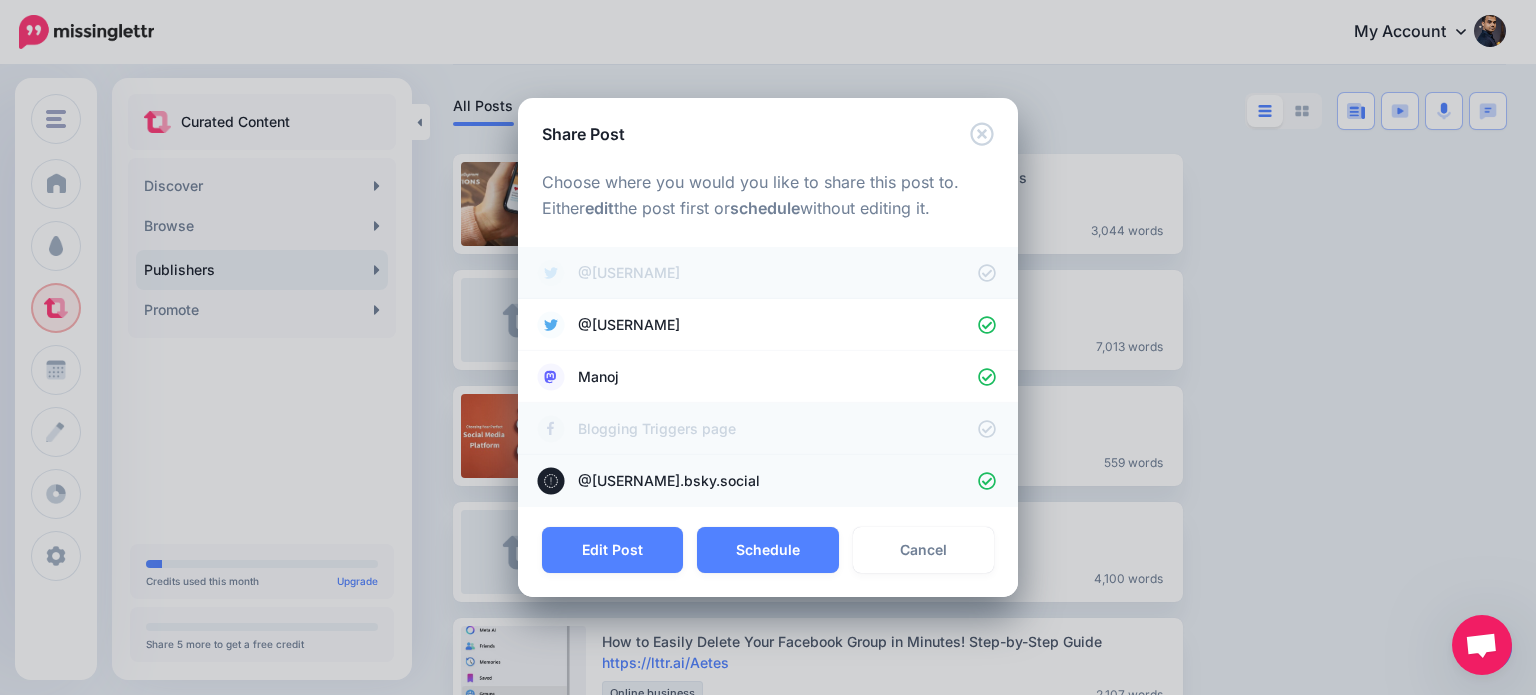 click 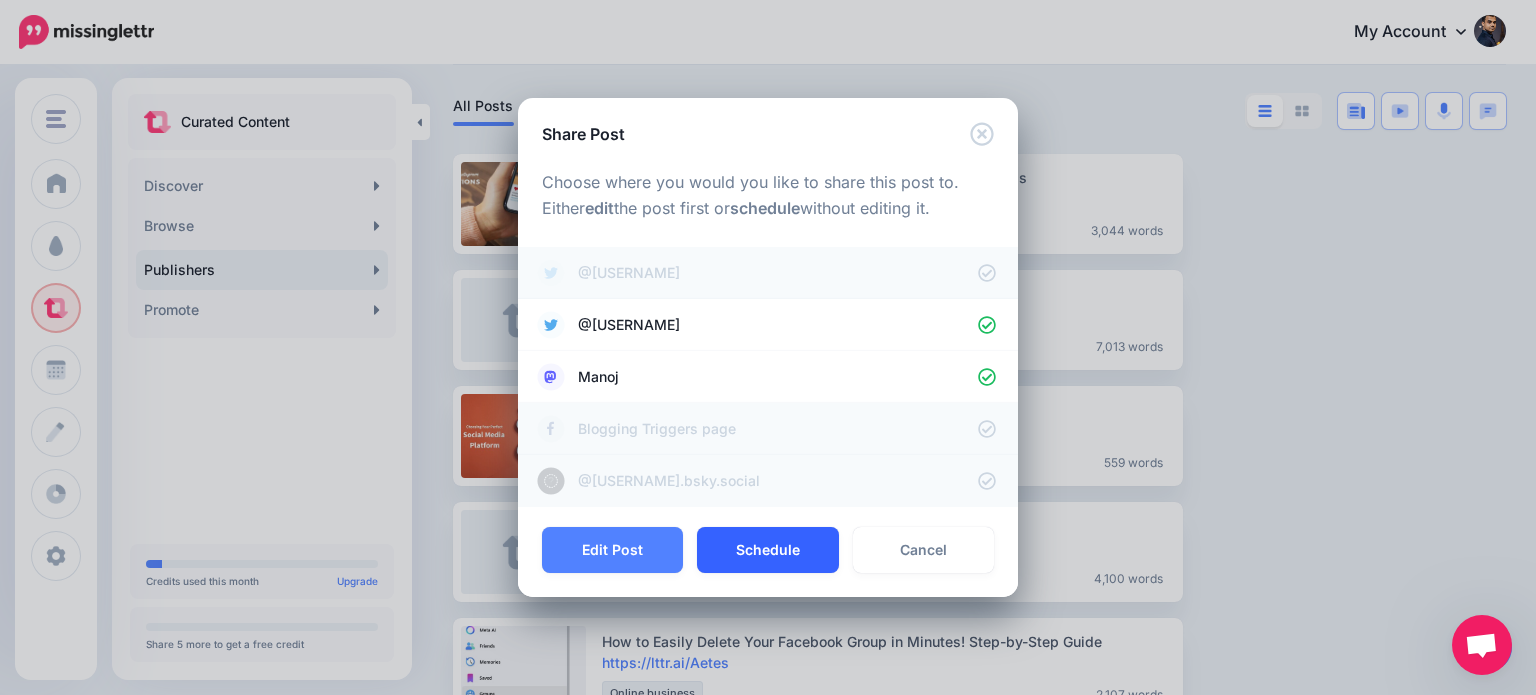 click on "Schedule" at bounding box center [767, 550] 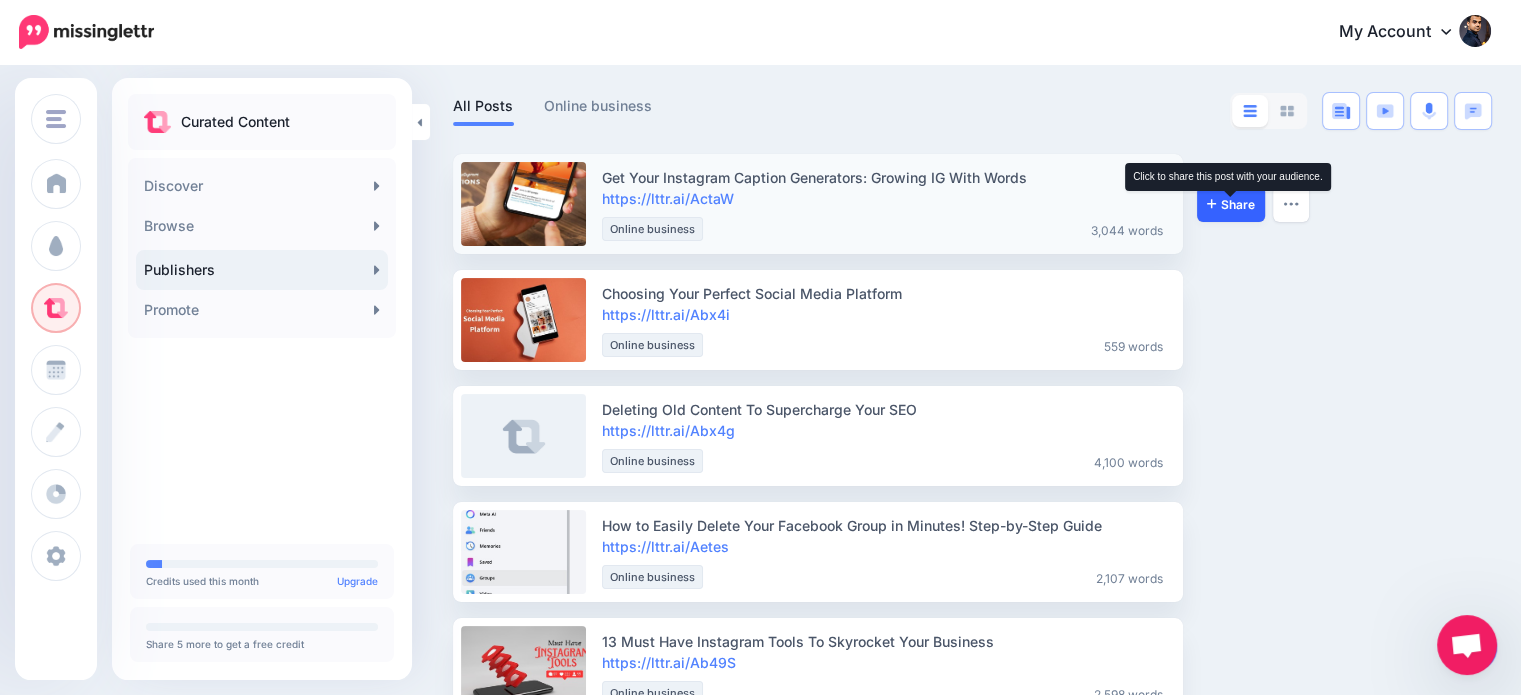 click on "Share" at bounding box center [1231, 204] 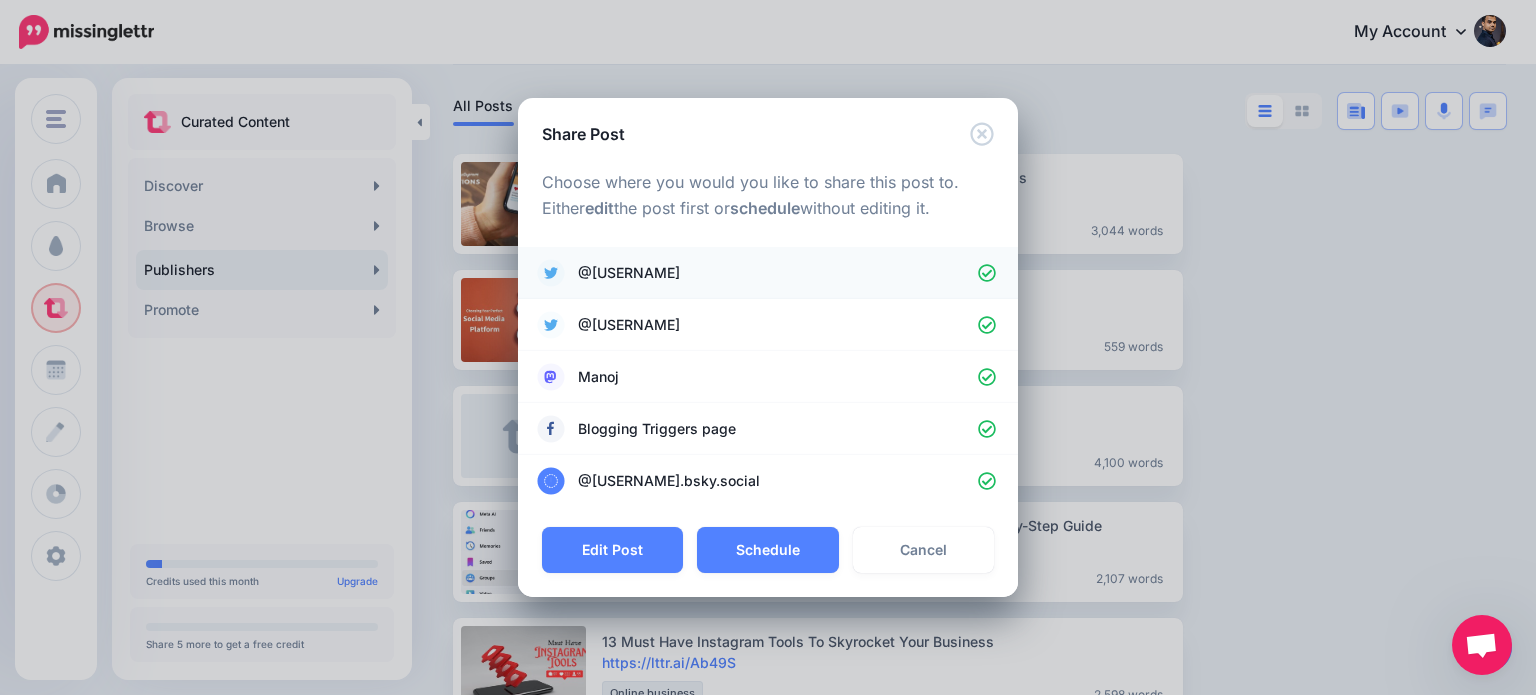 click 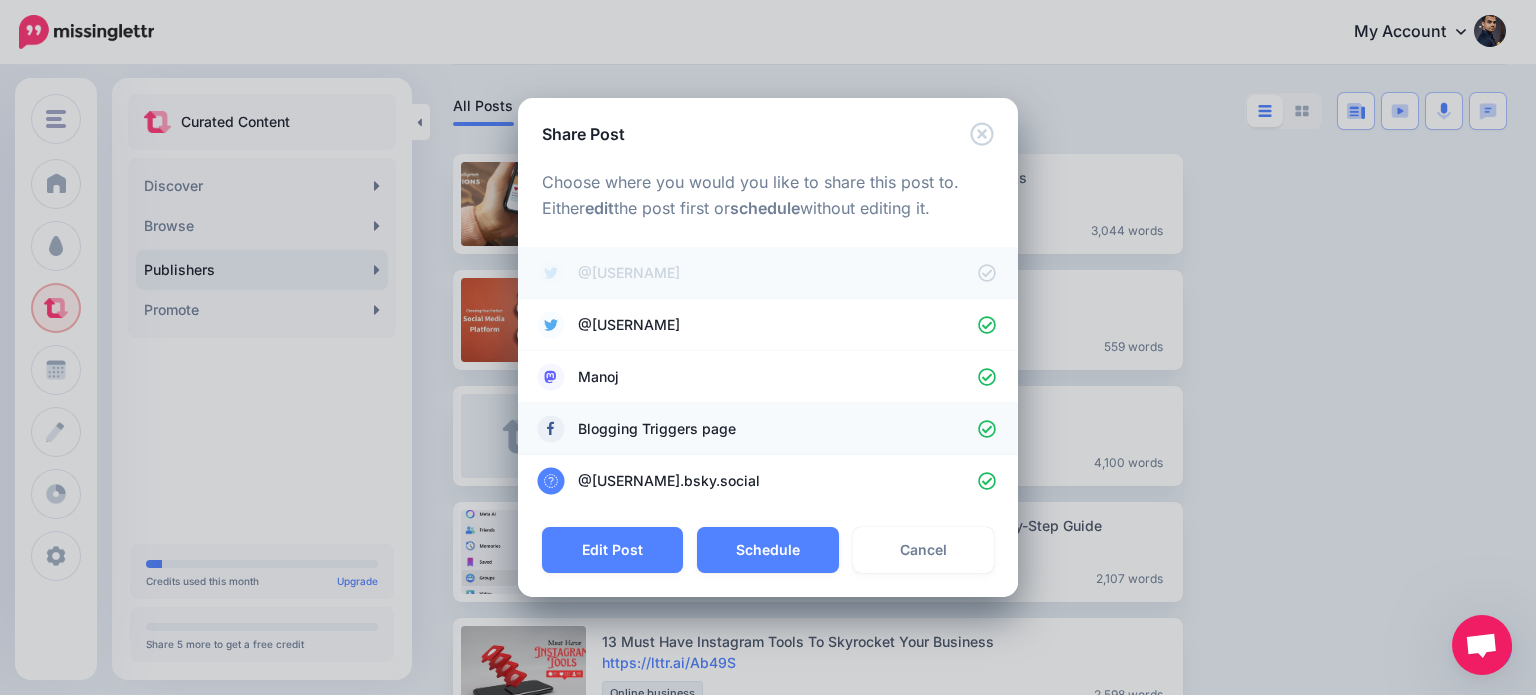 click 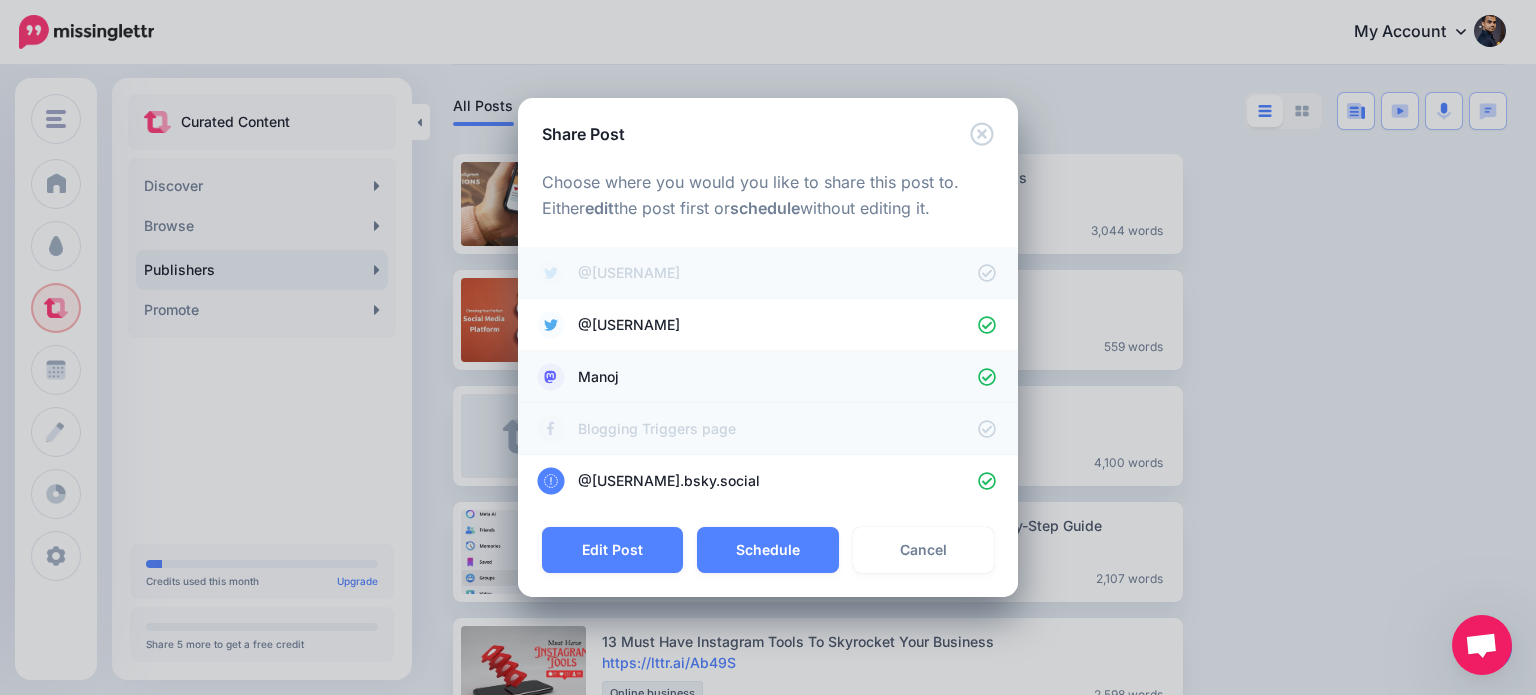click 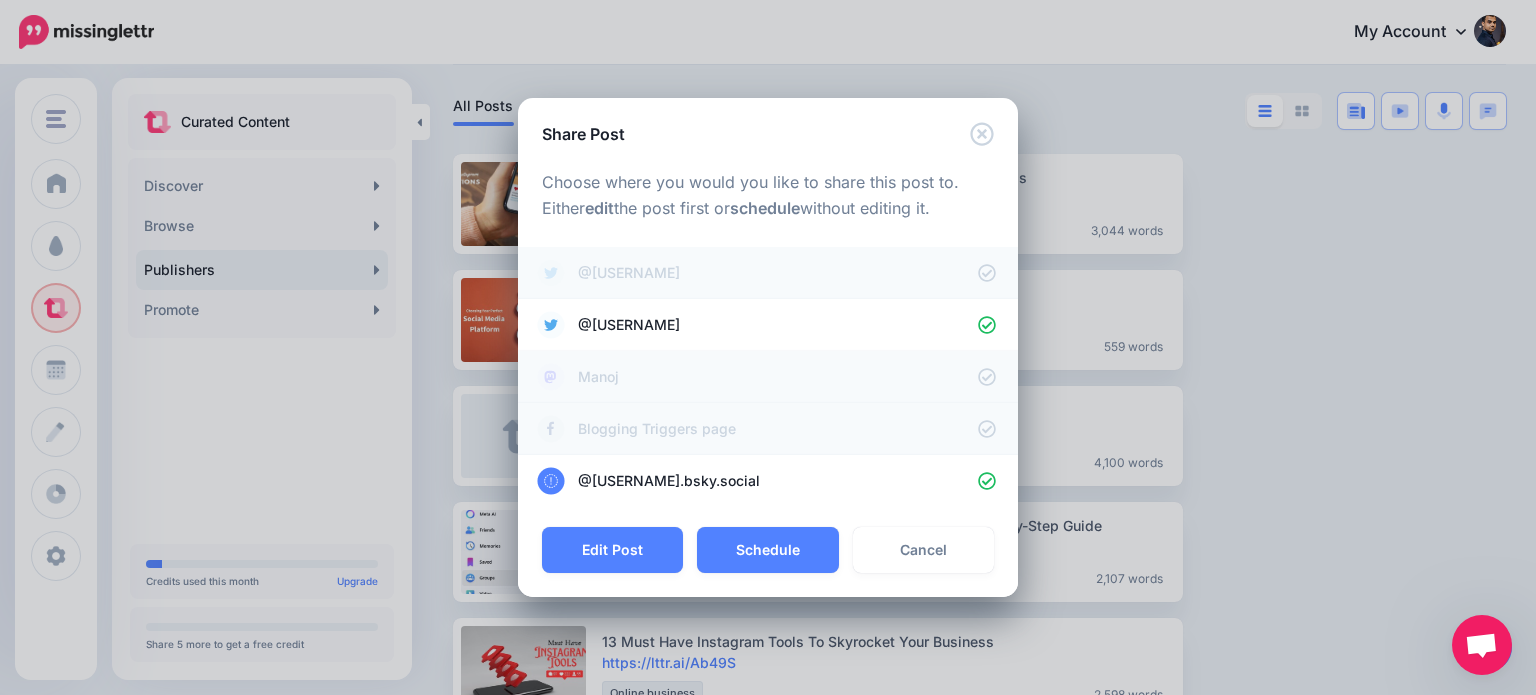 drag, startPoint x: 988, startPoint y: 480, endPoint x: 918, endPoint y: 525, distance: 83.21658 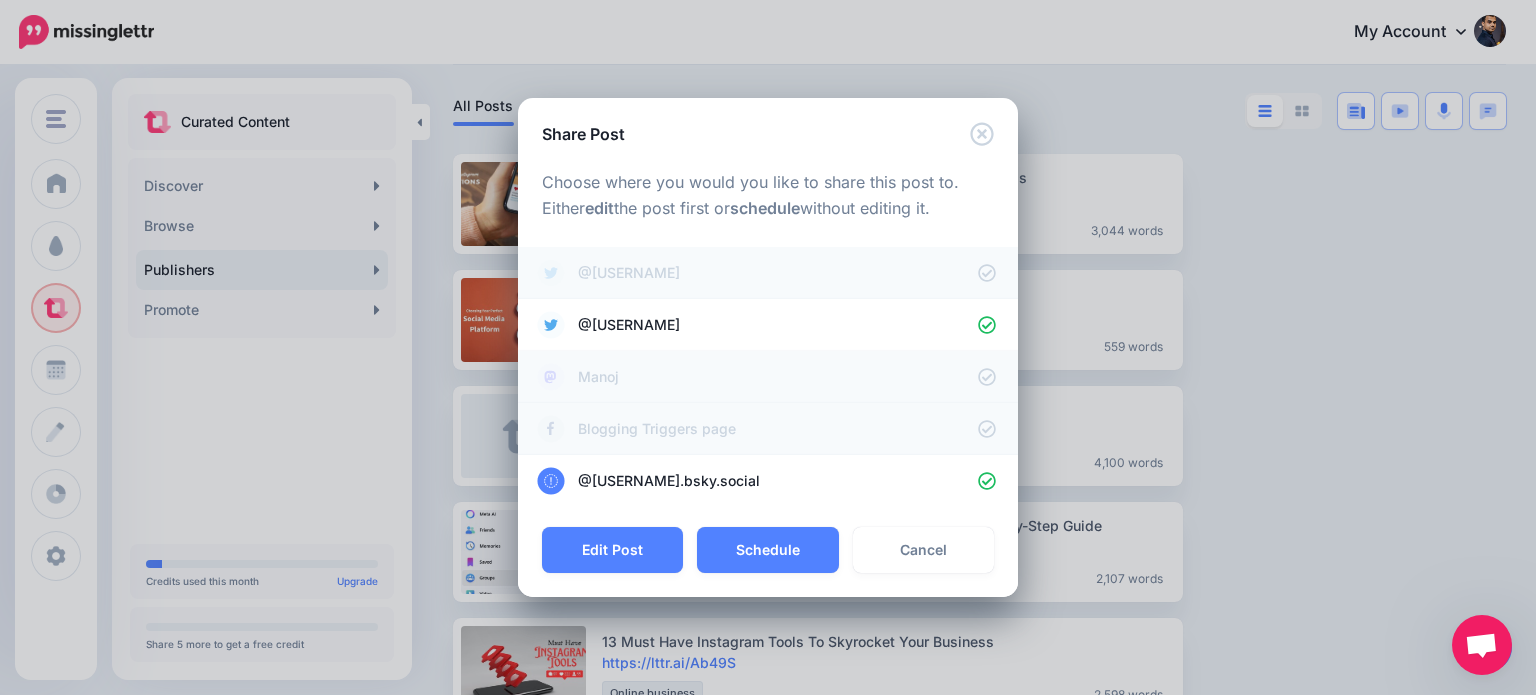 click 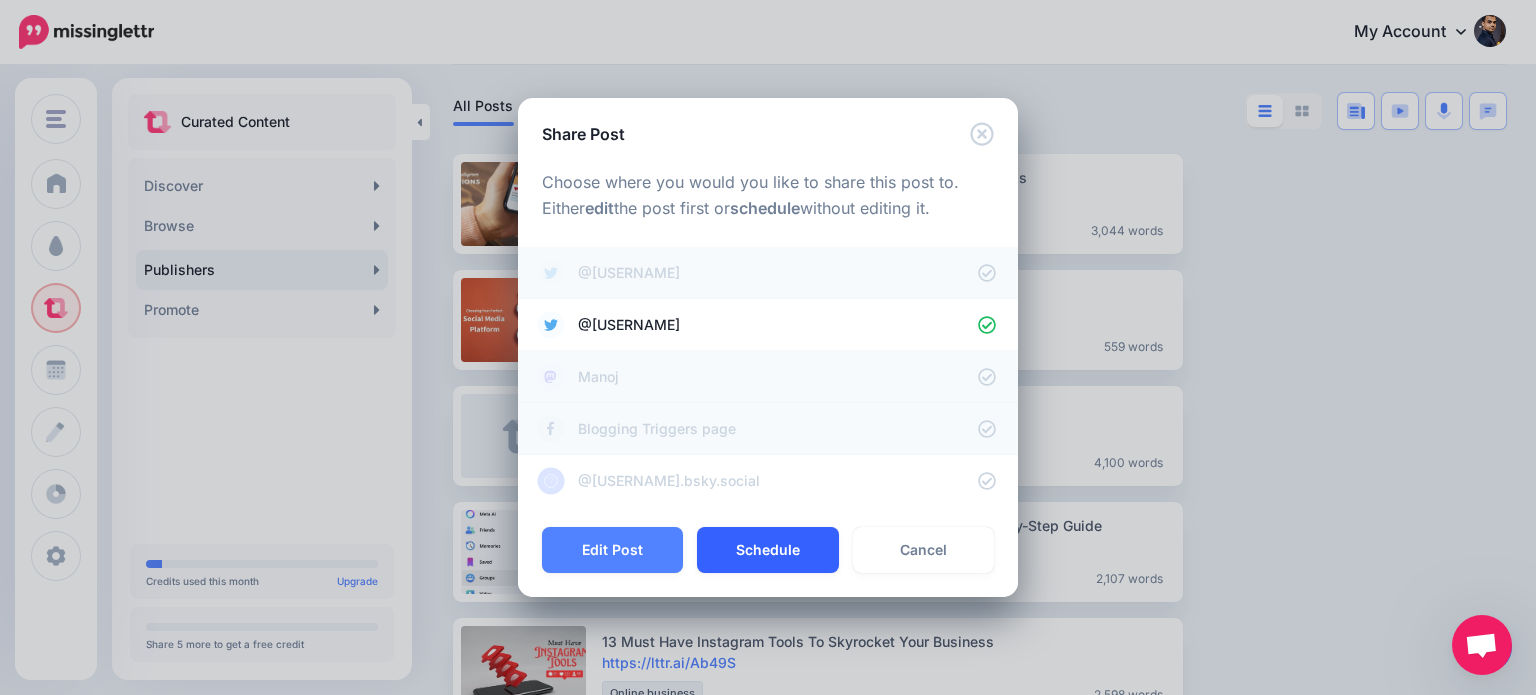 click on "Schedule" at bounding box center (767, 550) 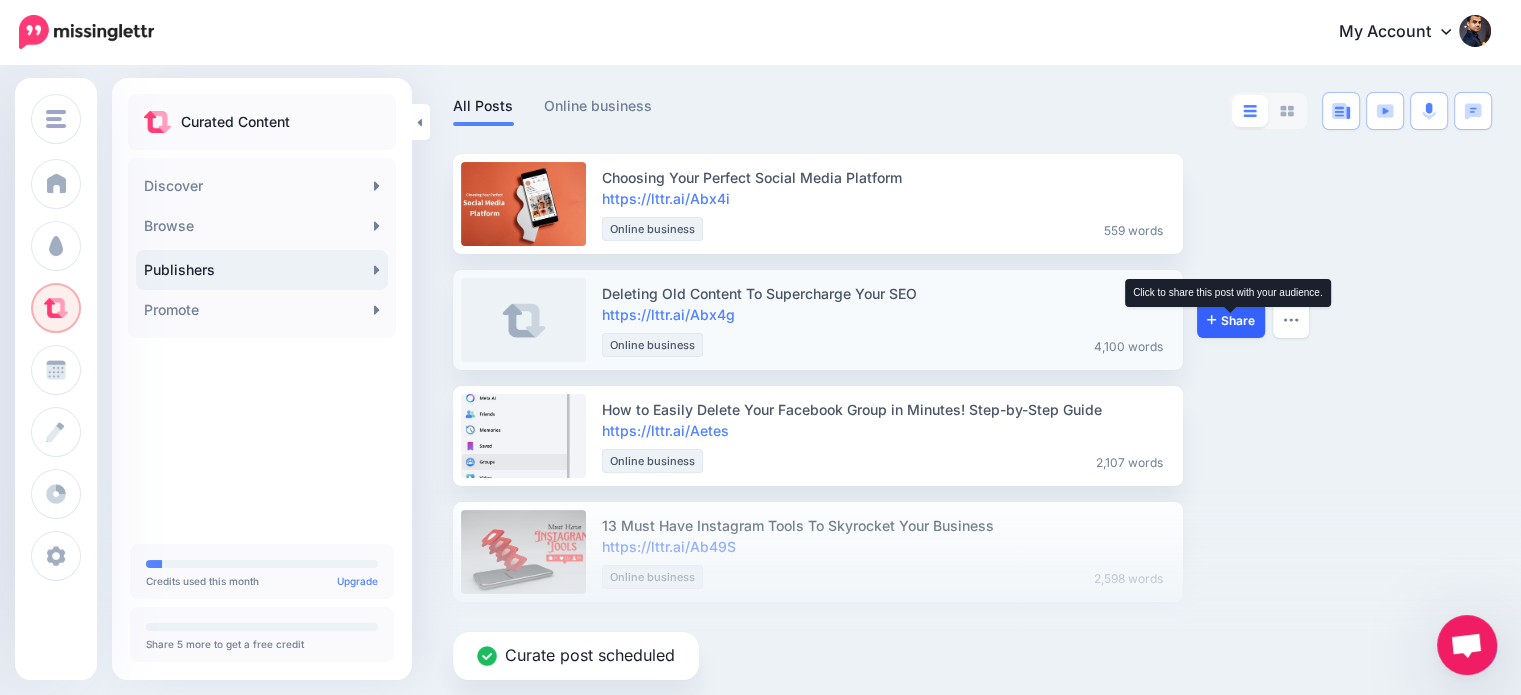 click 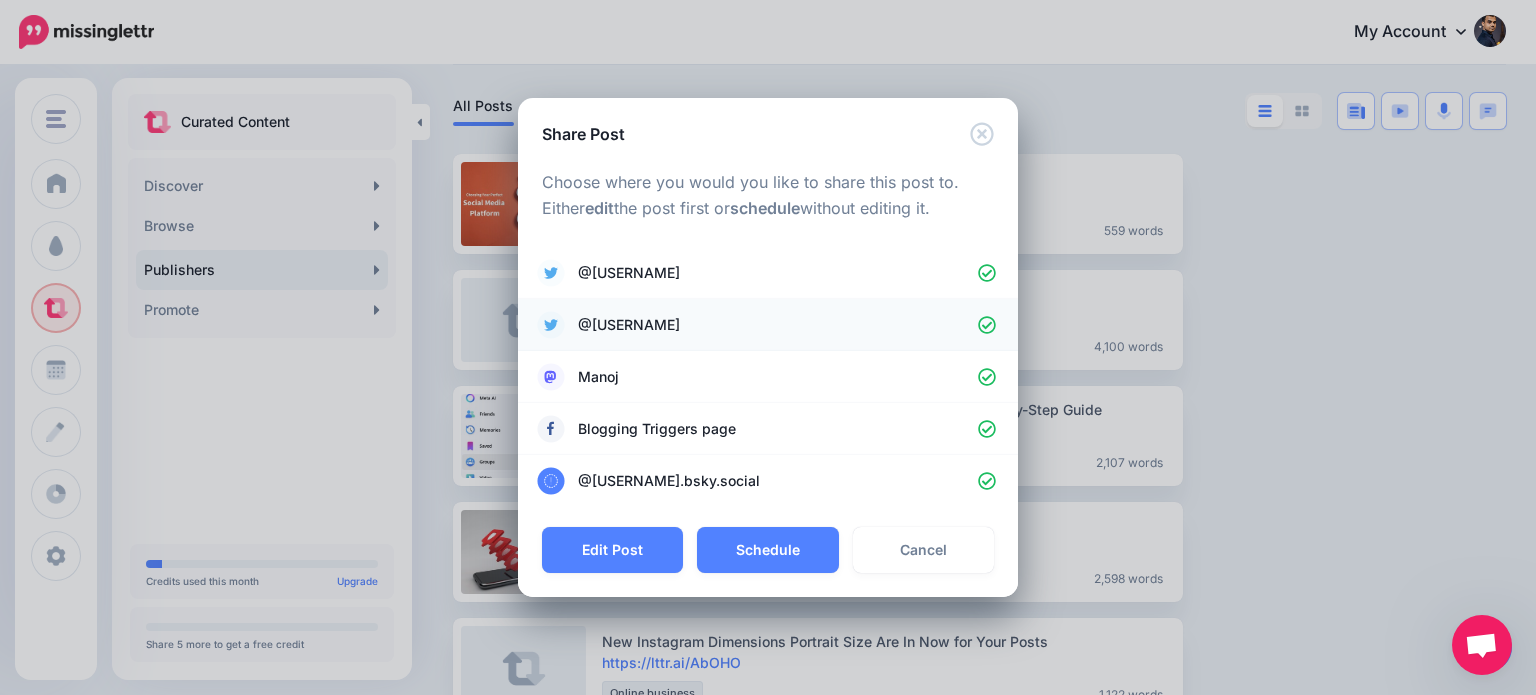 click 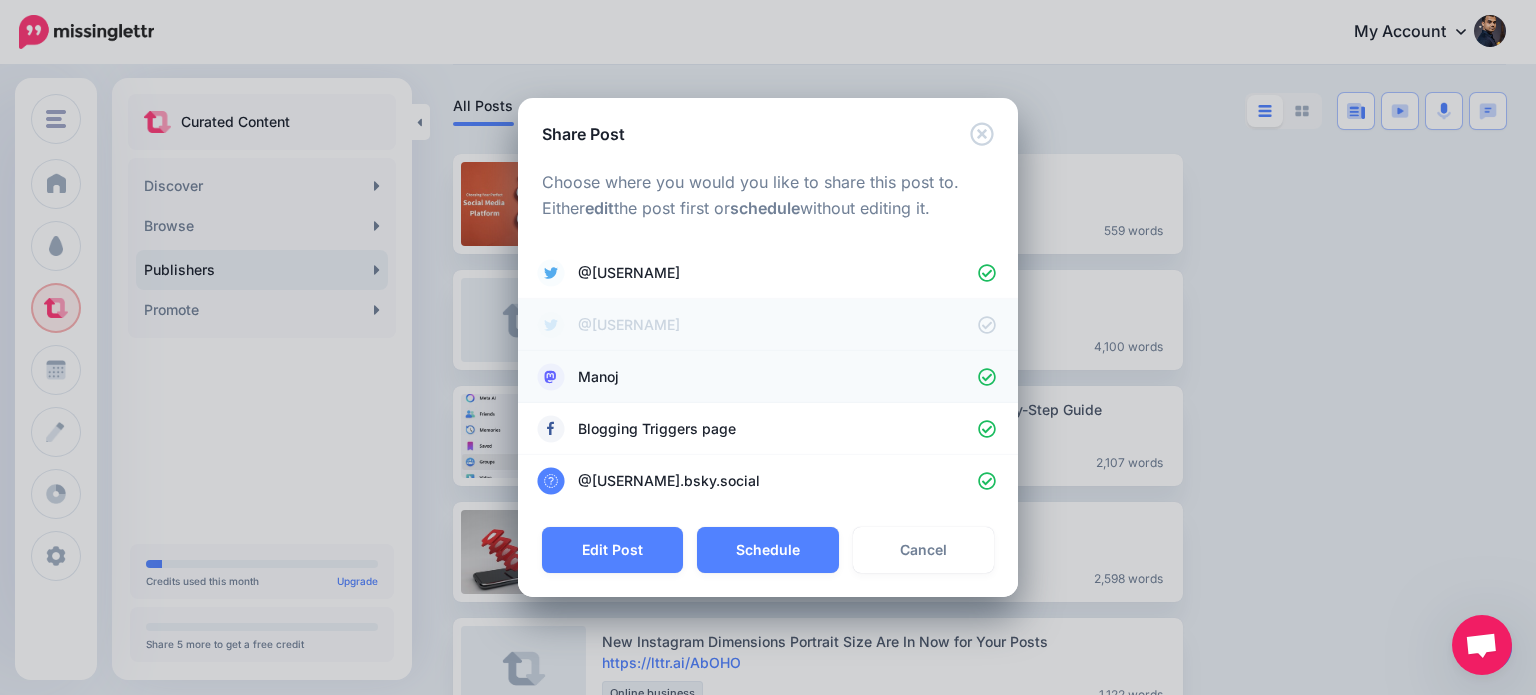 click 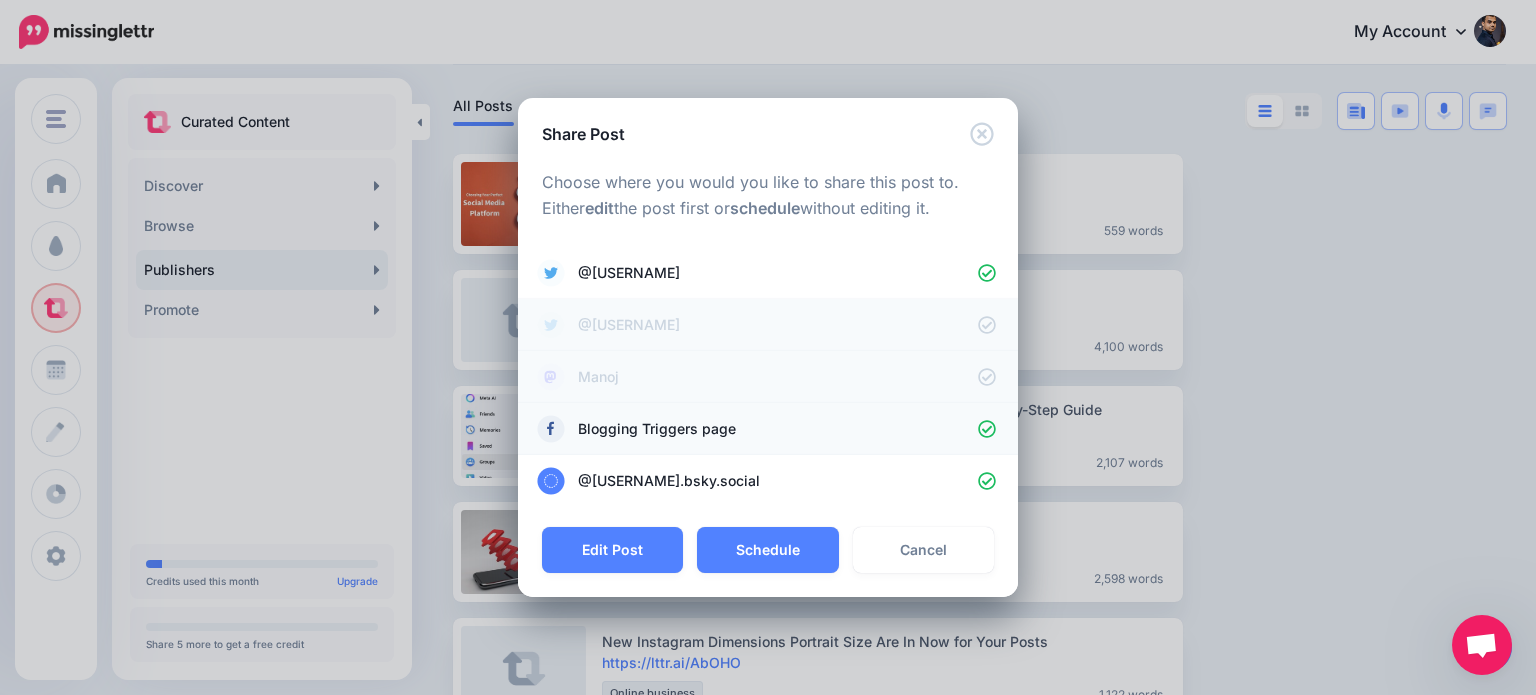click 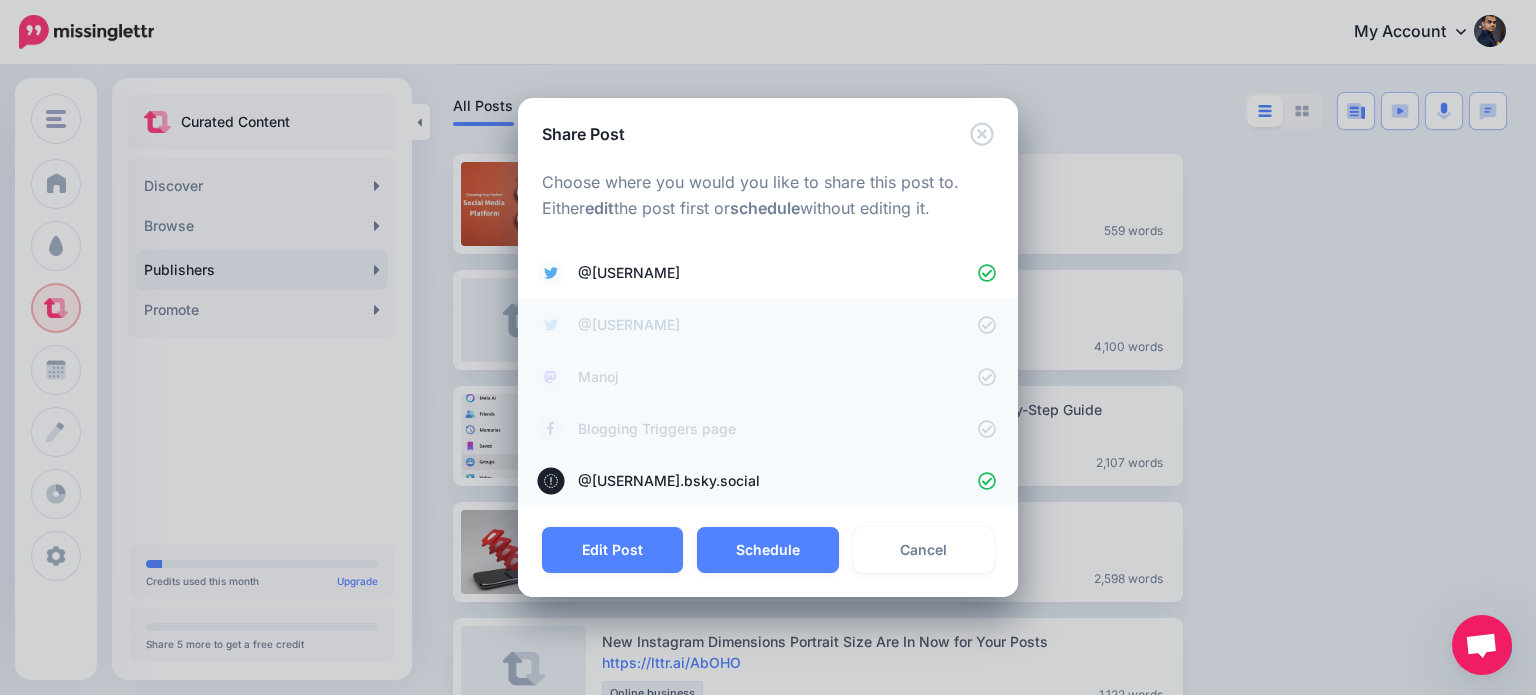 click 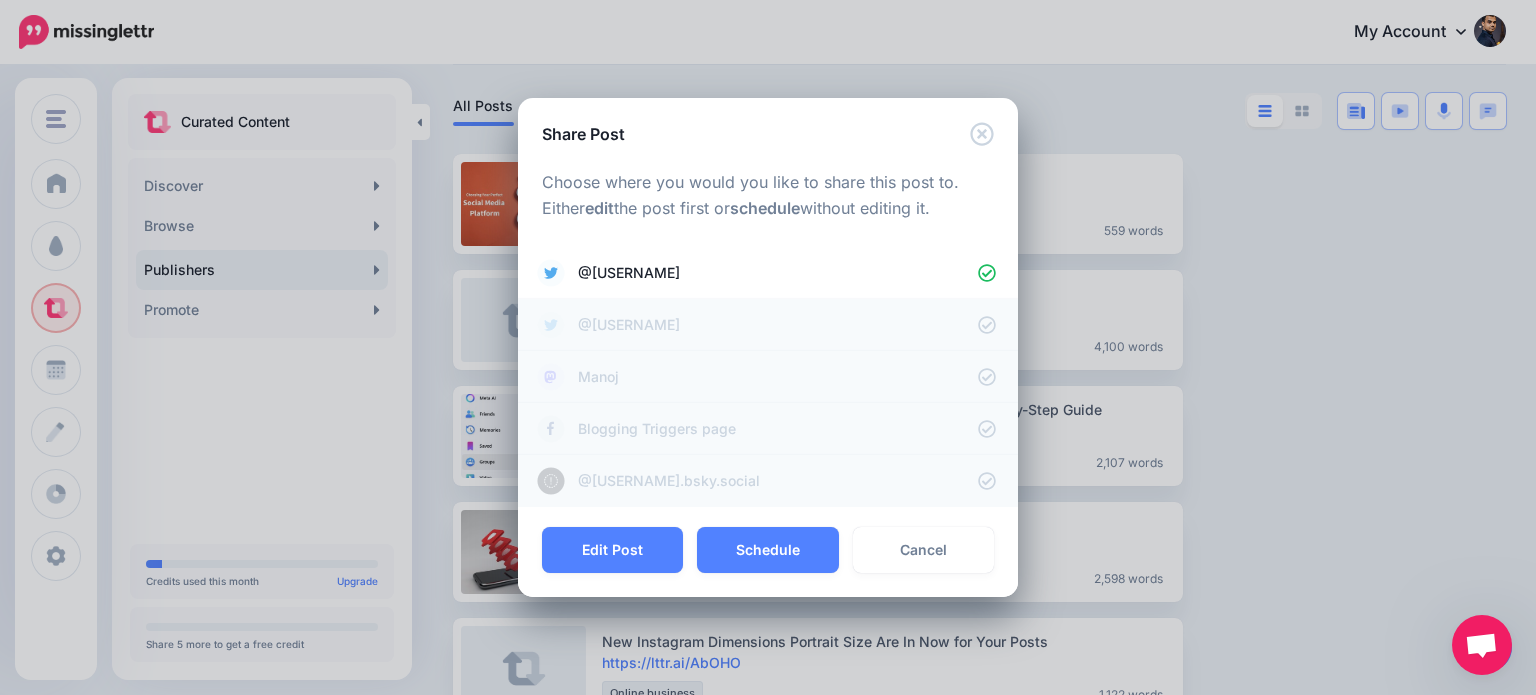 click 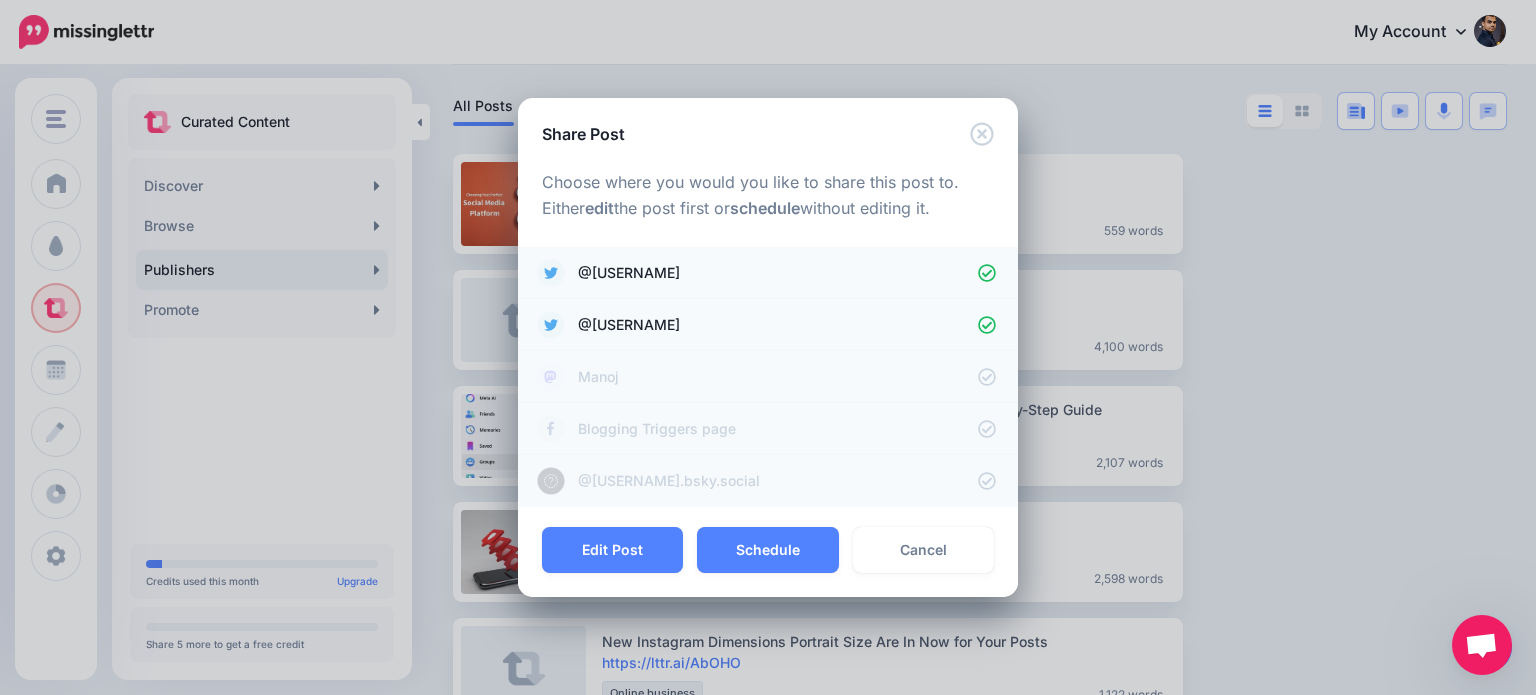 click 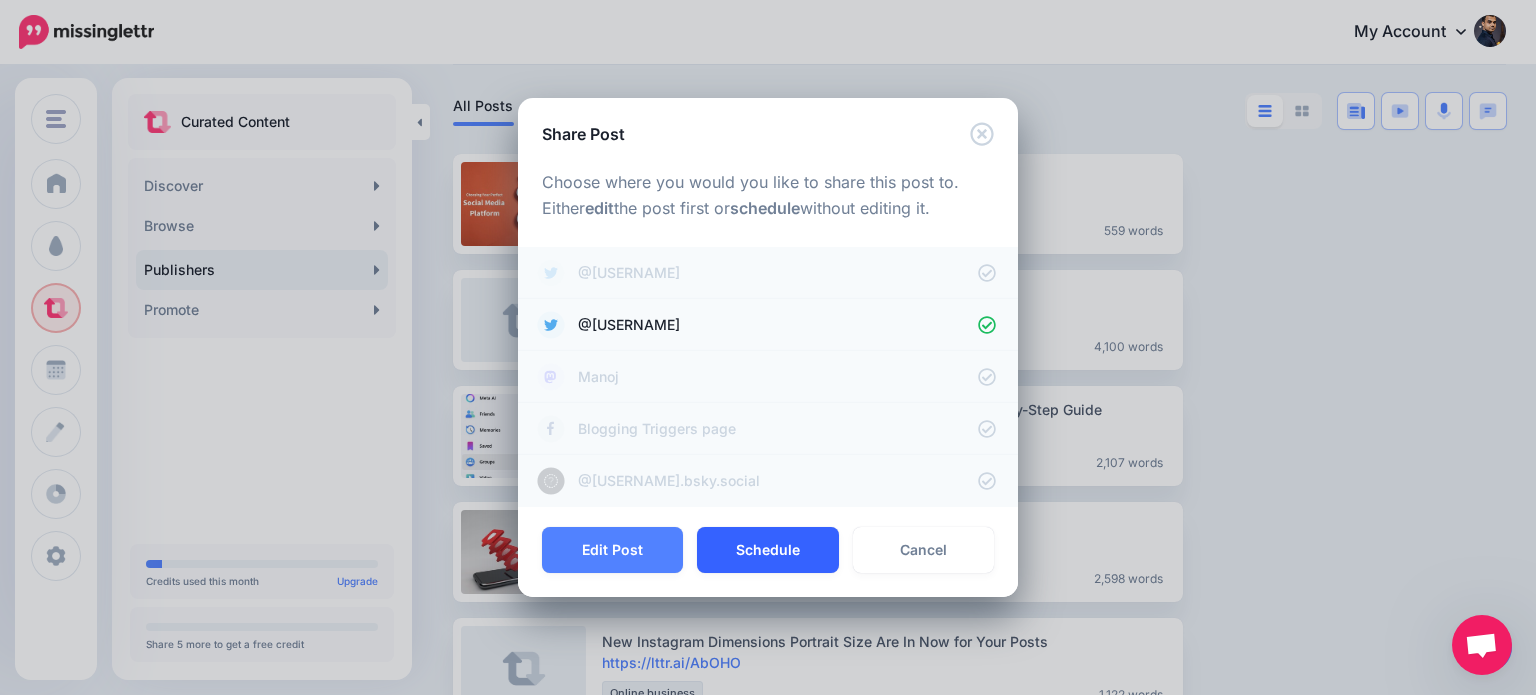 click on "Schedule" at bounding box center (767, 550) 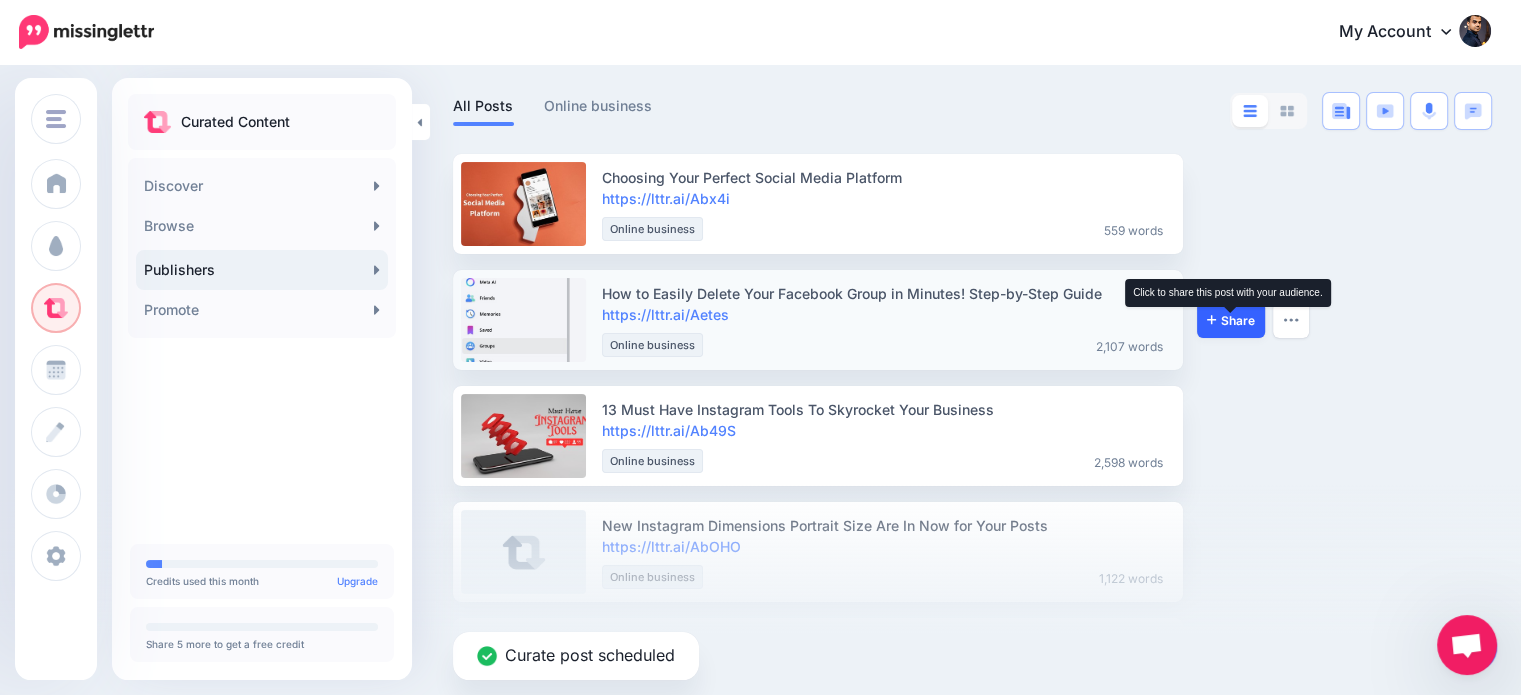 click on "Share" at bounding box center [1231, 320] 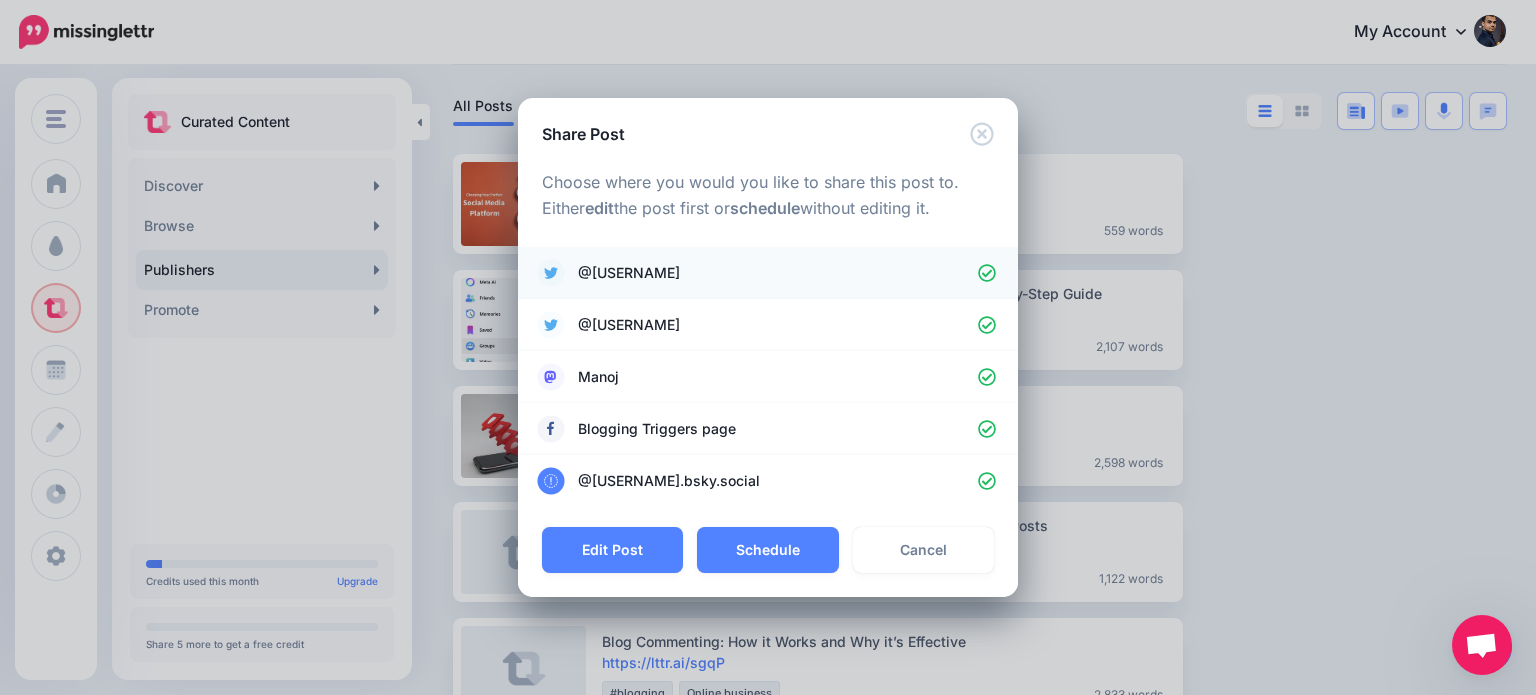 click 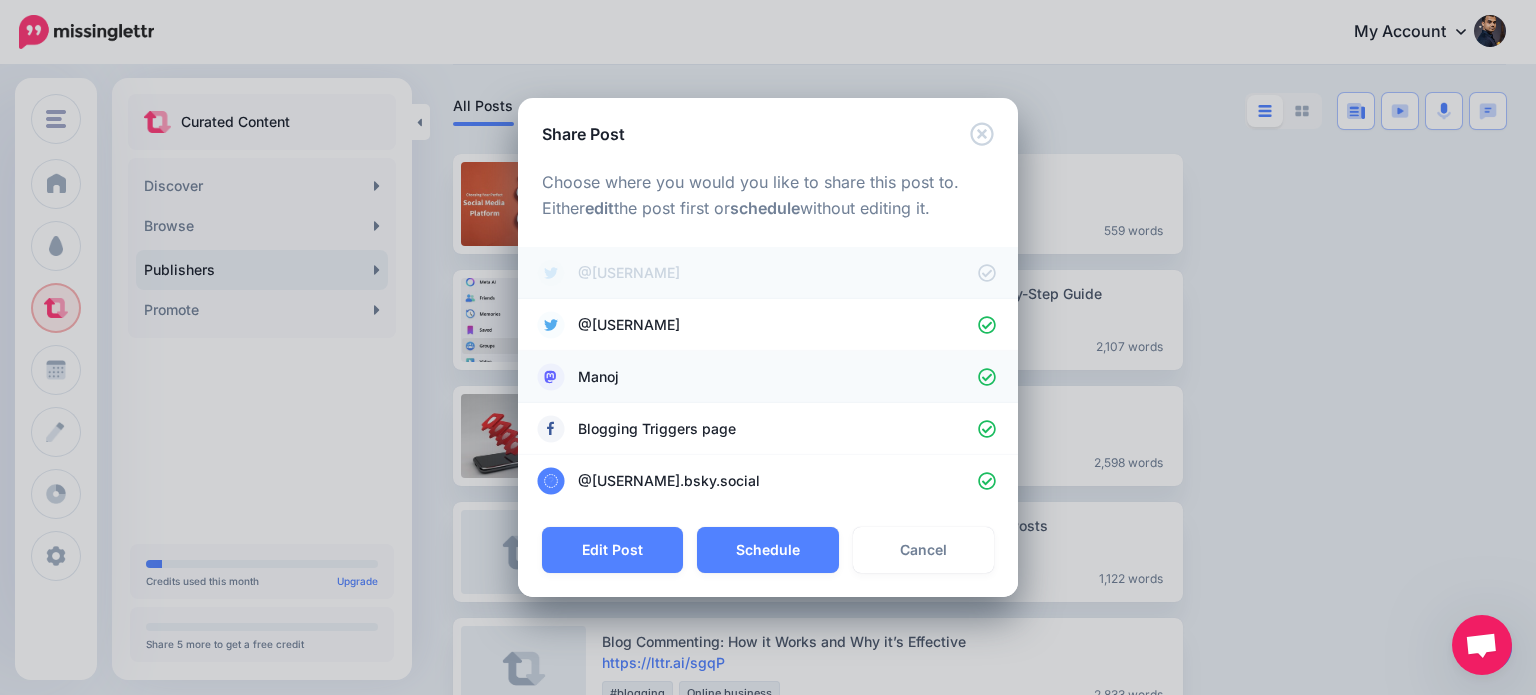 click 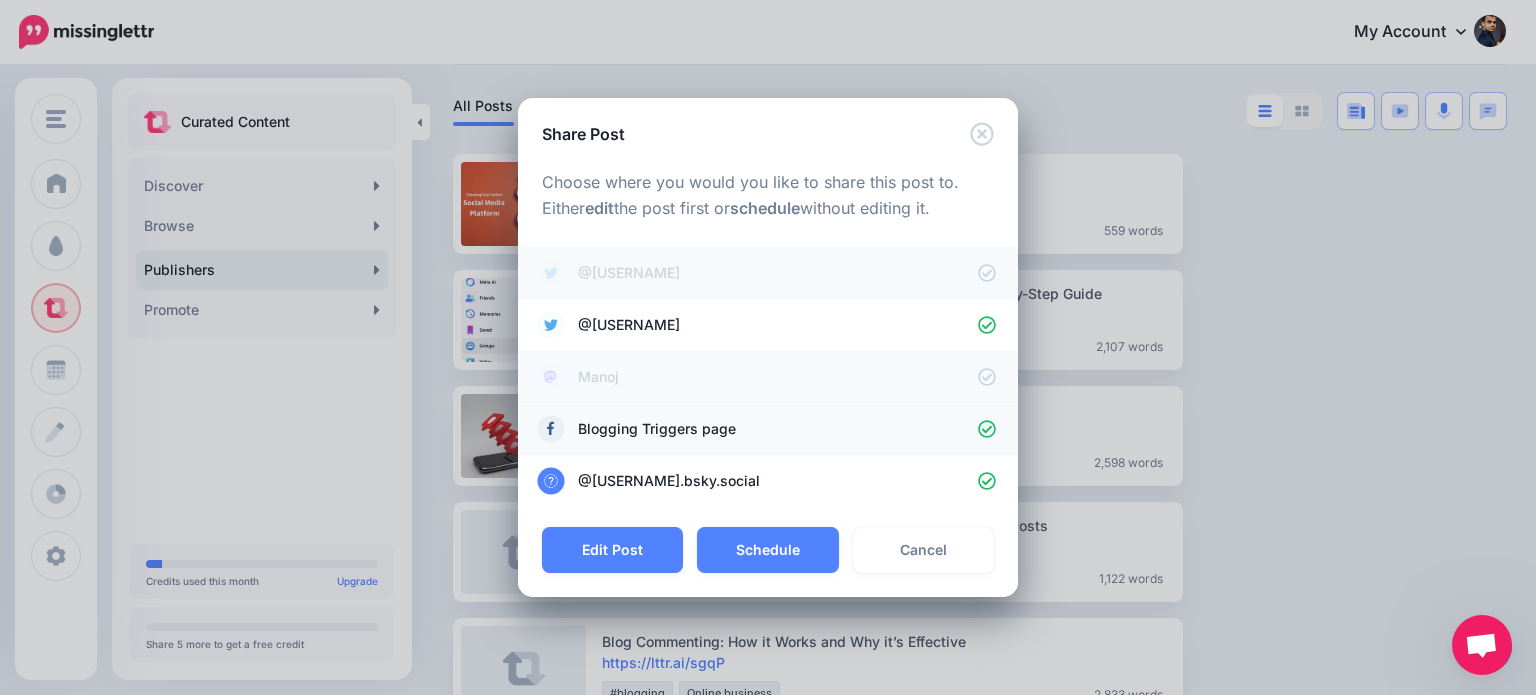click 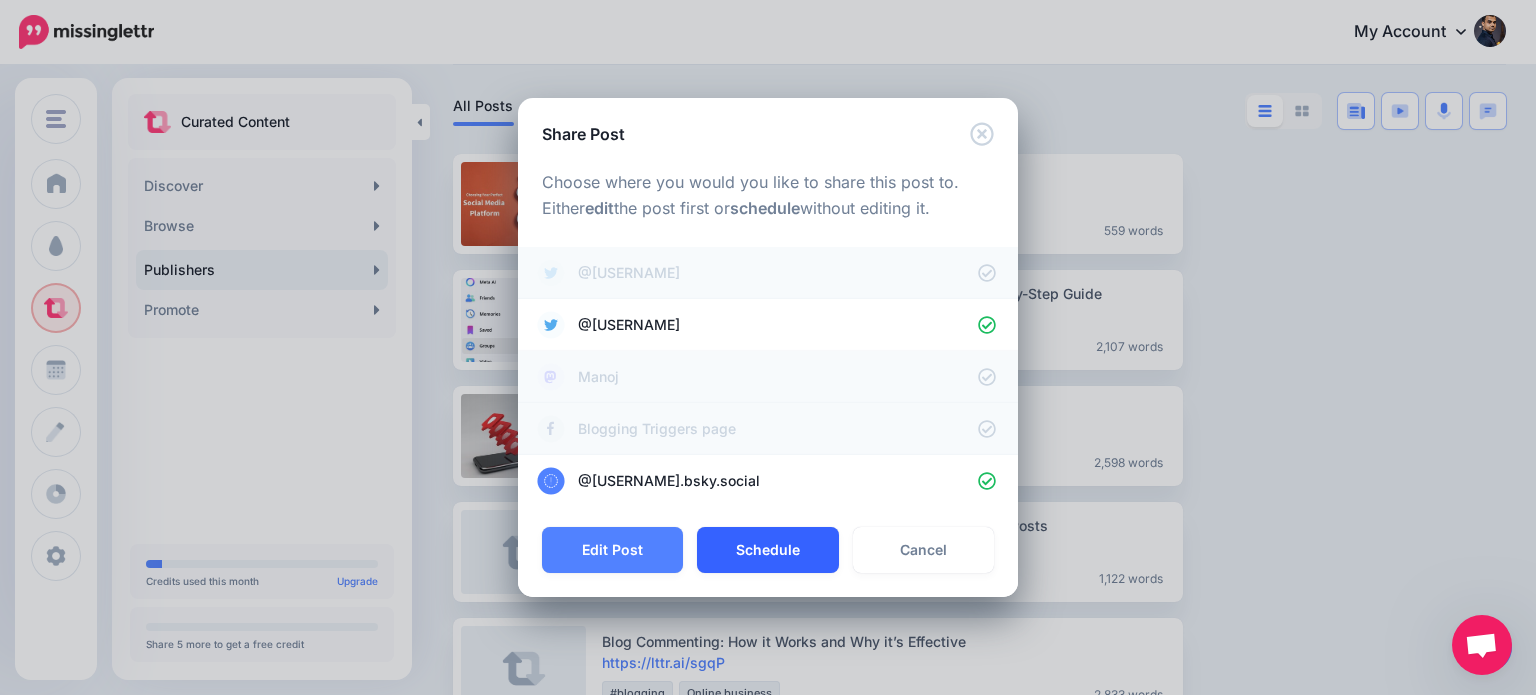 click on "Schedule" at bounding box center [767, 550] 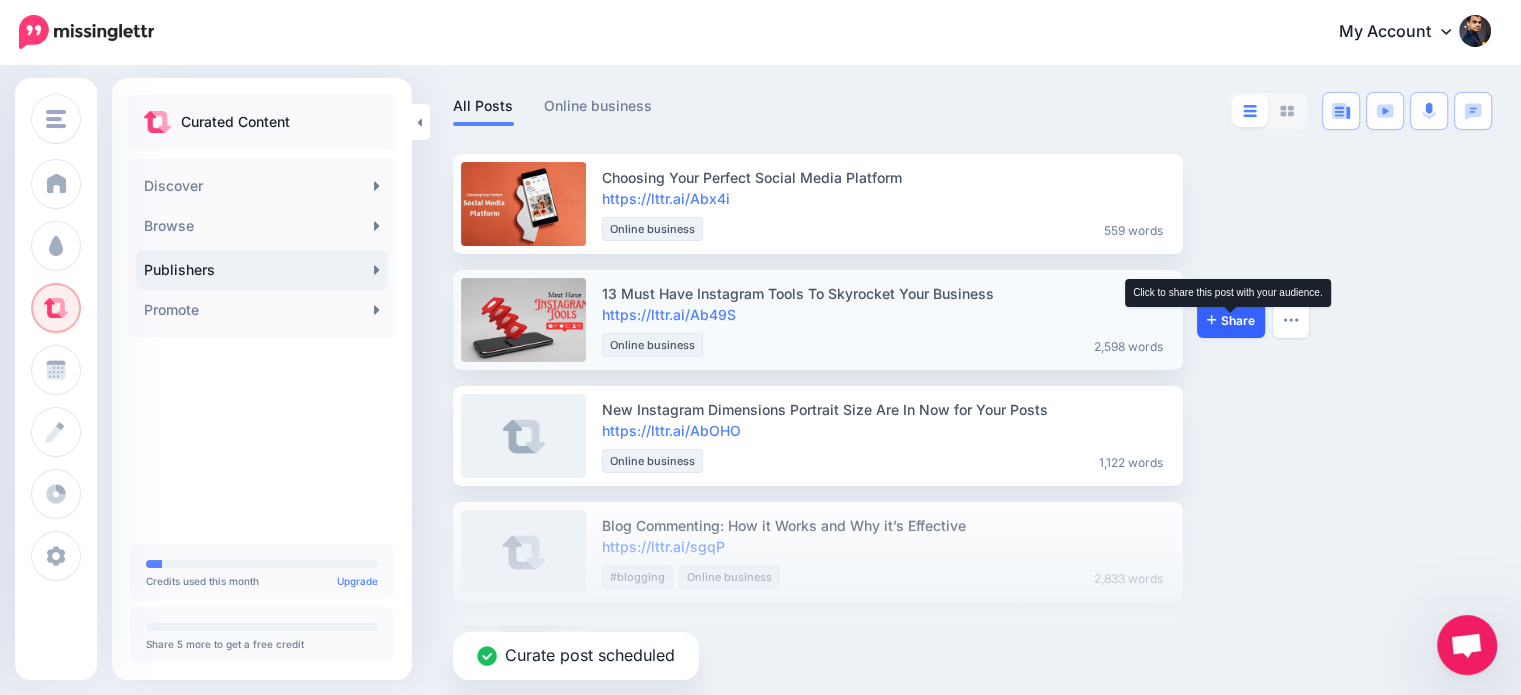 click on "Share" at bounding box center (1231, 320) 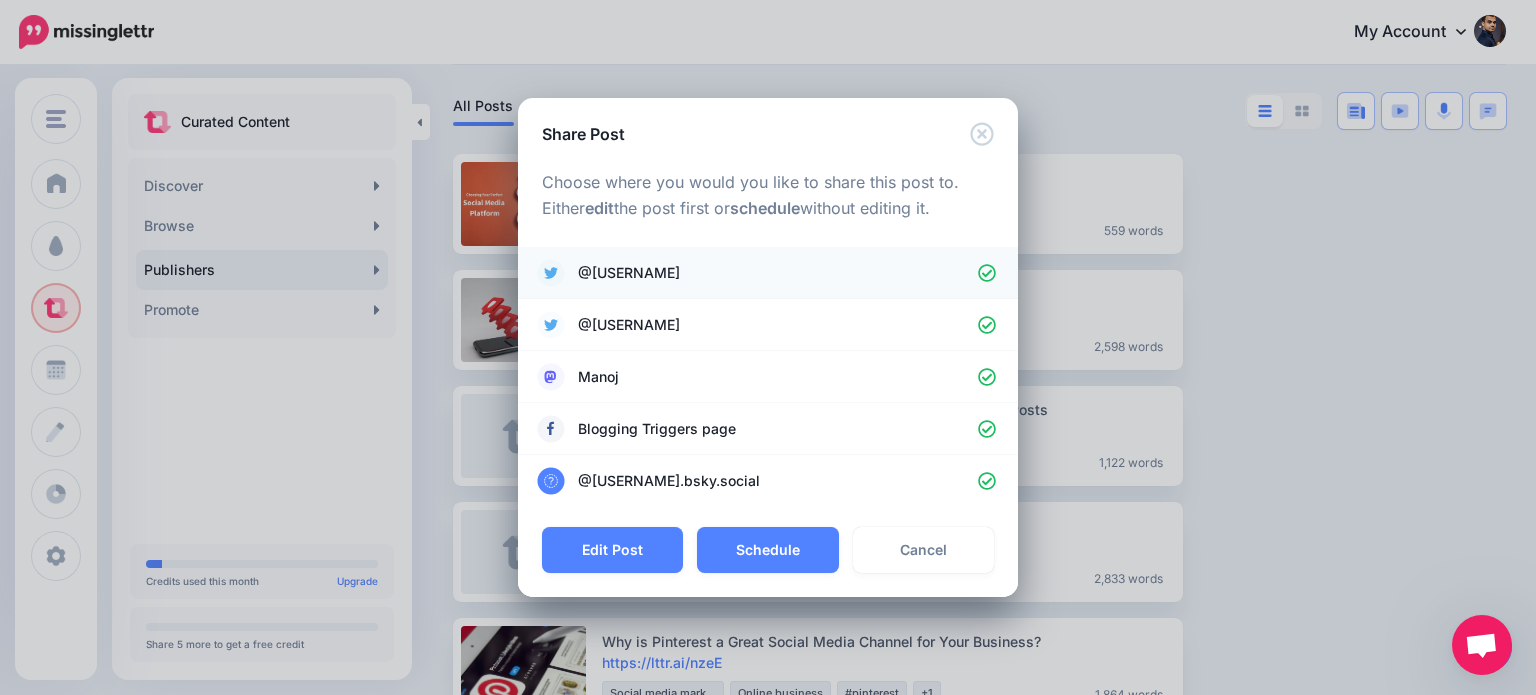 click 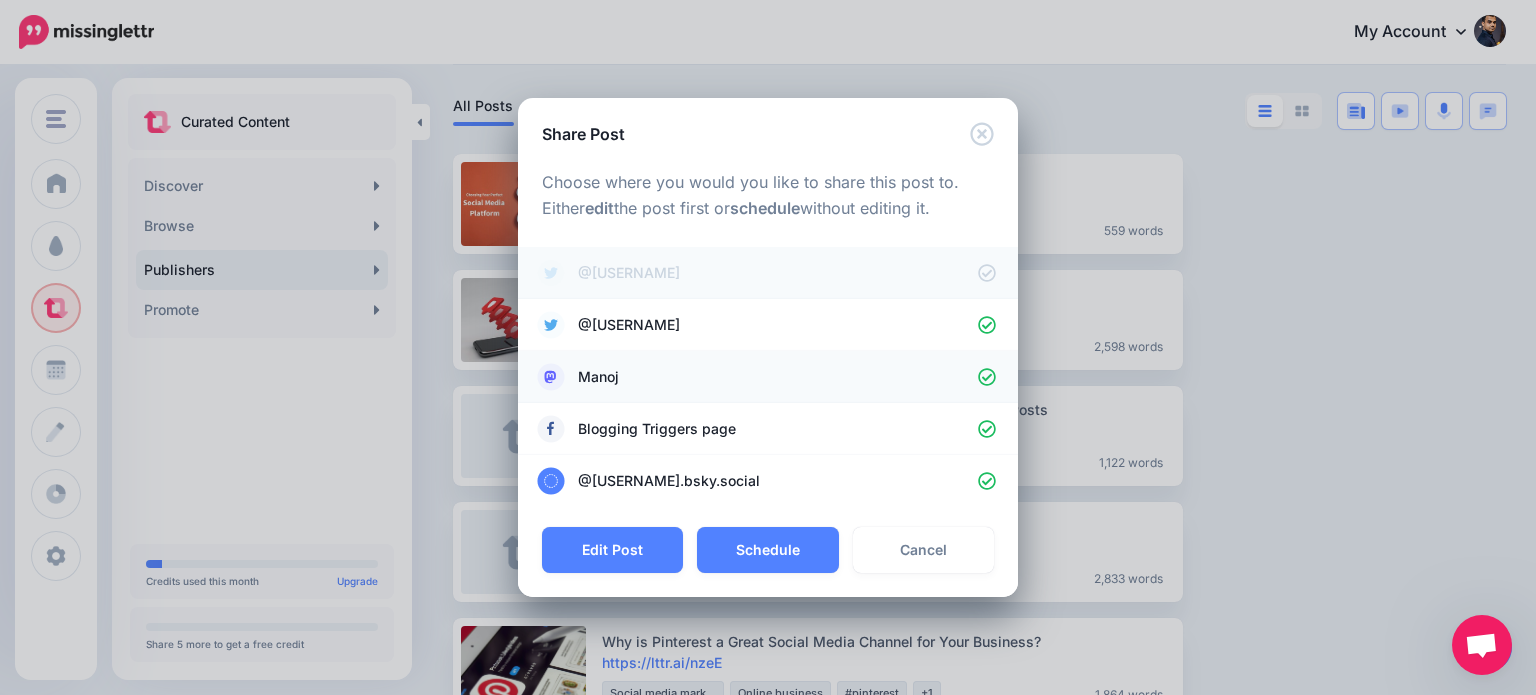 click 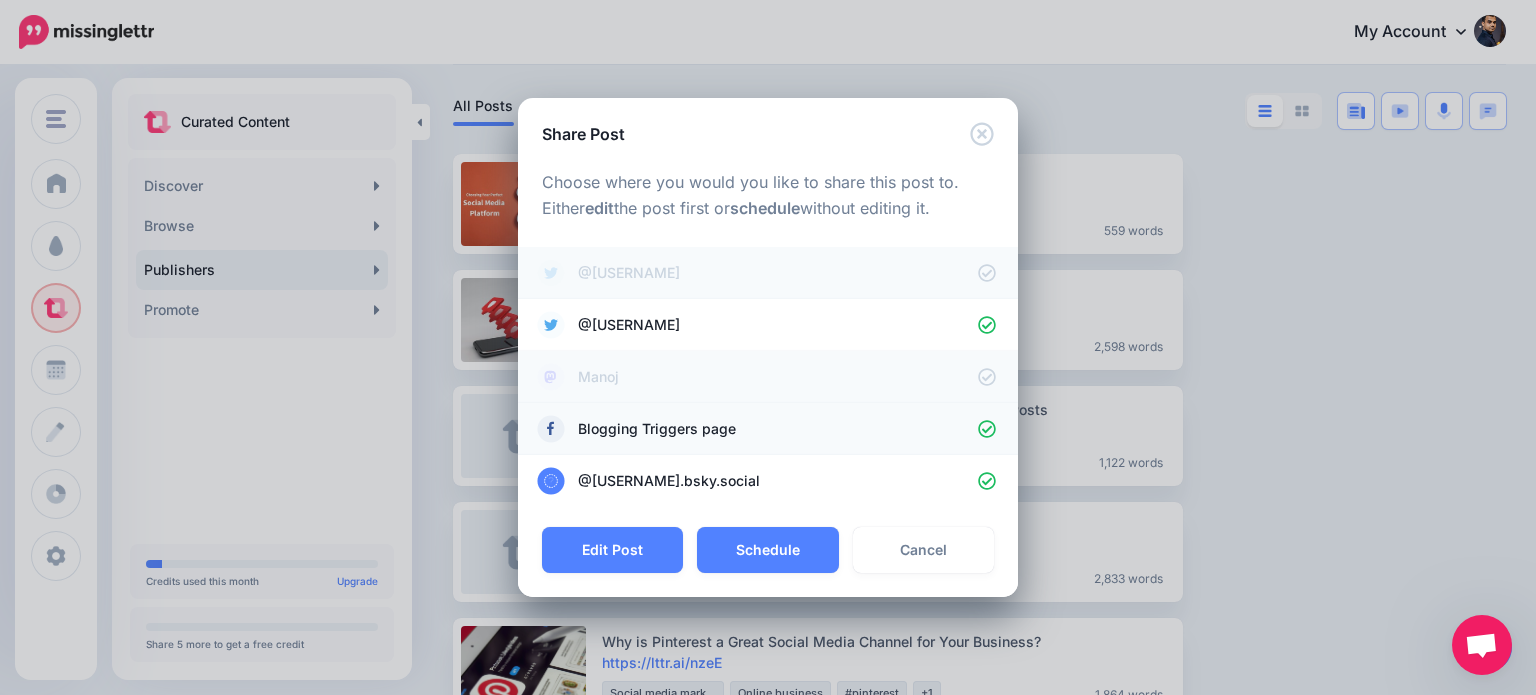 click 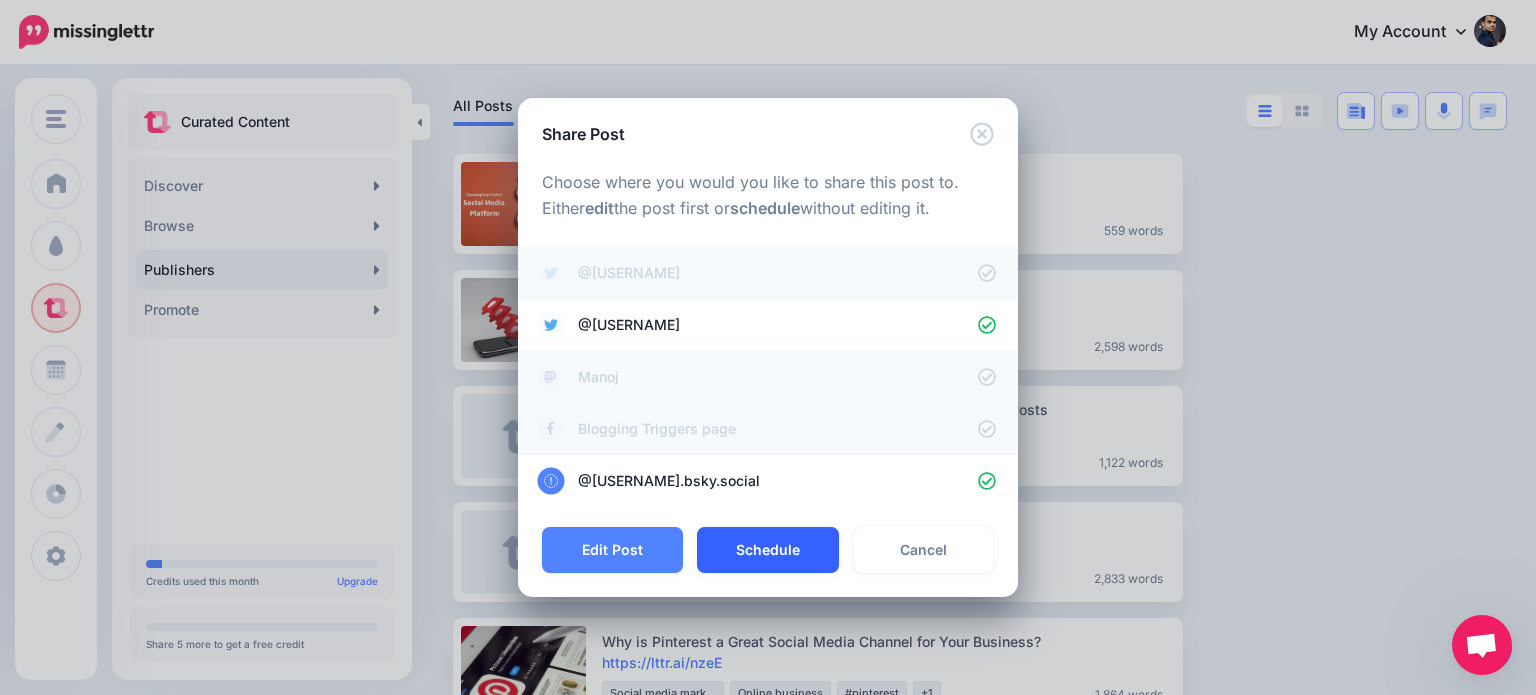 click on "Schedule" at bounding box center [767, 550] 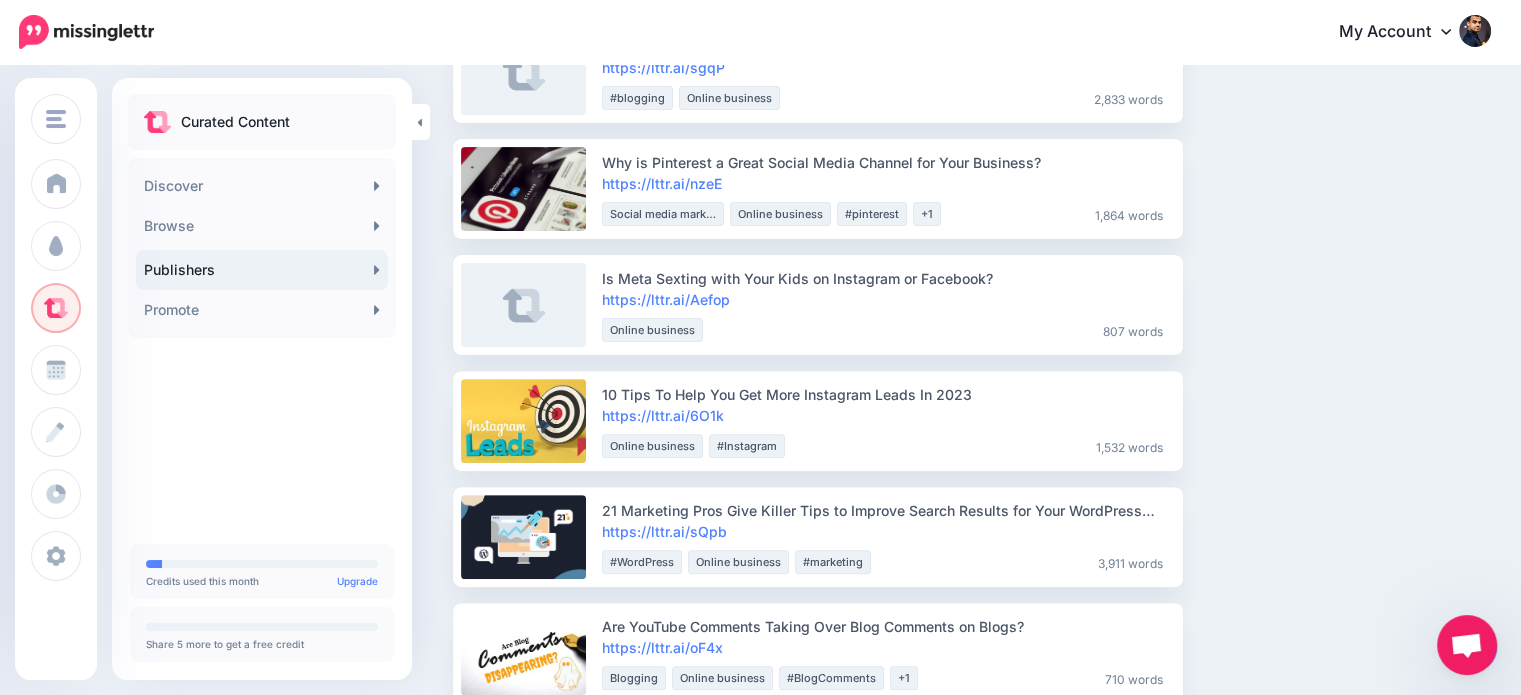 scroll, scrollTop: 594, scrollLeft: 0, axis: vertical 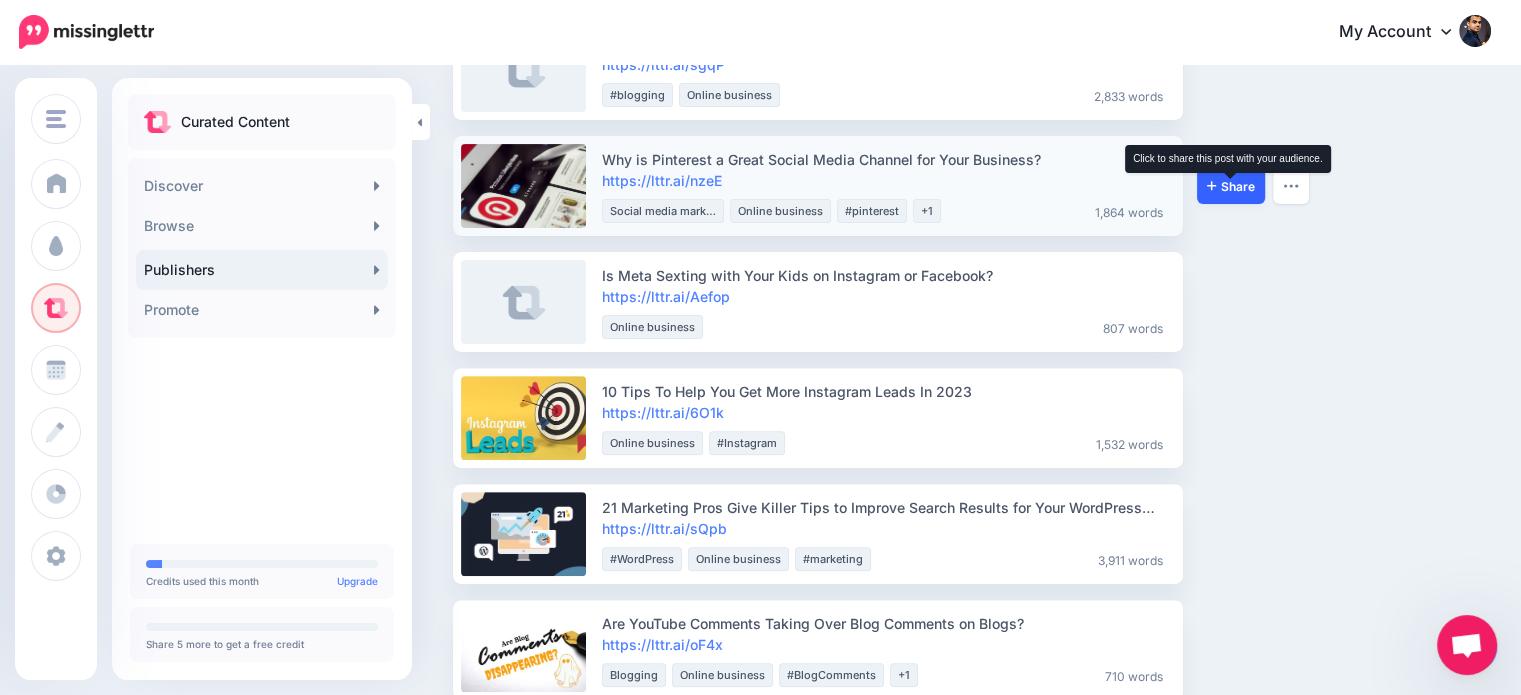 click on "Share" at bounding box center (1231, 186) 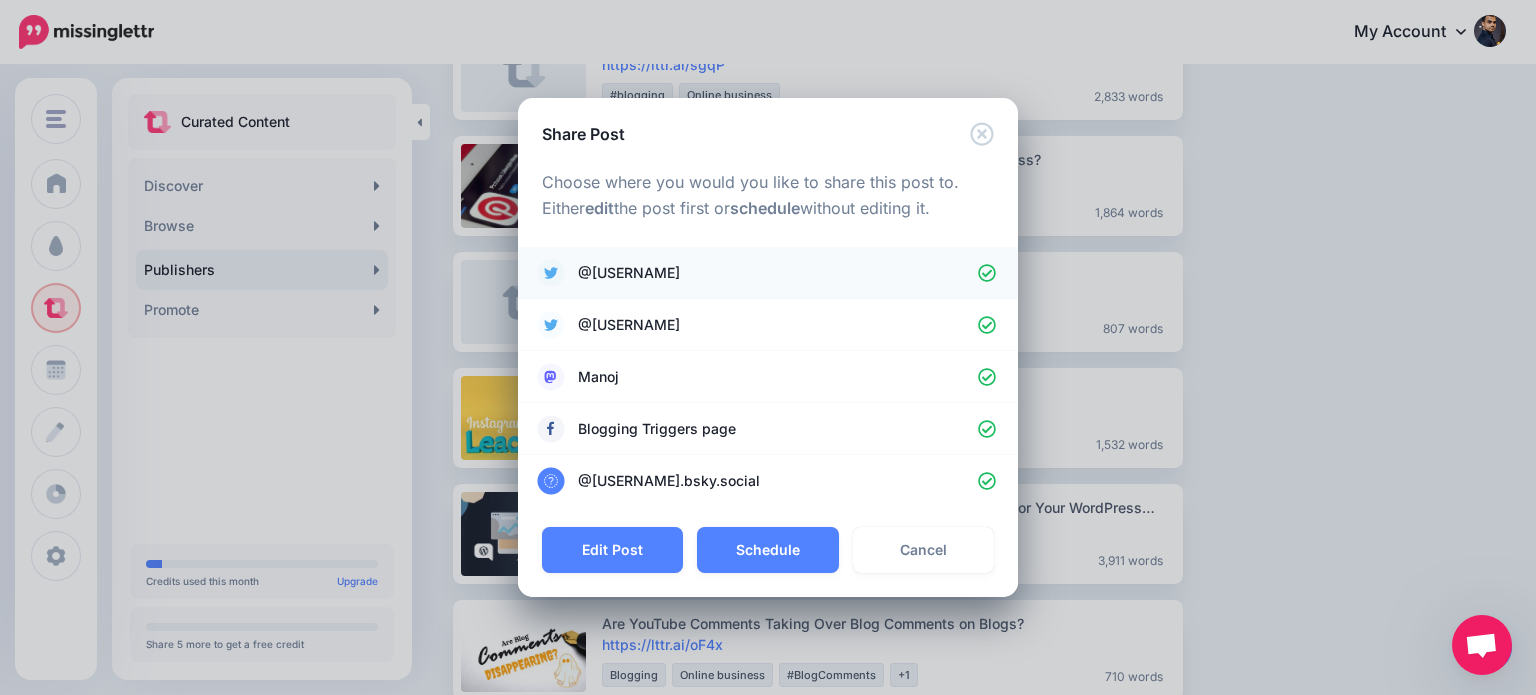 click 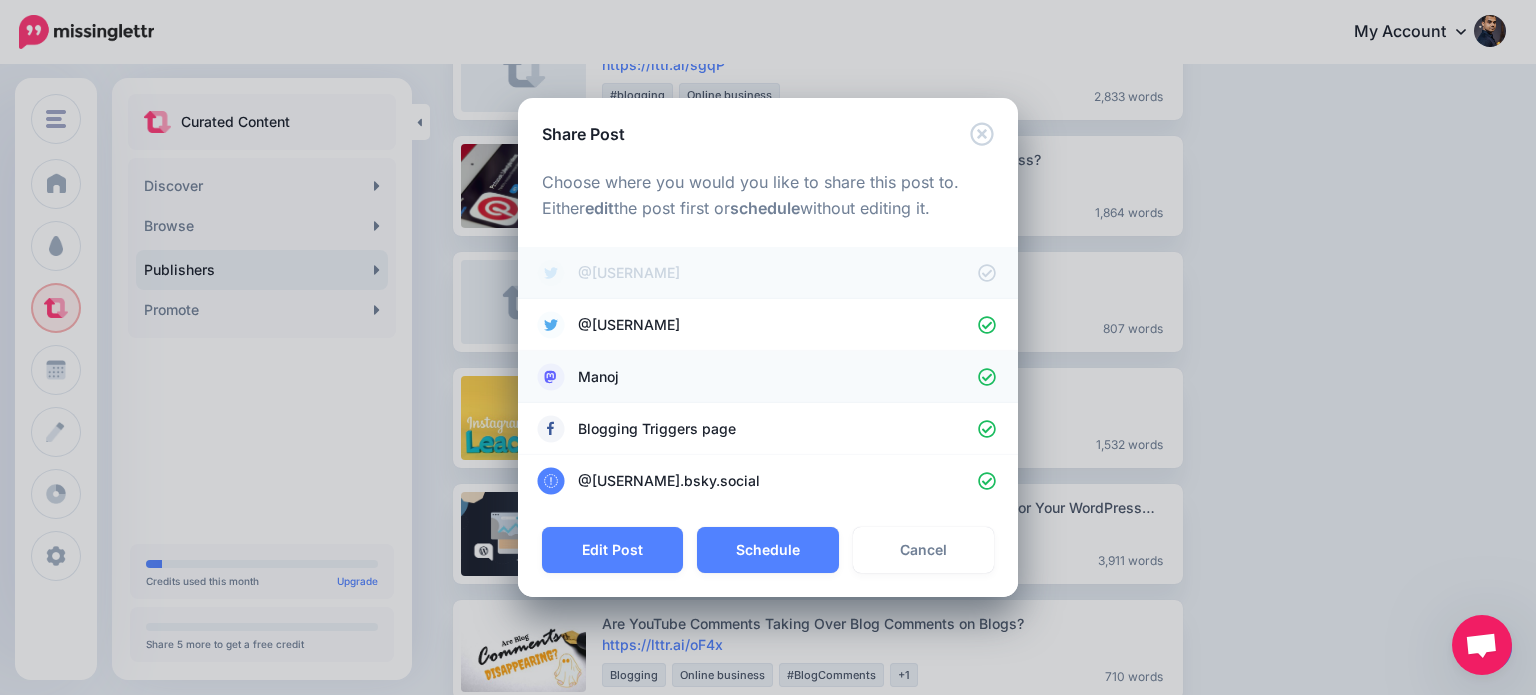 click 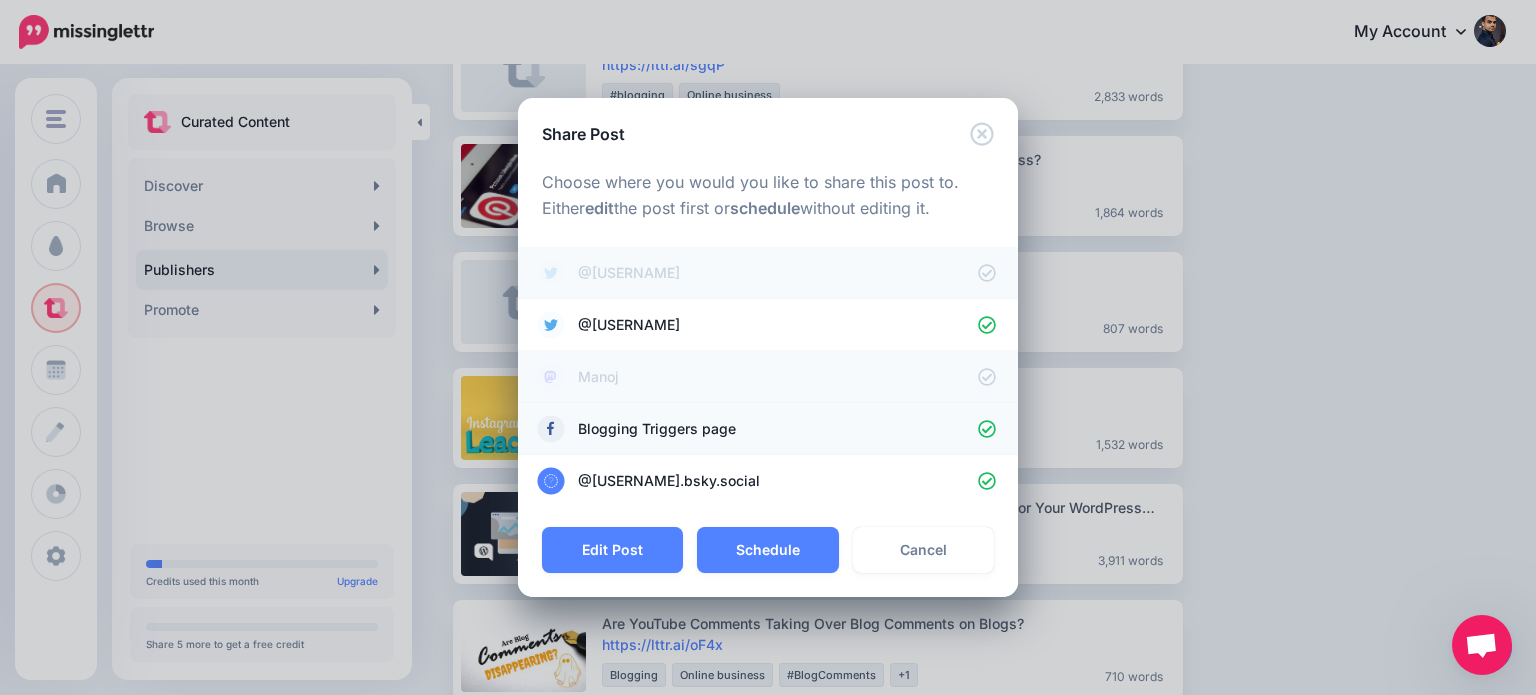 click 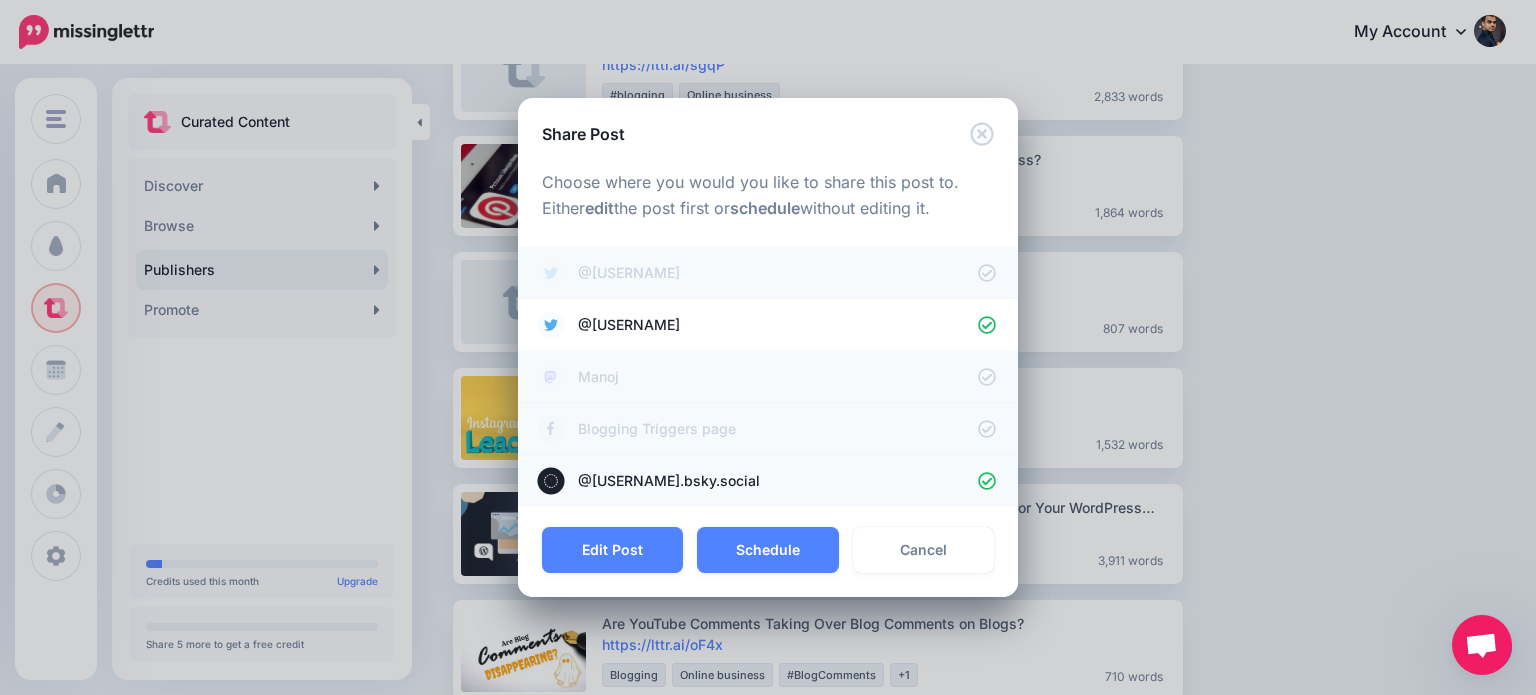 click 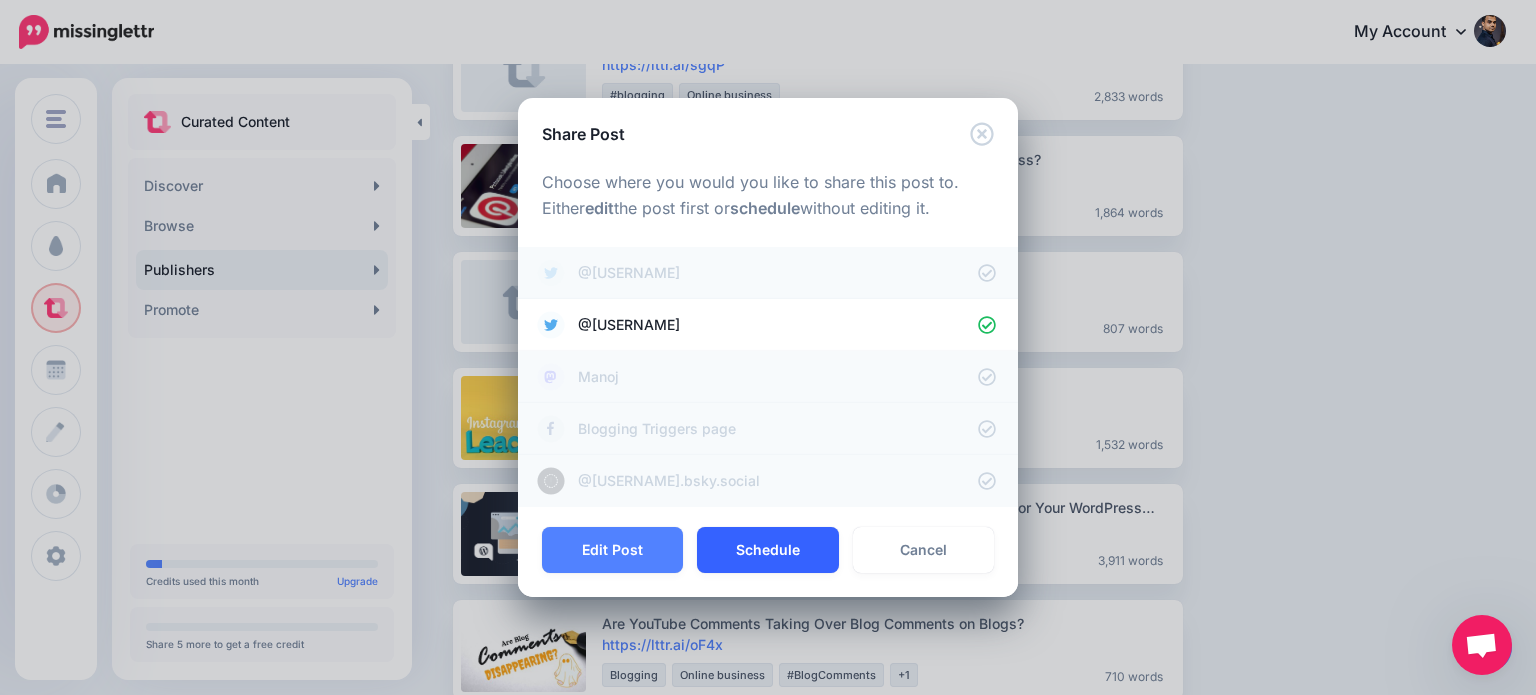 click on "Schedule" at bounding box center (767, 550) 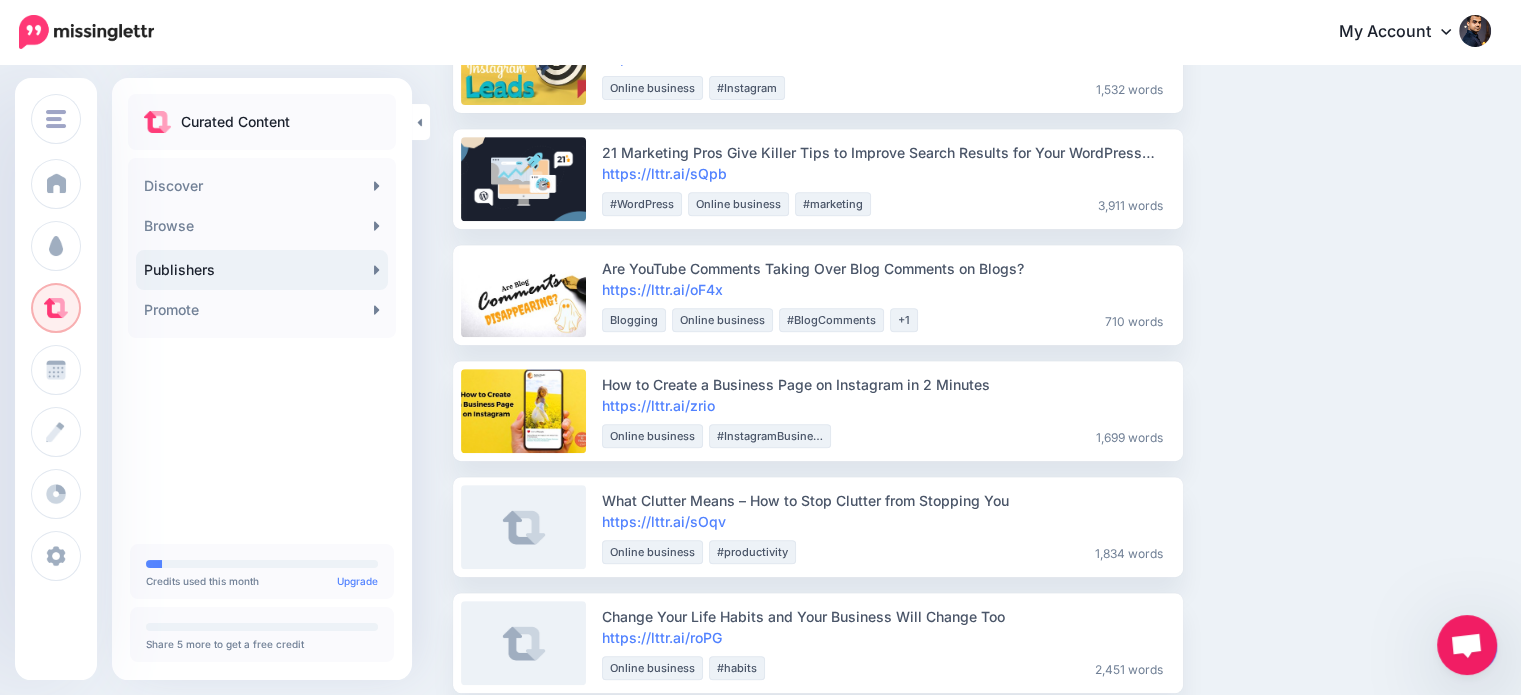 scroll, scrollTop: 839, scrollLeft: 0, axis: vertical 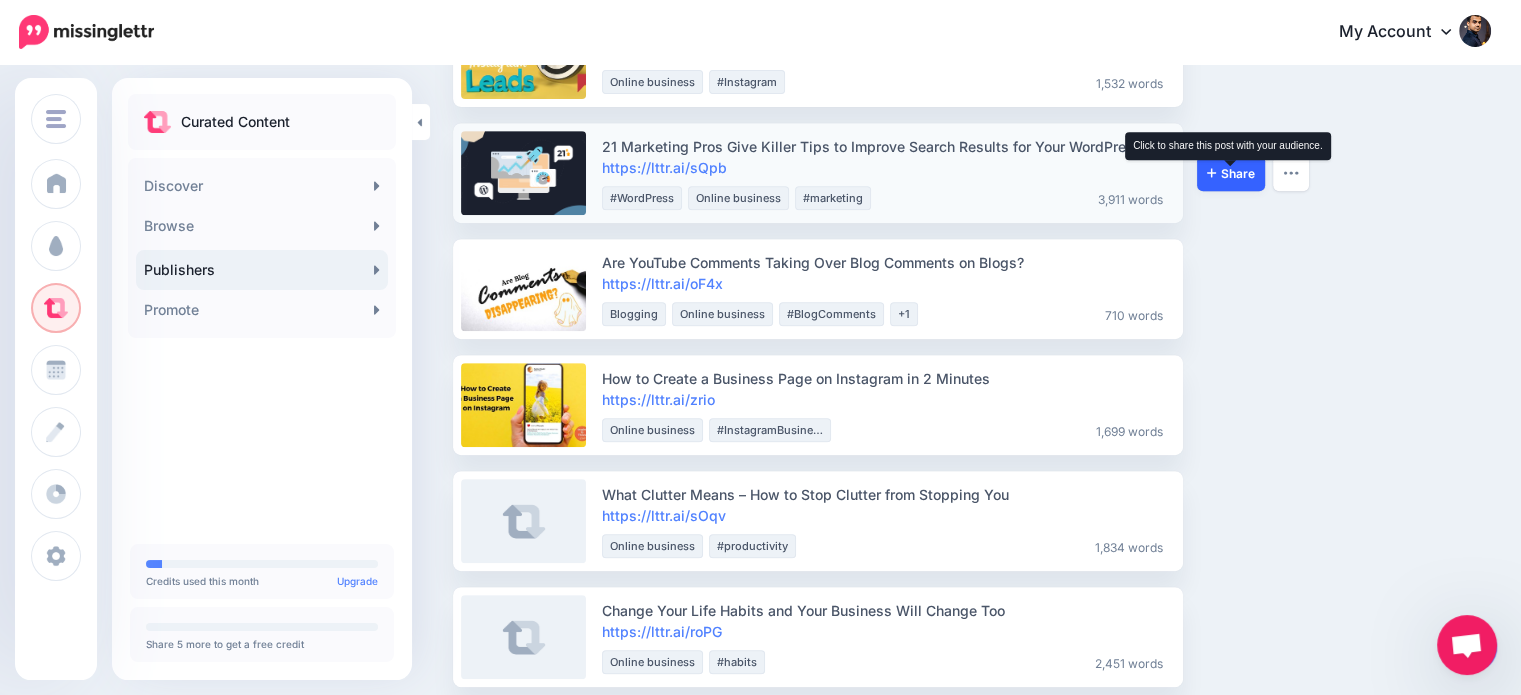 click on "Share" at bounding box center [1231, 173] 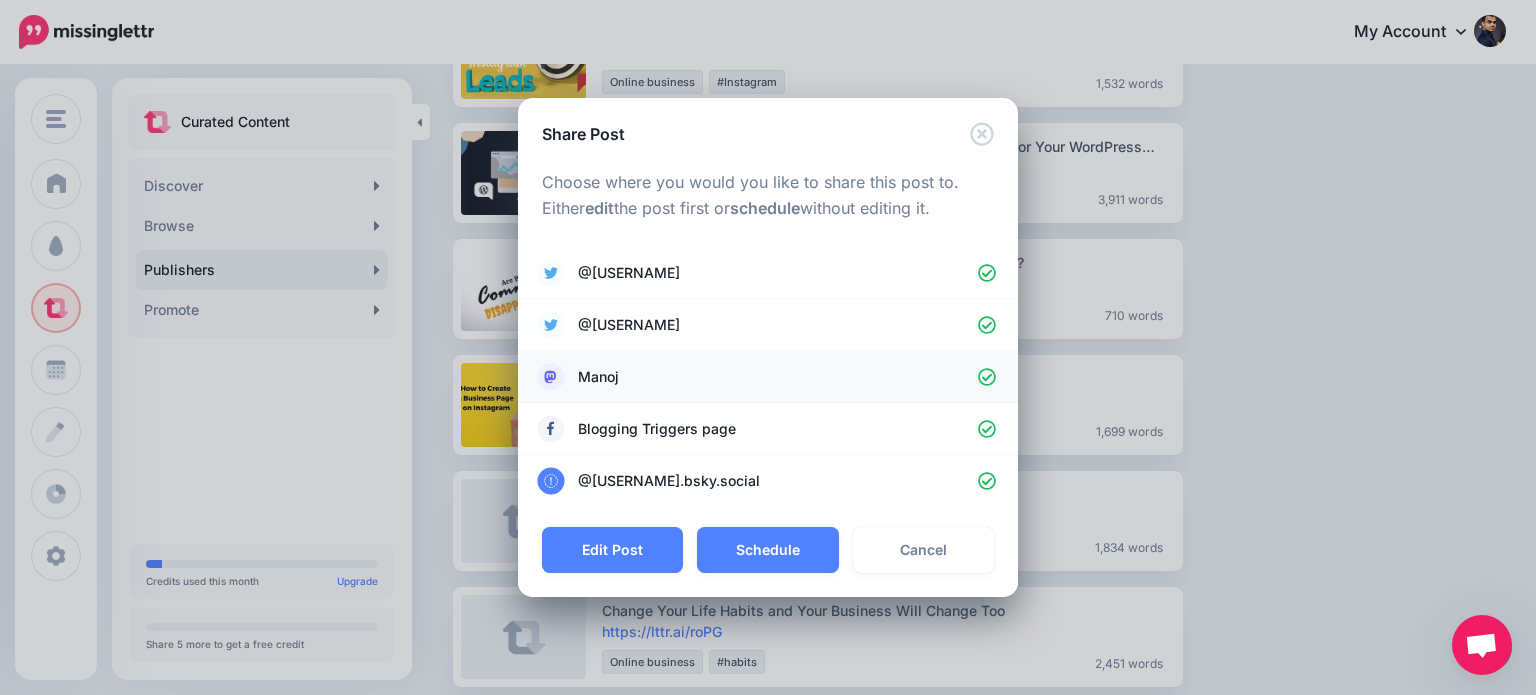 click 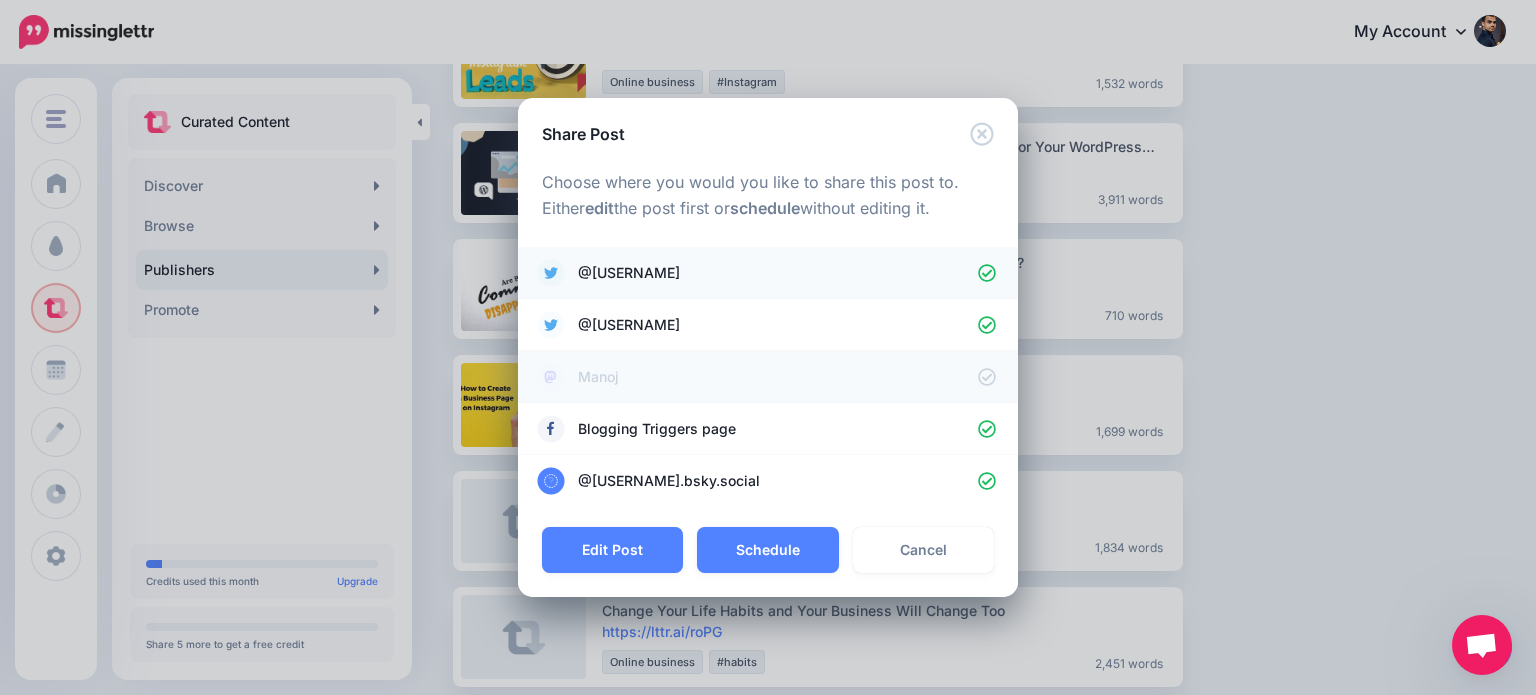 click 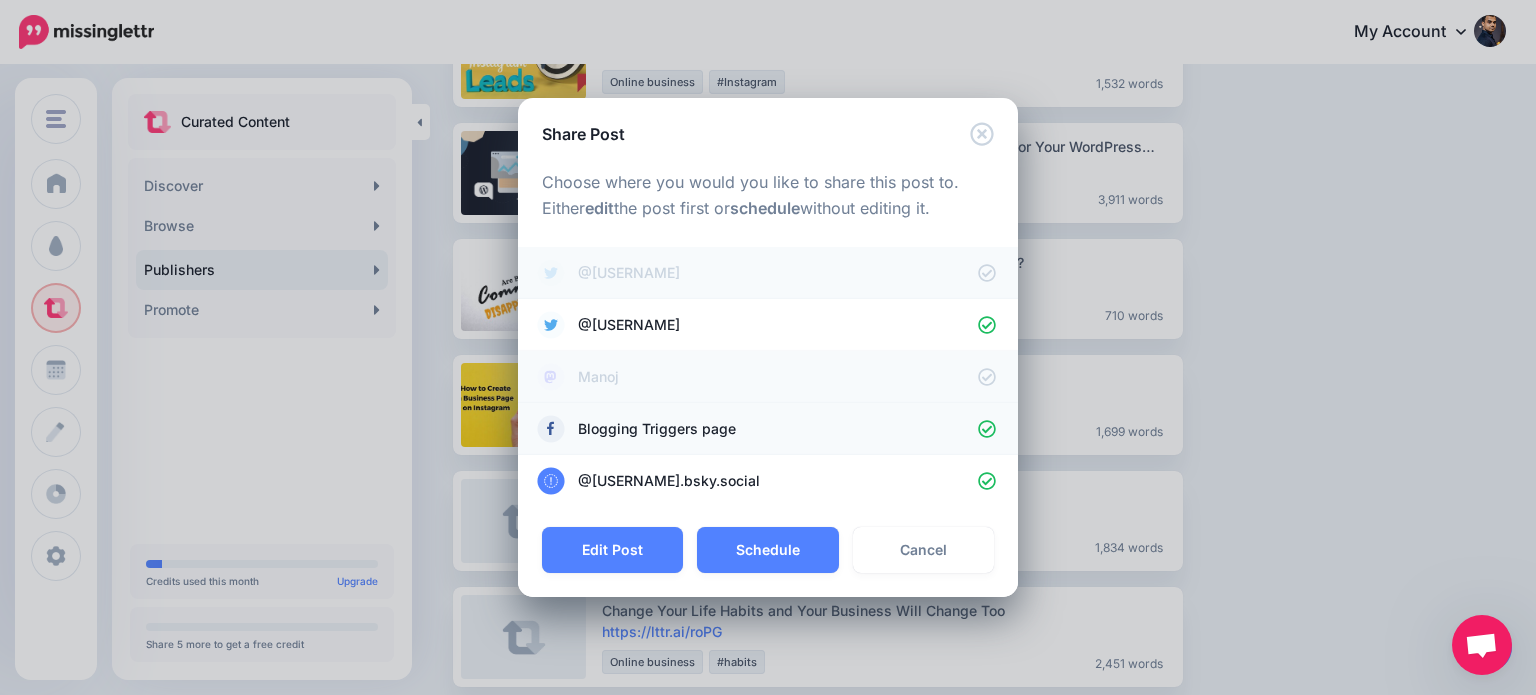click 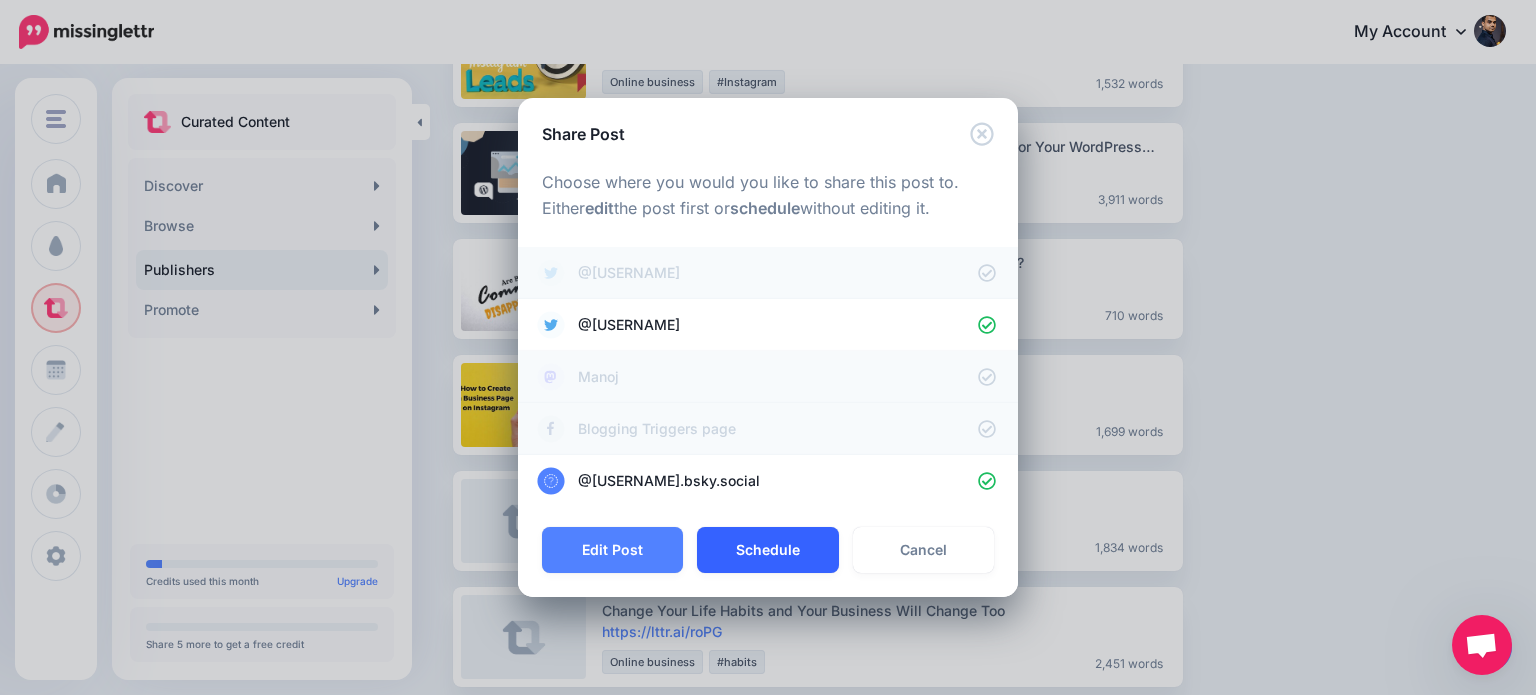 click on "Schedule" at bounding box center (767, 550) 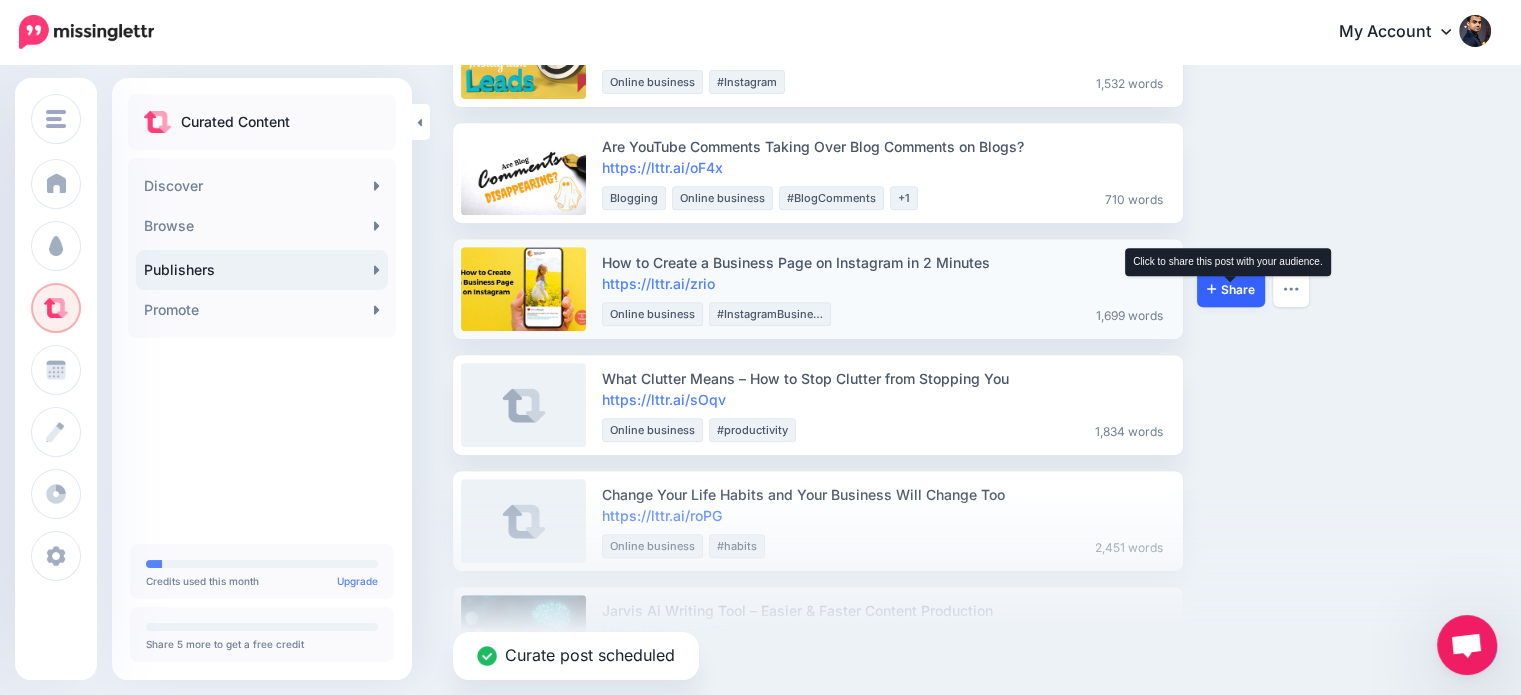 click on "Share" at bounding box center [1231, 289] 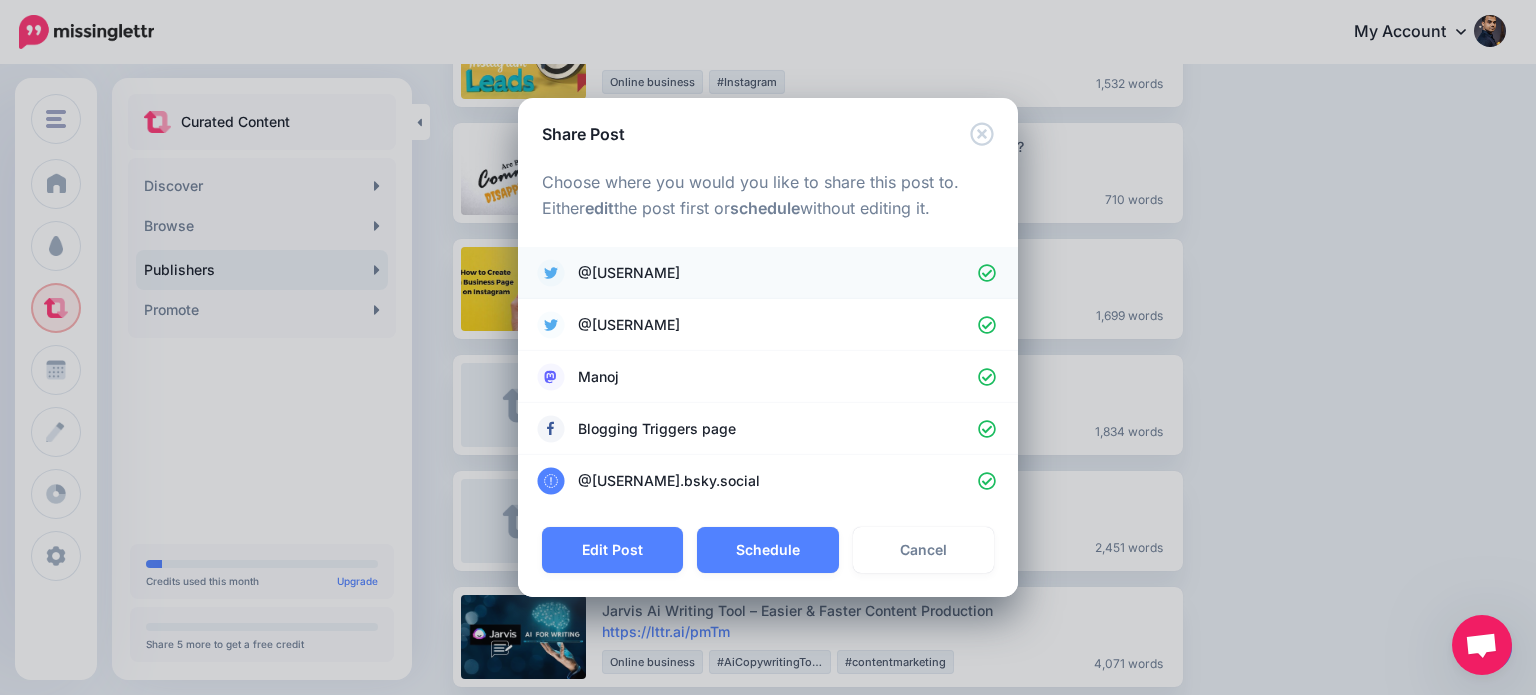 click 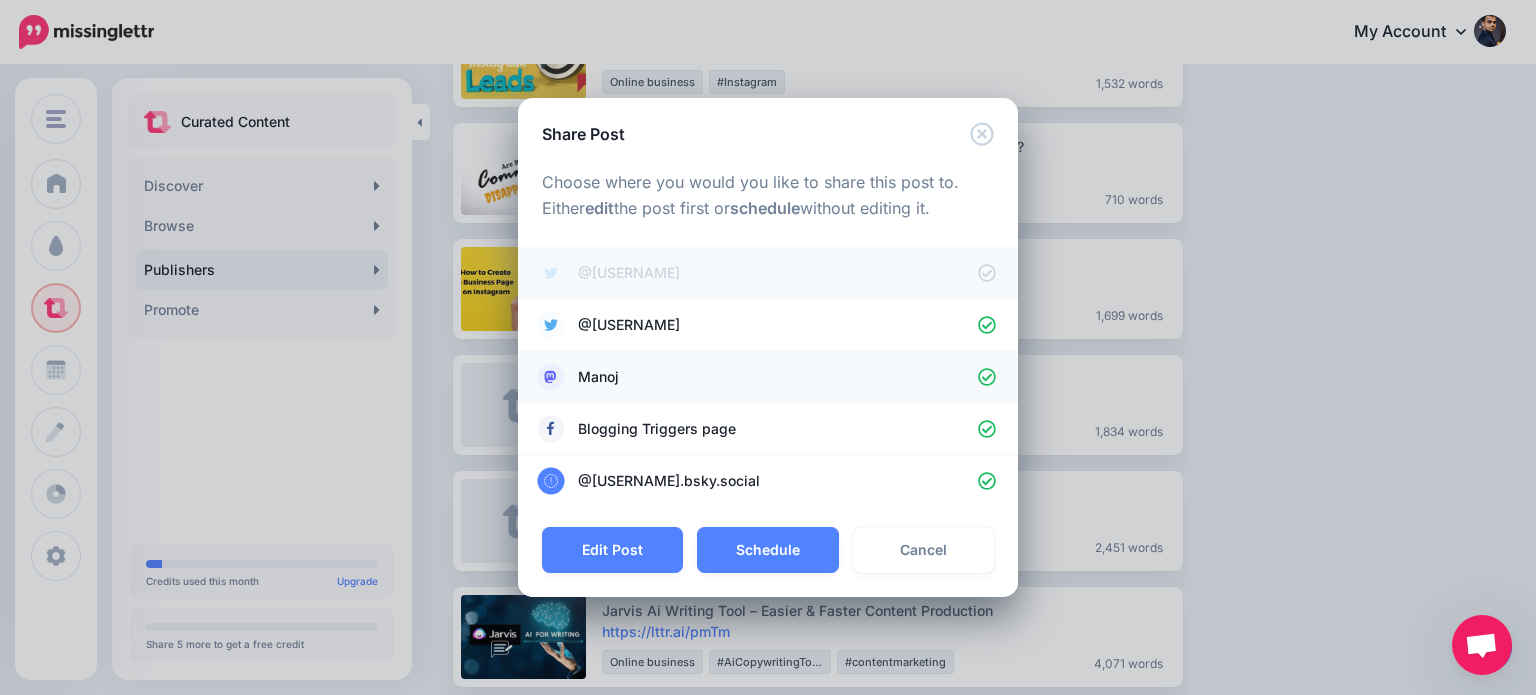 click 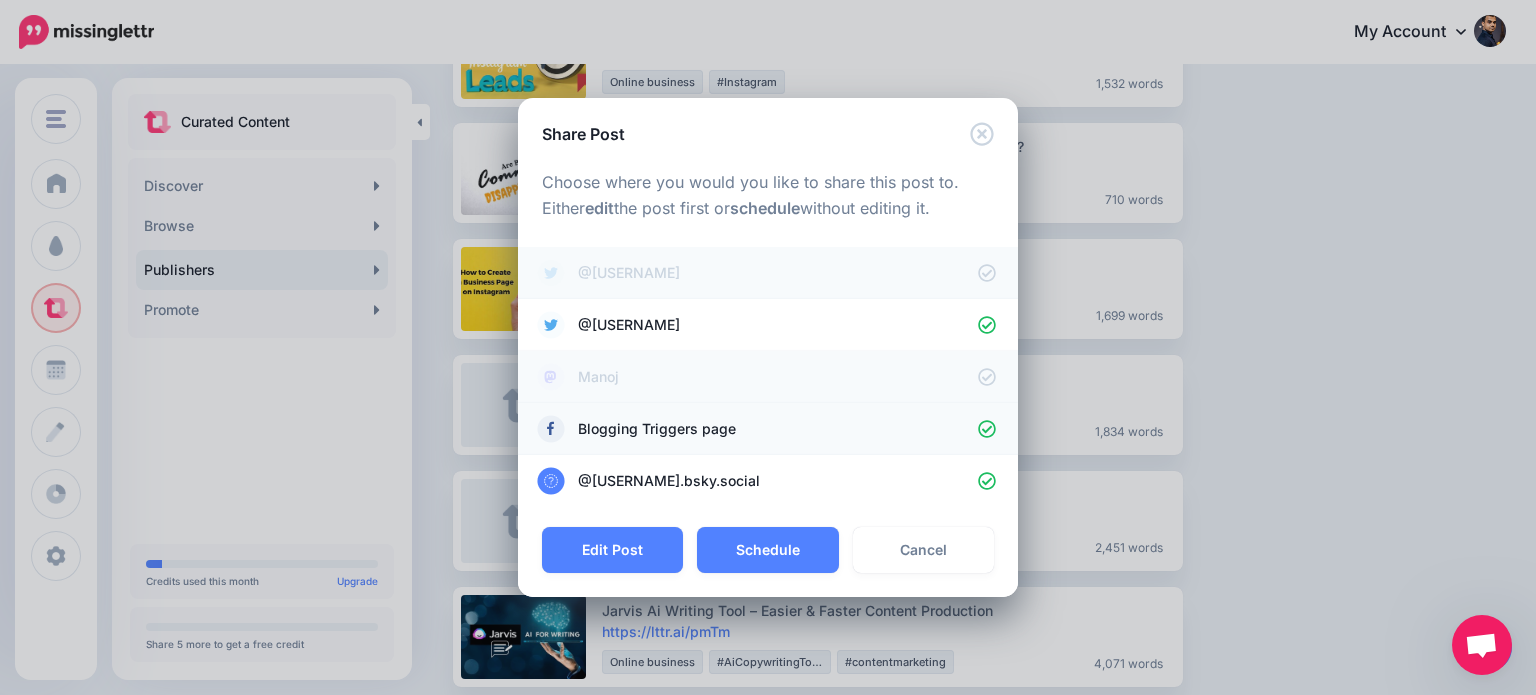 click 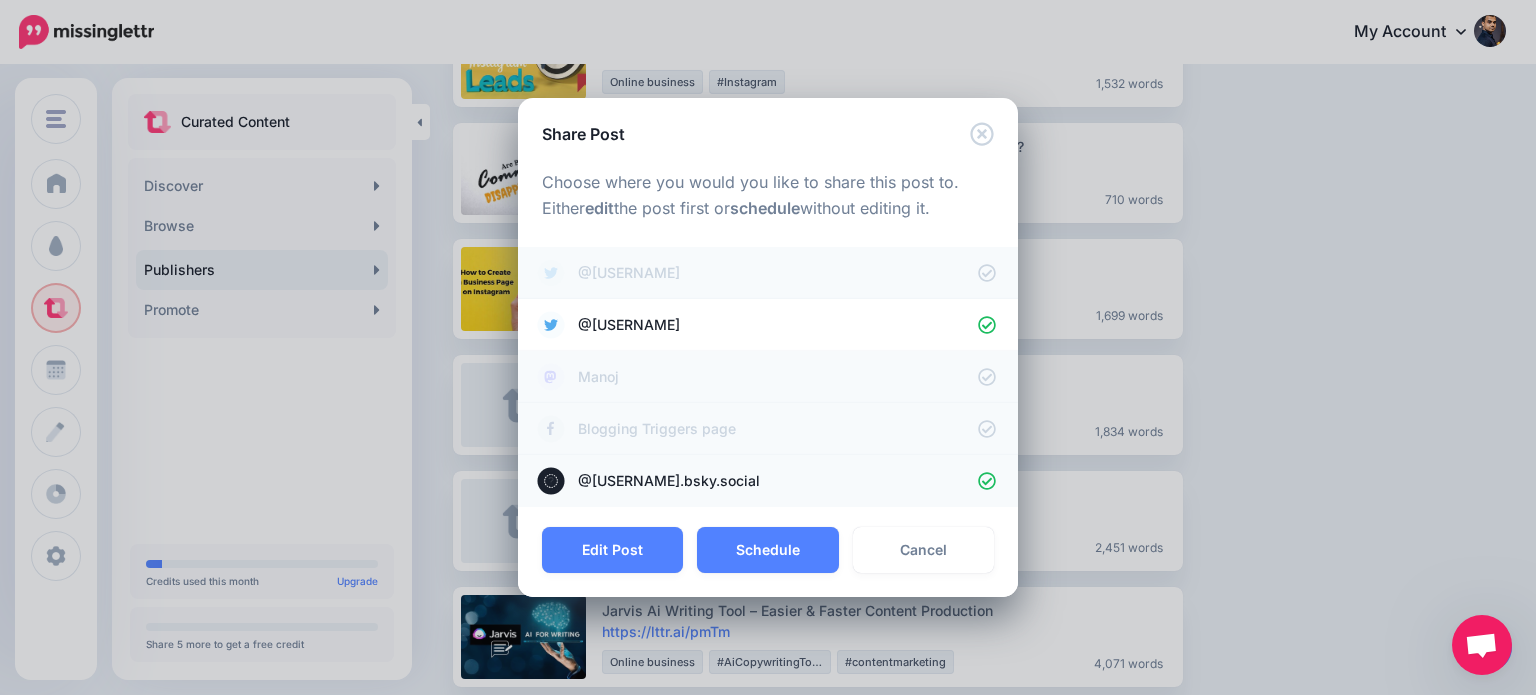 click 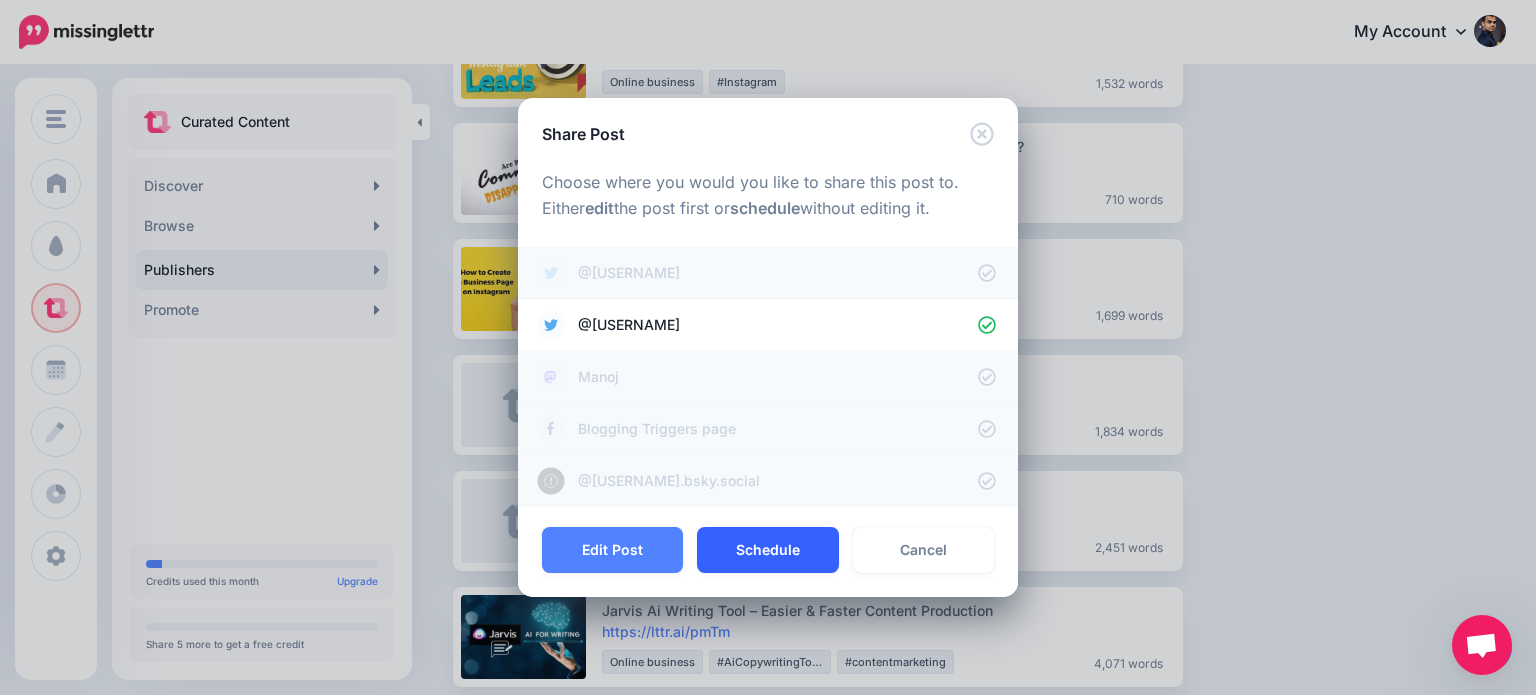 click on "Schedule" at bounding box center [767, 550] 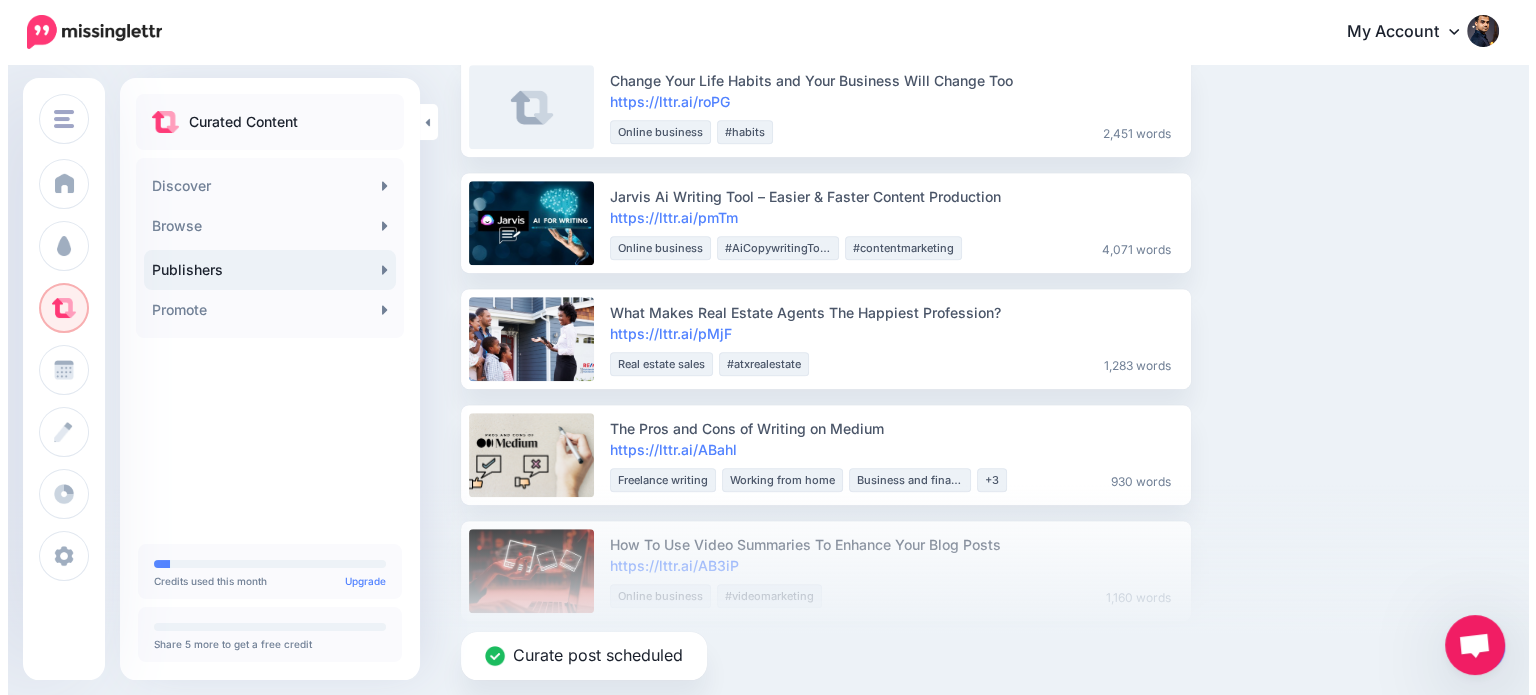 scroll, scrollTop: 1140, scrollLeft: 0, axis: vertical 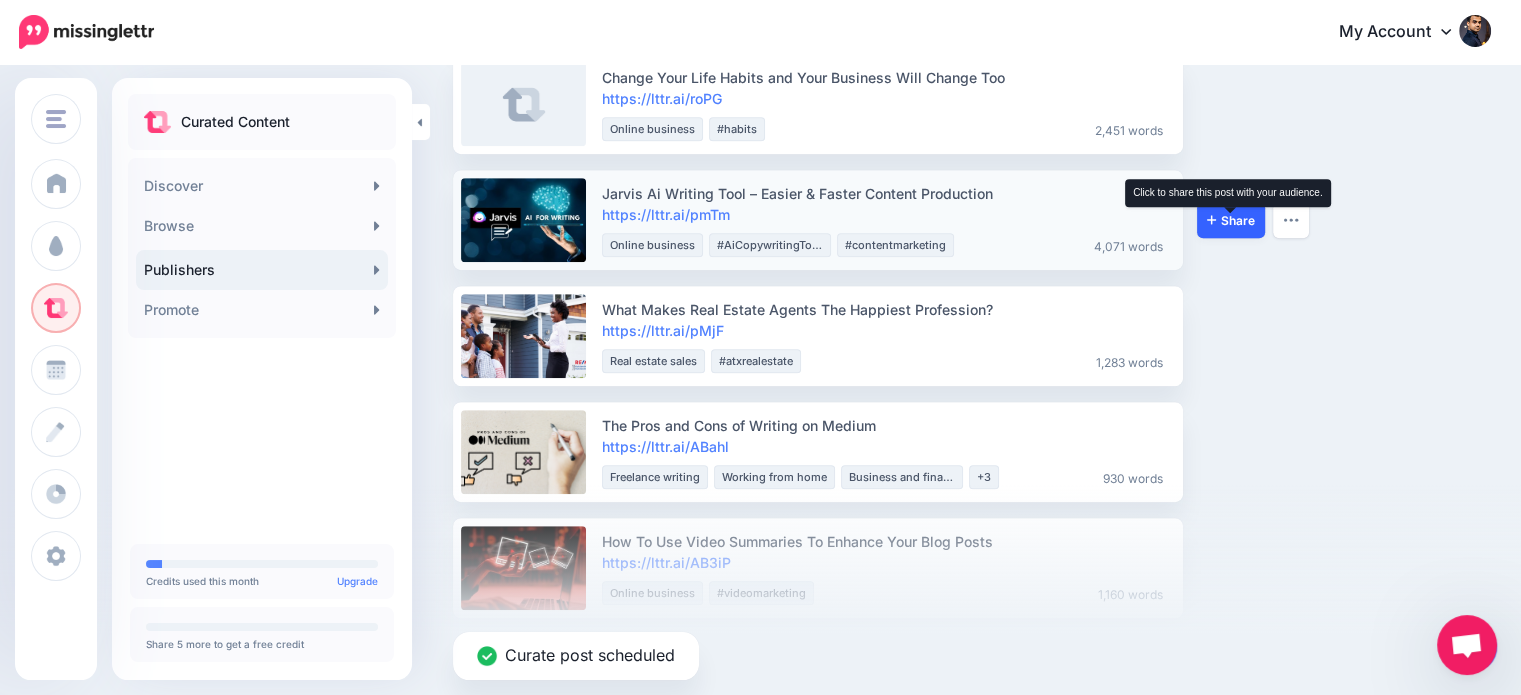 click 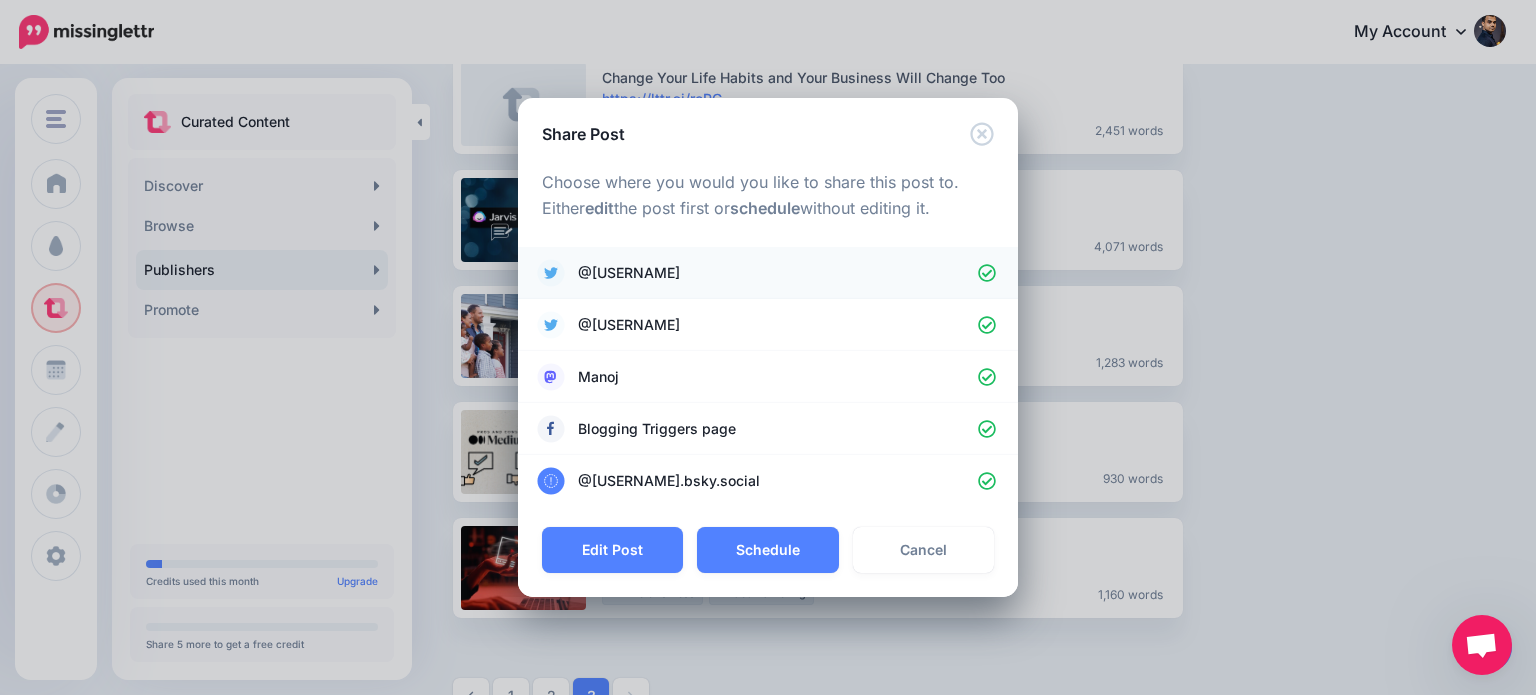 click 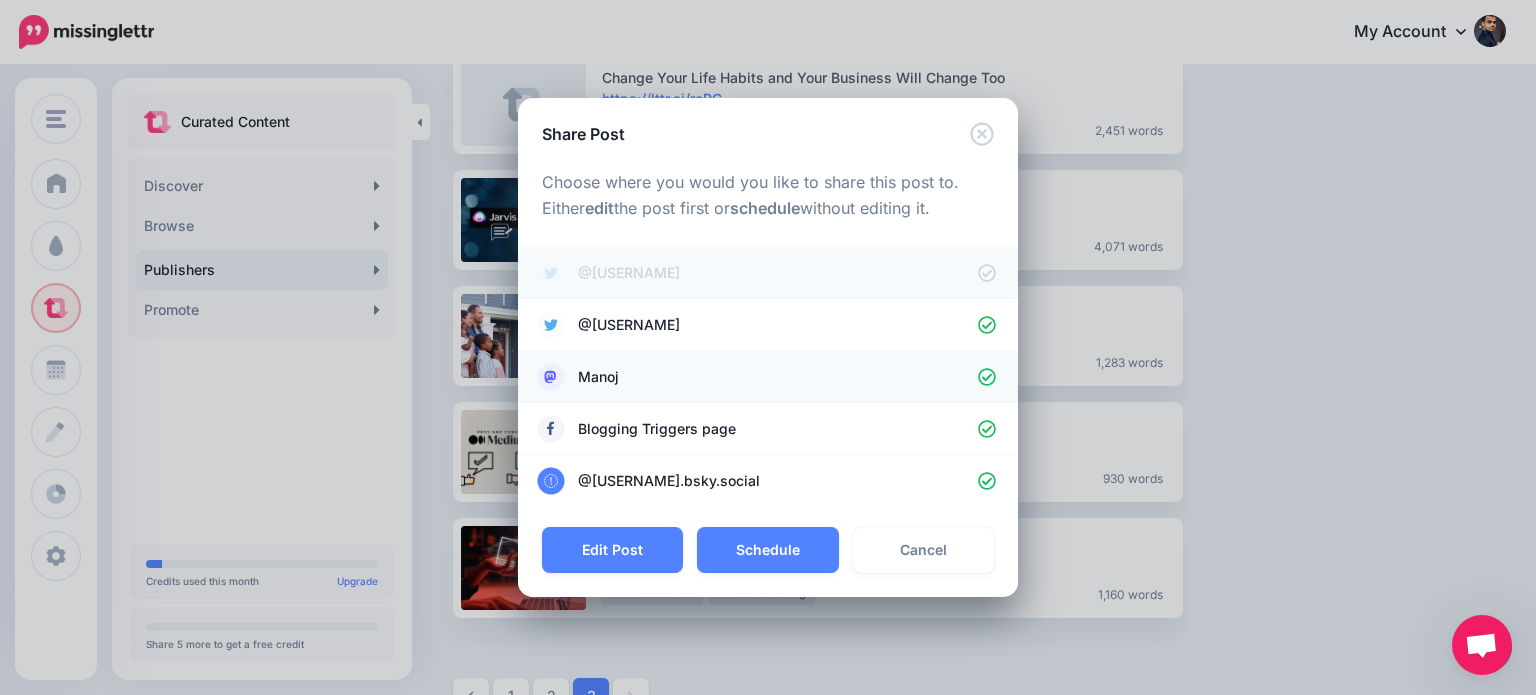 click 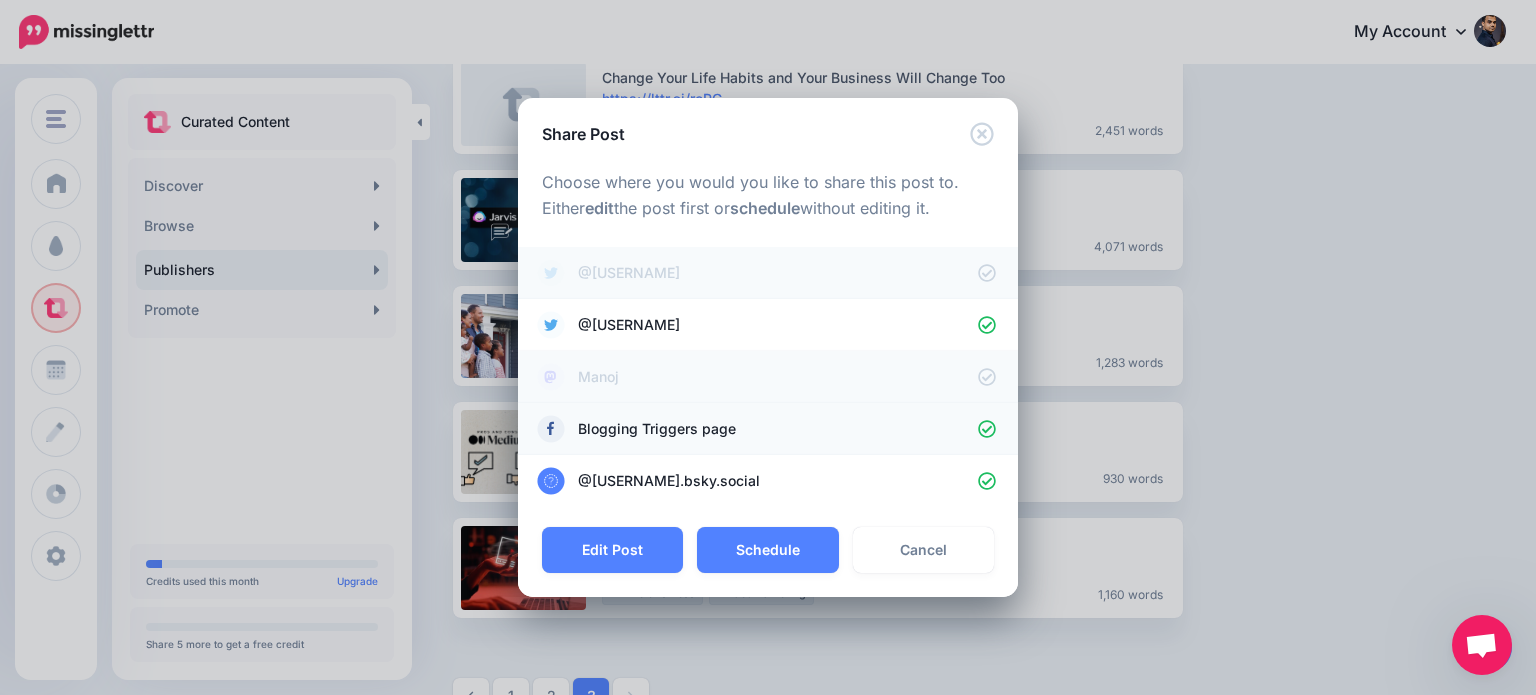 click 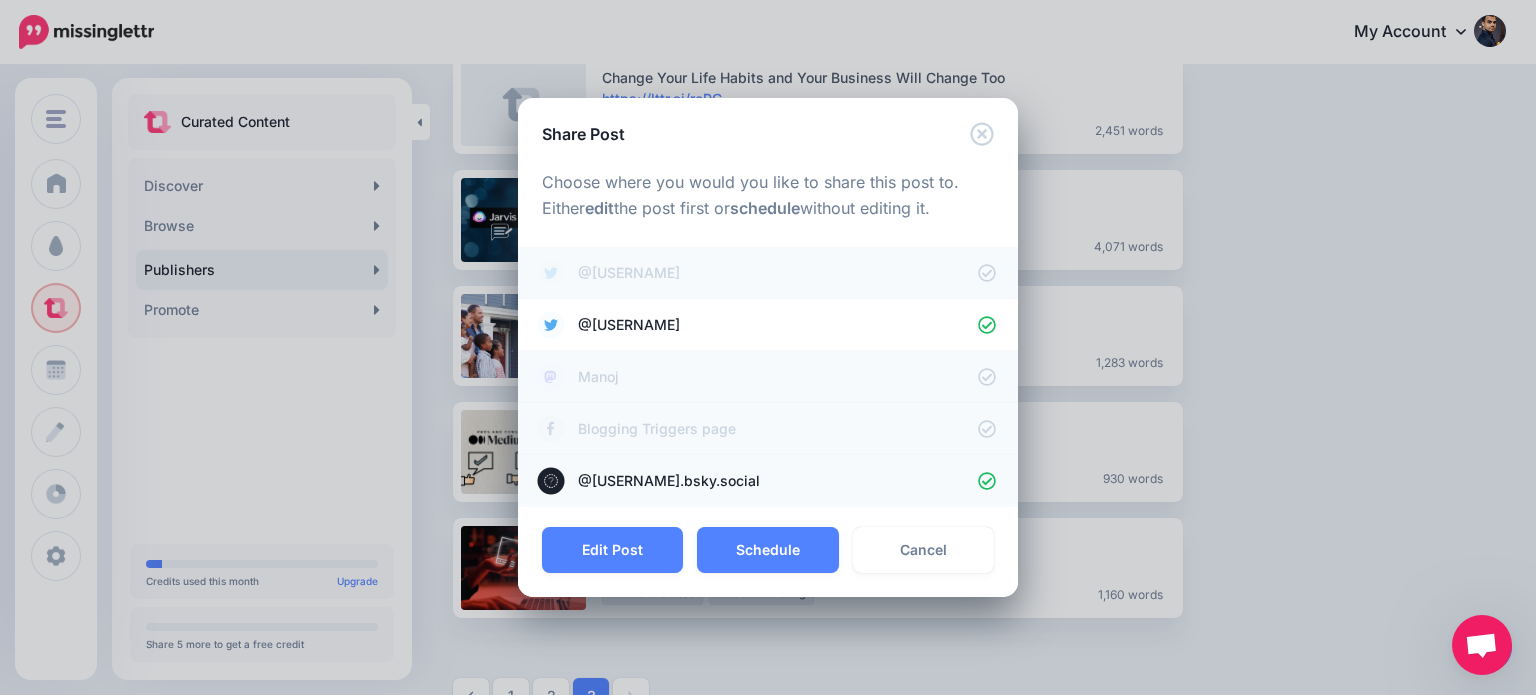 click 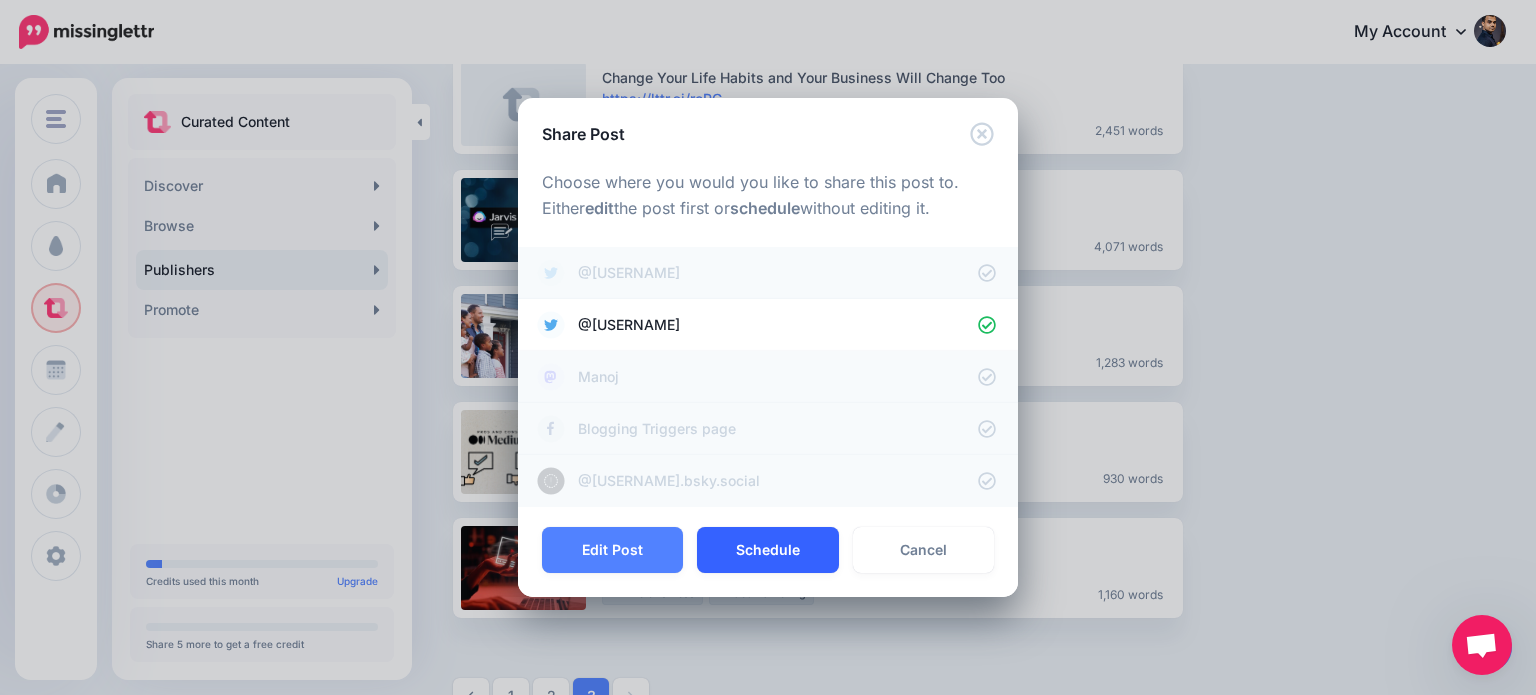 click on "Schedule" at bounding box center (767, 550) 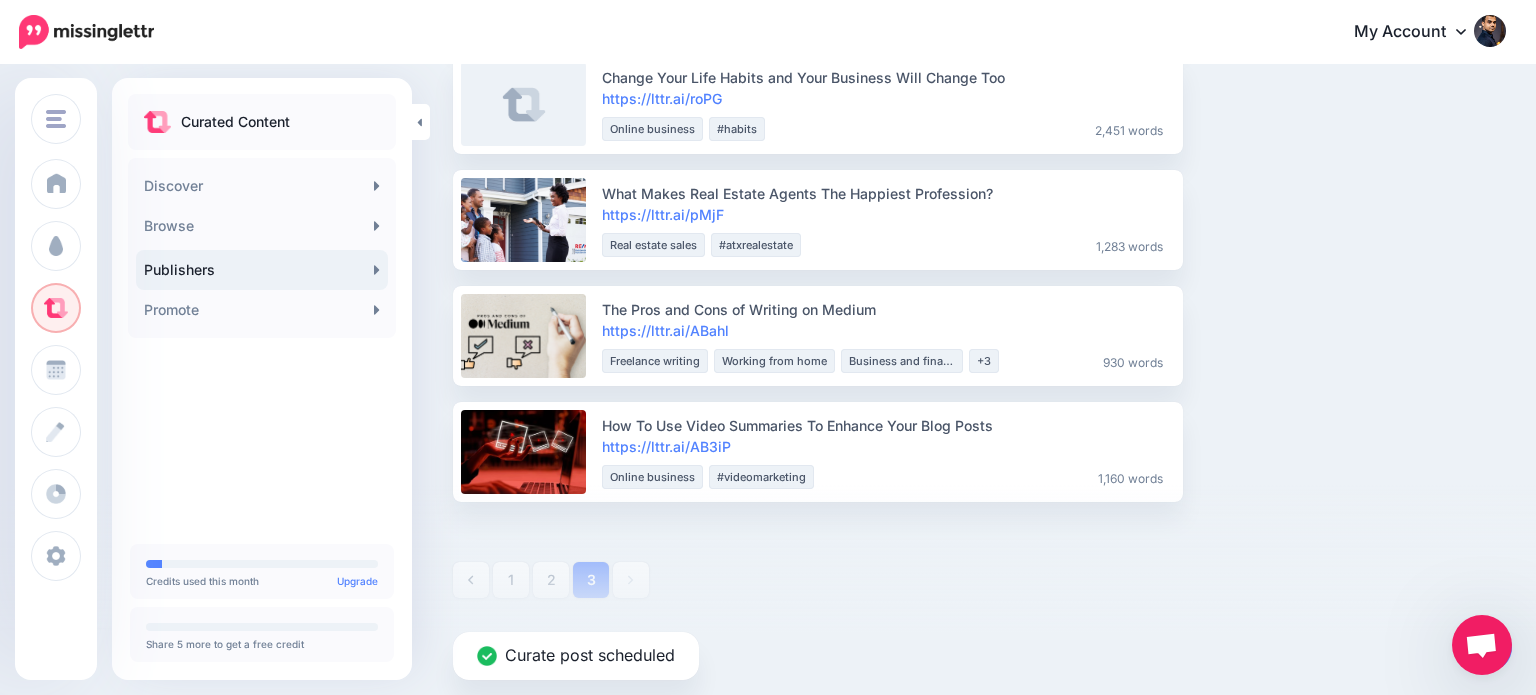 scroll, scrollTop: 1072, scrollLeft: 0, axis: vertical 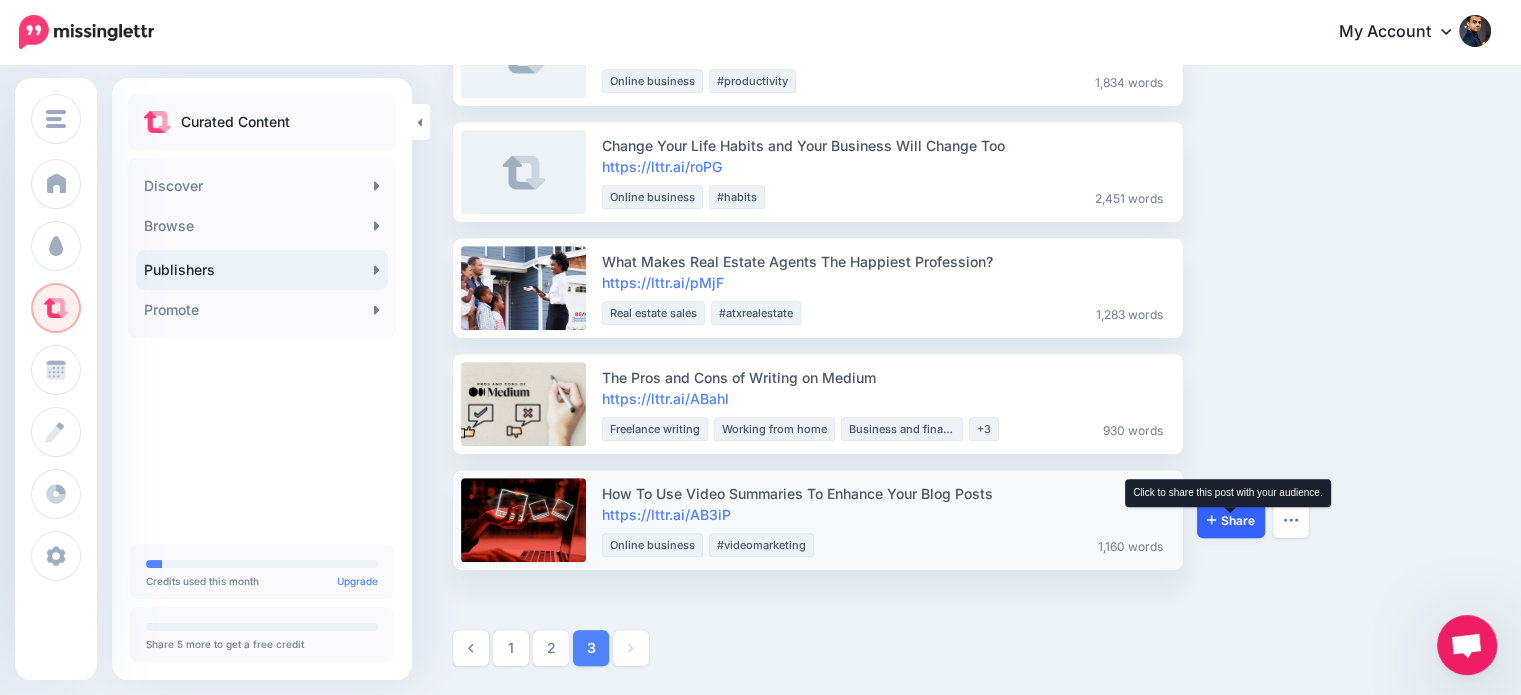 click on "Share" at bounding box center (1231, 520) 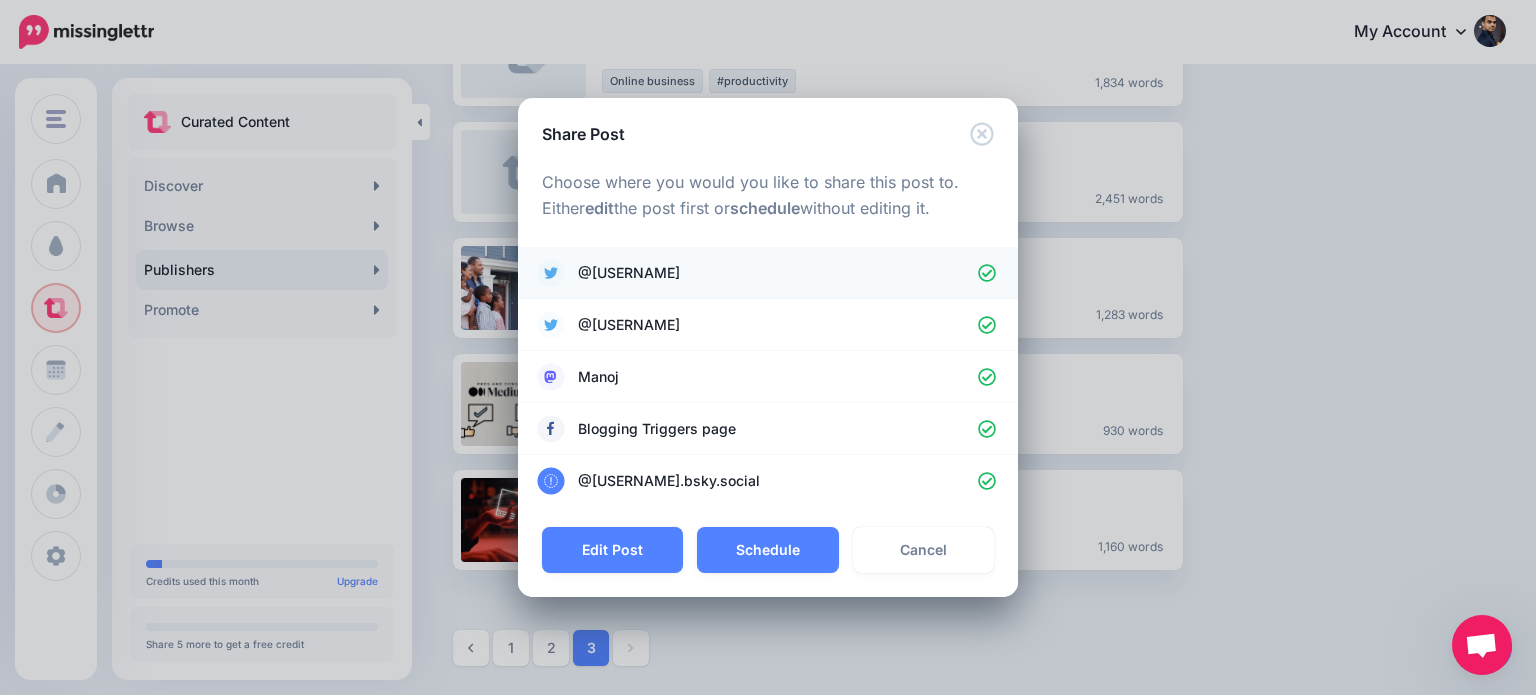 click 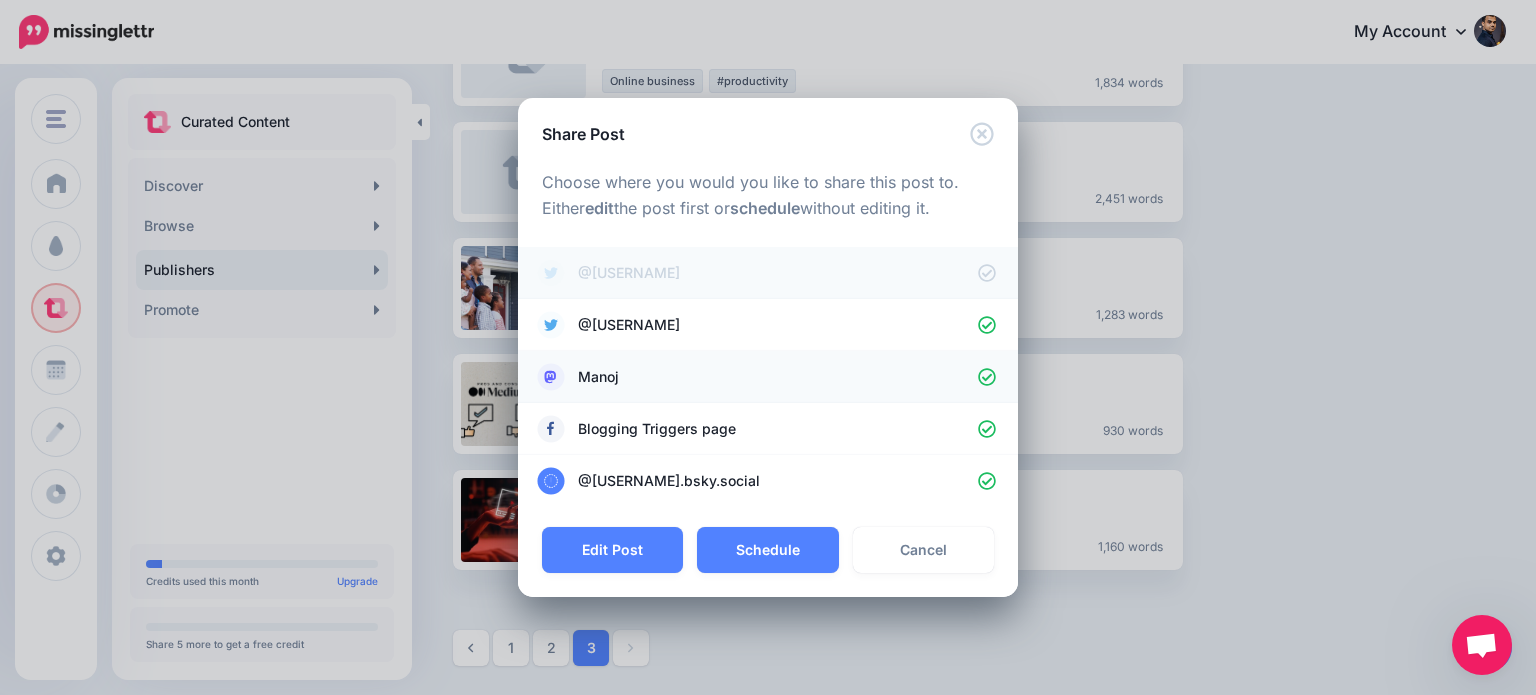 click 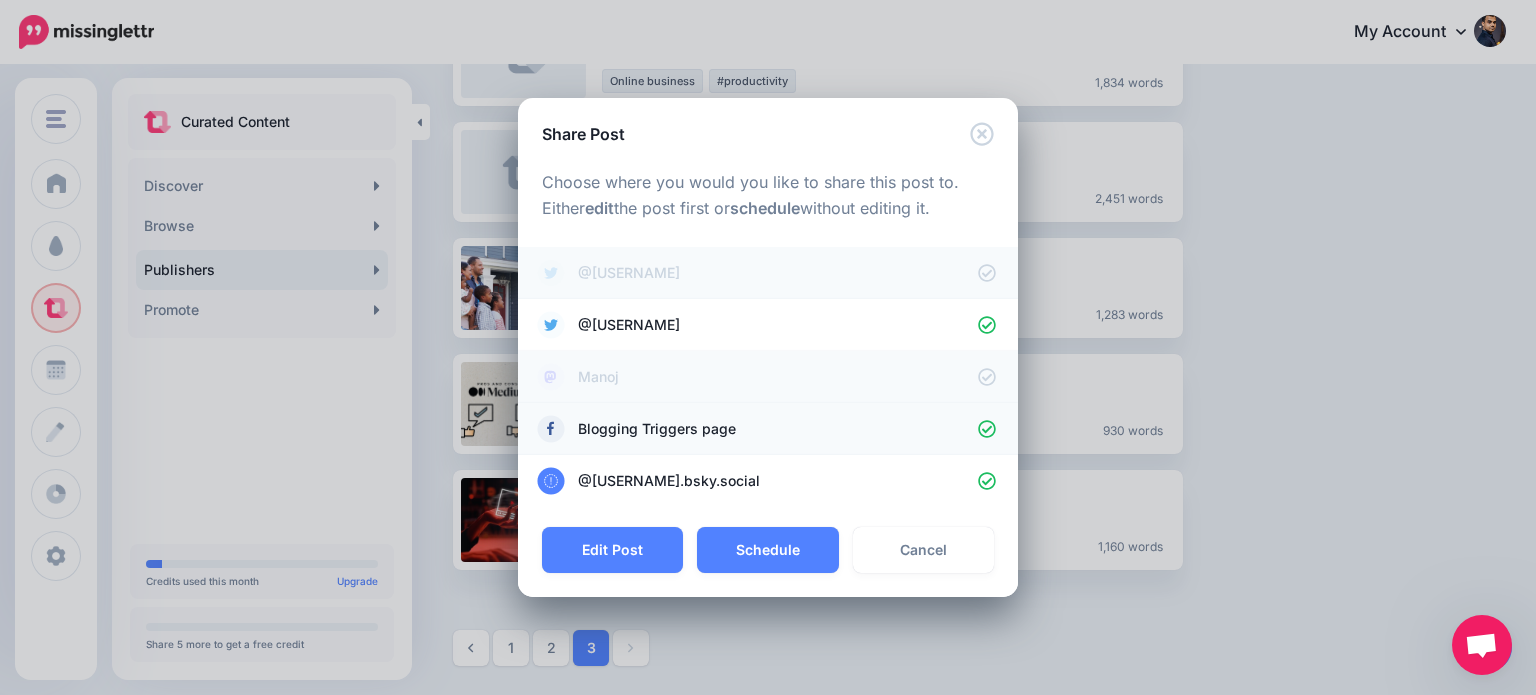 click 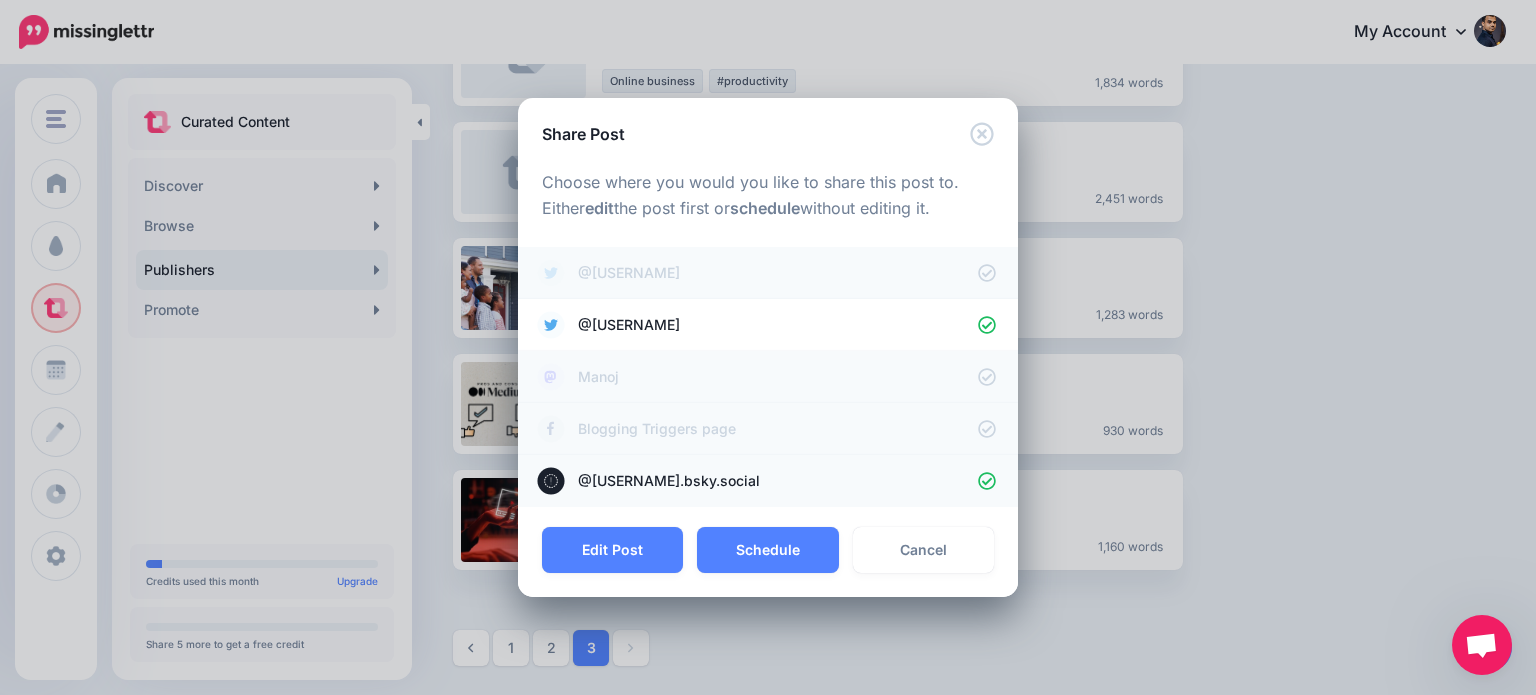 click 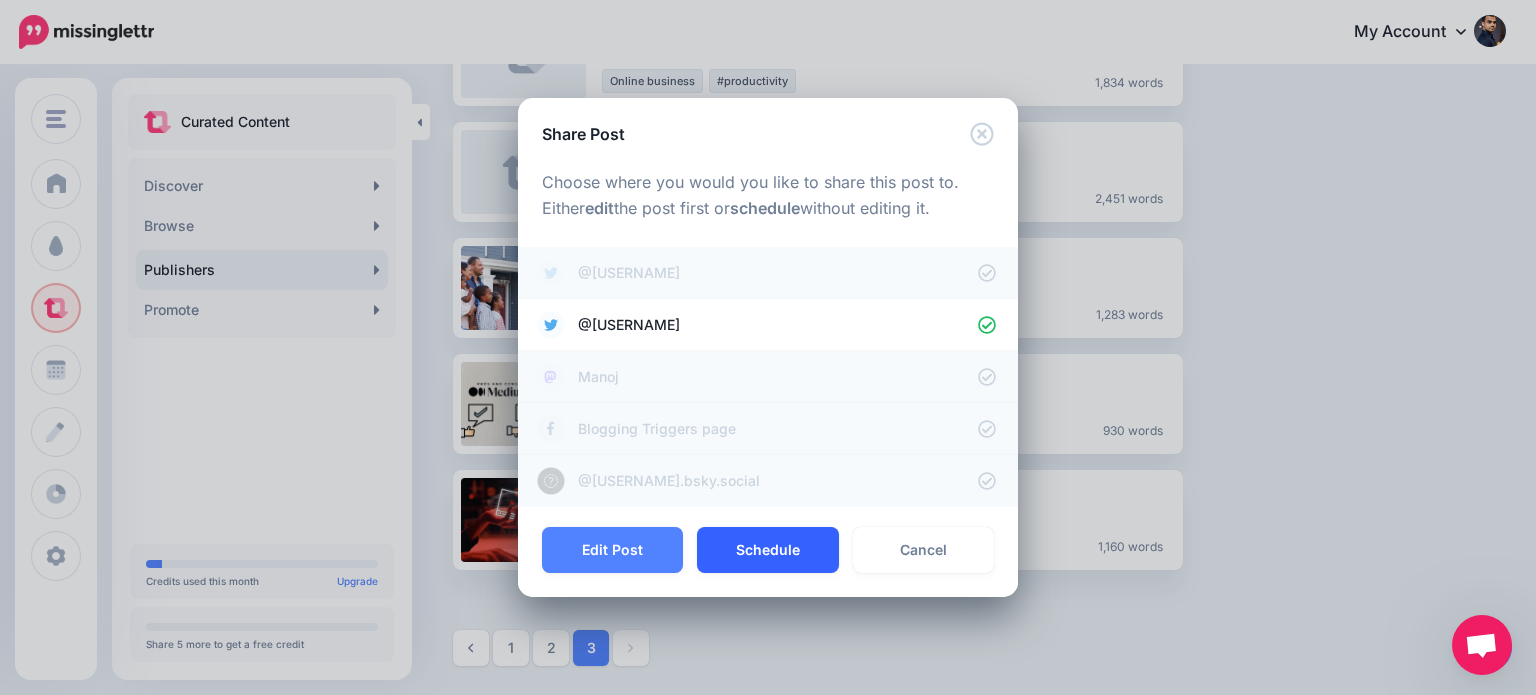 click on "Schedule" at bounding box center [767, 550] 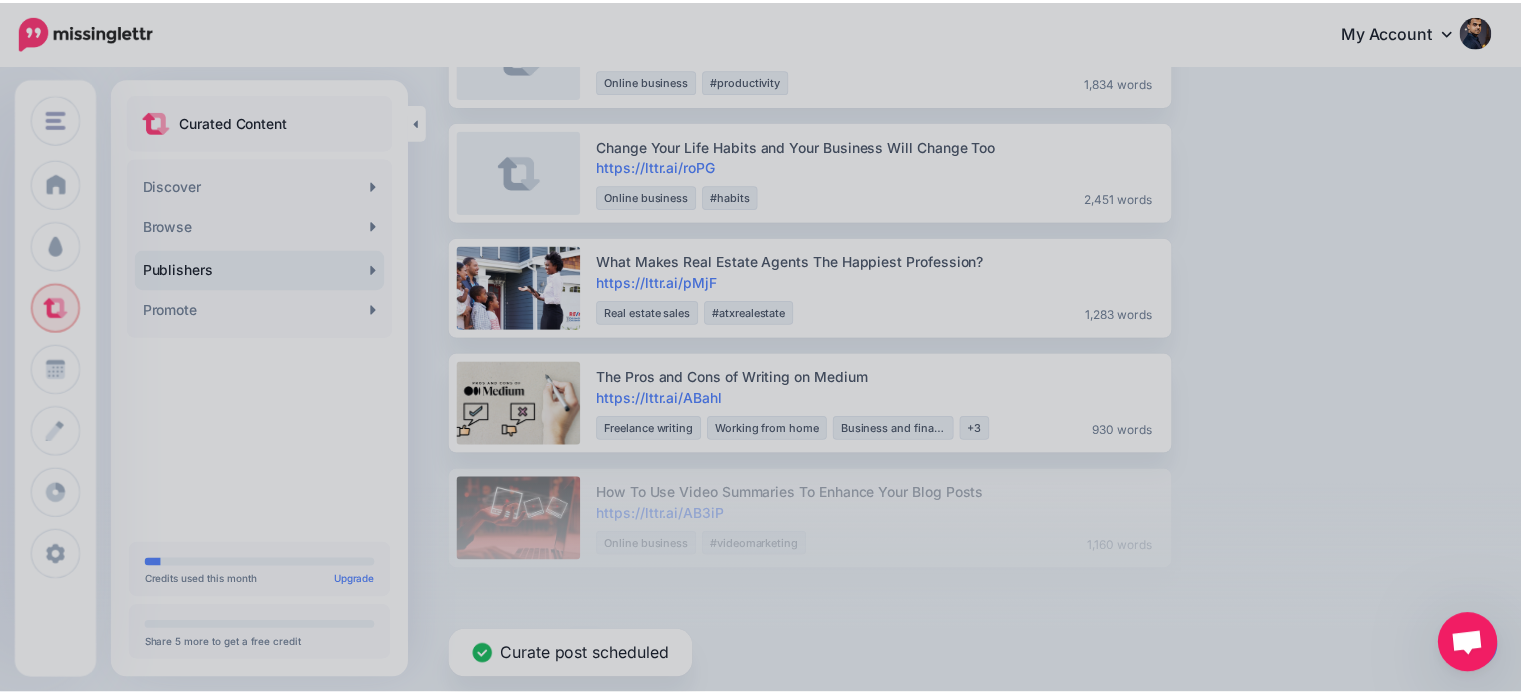 scroll, scrollTop: 956, scrollLeft: 0, axis: vertical 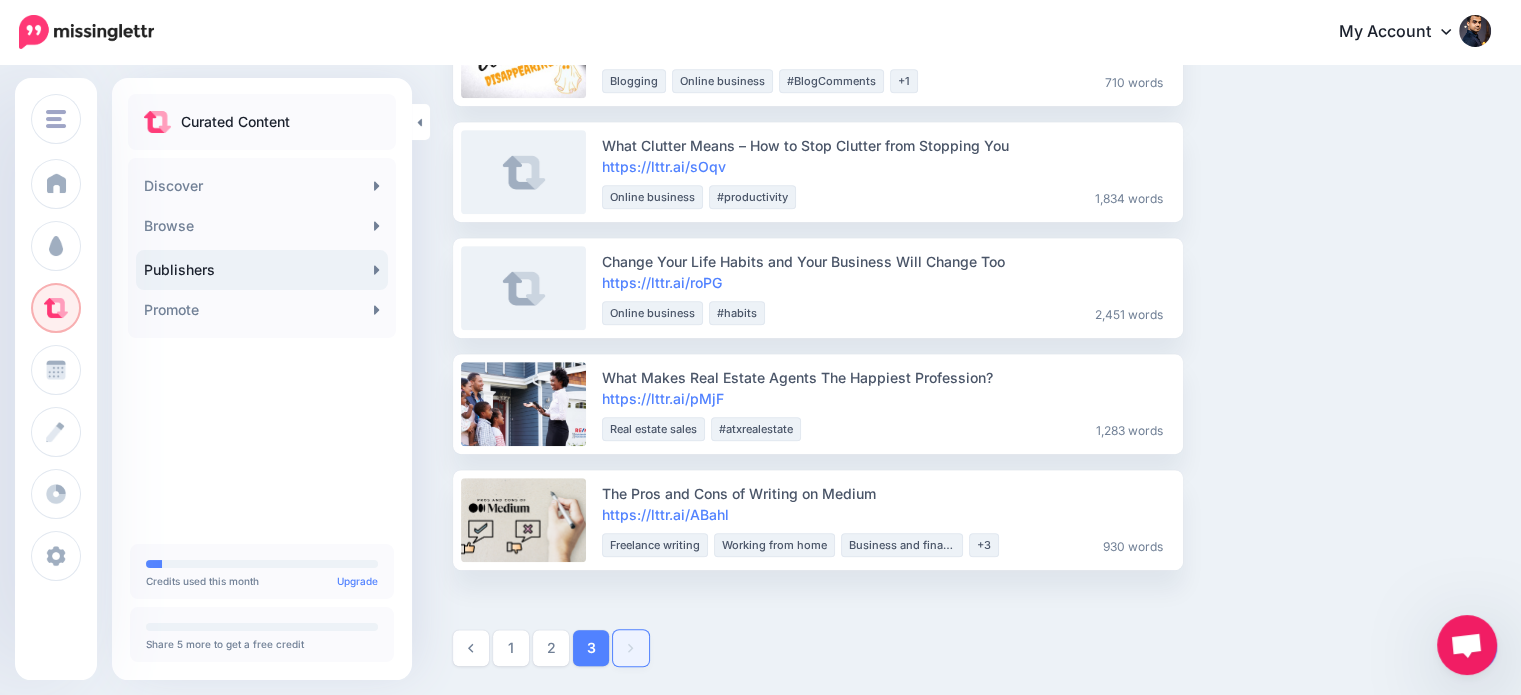 click 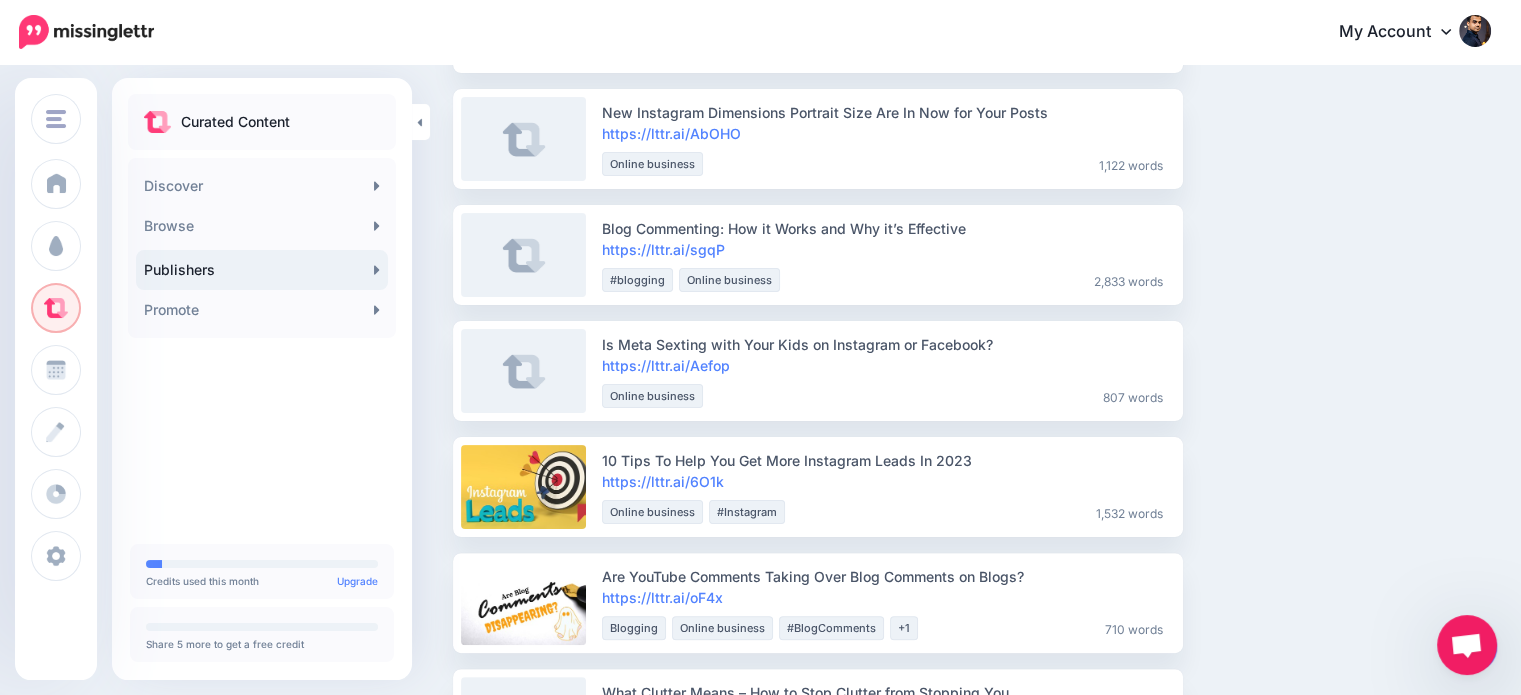 scroll, scrollTop: 0, scrollLeft: 0, axis: both 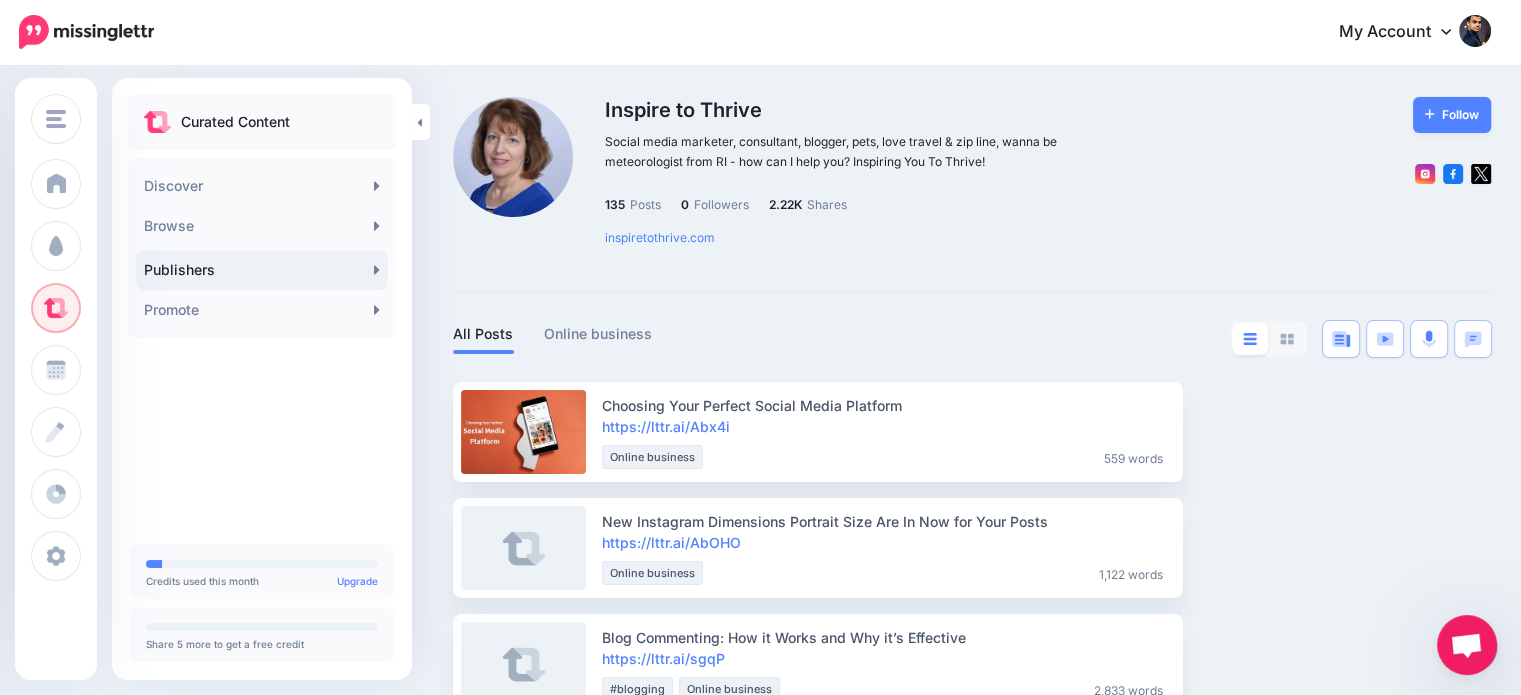 click on "Publishers" at bounding box center [262, 270] 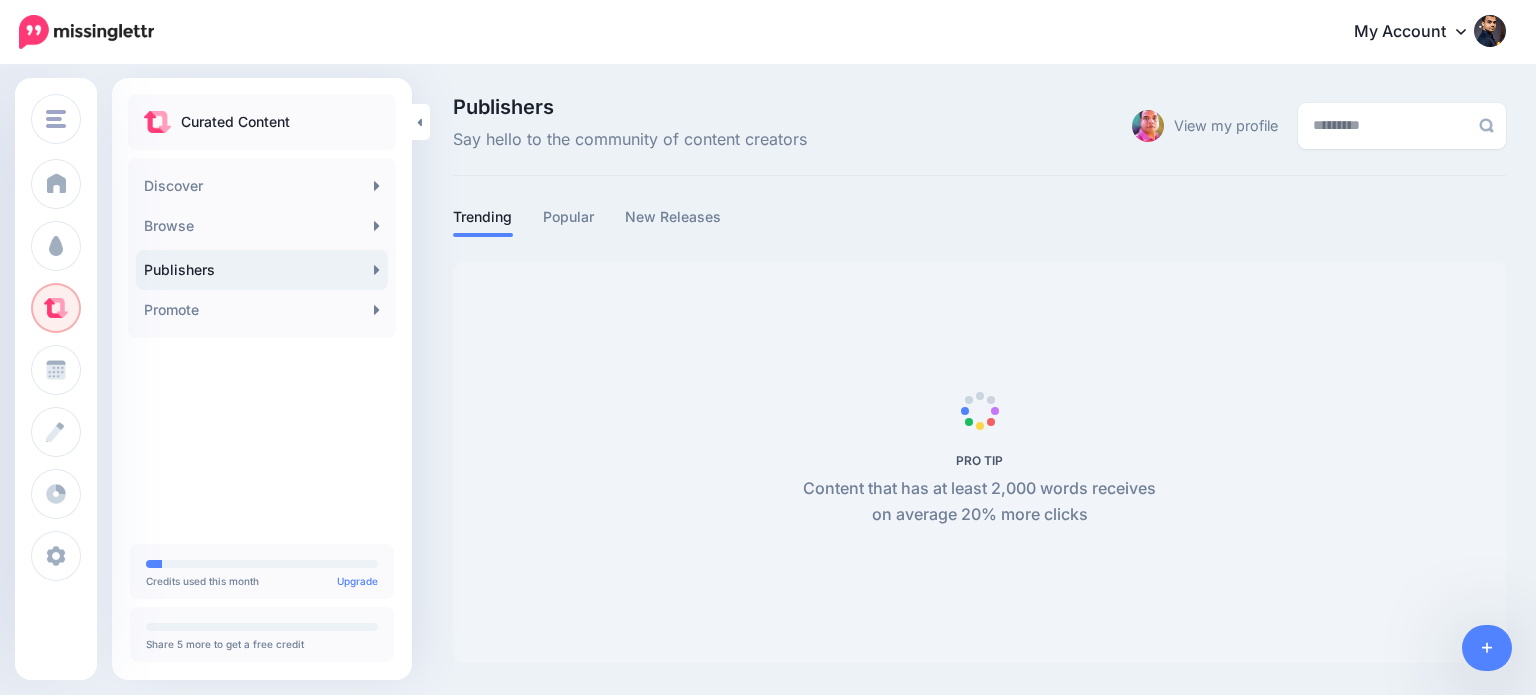 scroll, scrollTop: 0, scrollLeft: 0, axis: both 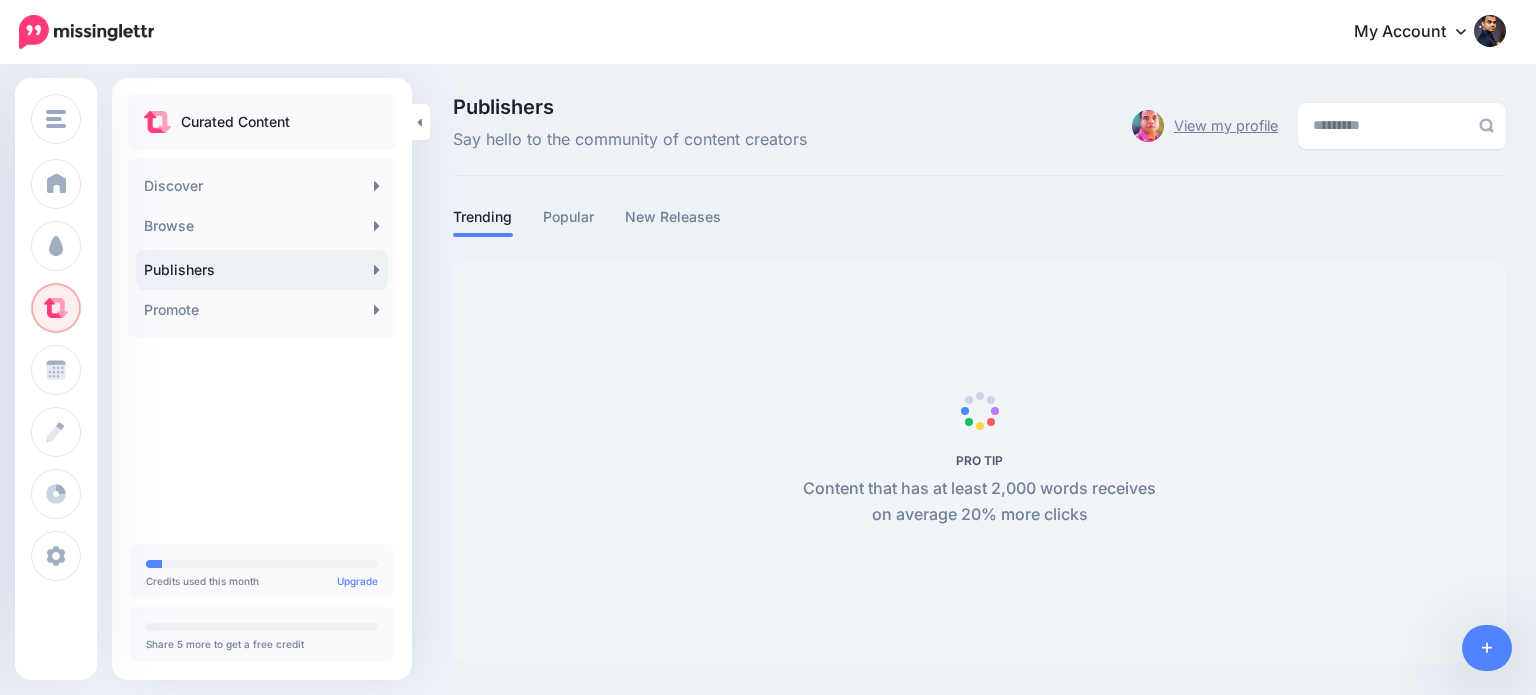 click on "View my profile" at bounding box center [1226, 126] 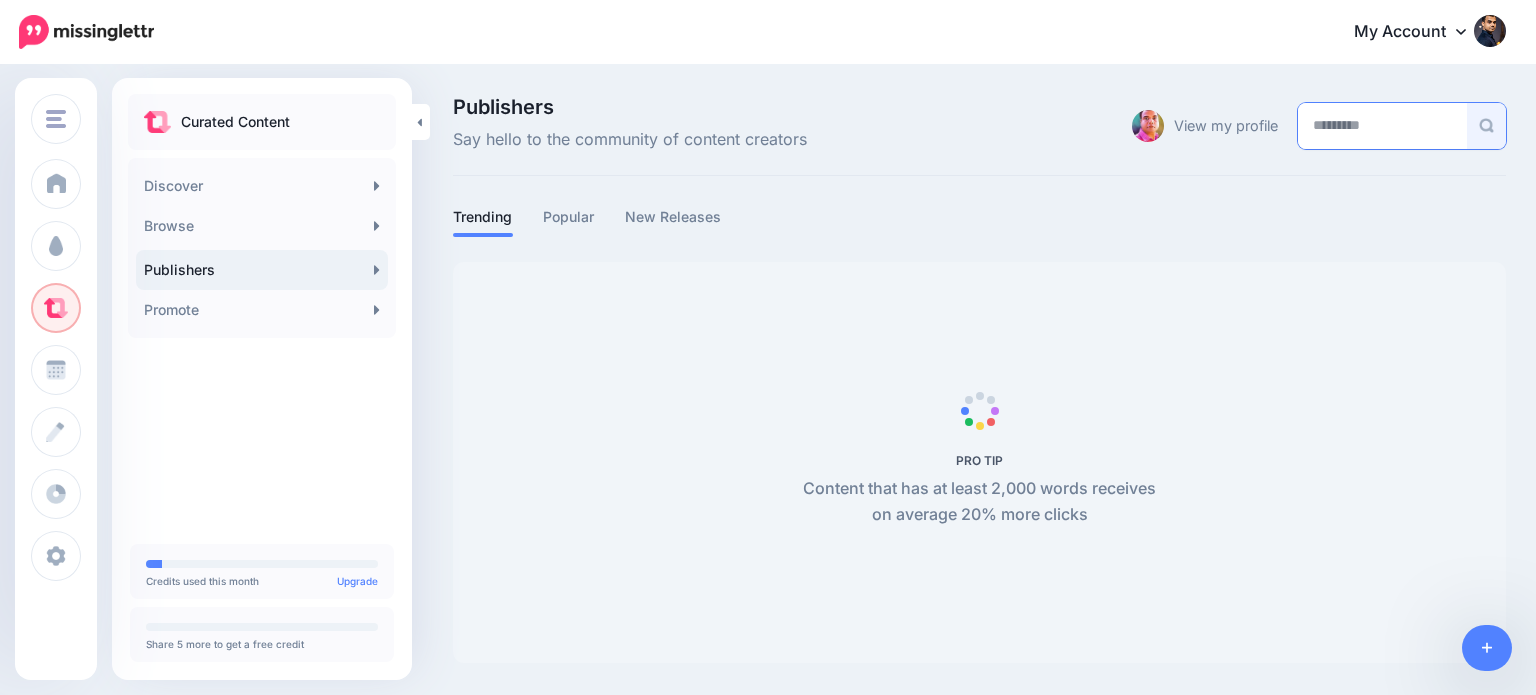 scroll, scrollTop: 0, scrollLeft: 0, axis: both 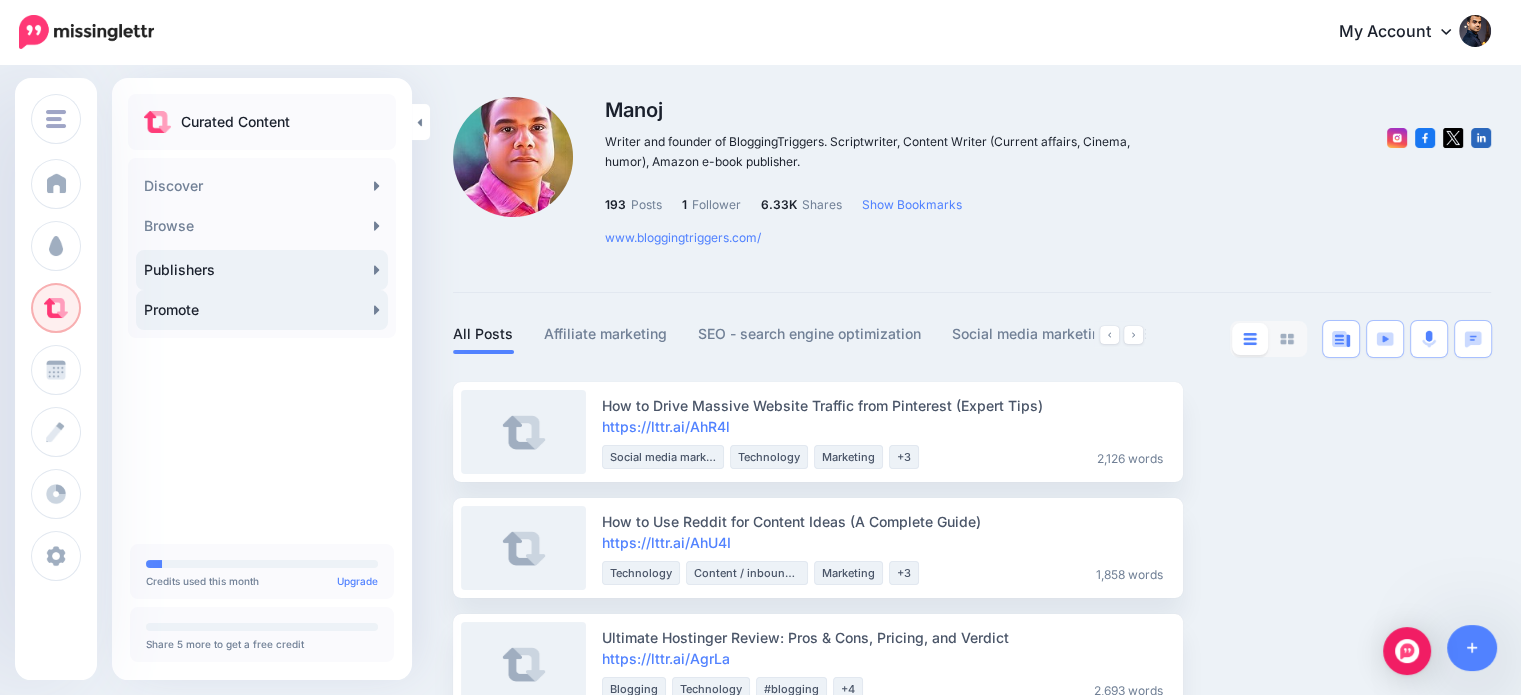 click on "Promote" at bounding box center [262, 310] 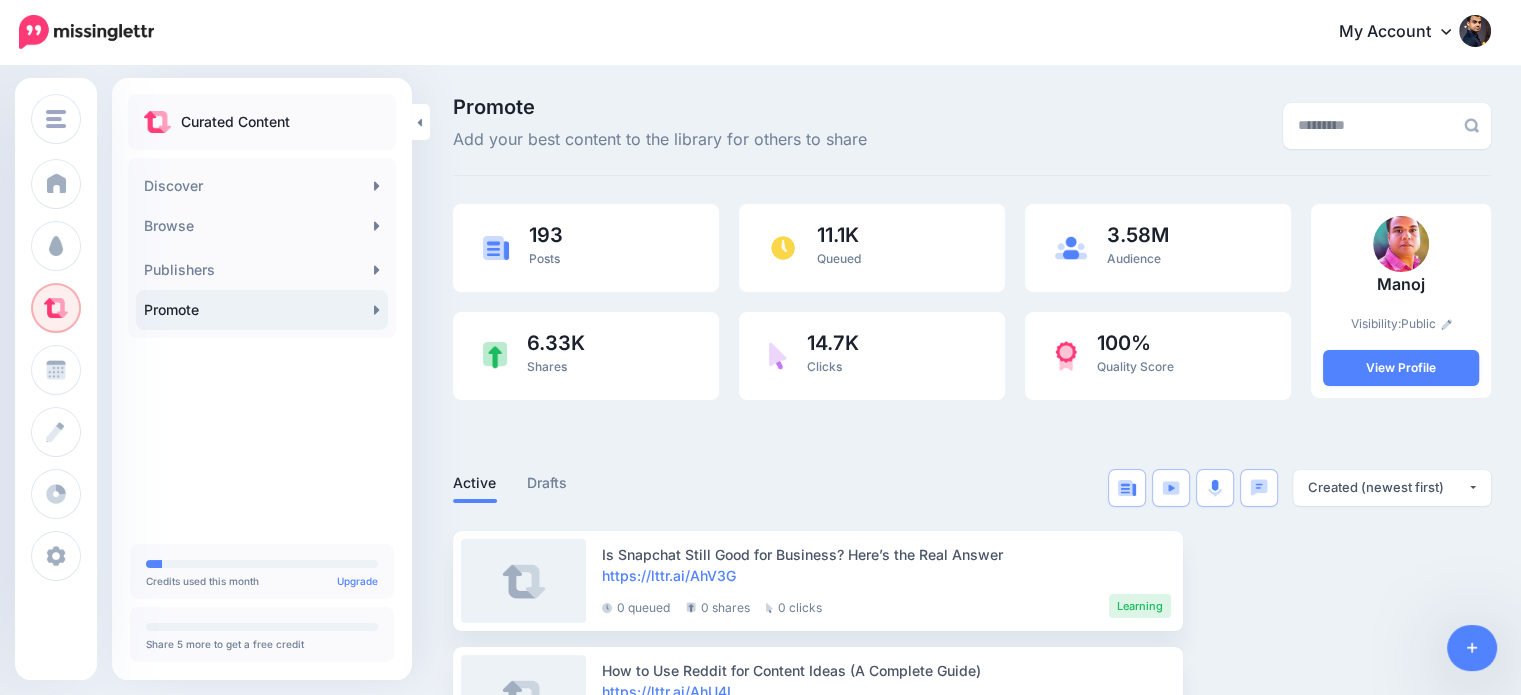 scroll, scrollTop: 0, scrollLeft: 0, axis: both 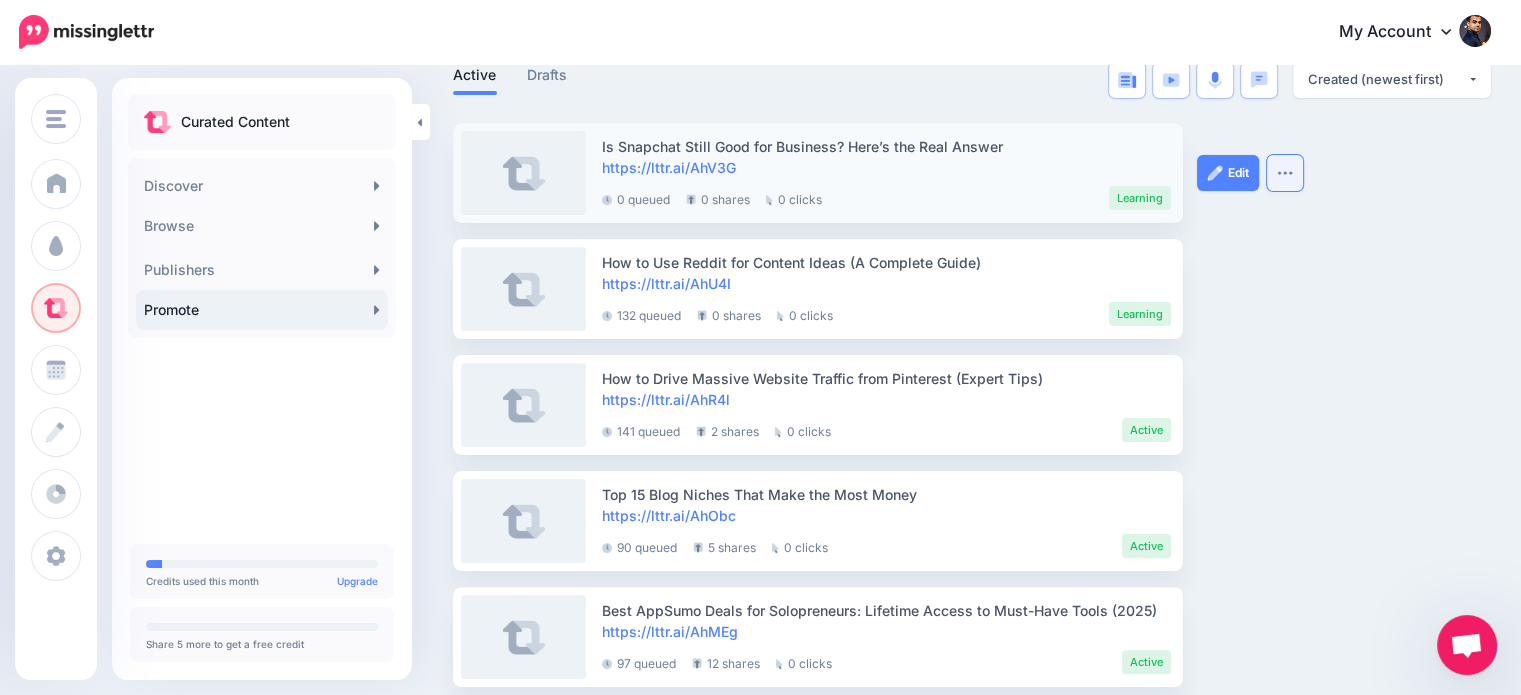 click at bounding box center [1285, 173] 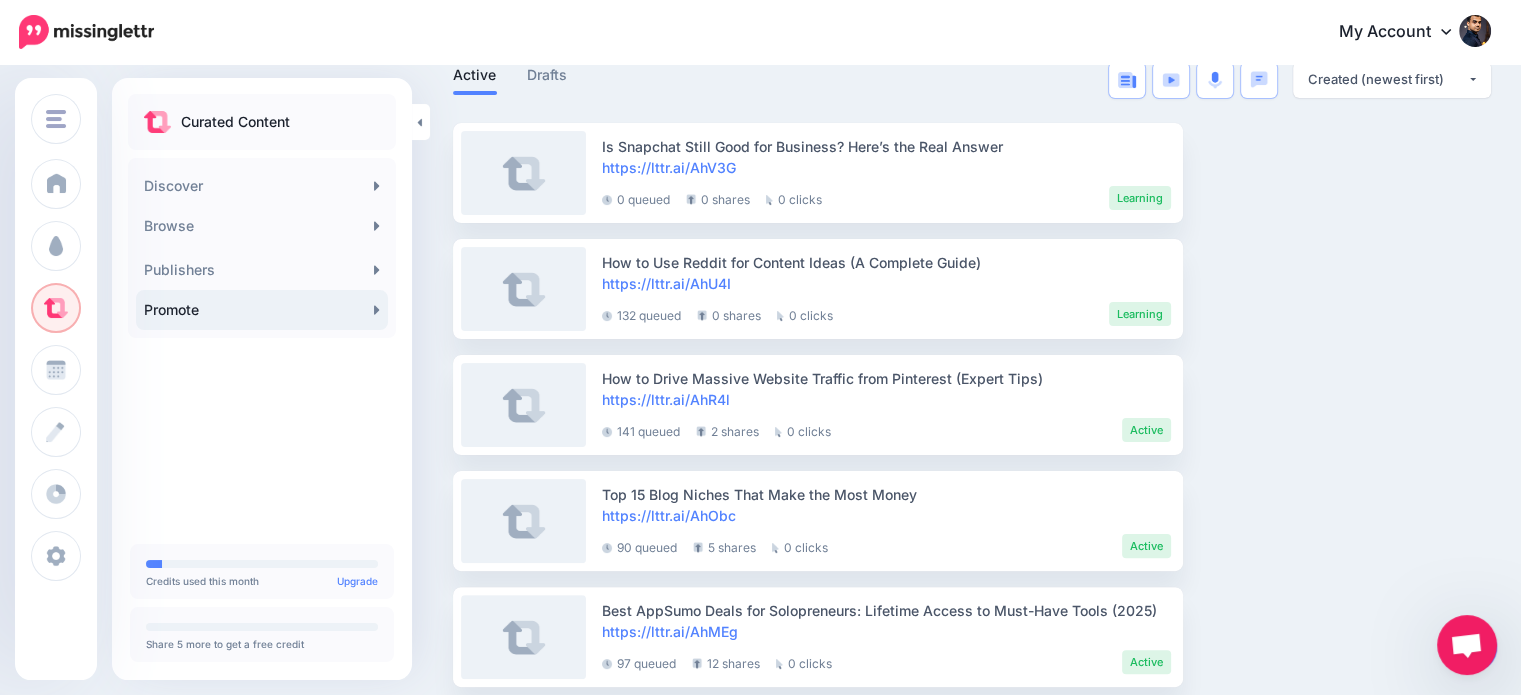 click on "Is Snapchat Still Good for Business? Here’s the Real Answer
https://lttr.ai/AhV3G
0 queued
0 shares
0 clicks" at bounding box center (972, 1507) 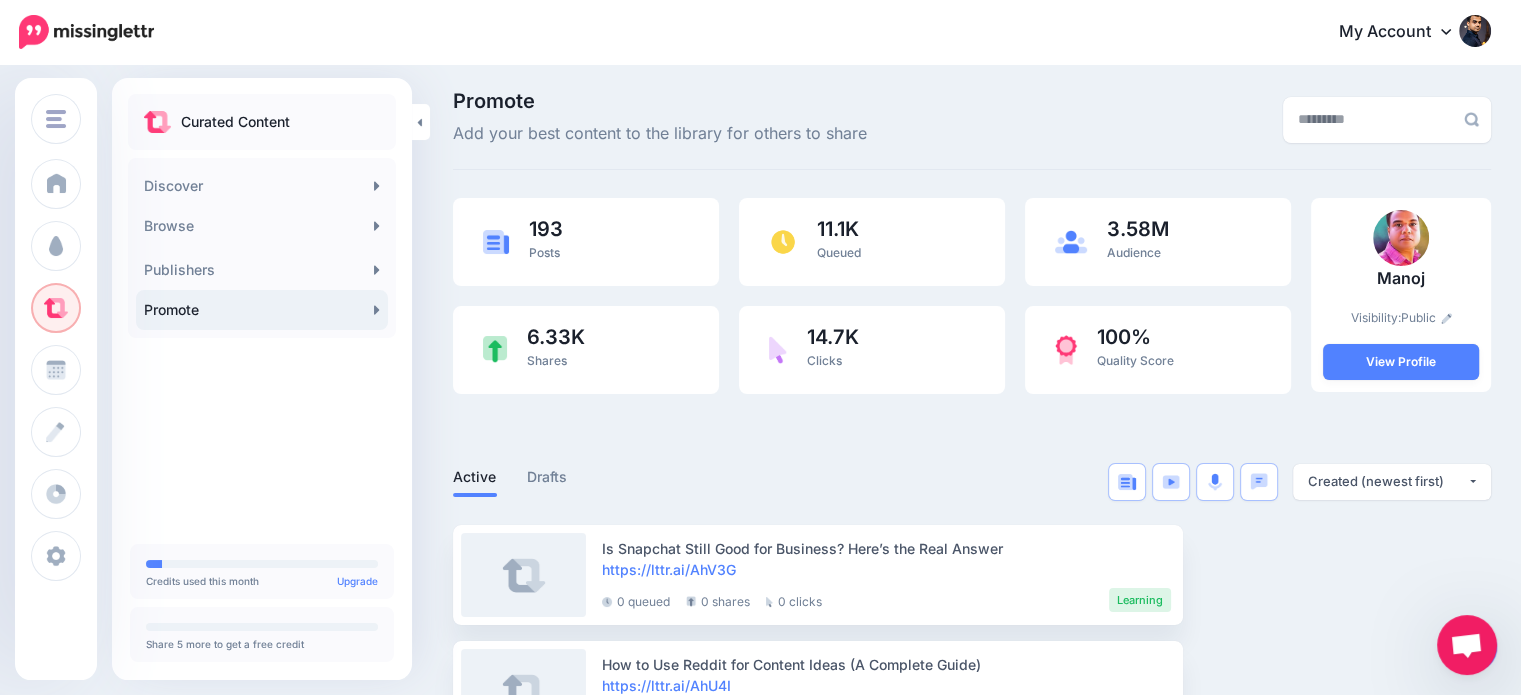 scroll, scrollTop: 0, scrollLeft: 0, axis: both 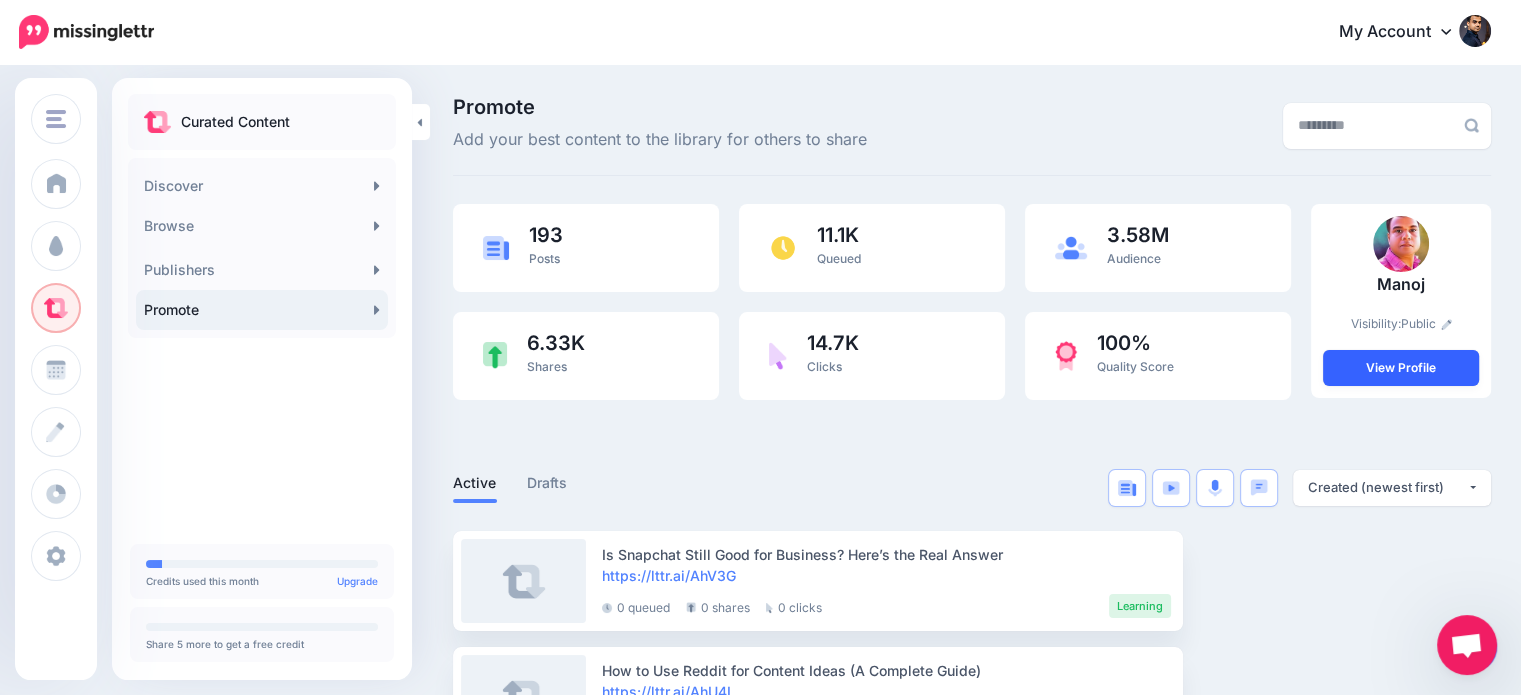 click on "View Profile" at bounding box center (1401, 368) 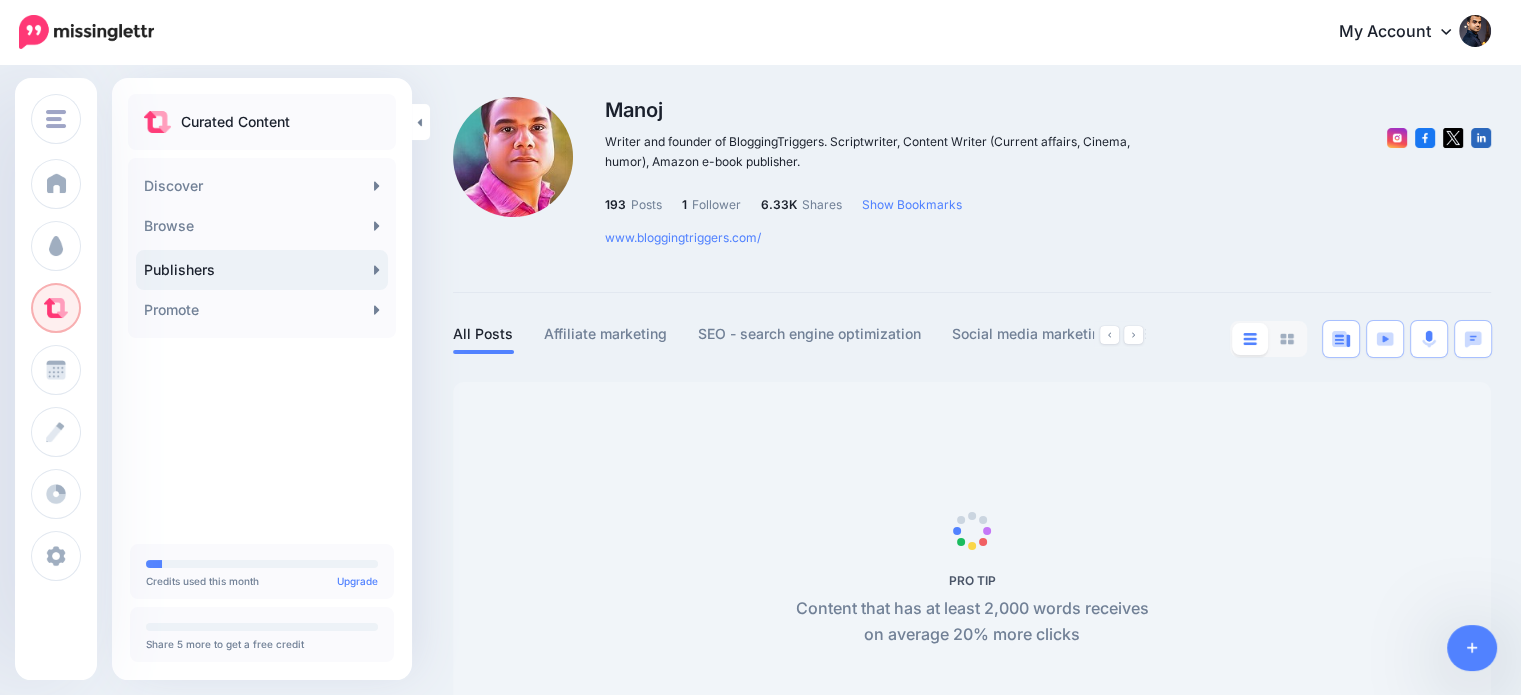 scroll, scrollTop: 0, scrollLeft: 0, axis: both 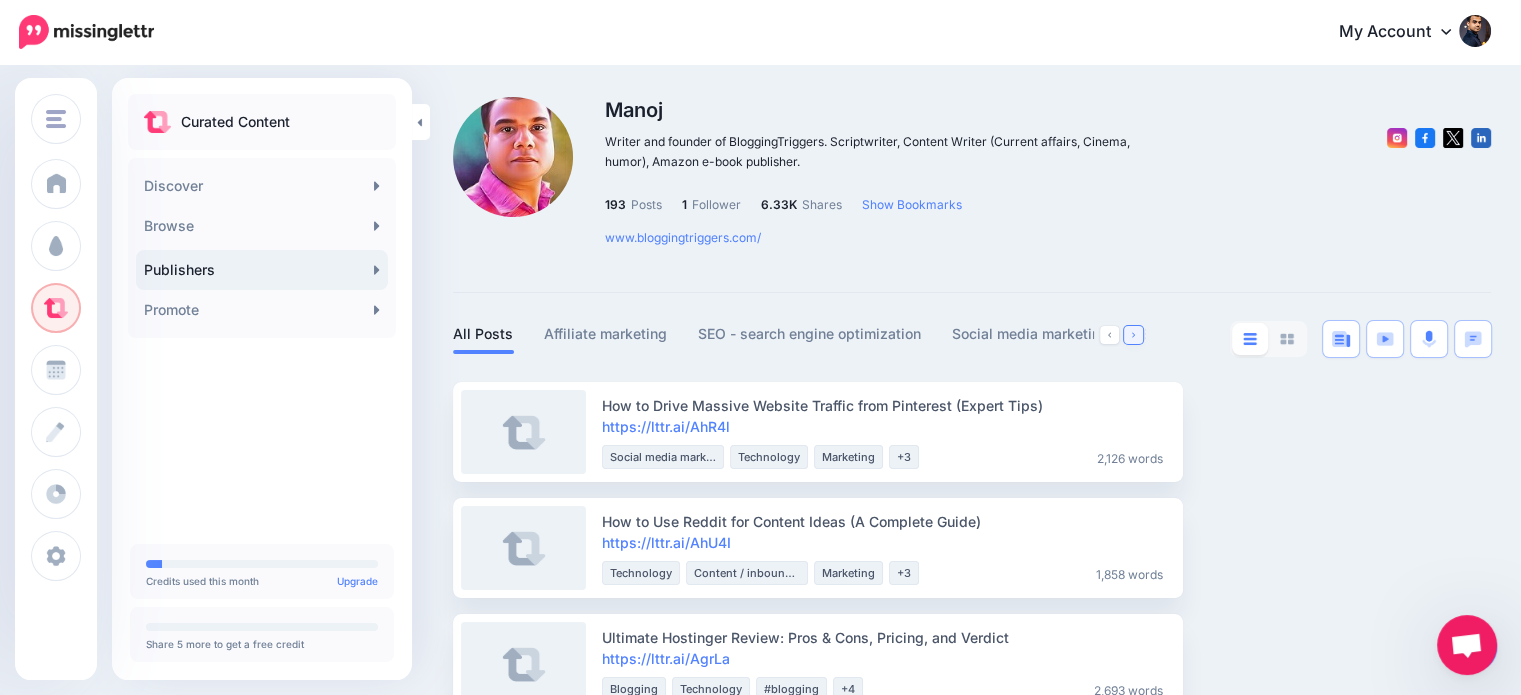 click 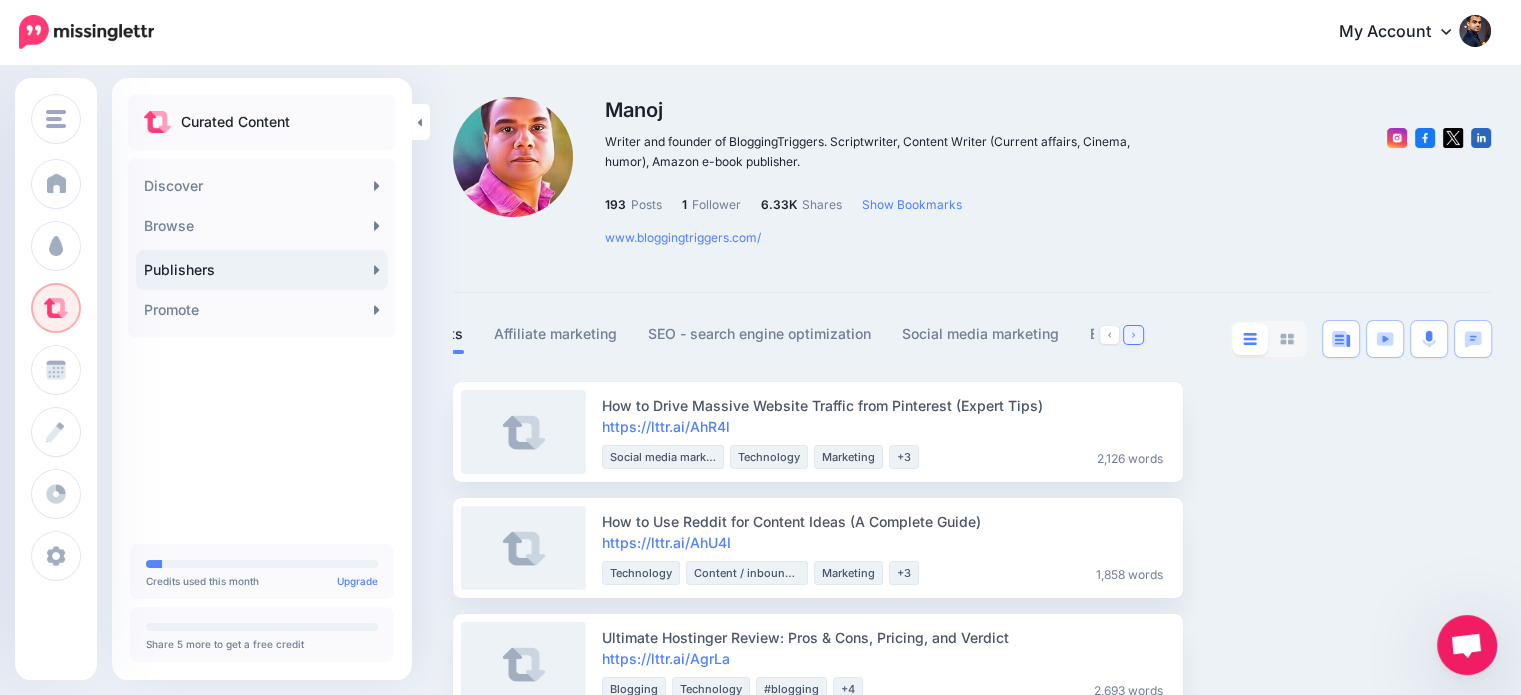 click 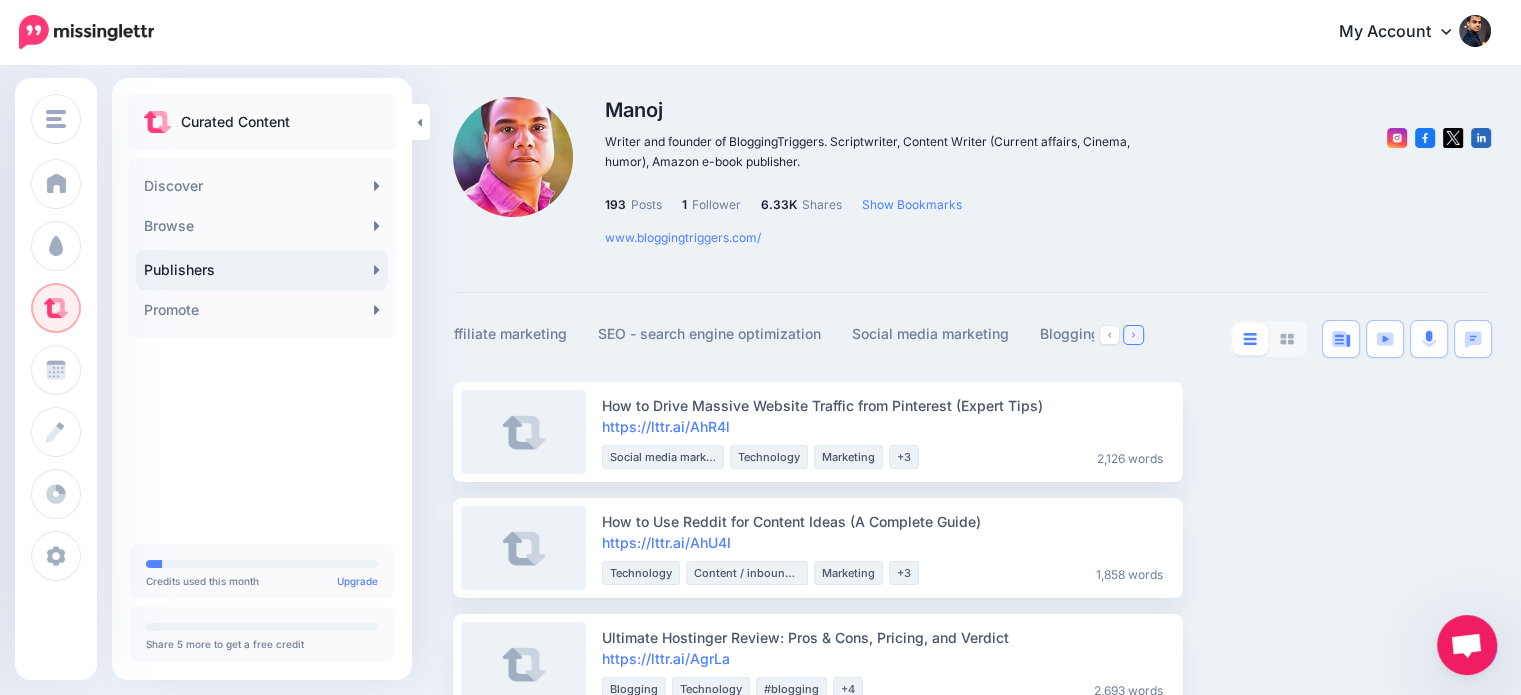 click 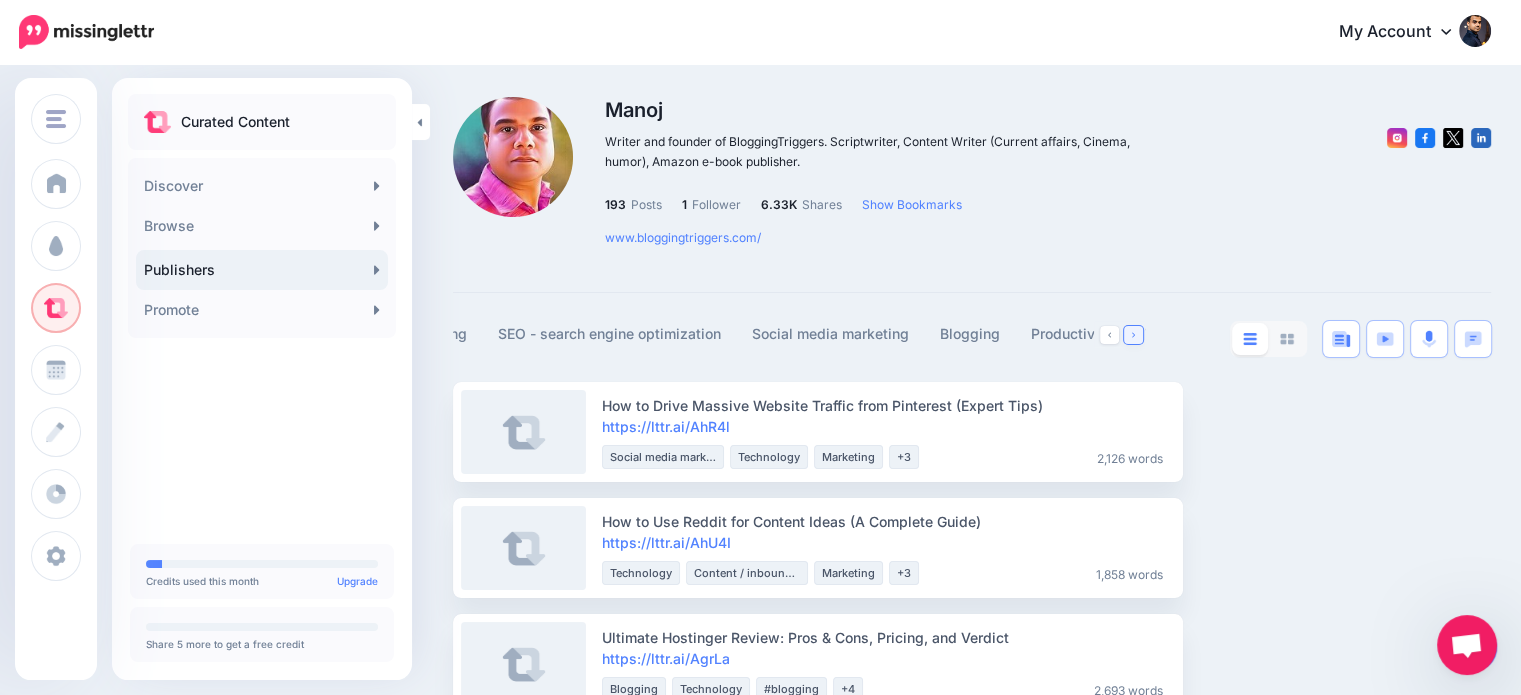 click 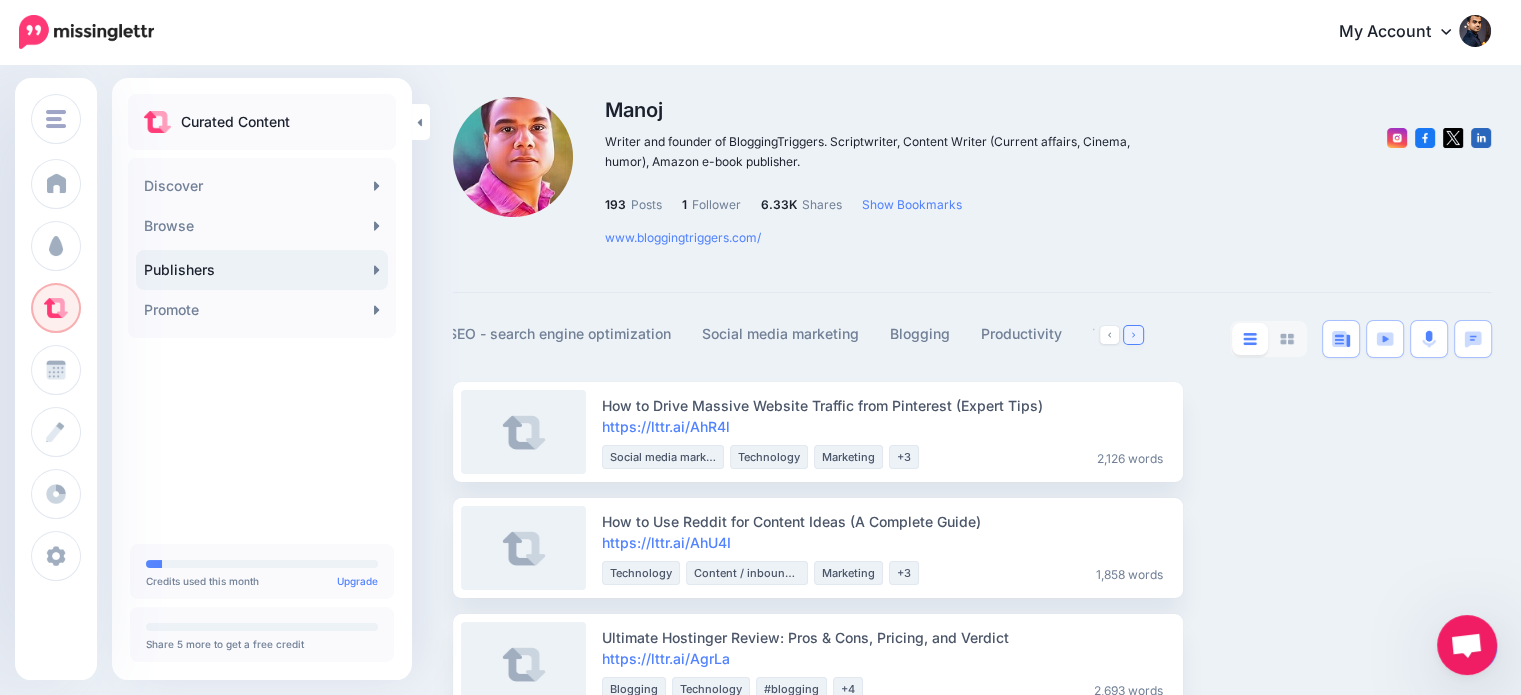 click 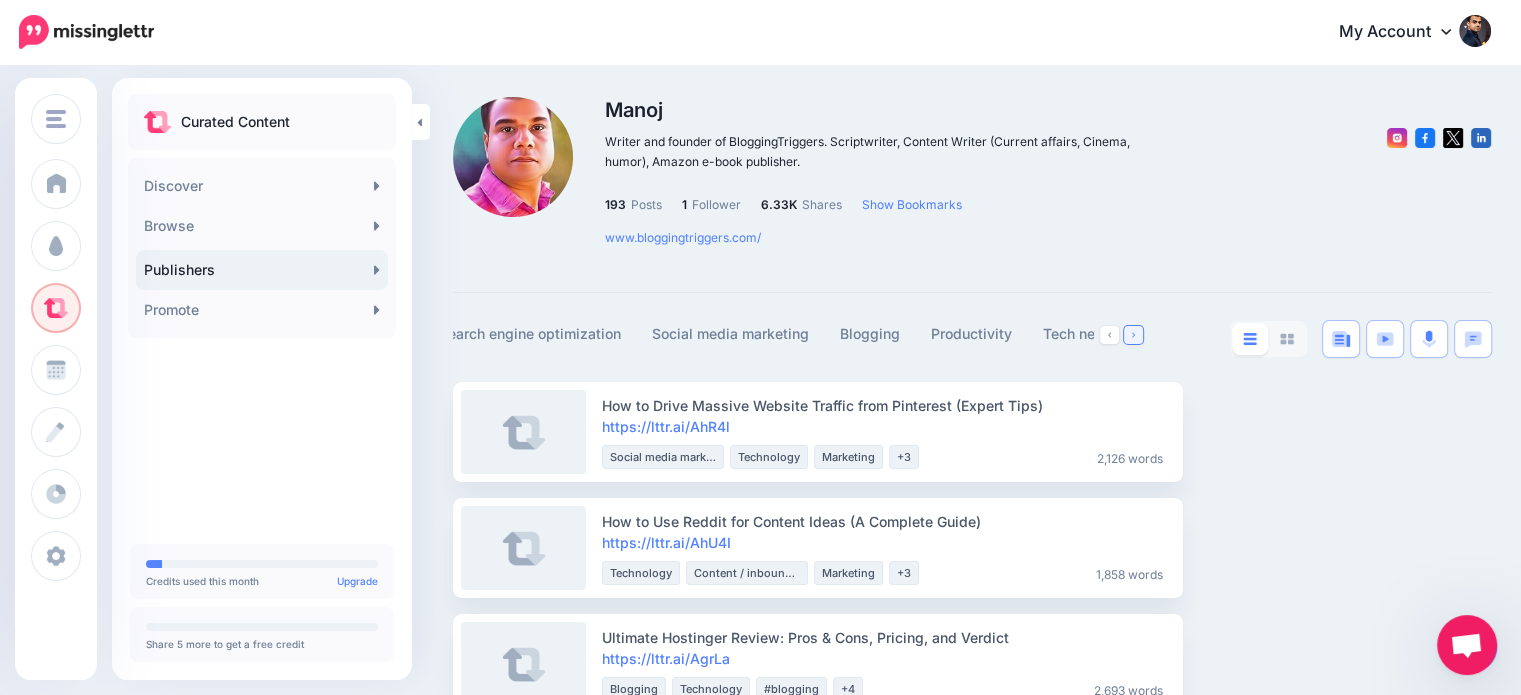 click 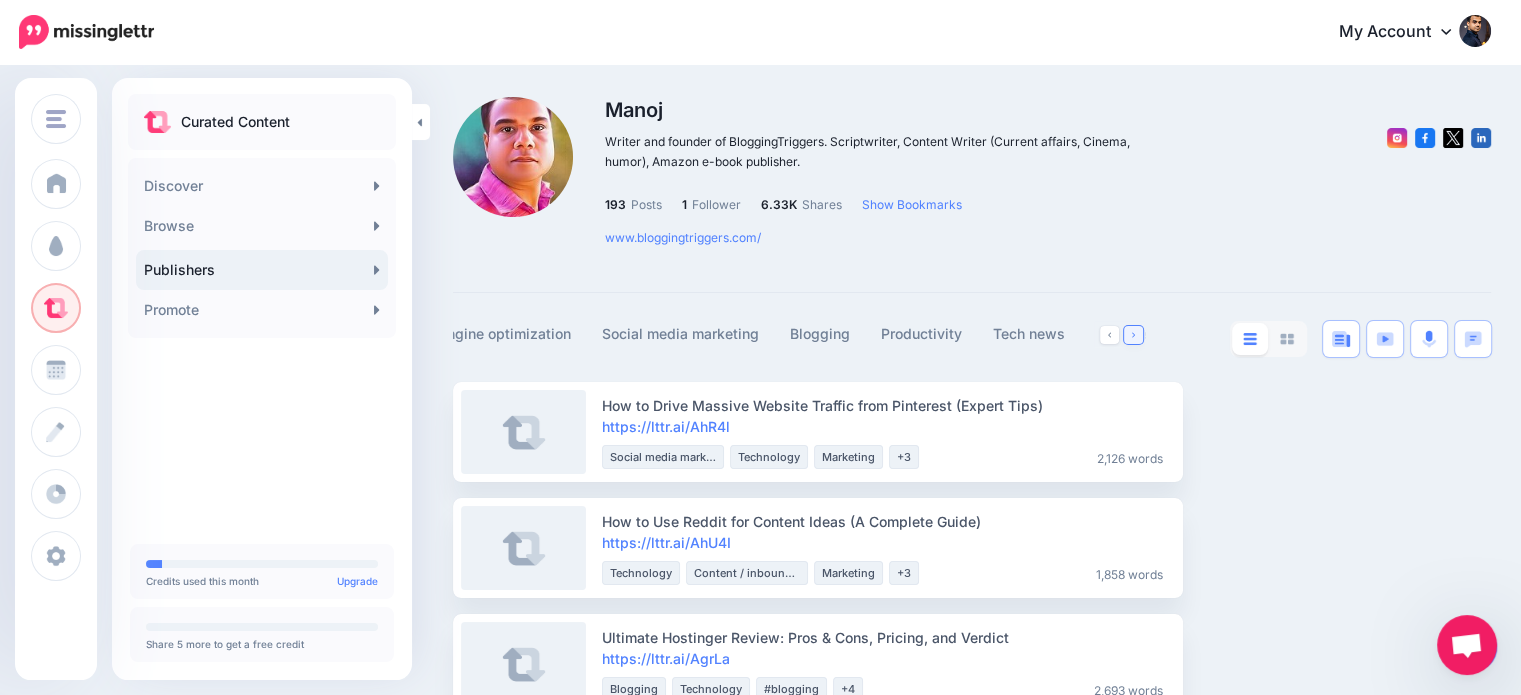 click 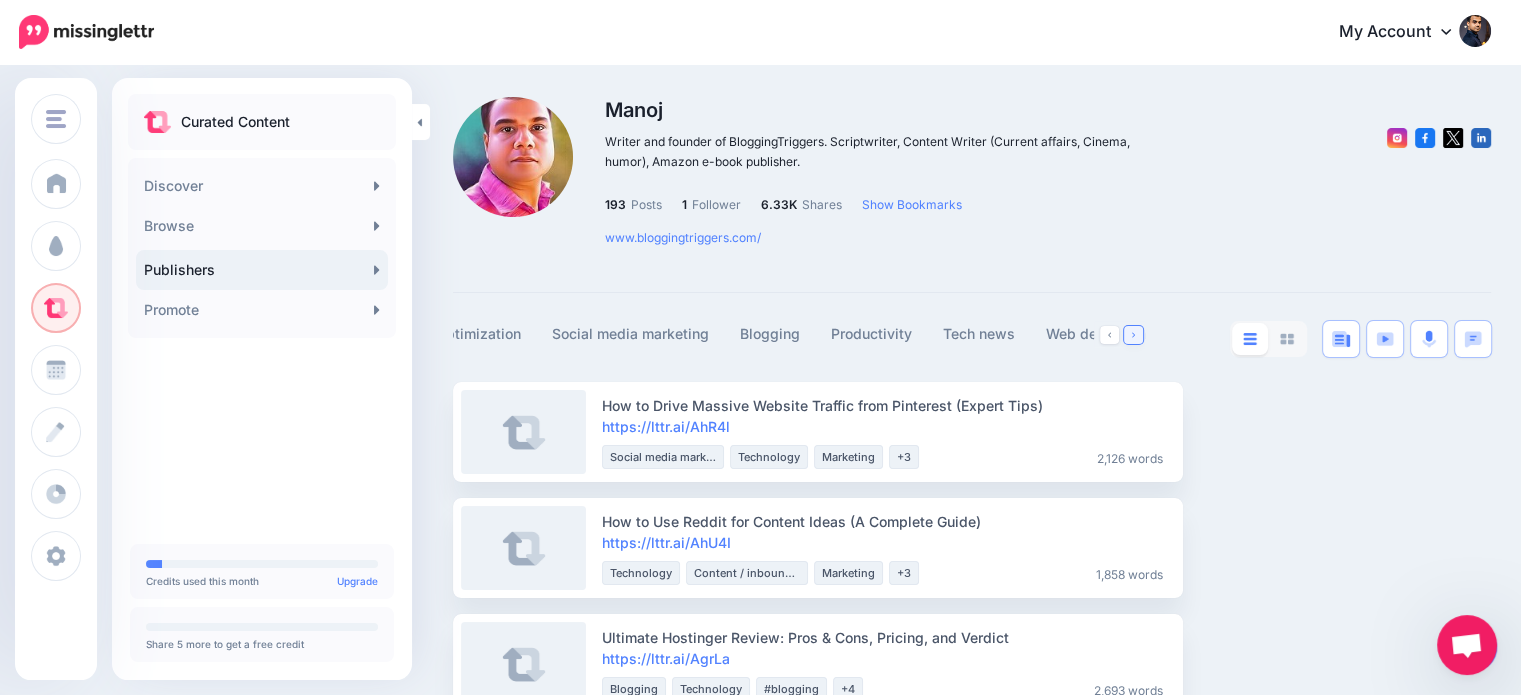 click 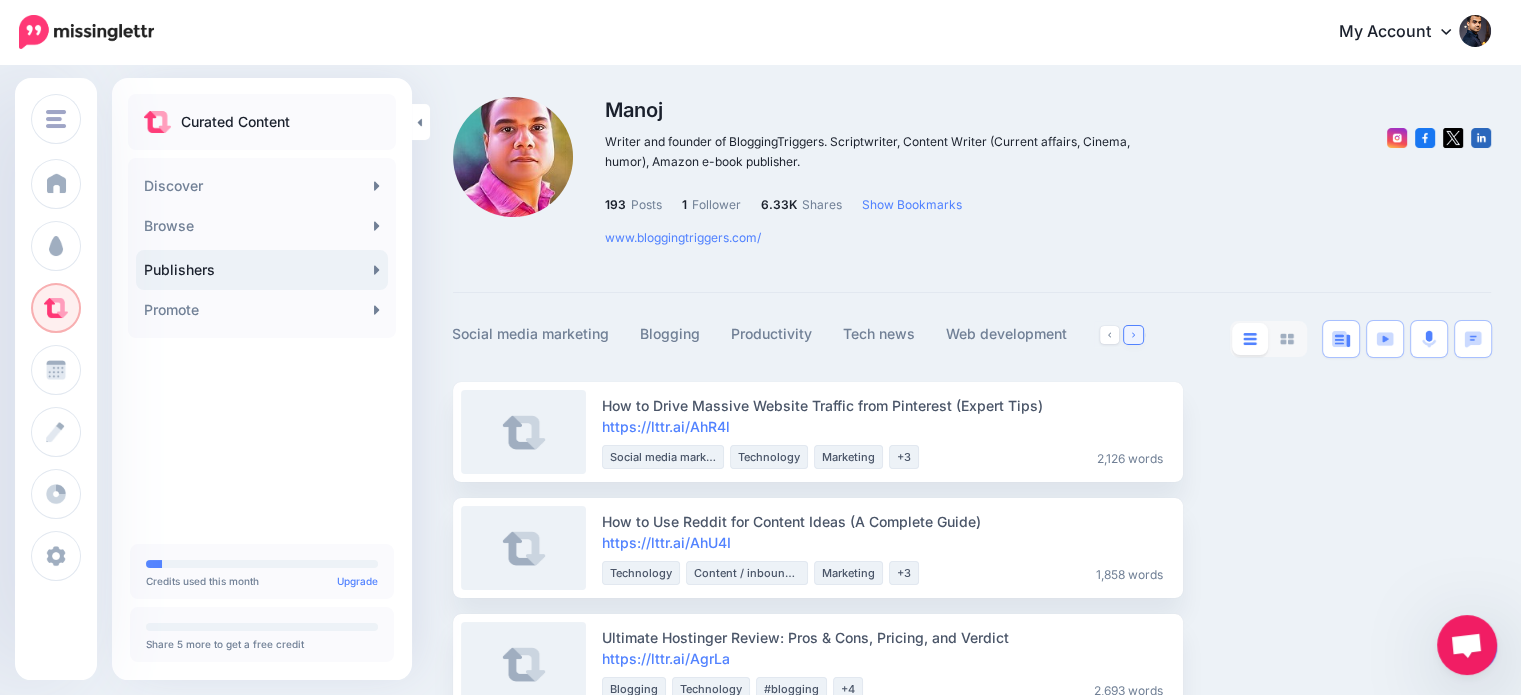 click 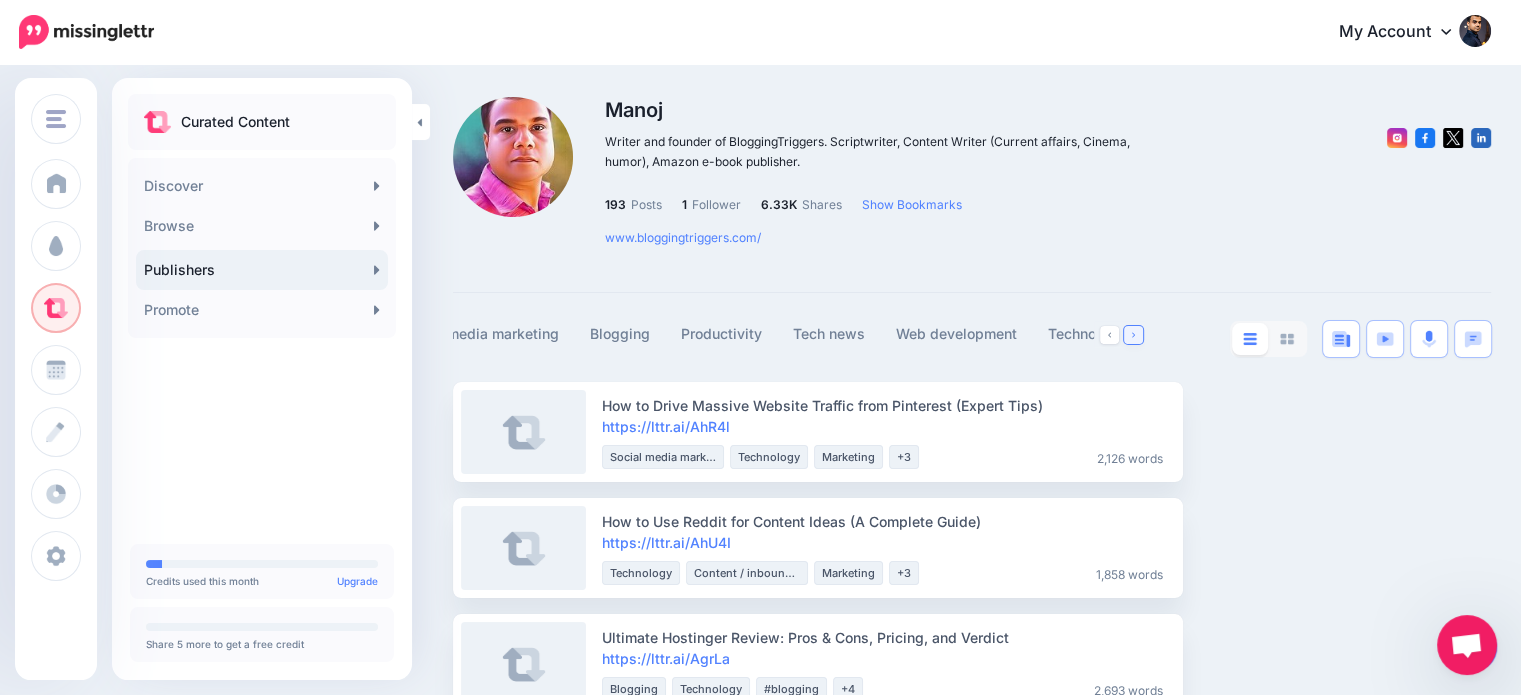 click 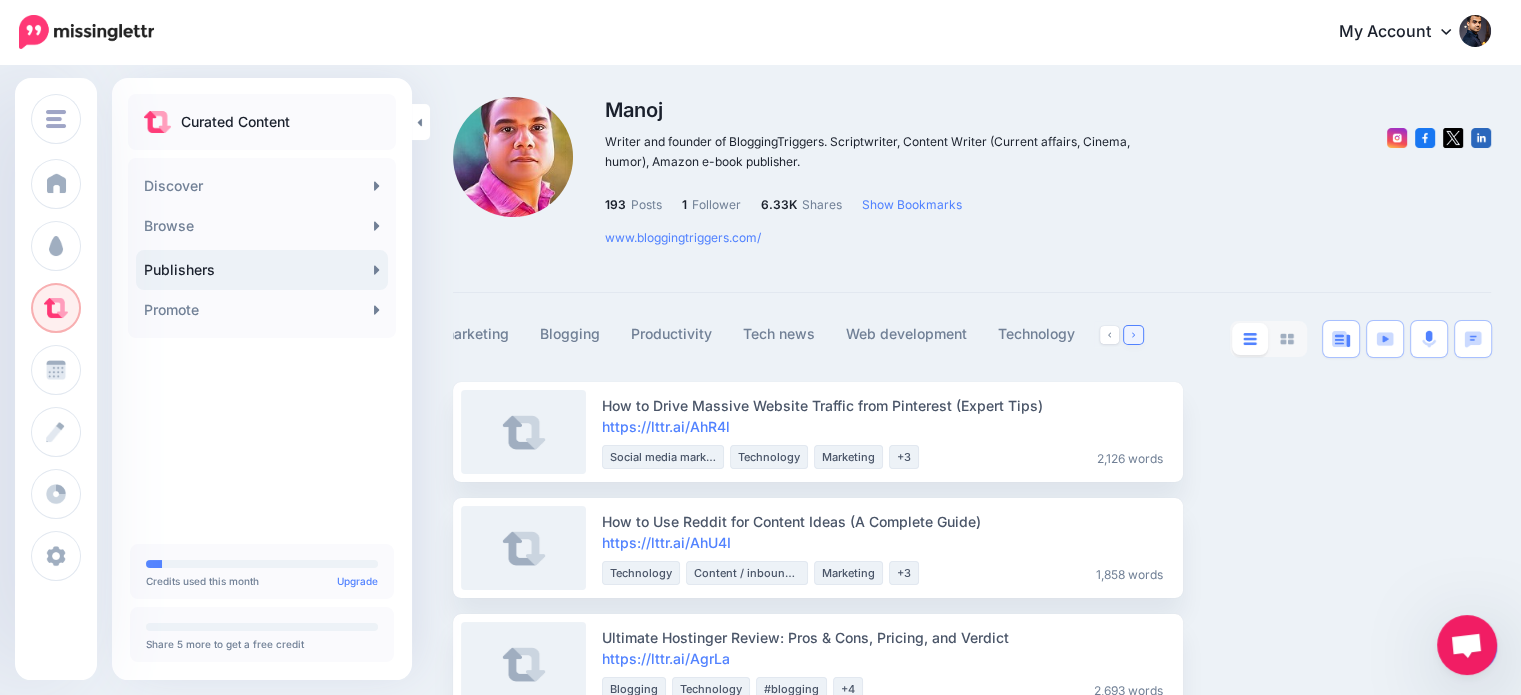 click 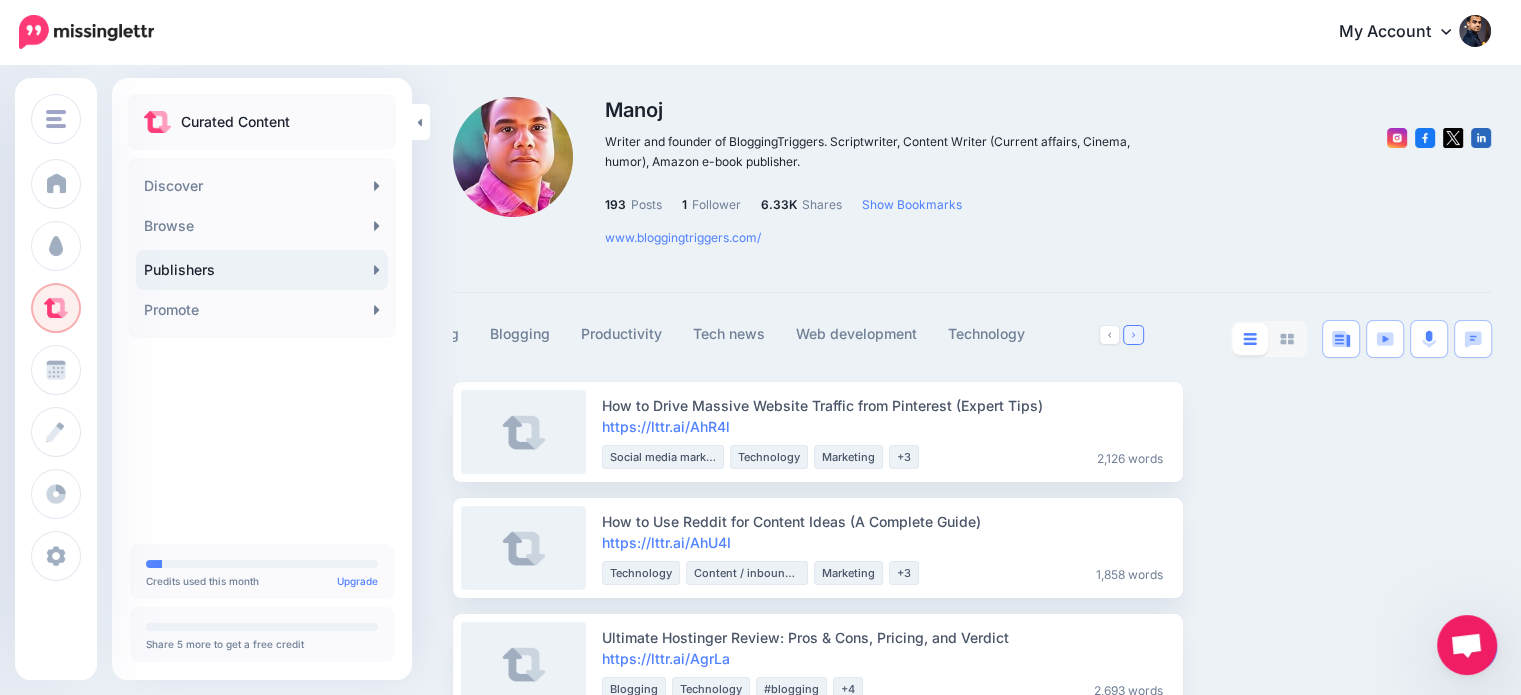 click 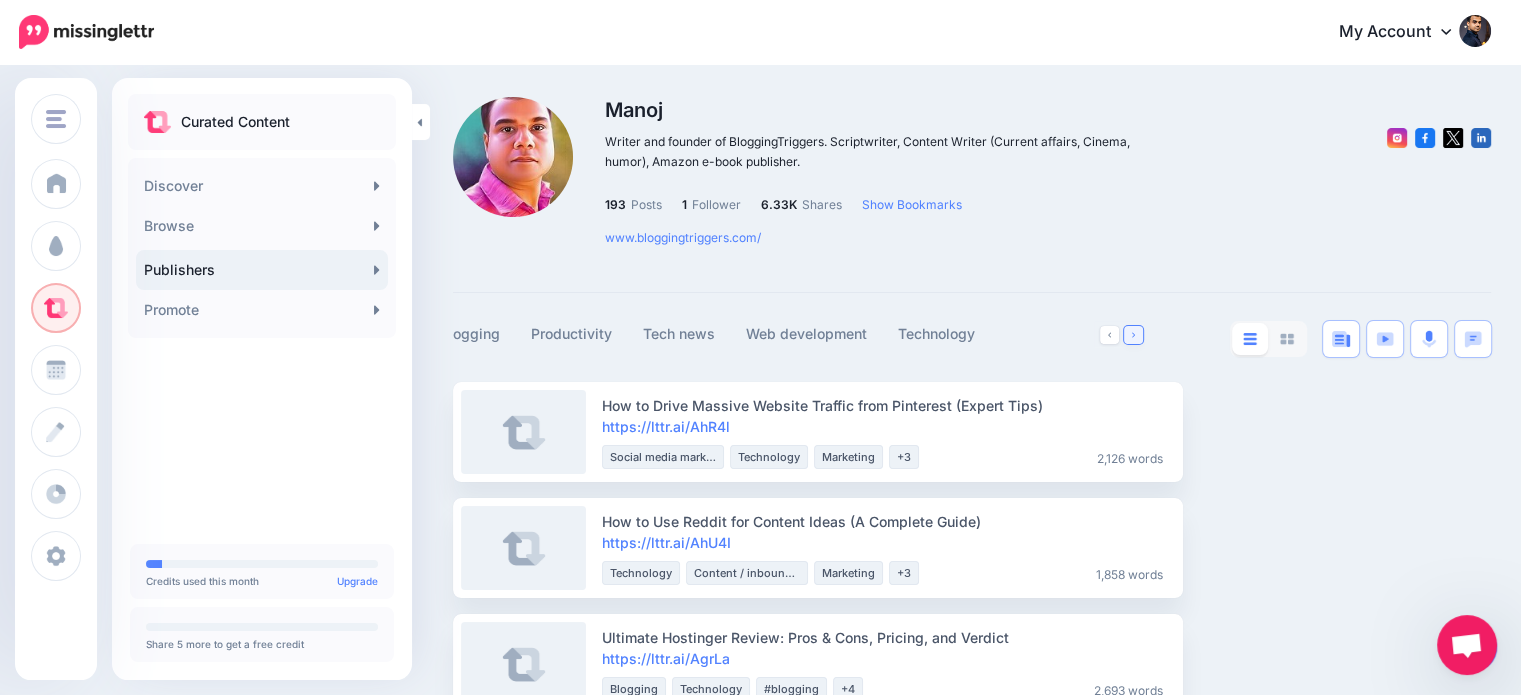 click 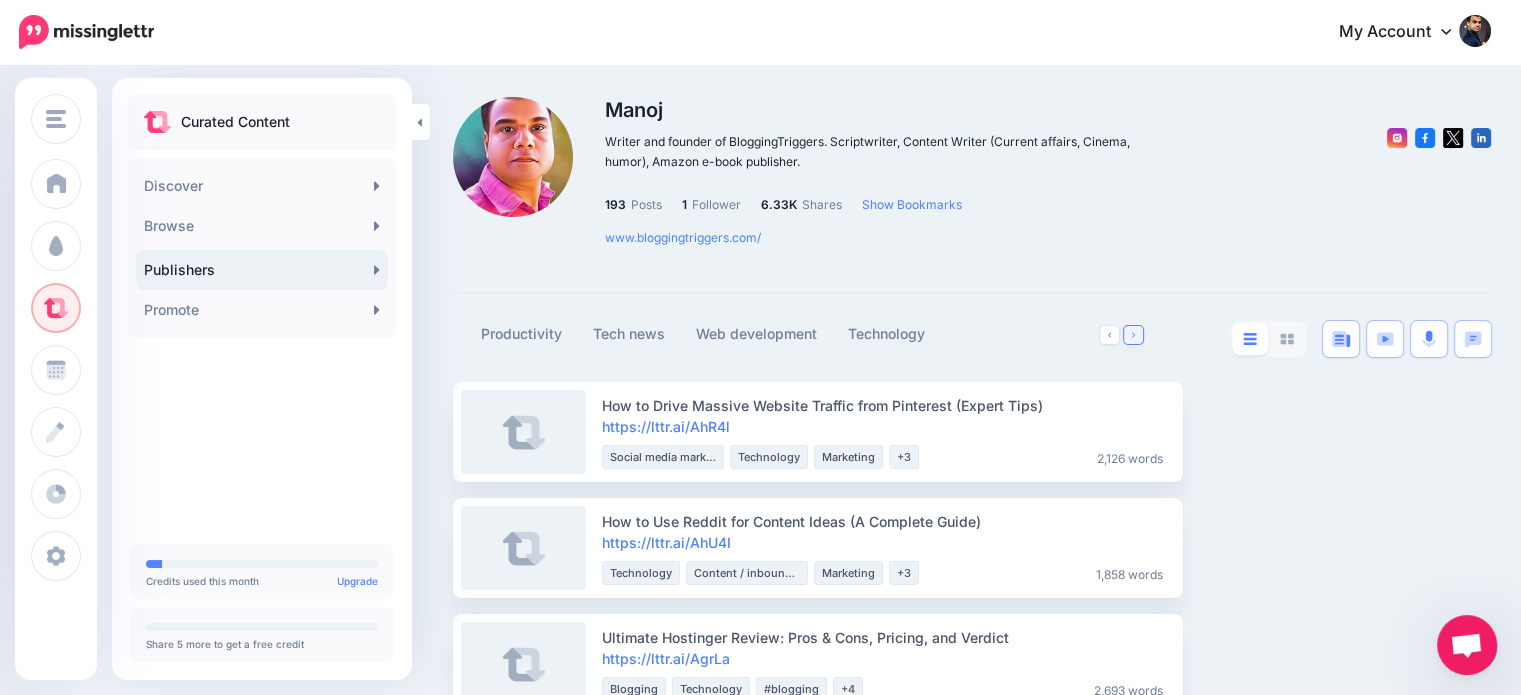 click 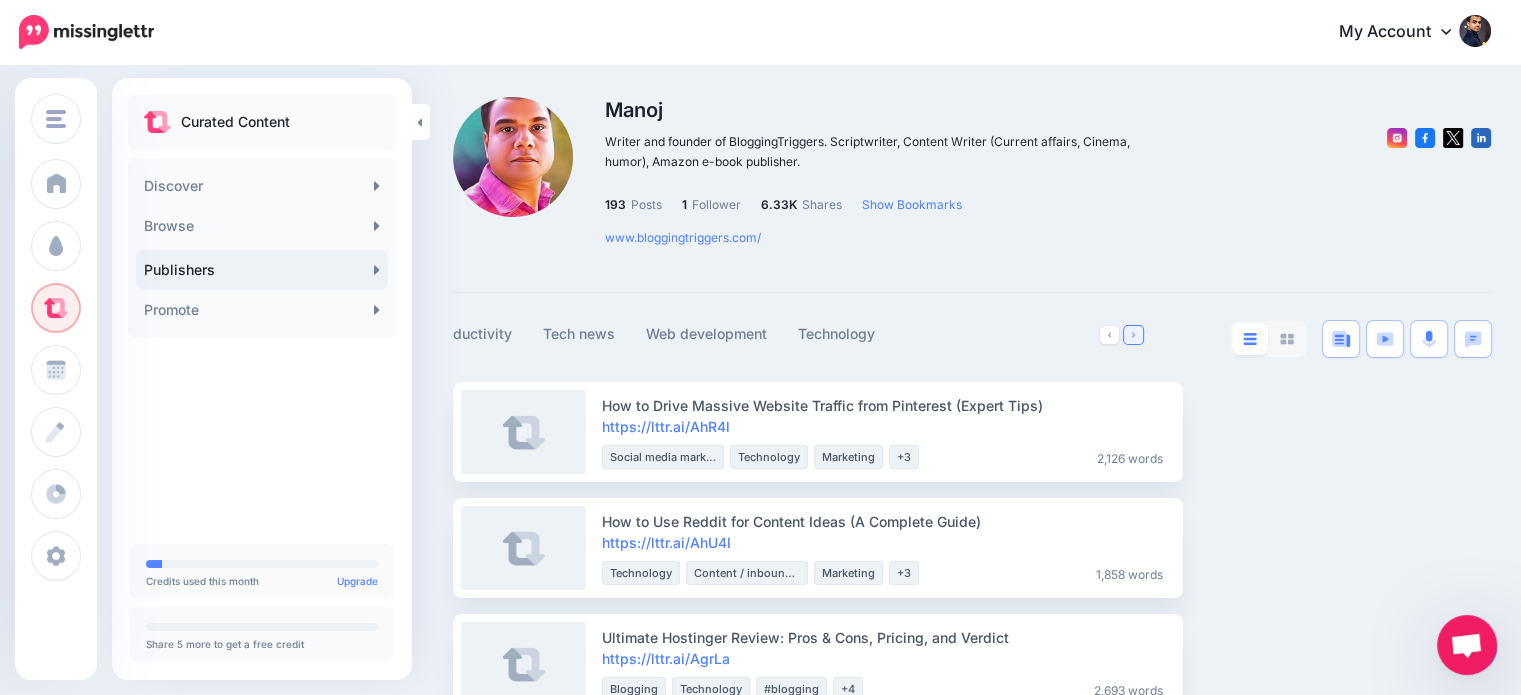 click 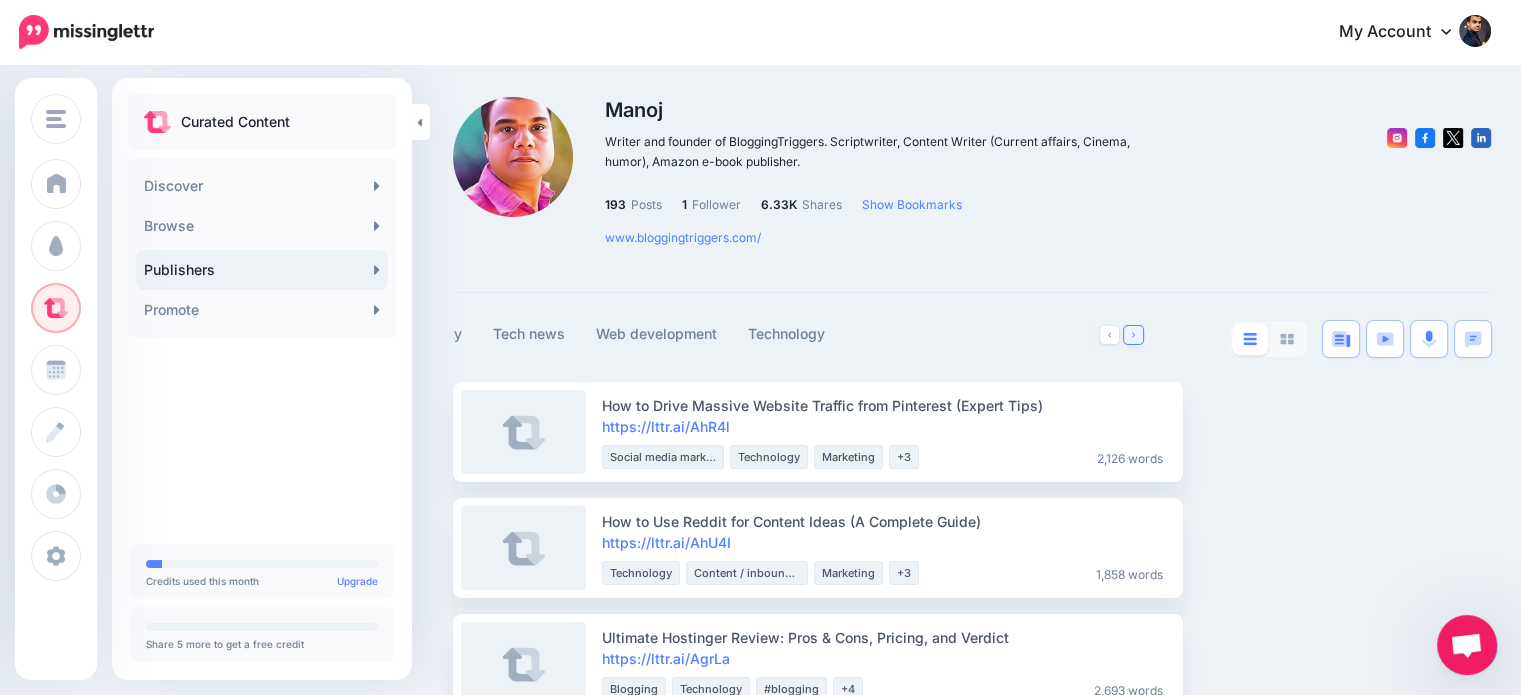 click 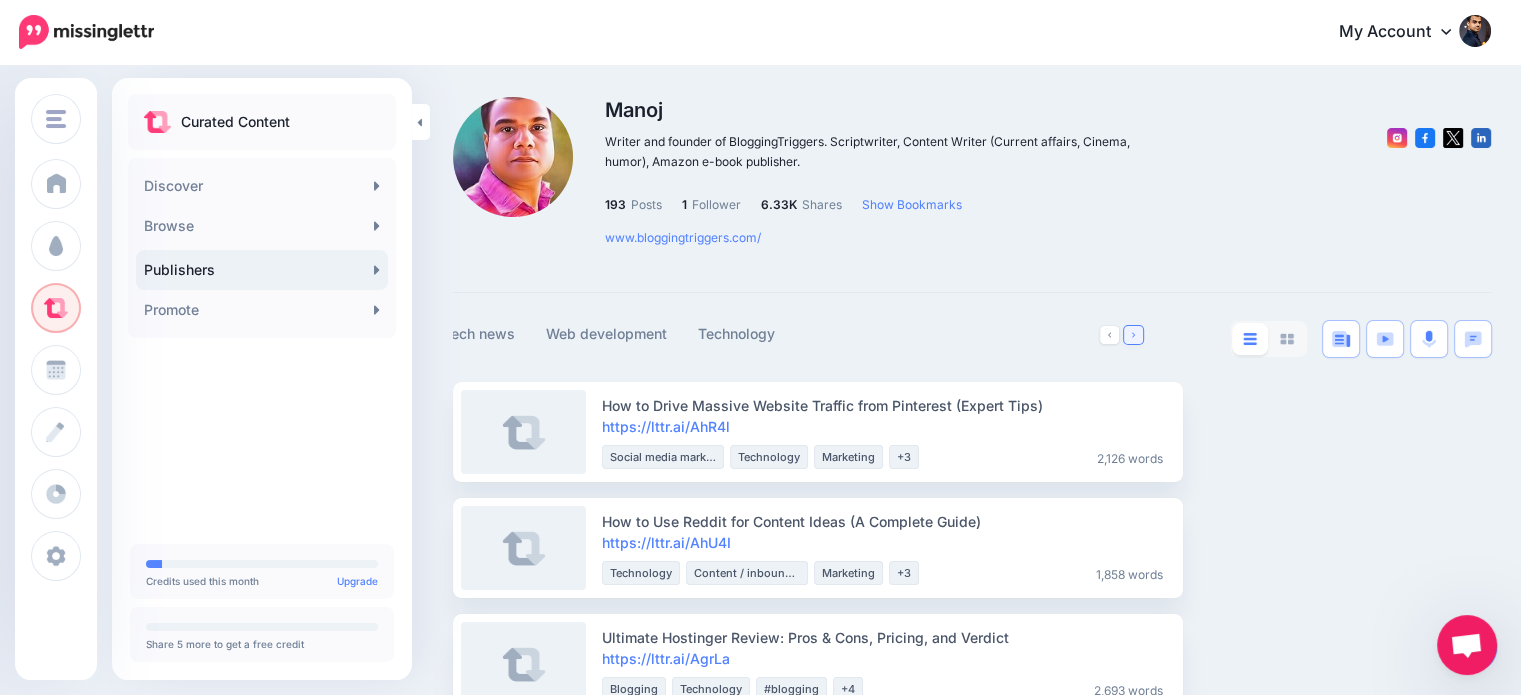 click 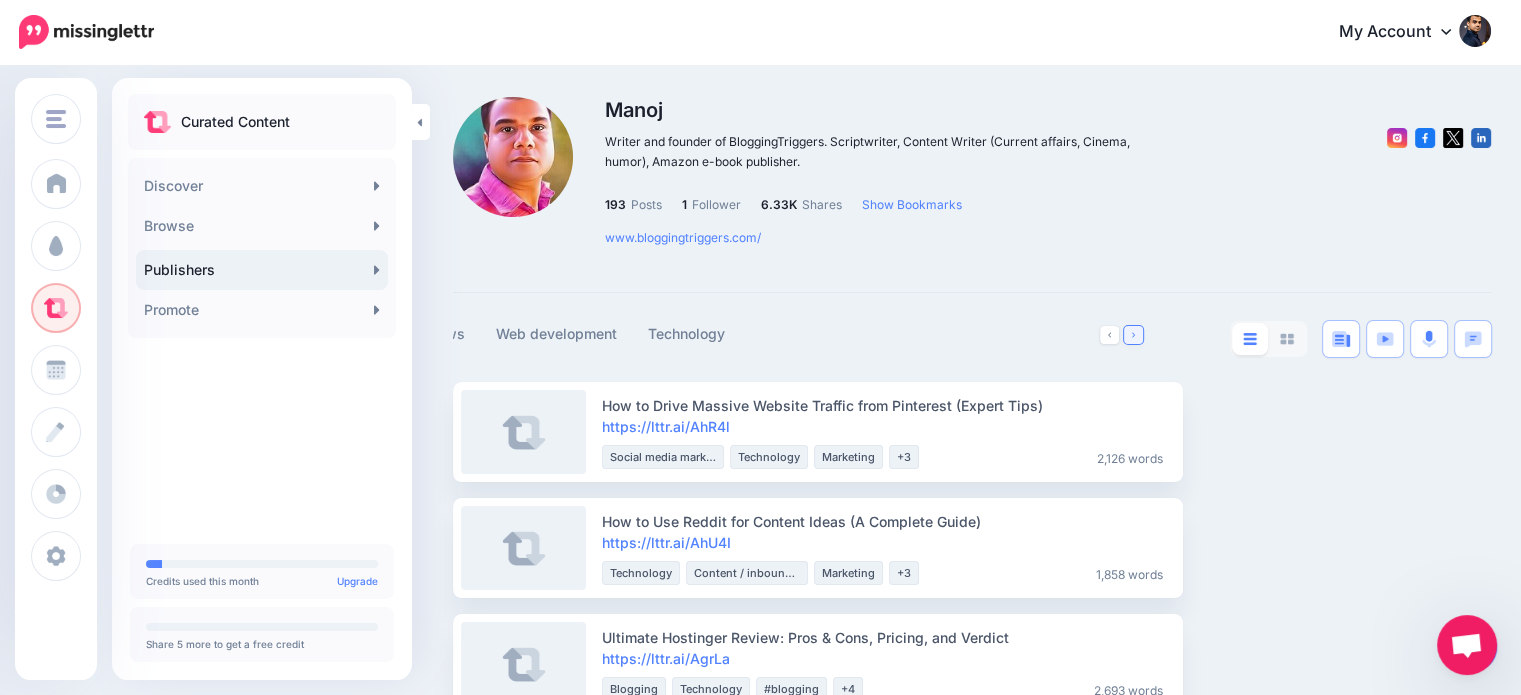 click 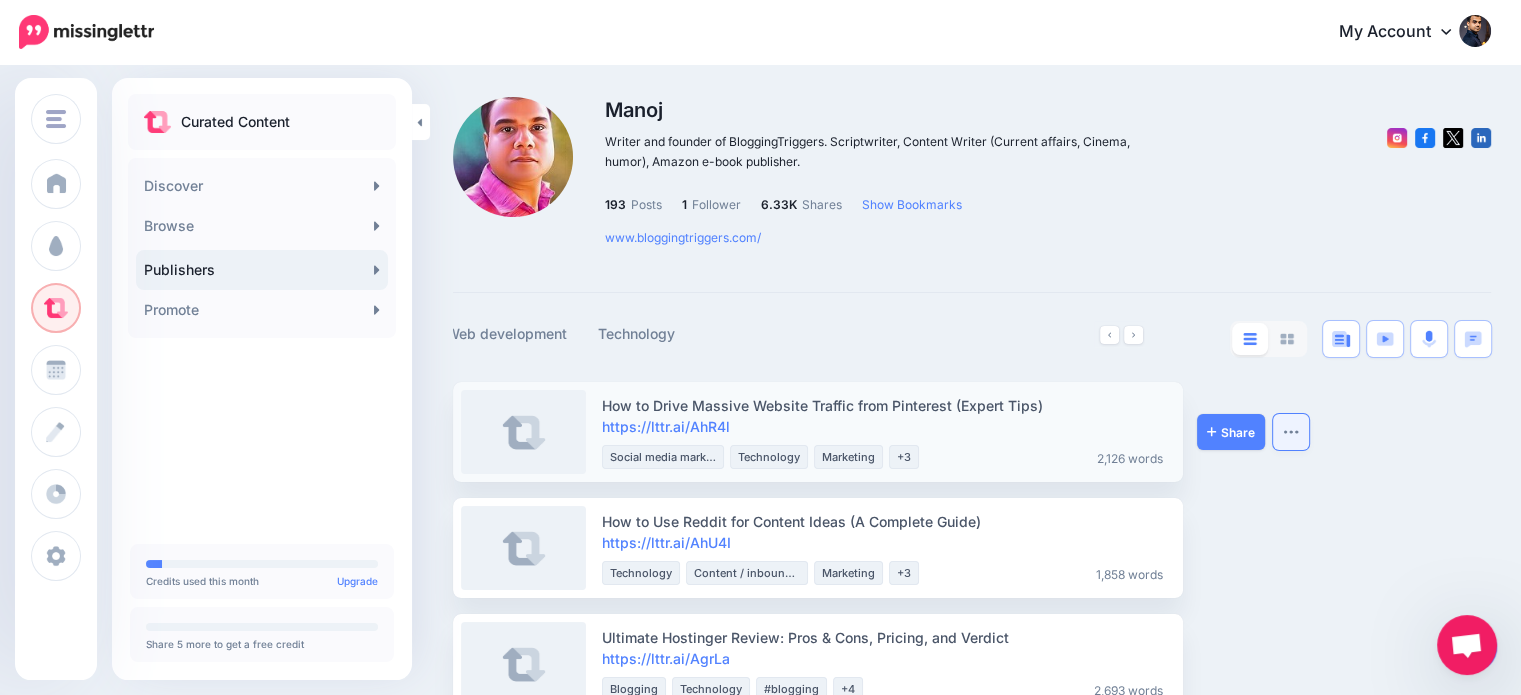 click at bounding box center (1291, 432) 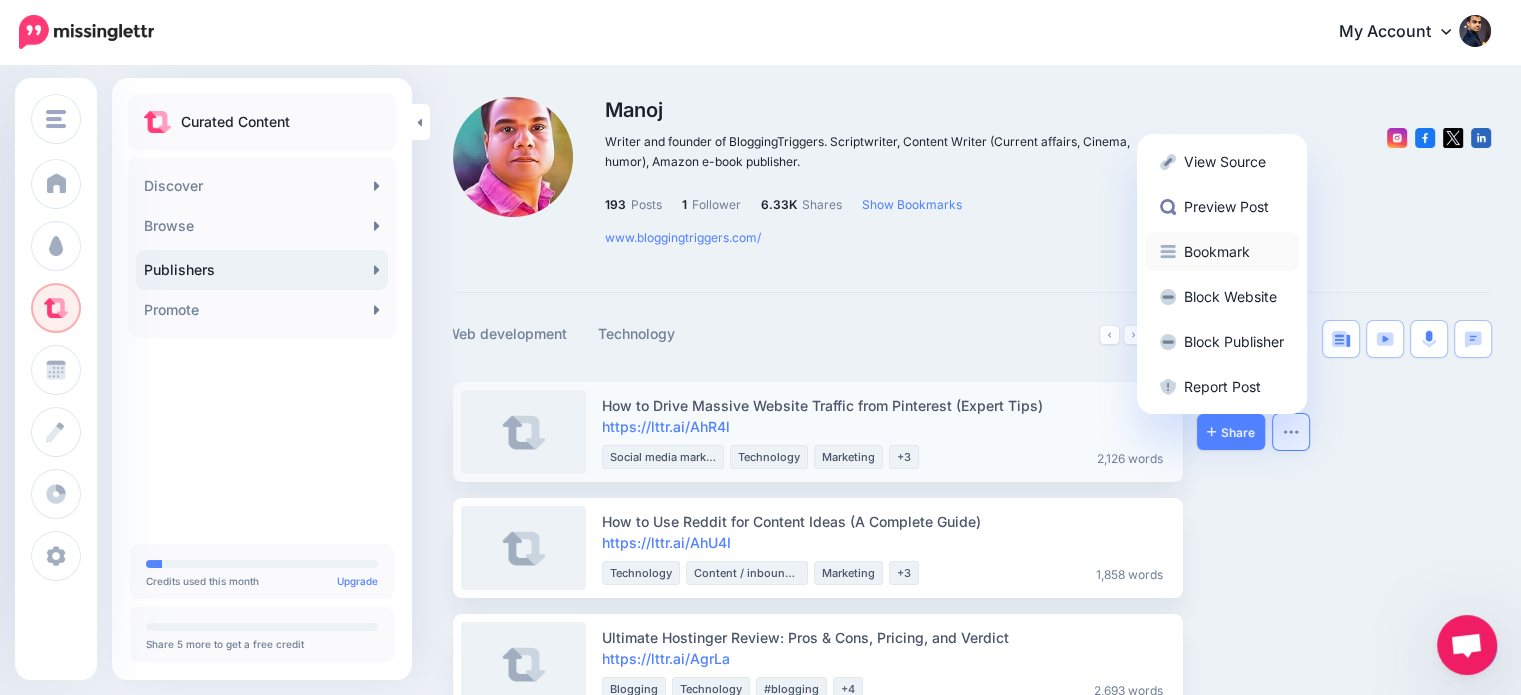 click on "Bookmark" at bounding box center (1222, 251) 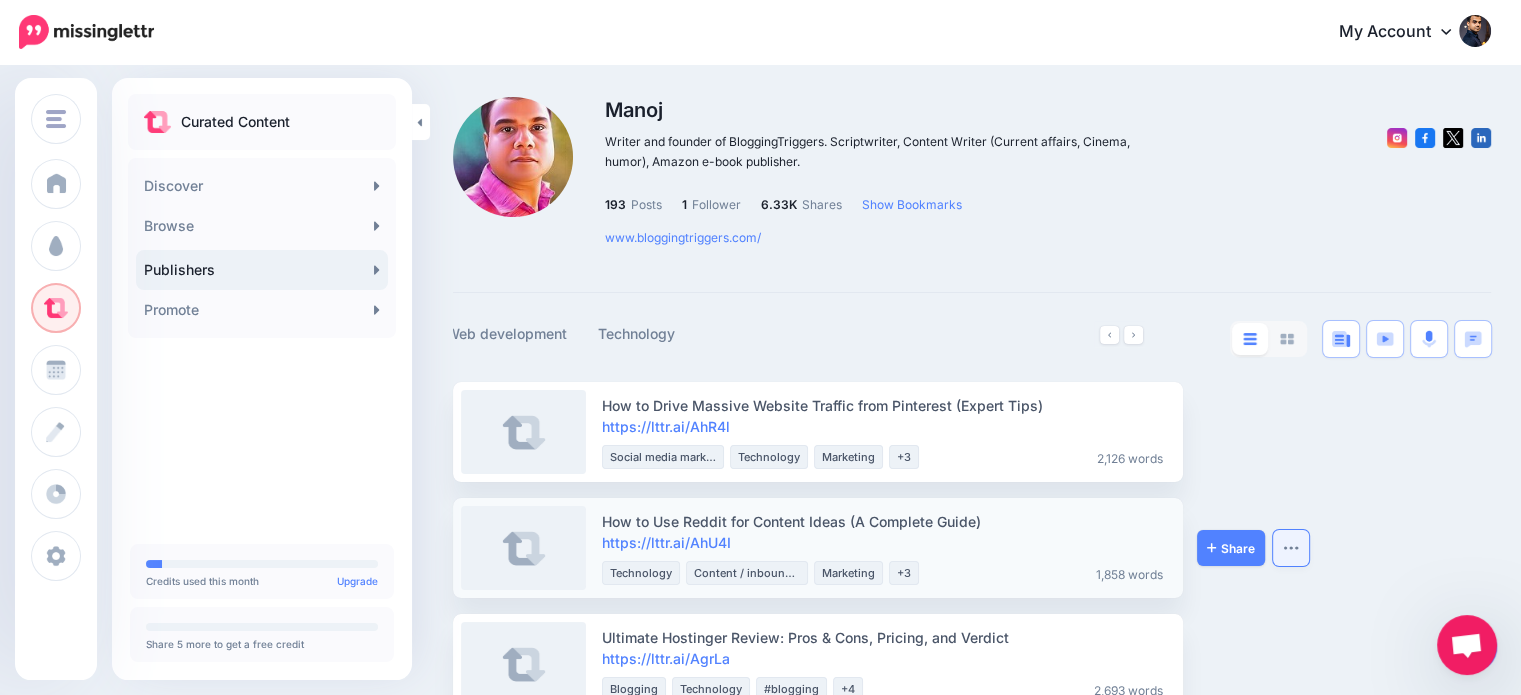 click at bounding box center [1291, 548] 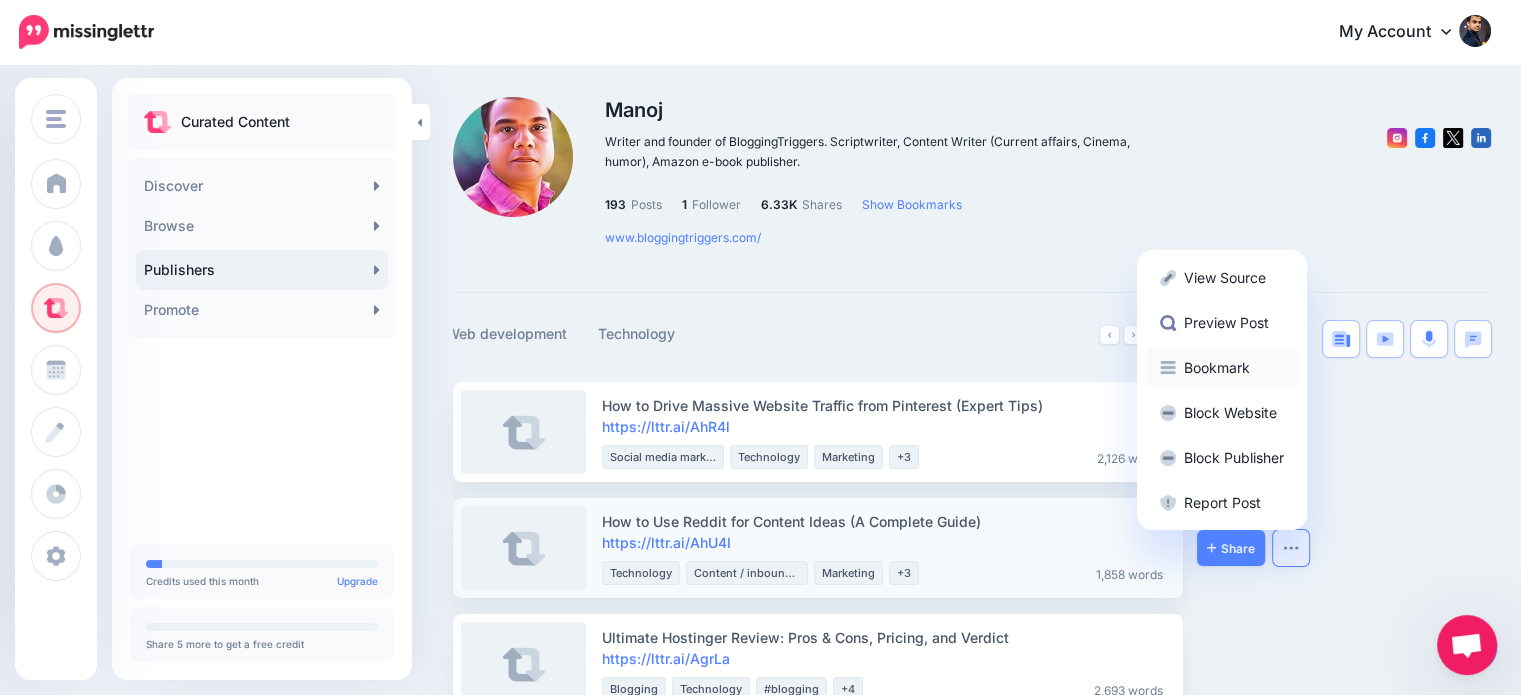 click on "Bookmark" at bounding box center [1222, 367] 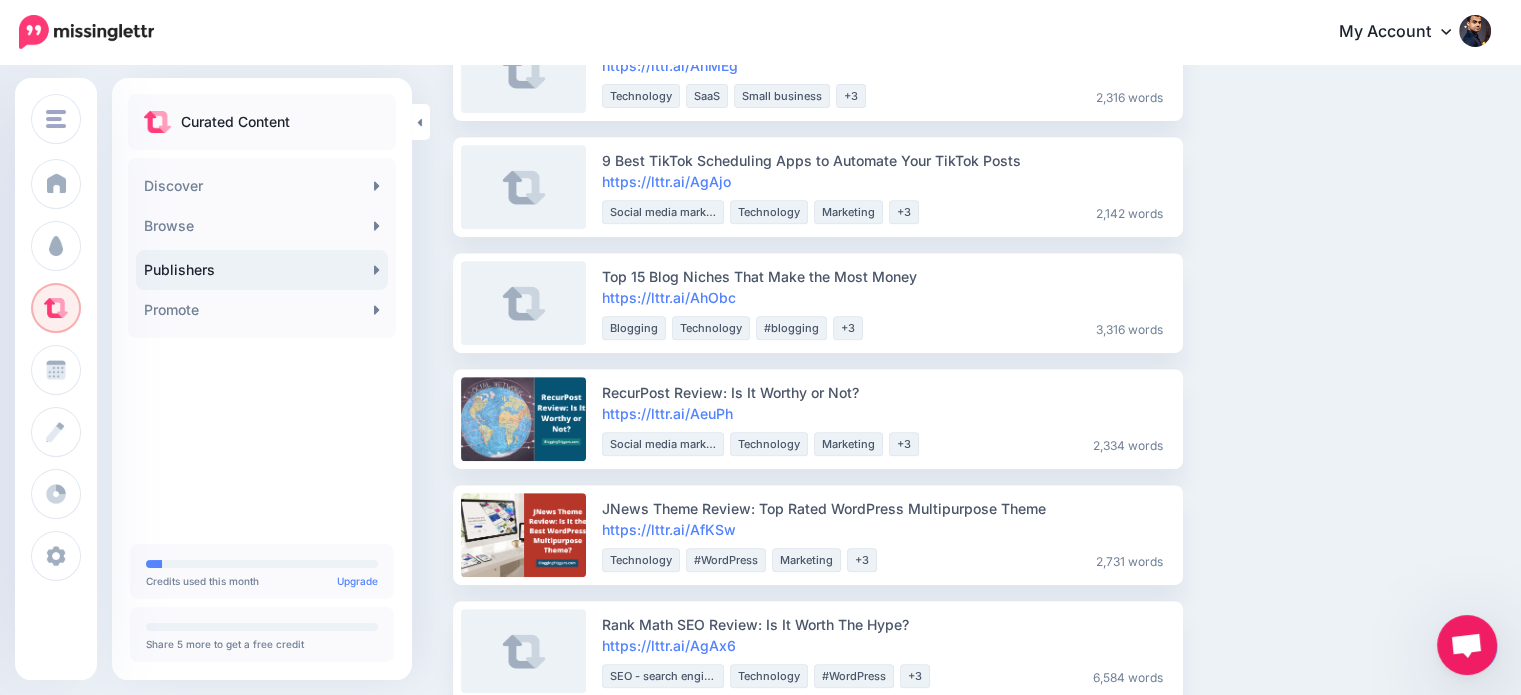 scroll, scrollTop: 829, scrollLeft: 0, axis: vertical 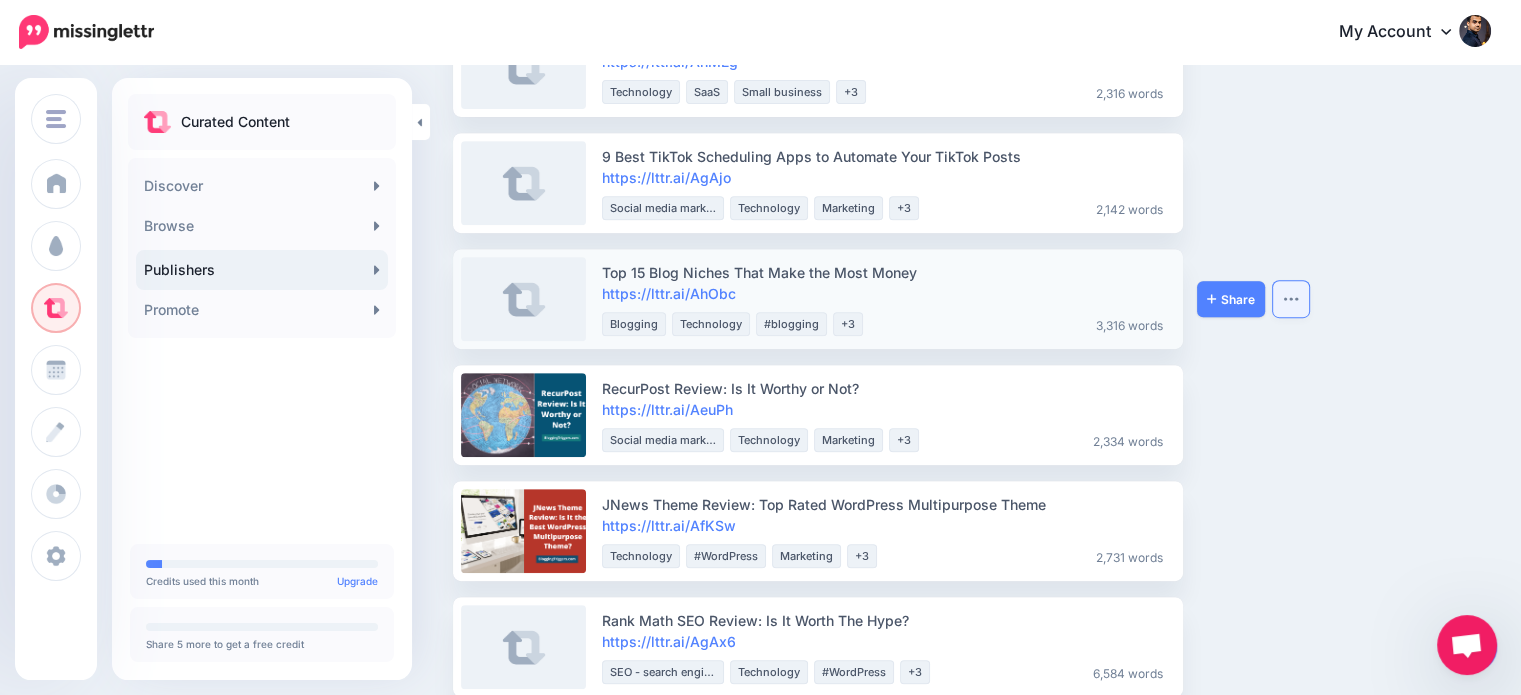 click at bounding box center [1291, 299] 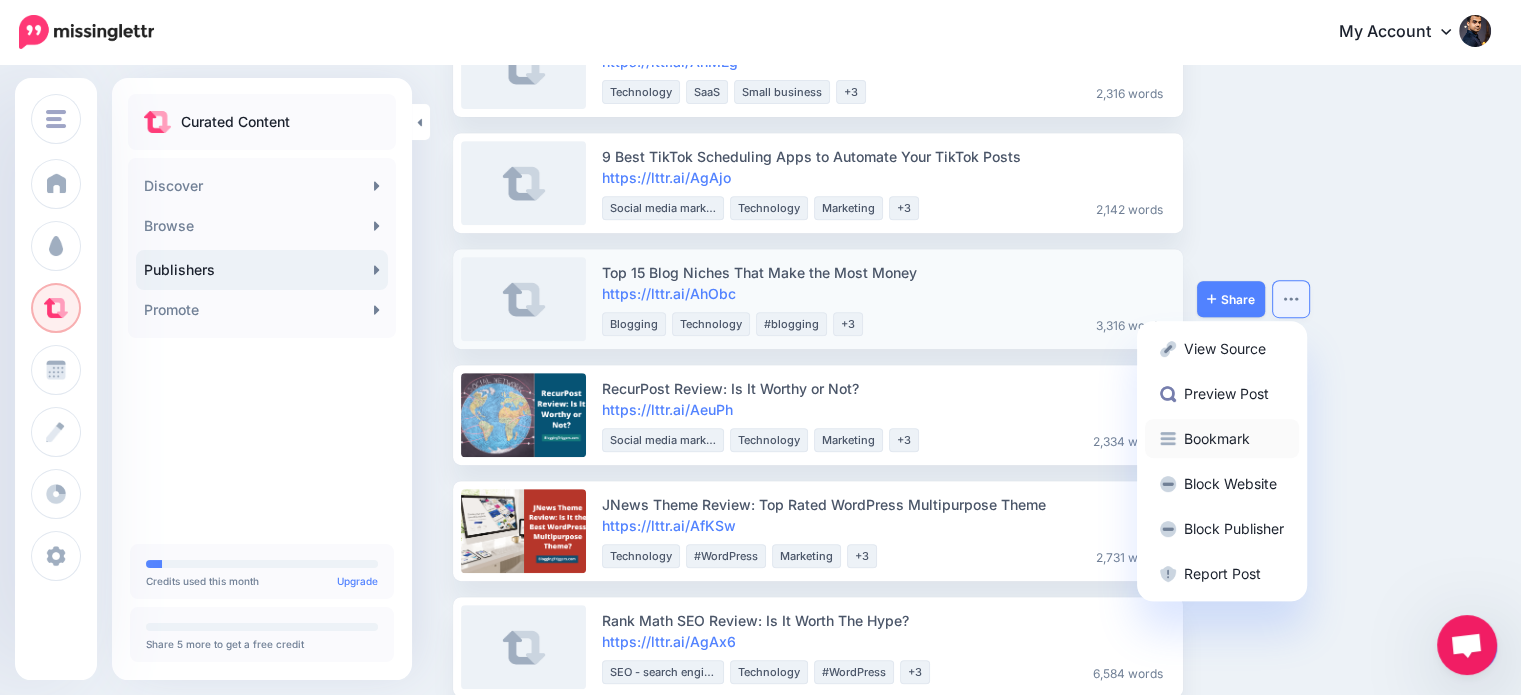 click on "Bookmark" at bounding box center (1222, 438) 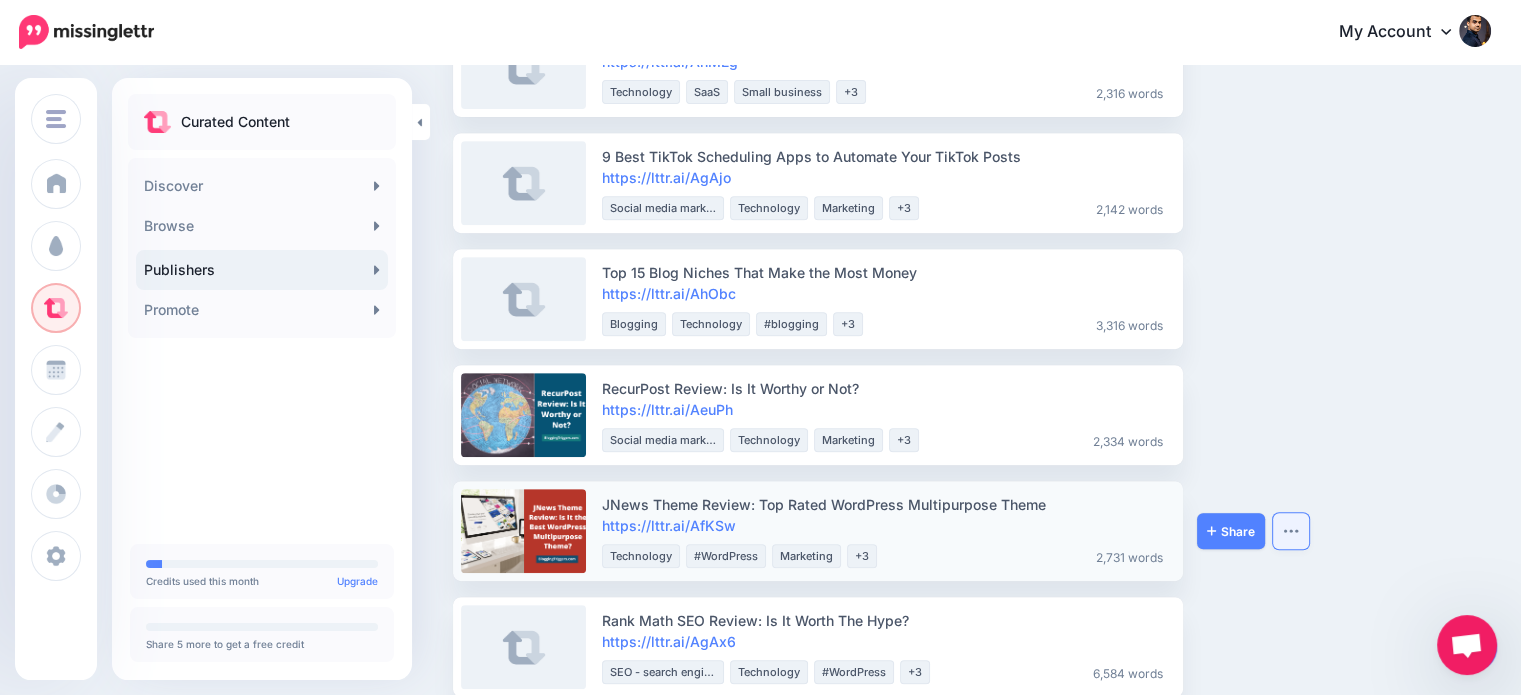 click at bounding box center (1291, 531) 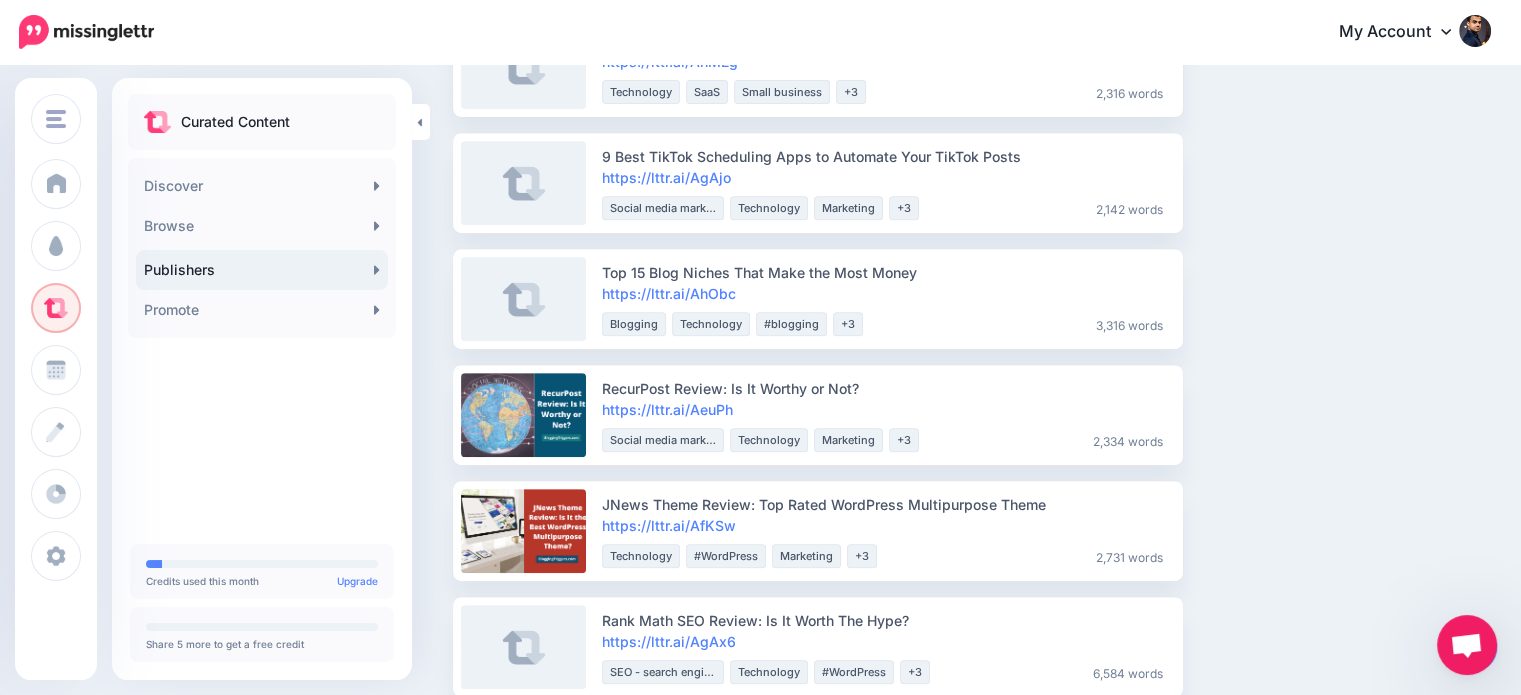 click on "How to Drive Massive Website Traffic from Pinterest (Expert Tips)
https://lttr.ai/AhR4l
Social media marketing
Technology" at bounding box center [972, 937] 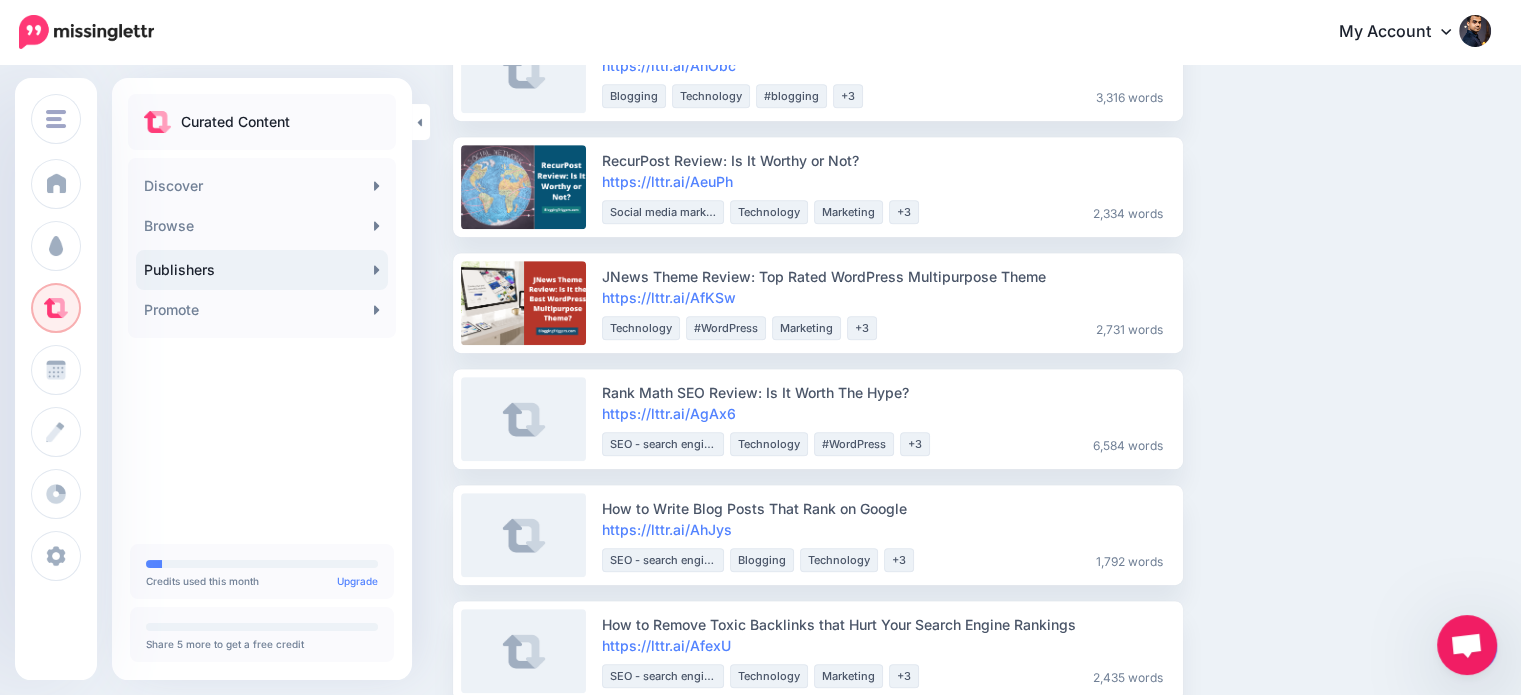 scroll, scrollTop: 1216, scrollLeft: 0, axis: vertical 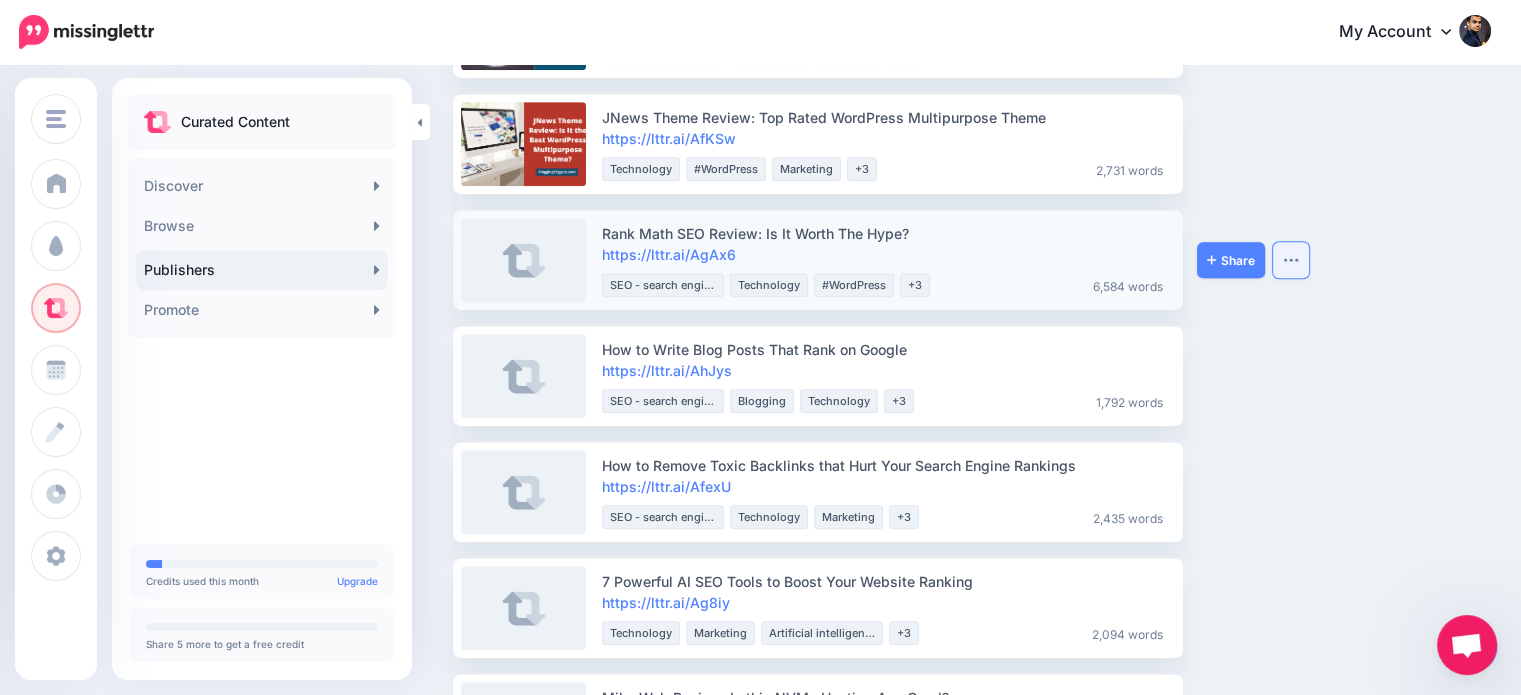 click at bounding box center [1291, 260] 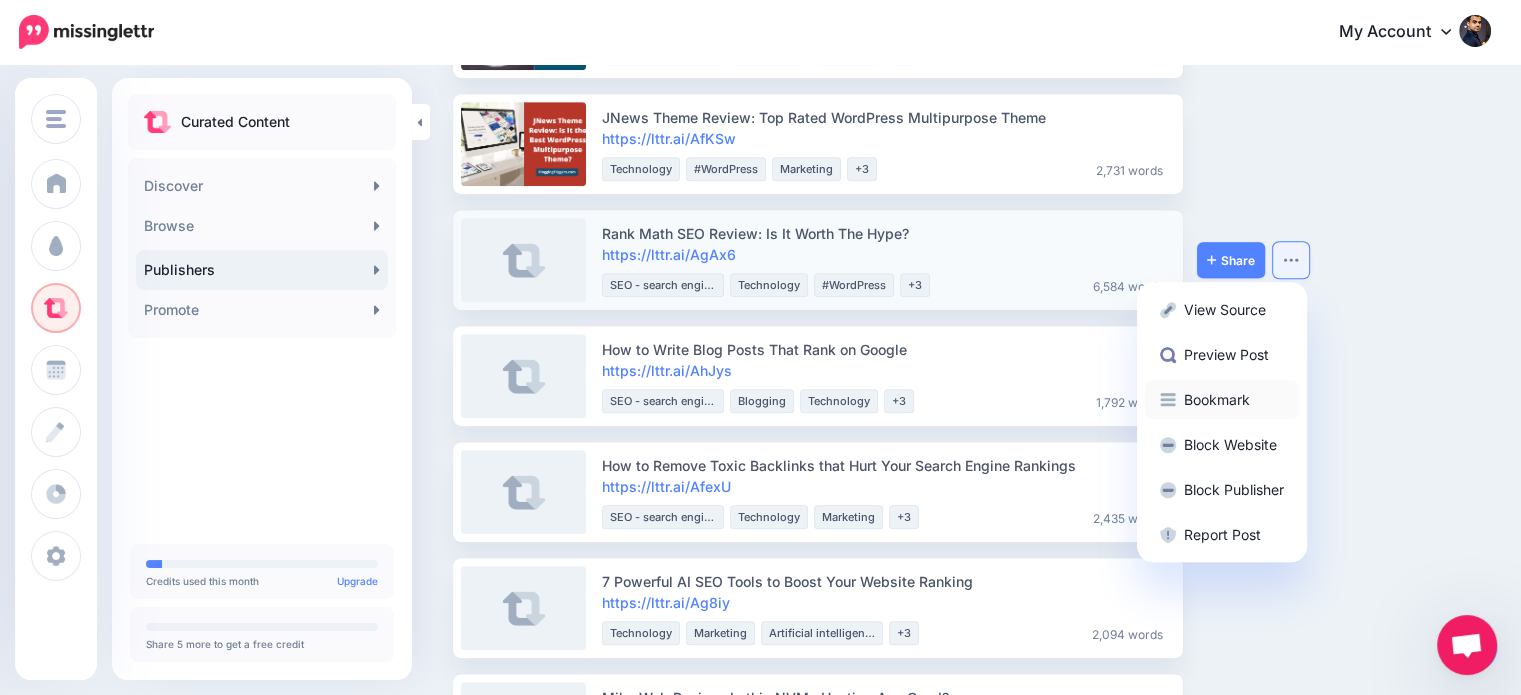click on "Bookmark" at bounding box center (1222, 399) 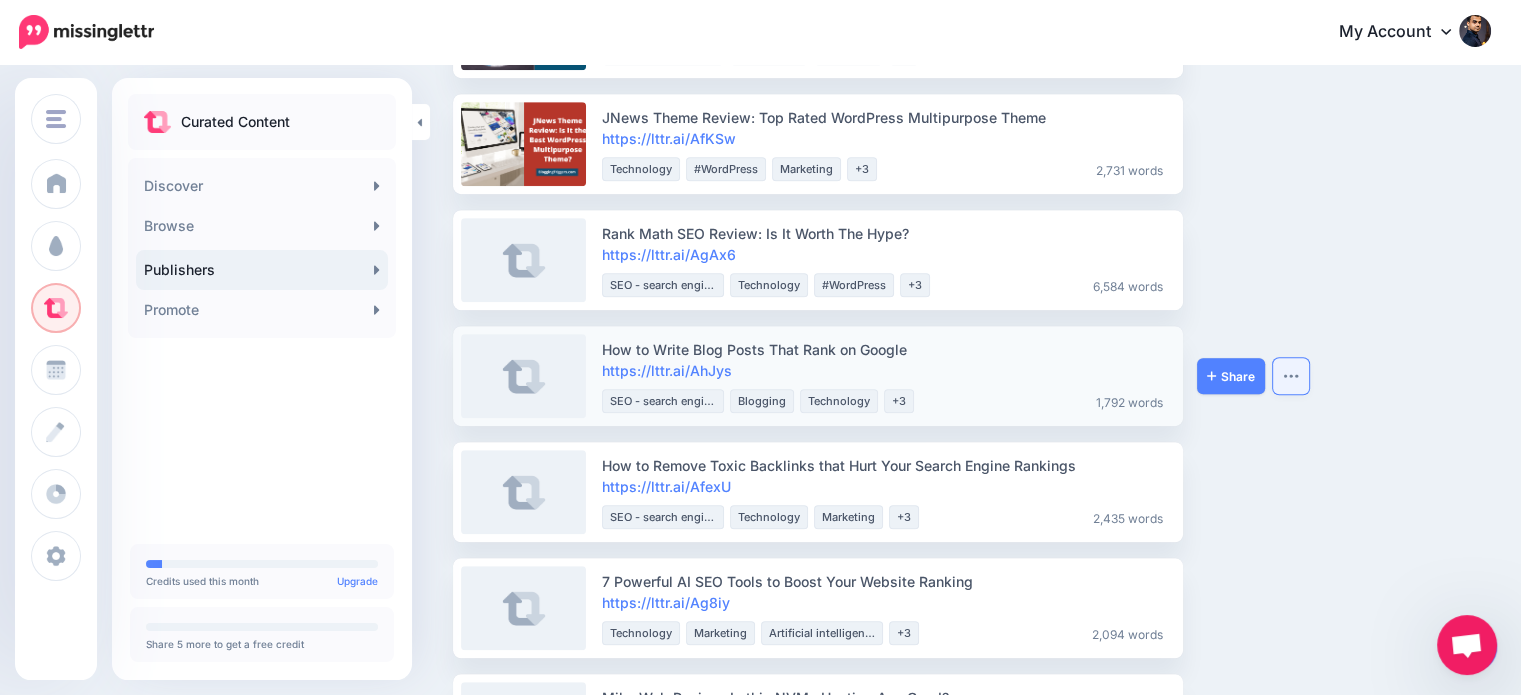 click at bounding box center [1291, 376] 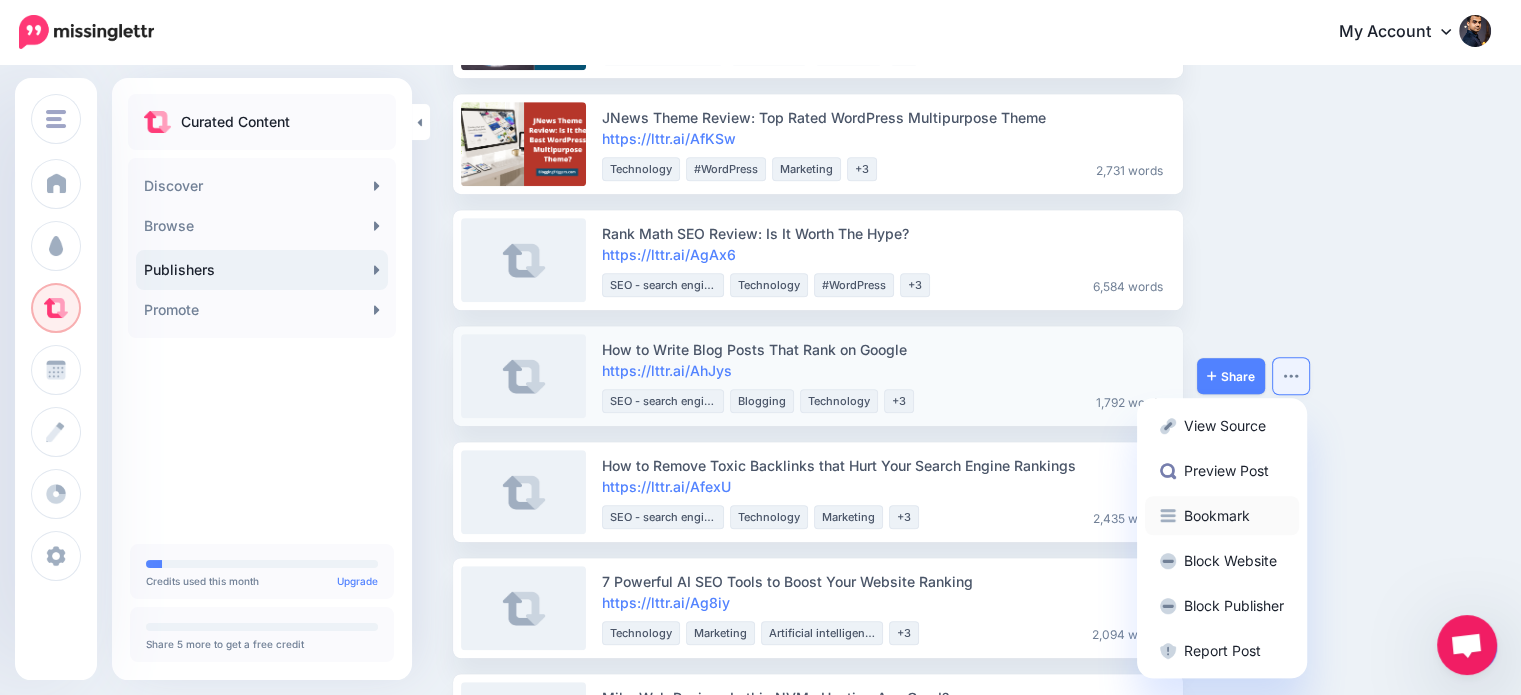 click on "Bookmark" at bounding box center [1222, 515] 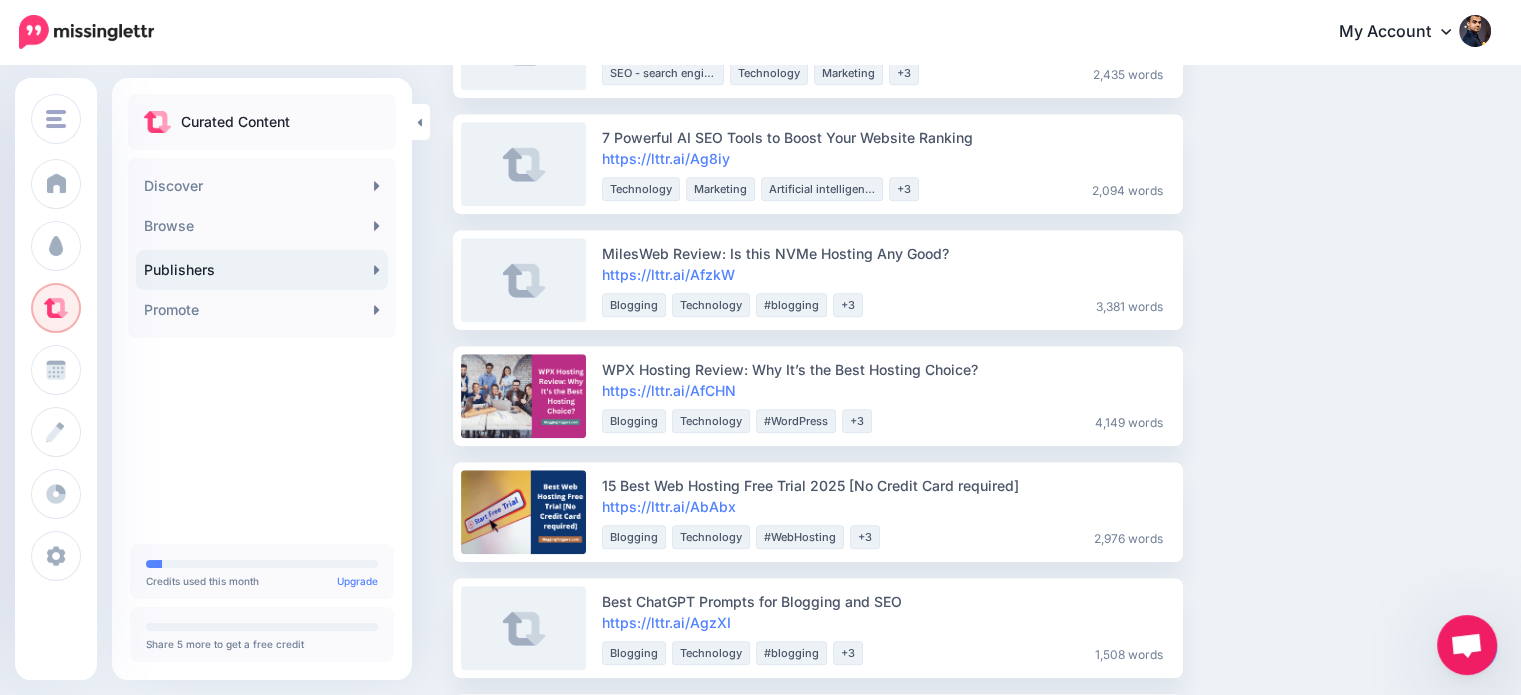 scroll, scrollTop: 1668, scrollLeft: 0, axis: vertical 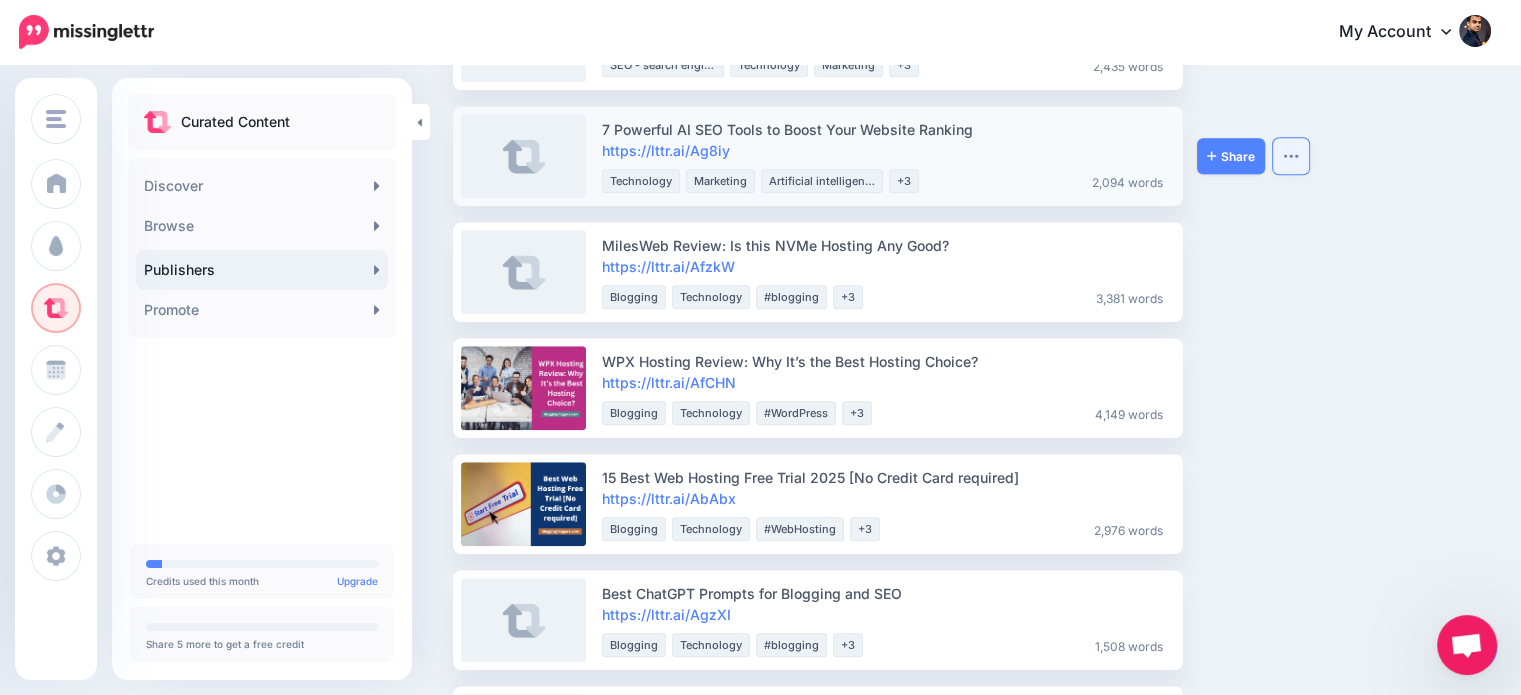click at bounding box center [1291, 156] 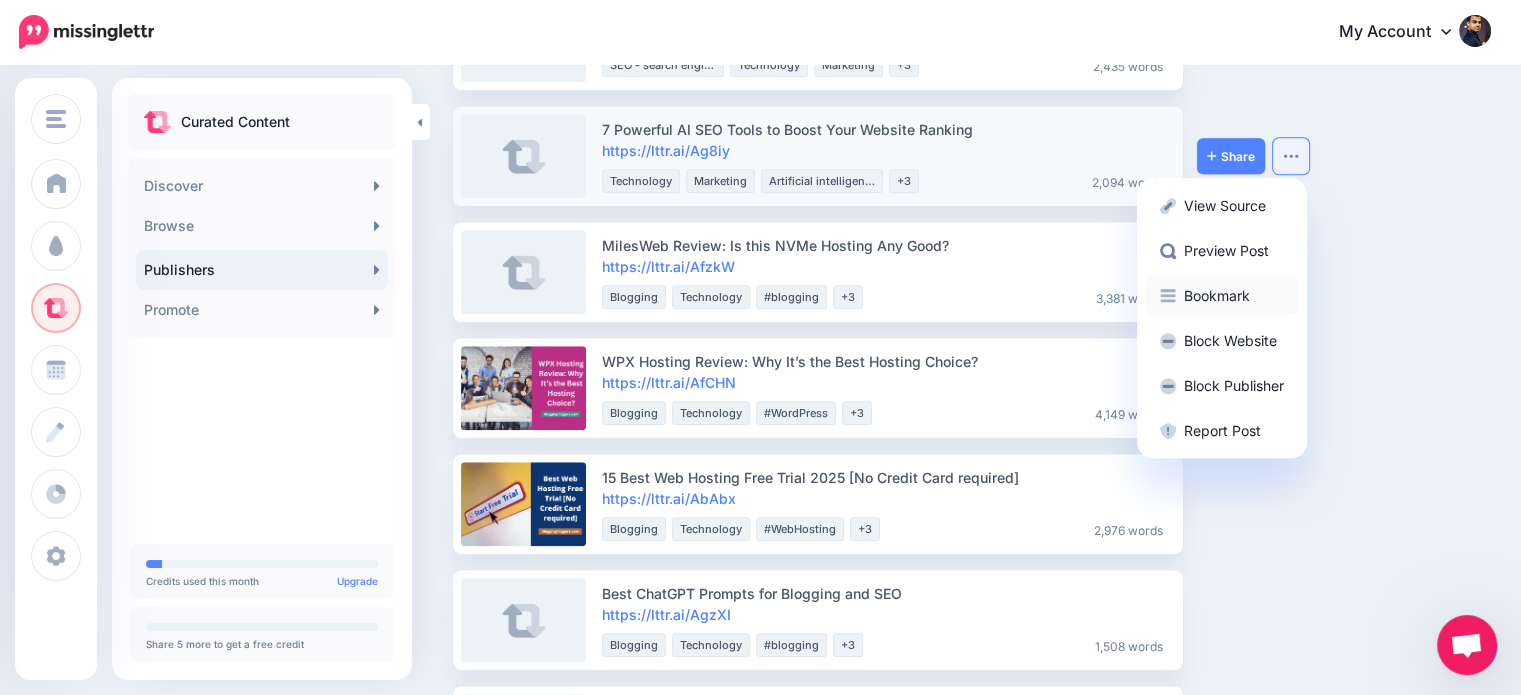 click on "Bookmark" at bounding box center (1222, 295) 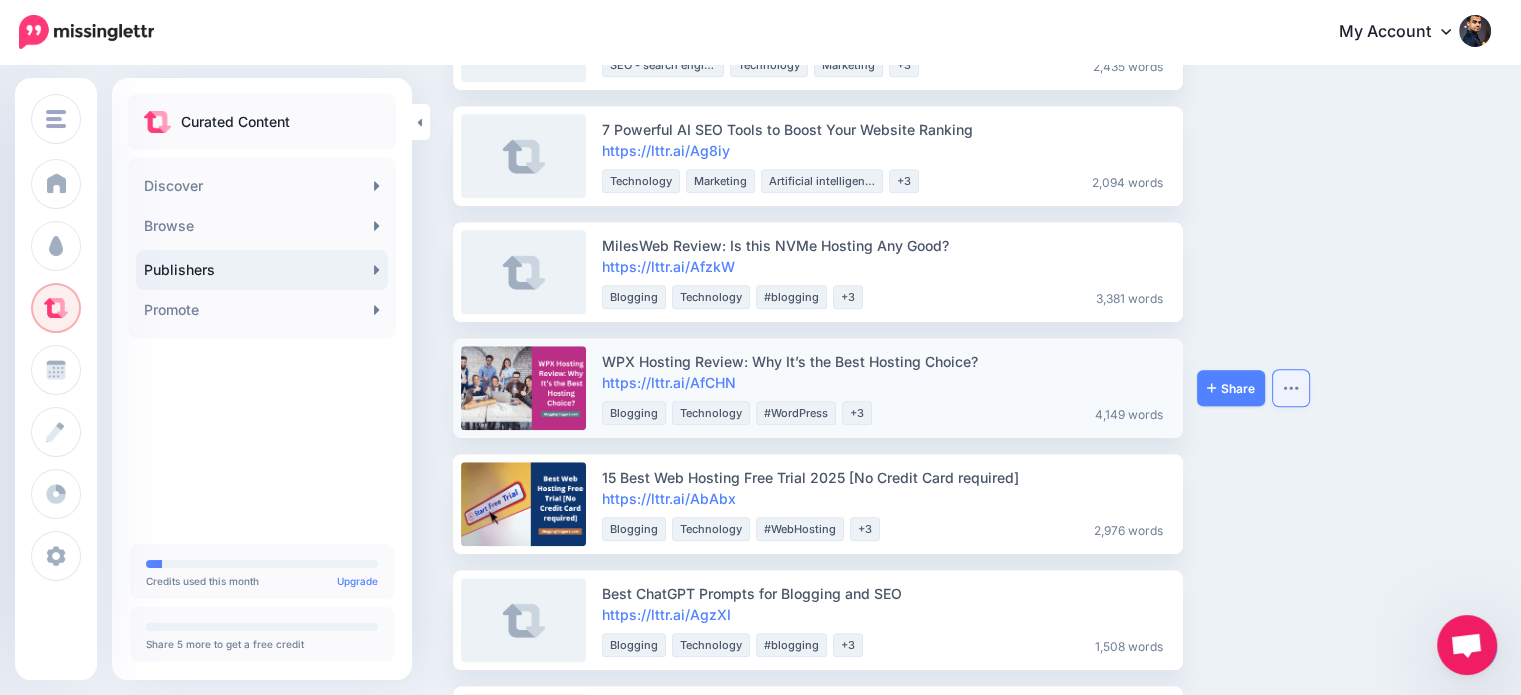 click at bounding box center (1291, 388) 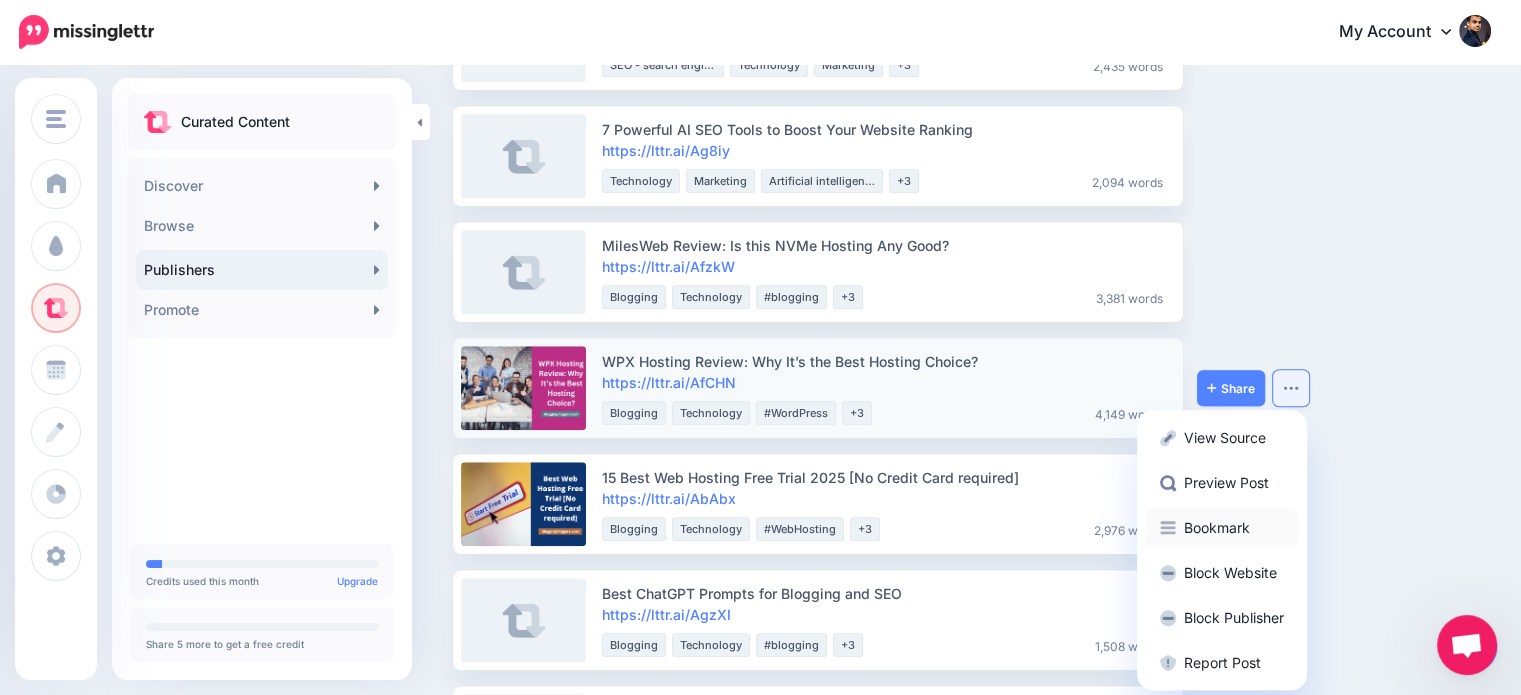 click on "Bookmark" at bounding box center [1222, 527] 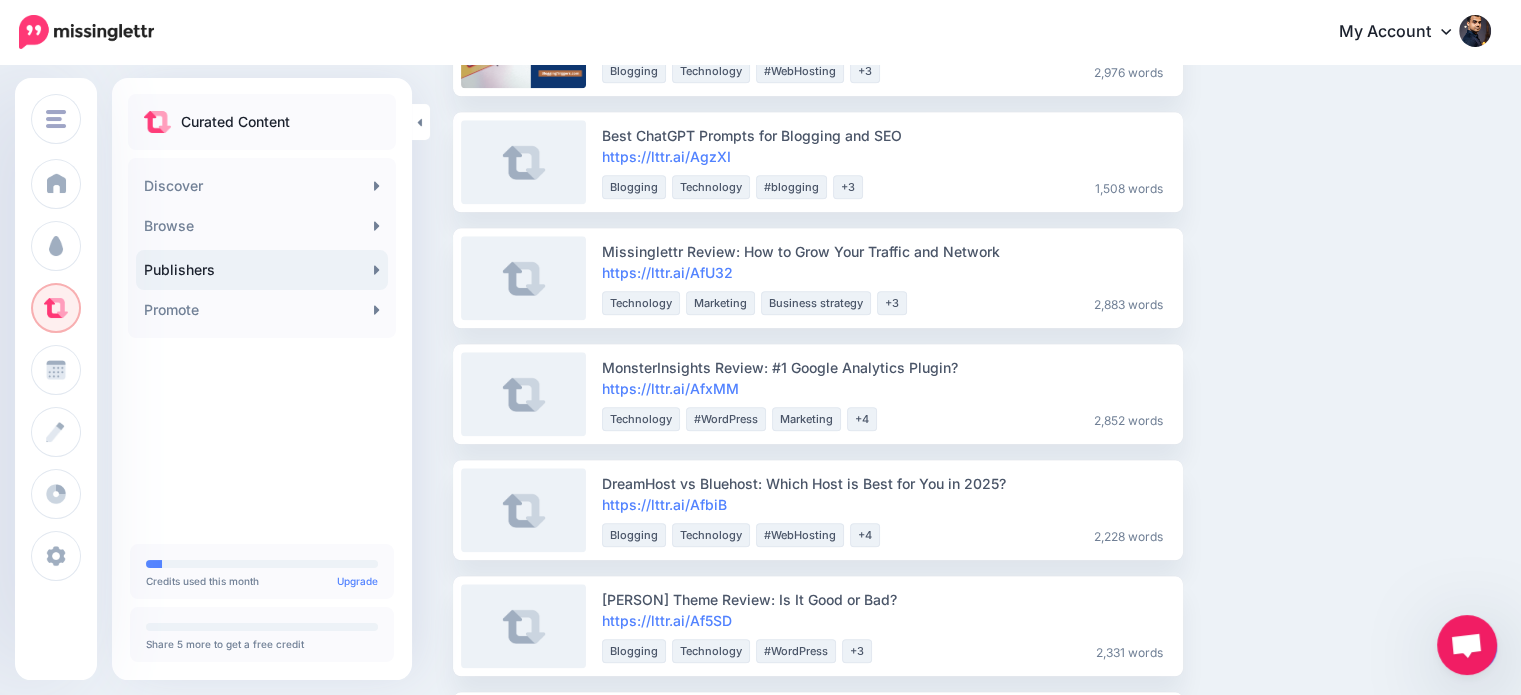scroll, scrollTop: 2146, scrollLeft: 0, axis: vertical 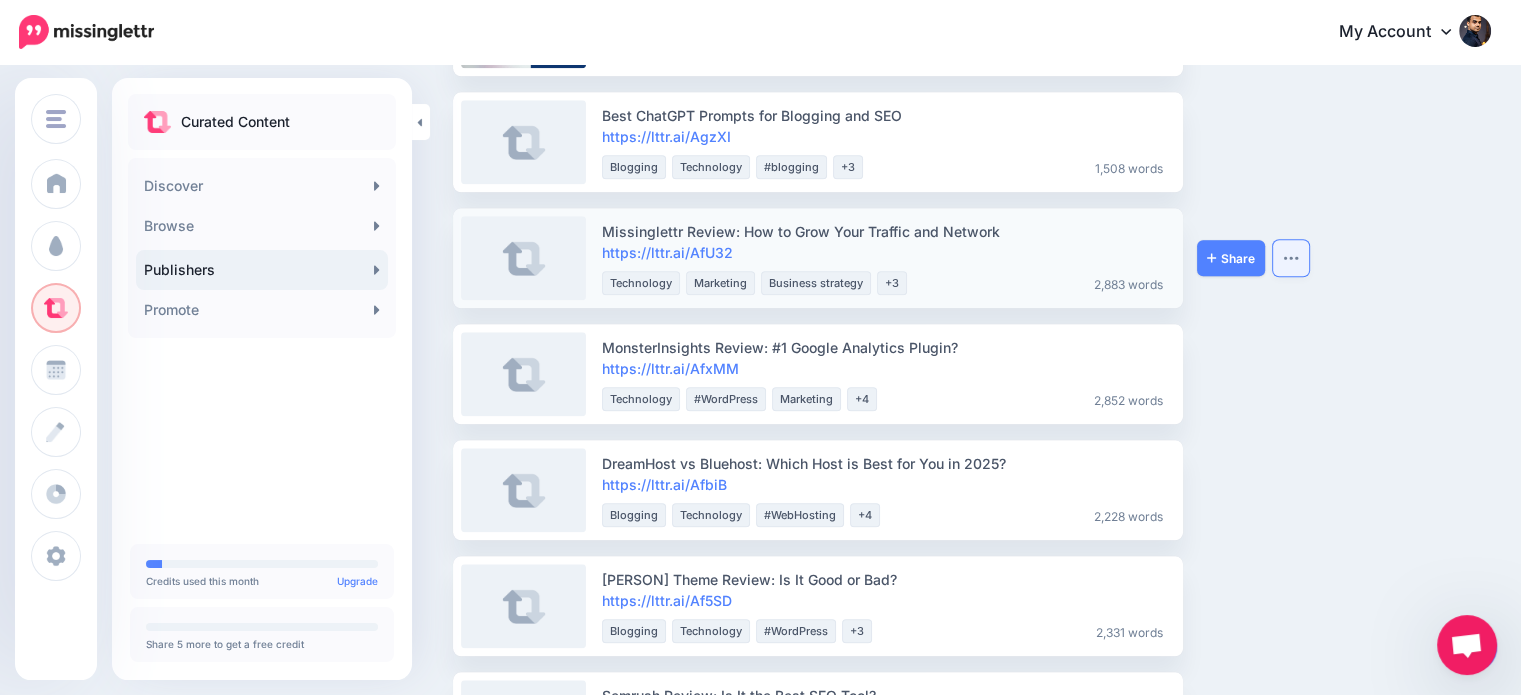 click at bounding box center (1291, 258) 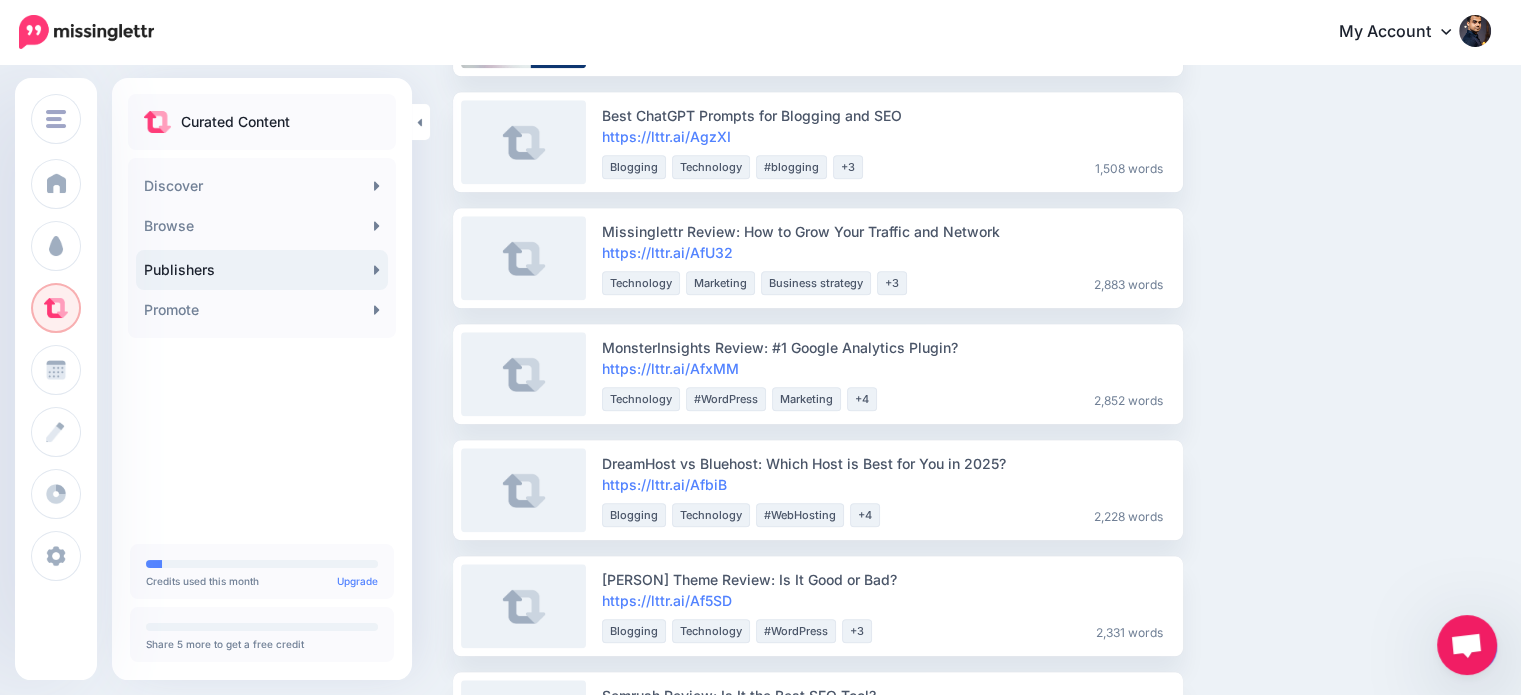 click on "How to Drive Massive Website Traffic from Pinterest (Expert Tips)
https://lttr.ai/AhR4l
Social media marketing
Technology" at bounding box center [972, -380] 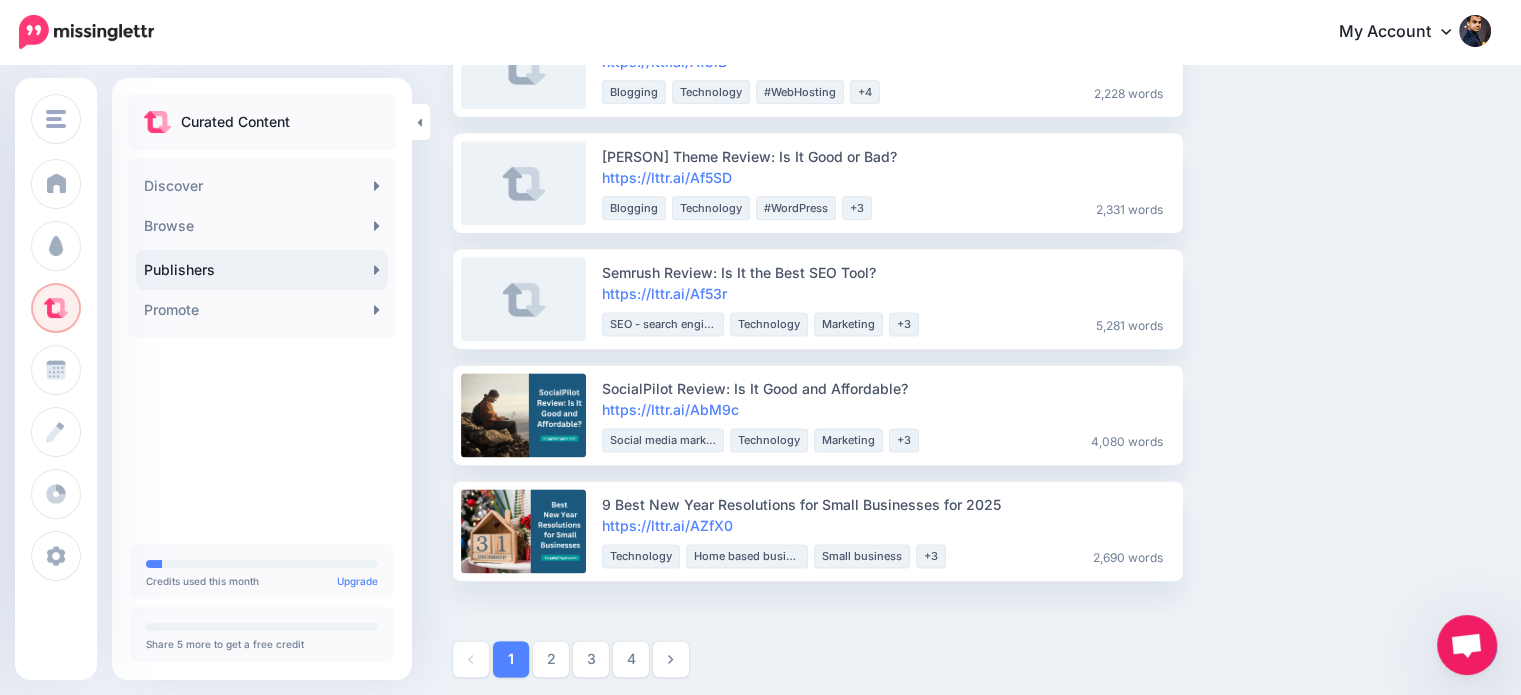 scroll, scrollTop: 2577, scrollLeft: 0, axis: vertical 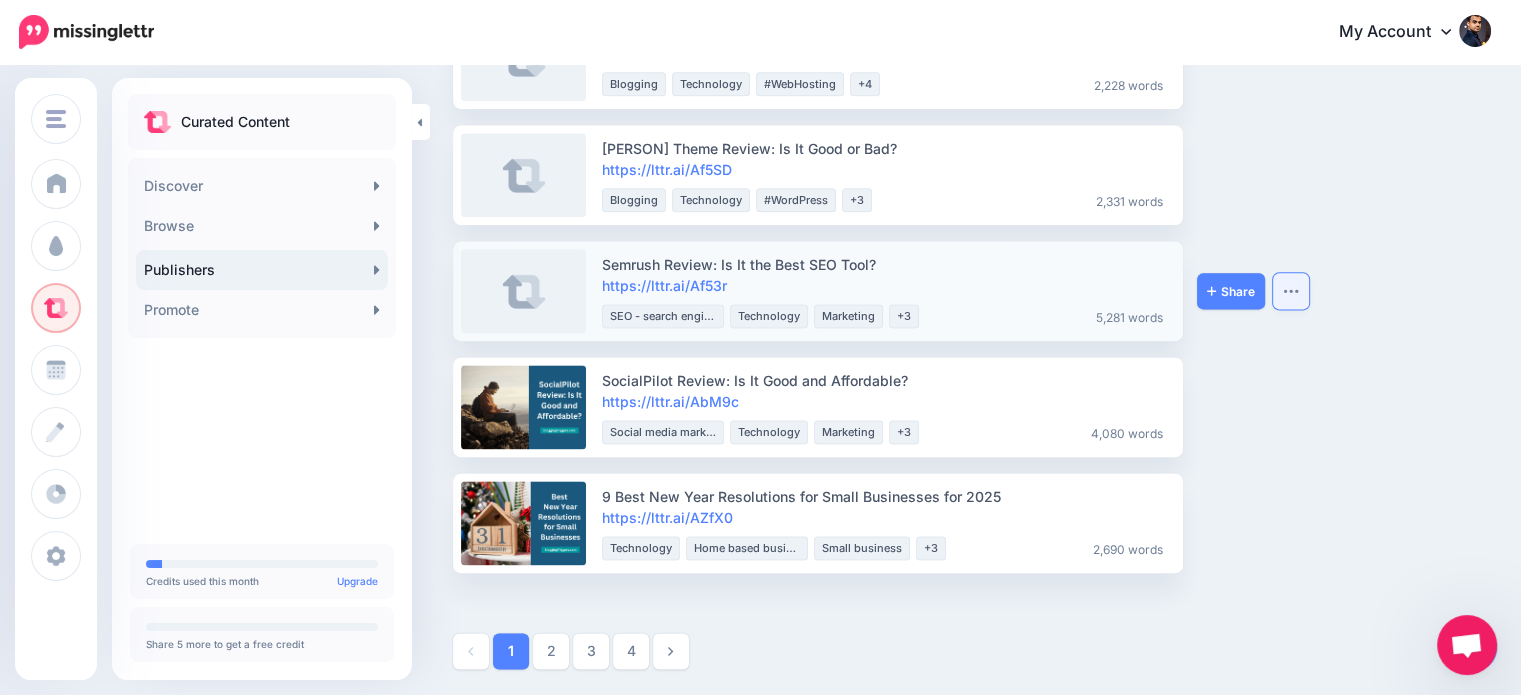 click at bounding box center [1291, 291] 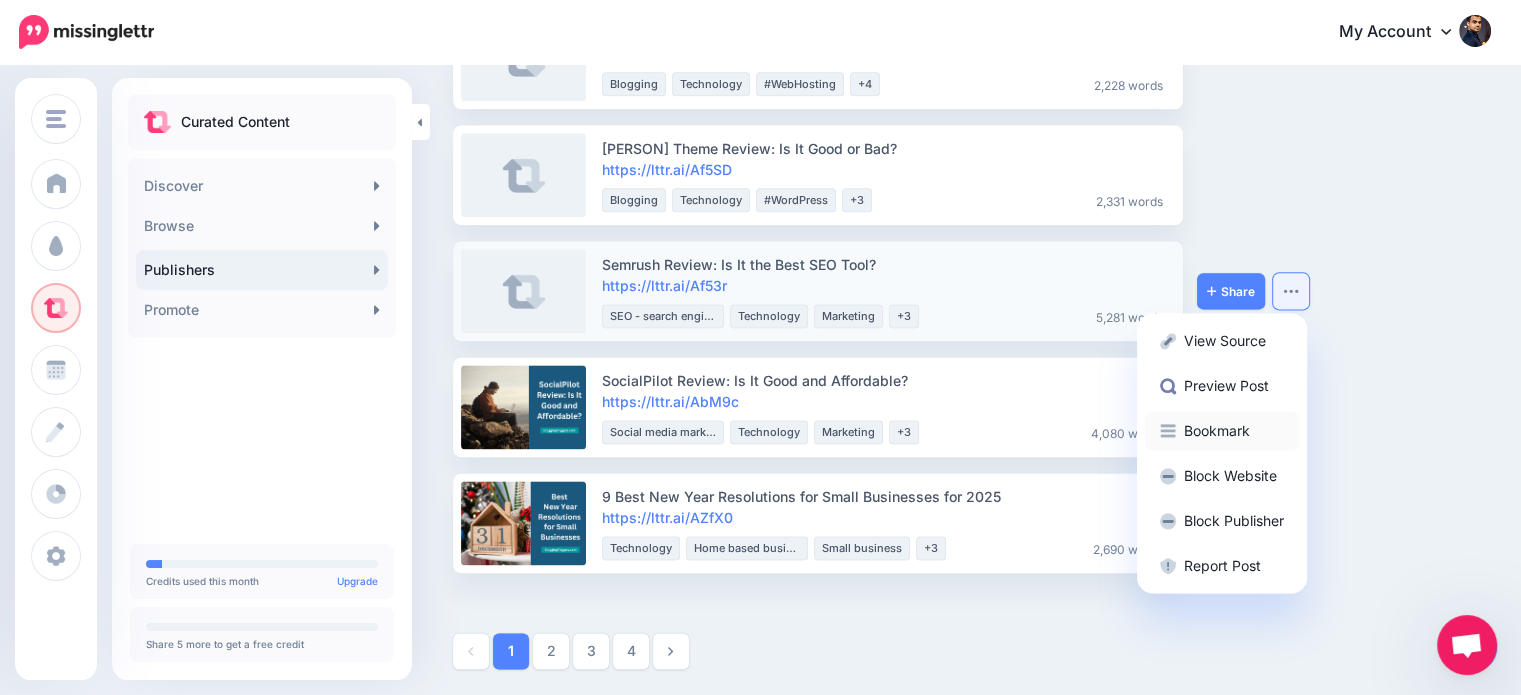 click on "Bookmark" at bounding box center [1222, 430] 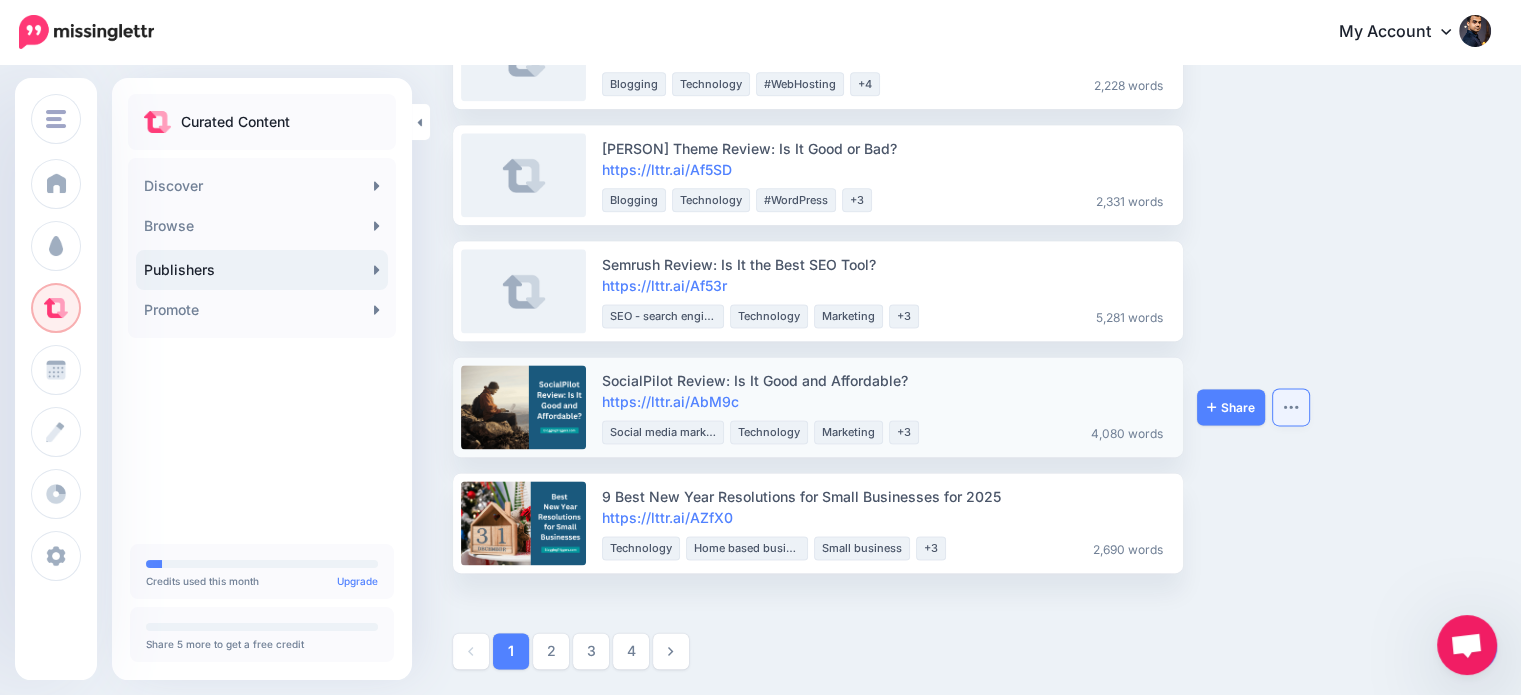 click at bounding box center [1291, 407] 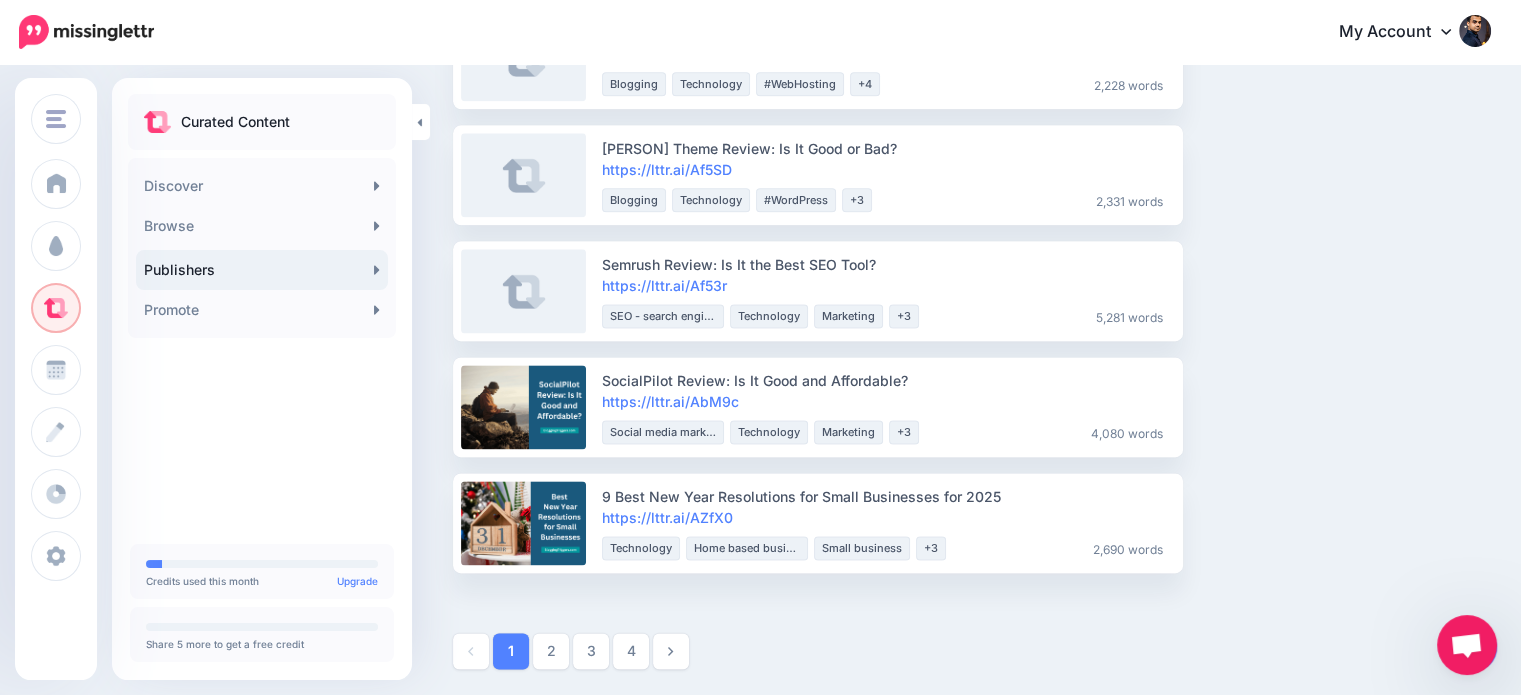 click on "How to Drive Massive Website Traffic from Pinterest (Expert Tips)
https://lttr.ai/AhR4l
Social media marketing
Technology" at bounding box center (972, -811) 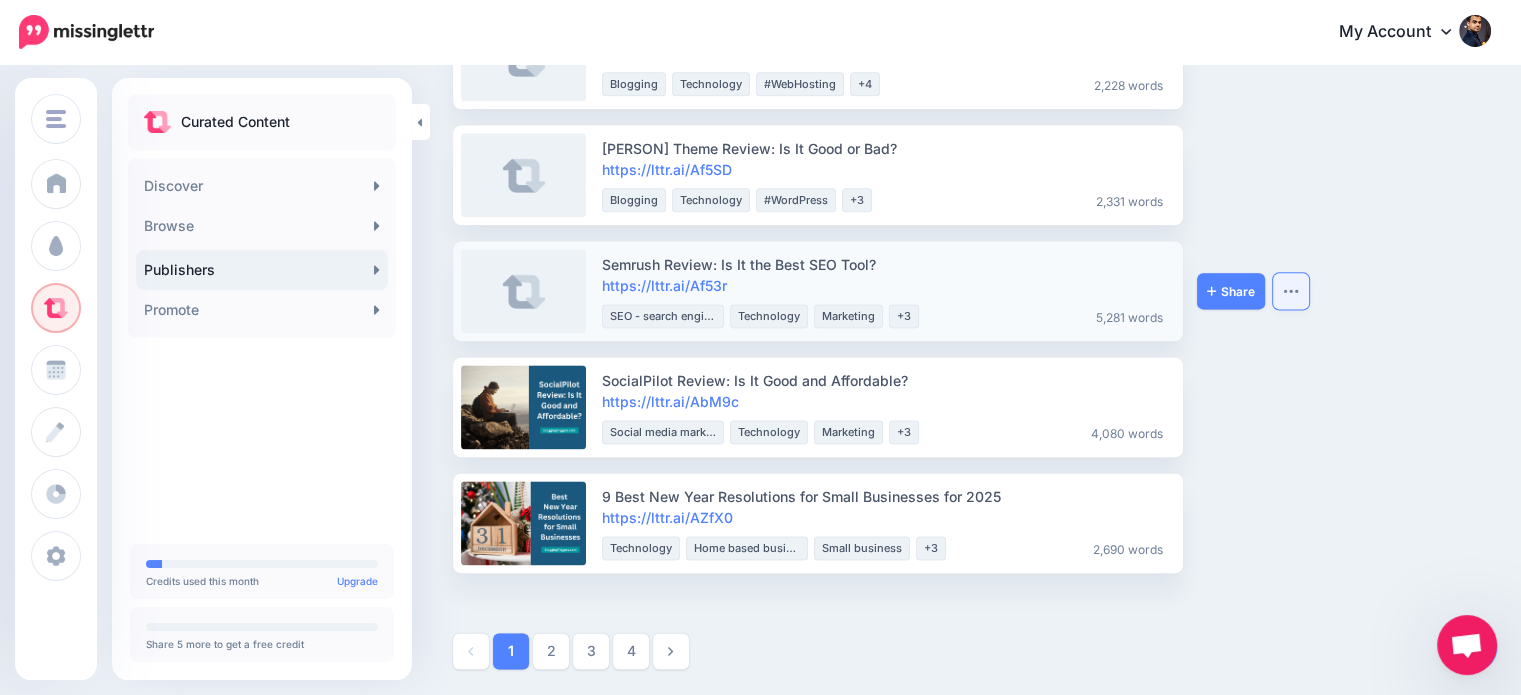 click at bounding box center (1291, 291) 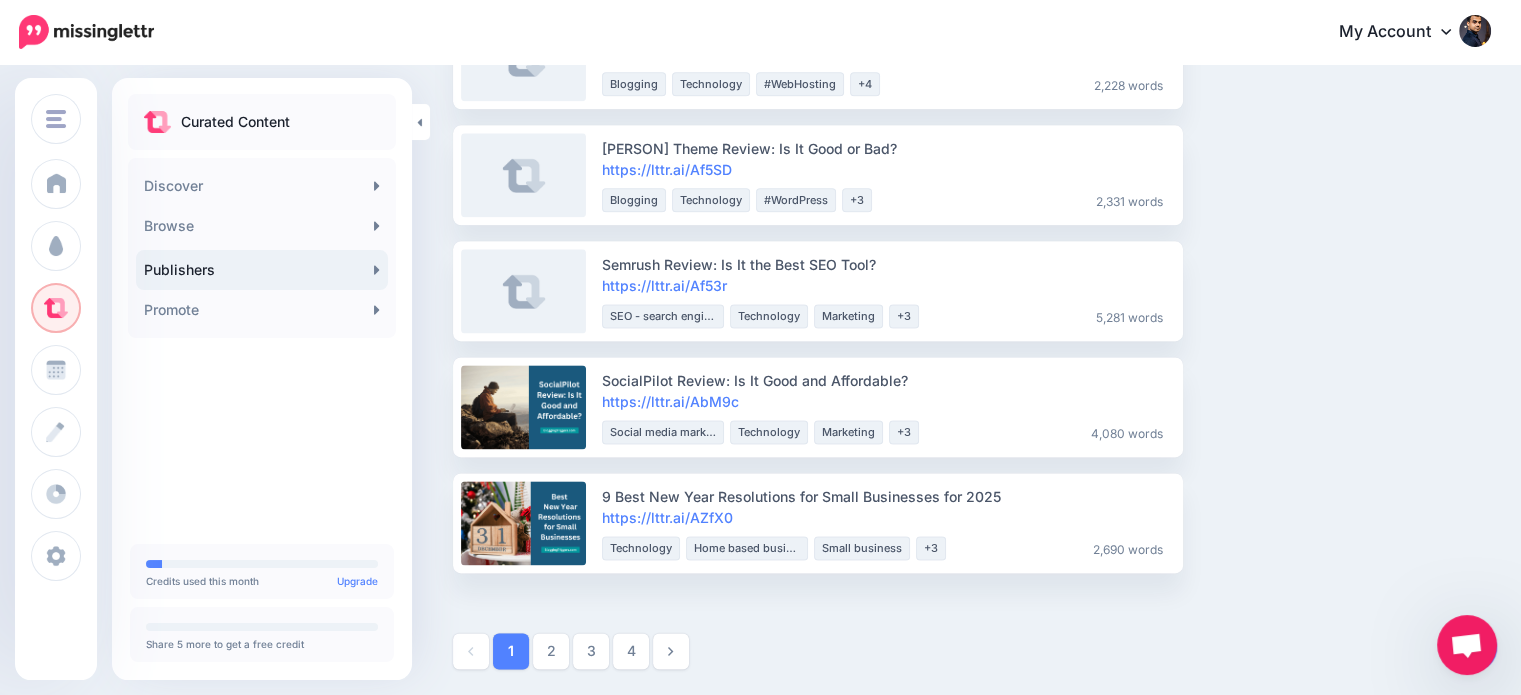 click on "How to Drive Massive Website Traffic from Pinterest (Expert Tips)
https://lttr.ai/AhR4l
Social media marketing
Technology" at bounding box center [972, -811] 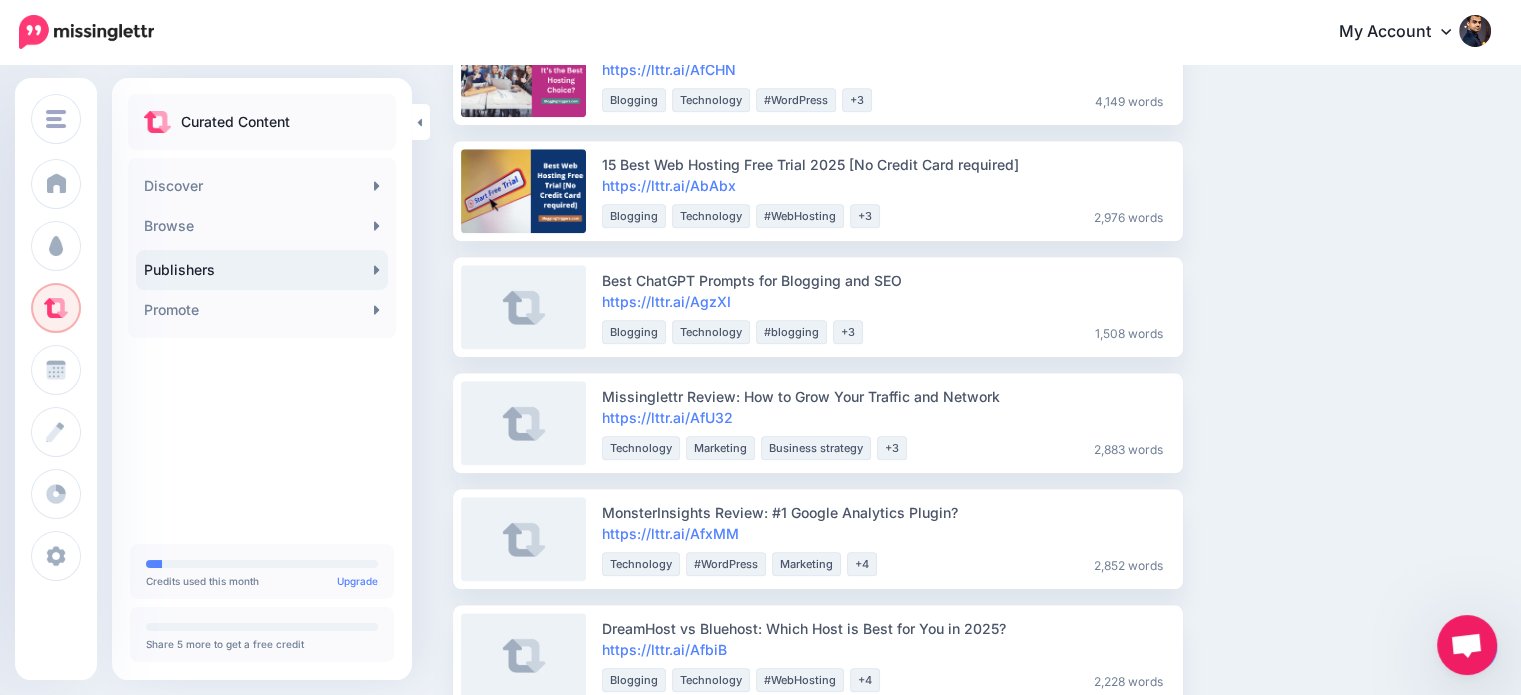 scroll, scrollTop: 2580, scrollLeft: 0, axis: vertical 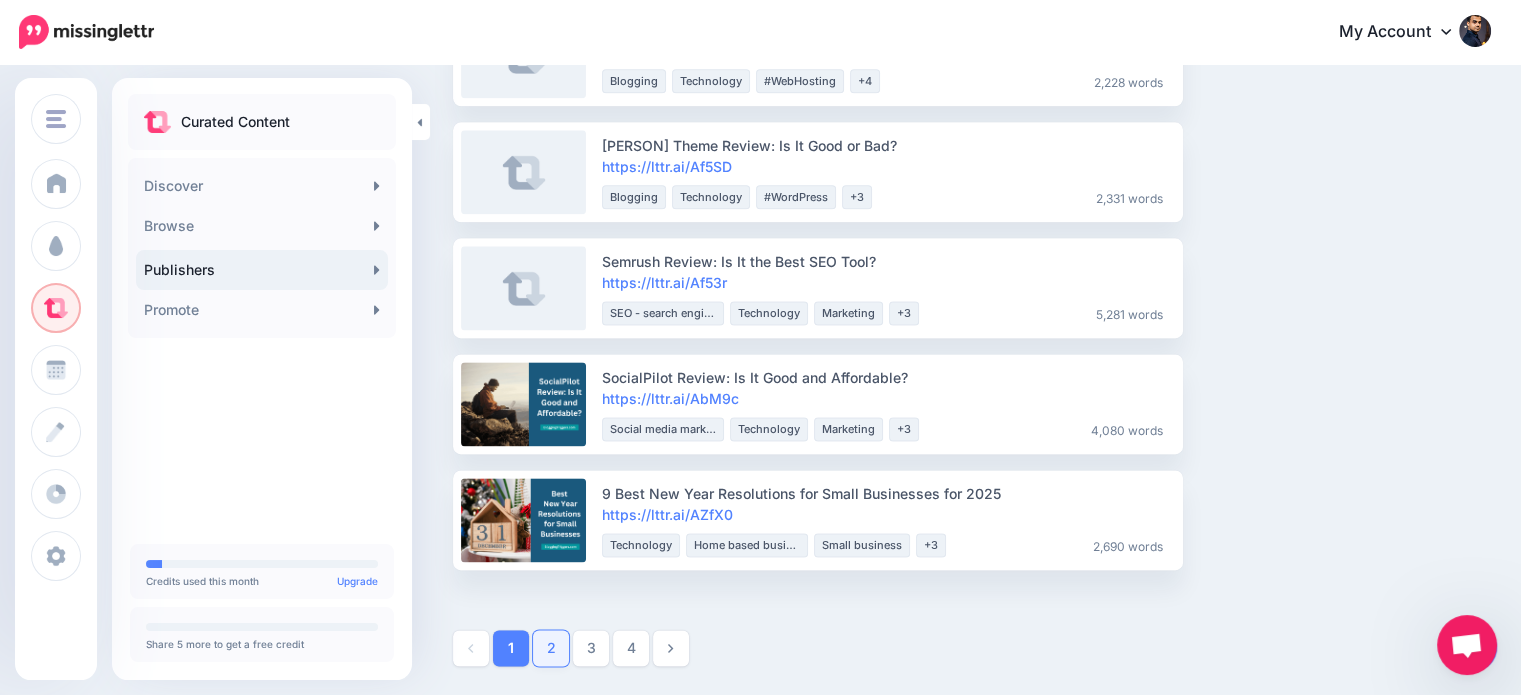 click on "2" at bounding box center (551, 648) 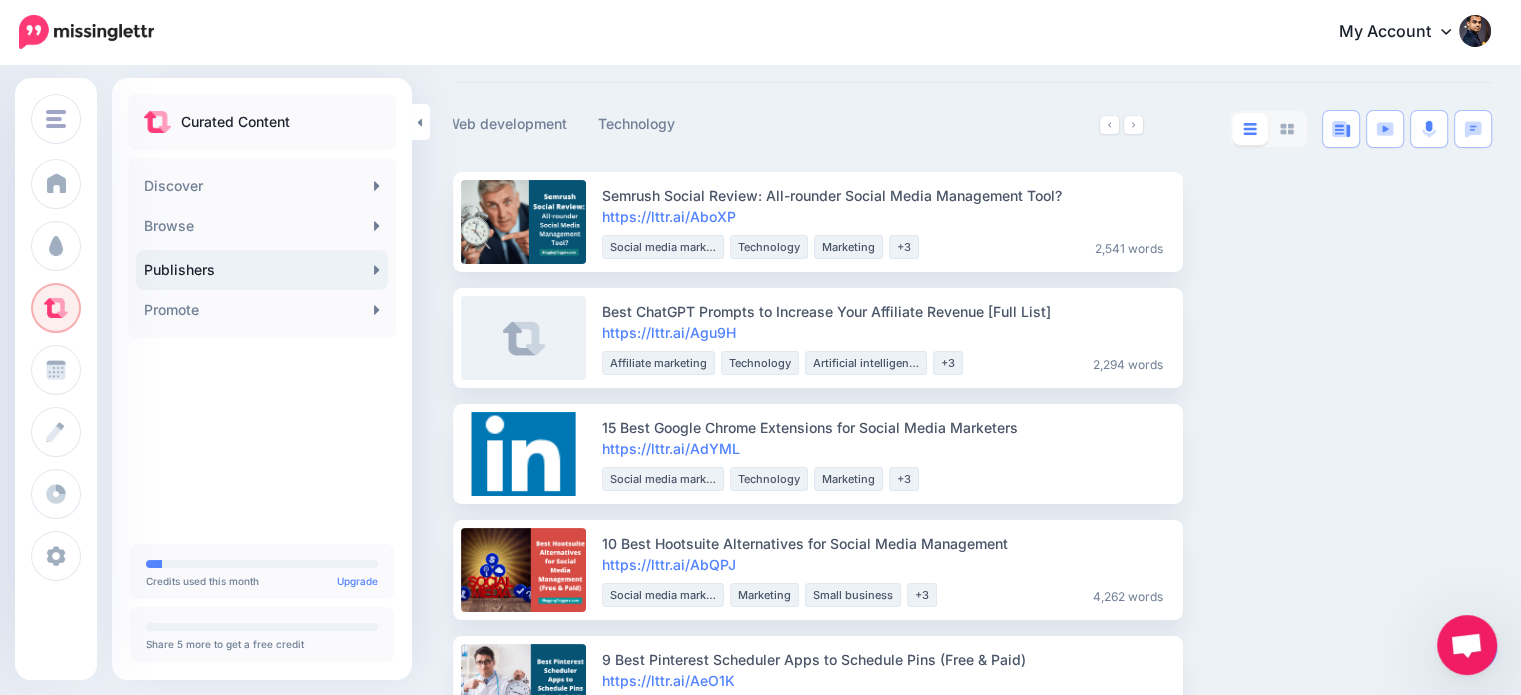 scroll, scrollTop: 218, scrollLeft: 0, axis: vertical 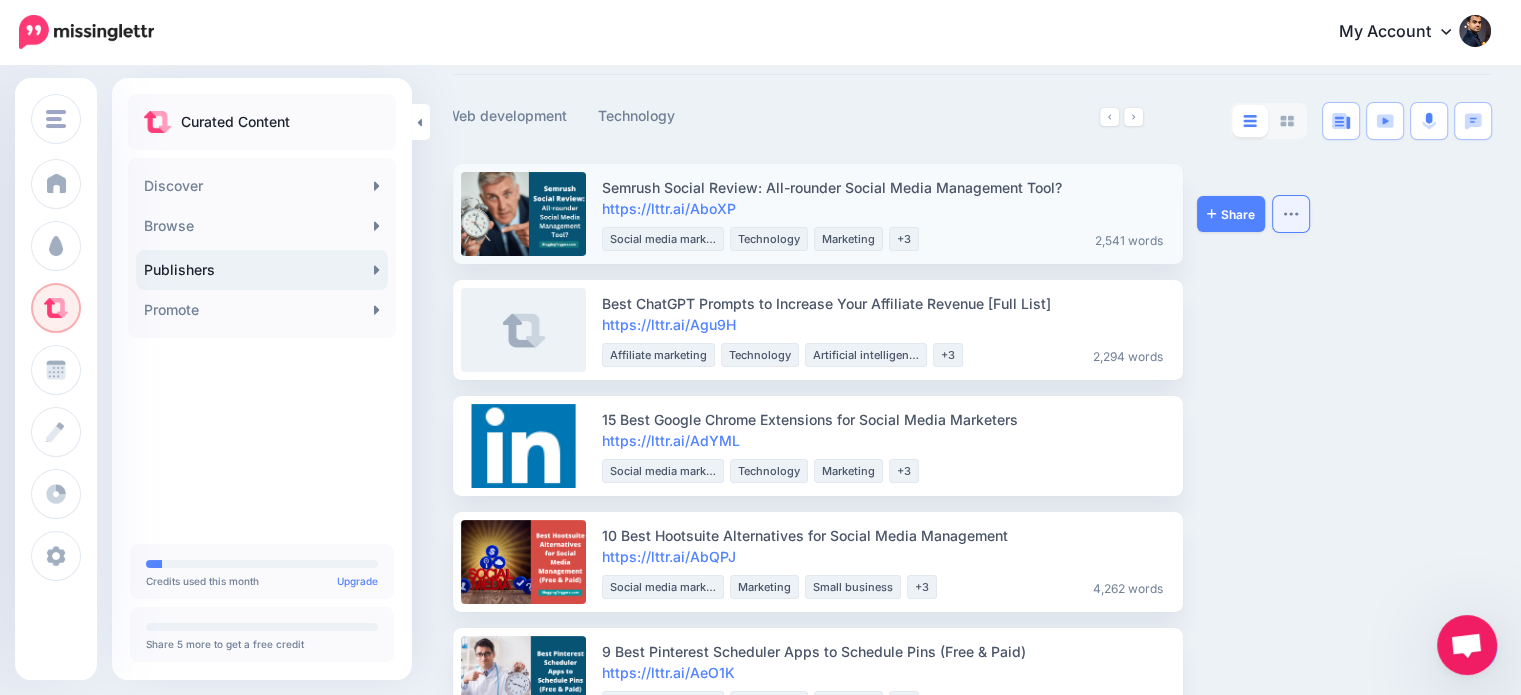 click at bounding box center [1291, 214] 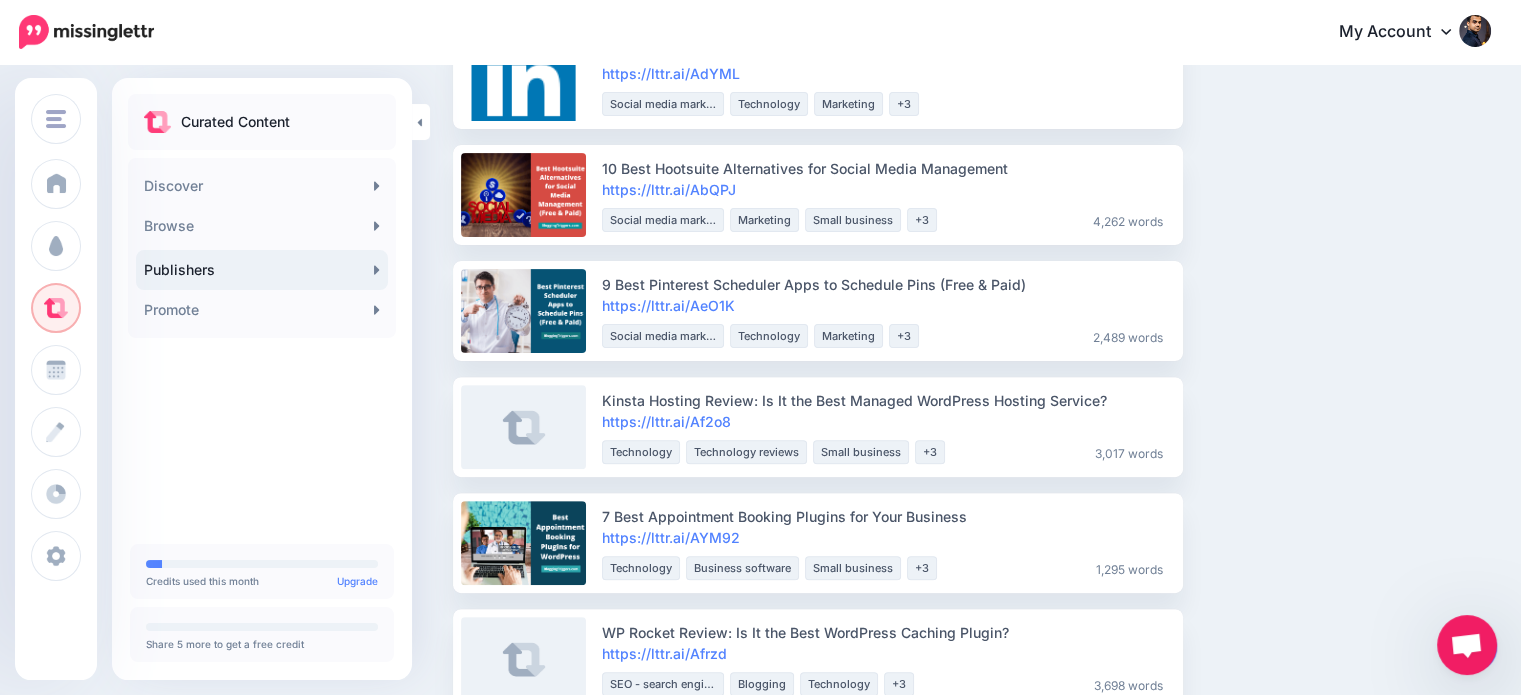 scroll, scrollTop: 621, scrollLeft: 0, axis: vertical 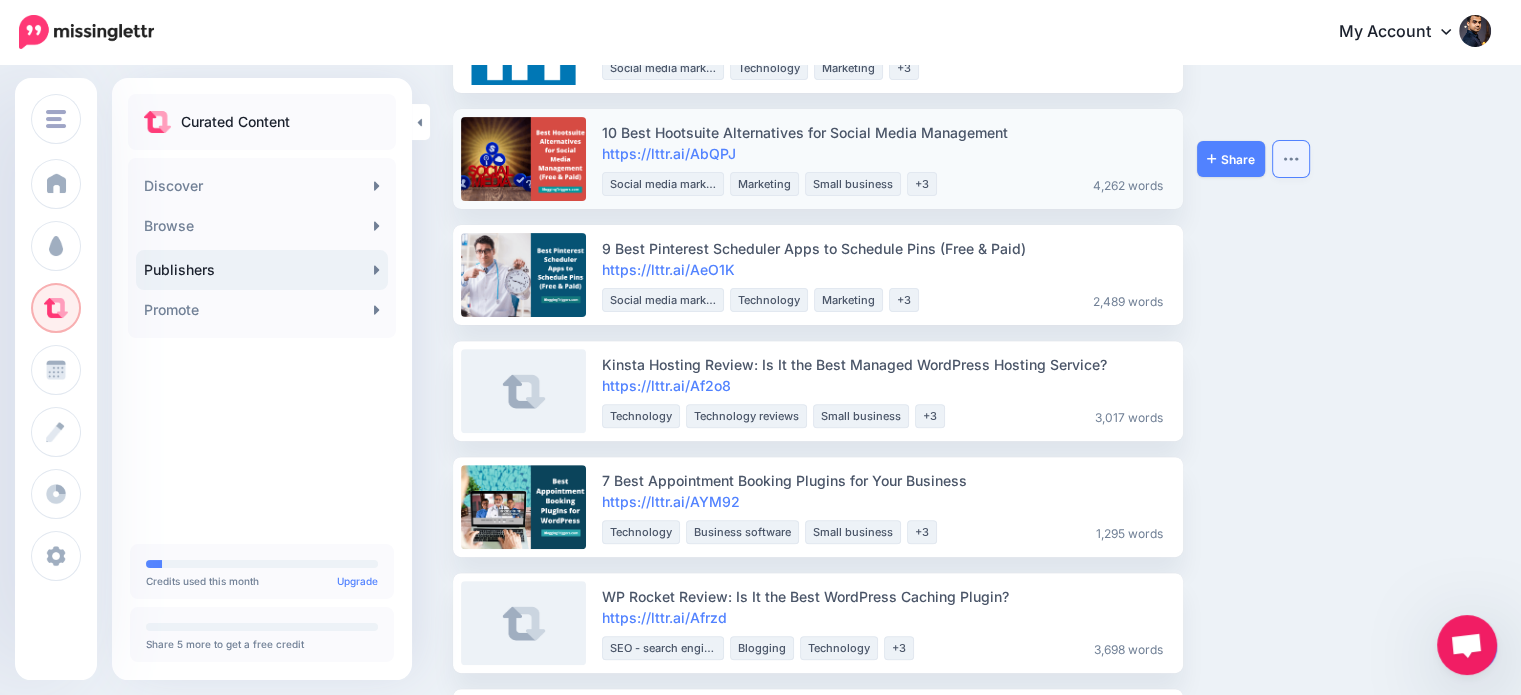 click at bounding box center (1291, 159) 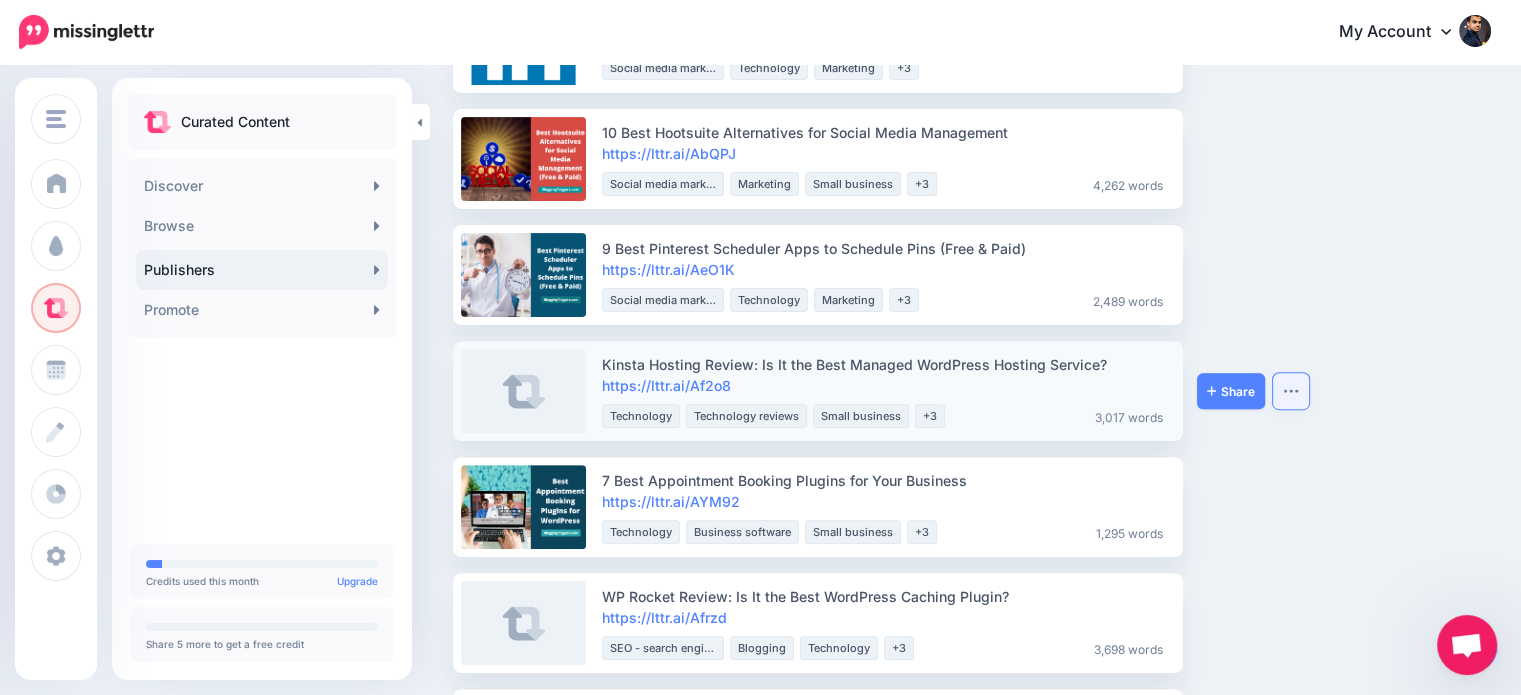 click at bounding box center (1291, 391) 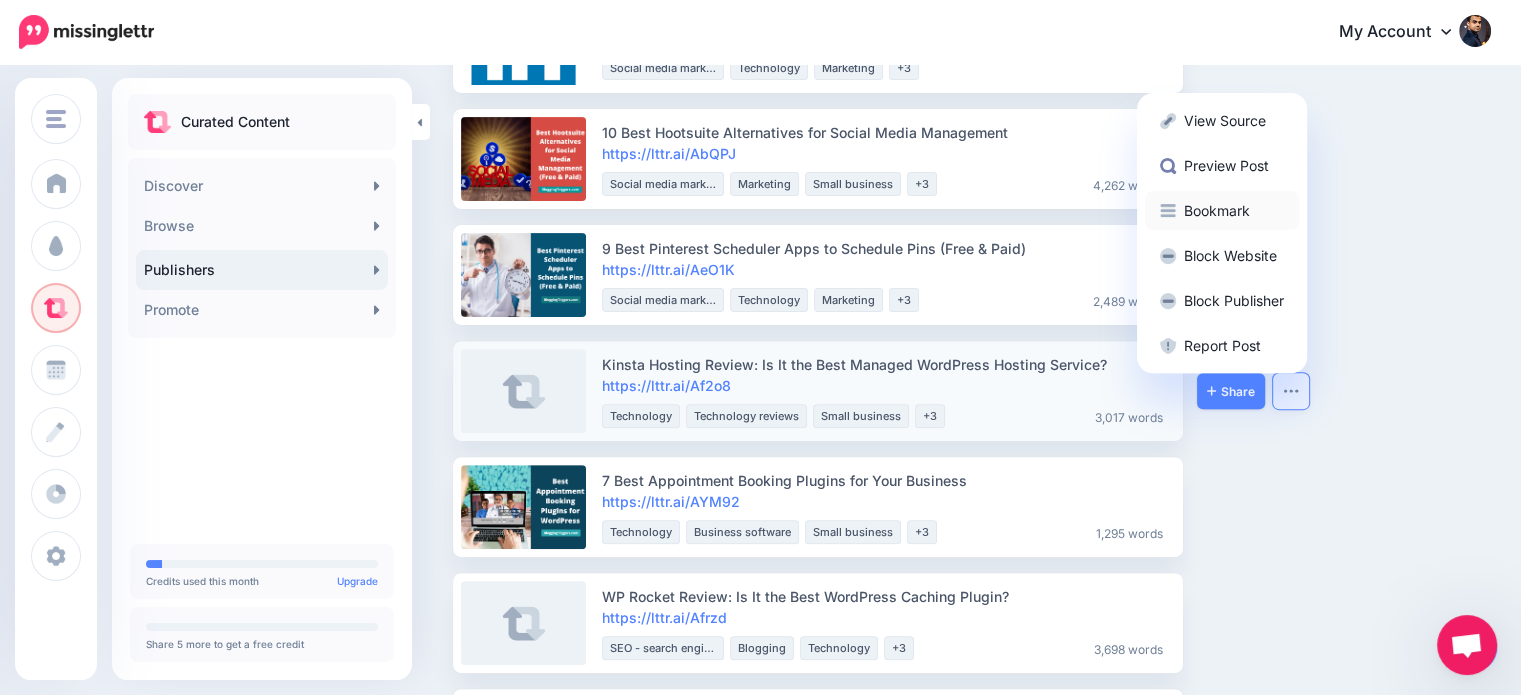 click on "Bookmark" at bounding box center [1222, 210] 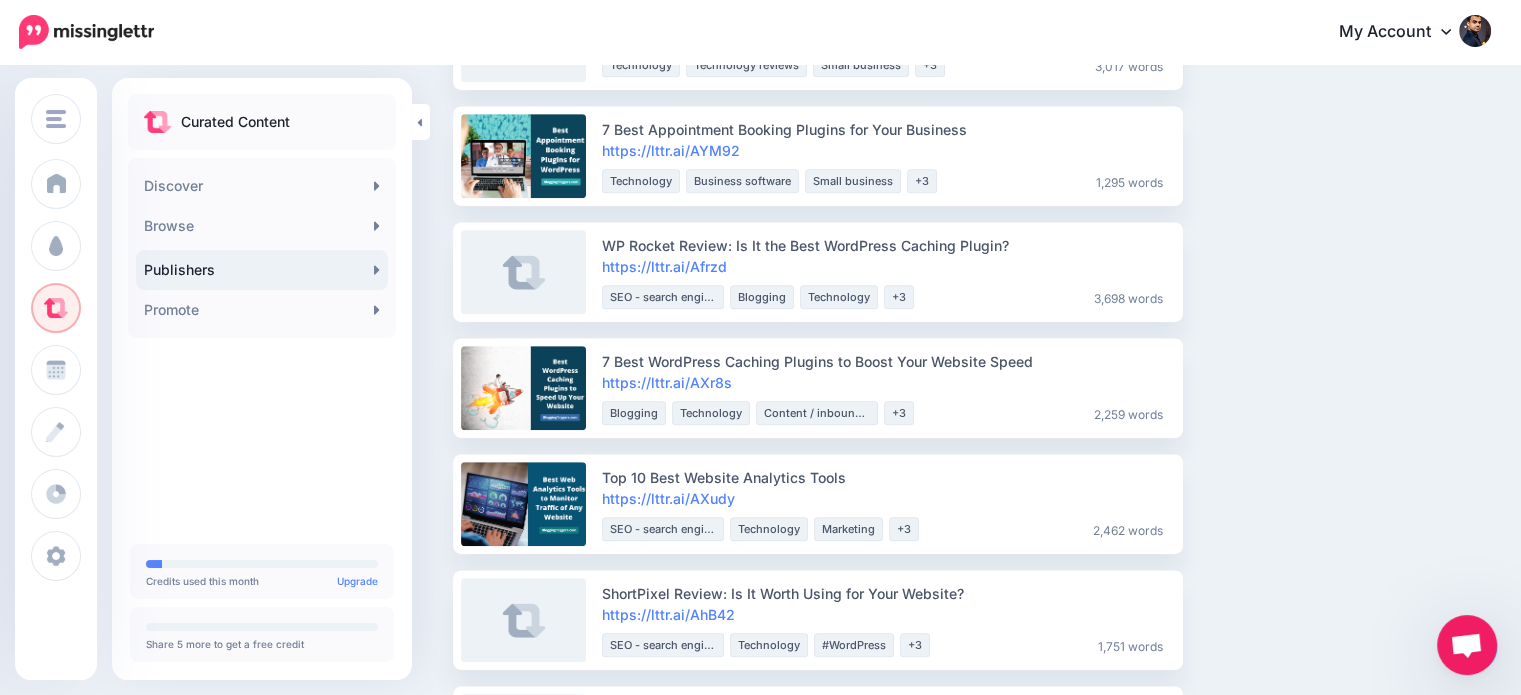 scroll, scrollTop: 1024, scrollLeft: 0, axis: vertical 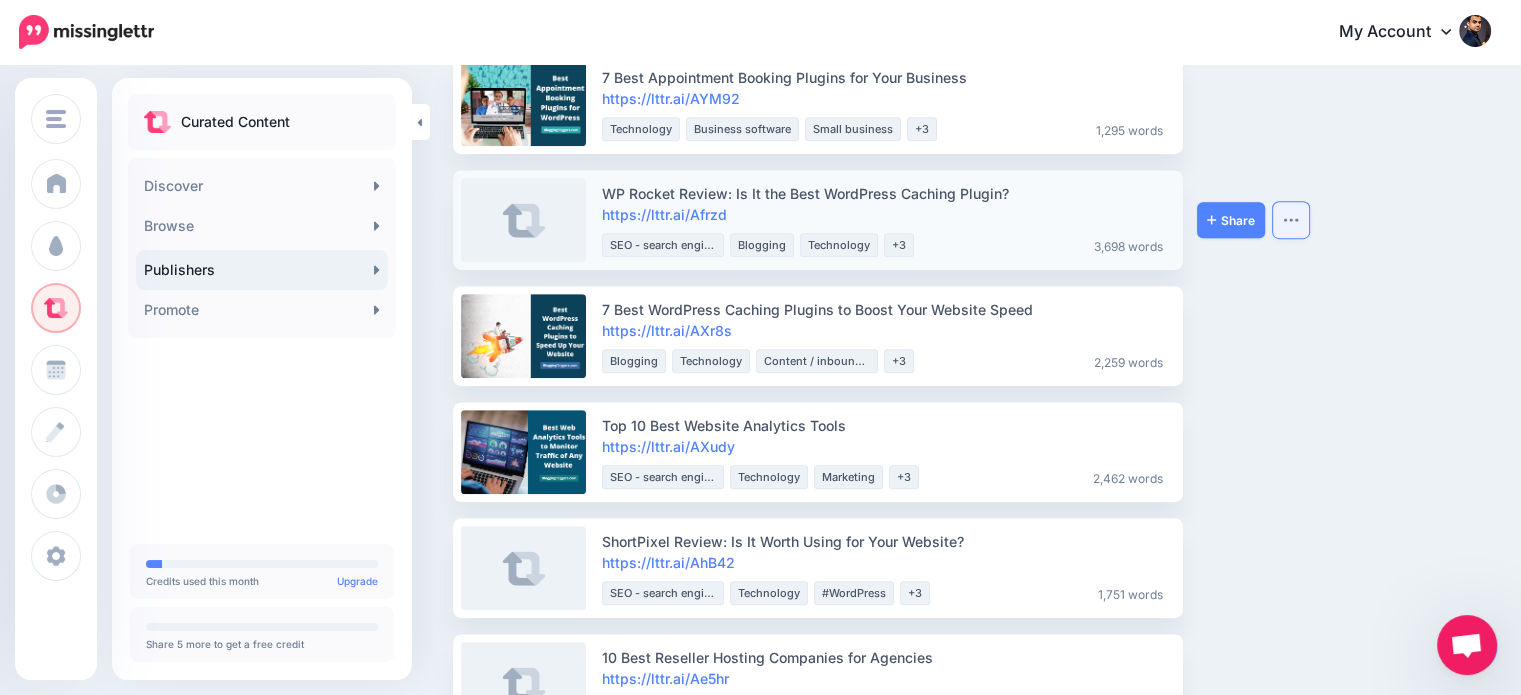 click at bounding box center (1291, 220) 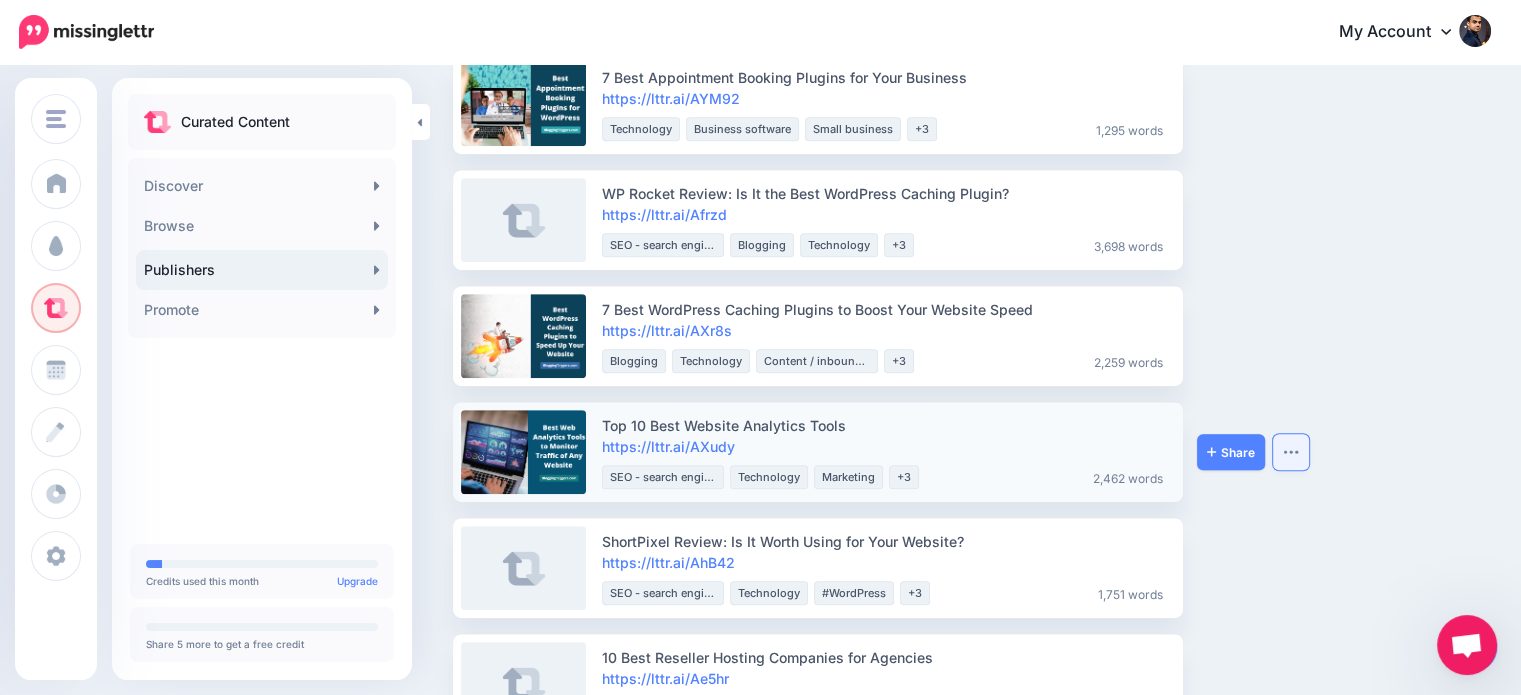 click at bounding box center [1291, 452] 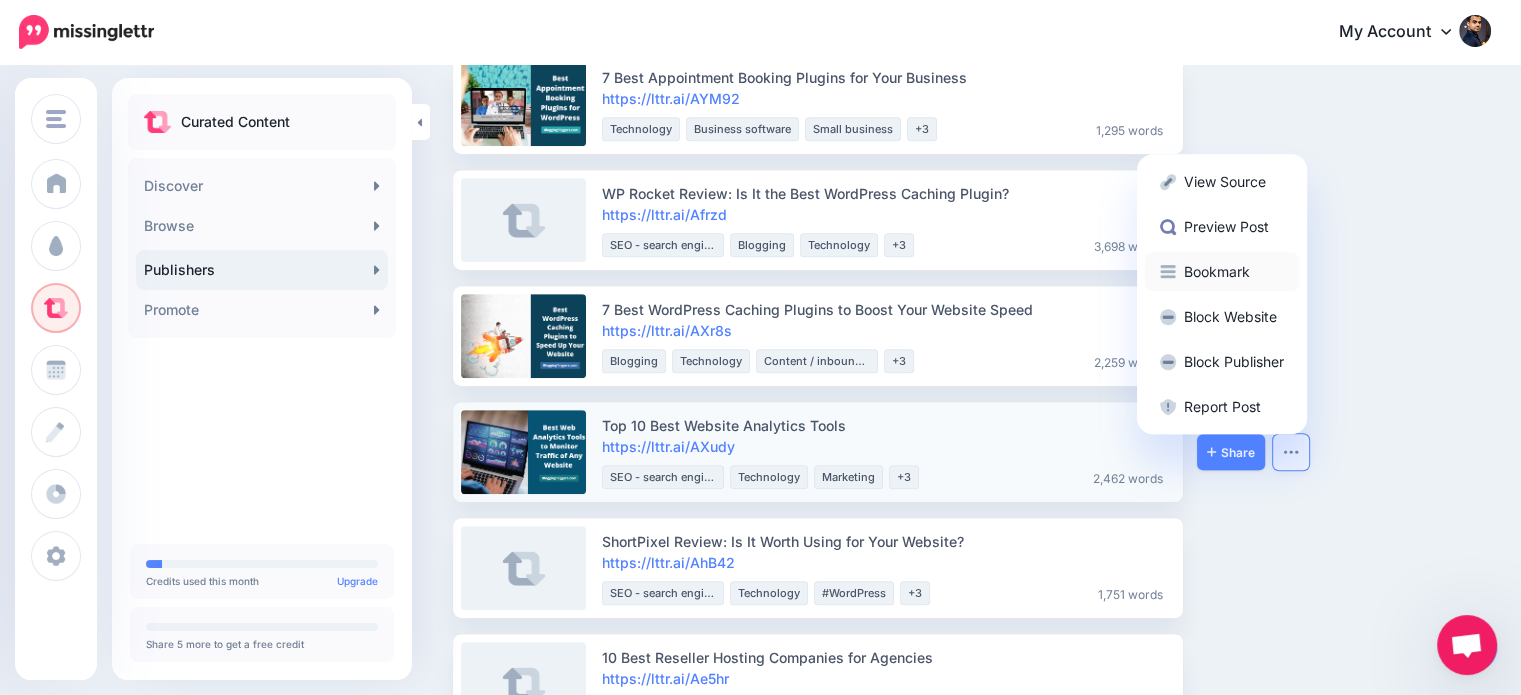 click on "Bookmark" at bounding box center [1222, 271] 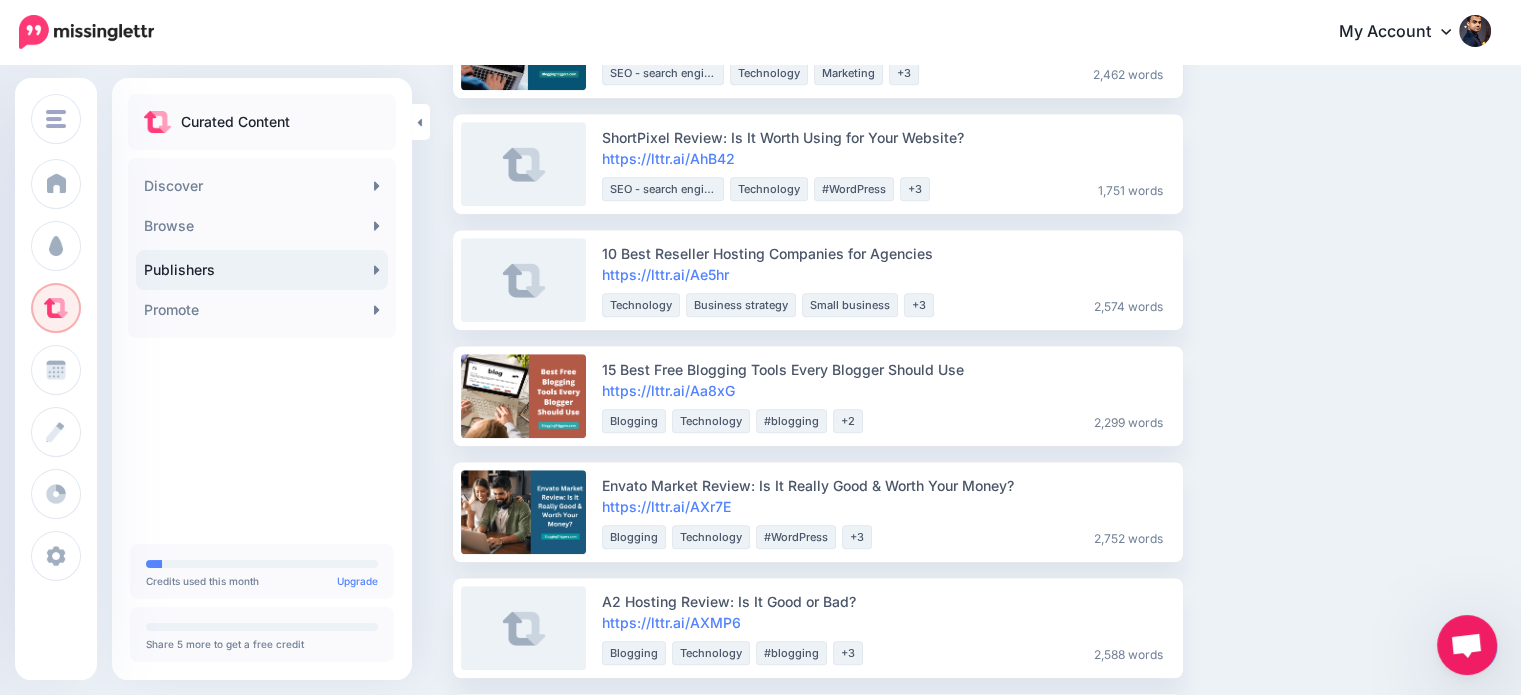 scroll, scrollTop: 1432, scrollLeft: 0, axis: vertical 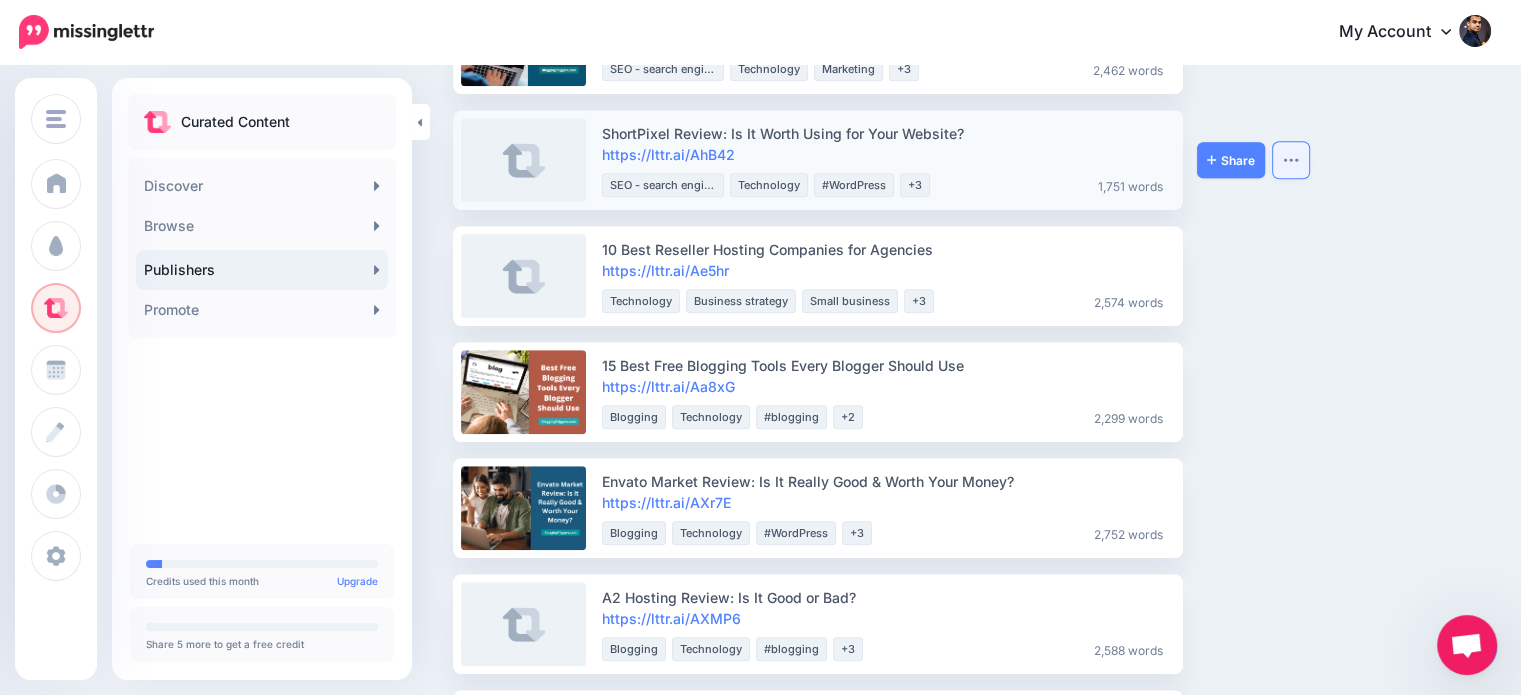 click at bounding box center (1291, 160) 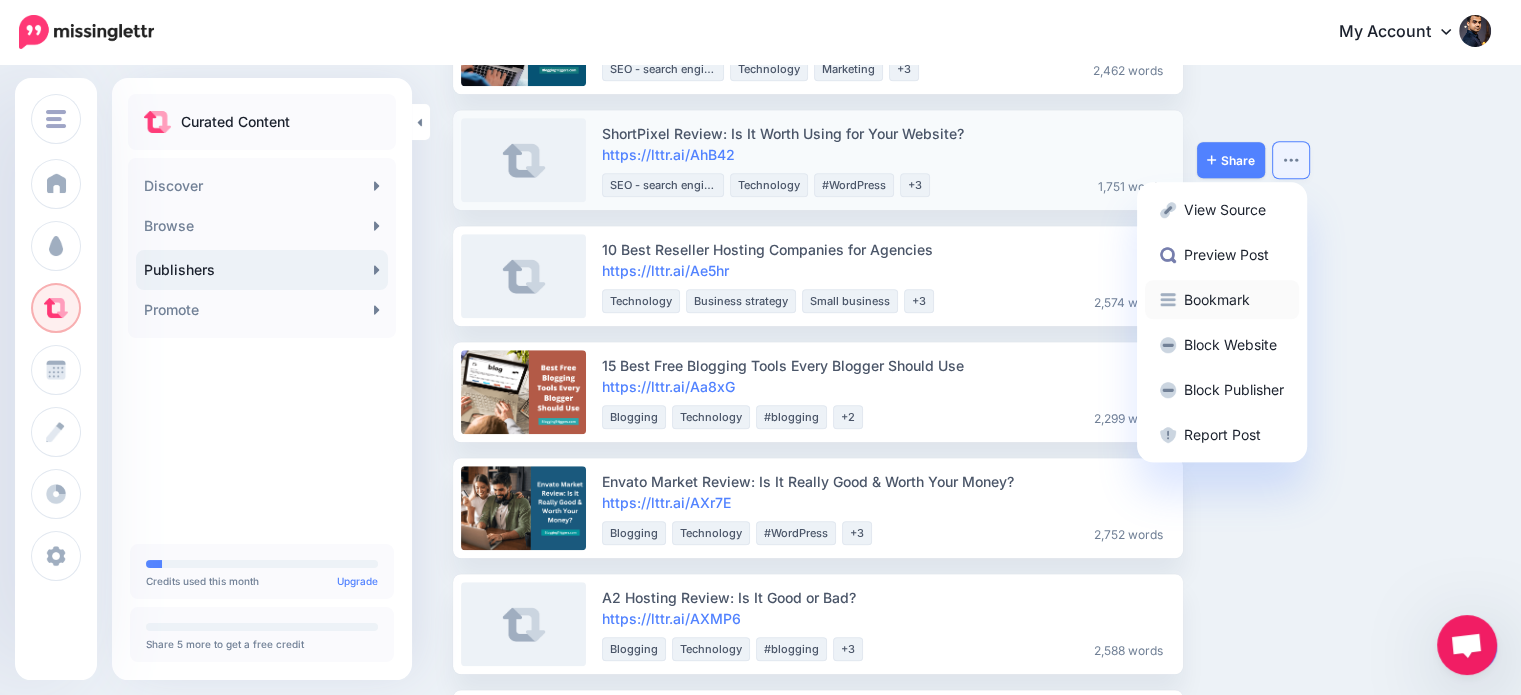 click on "Bookmark" at bounding box center [1222, 299] 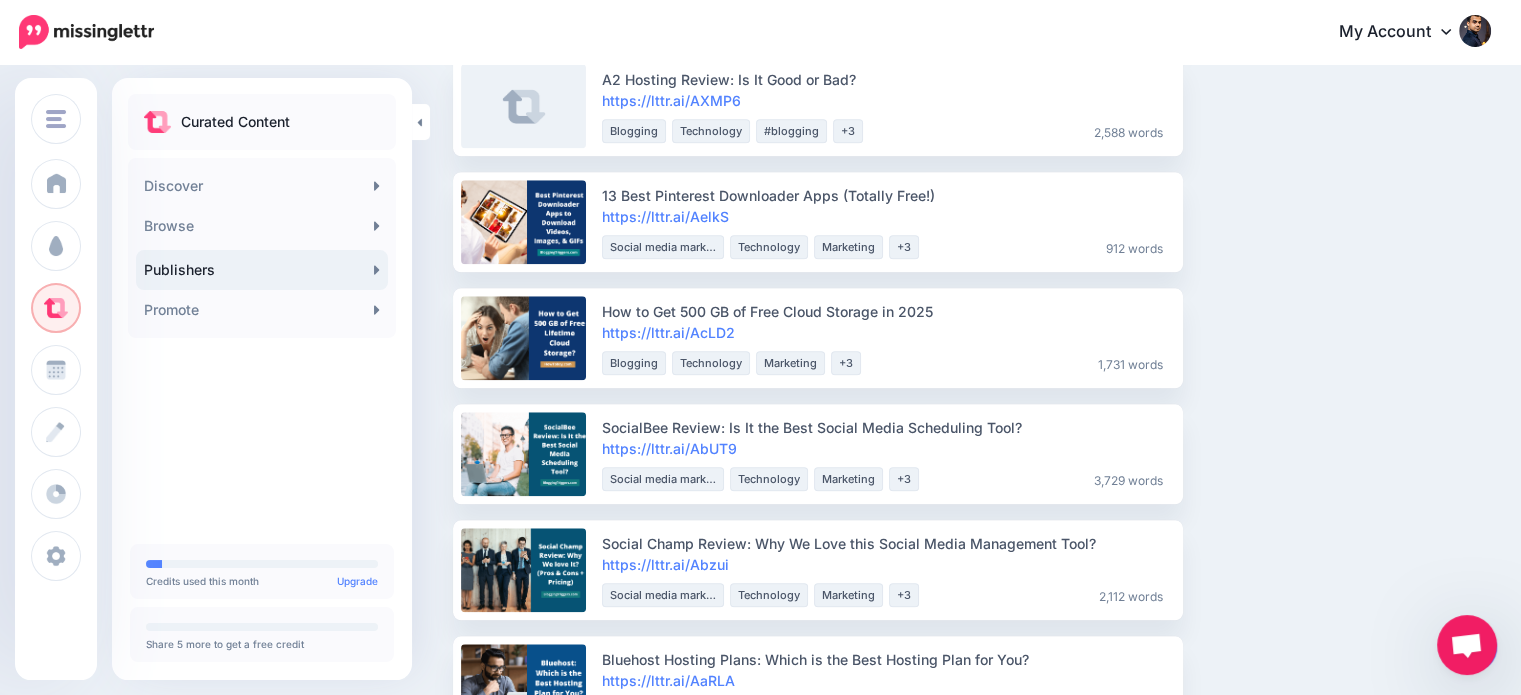 scroll, scrollTop: 1966, scrollLeft: 0, axis: vertical 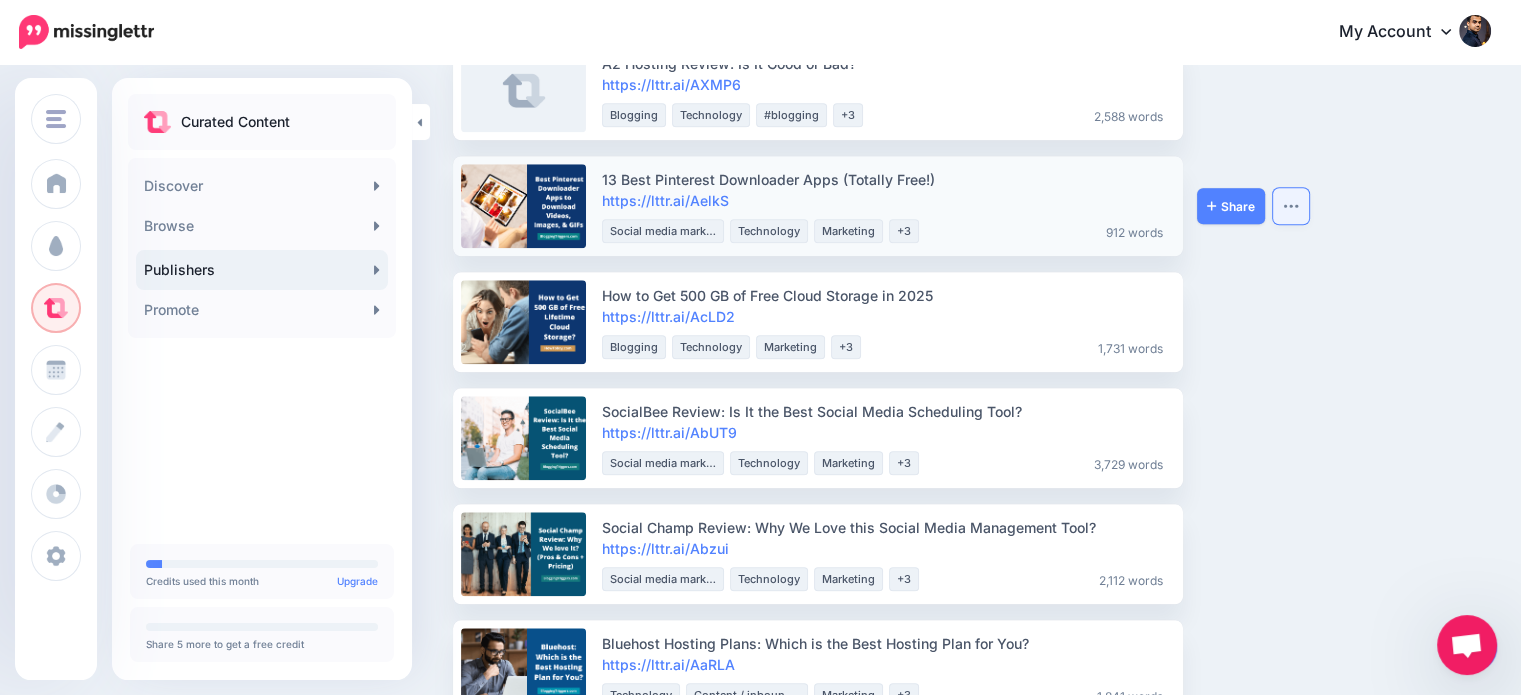 click at bounding box center (1291, 206) 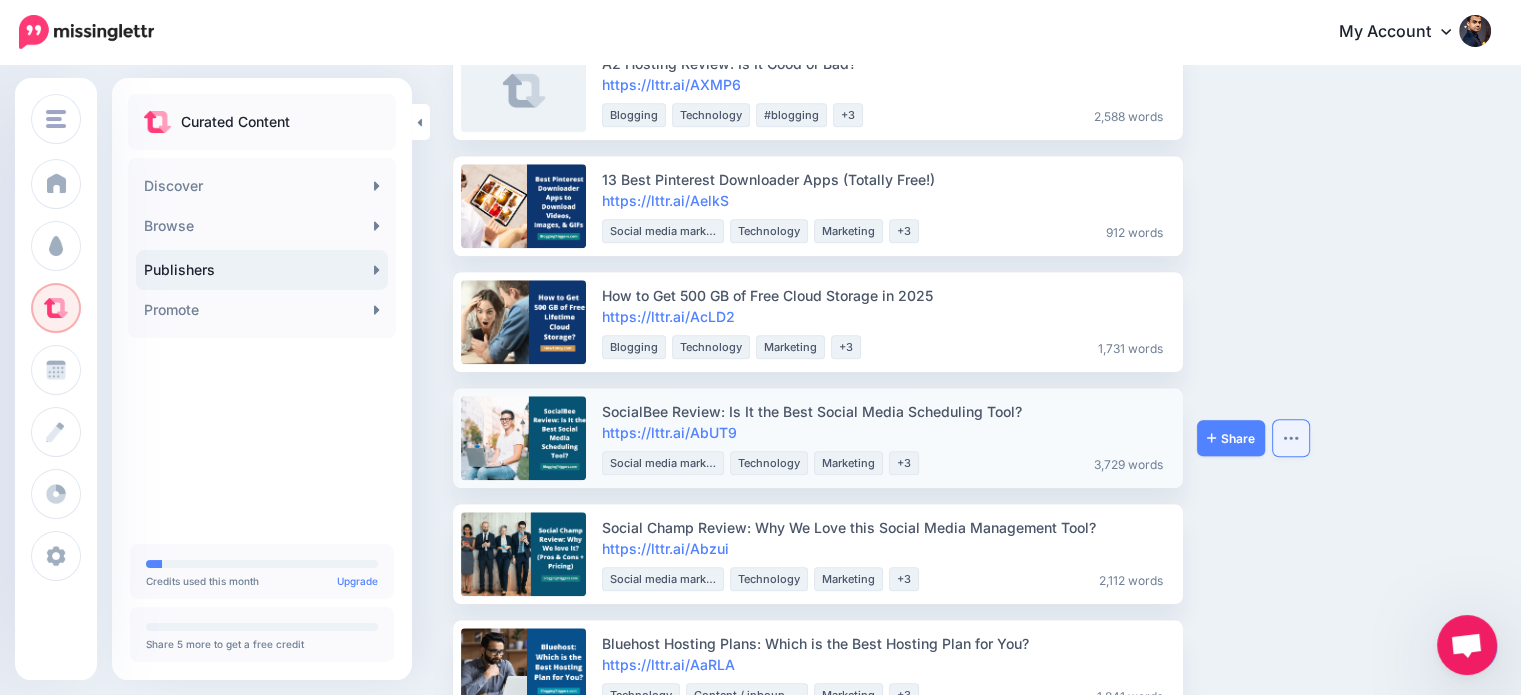 click at bounding box center (1291, 438) 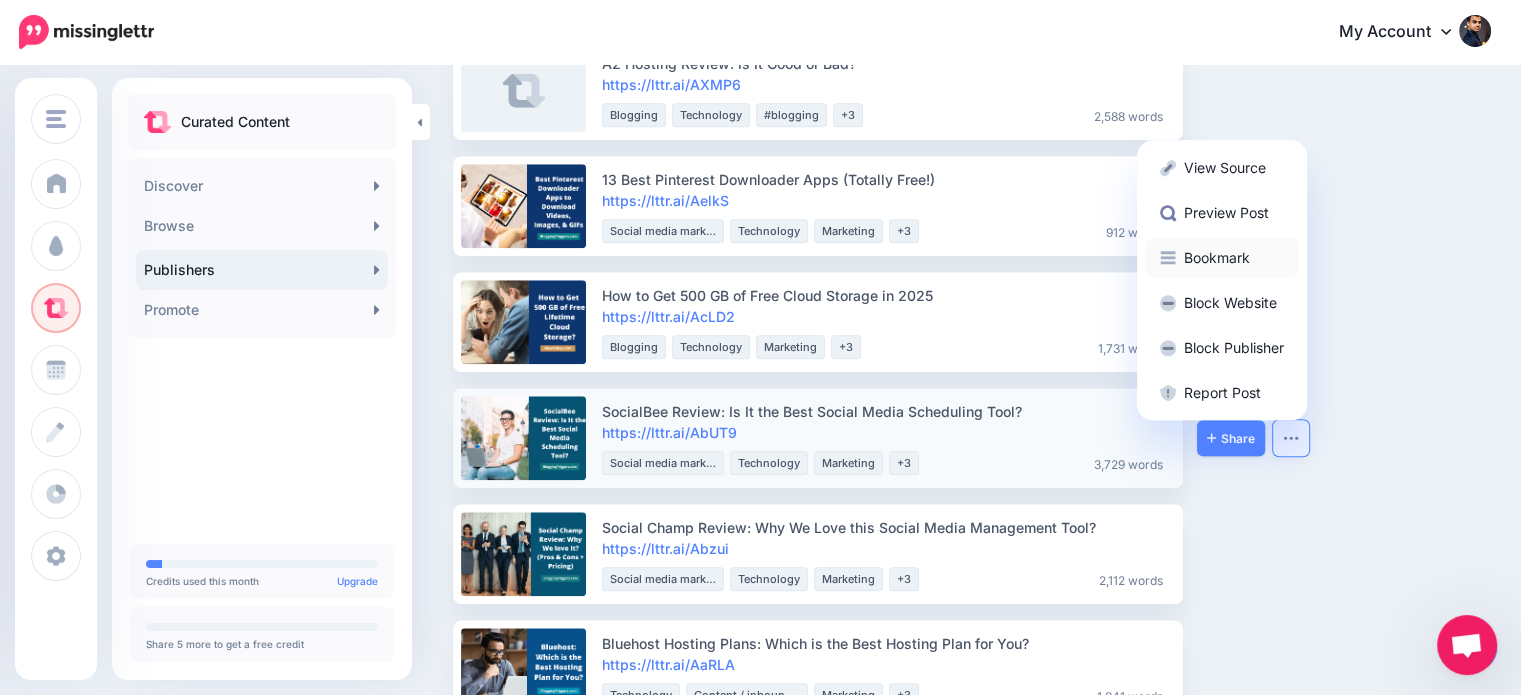 click on "Bookmark" at bounding box center [1222, 257] 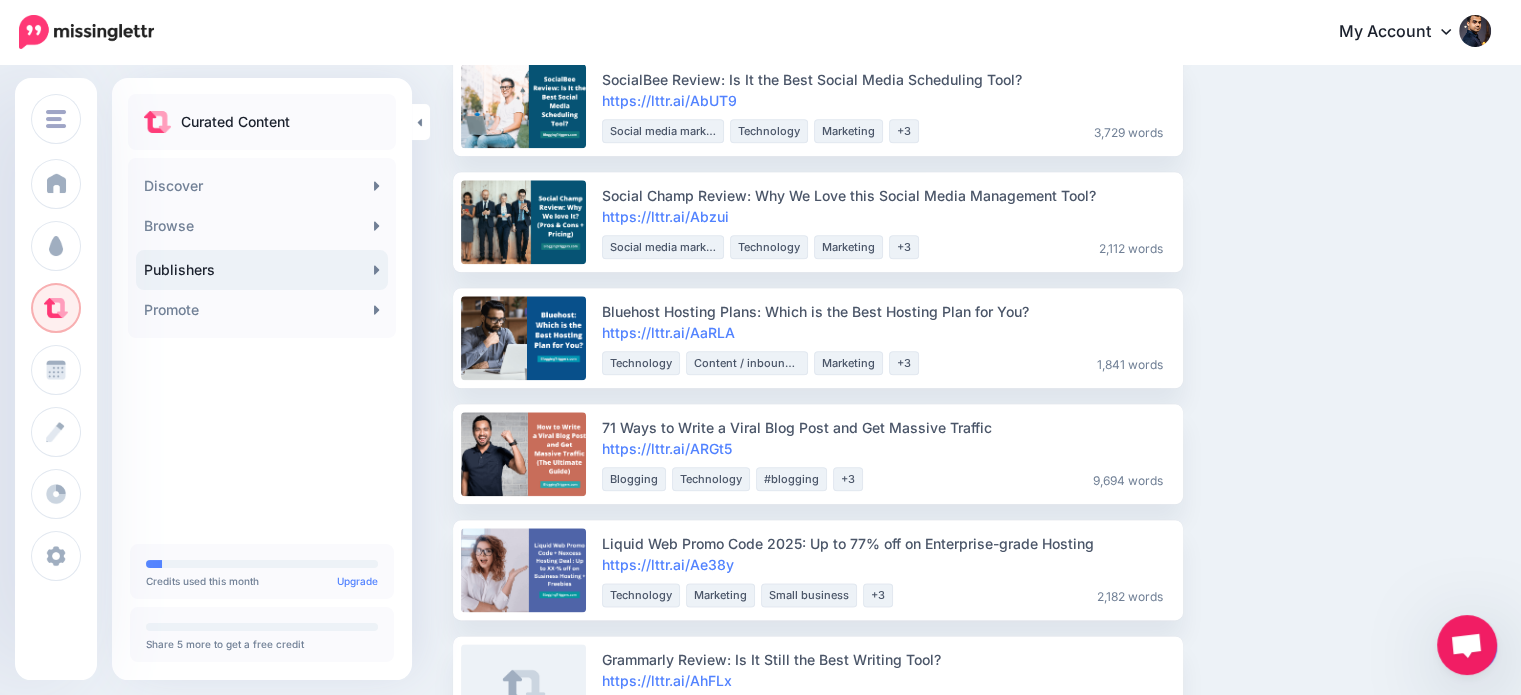scroll, scrollTop: 2322, scrollLeft: 0, axis: vertical 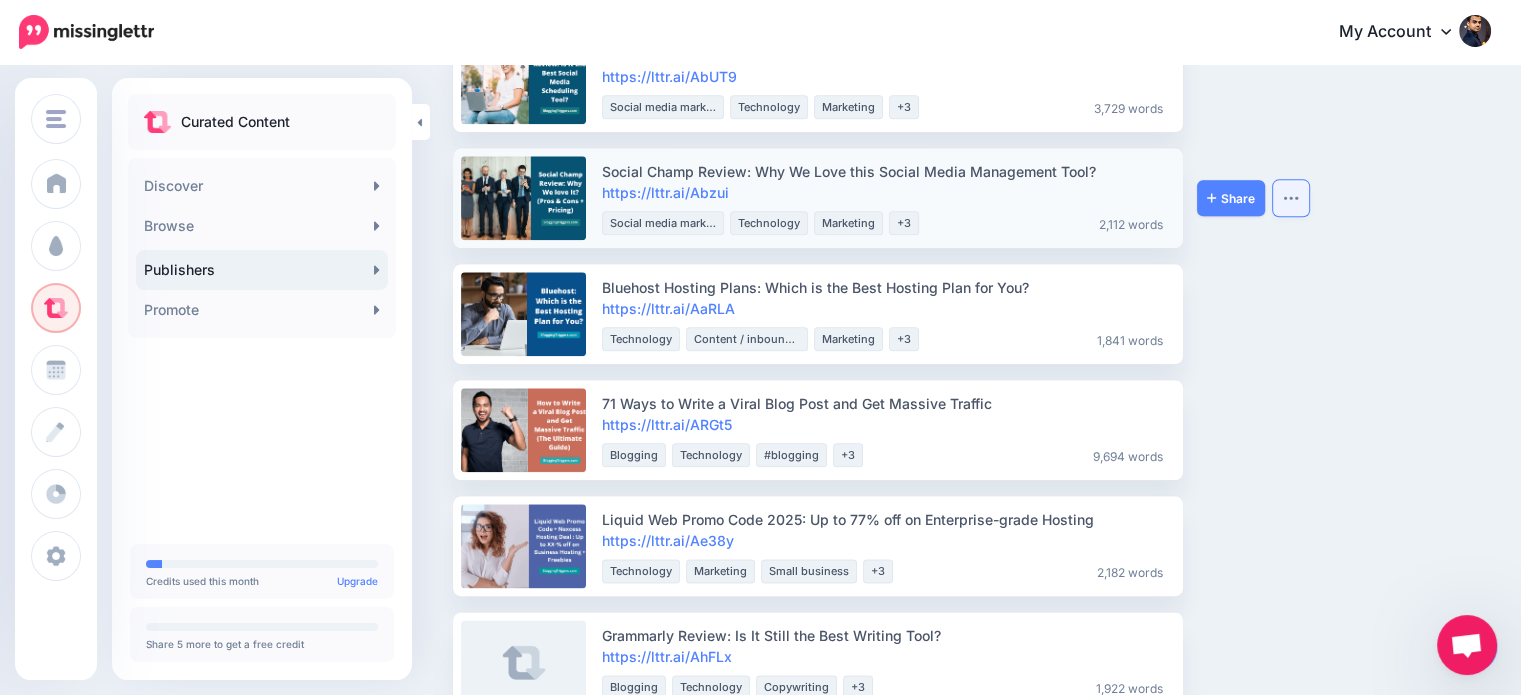 click at bounding box center (1291, 198) 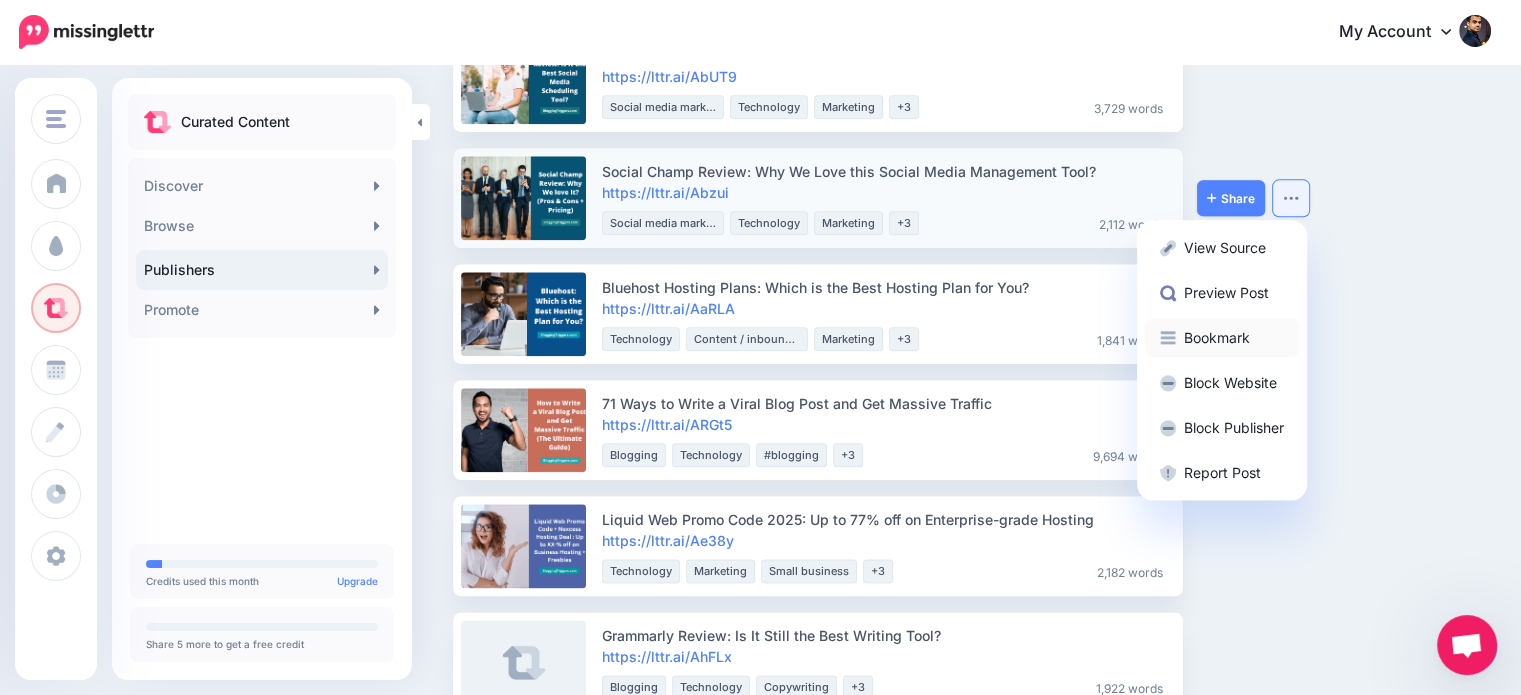 click on "Bookmark" at bounding box center [1222, 337] 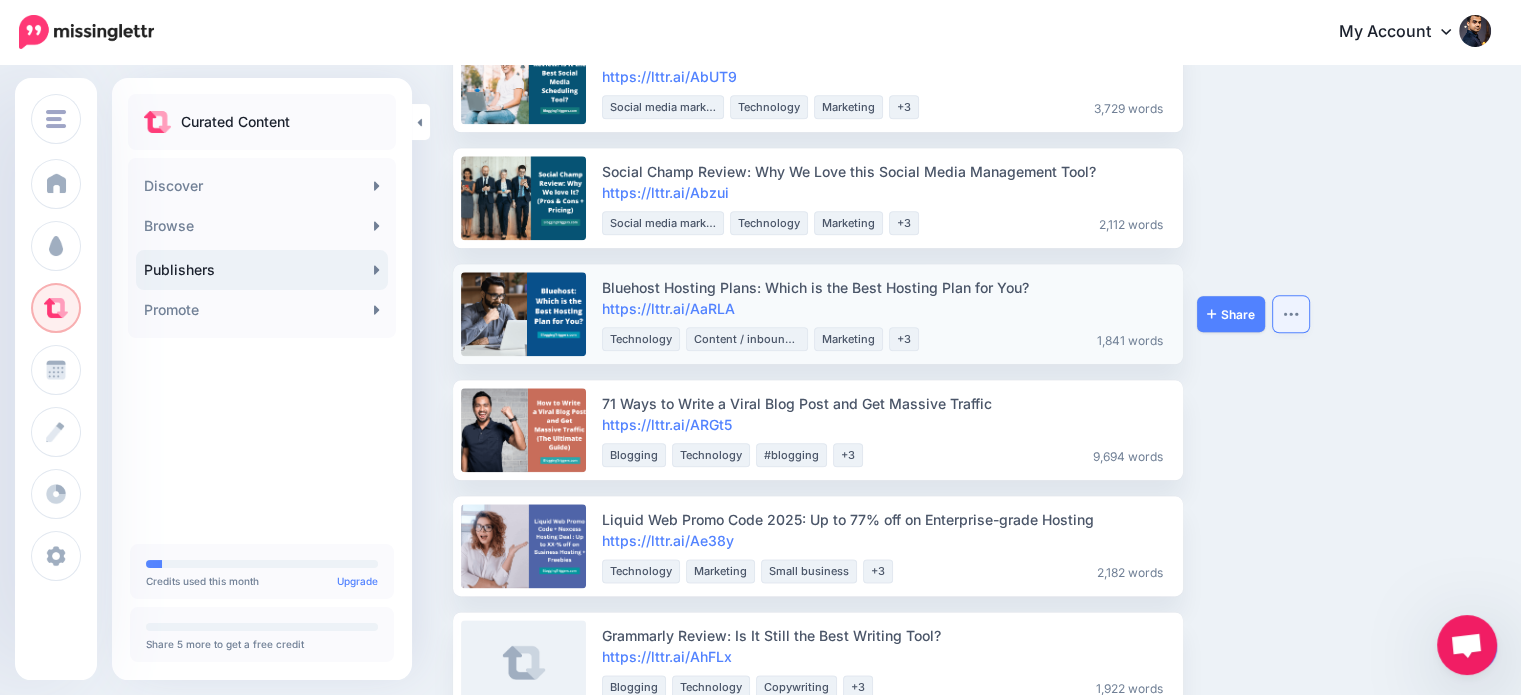 click at bounding box center (1291, 314) 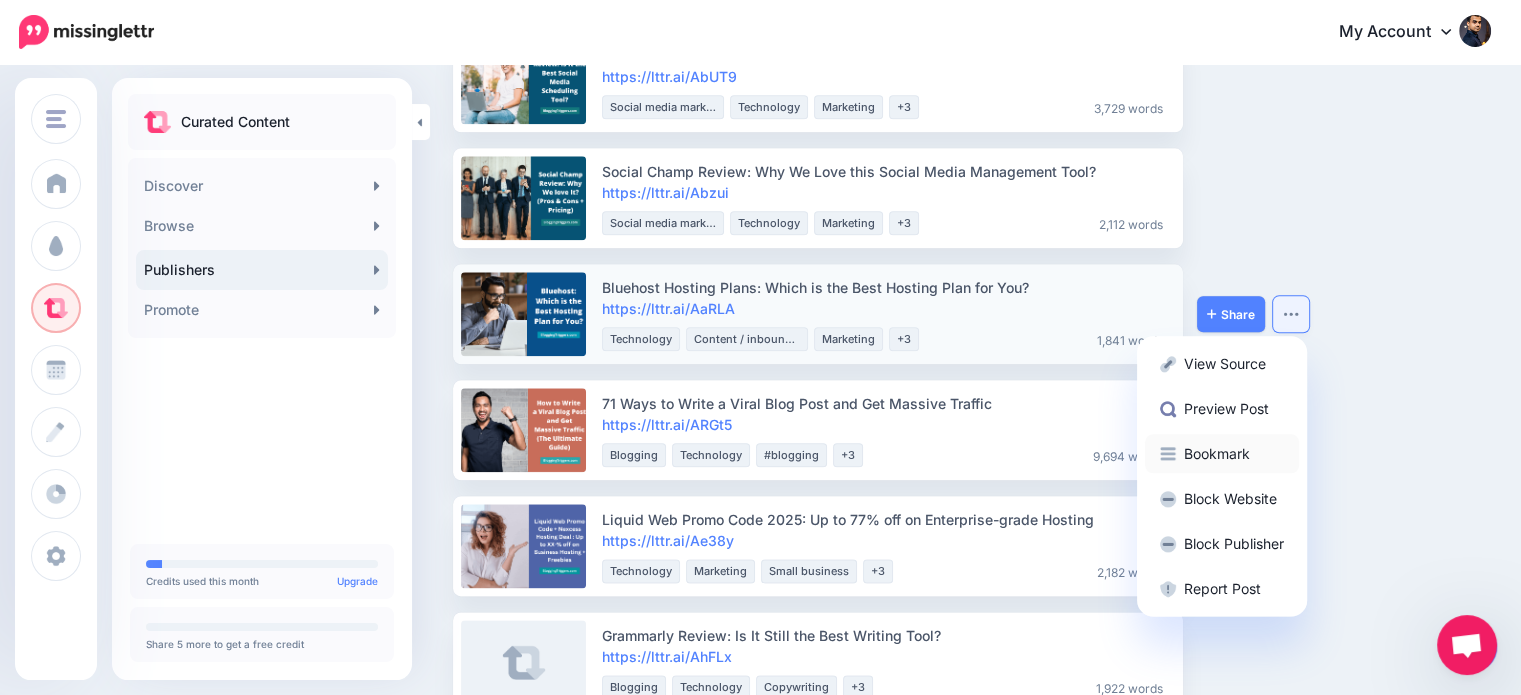 click on "Bookmark" at bounding box center [1222, 453] 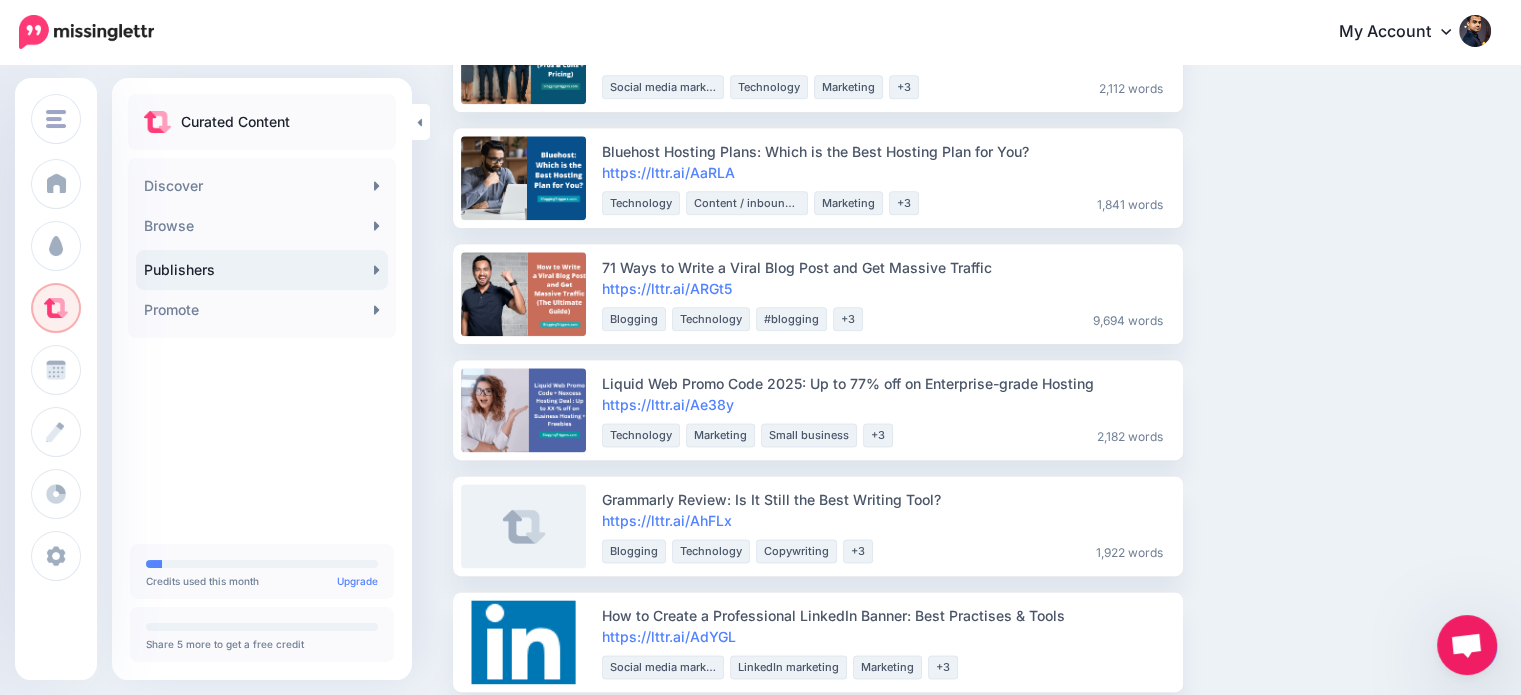 scroll, scrollTop: 2580, scrollLeft: 0, axis: vertical 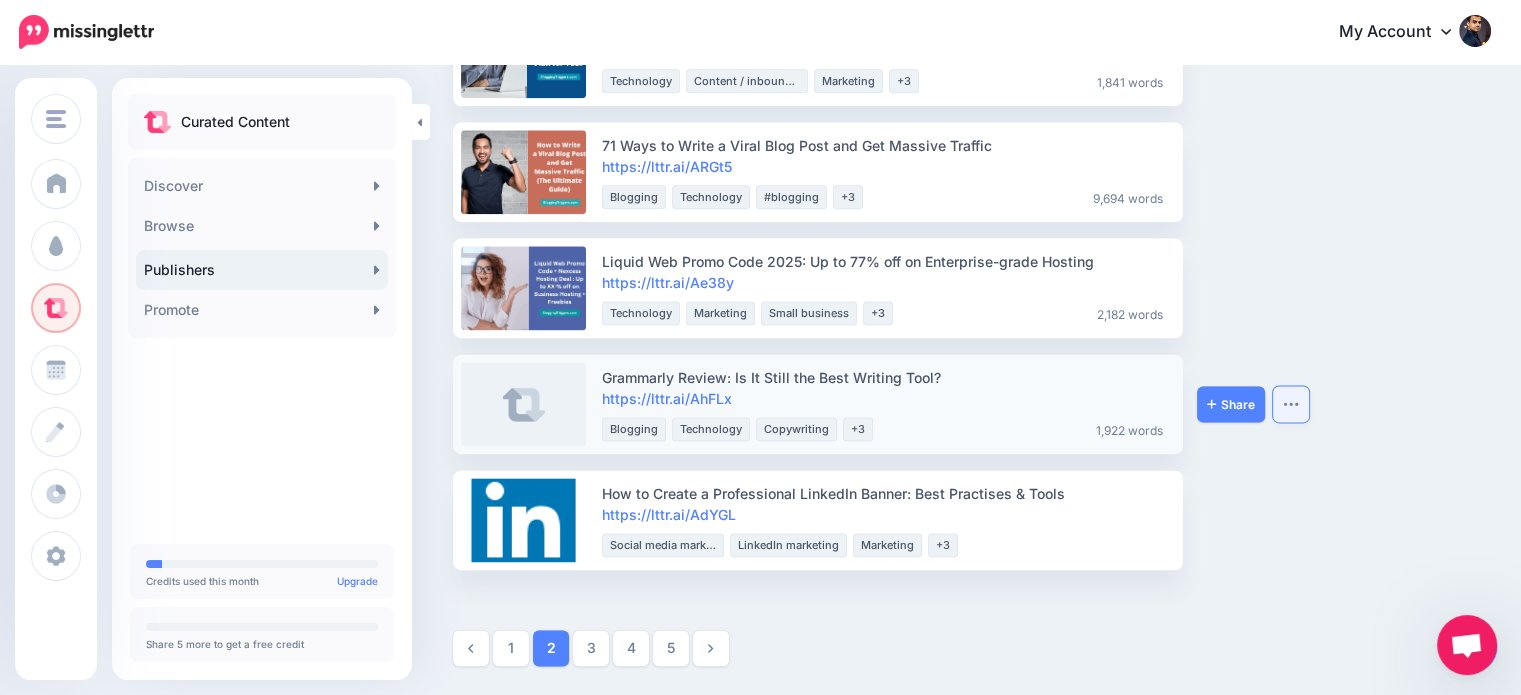 click at bounding box center [1291, 404] 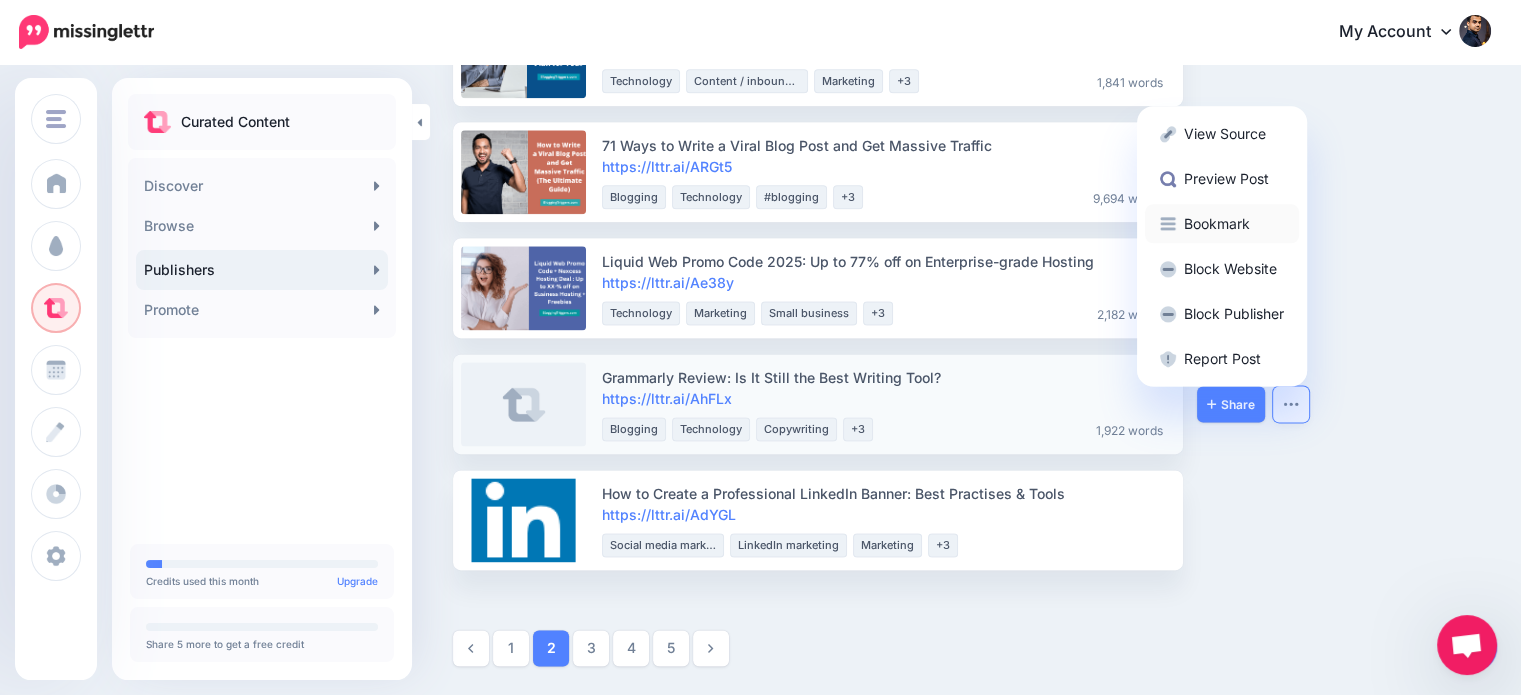 click on "Bookmark" at bounding box center (1222, 223) 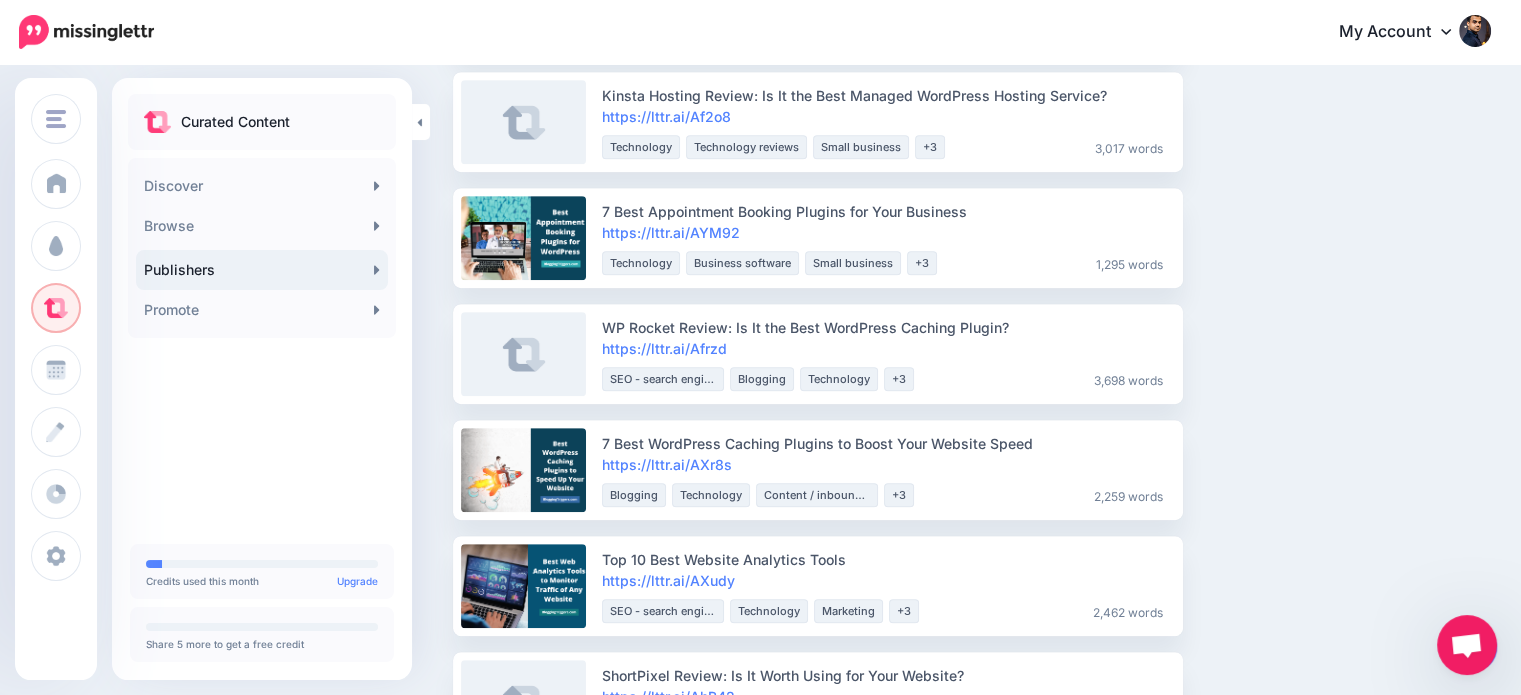 scroll, scrollTop: 0, scrollLeft: 0, axis: both 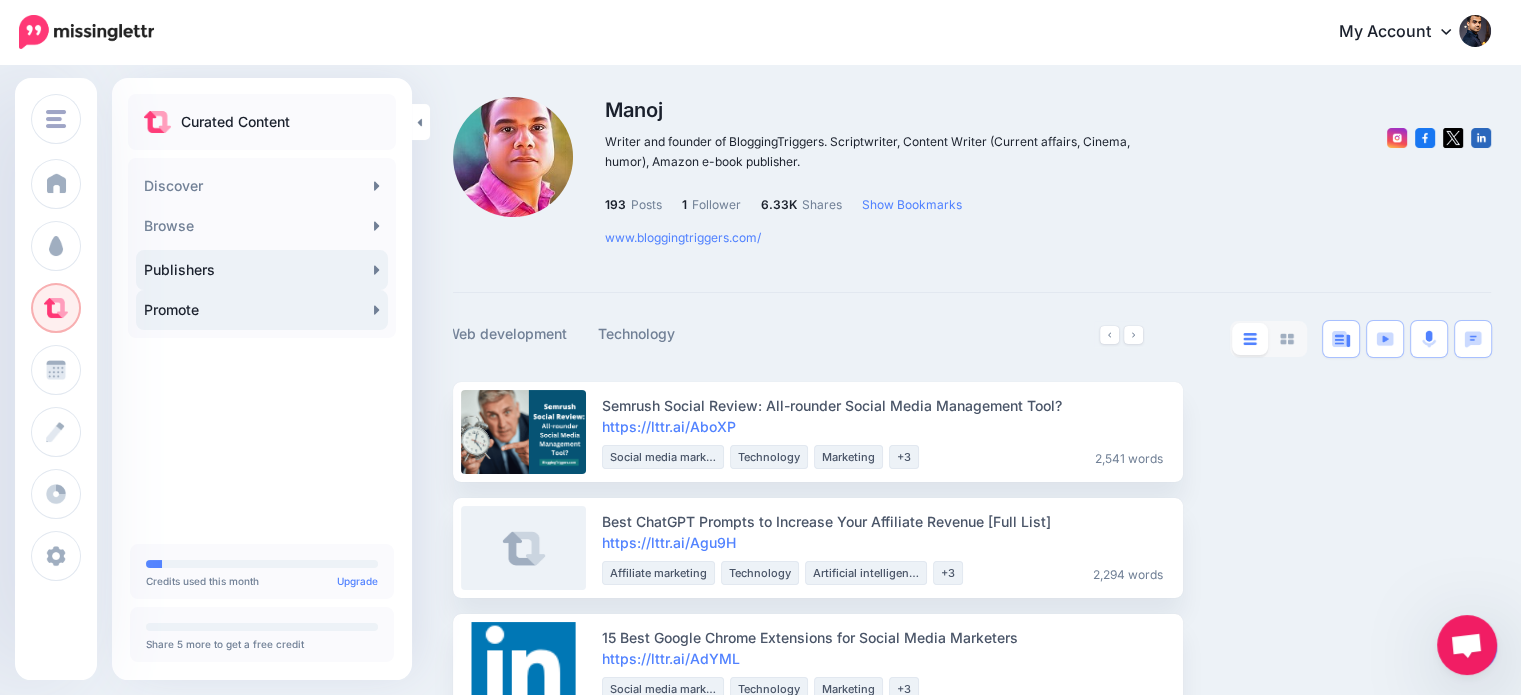 click on "Promote" at bounding box center (262, 310) 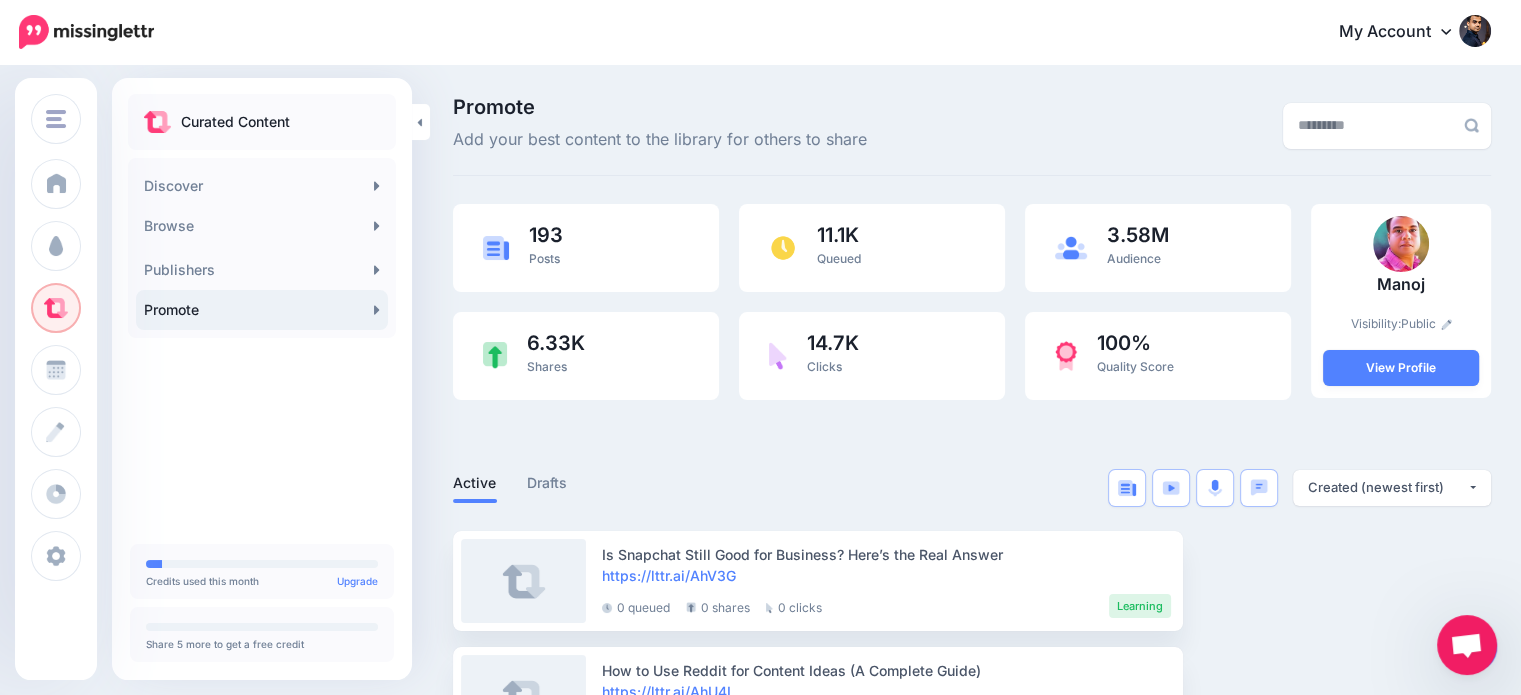 scroll, scrollTop: 0, scrollLeft: 0, axis: both 